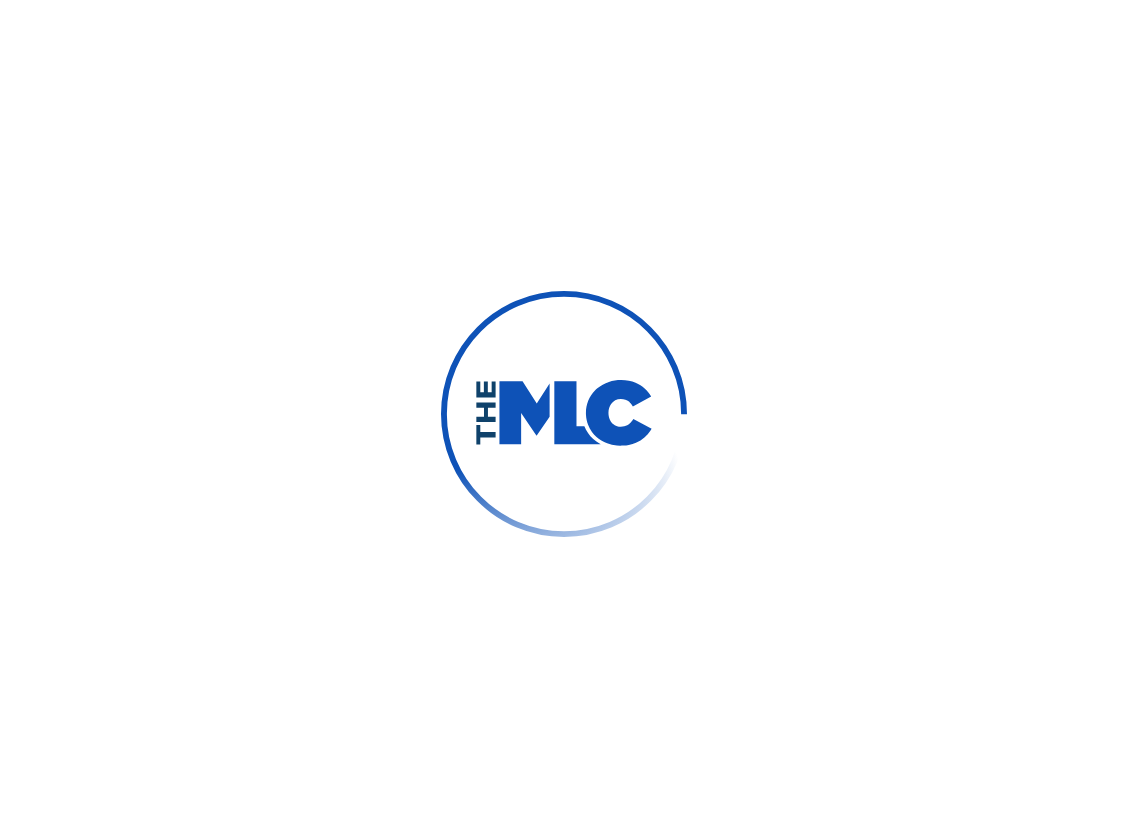 scroll, scrollTop: 0, scrollLeft: 0, axis: both 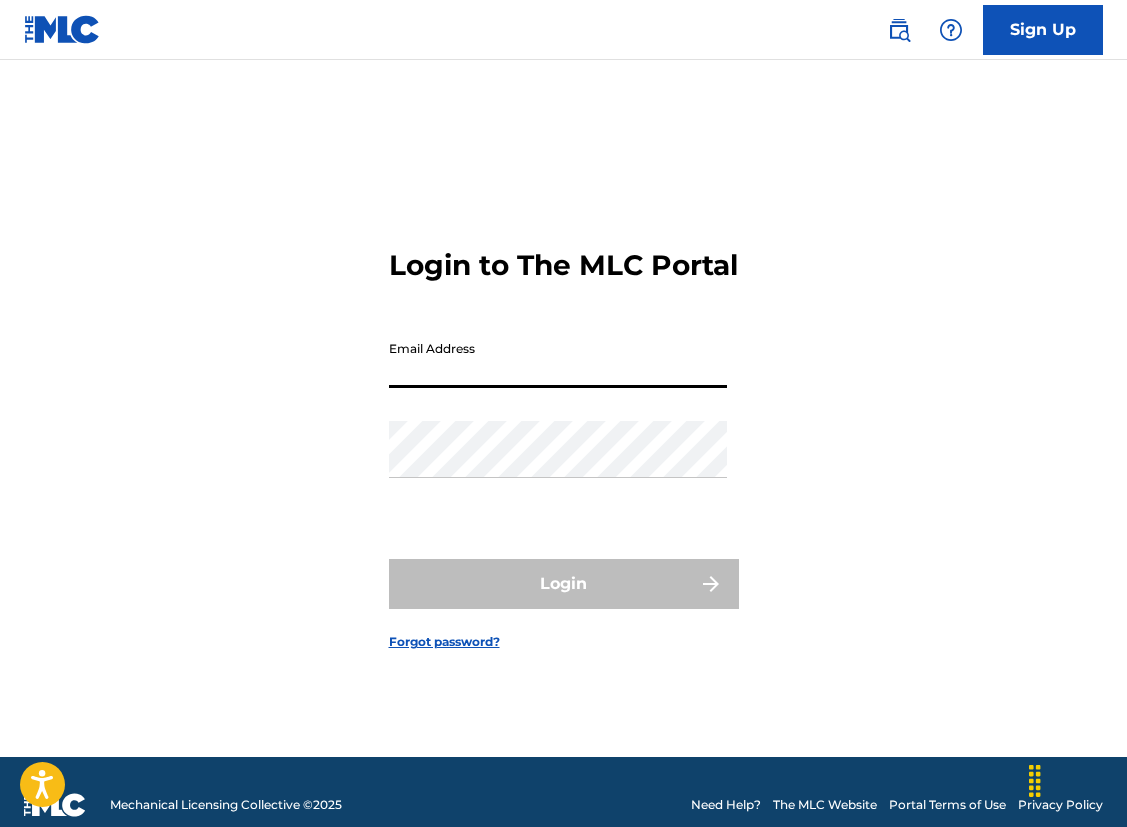 type on "bas.van.oers@example.com" 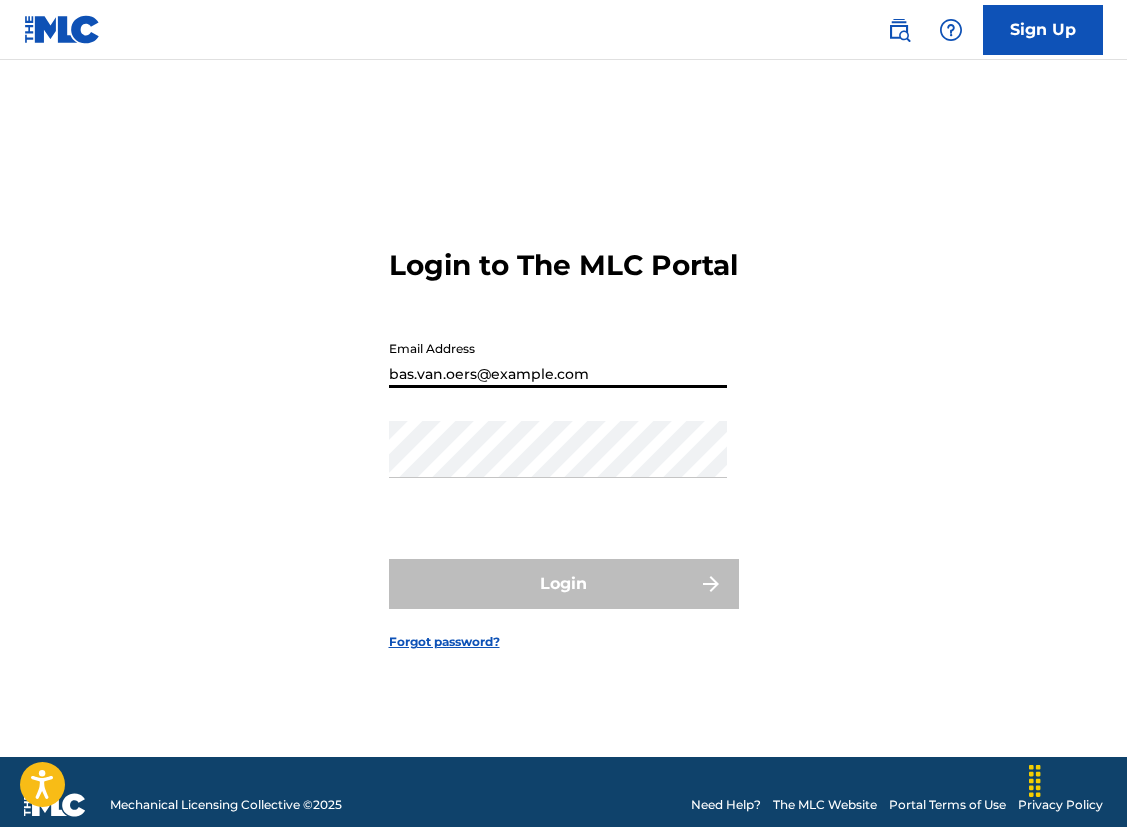 click on "Login" at bounding box center (564, 584) 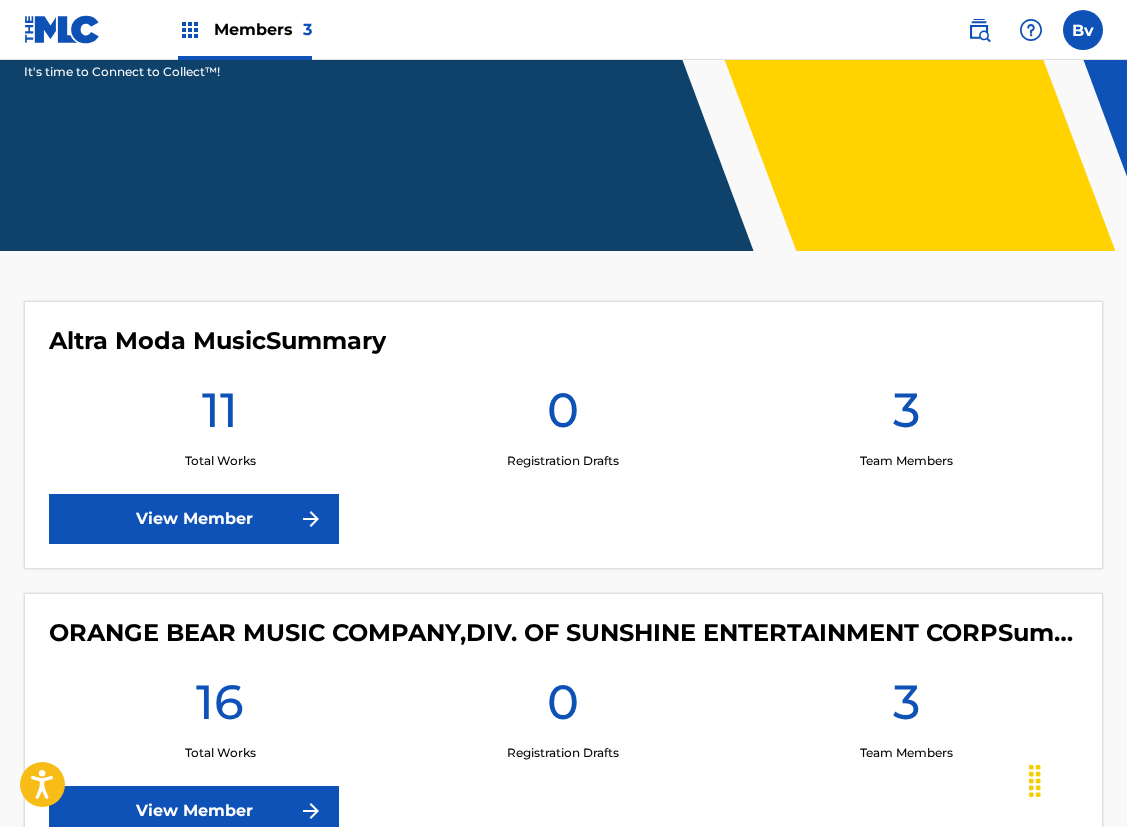 scroll, scrollTop: 365, scrollLeft: 0, axis: vertical 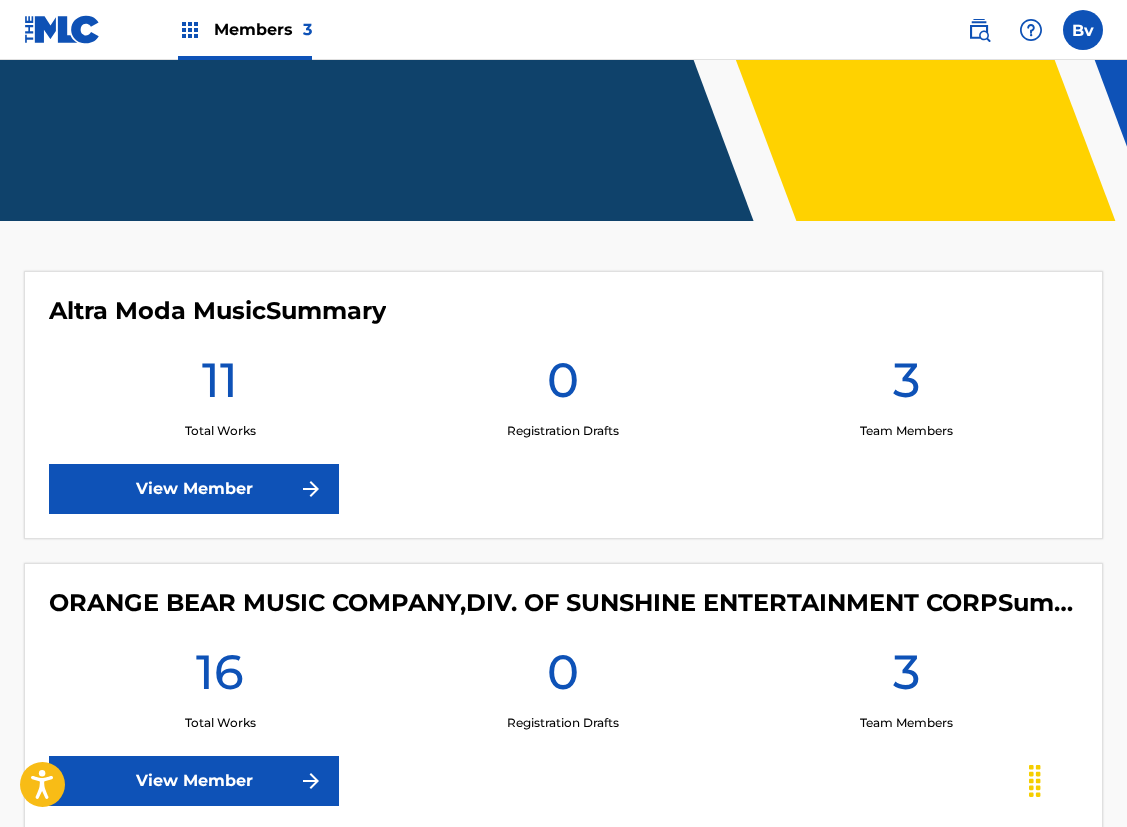click on "View Member" at bounding box center (194, 489) 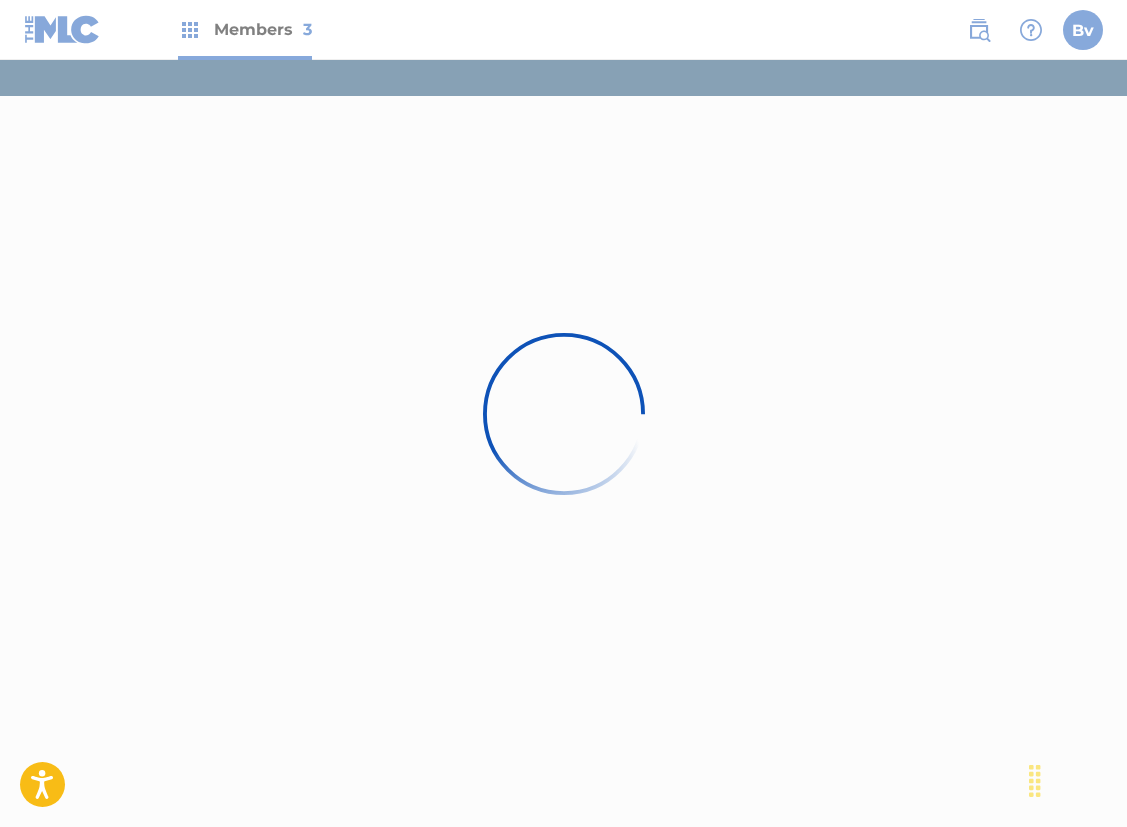 scroll, scrollTop: 0, scrollLeft: 0, axis: both 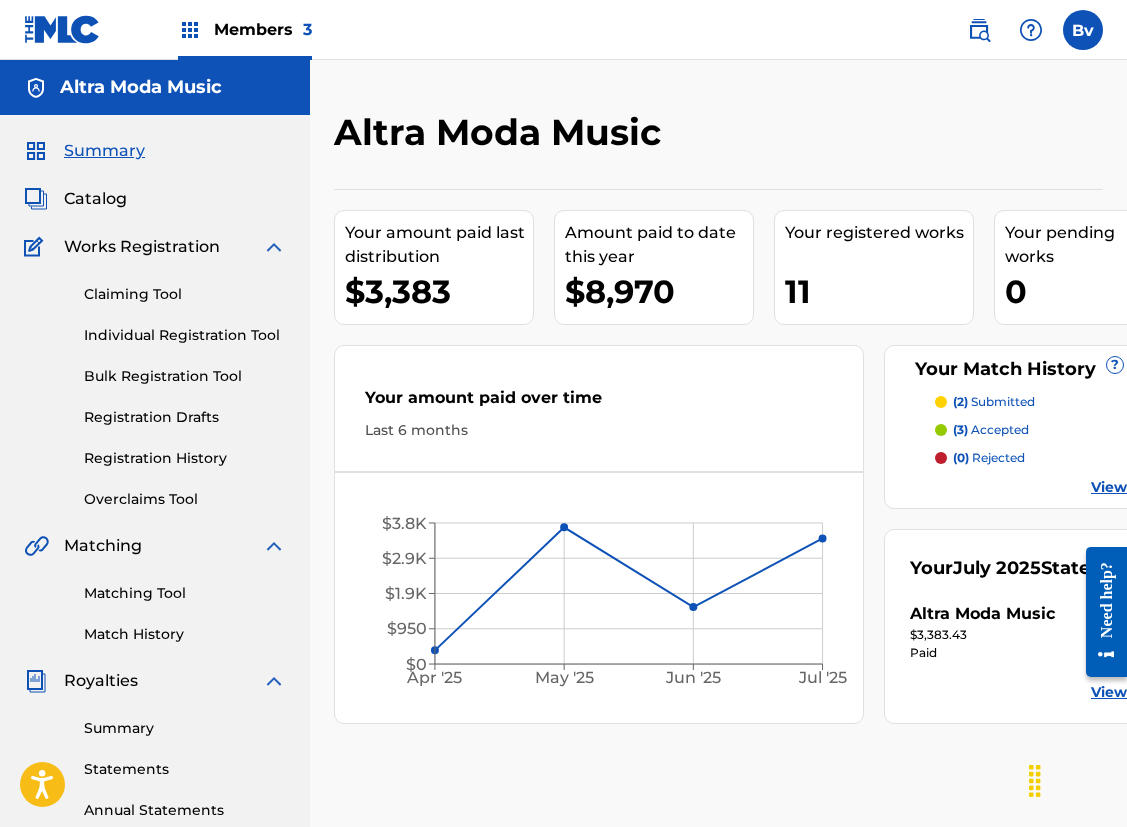 click on "Matching Tool" at bounding box center [185, 593] 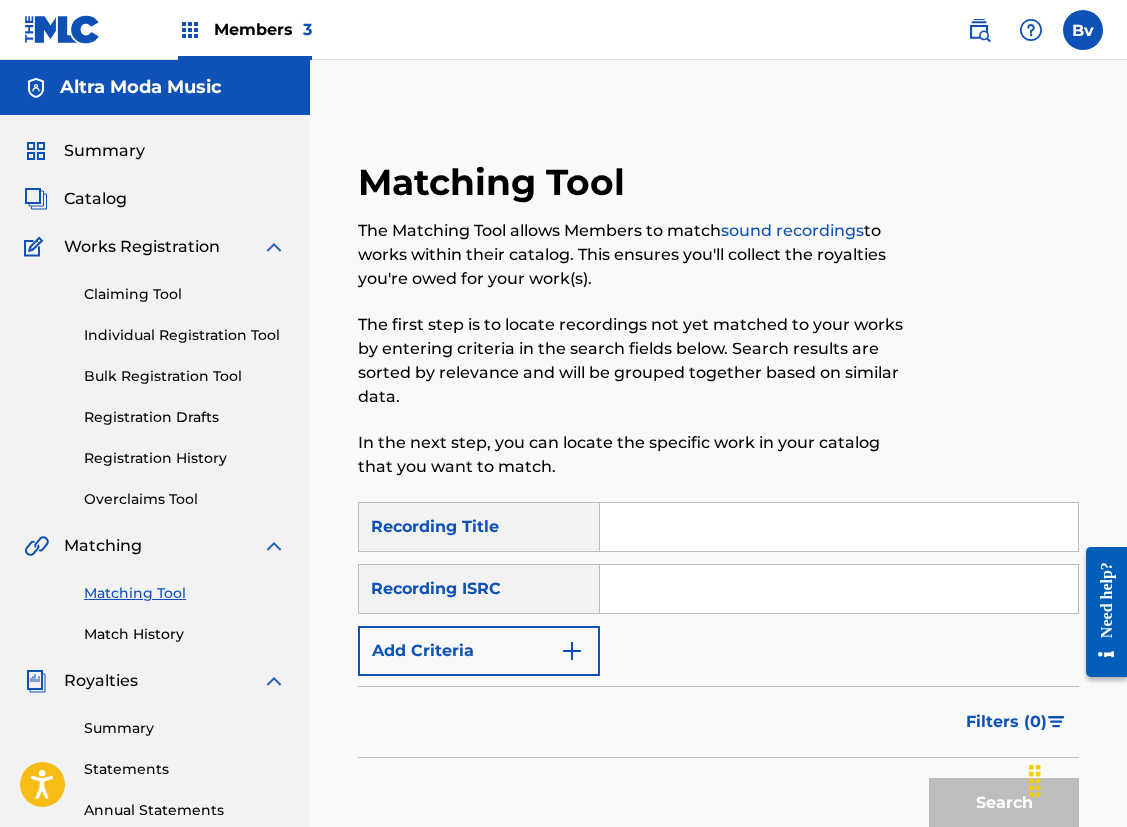 click at bounding box center [839, 527] 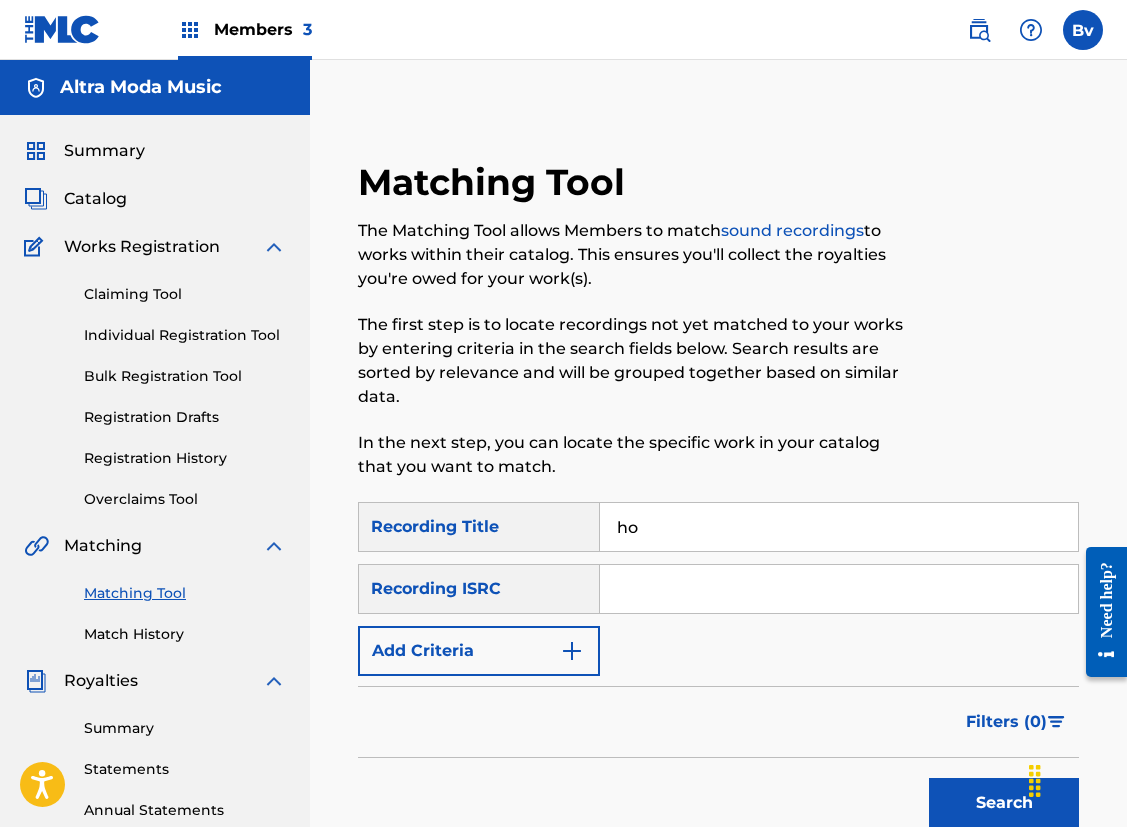 type on "h" 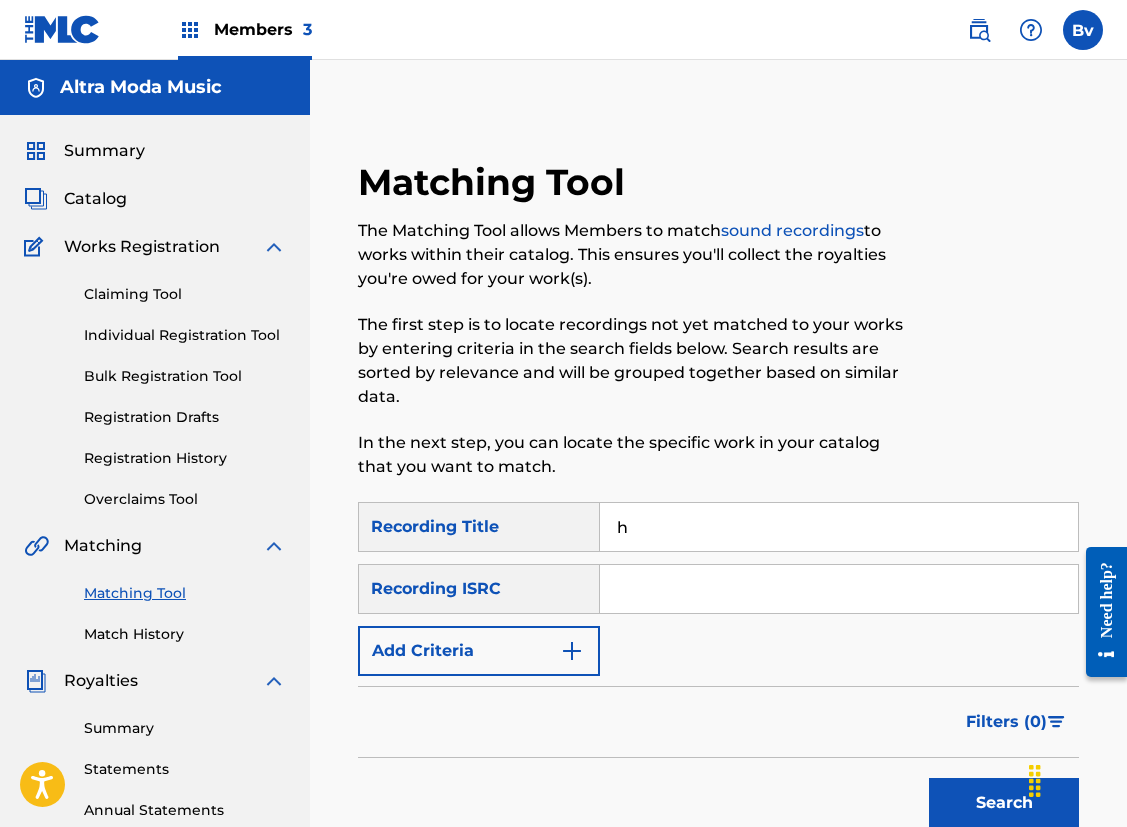 type 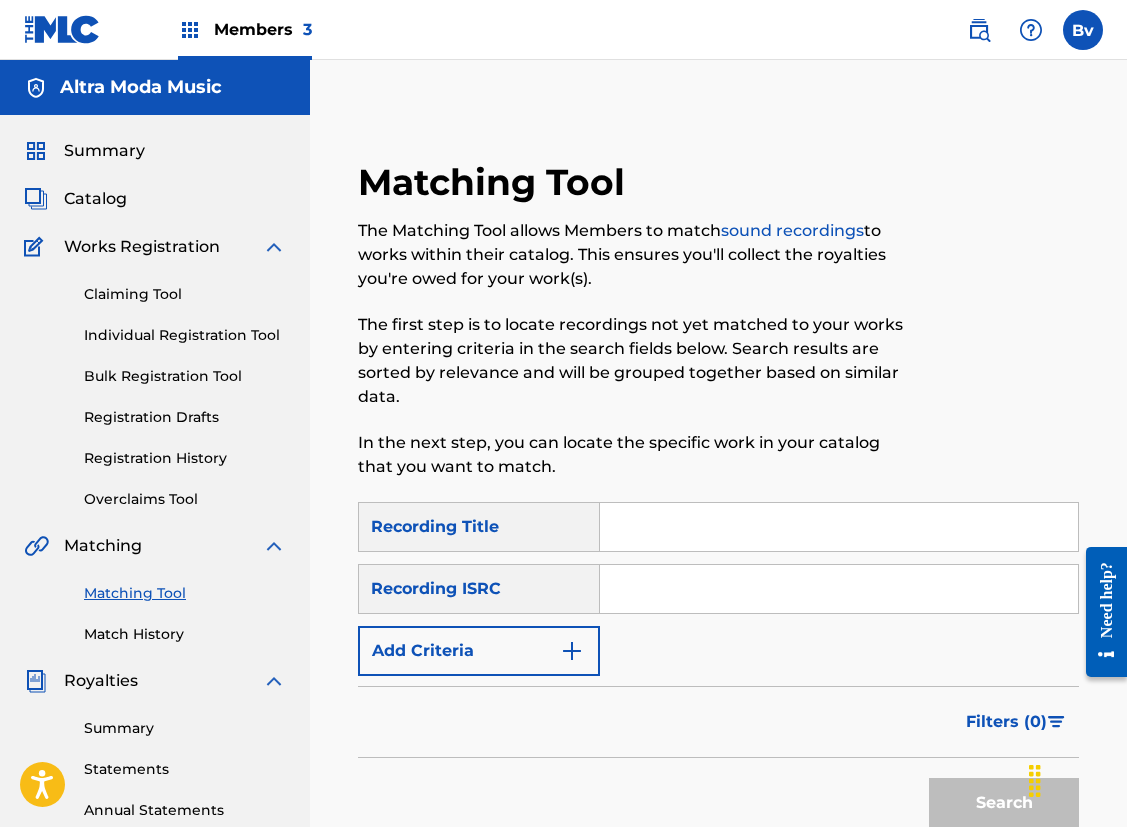 click on "Summary" at bounding box center [104, 151] 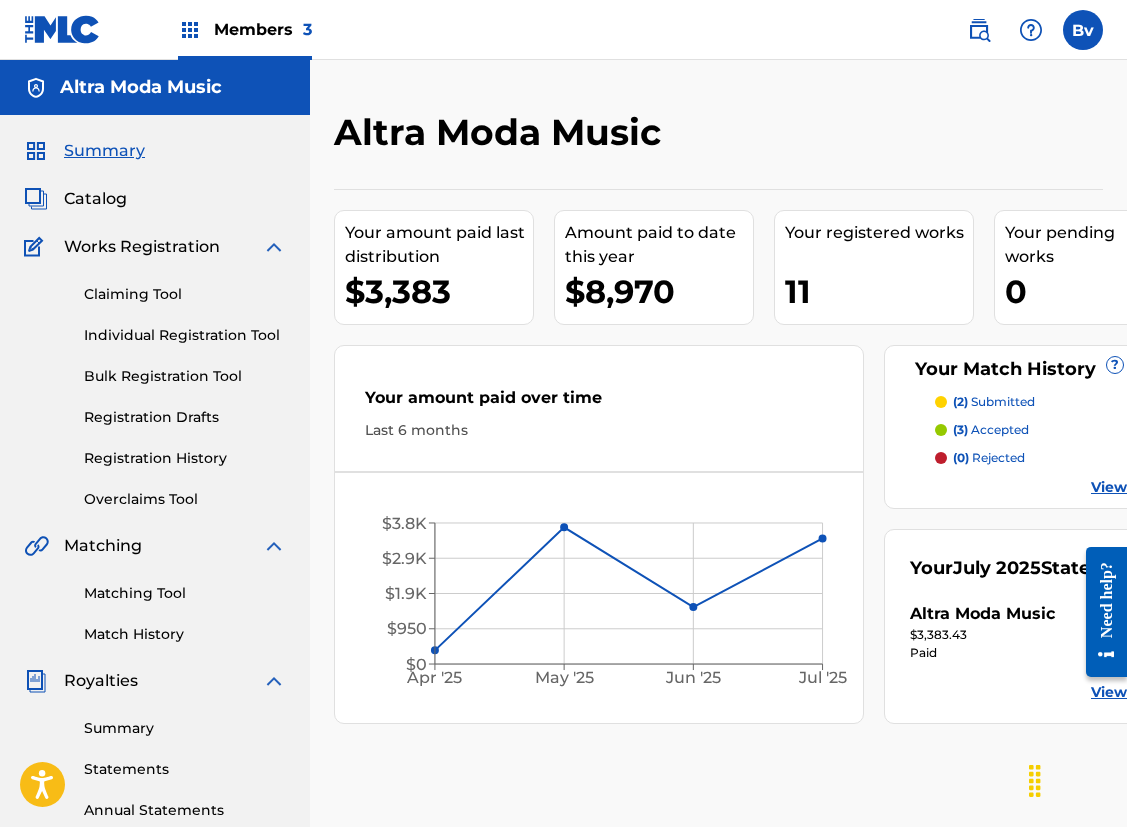 click on "Matching Tool" at bounding box center (185, 593) 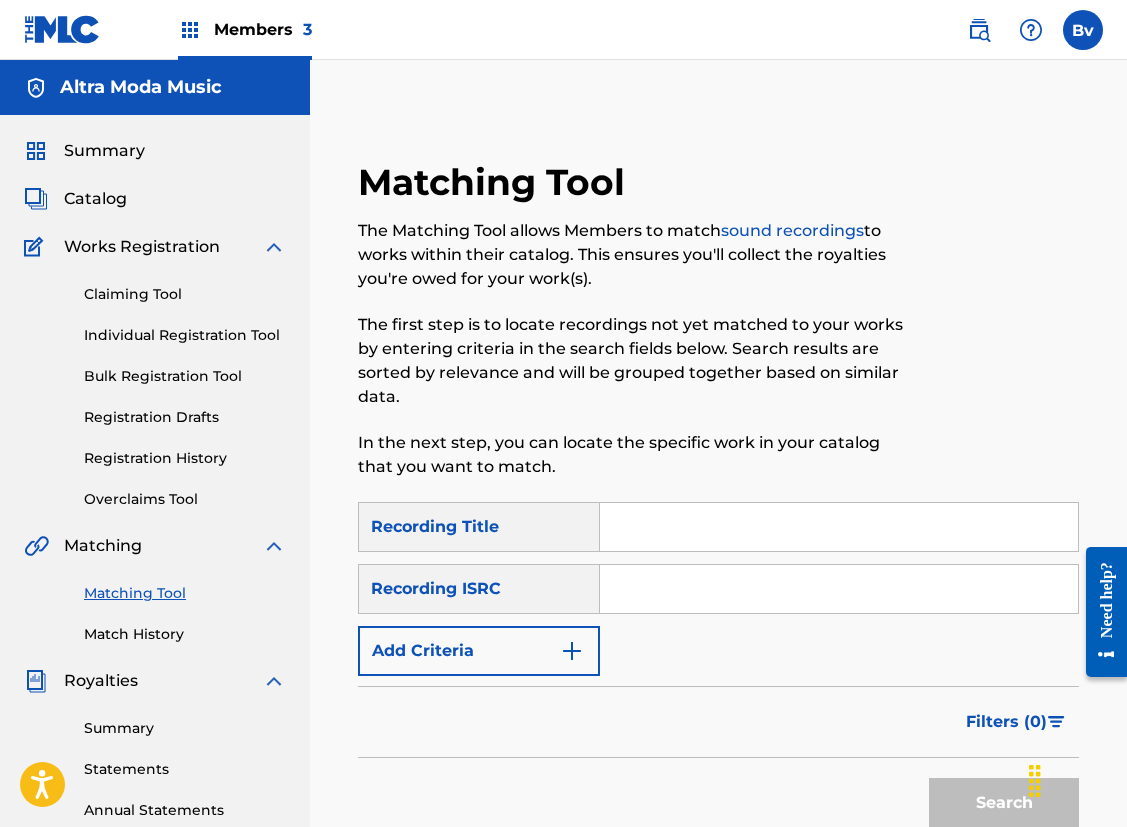 click on "SearchWithCriteria848e9082-c145-4b6a-a55d-082c3b132bdc Recording Title SearchWithCriteria0671b9d9-36e6-4973-9b2a-47be681cc11b Recording ISRC Add Criteria" at bounding box center (718, 589) 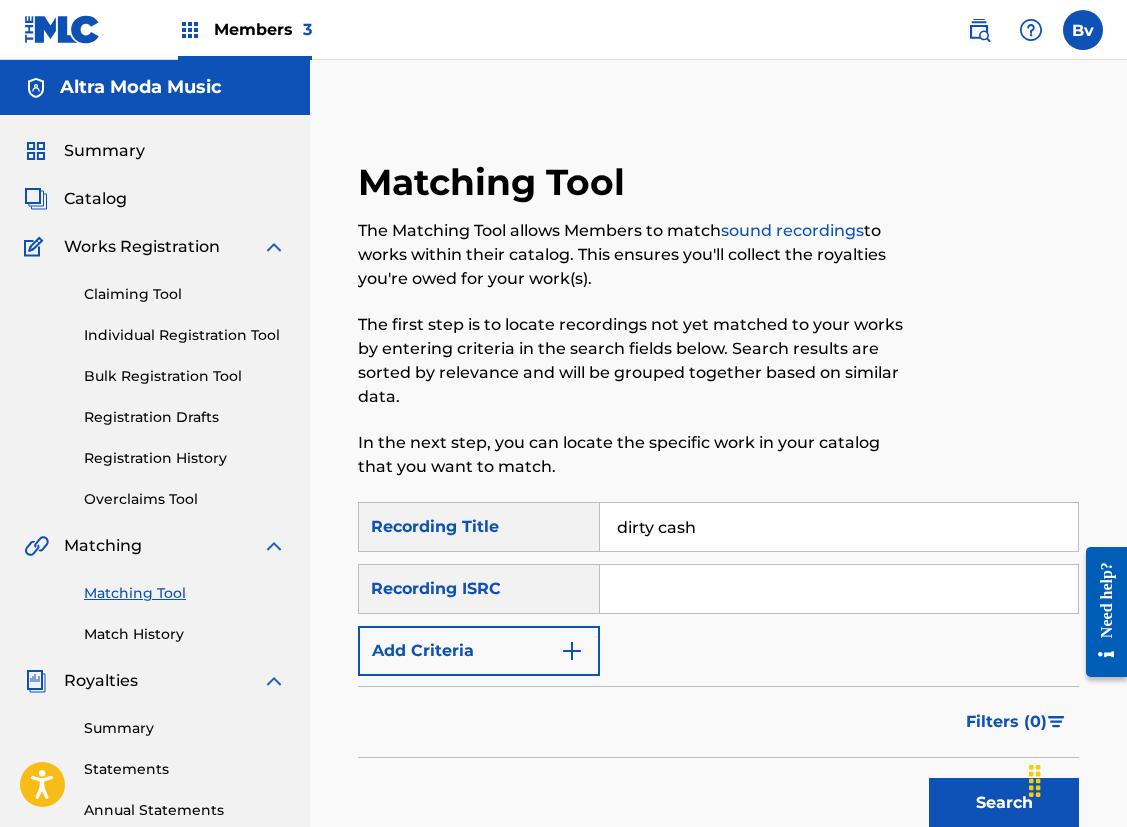 type on "dirty cash" 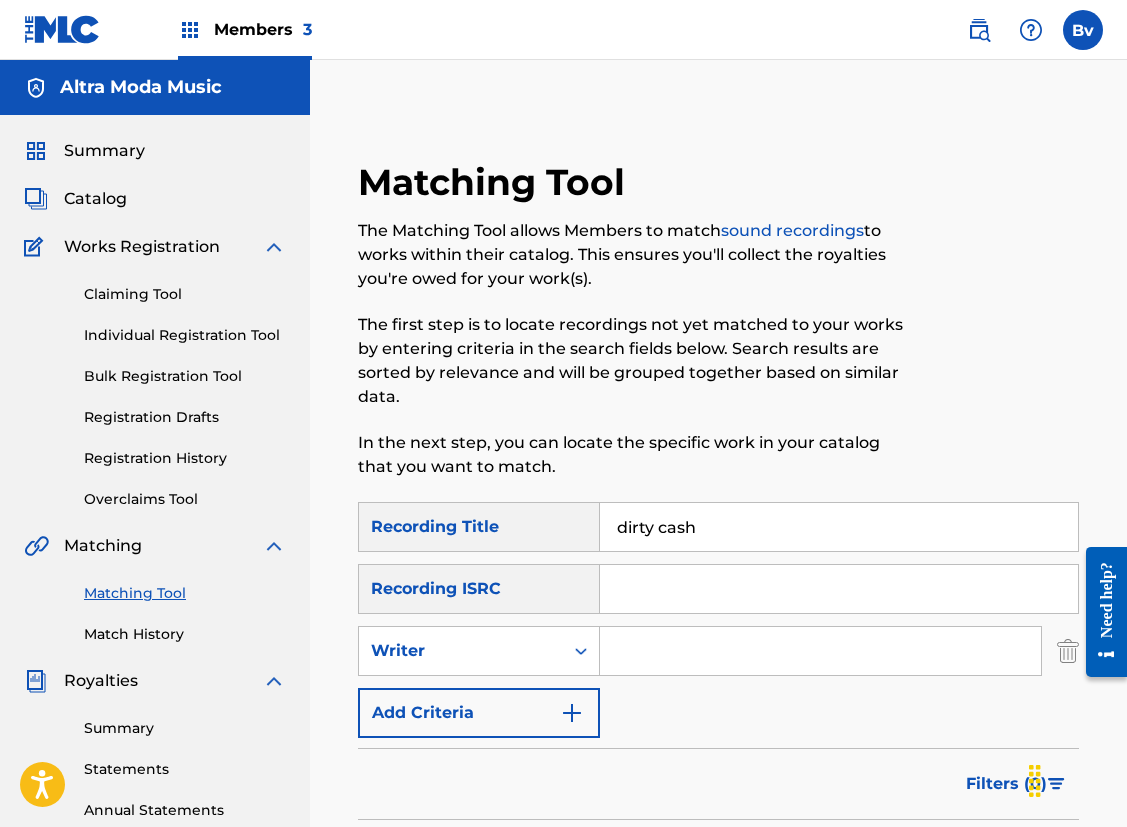 click at bounding box center [820, 651] 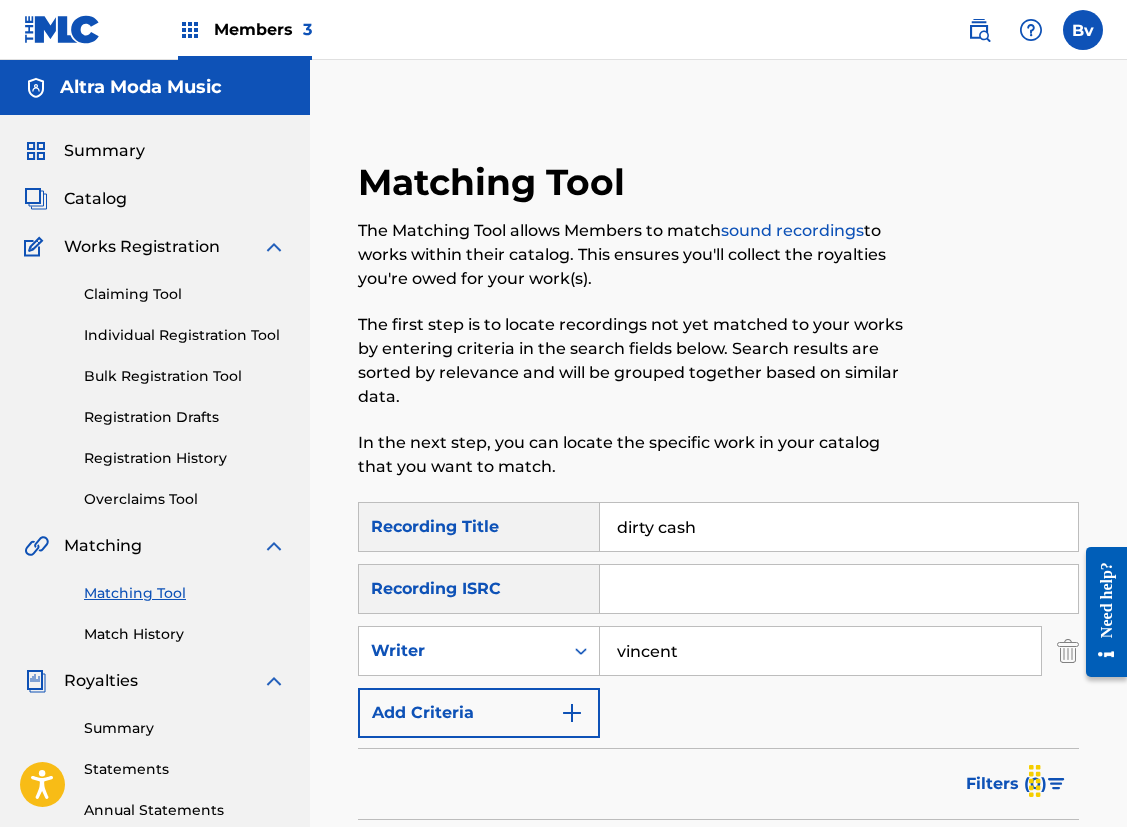 click on "Search" at bounding box center (1004, 865) 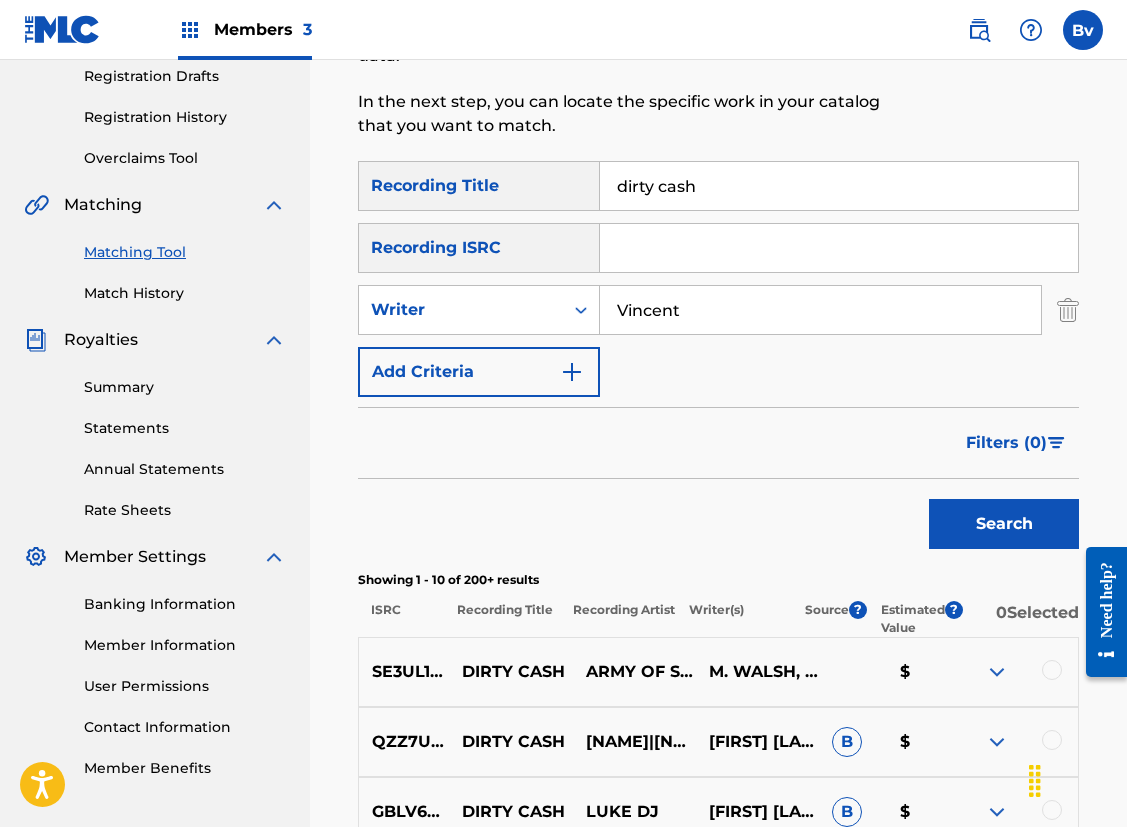 scroll, scrollTop: 421, scrollLeft: 0, axis: vertical 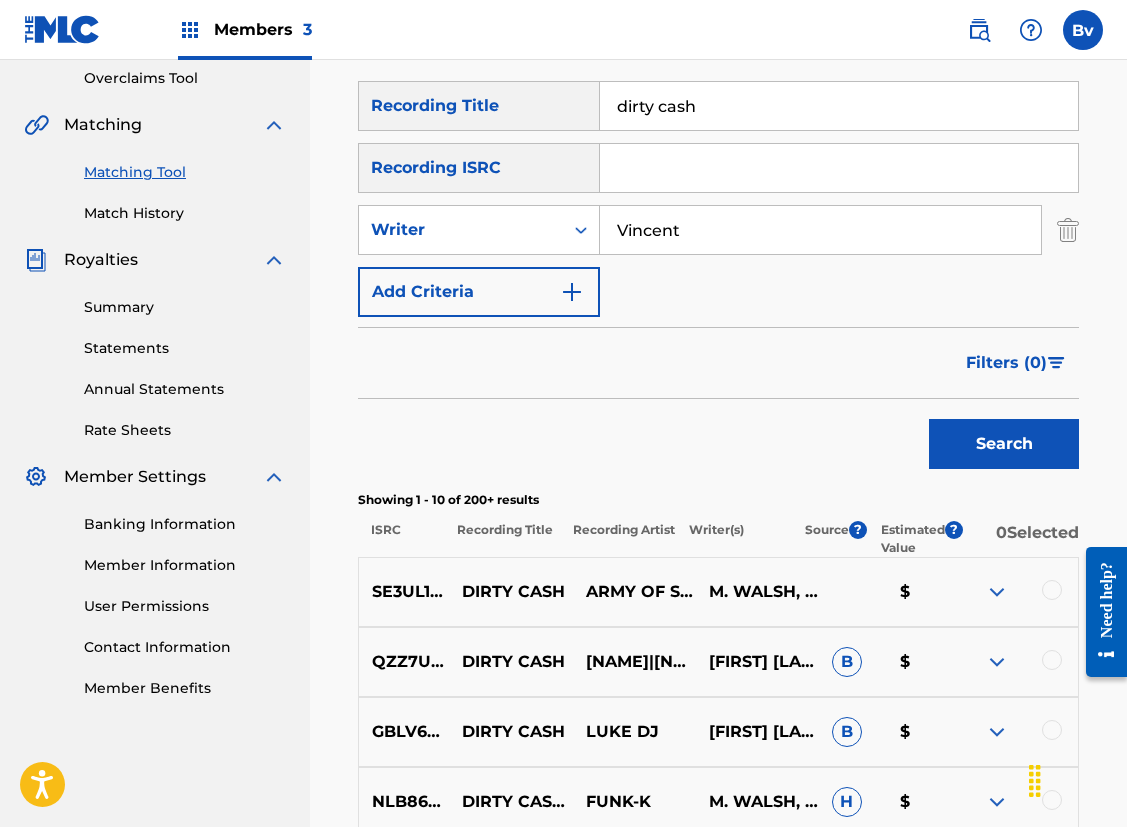type on "Vincent" 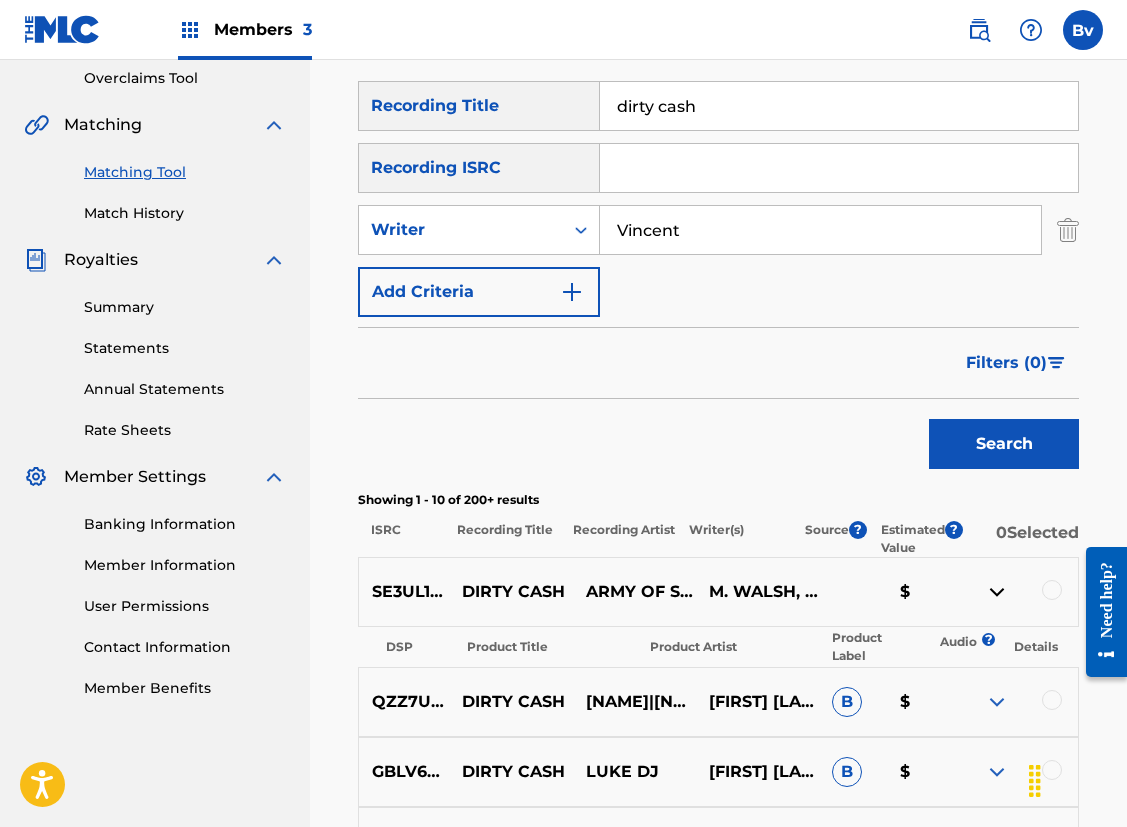 click at bounding box center [1052, 590] 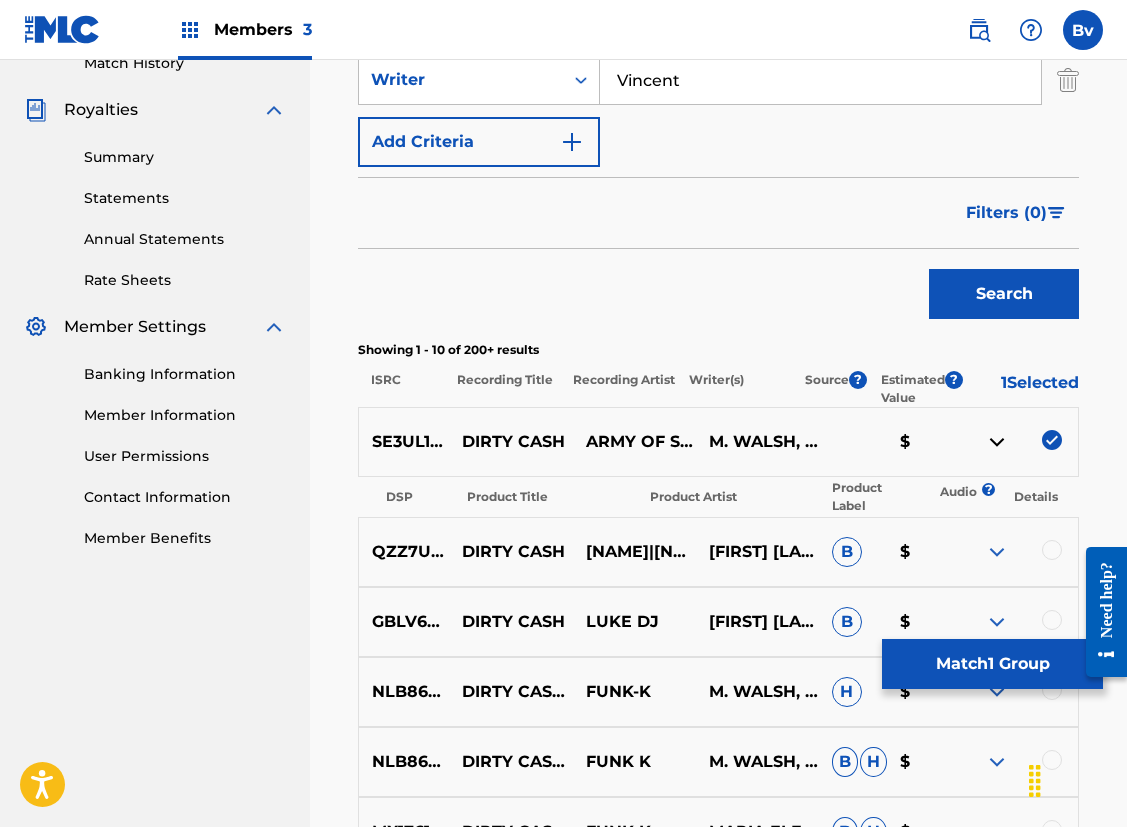scroll, scrollTop: 579, scrollLeft: 0, axis: vertical 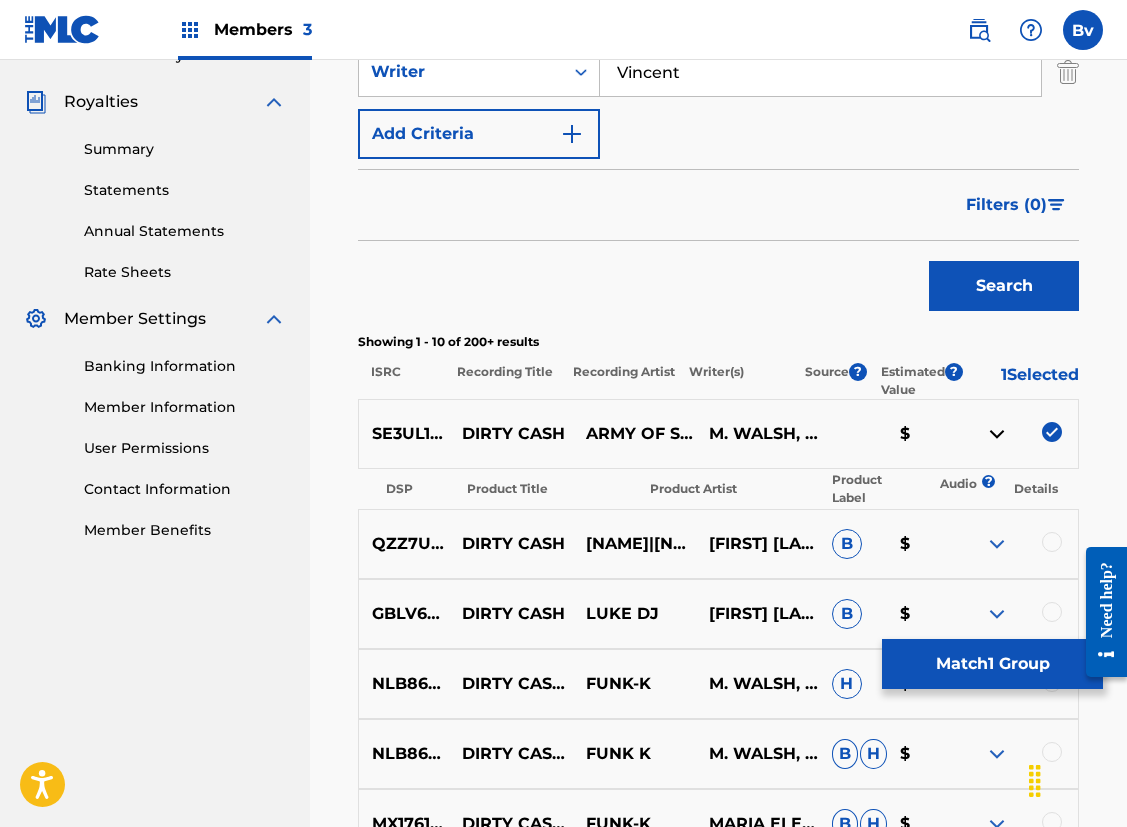 click at bounding box center (1052, 542) 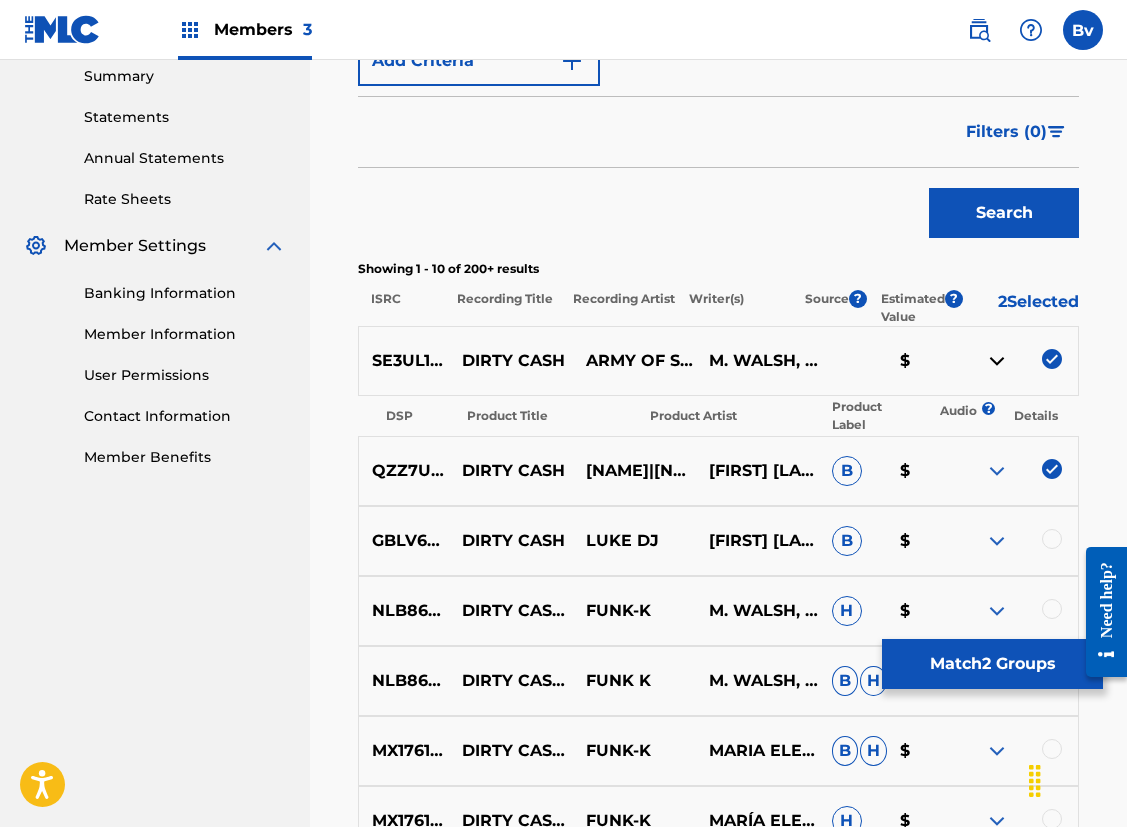 scroll, scrollTop: 680, scrollLeft: 0, axis: vertical 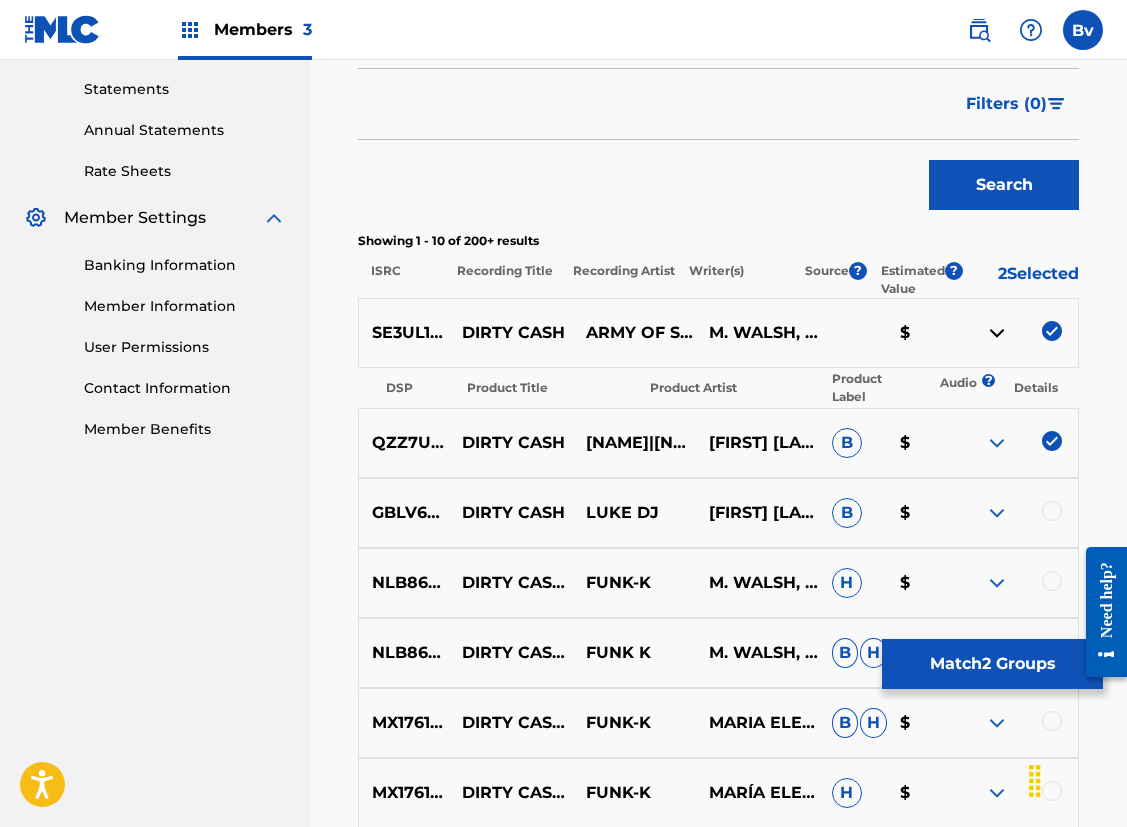 click at bounding box center (1052, 511) 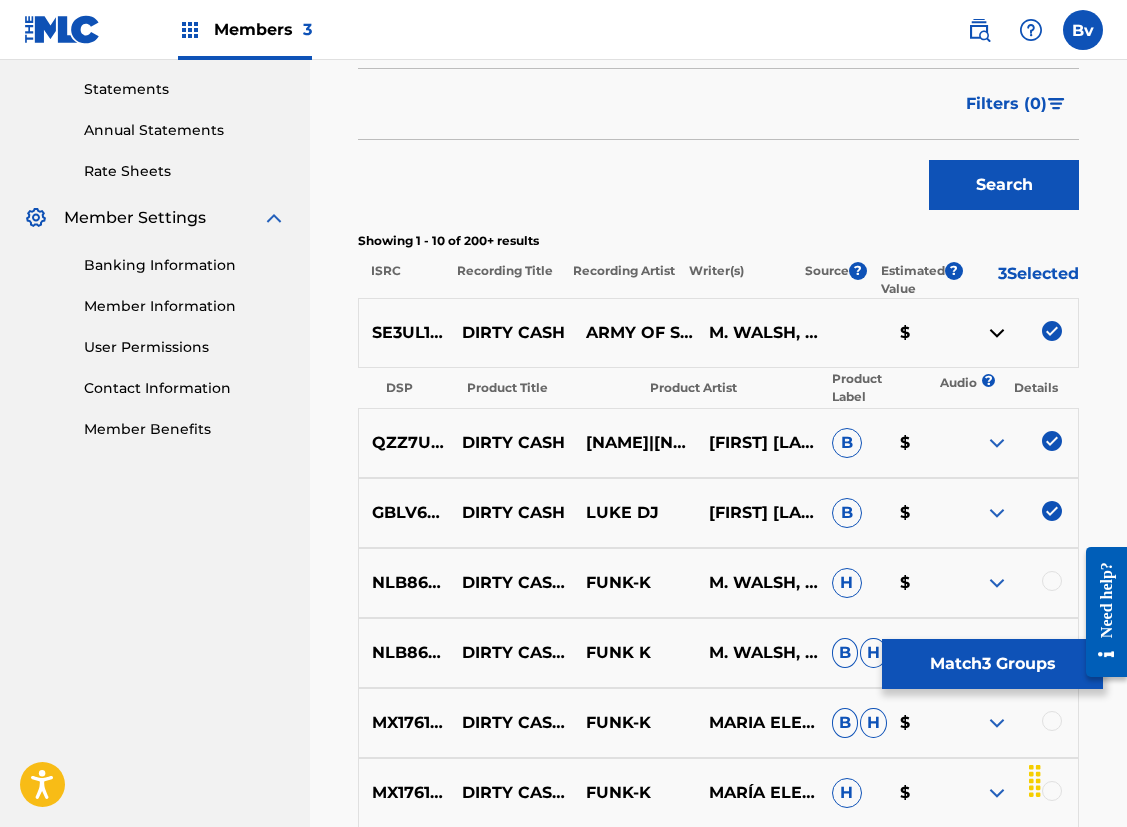 click at bounding box center (1052, 581) 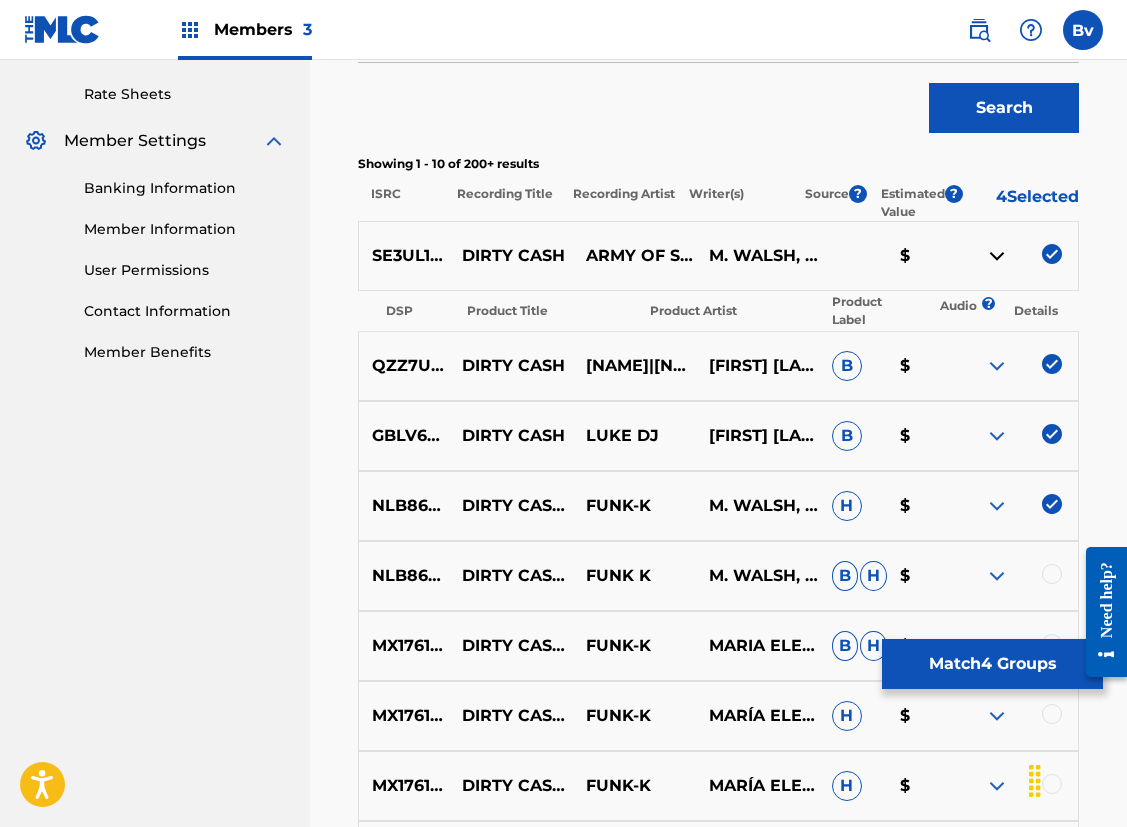 scroll, scrollTop: 759, scrollLeft: 0, axis: vertical 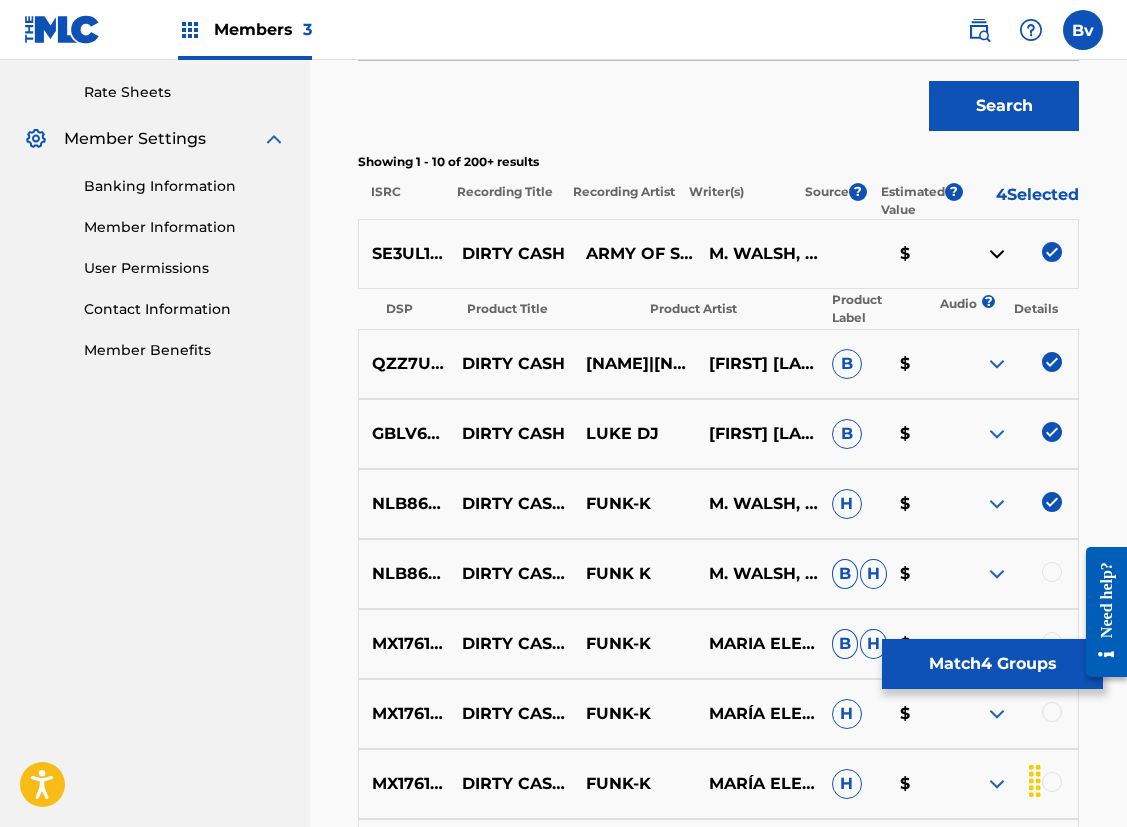click at bounding box center (1052, 572) 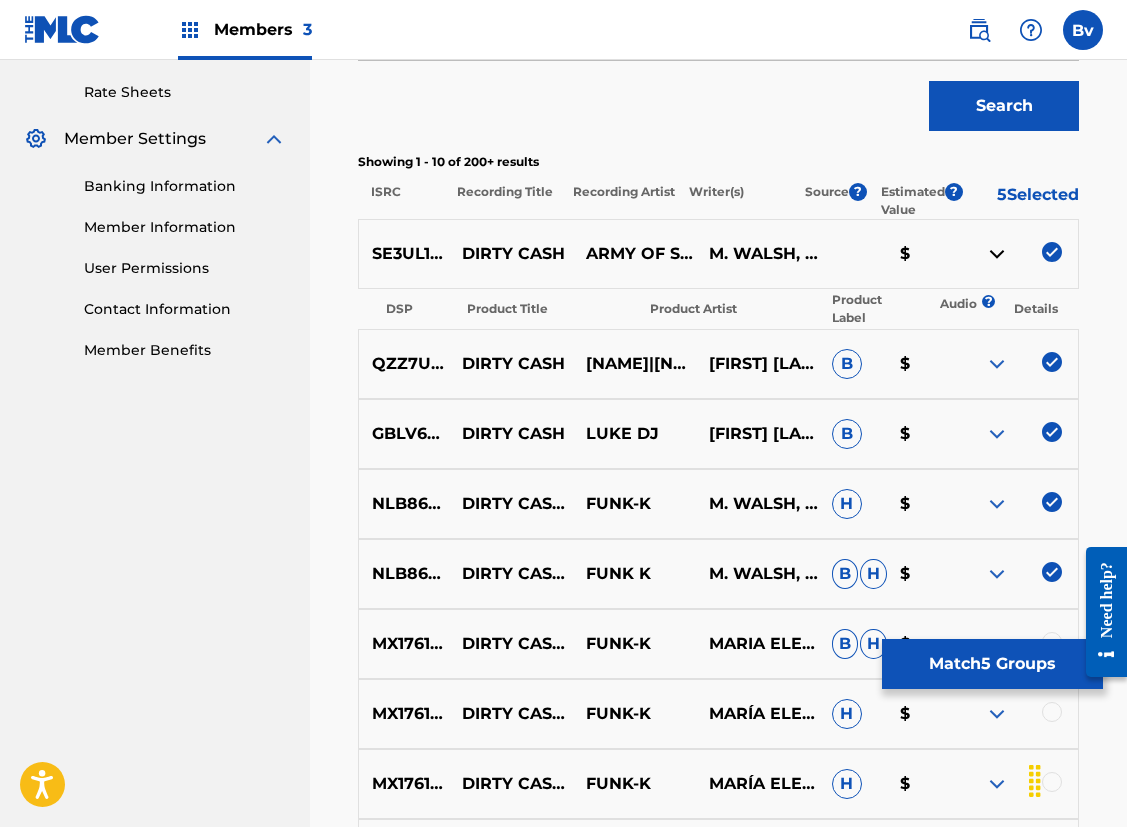 scroll, scrollTop: 813, scrollLeft: 0, axis: vertical 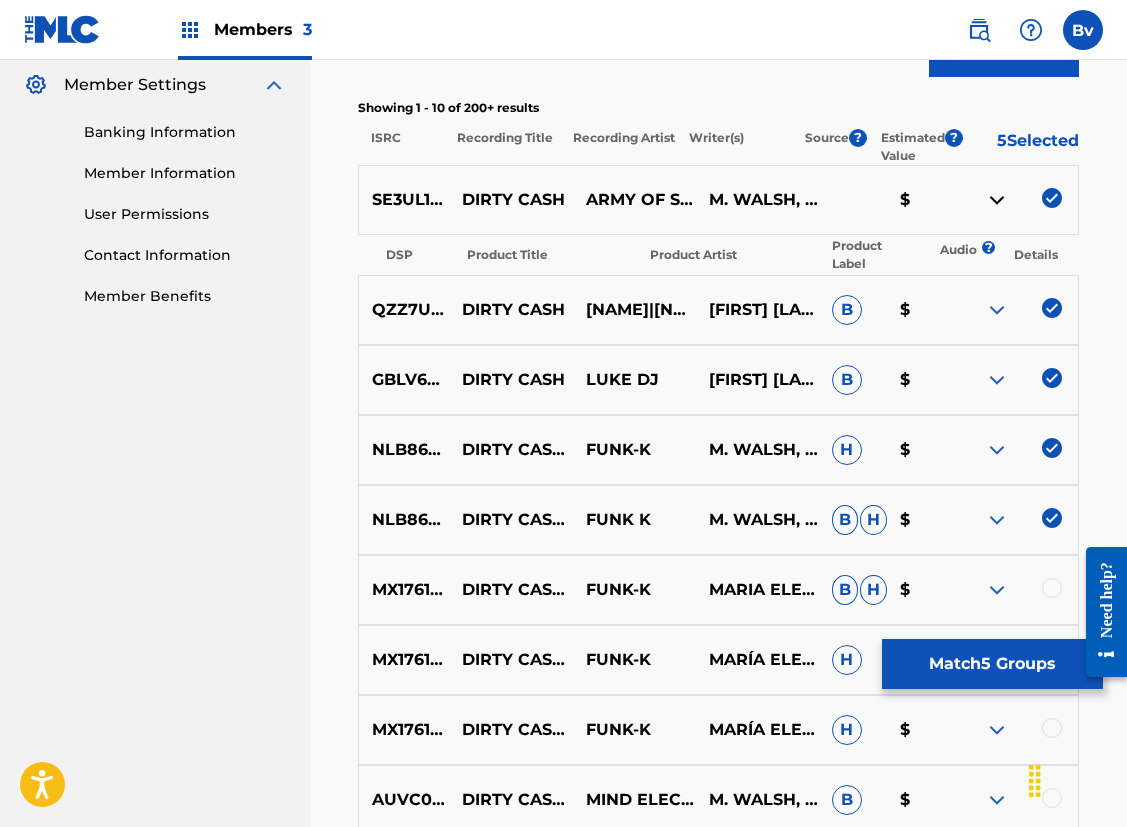 click at bounding box center [1052, 588] 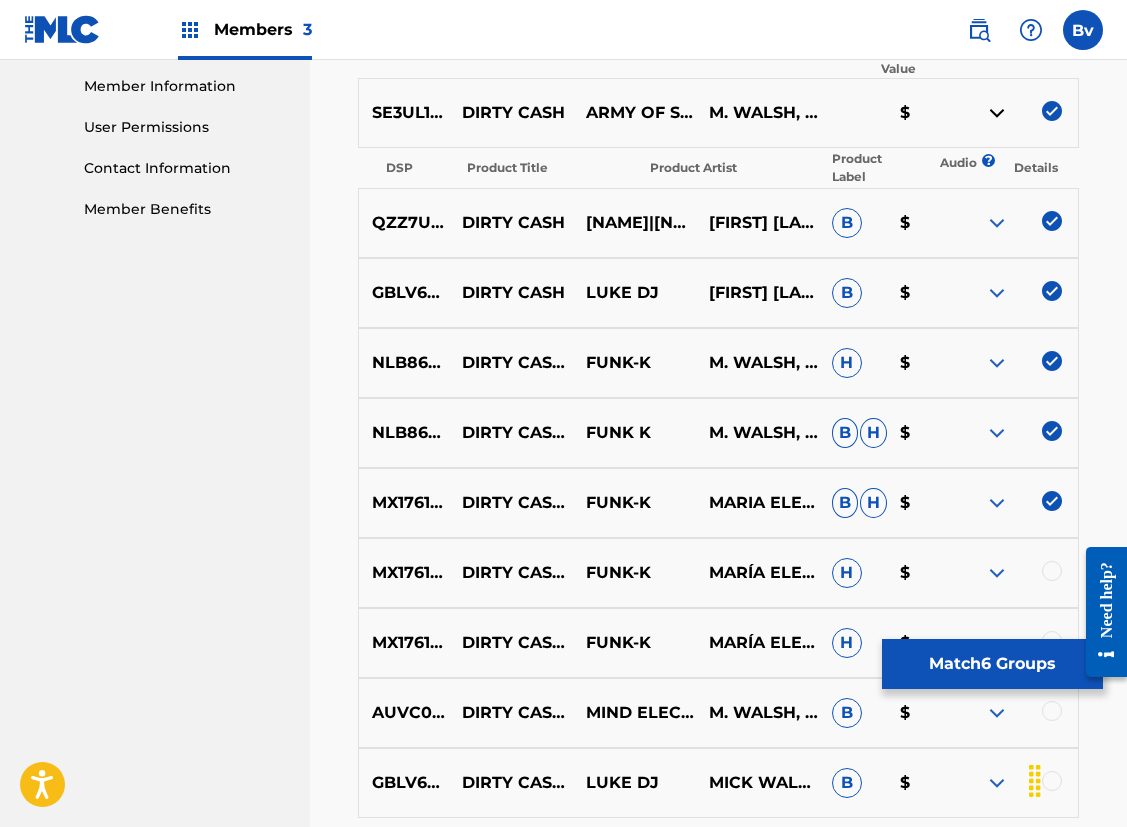 scroll, scrollTop: 949, scrollLeft: 0, axis: vertical 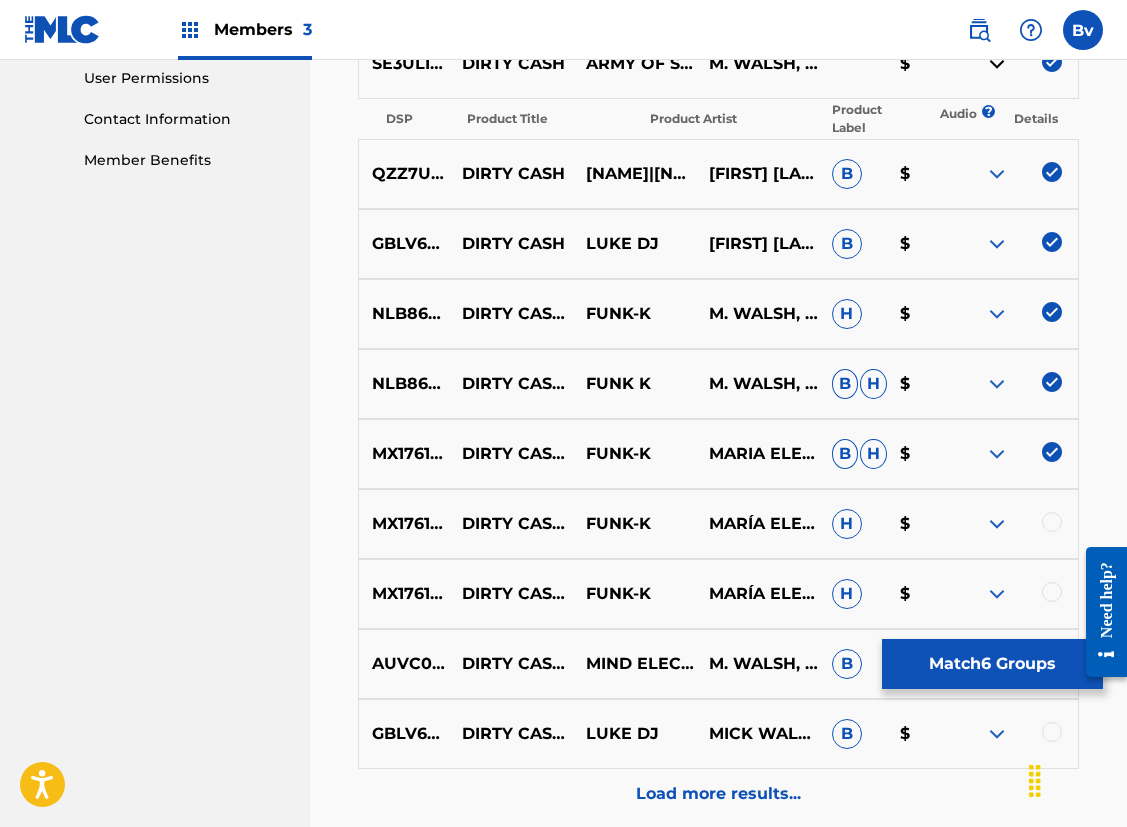 click at bounding box center (1052, 522) 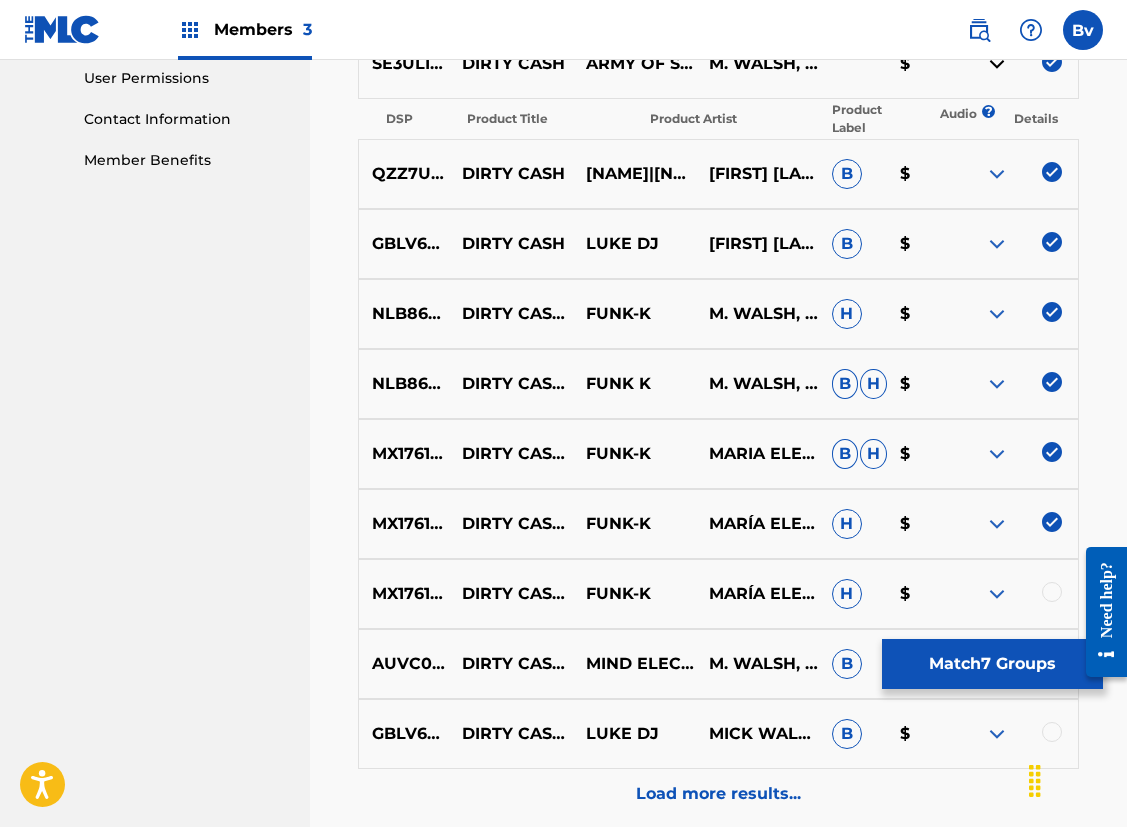 click at bounding box center [1052, 592] 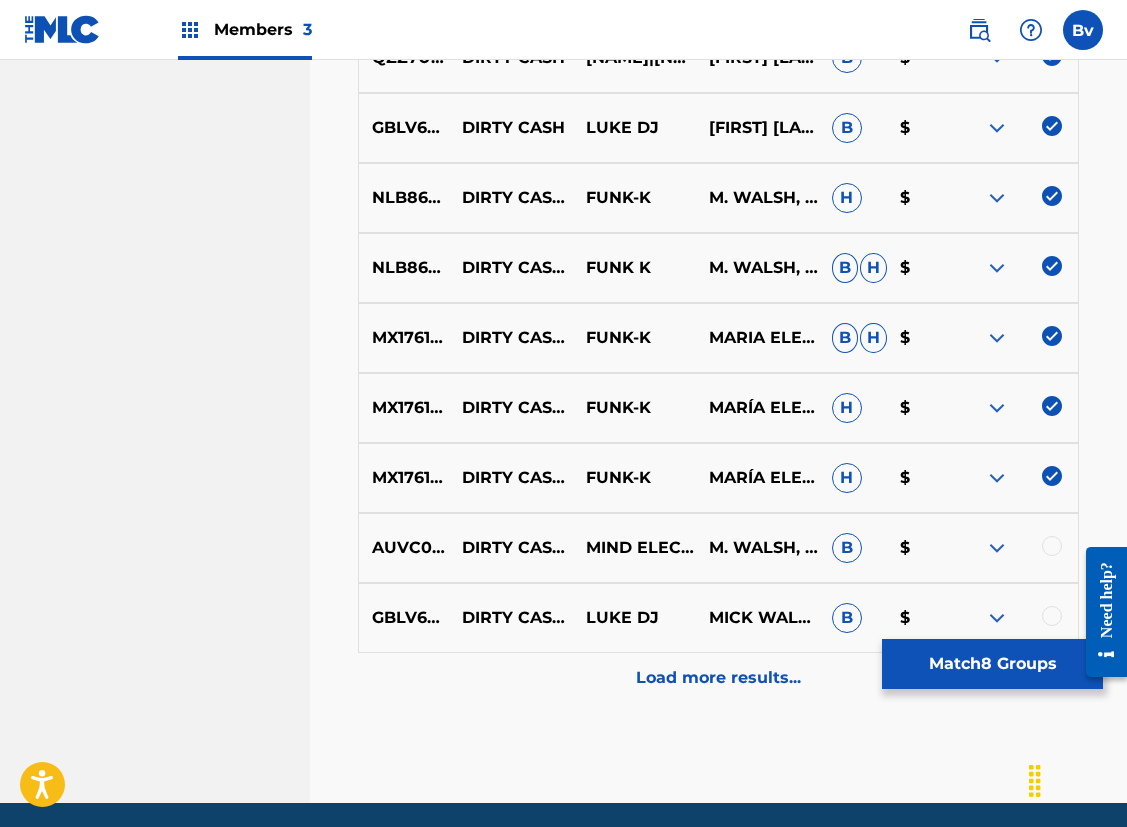 scroll, scrollTop: 1084, scrollLeft: 0, axis: vertical 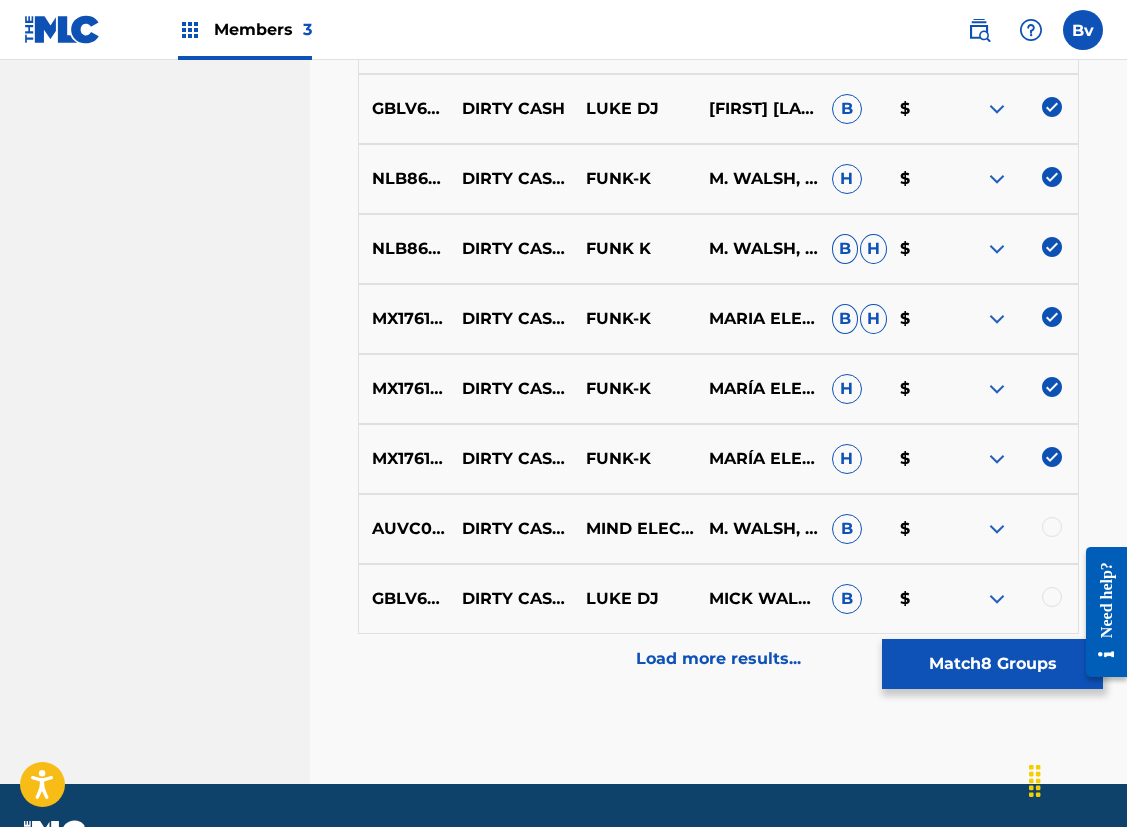 click at bounding box center (1052, 527) 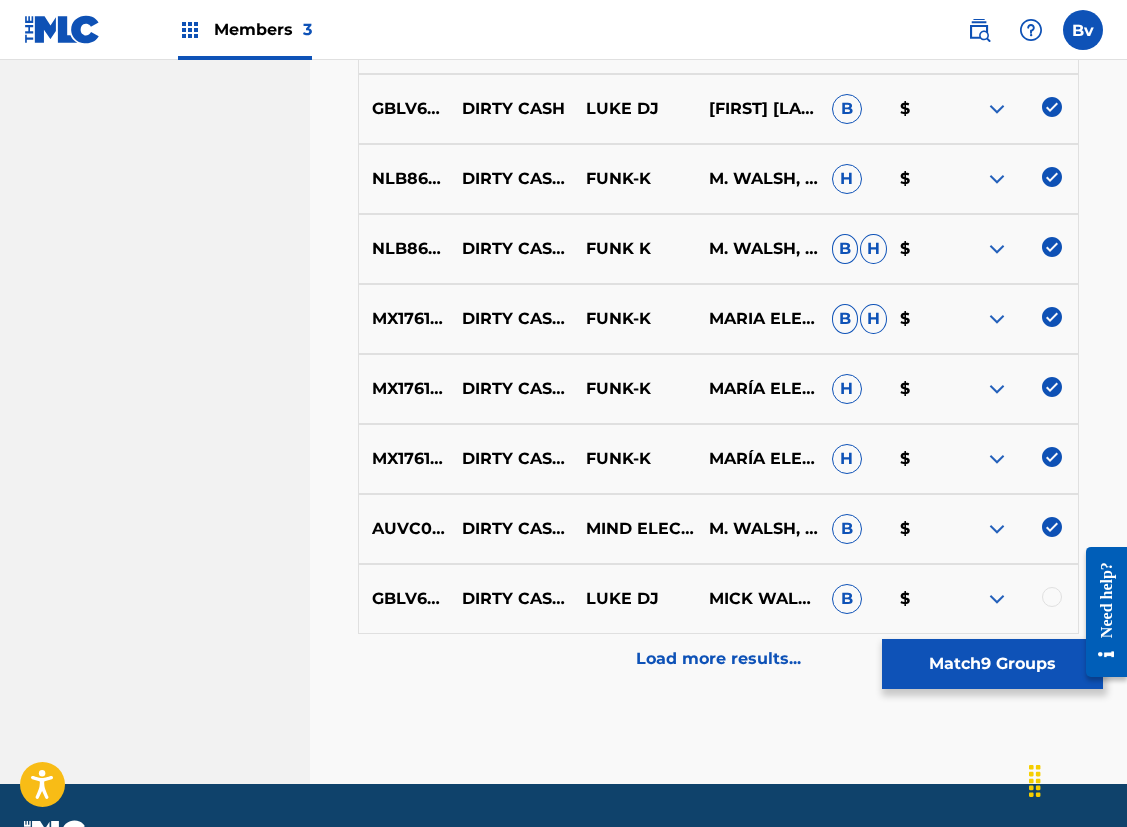 click at bounding box center (1052, 597) 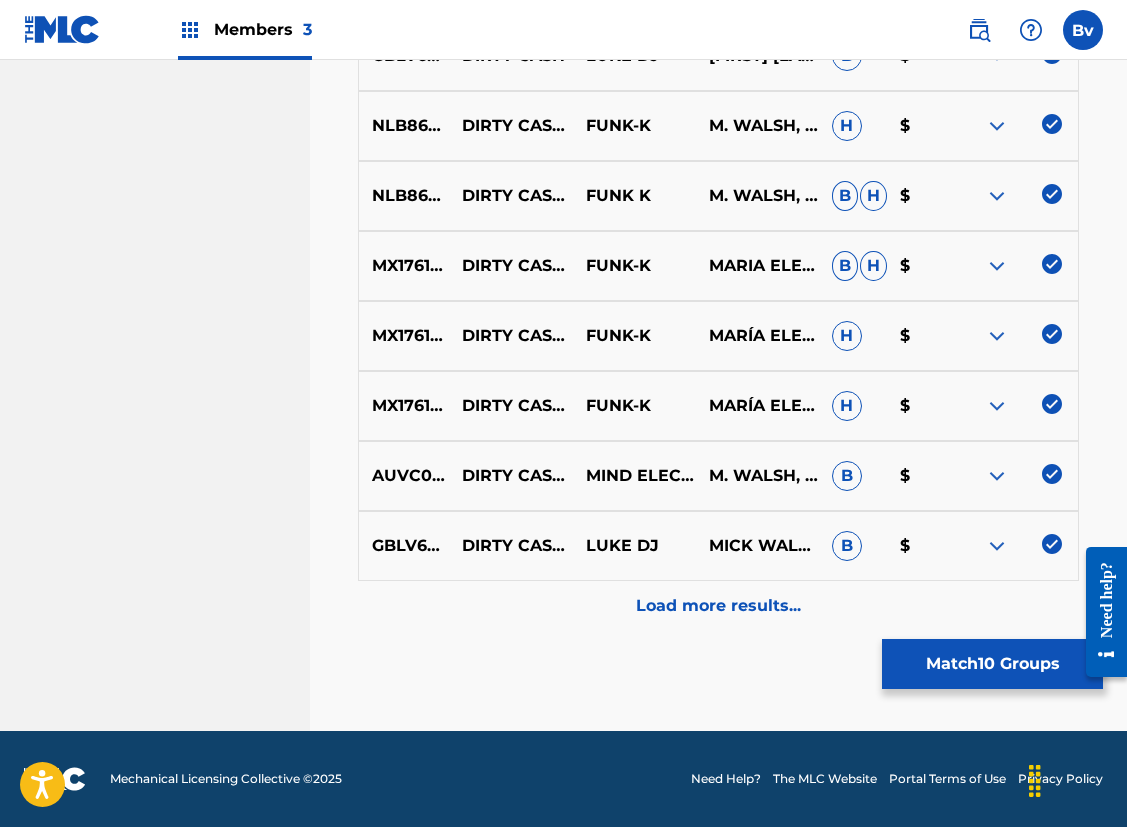click on "Load more results..." at bounding box center [718, 606] 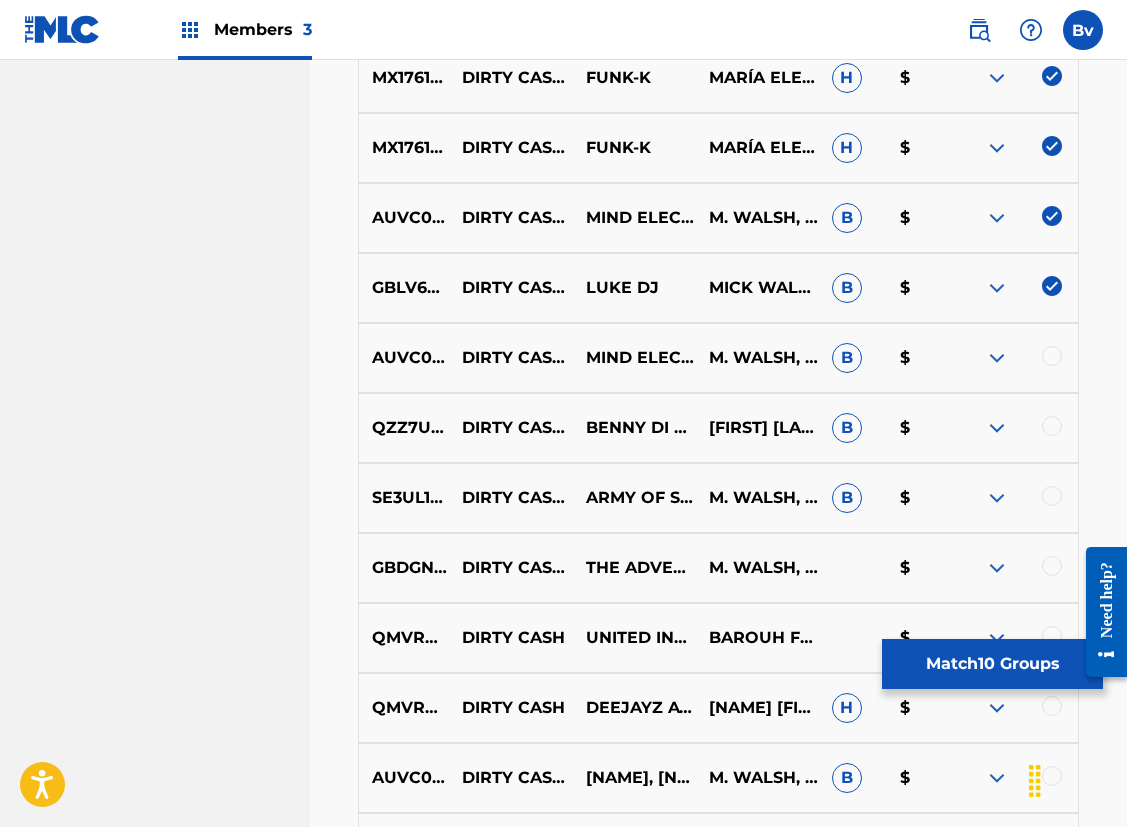 scroll, scrollTop: 1377, scrollLeft: 0, axis: vertical 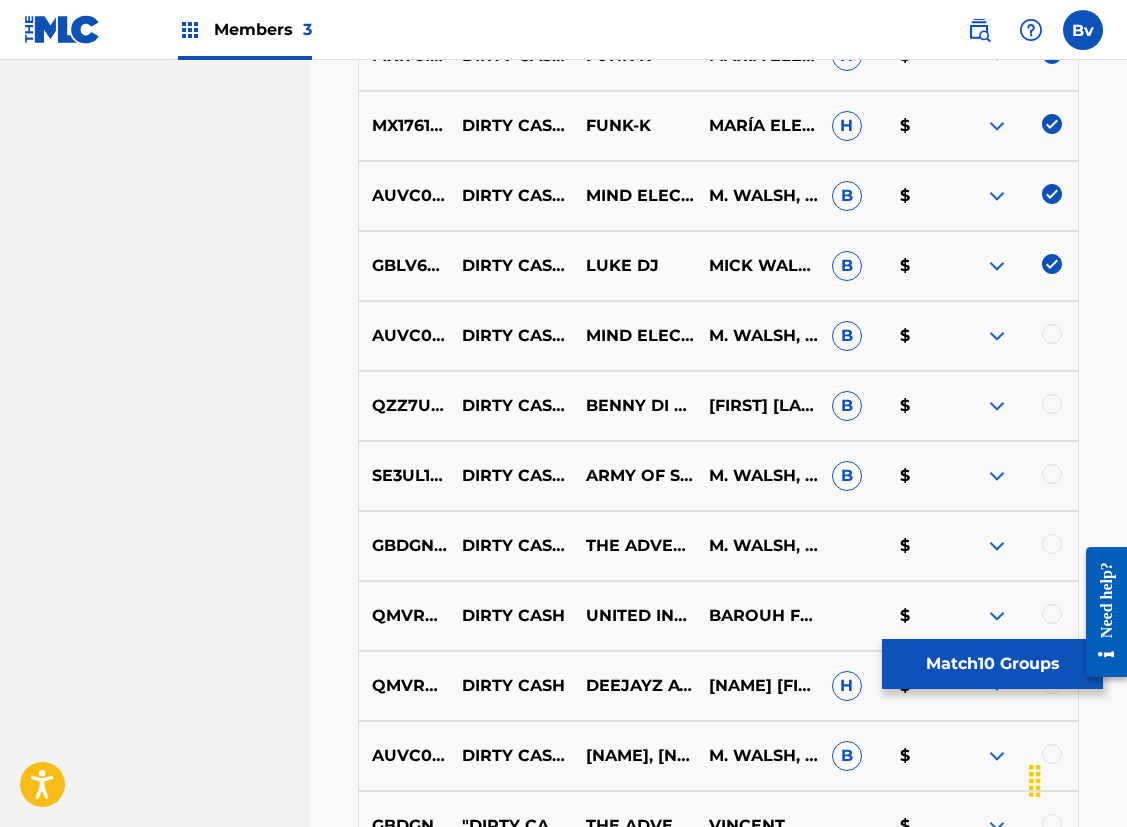 click at bounding box center (1052, 334) 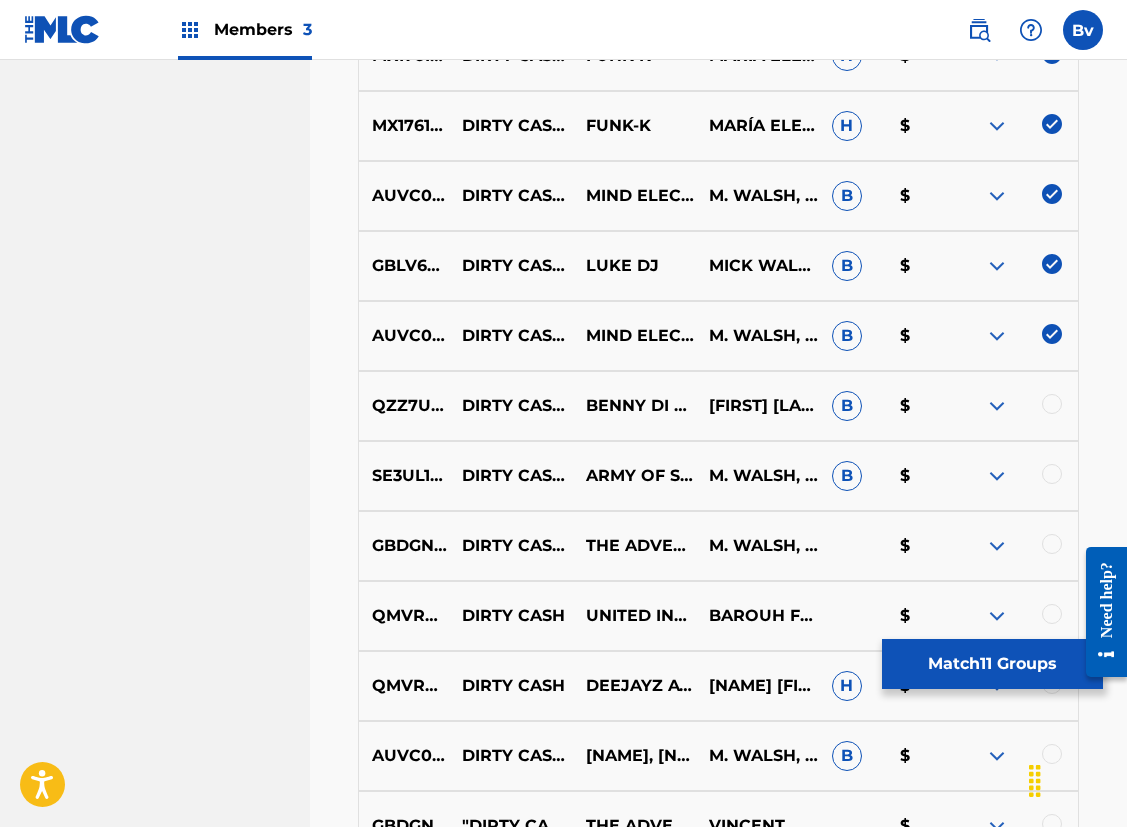 click at bounding box center (1052, 404) 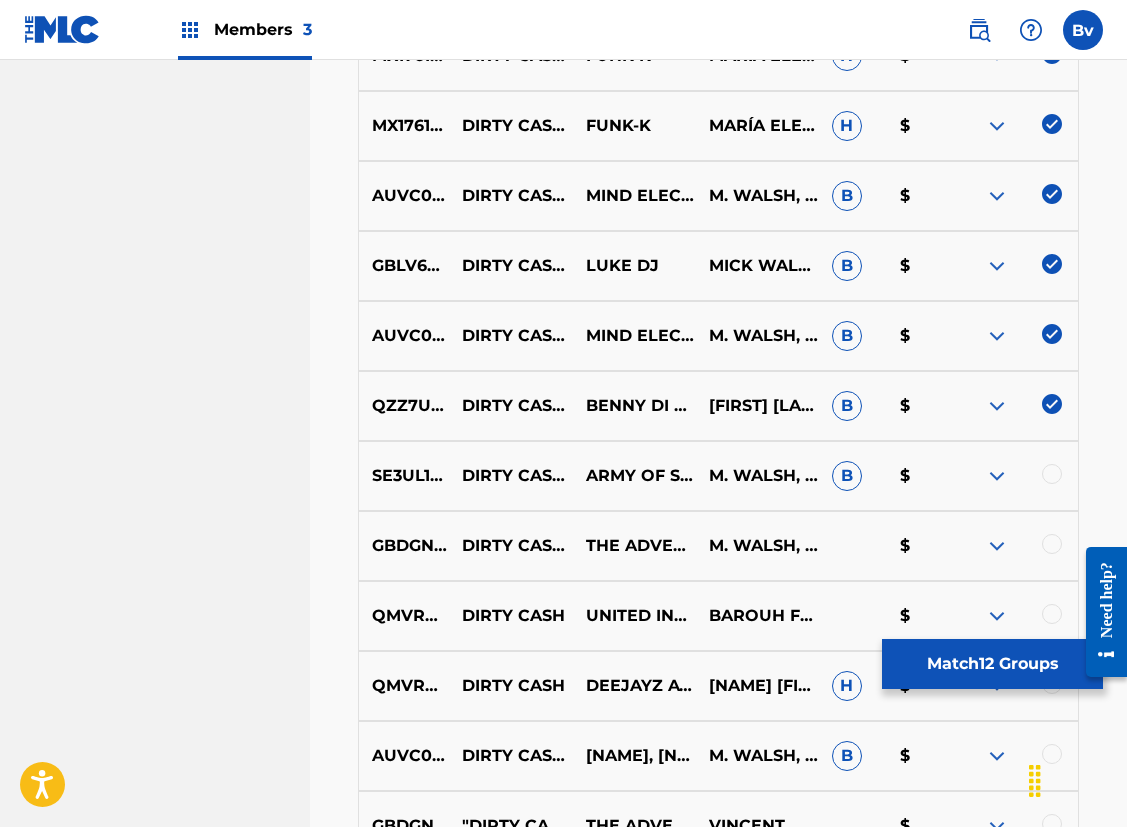 click at bounding box center (1052, 474) 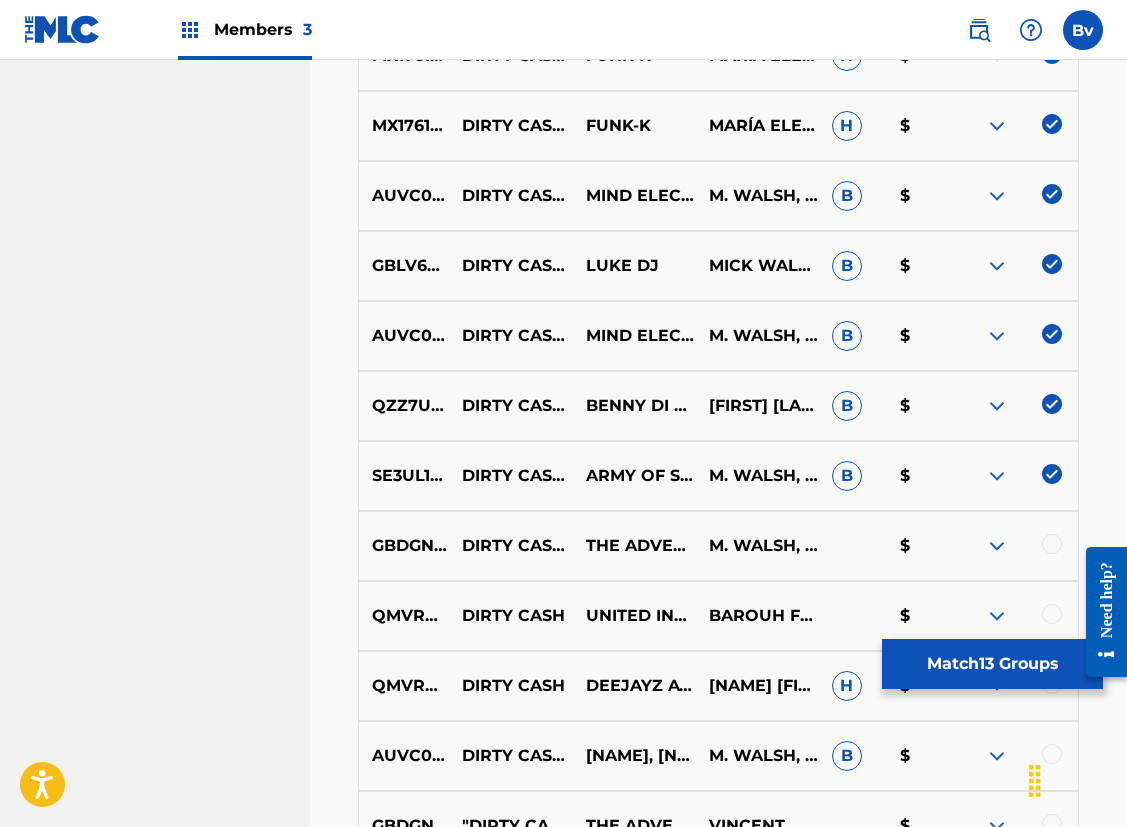click at bounding box center (1052, 544) 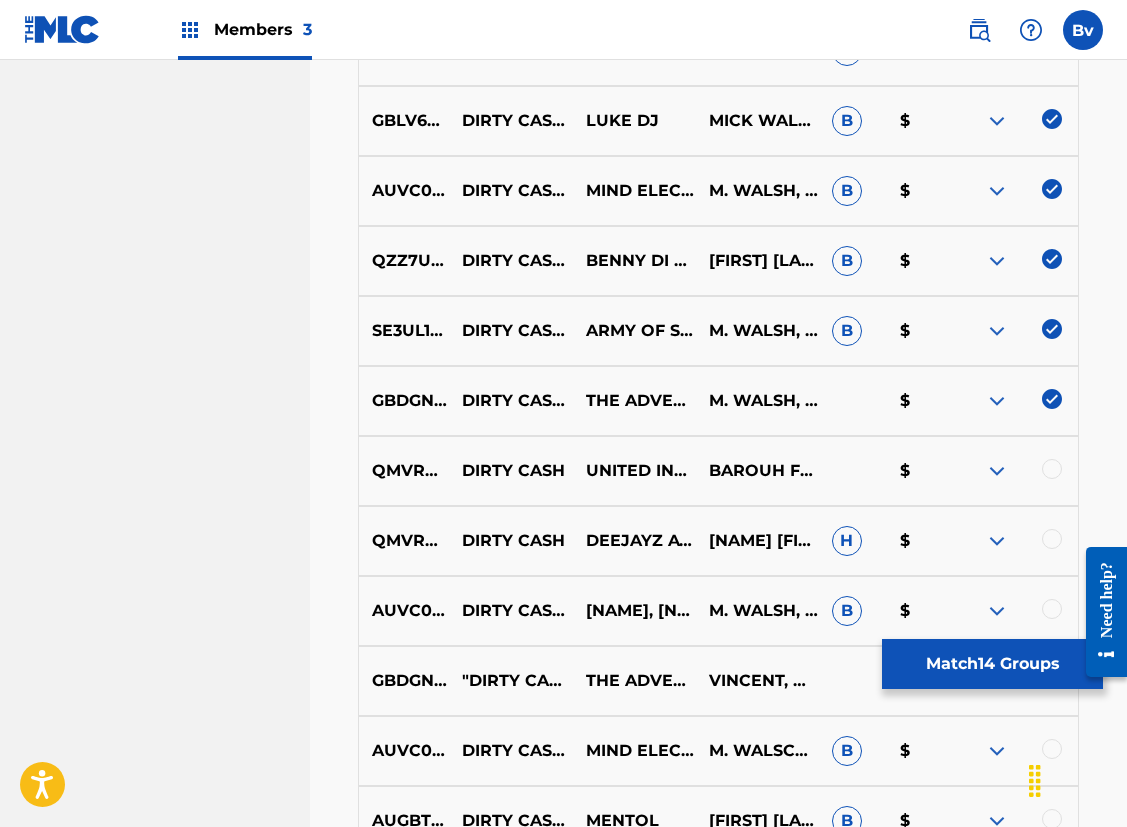 scroll, scrollTop: 1523, scrollLeft: 0, axis: vertical 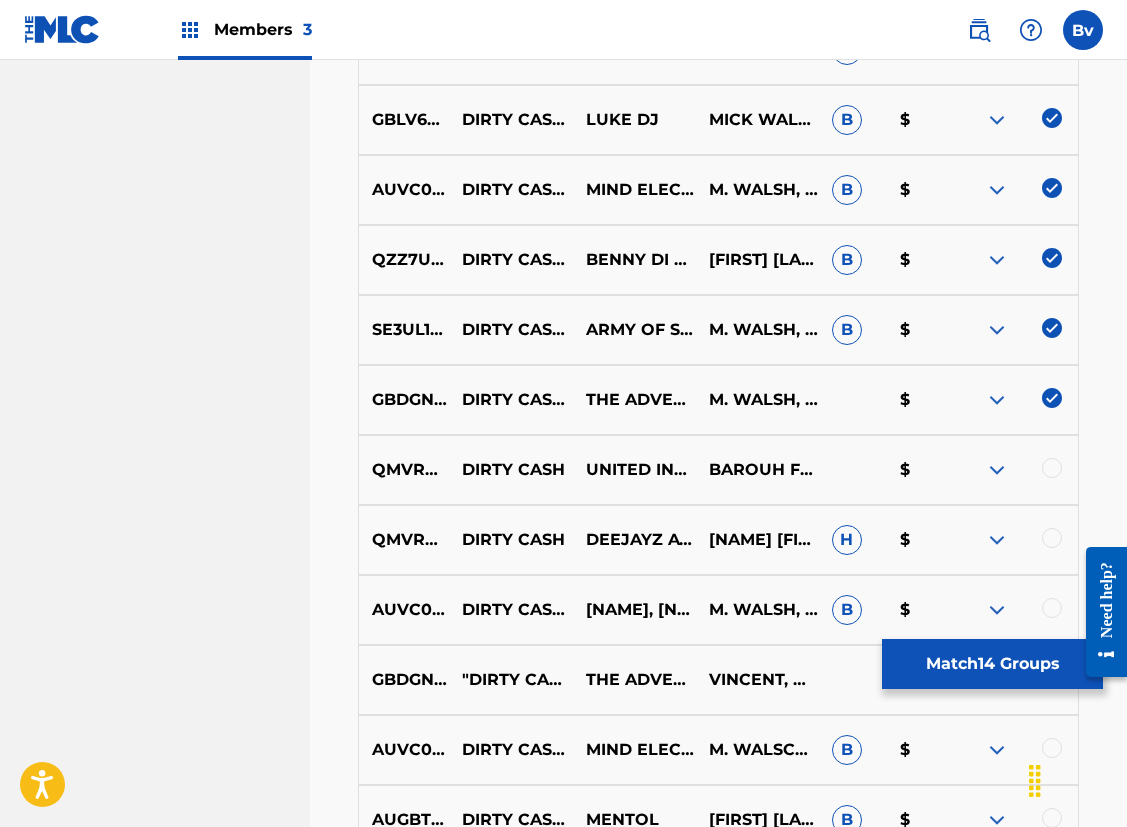 click at bounding box center [1052, 468] 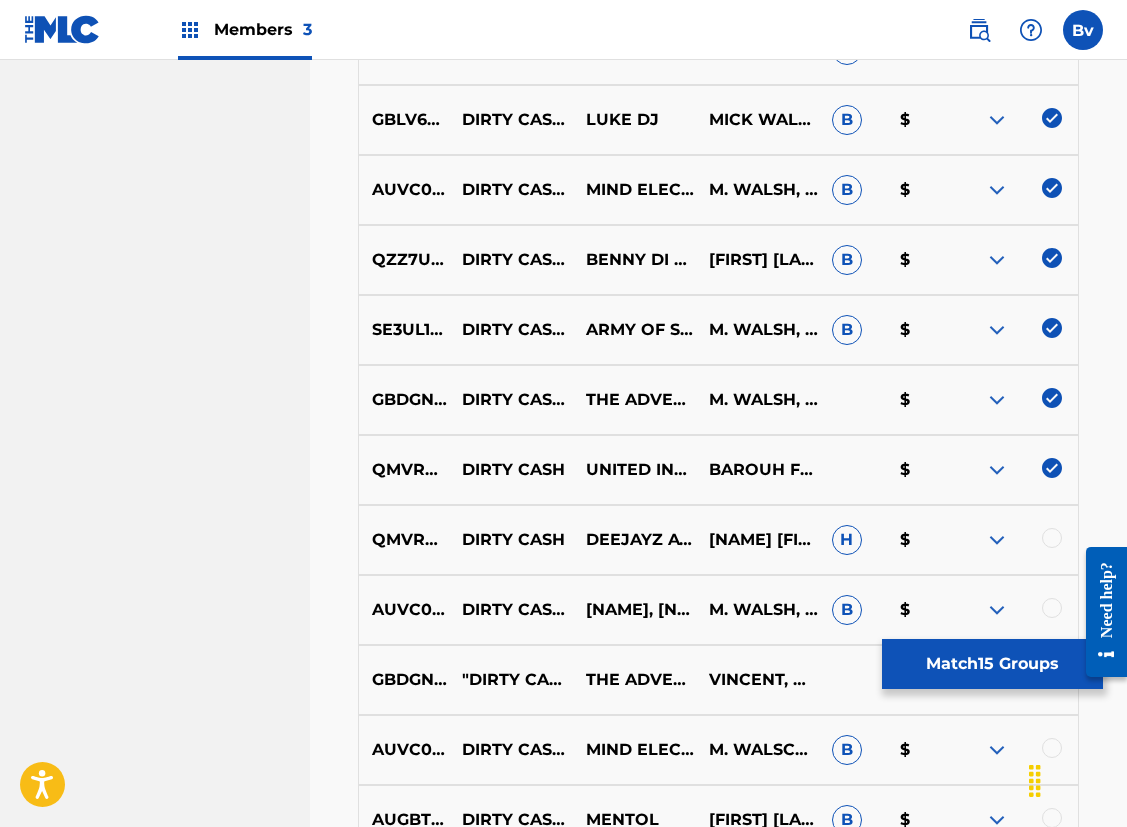 click at bounding box center [1052, 538] 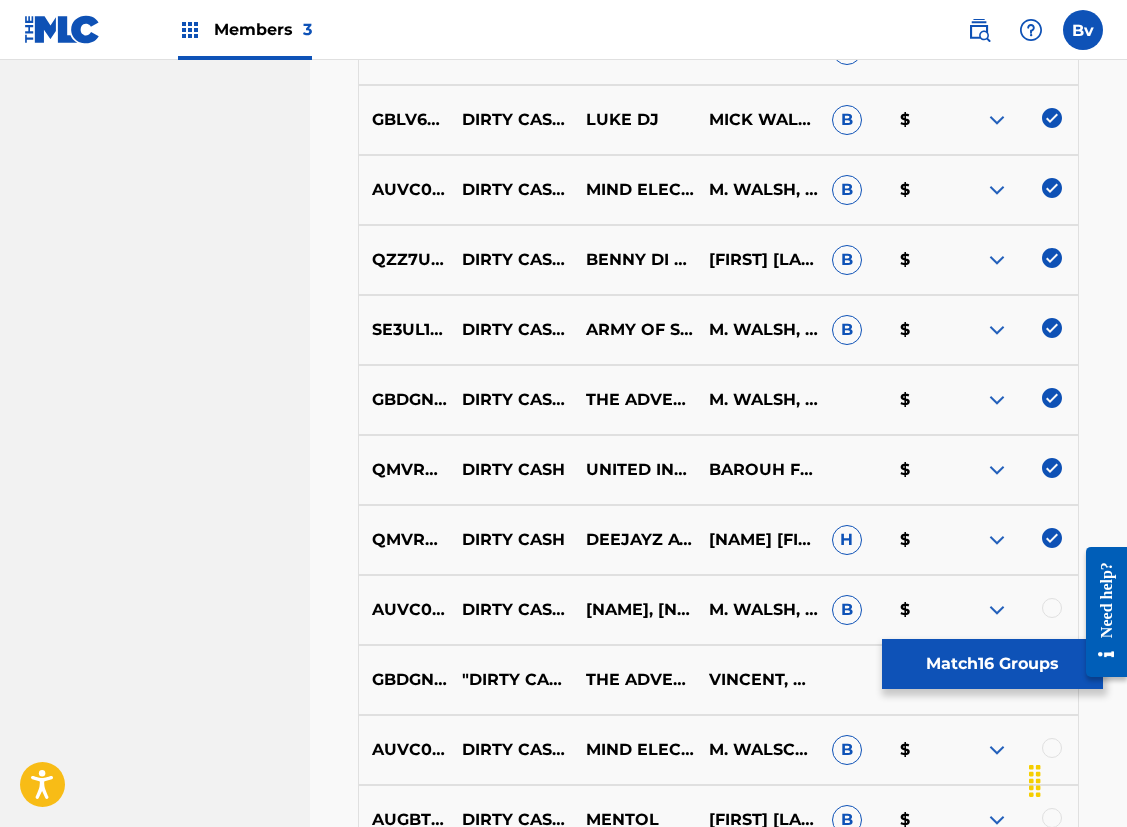 scroll, scrollTop: 1563, scrollLeft: 0, axis: vertical 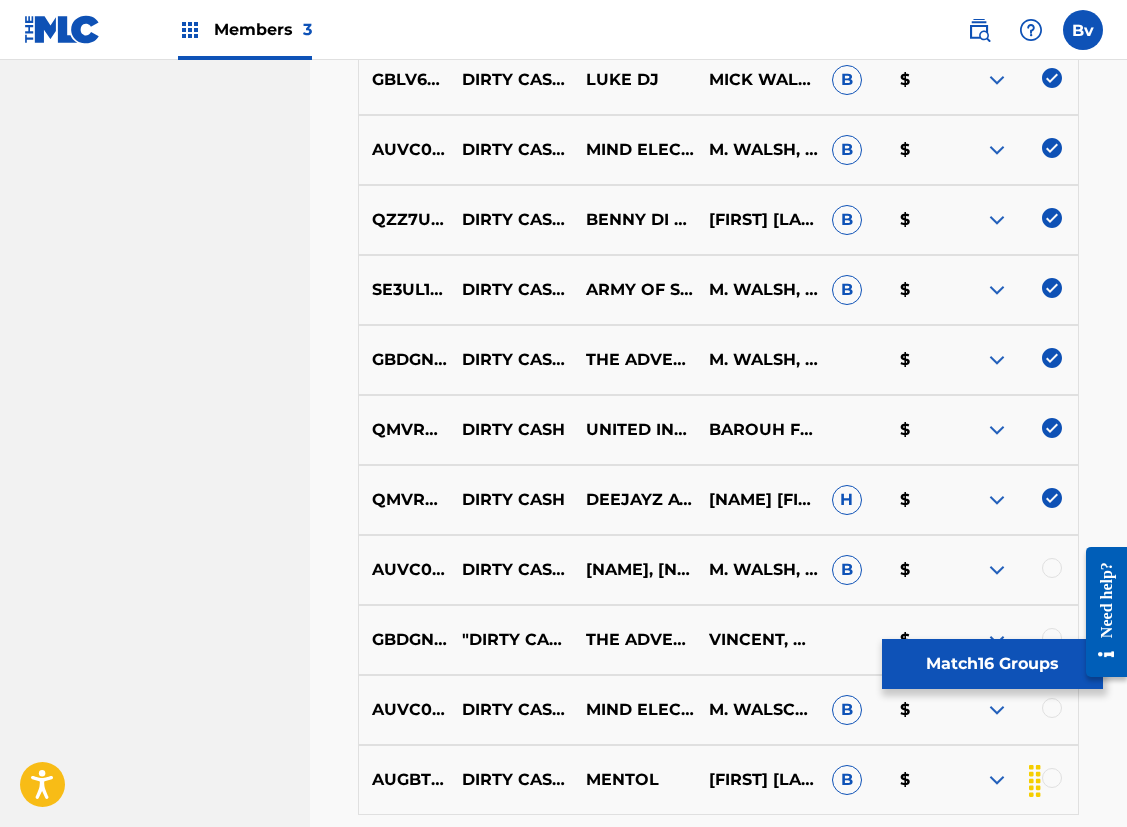 click at bounding box center [1052, 568] 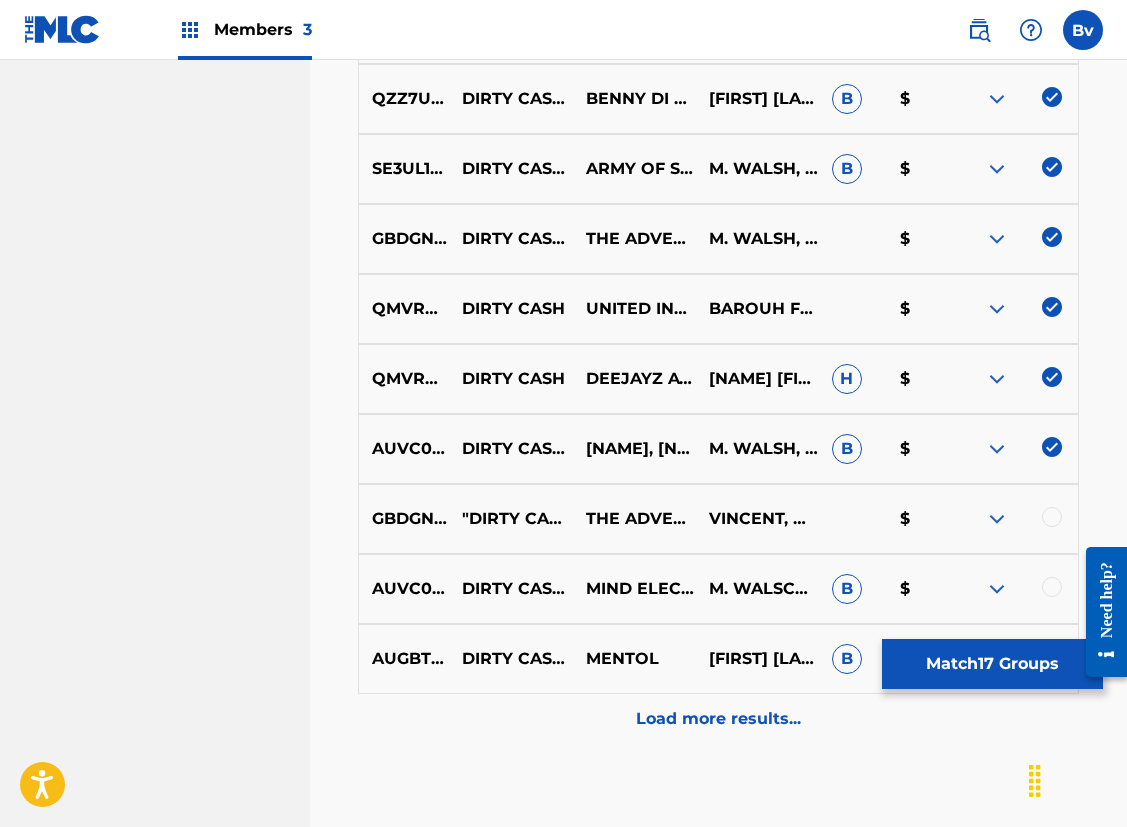 scroll, scrollTop: 1689, scrollLeft: 0, axis: vertical 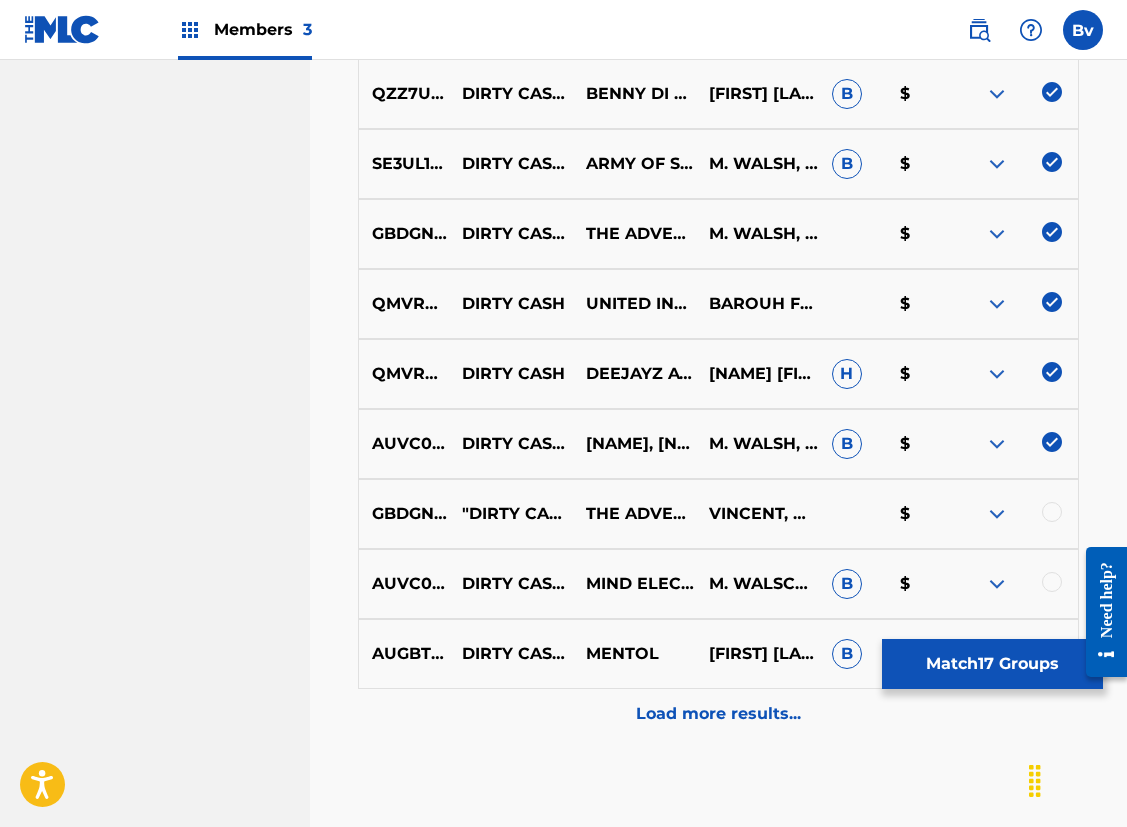 click at bounding box center (1016, 514) 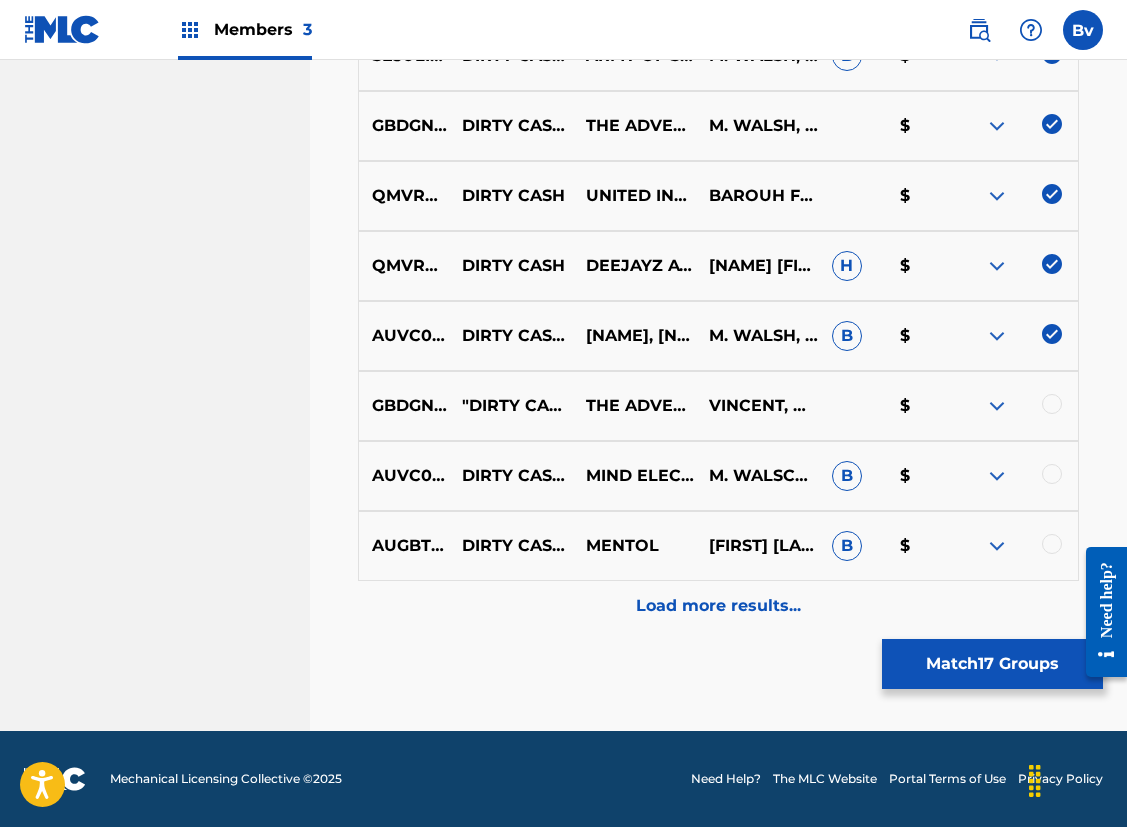 scroll, scrollTop: 1797, scrollLeft: 0, axis: vertical 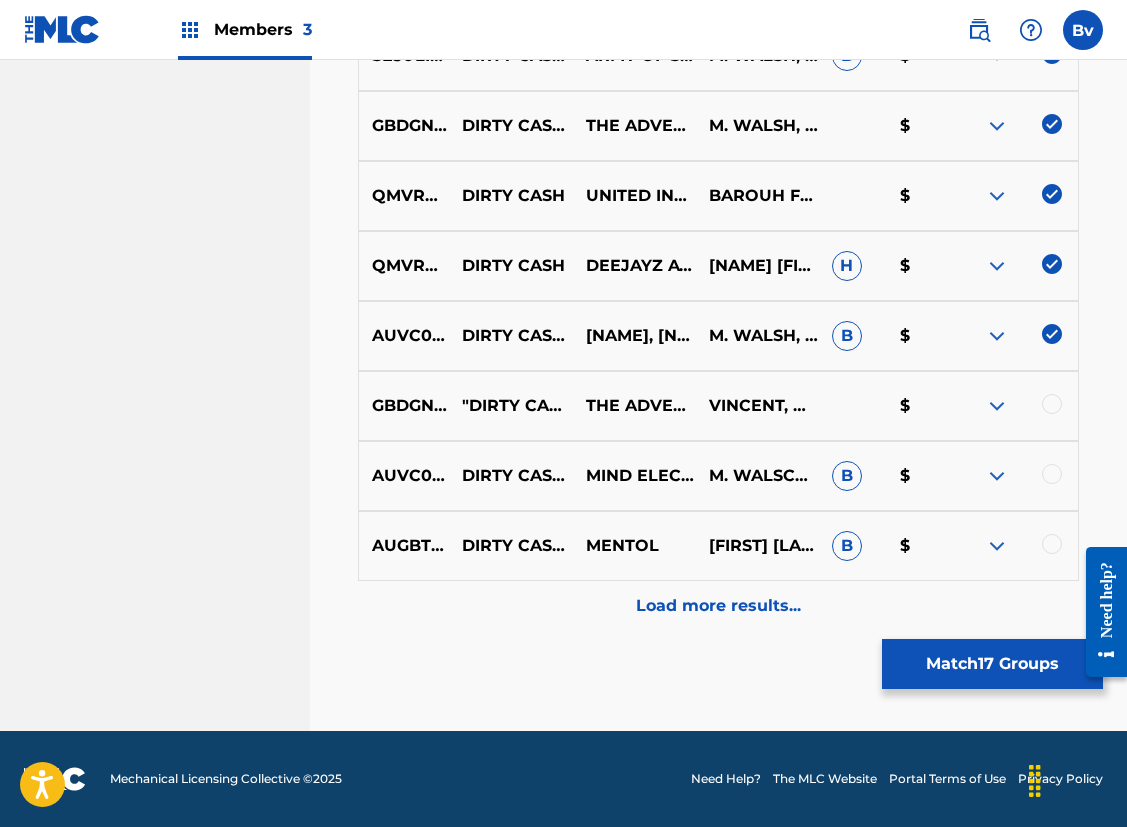 click at bounding box center (1052, 474) 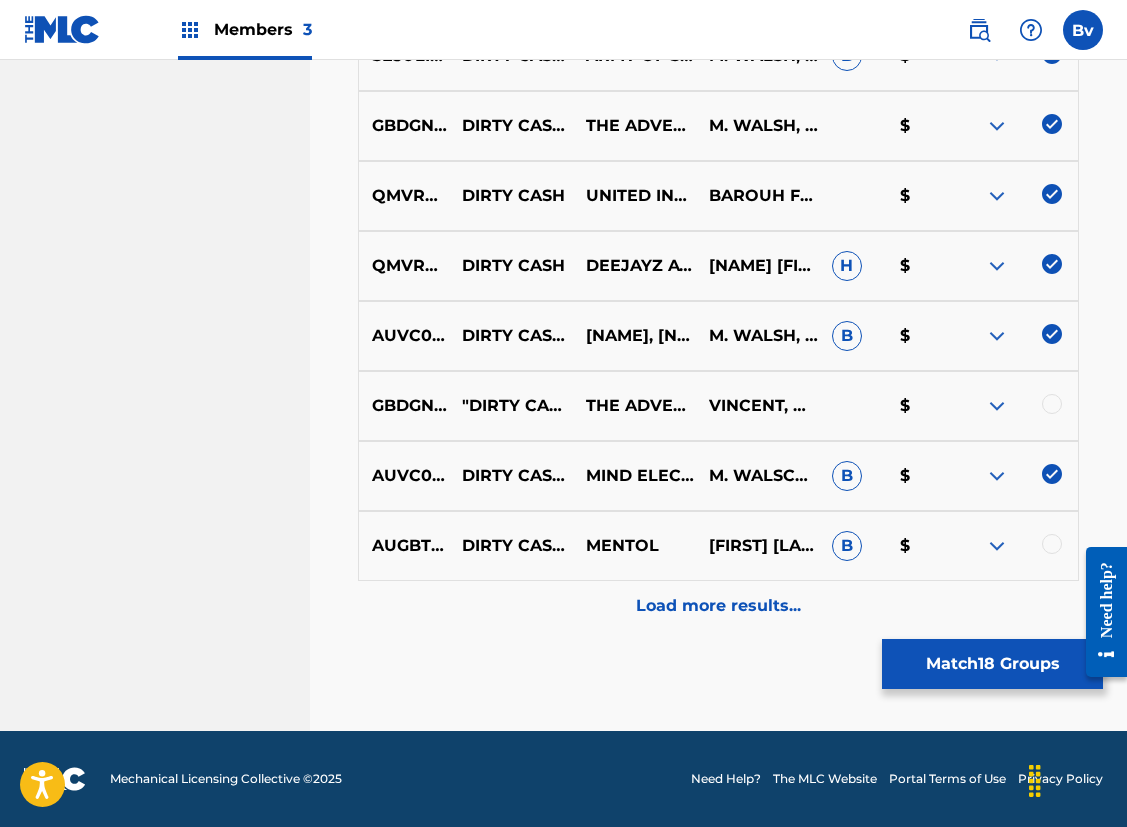 click at bounding box center (1052, 544) 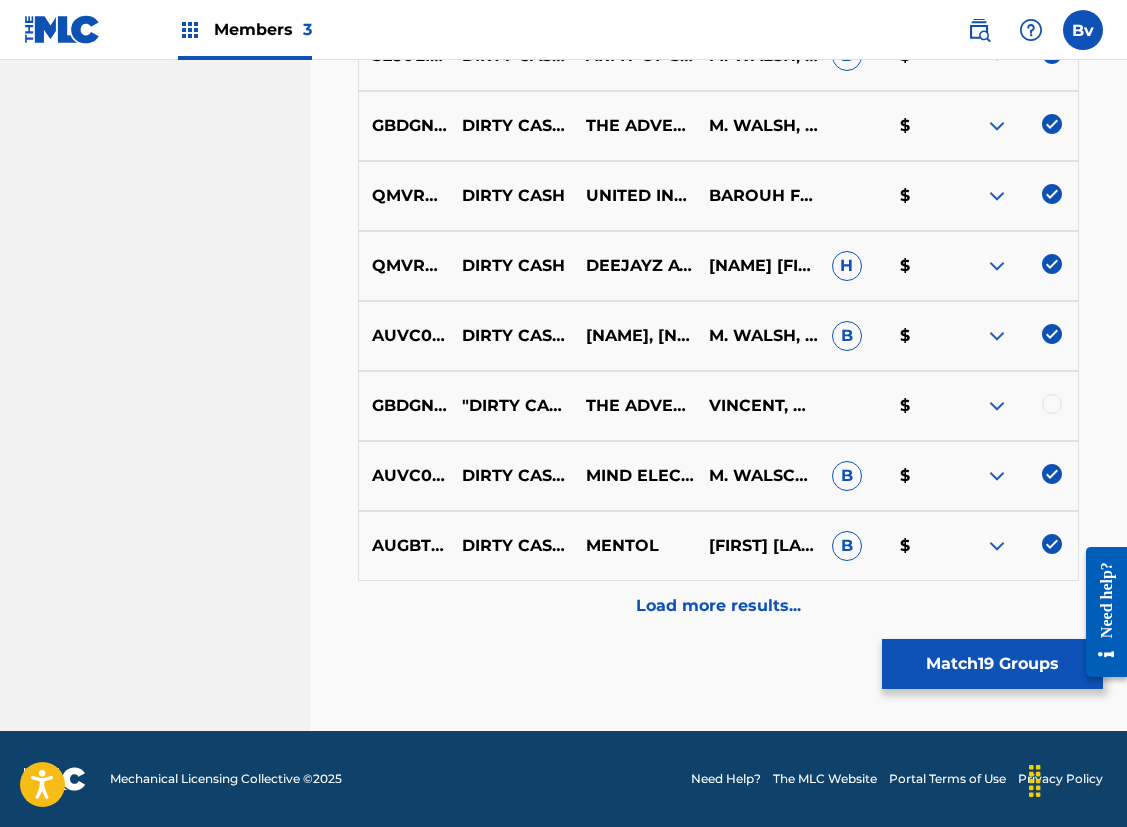 click on "Load more results..." at bounding box center [718, 606] 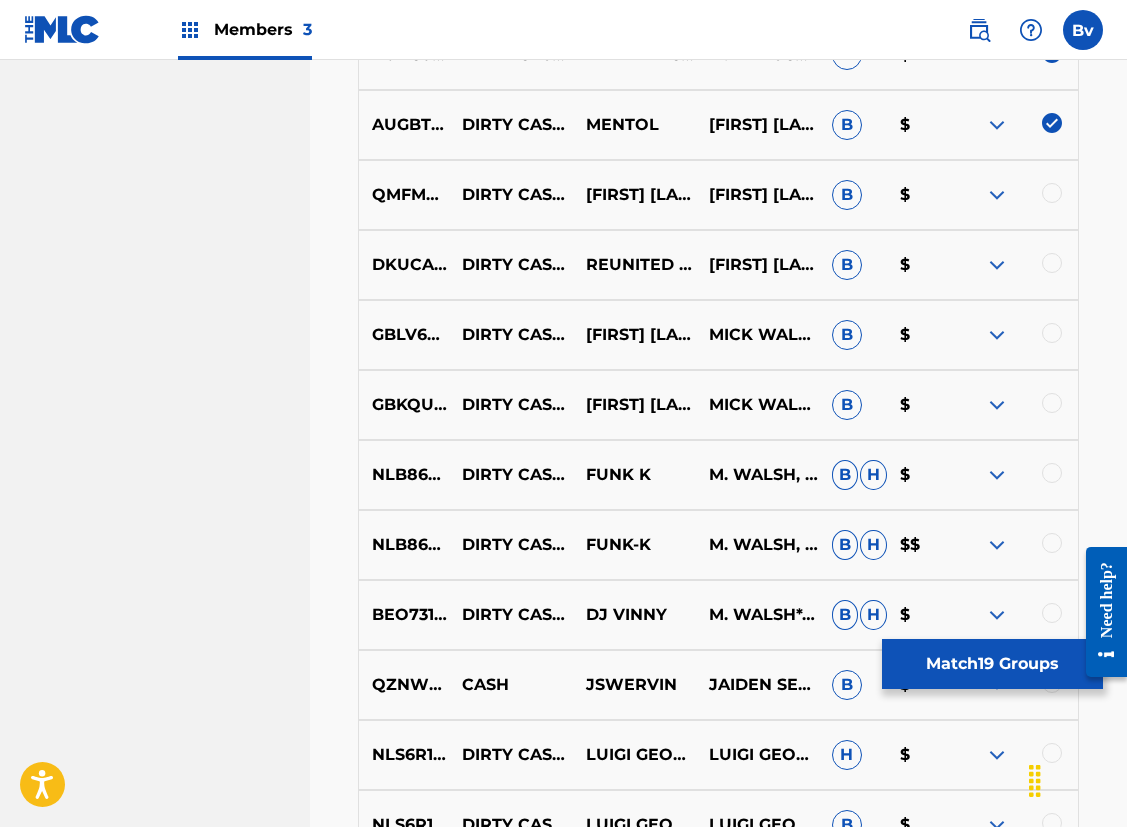 scroll, scrollTop: 2236, scrollLeft: 0, axis: vertical 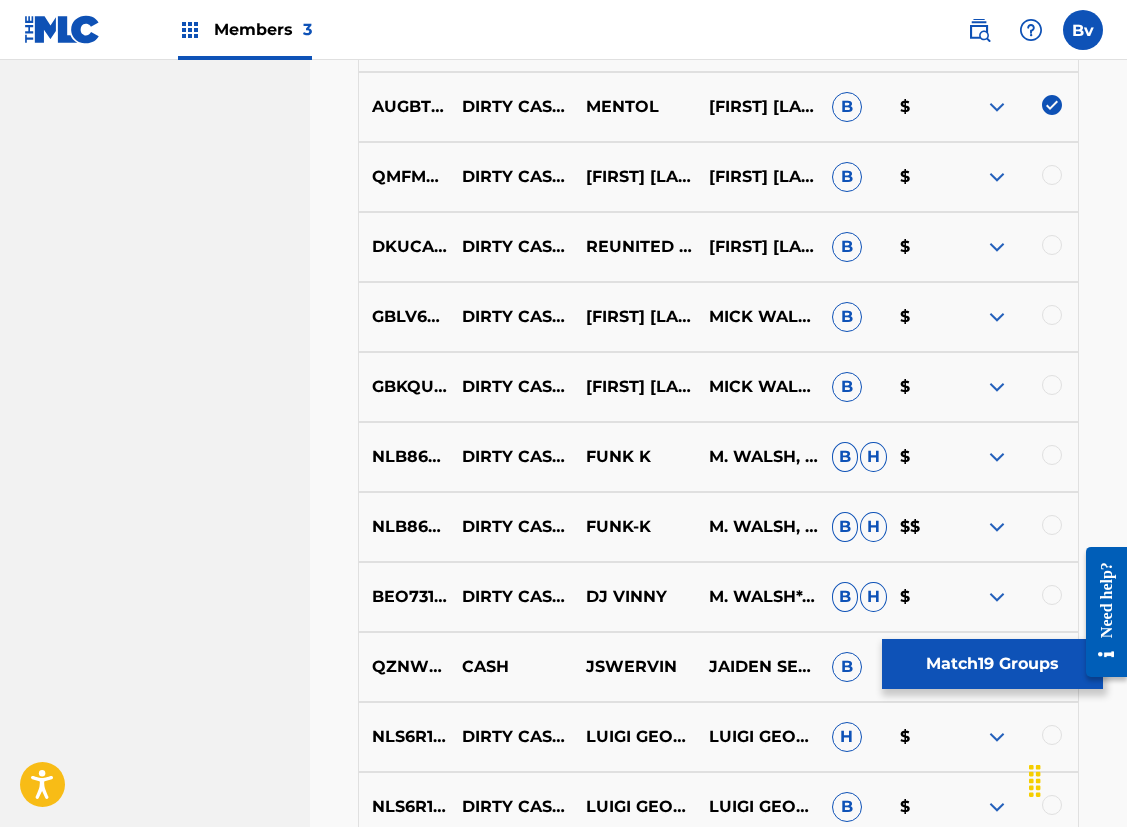 click at bounding box center [1052, 175] 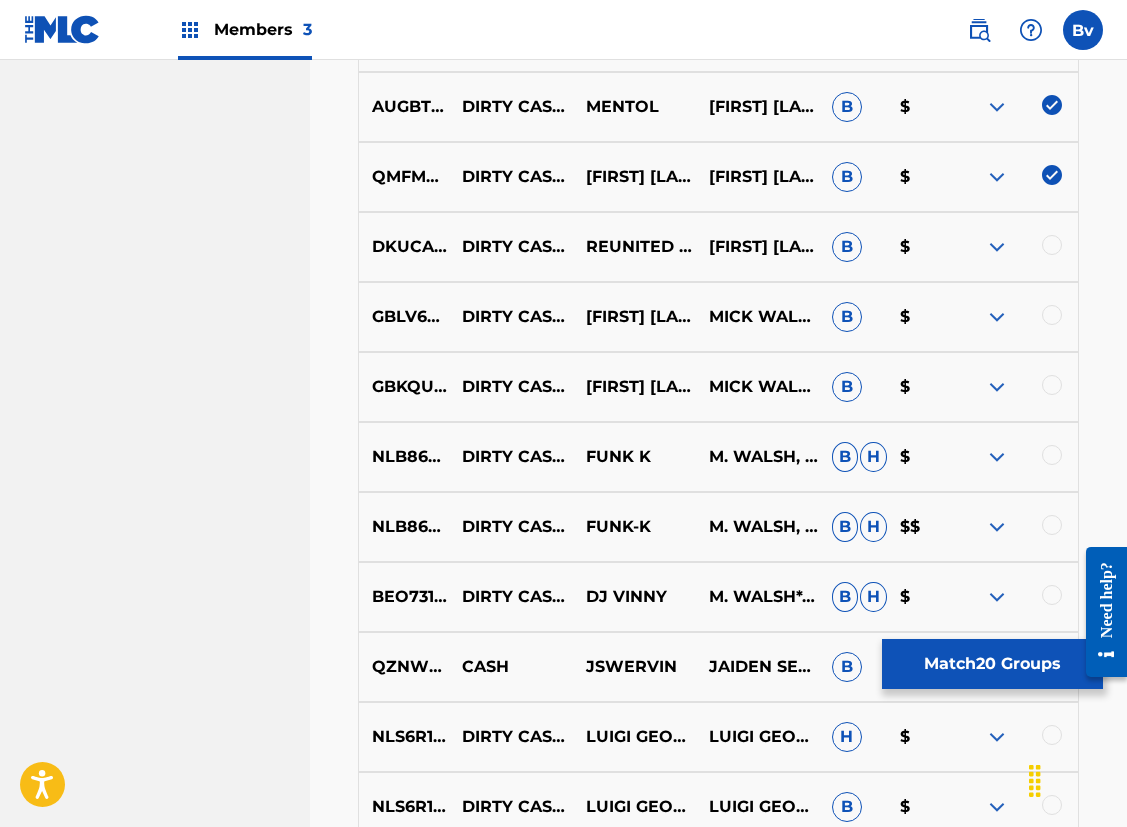 click on "NL1VU2003648 DIRTY CASH (MONEY TALKS) REUNITED & LYNX [NAME] [NAME]" at bounding box center [718, 247] 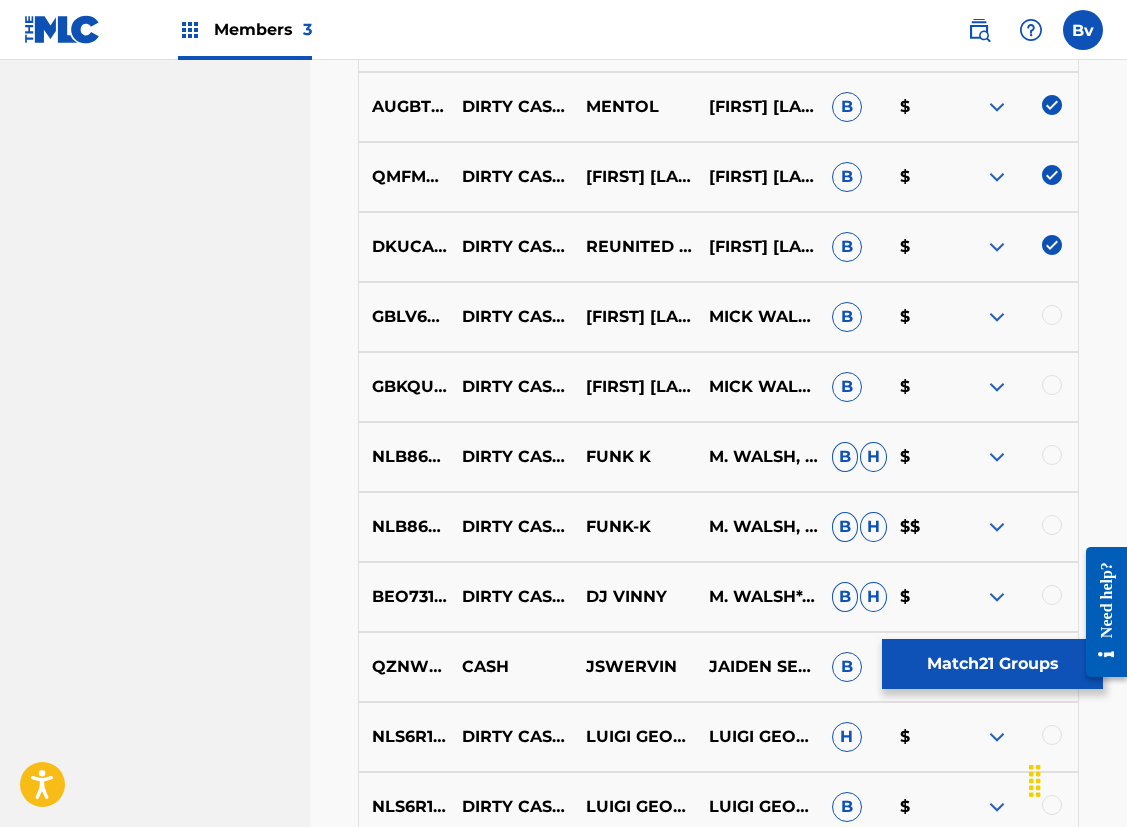 click on "GBLV62214863 DIRTY CASH - BASE 22 REMIX LUKE DJ,BASE 22 MICK WALSH, STEVIE VINCENT B $" at bounding box center (718, 317) 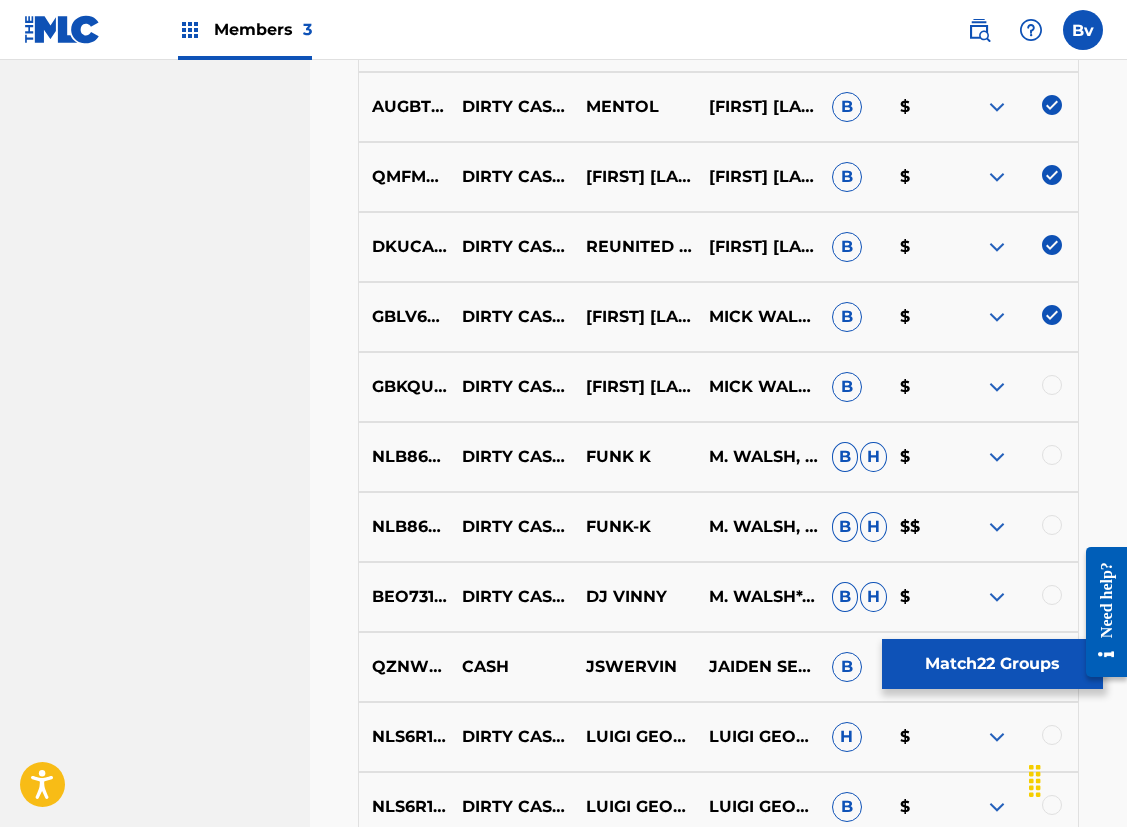 click at bounding box center [1052, 385] 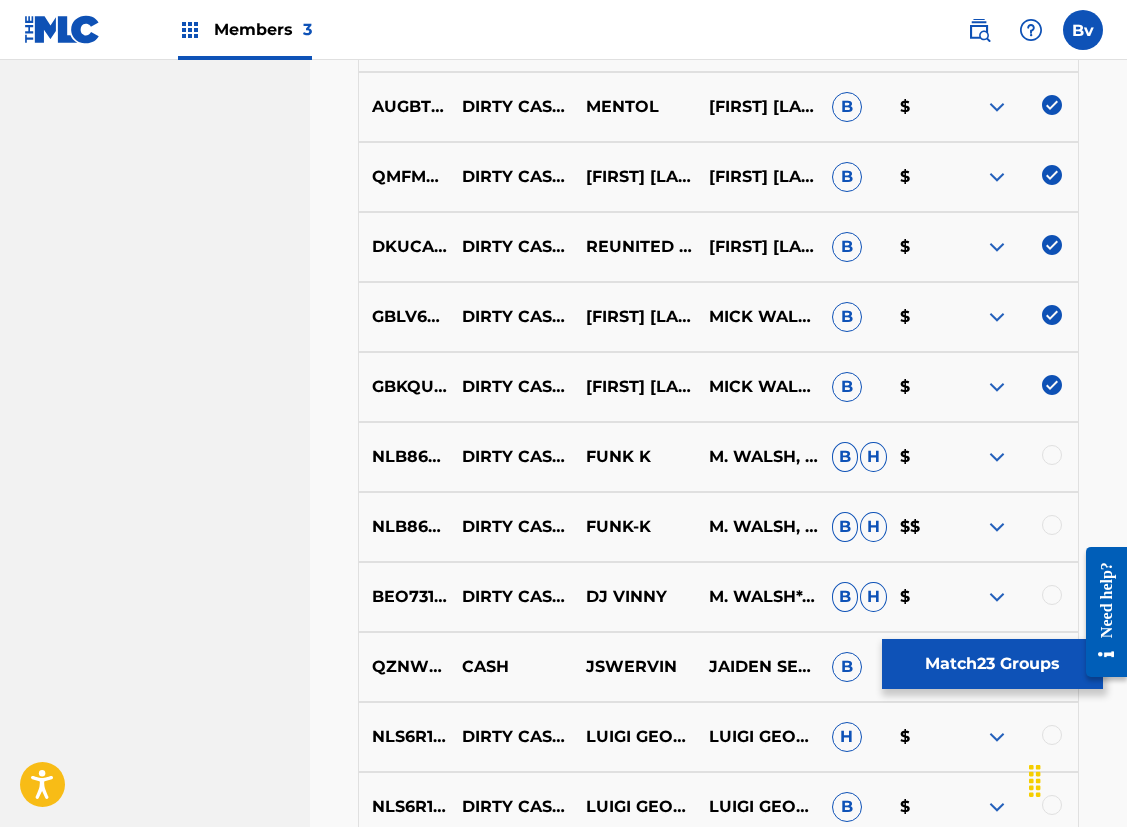 click at bounding box center [1052, 455] 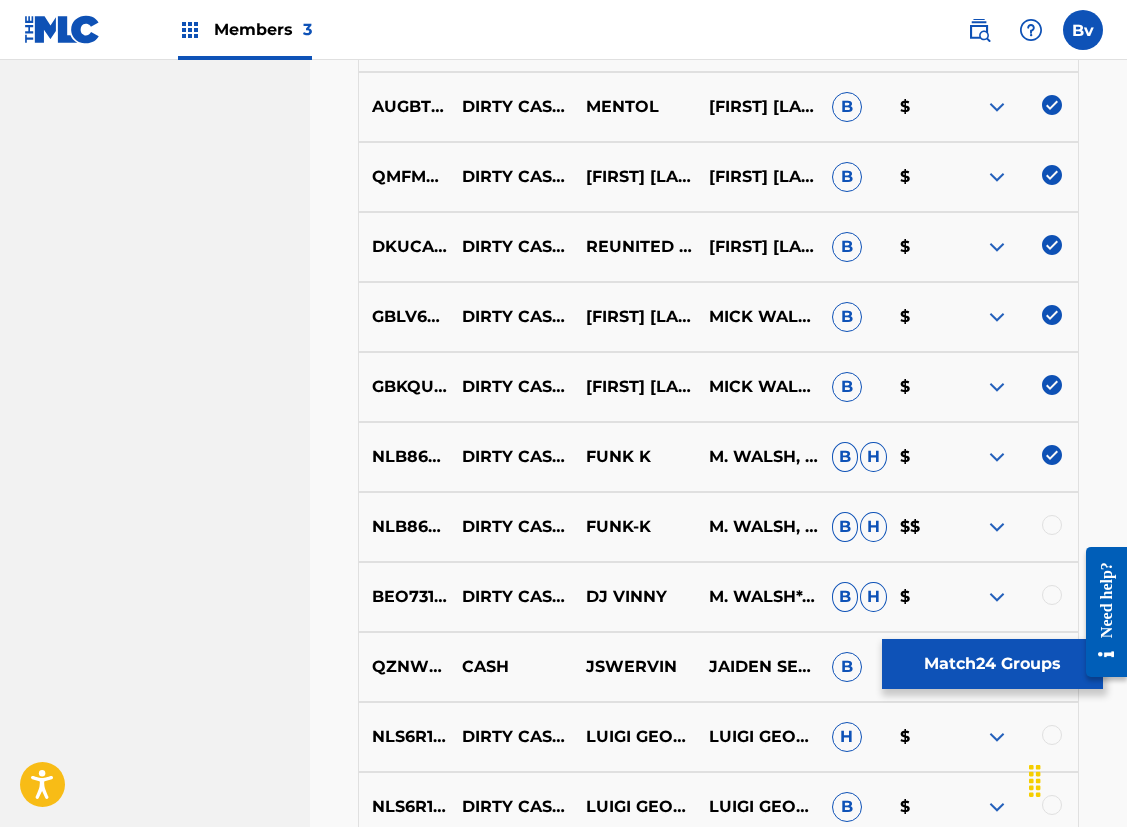 click at bounding box center (1052, 525) 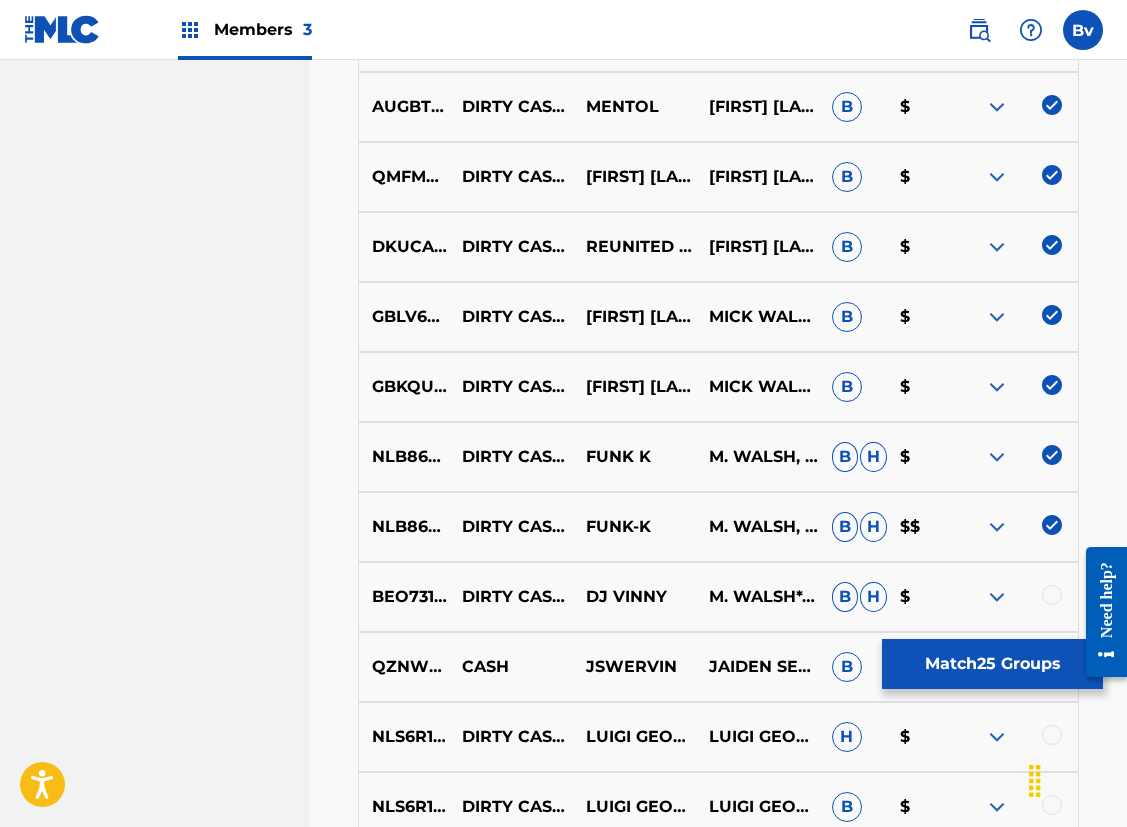 click at bounding box center [1052, 595] 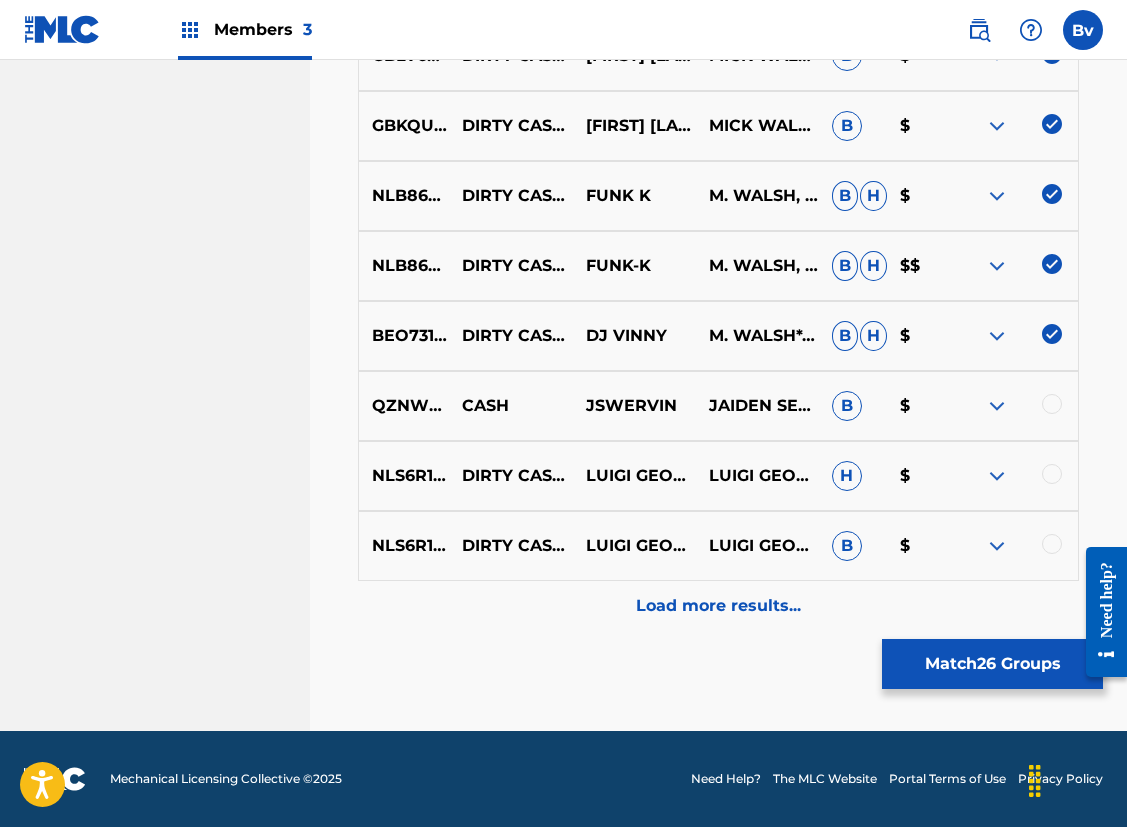 scroll, scrollTop: 2497, scrollLeft: 0, axis: vertical 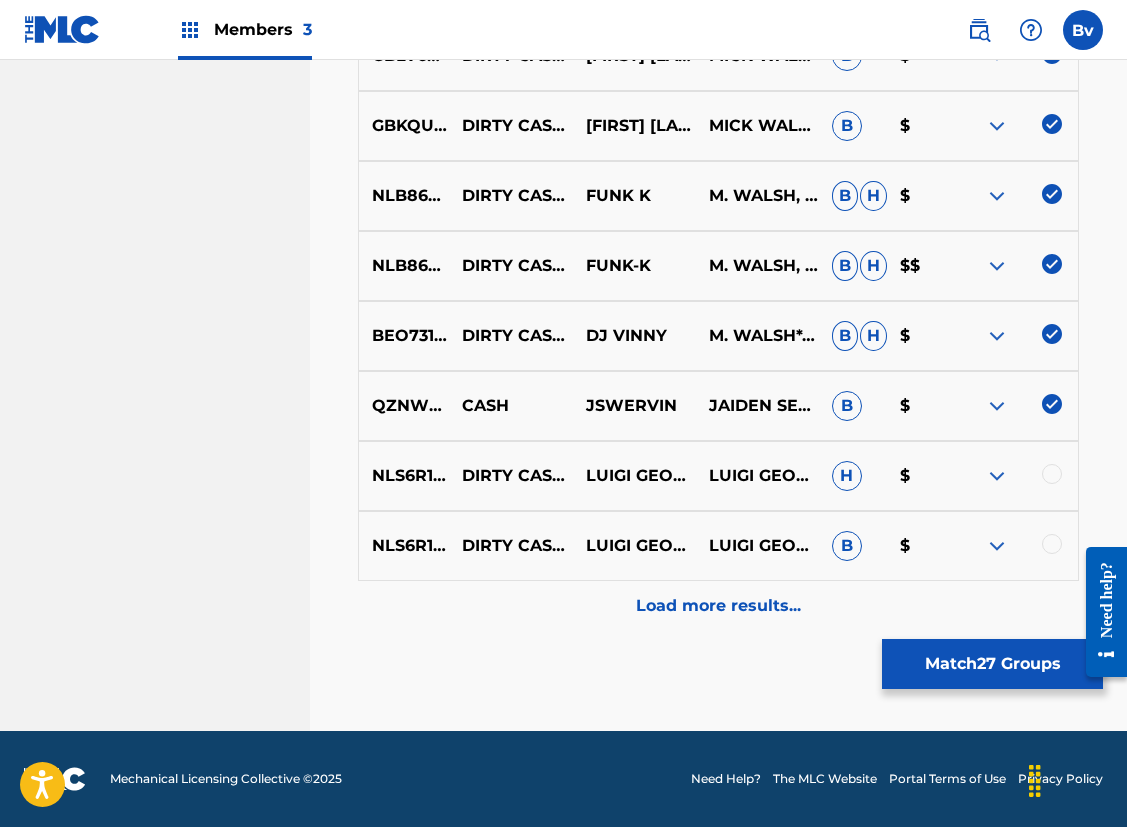 click at bounding box center (1052, 474) 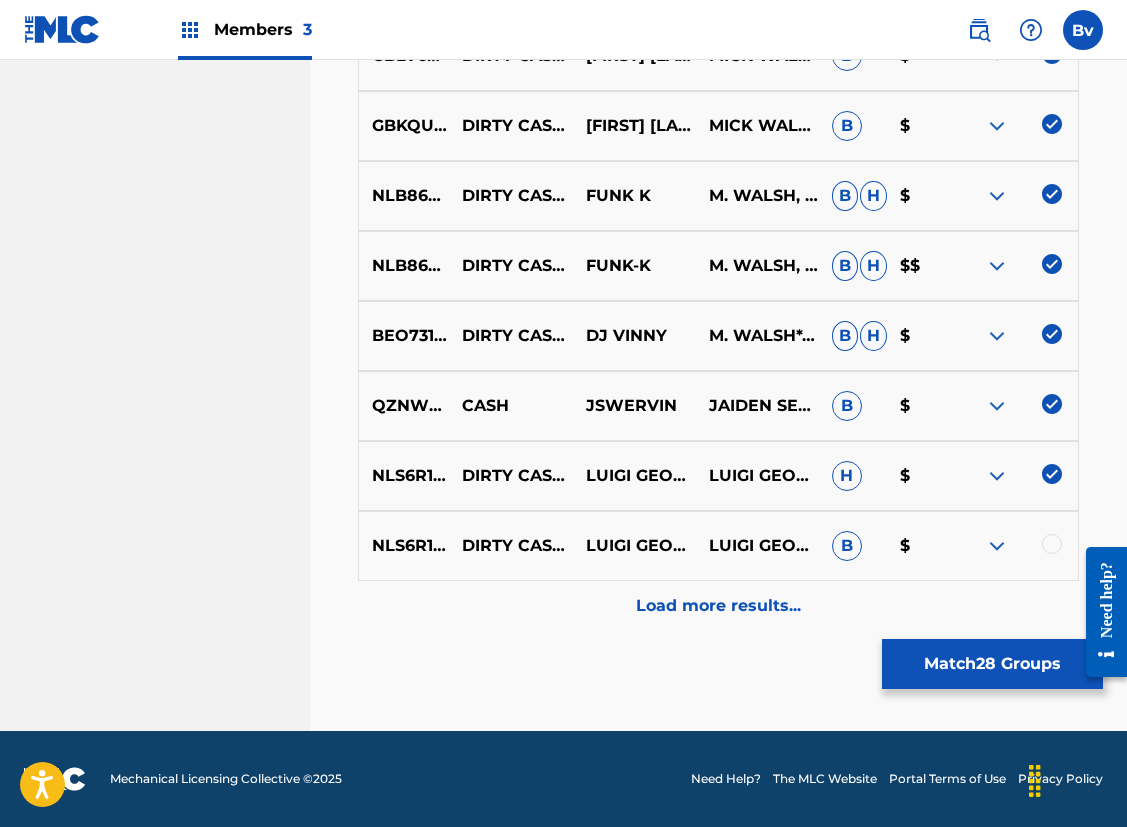 click at bounding box center [1052, 544] 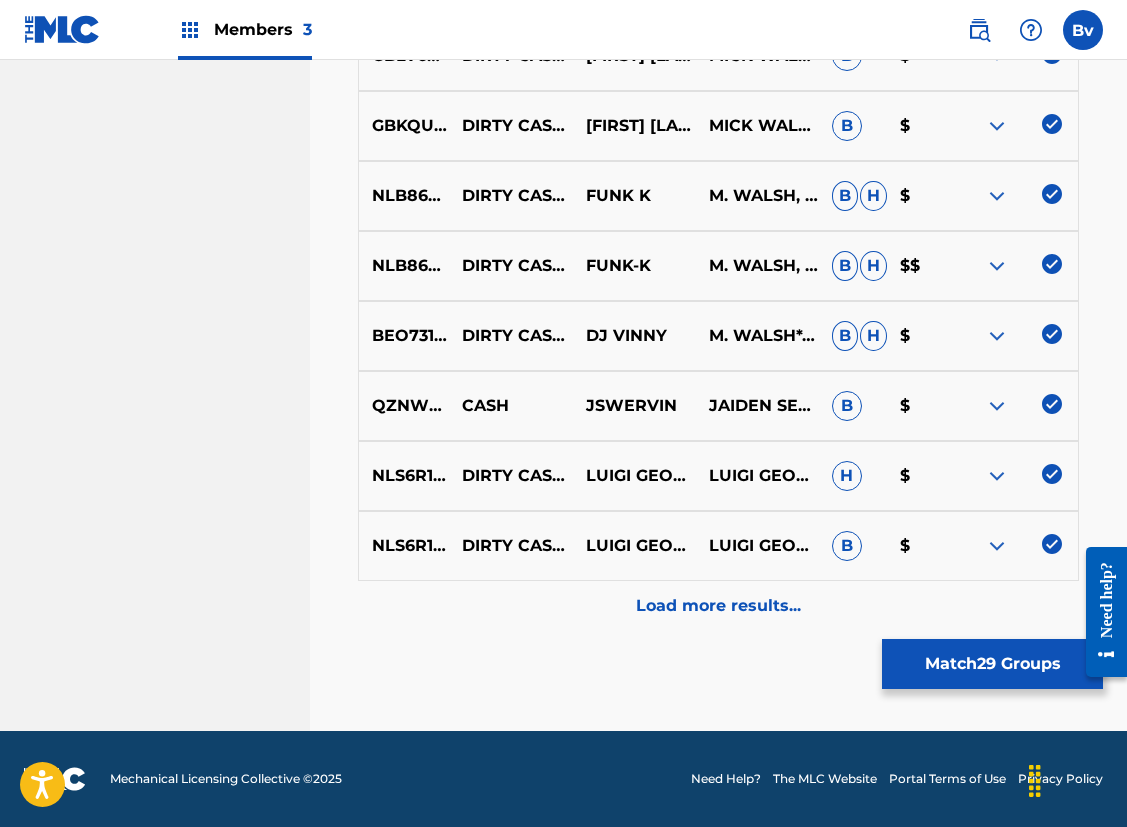 click on "Load more results..." at bounding box center (718, 606) 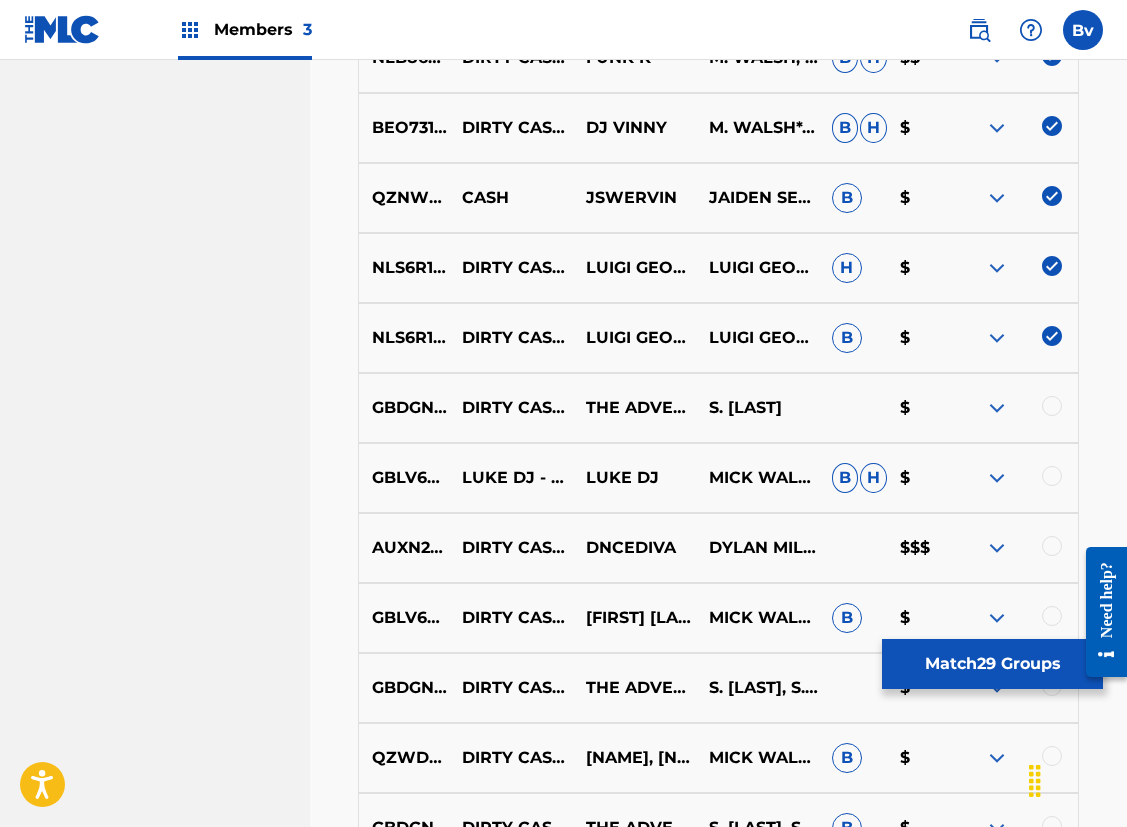 scroll, scrollTop: 2710, scrollLeft: 0, axis: vertical 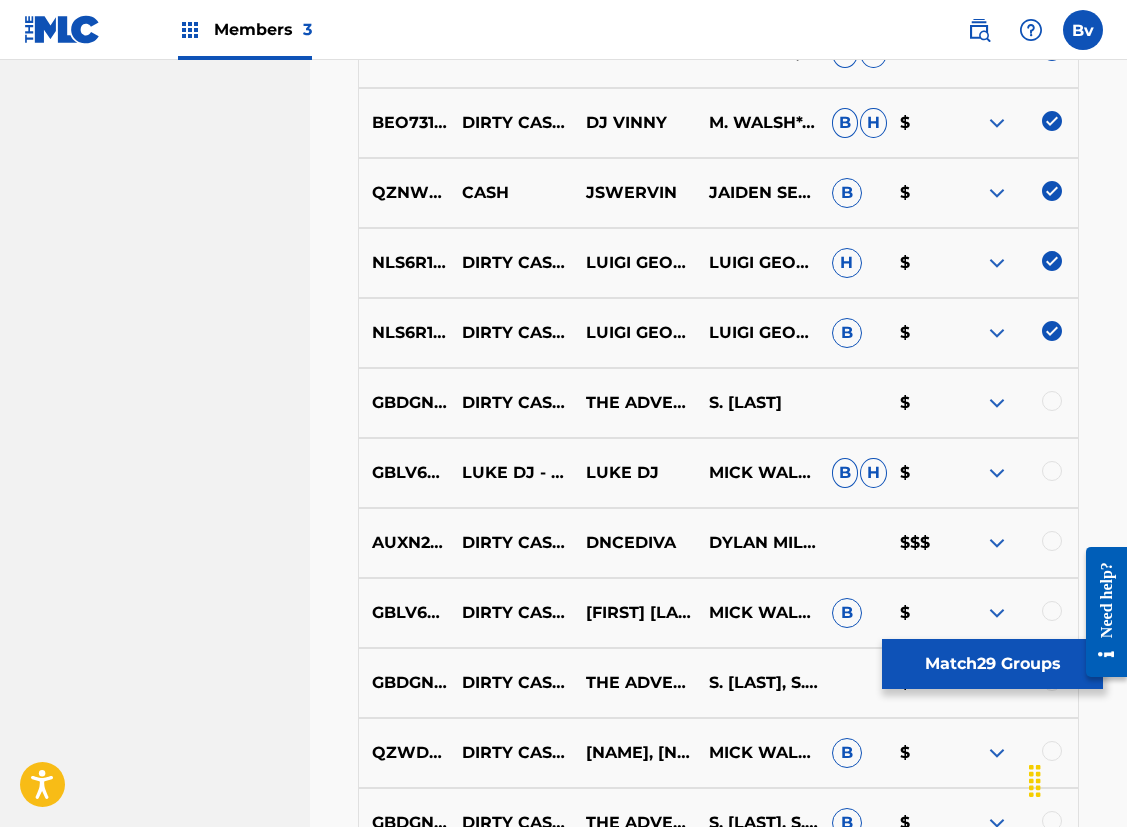 click at bounding box center [1052, 471] 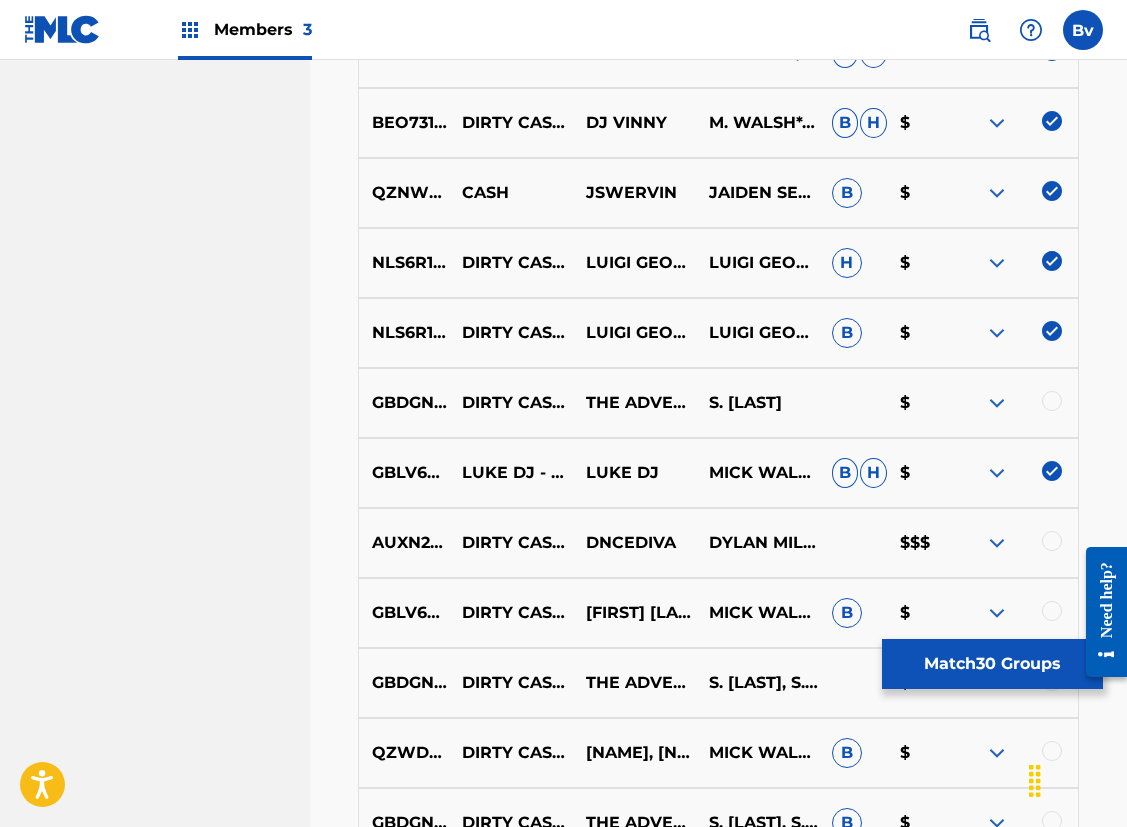click at bounding box center [1052, 541] 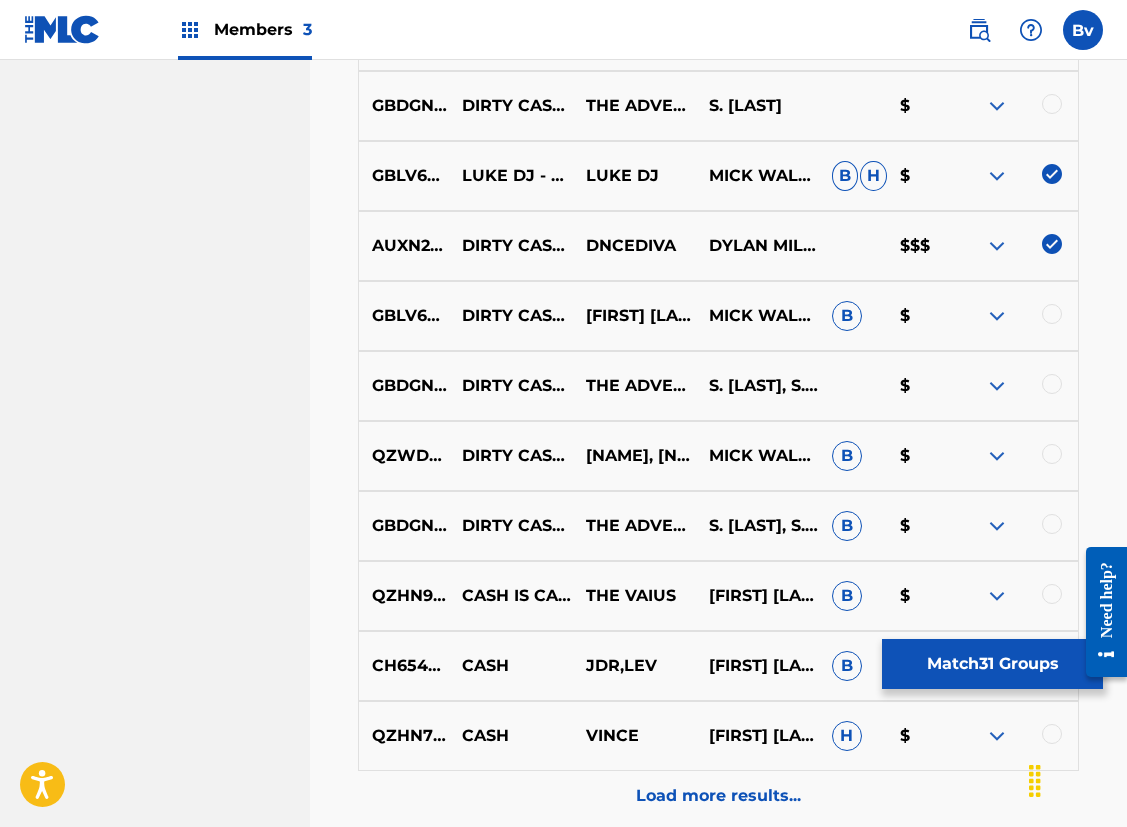 scroll, scrollTop: 3014, scrollLeft: 0, axis: vertical 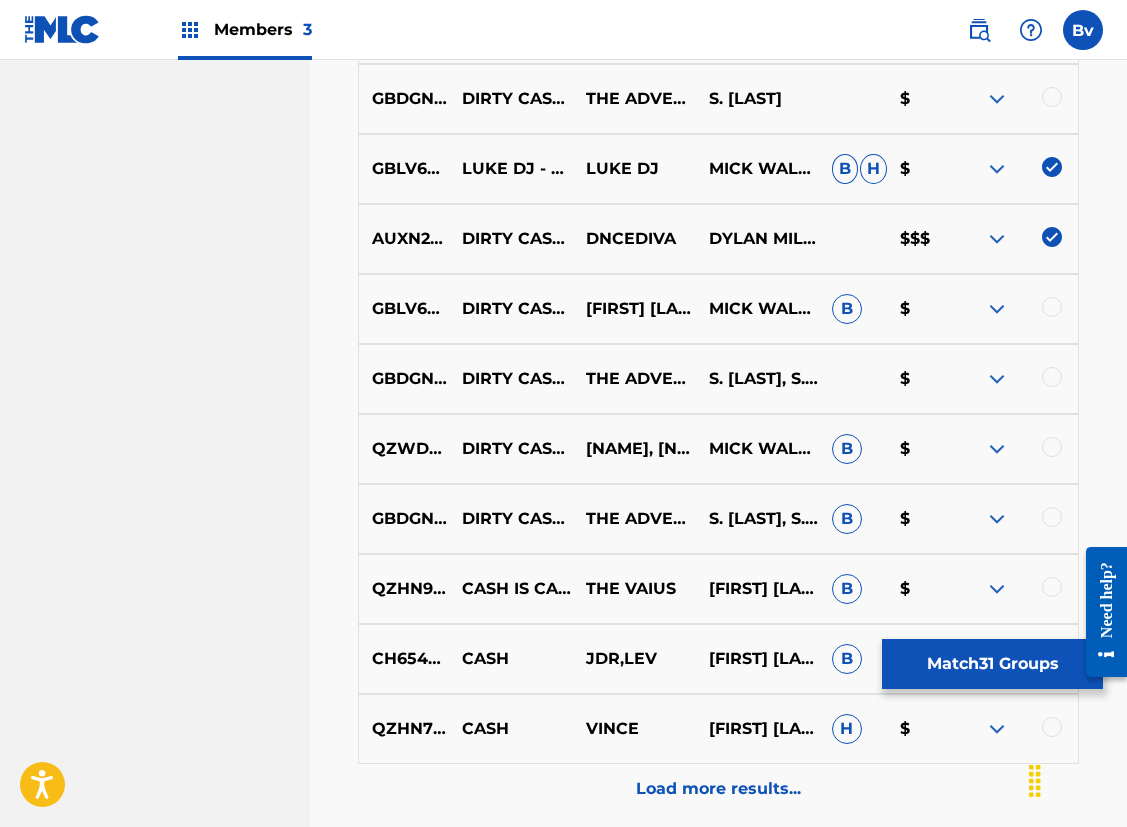 click at bounding box center (1052, 307) 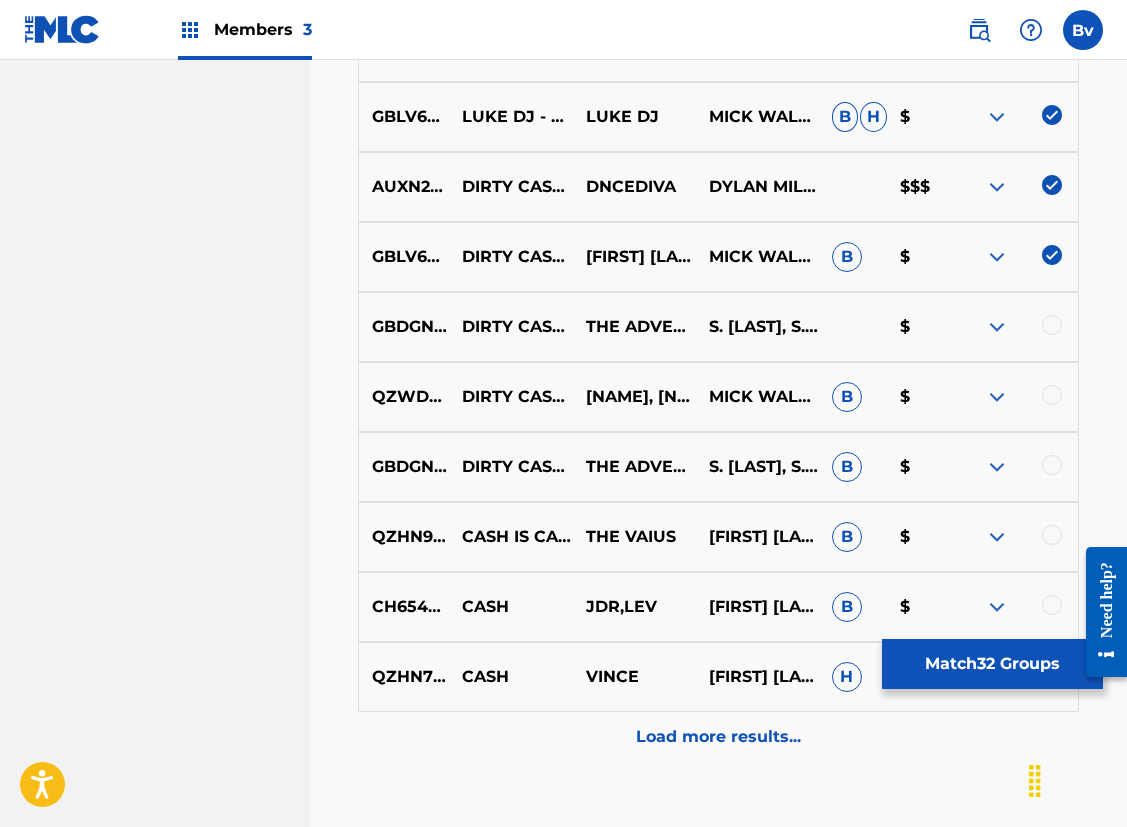 scroll, scrollTop: 3087, scrollLeft: 0, axis: vertical 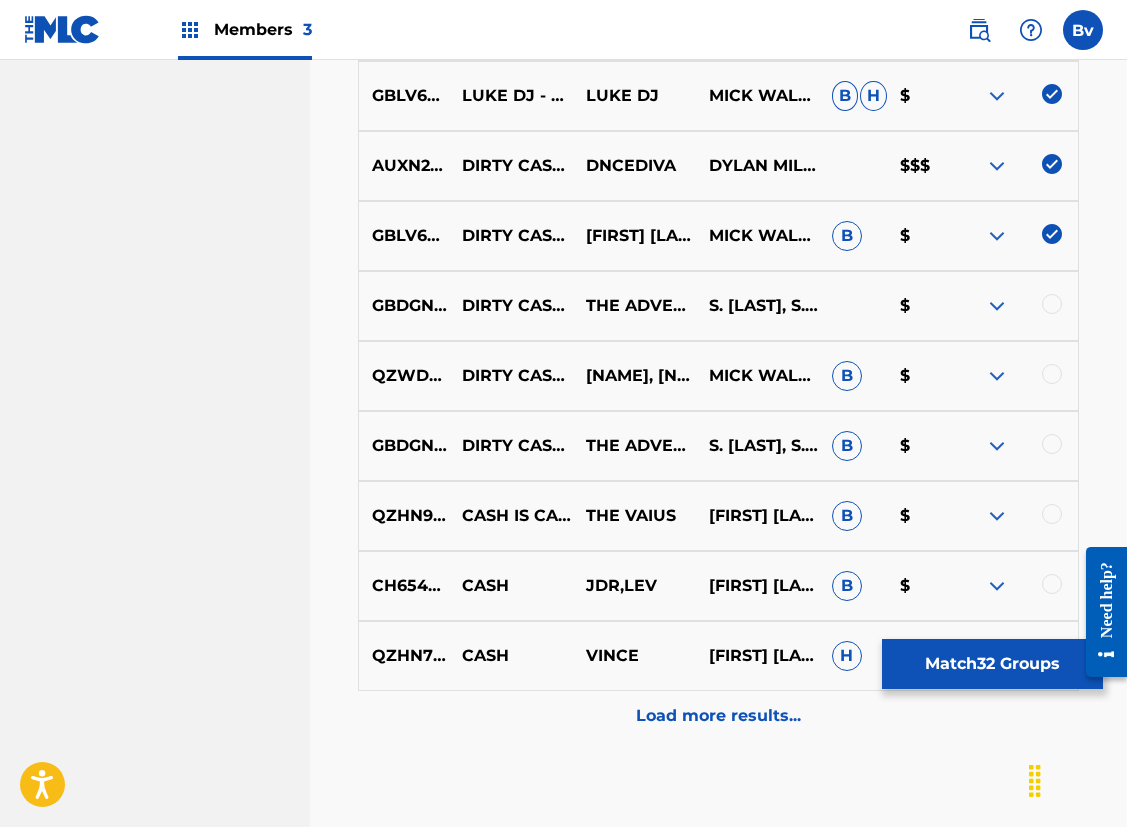 click at bounding box center [1052, 374] 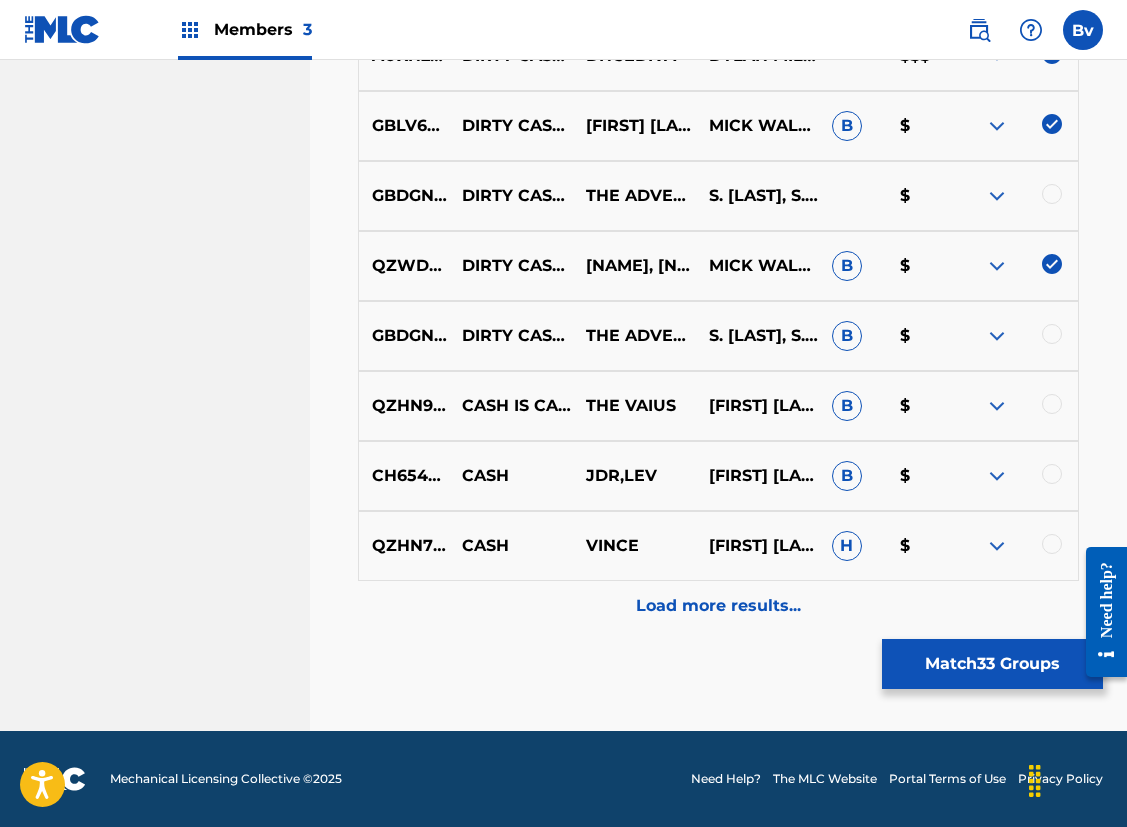scroll, scrollTop: 3197, scrollLeft: 0, axis: vertical 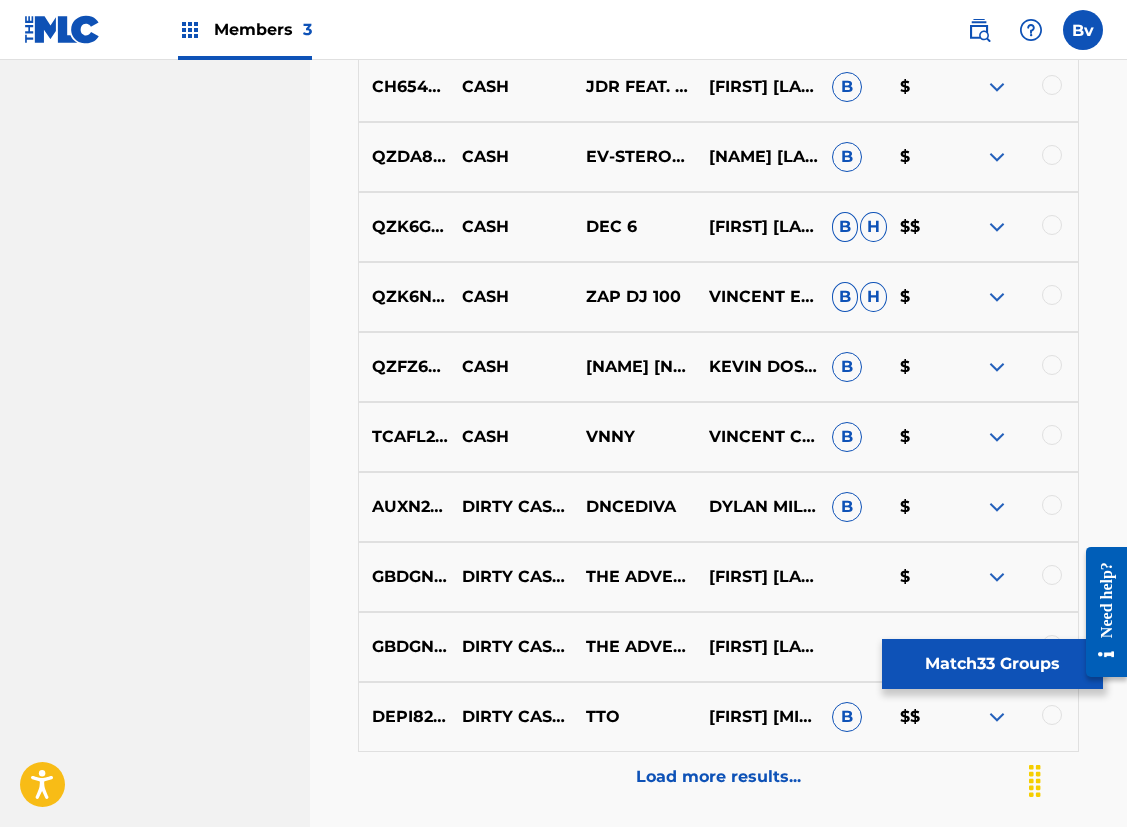 click at bounding box center [1052, 505] 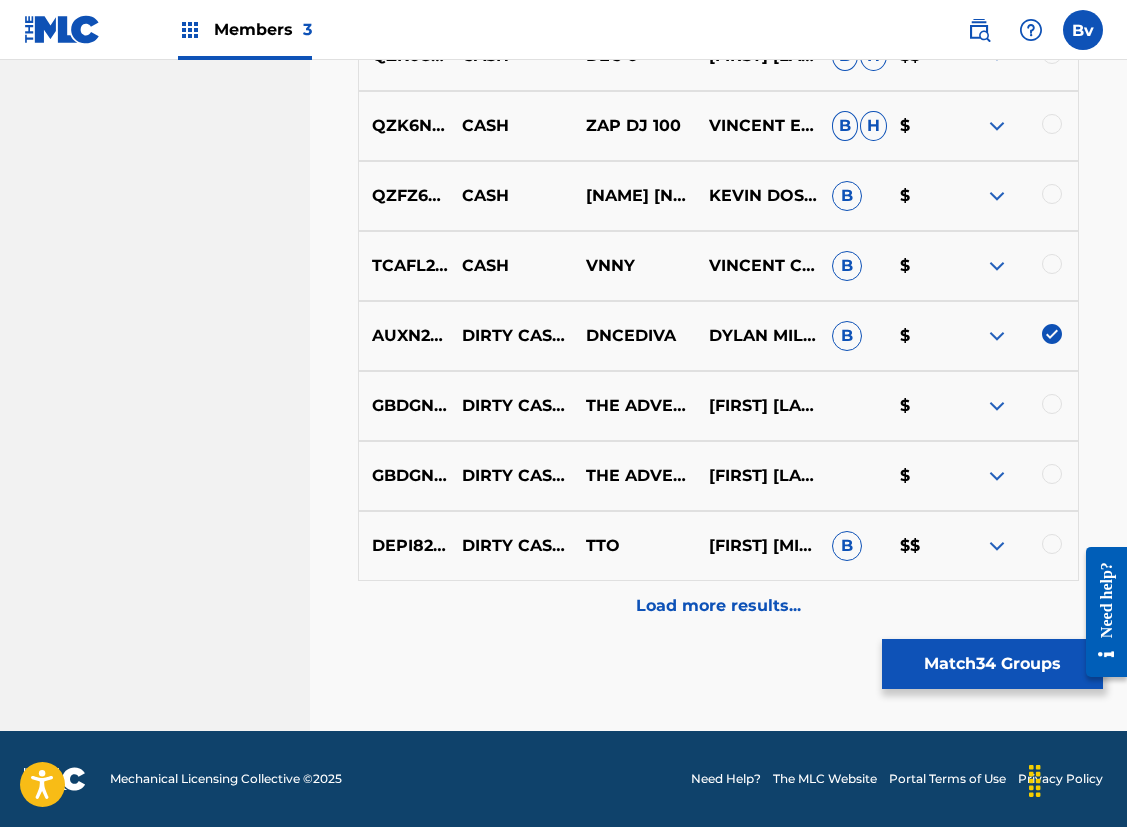 scroll, scrollTop: 3897, scrollLeft: 0, axis: vertical 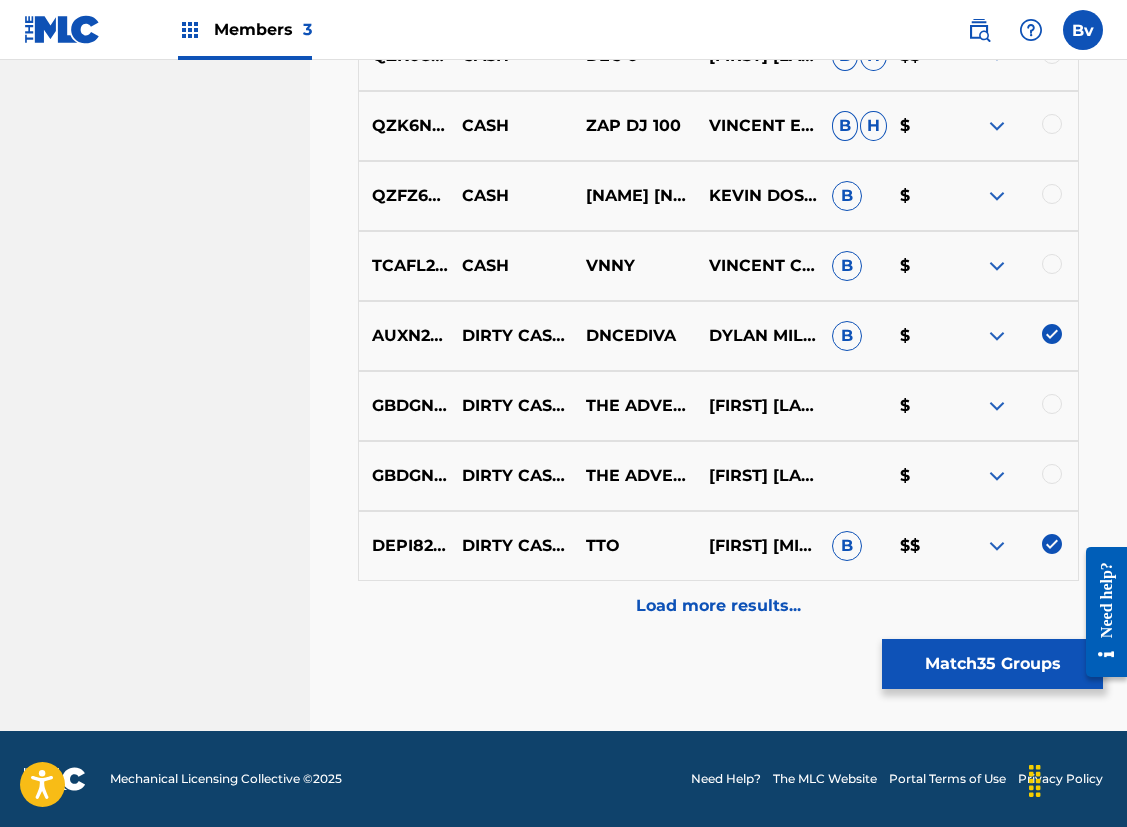 click on "Load more results..." at bounding box center [718, 606] 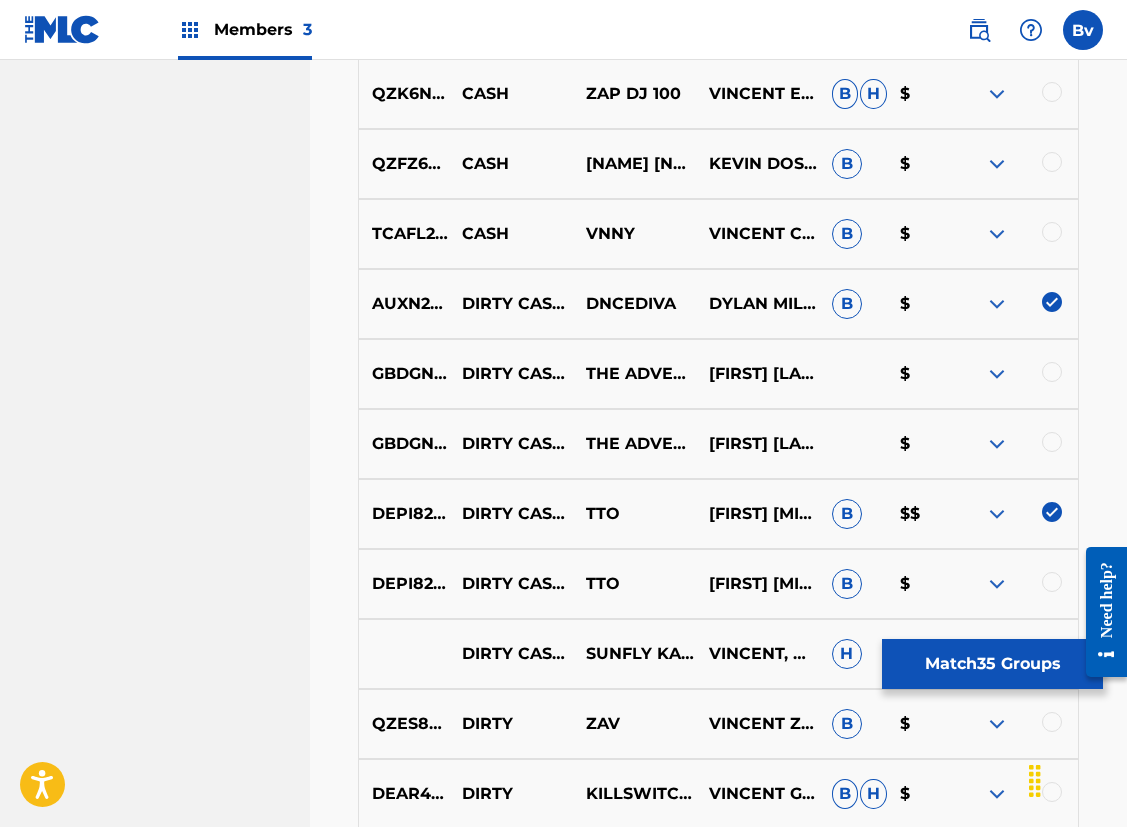 scroll, scrollTop: 4009, scrollLeft: 0, axis: vertical 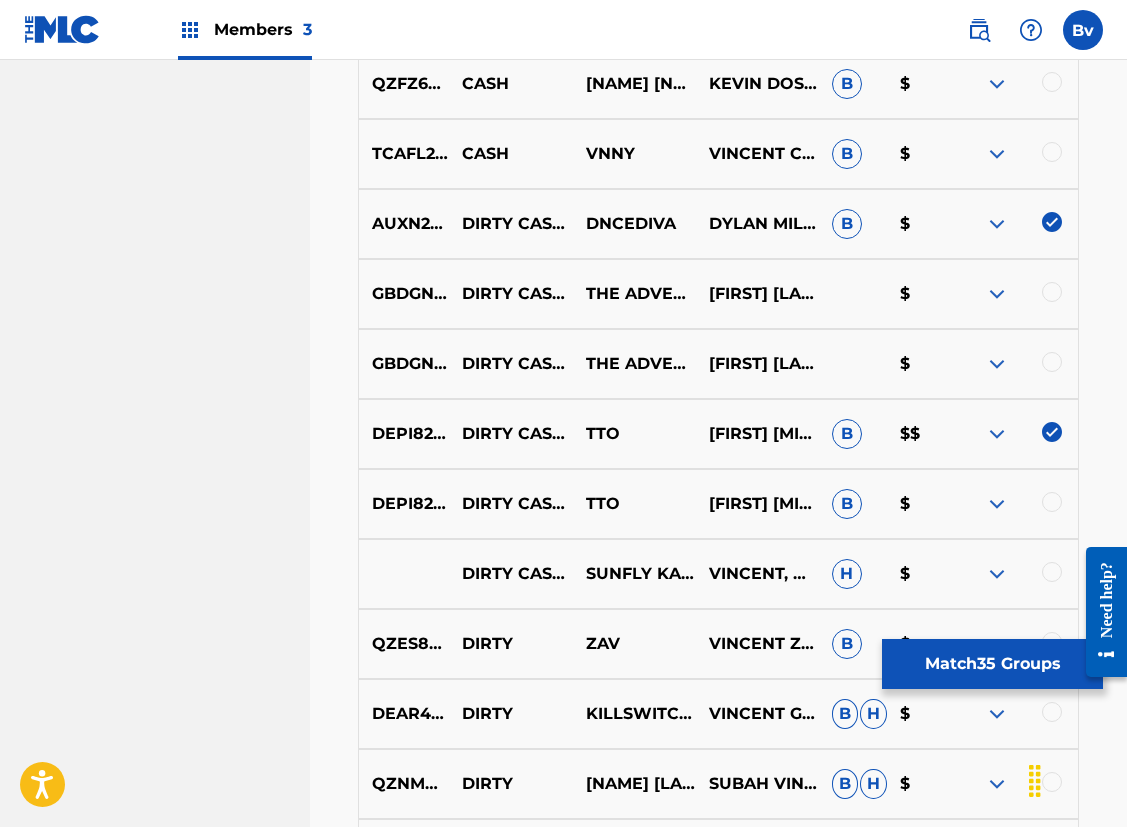 click at bounding box center (1052, 502) 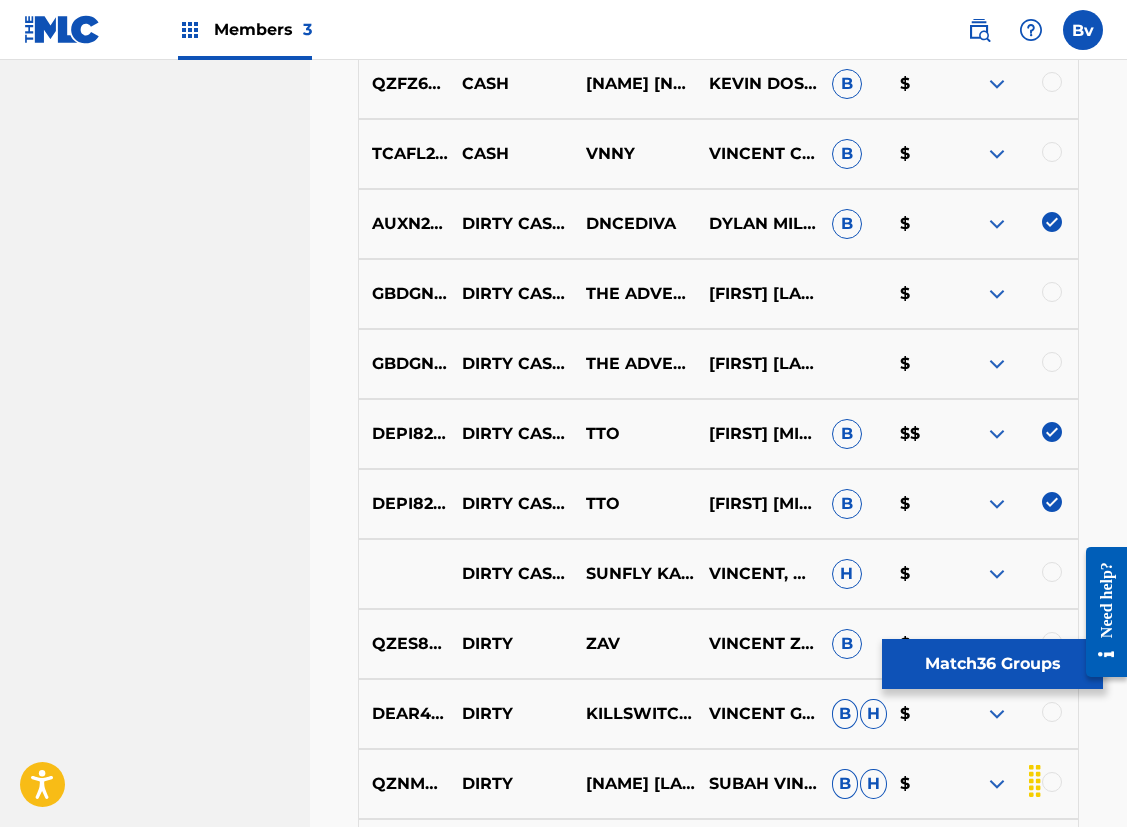 click at bounding box center (1052, 572) 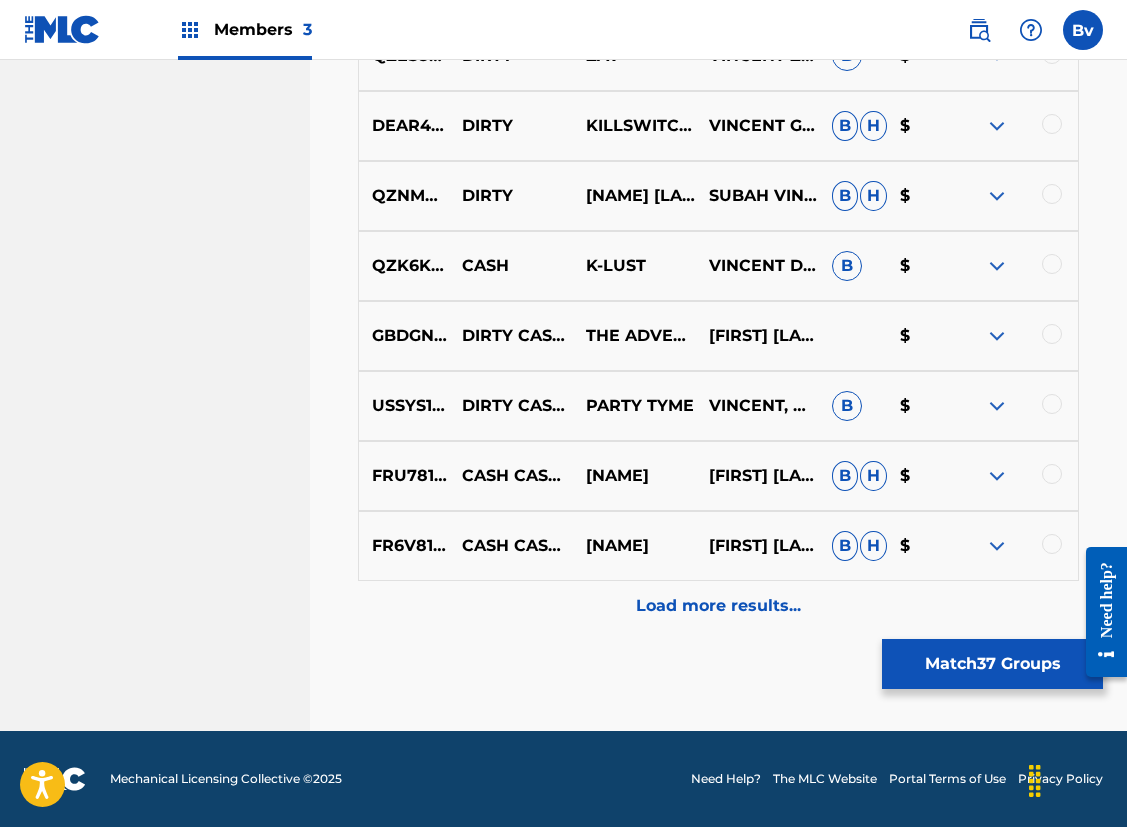 scroll, scrollTop: 4597, scrollLeft: 0, axis: vertical 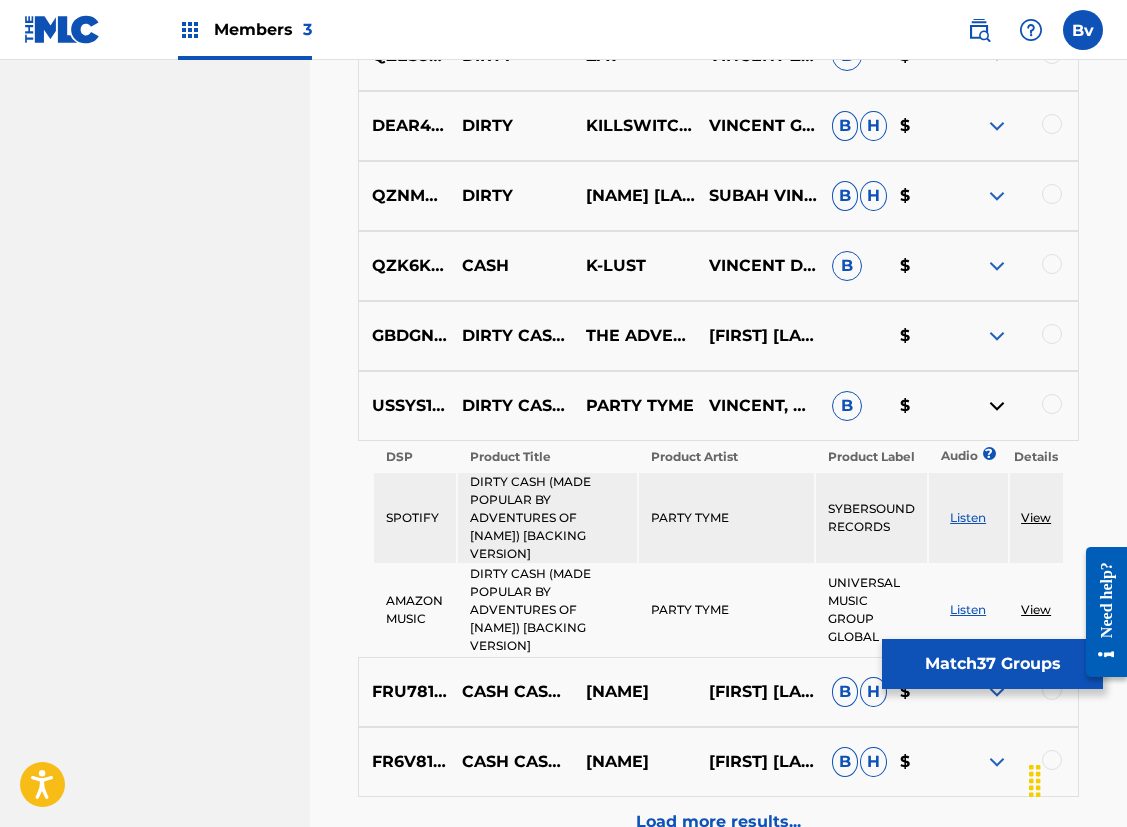 click at bounding box center (997, 406) 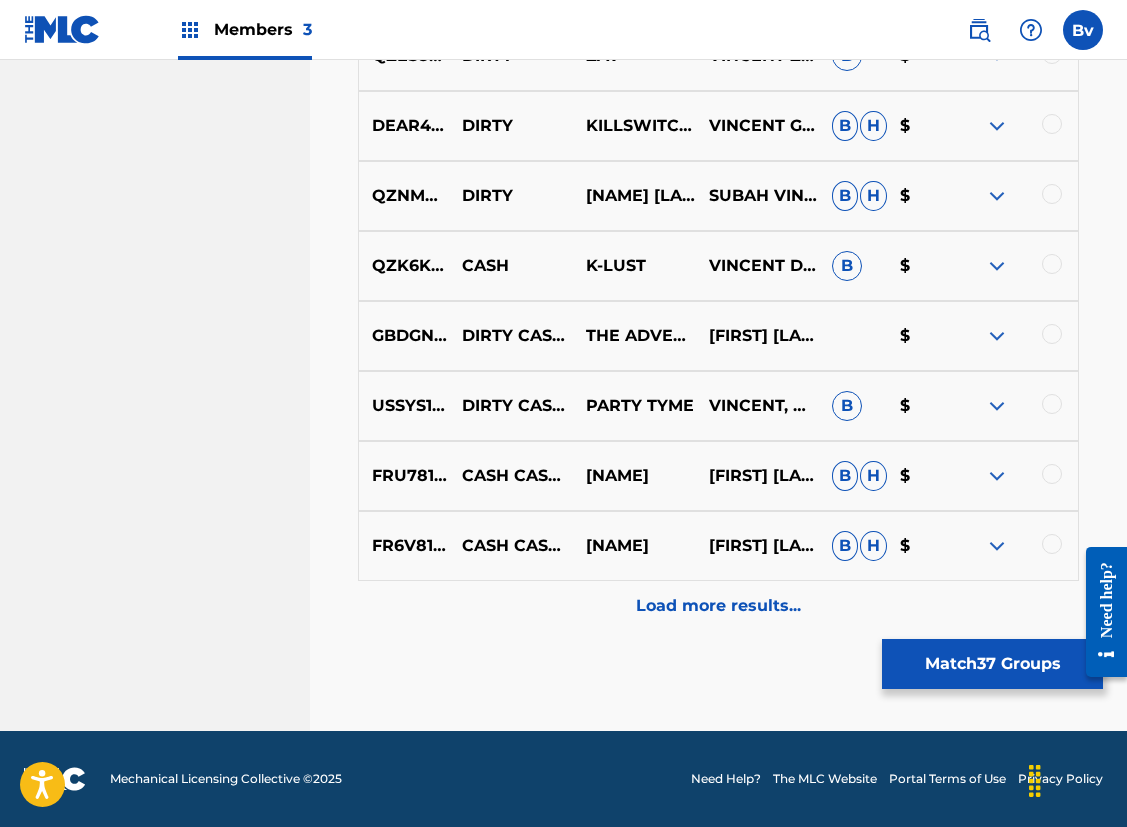 click at bounding box center (1052, 404) 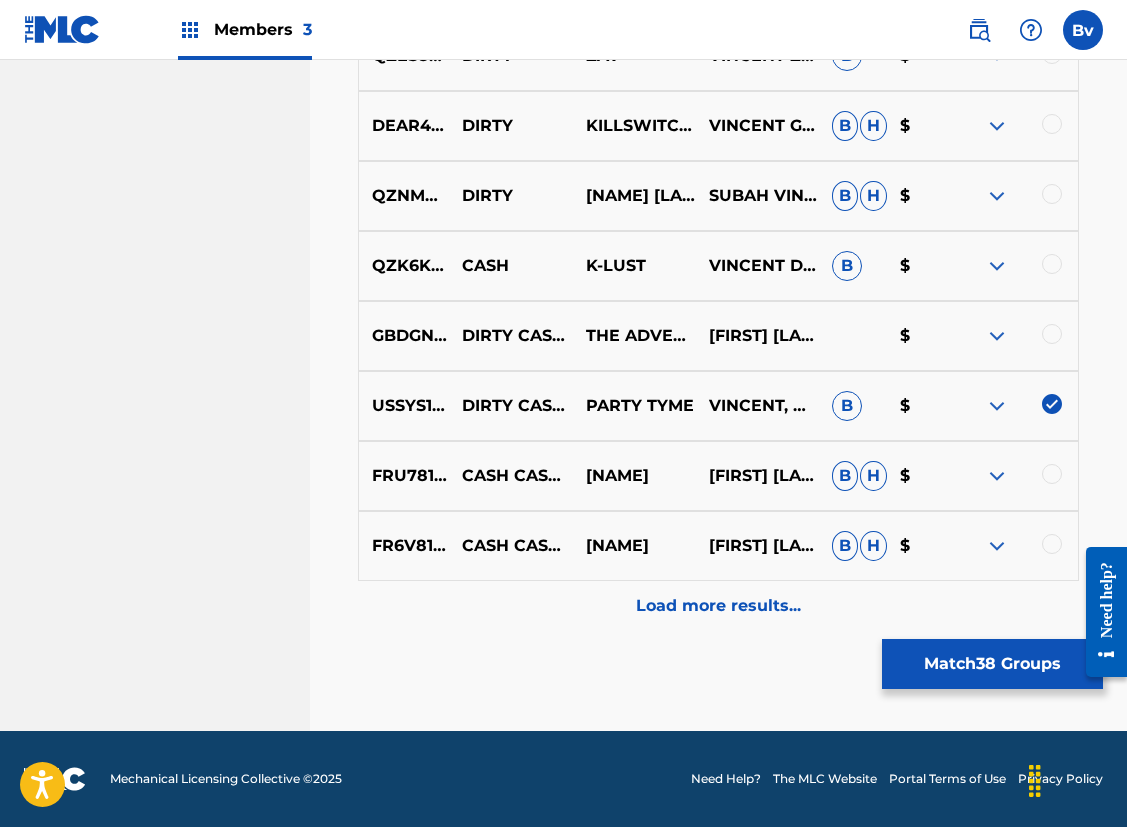 click on "Load more results..." at bounding box center [718, 606] 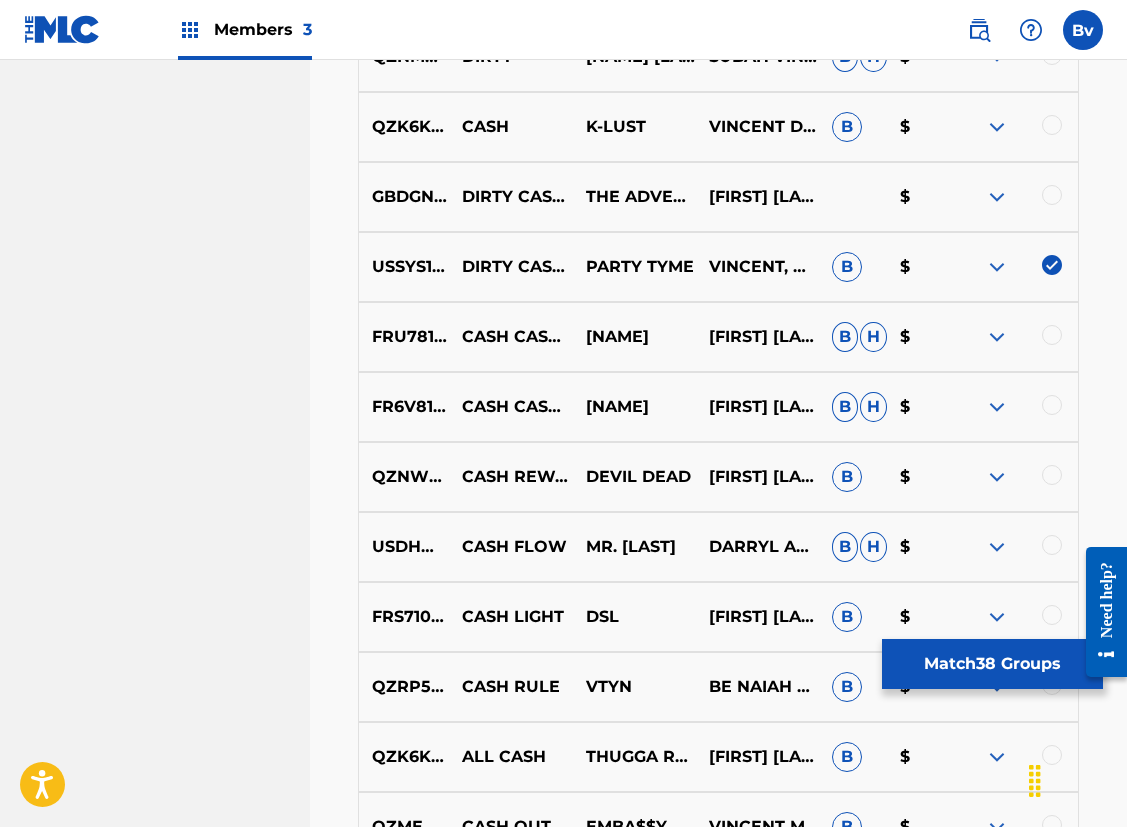scroll, scrollTop: 4778, scrollLeft: 1, axis: both 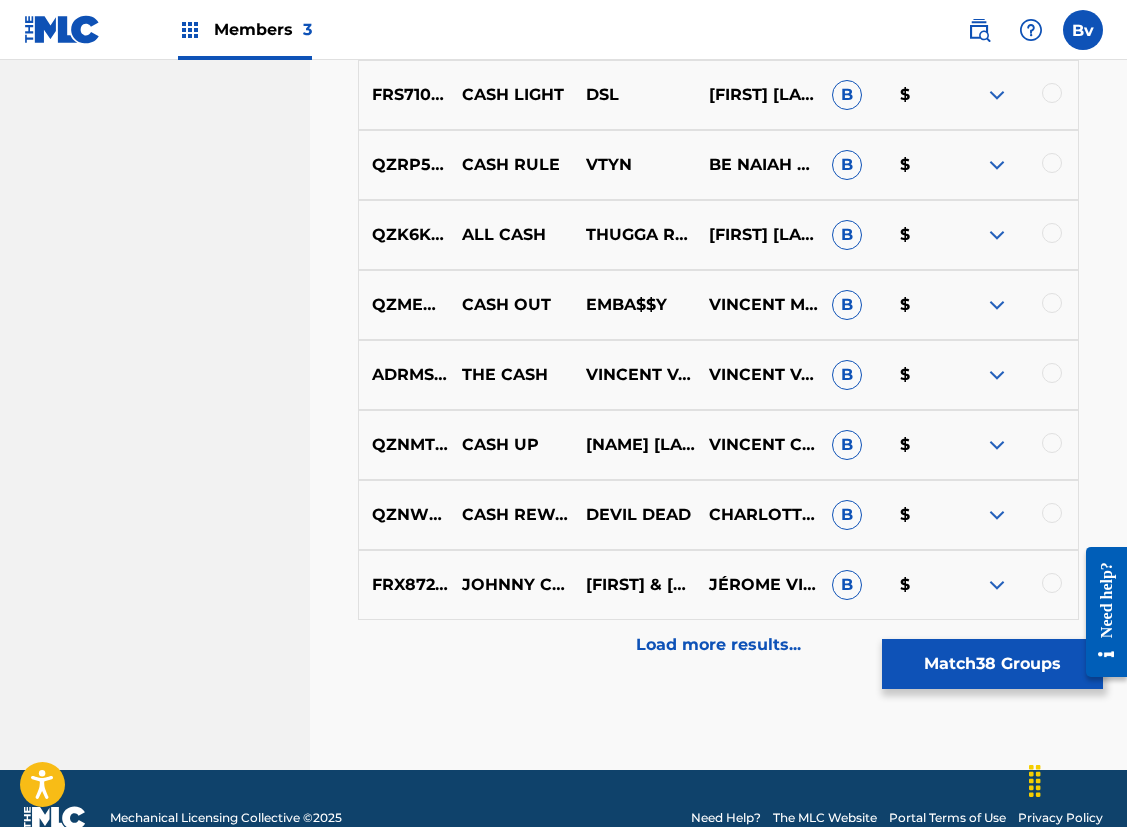 click on "Load more results..." at bounding box center (718, 645) 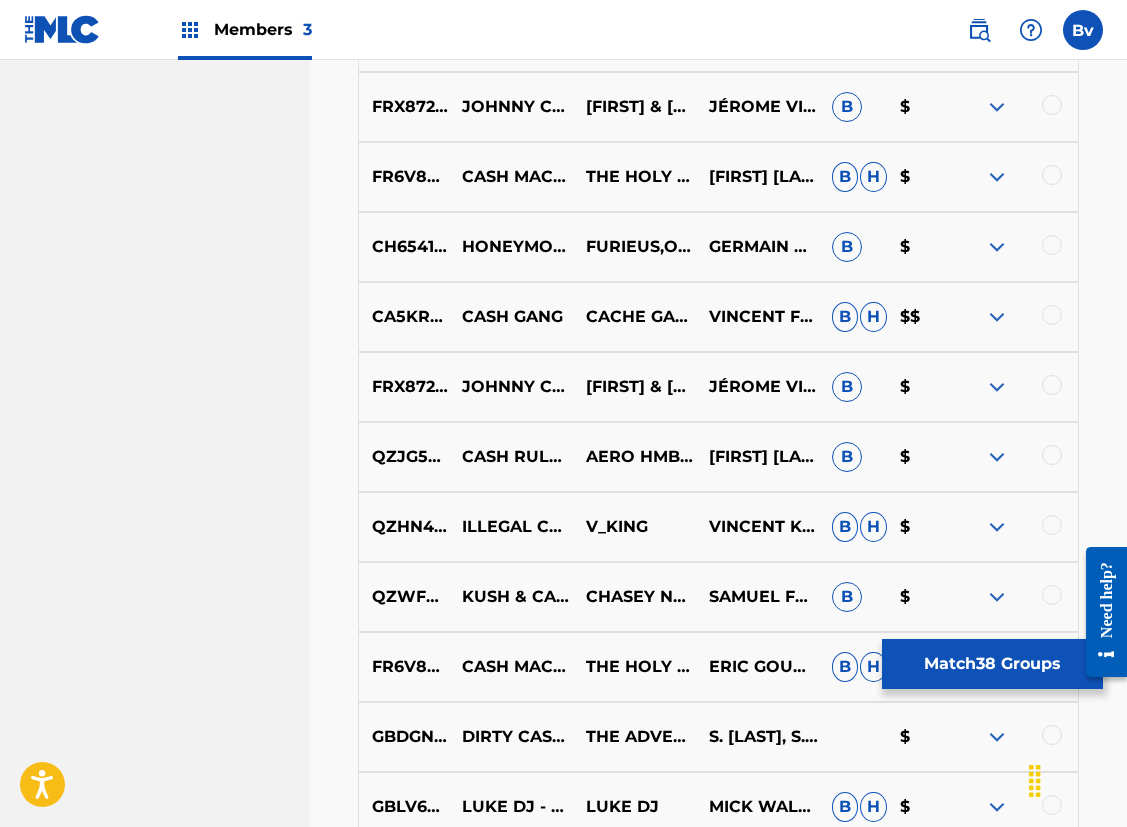 scroll, scrollTop: 5742, scrollLeft: 0, axis: vertical 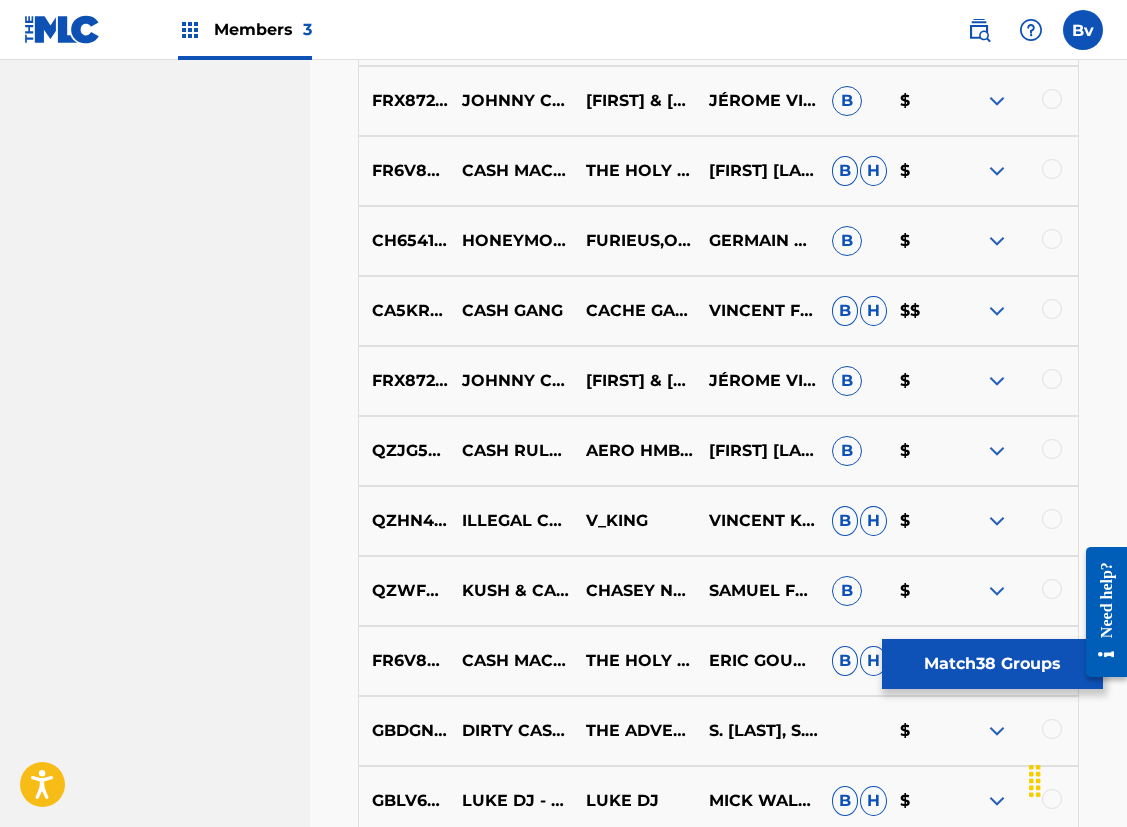 click on "Match  38 Groups" at bounding box center (992, 664) 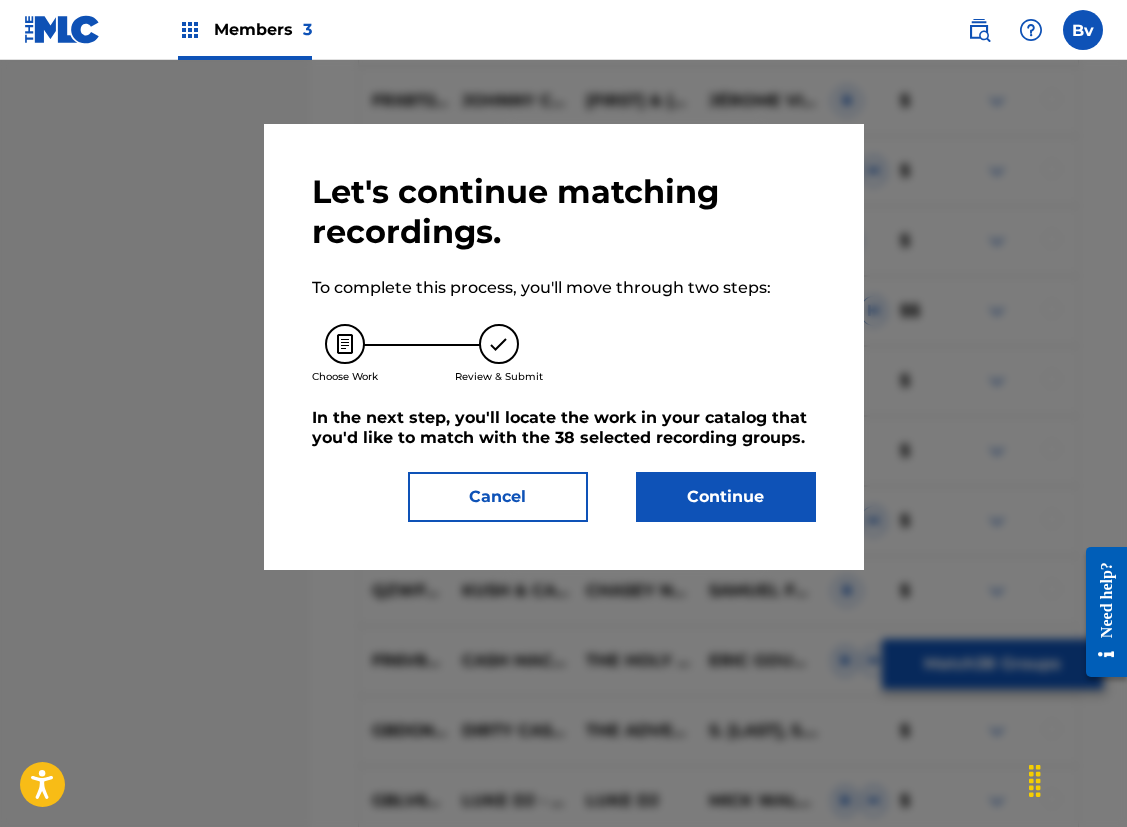 click on "Continue" at bounding box center (726, 497) 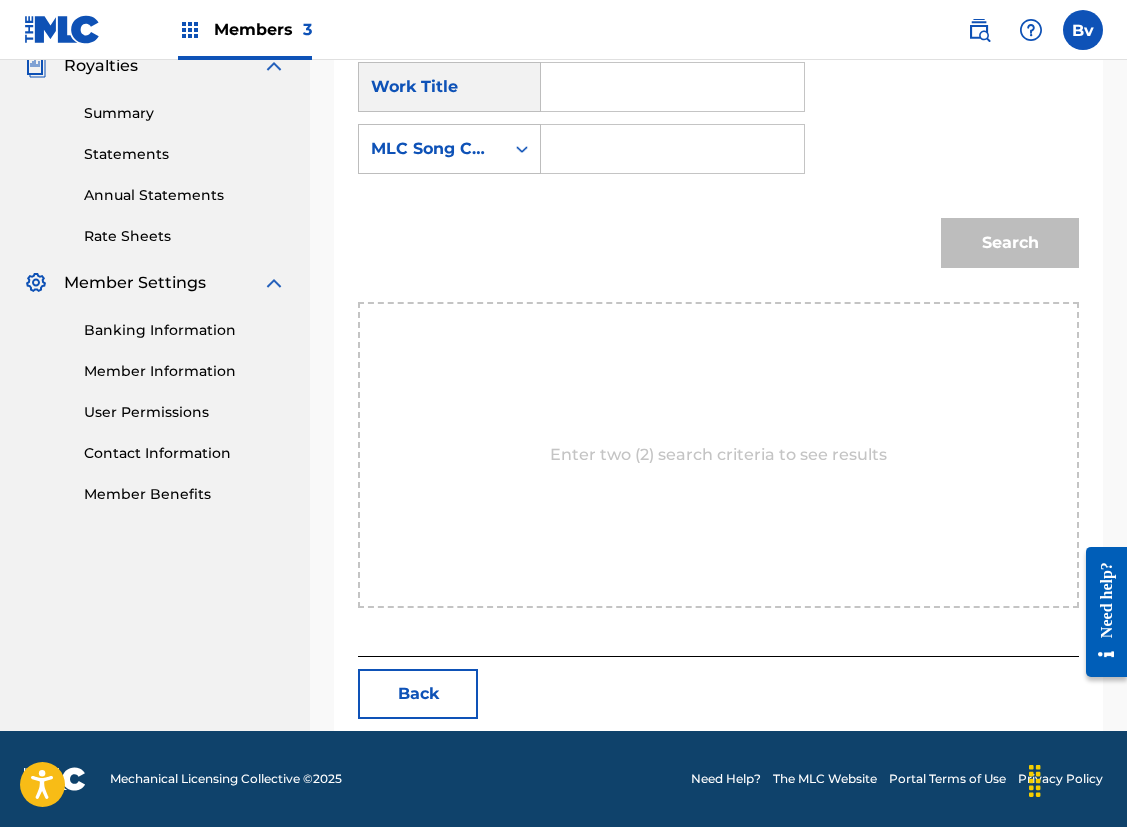 scroll, scrollTop: 413, scrollLeft: 0, axis: vertical 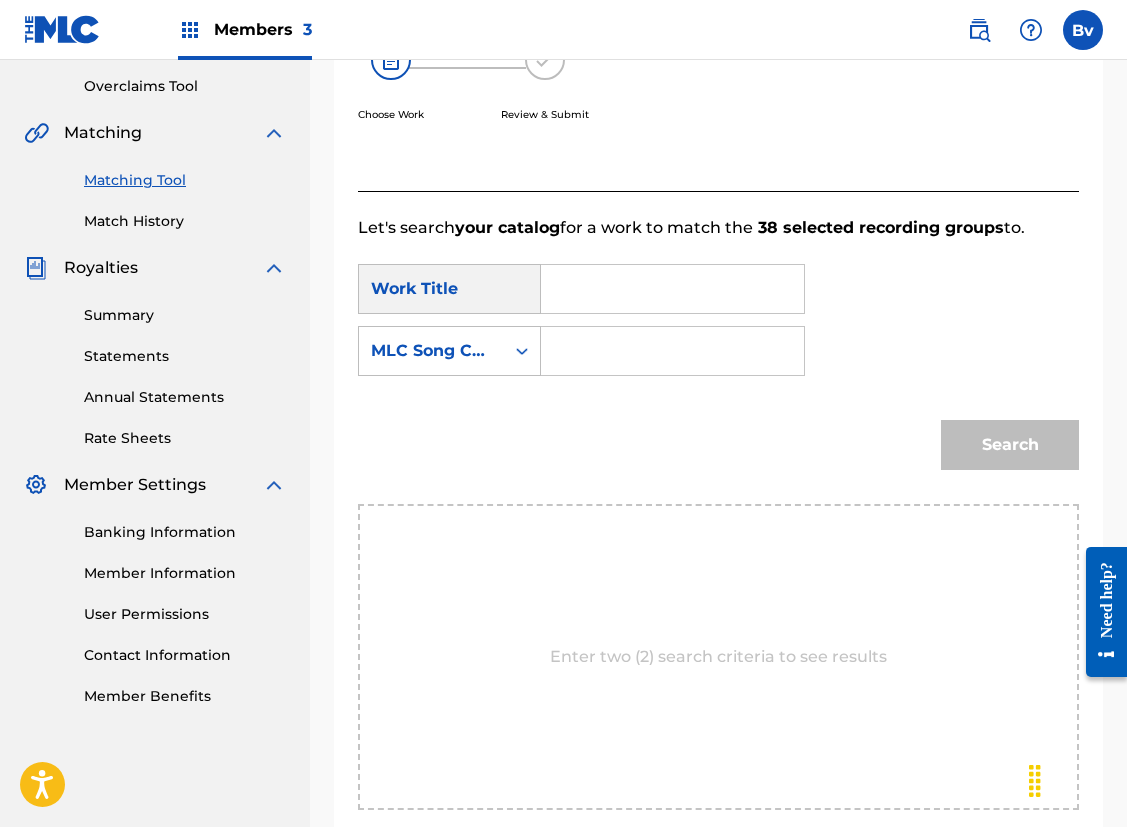 click at bounding box center (672, 289) 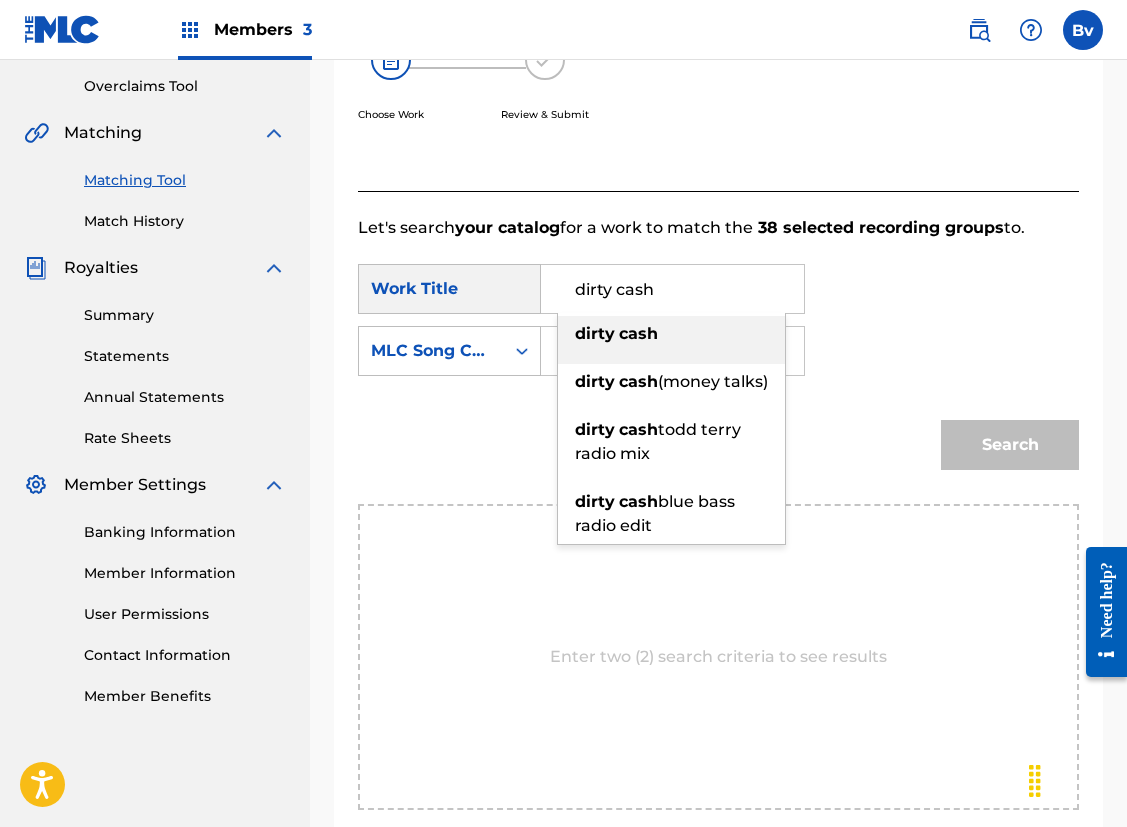 type on "dirty cash" 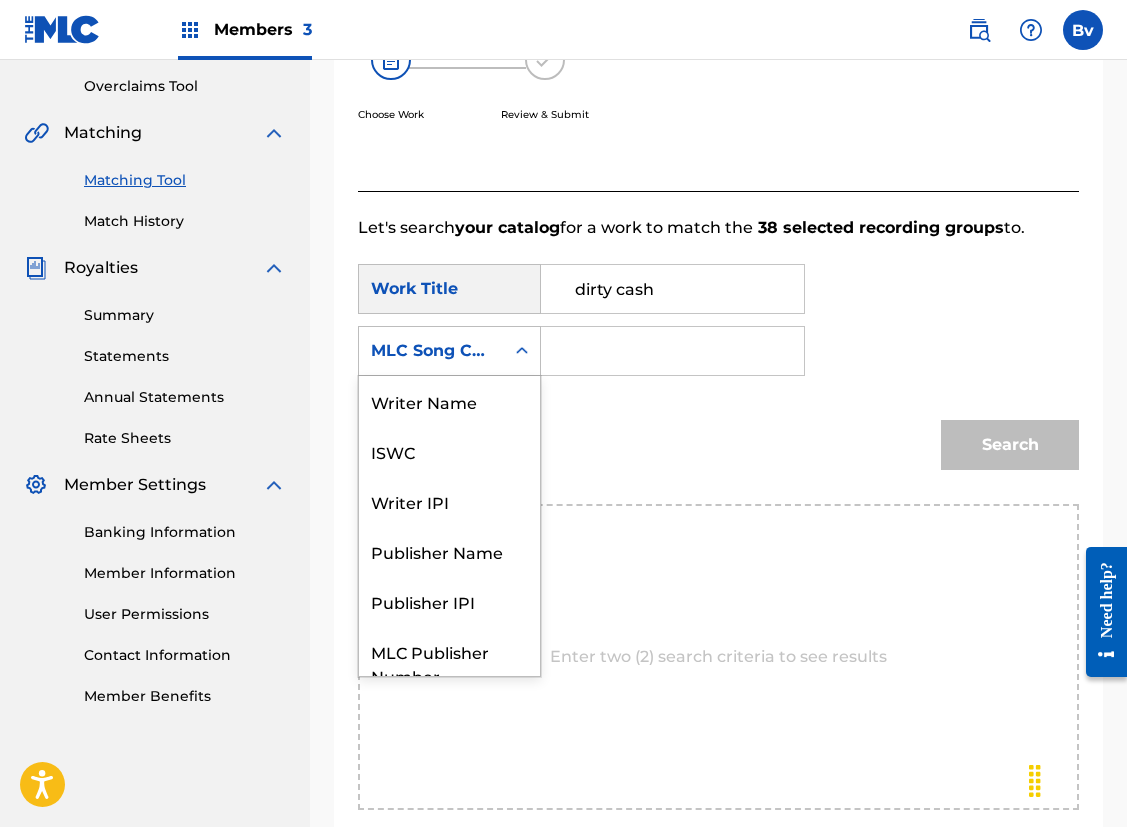 click 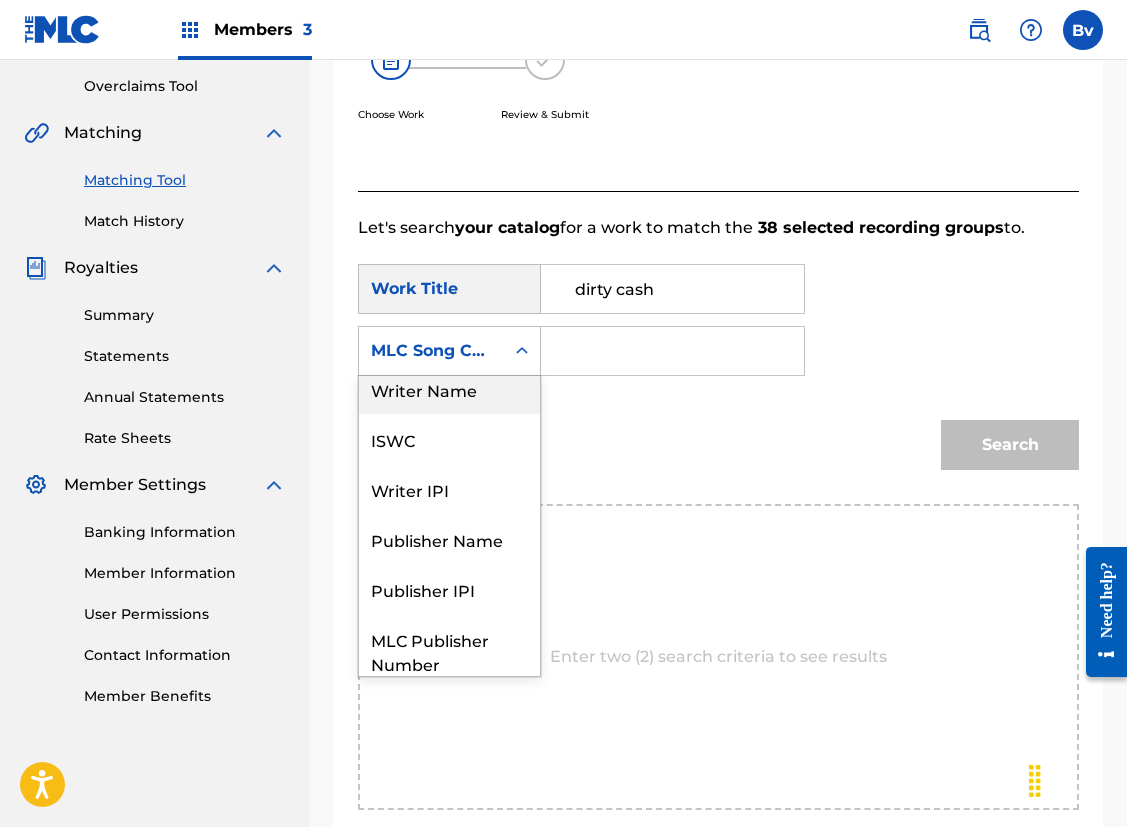 scroll, scrollTop: 26, scrollLeft: 0, axis: vertical 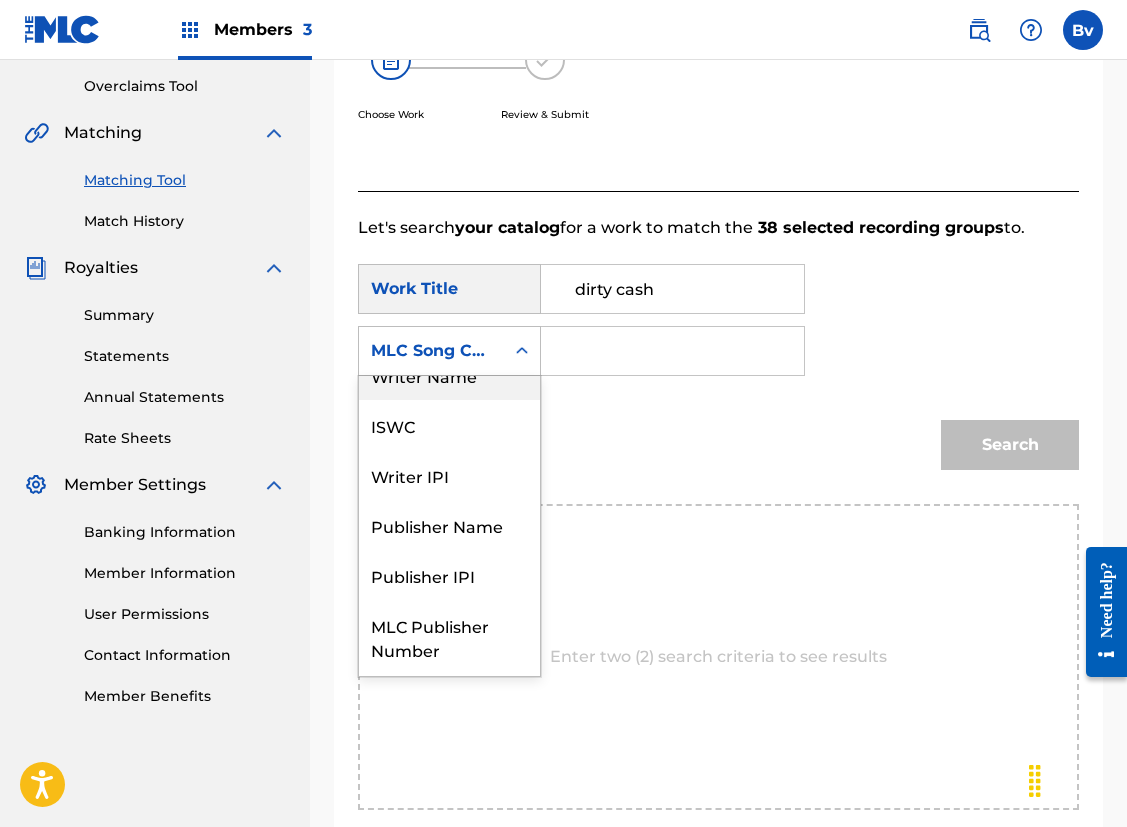 click on "ISWC" at bounding box center [449, 425] 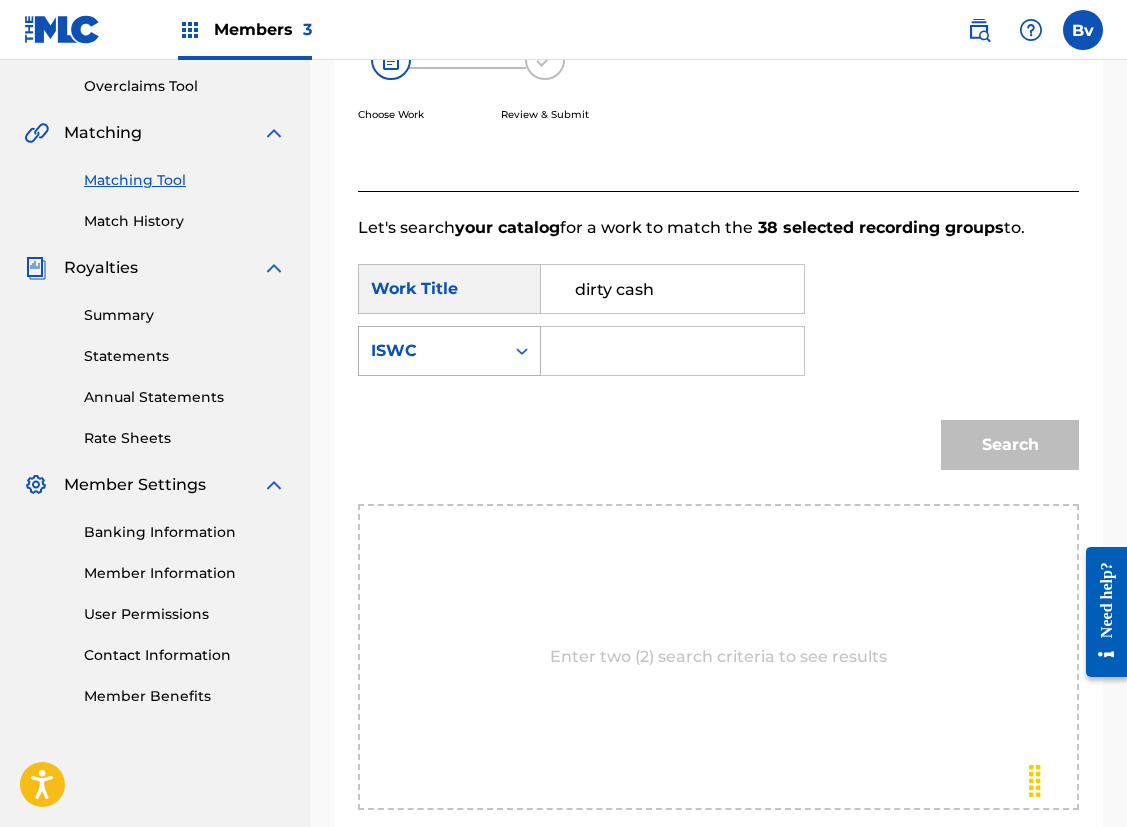 click on "ISWC" at bounding box center [431, 351] 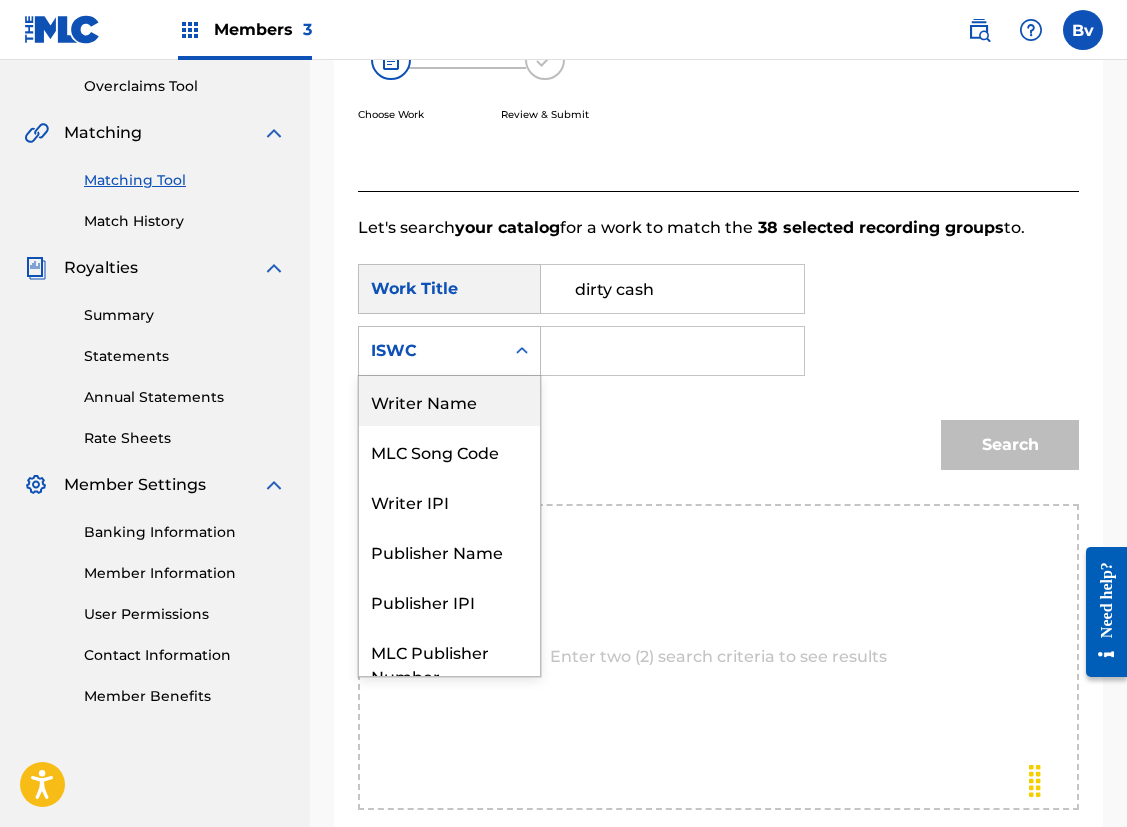 scroll, scrollTop: 0, scrollLeft: 0, axis: both 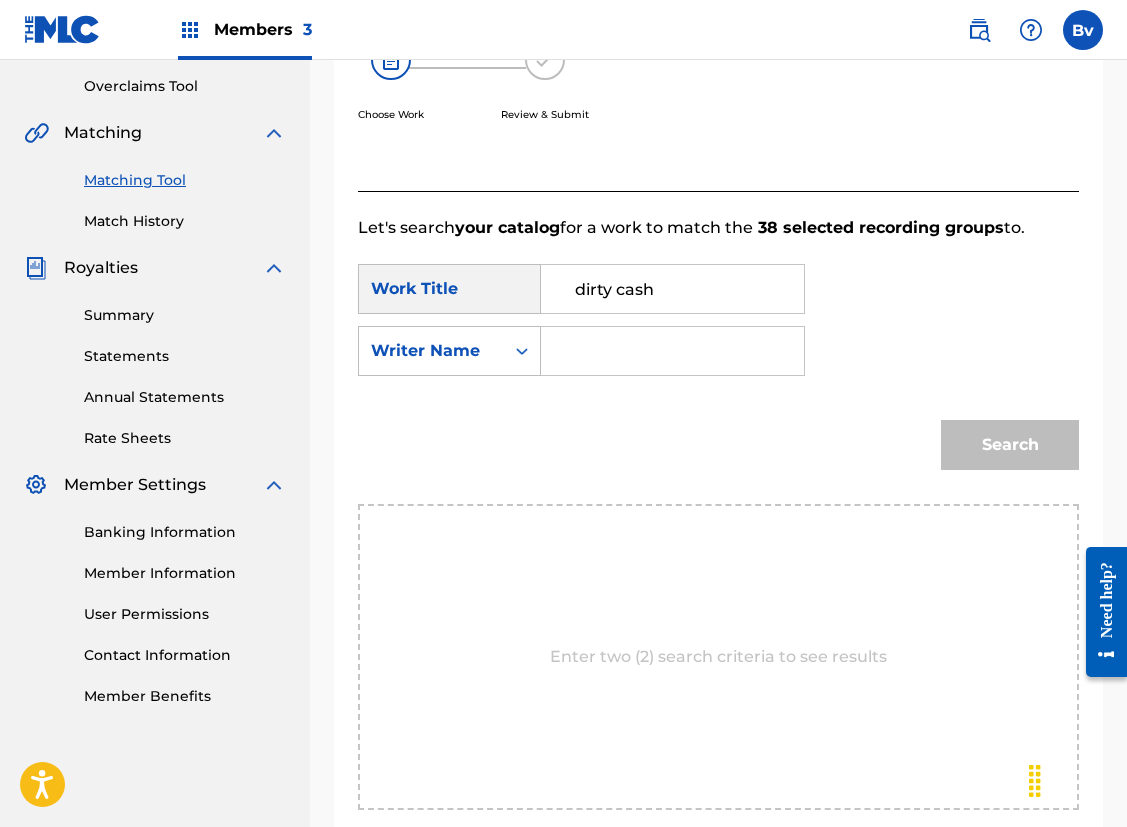 click at bounding box center (672, 351) 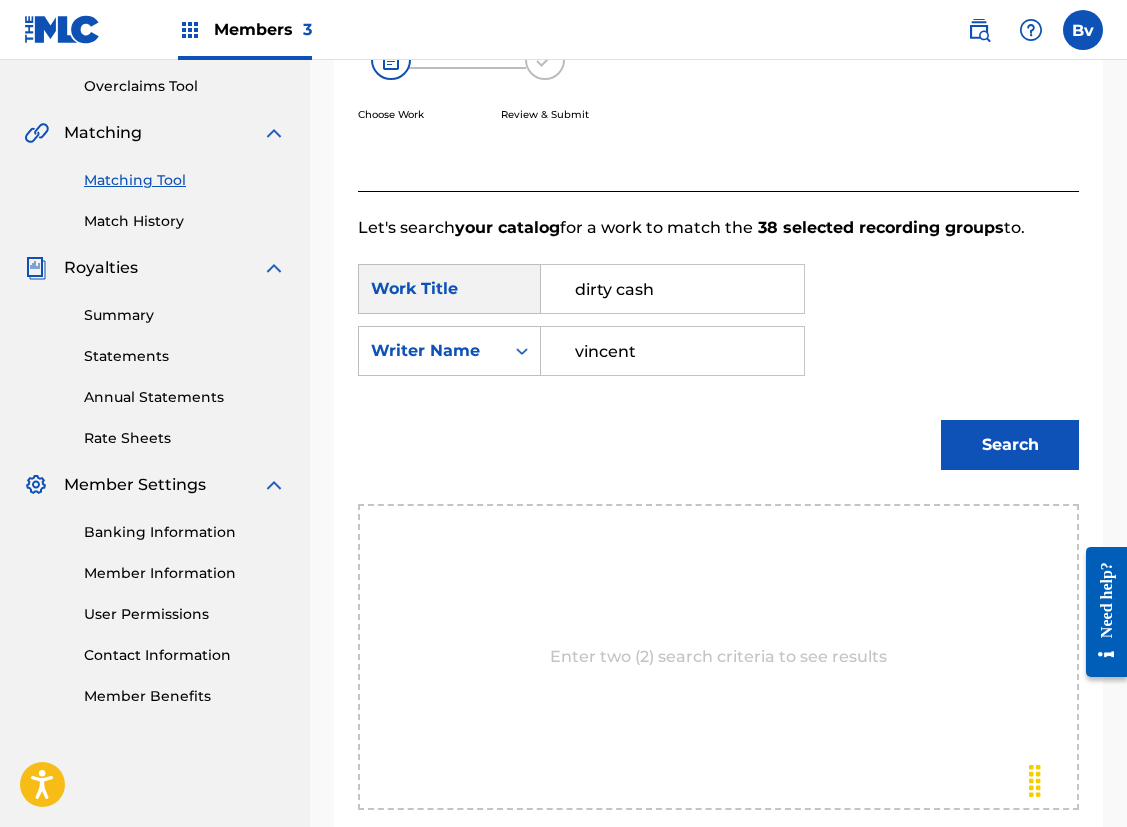 type on "vincent" 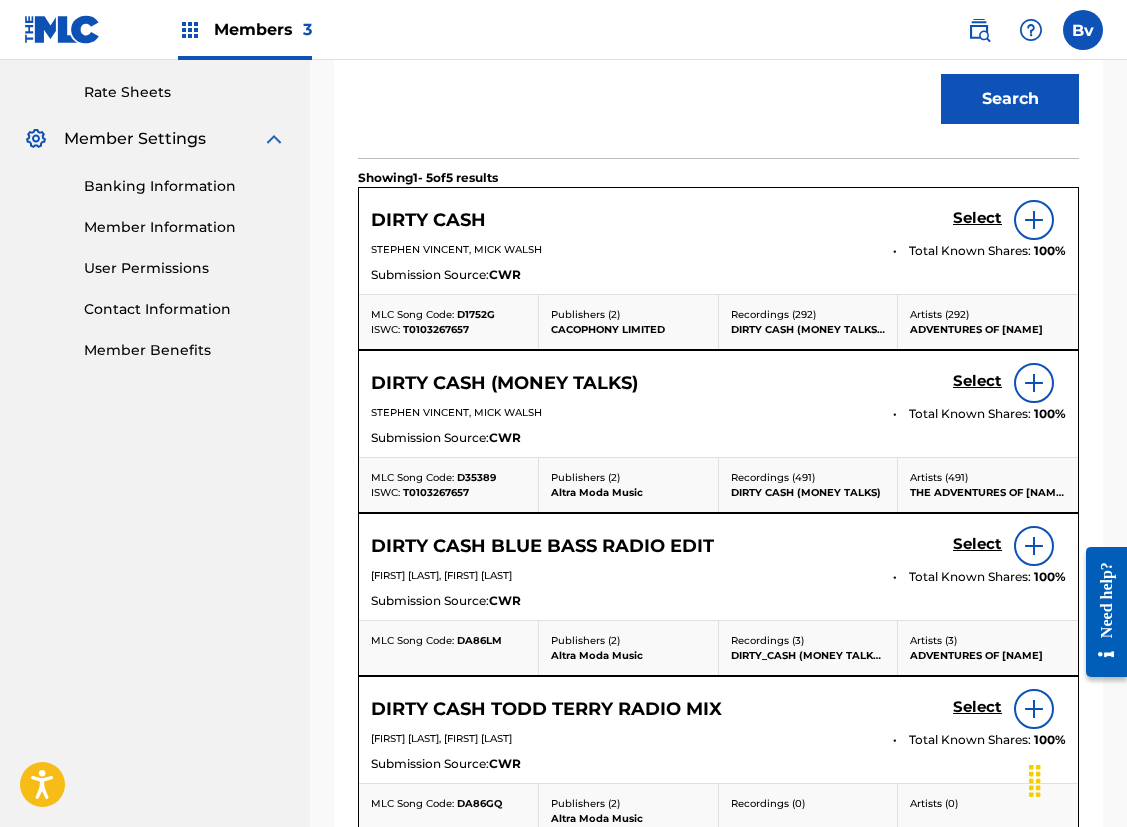 scroll, scrollTop: 804, scrollLeft: 0, axis: vertical 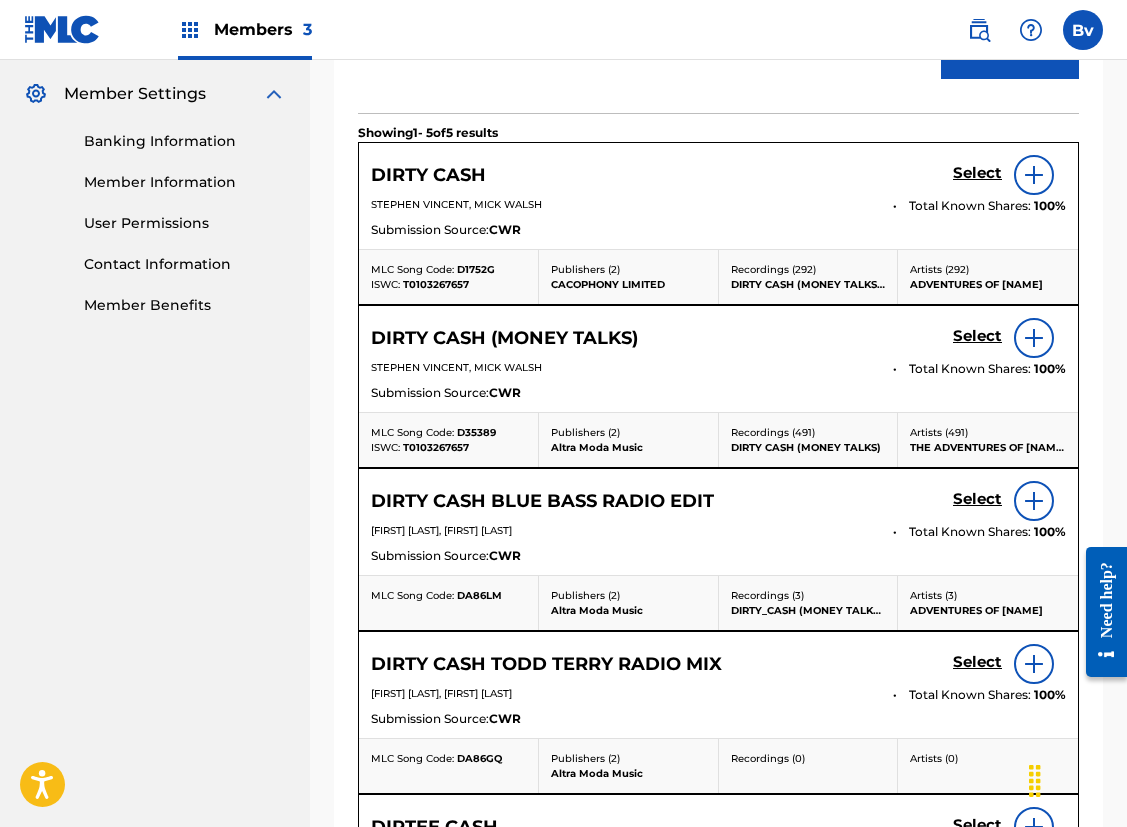 click at bounding box center [1034, 175] 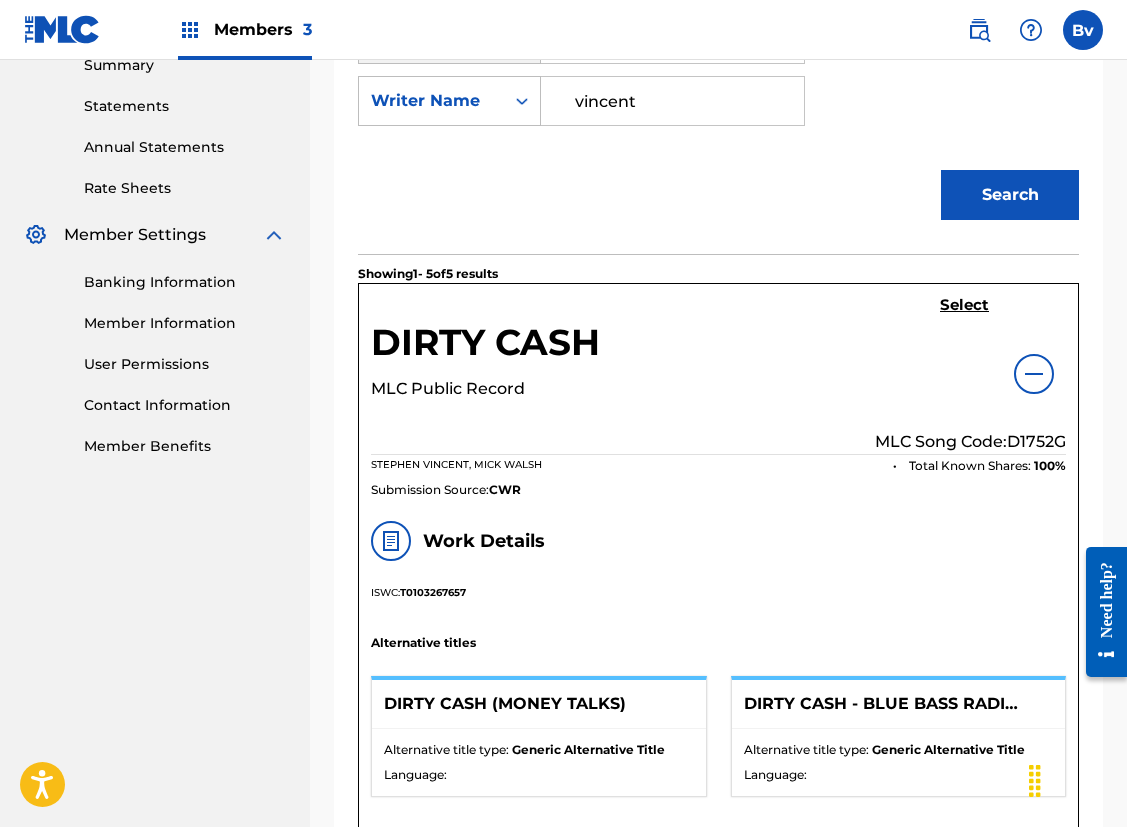 scroll, scrollTop: 658, scrollLeft: 0, axis: vertical 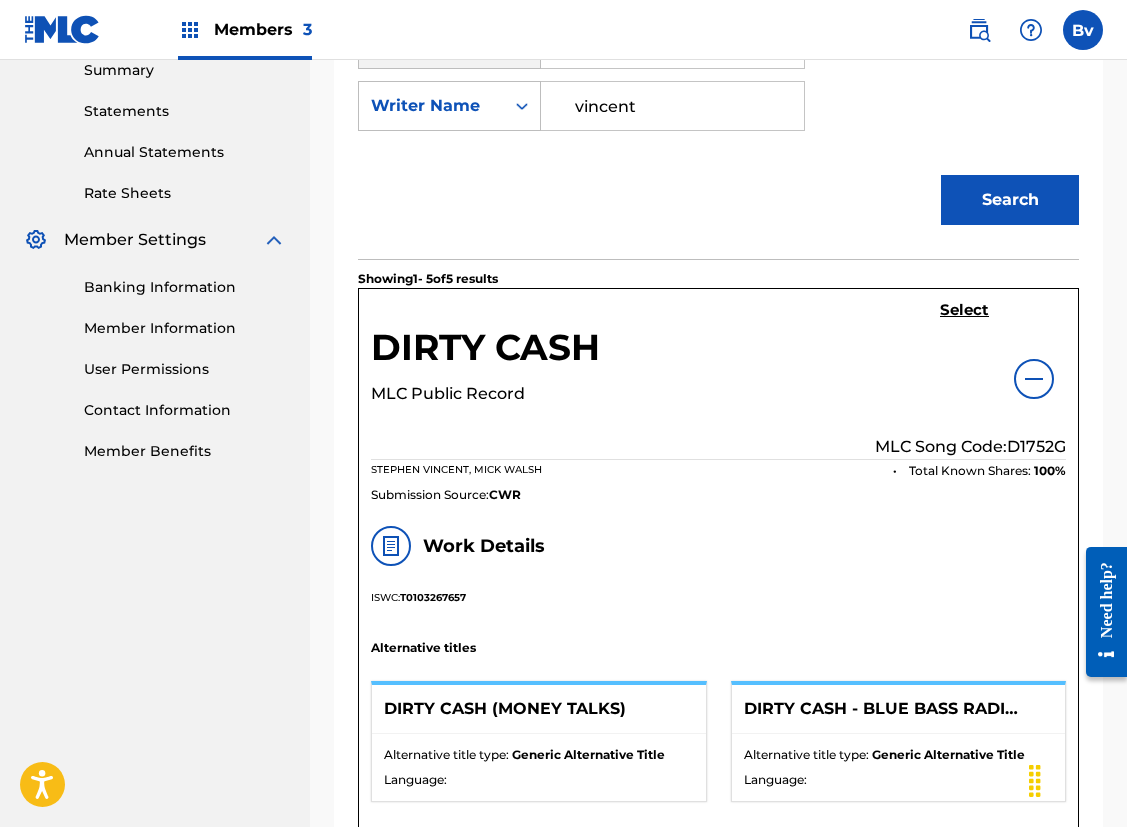 click at bounding box center (1034, 379) 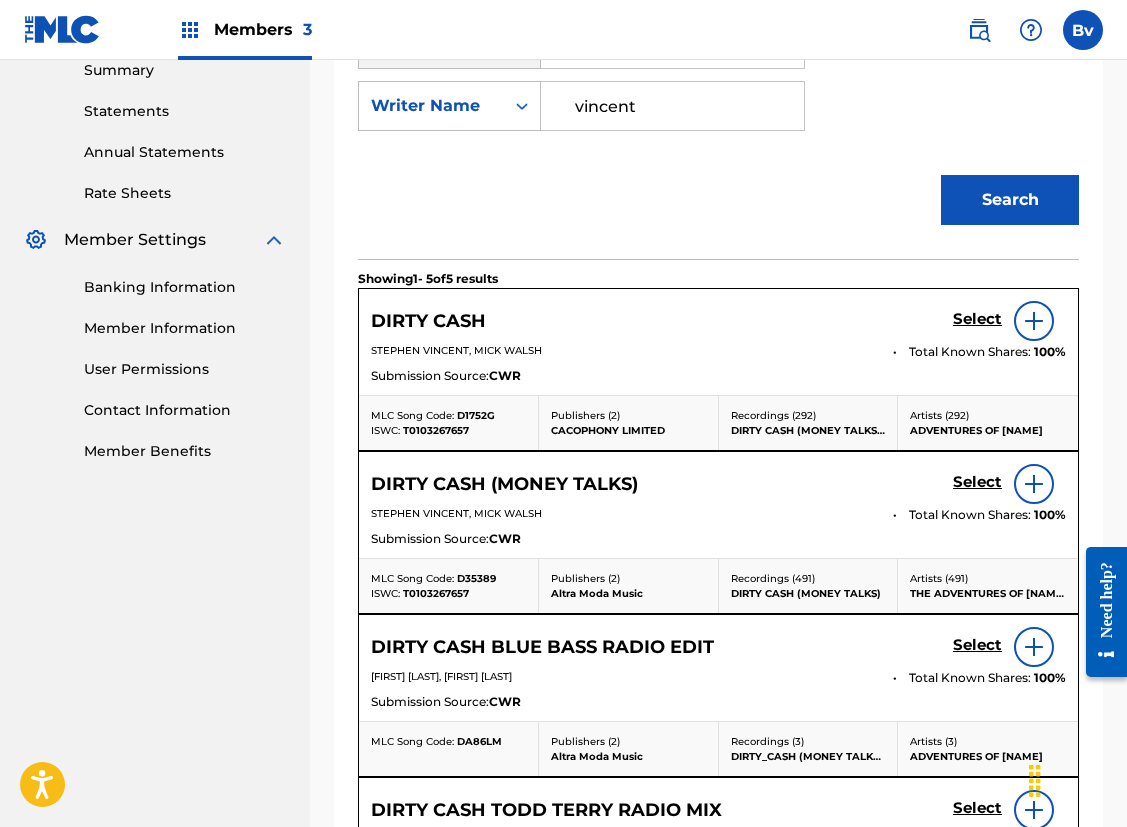 click on "Select" at bounding box center [977, 319] 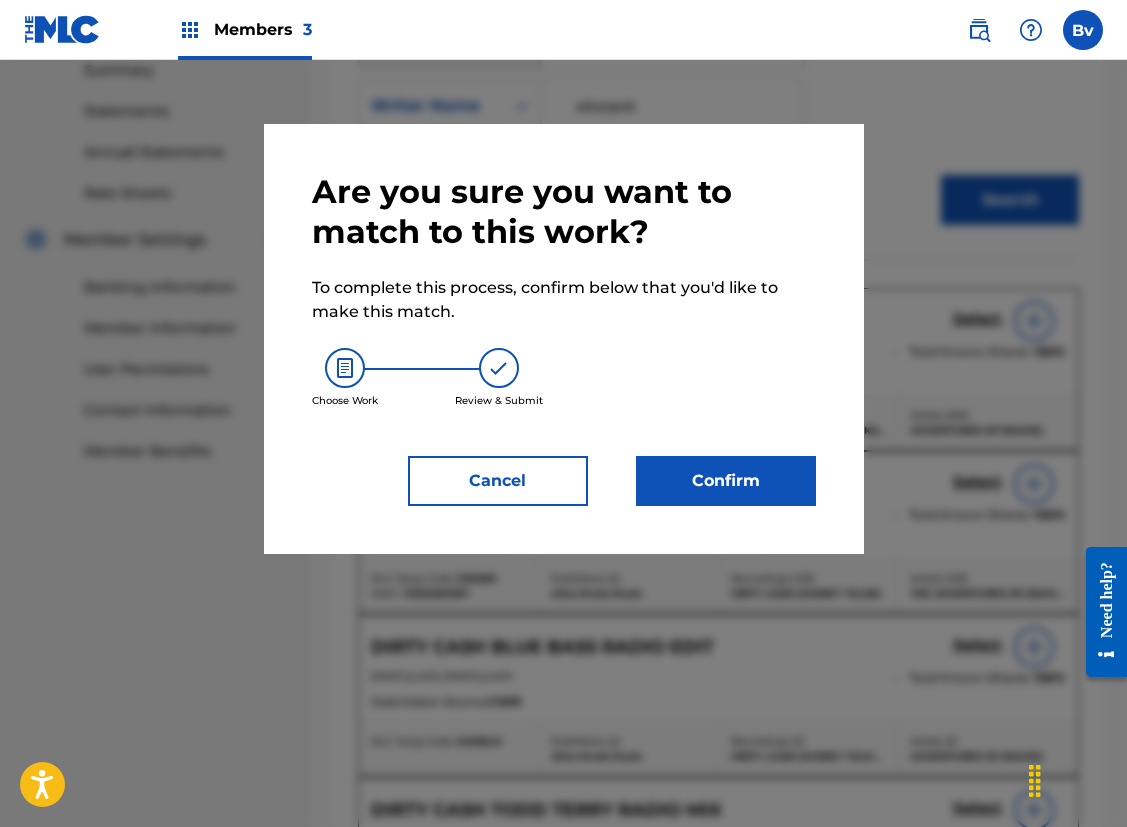 click on "Confirm" at bounding box center (726, 481) 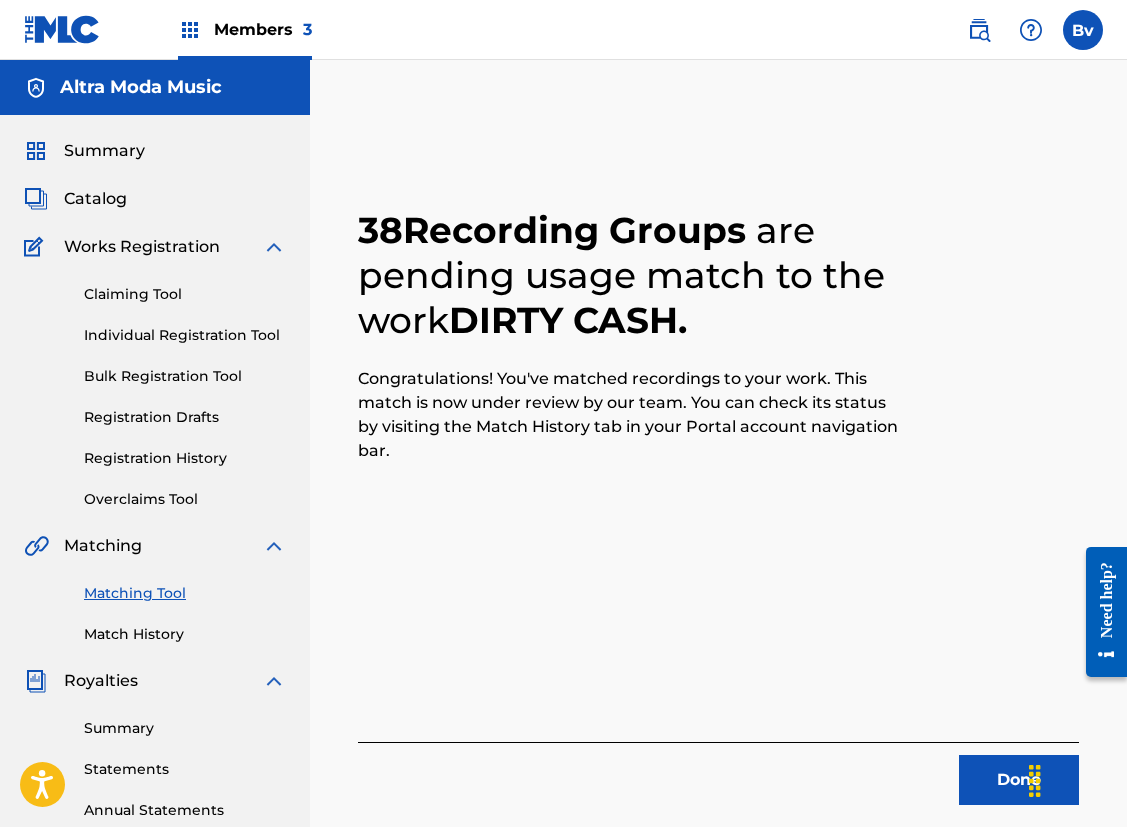 scroll, scrollTop: 0, scrollLeft: 0, axis: both 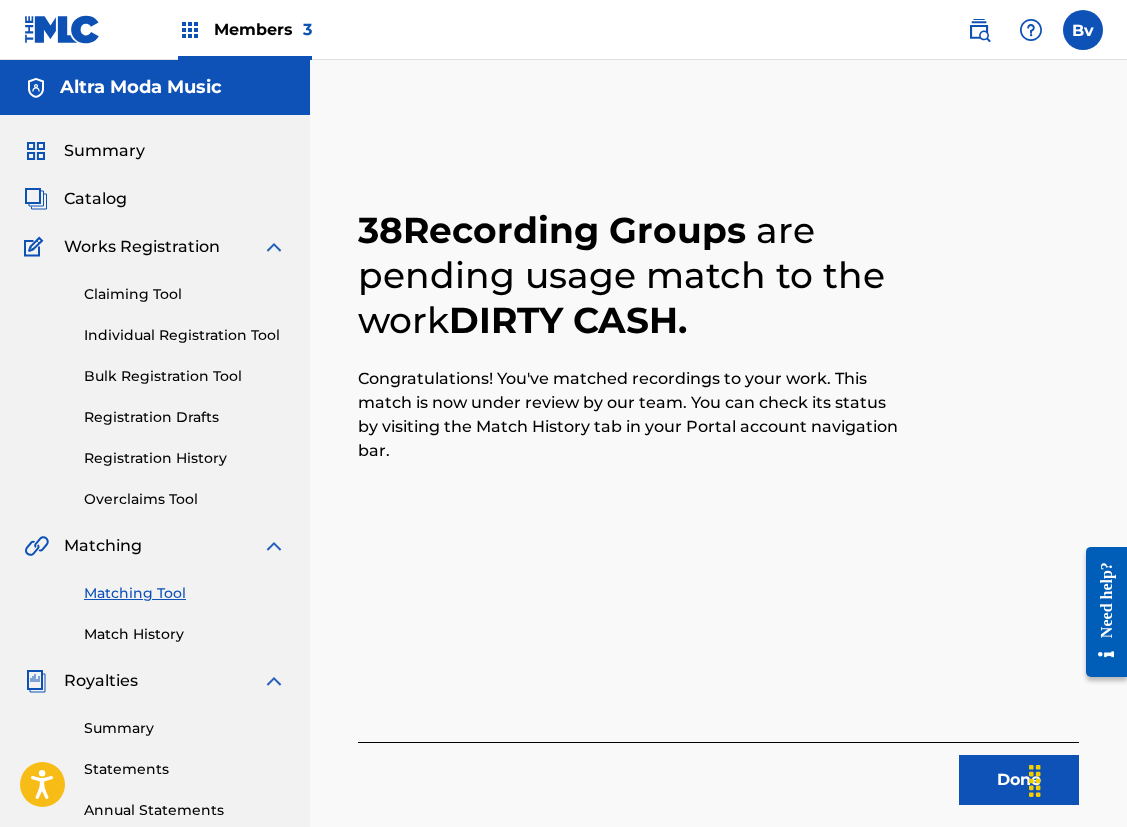 click on "Matching Tool" at bounding box center (185, 593) 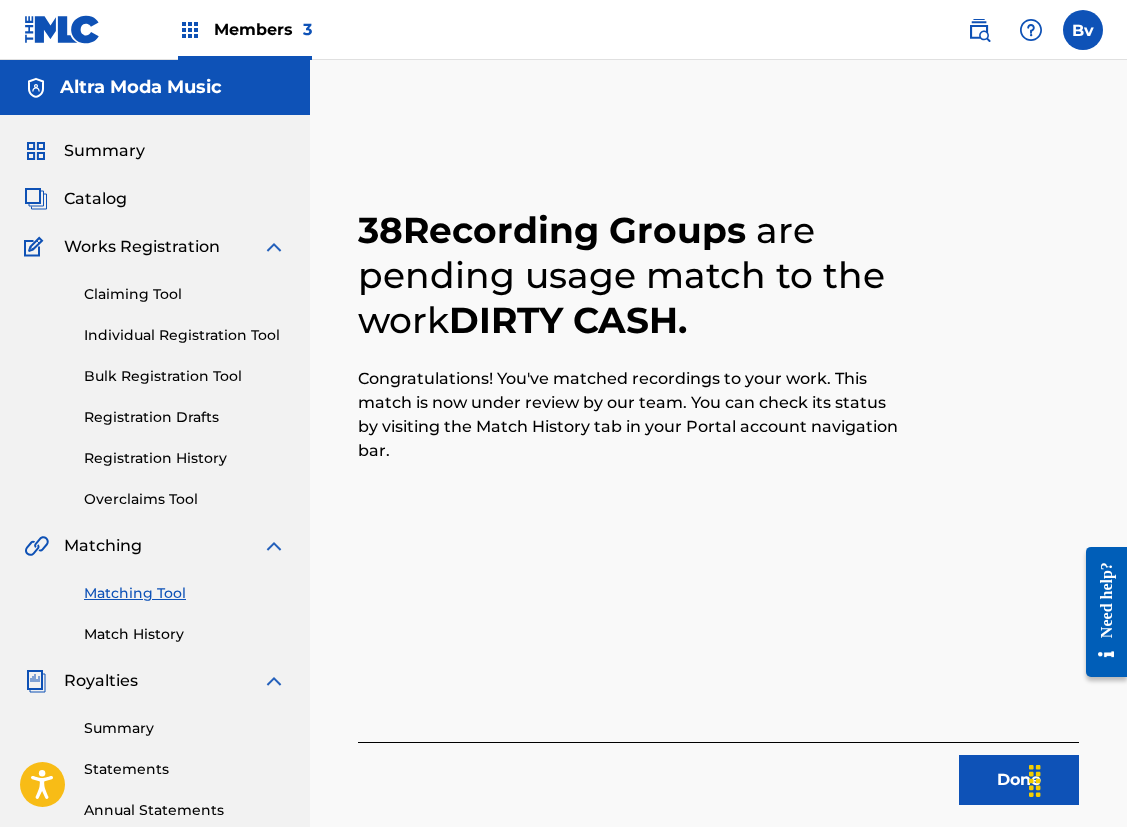 click on "Match History" at bounding box center [185, 634] 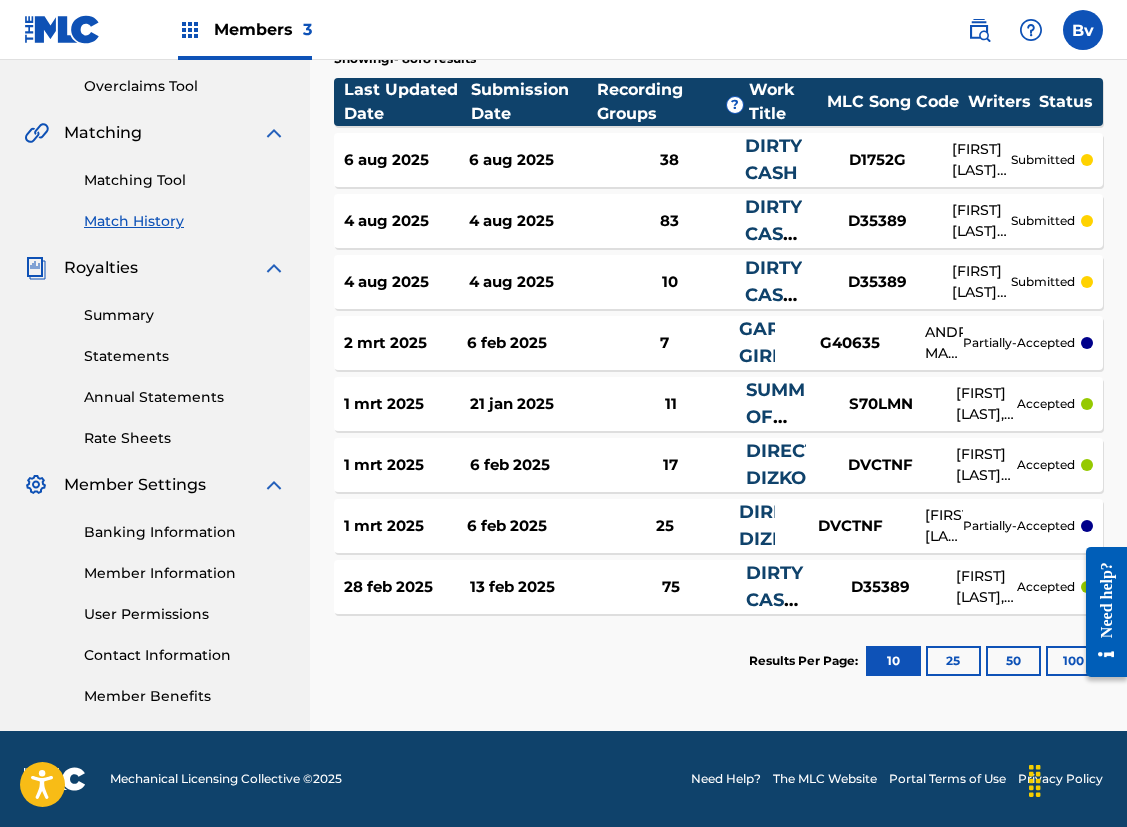 scroll, scrollTop: 413, scrollLeft: 0, axis: vertical 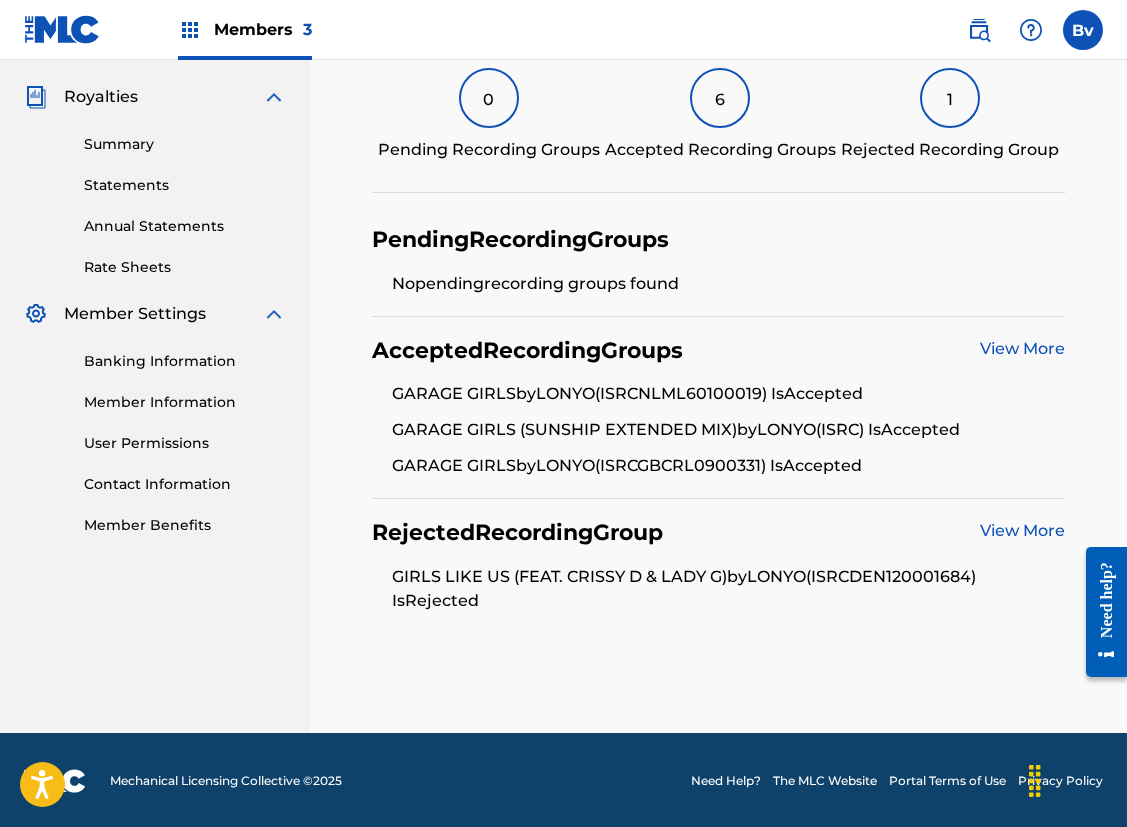 click on "View More" at bounding box center [1022, 348] 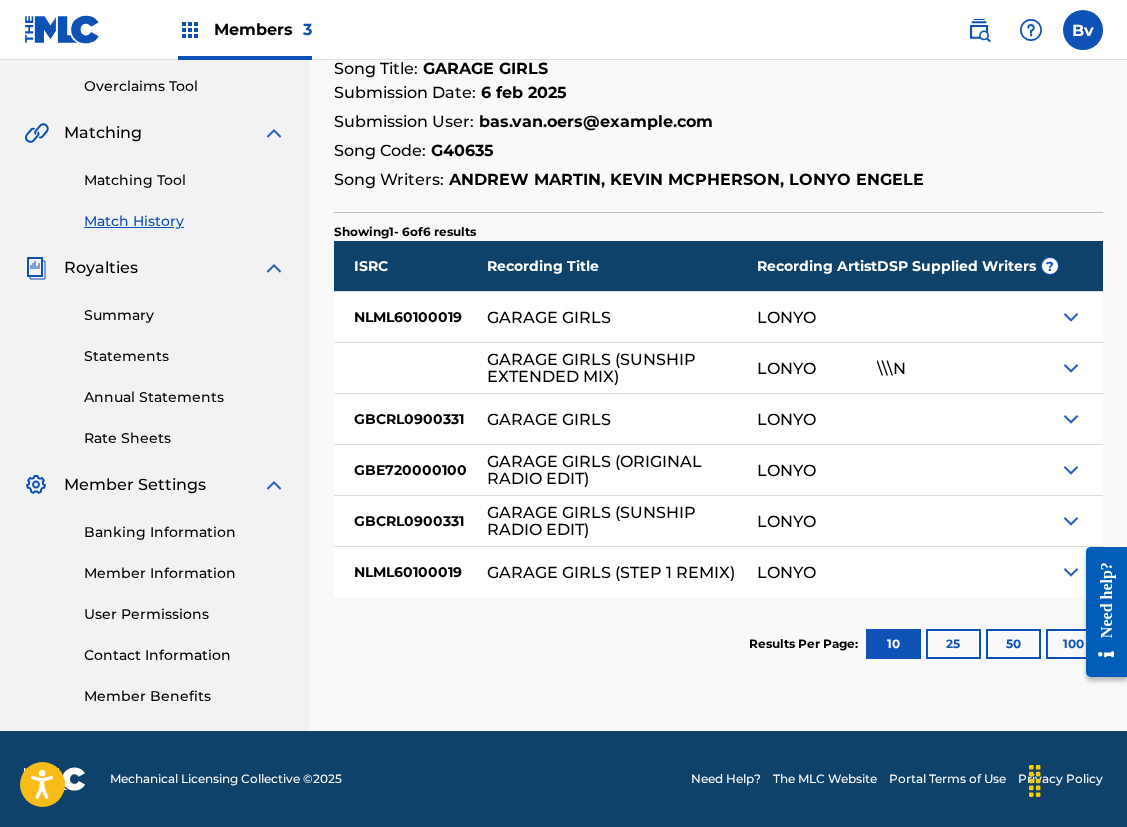 scroll, scrollTop: 413, scrollLeft: 0, axis: vertical 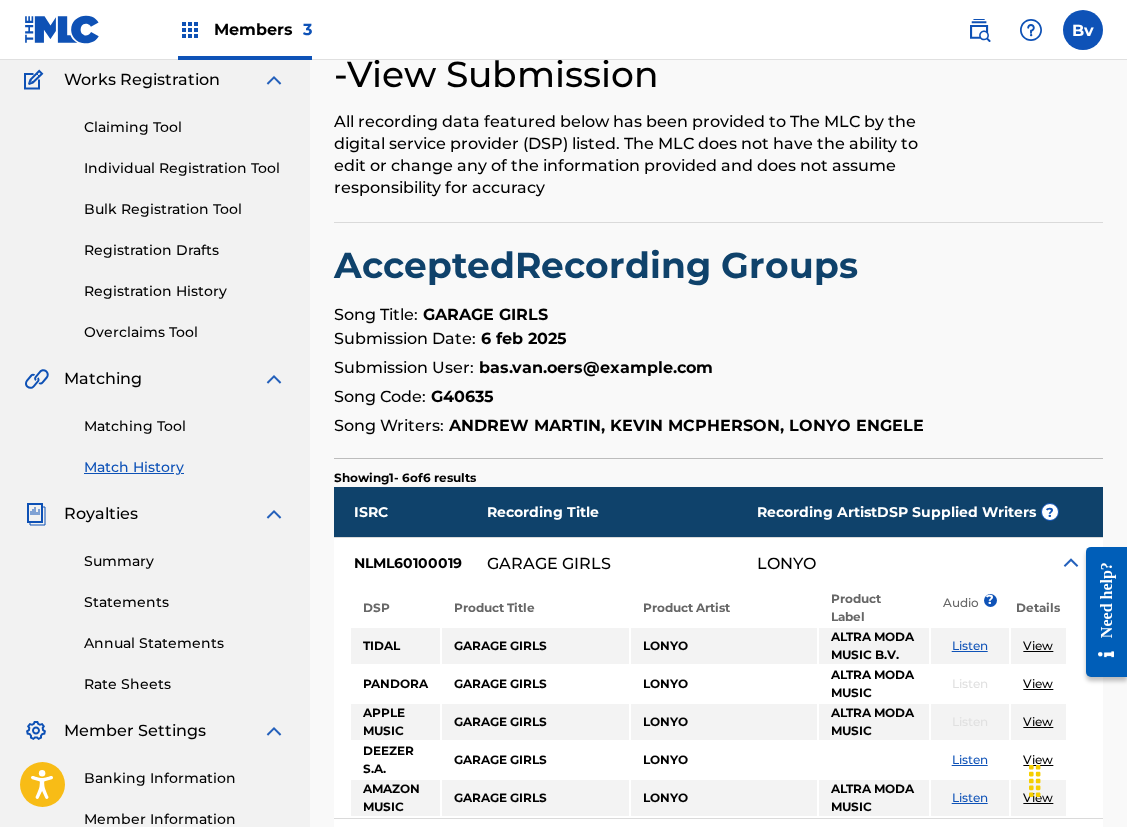click on "Match History" at bounding box center (185, 467) 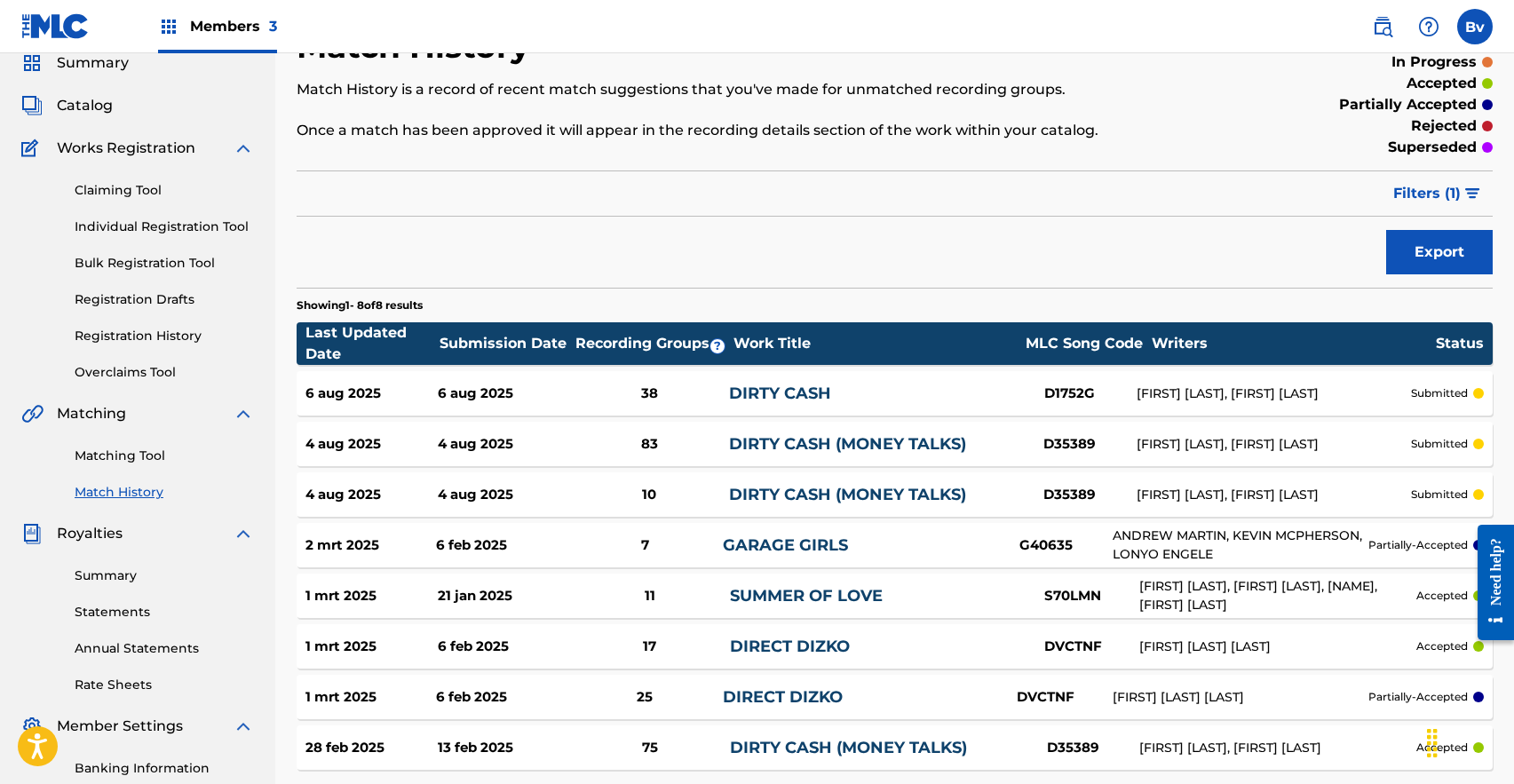 scroll, scrollTop: 61, scrollLeft: 0, axis: vertical 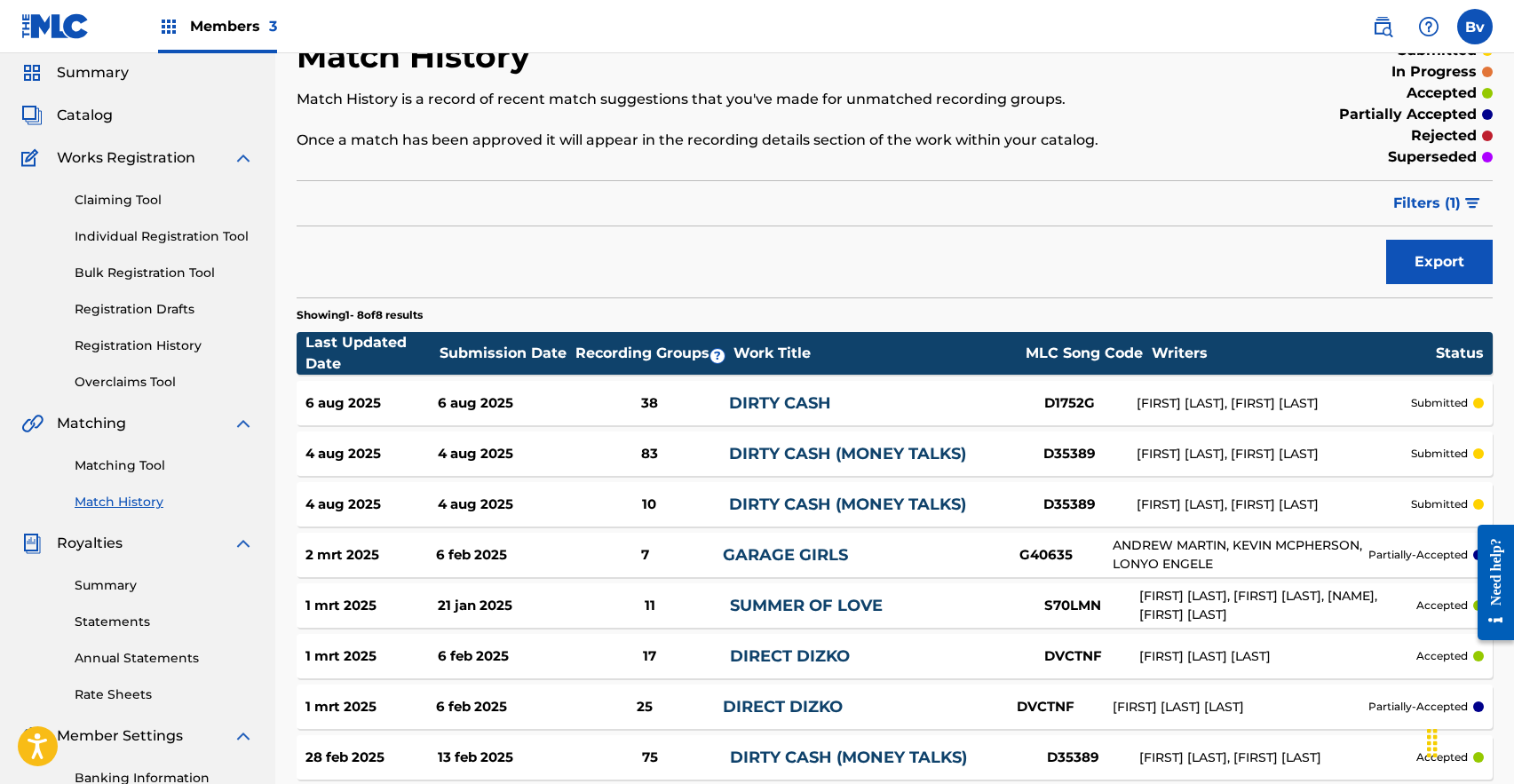 click on "Catalog" at bounding box center [138, 115] 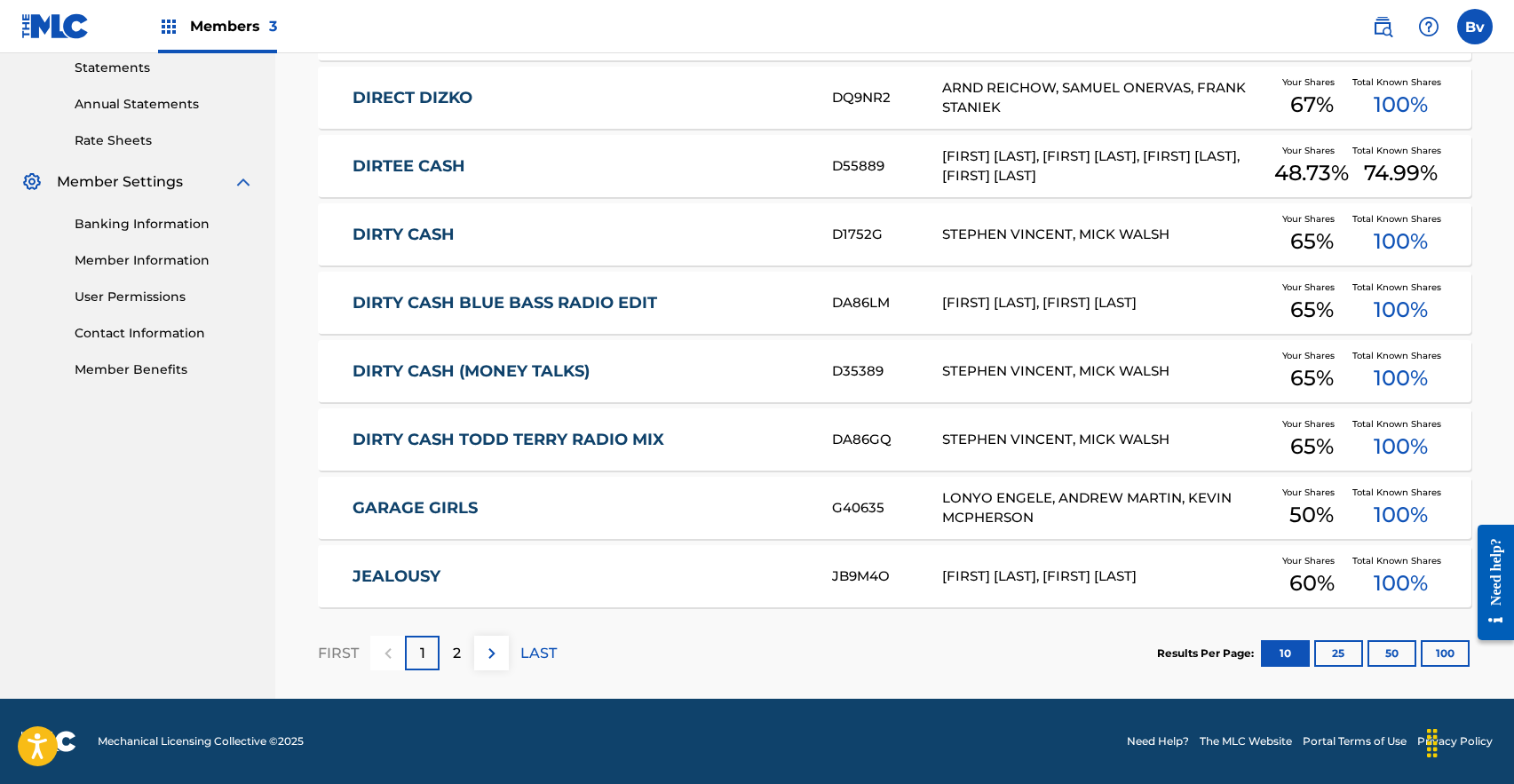scroll, scrollTop: 615, scrollLeft: 0, axis: vertical 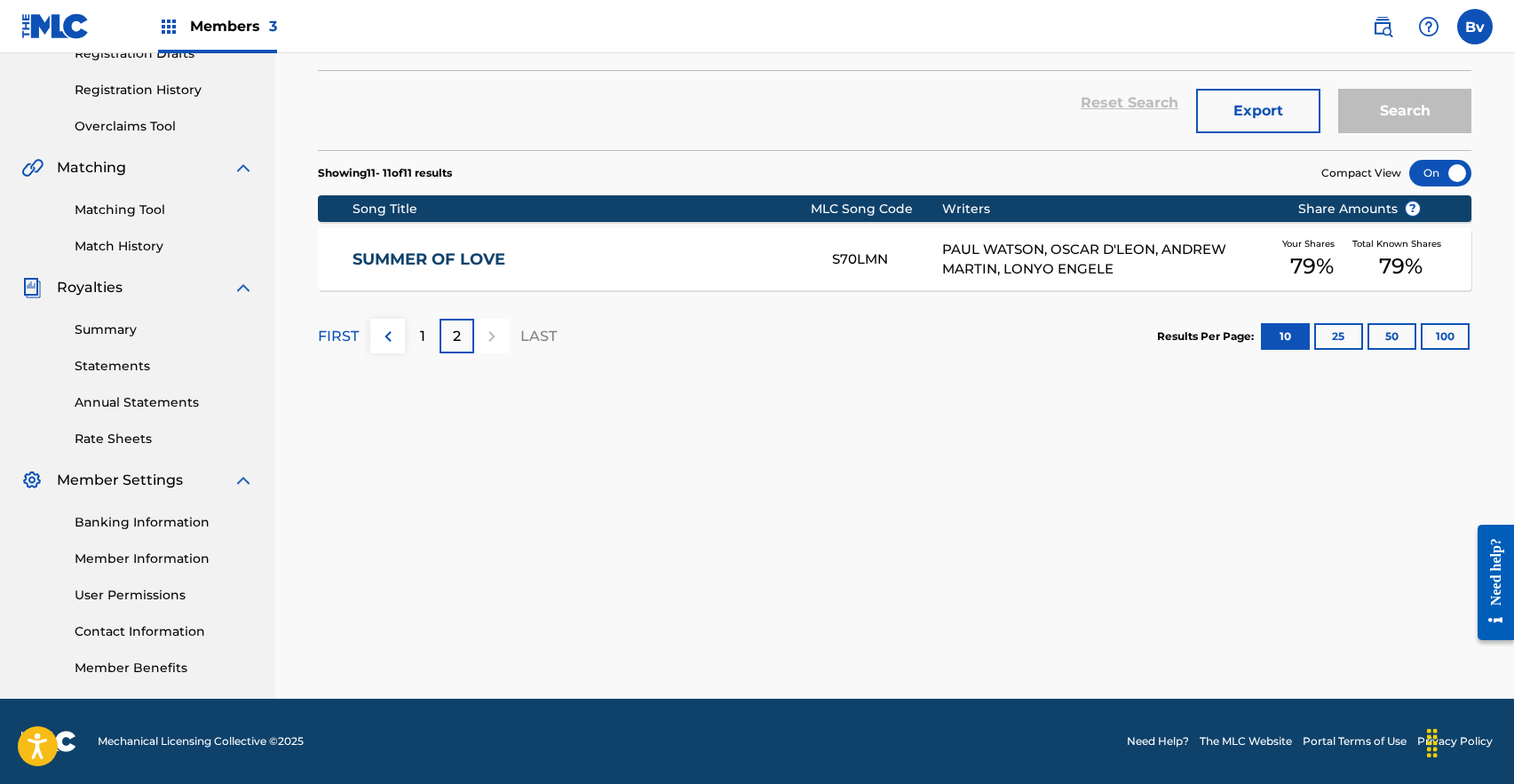 click on "1" at bounding box center [423, 337] 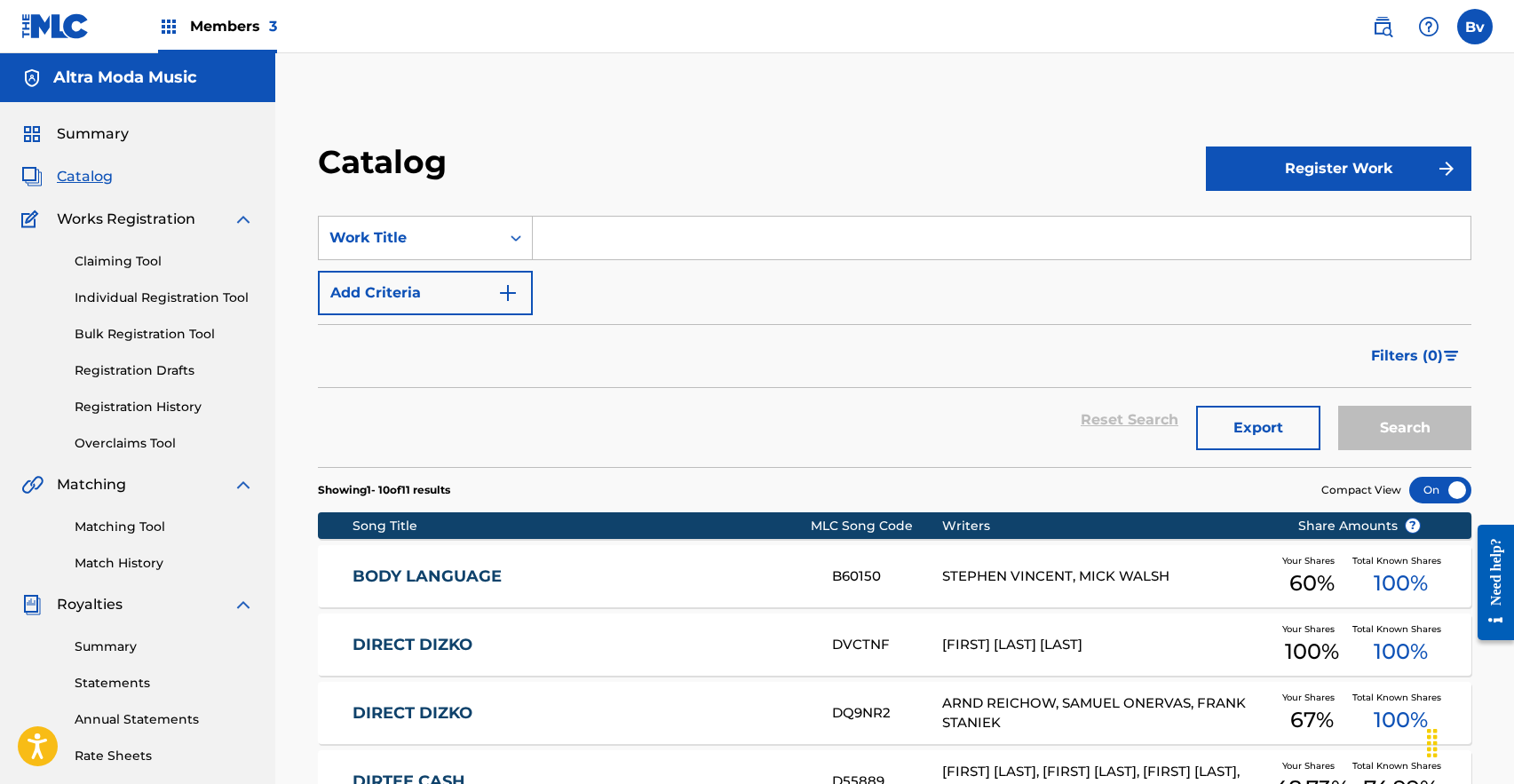 scroll, scrollTop: 0, scrollLeft: 0, axis: both 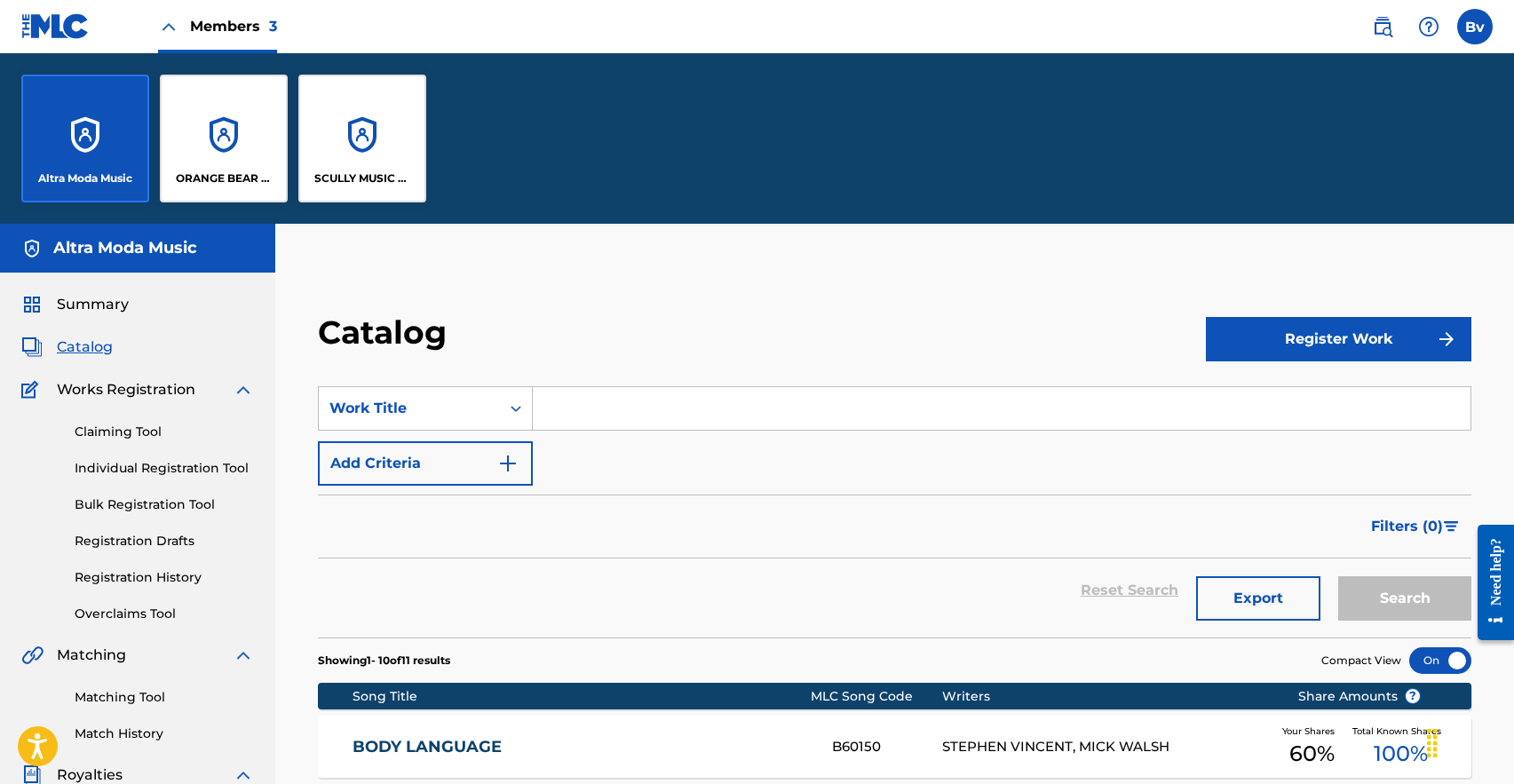 click on "ORANGE BEAR MUSIC COMPANY,DIV. OF SUNSHINE ENTERTAINMENT CORP" at bounding box center (224, 139) 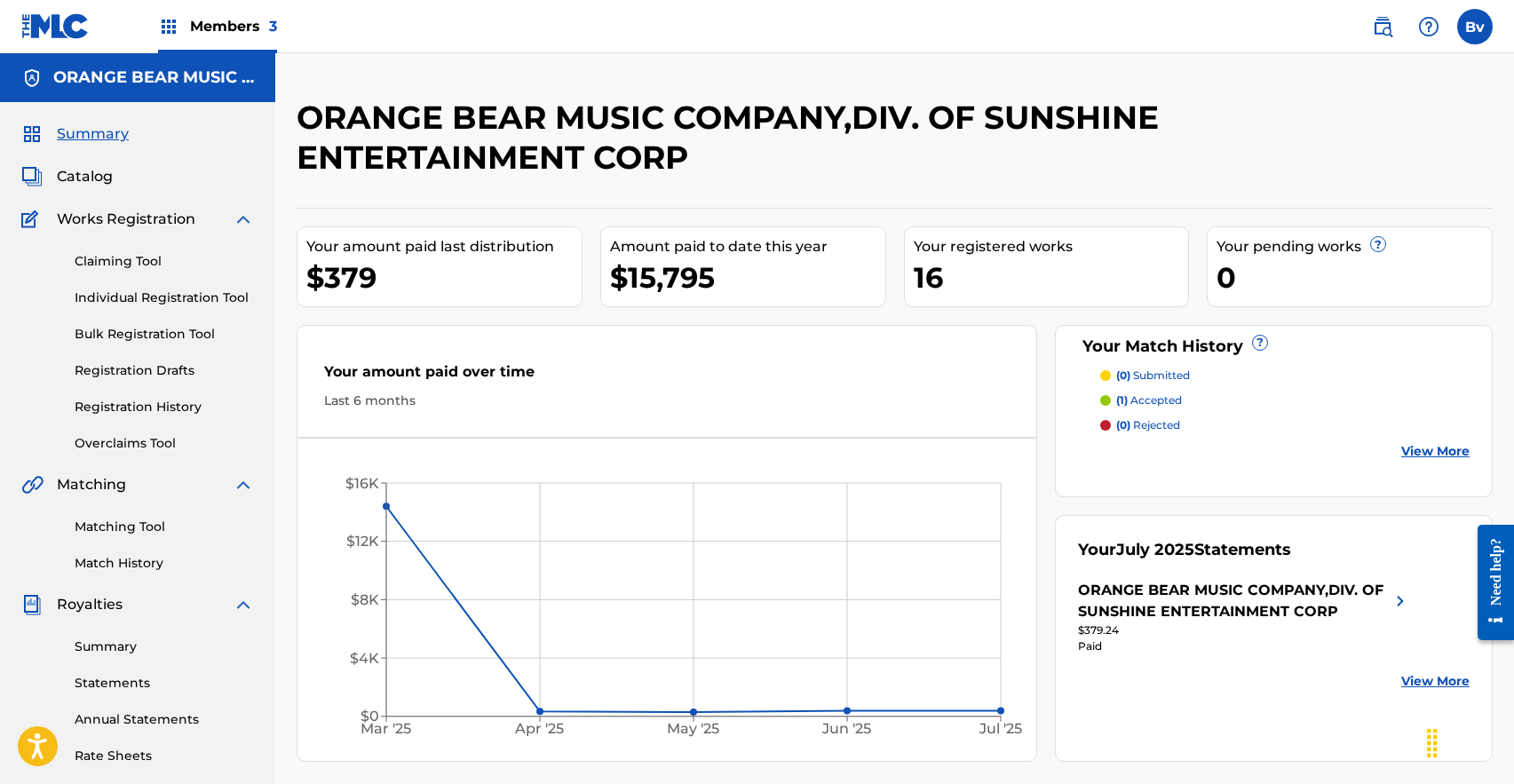 click on "Members    3" at bounding box center (234, 26) 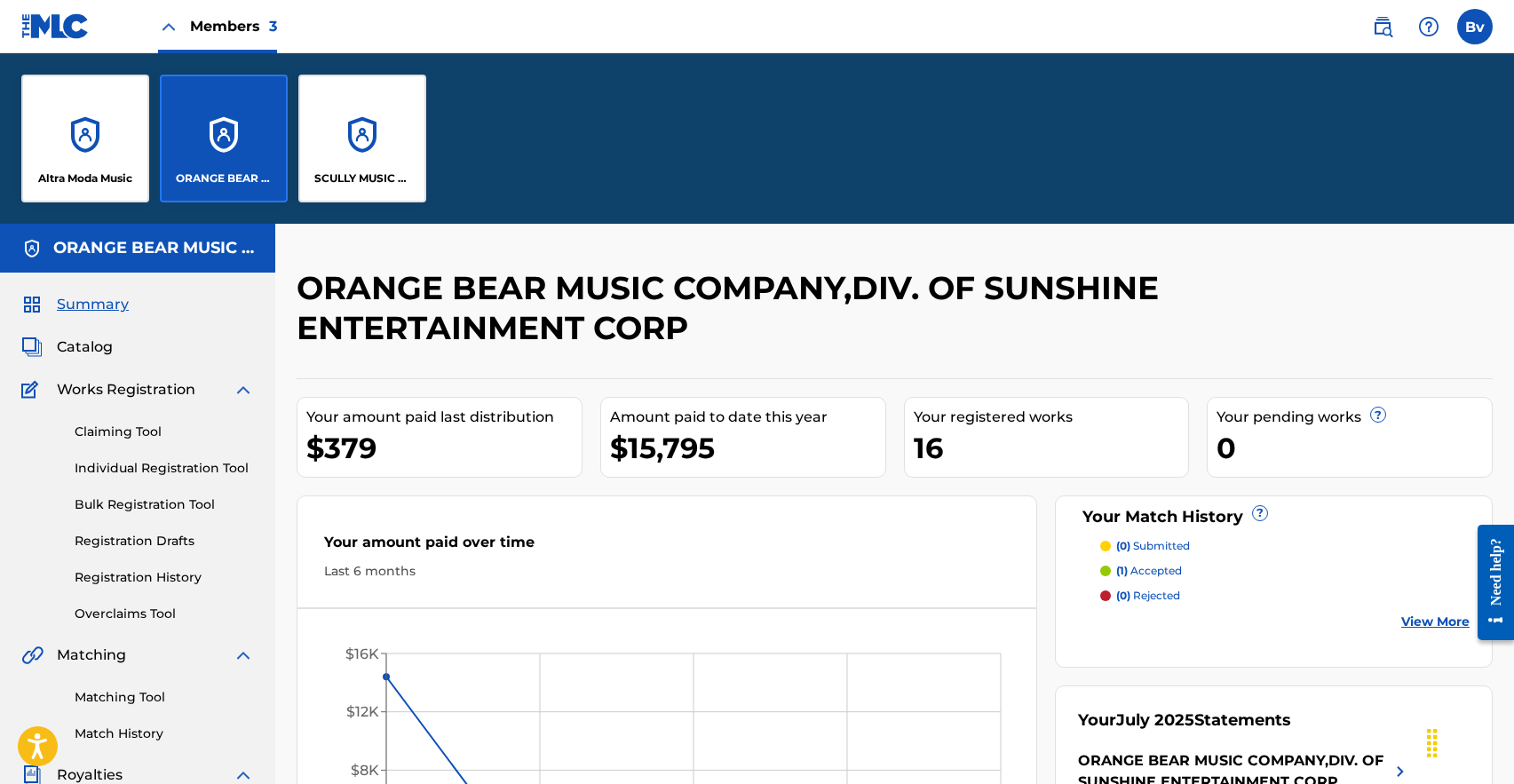 click on "SCULLY MUSIC COMPANY, DIVISION OF SUNSHINE ENTERTAINMENT CORP" at bounding box center (362, 139) 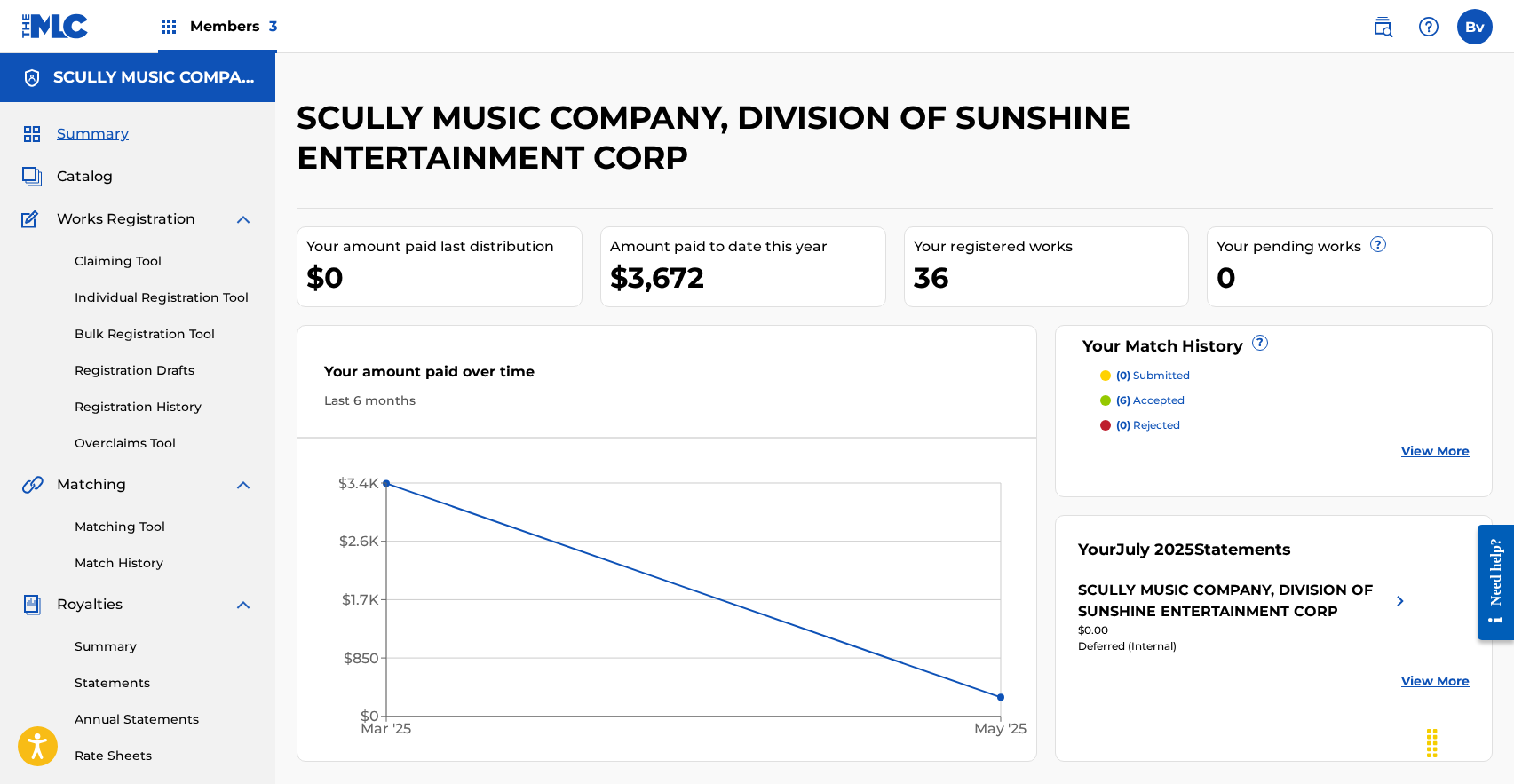 click on "Matching Tool" at bounding box center [164, 527] 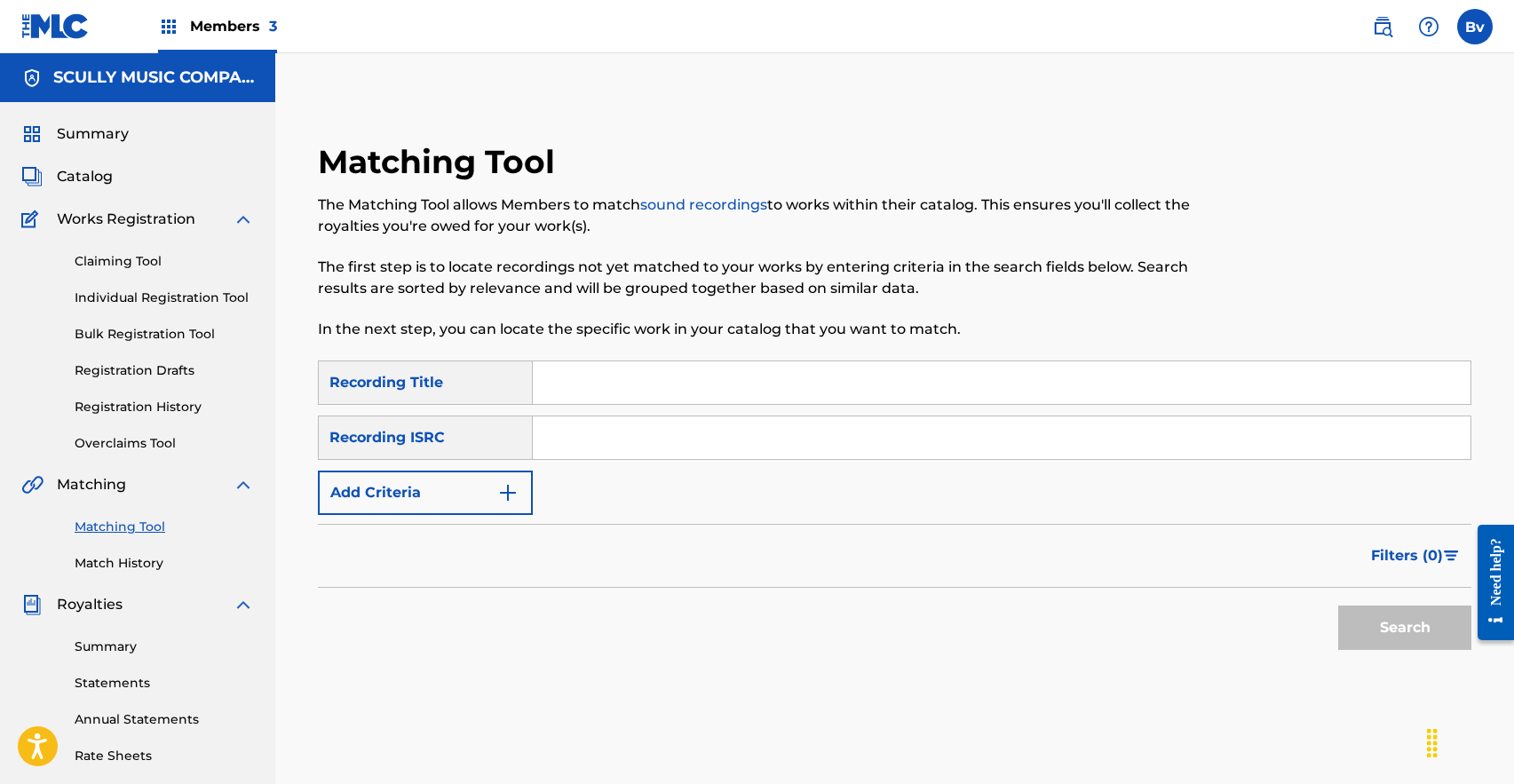 click at bounding box center [1002, 383] 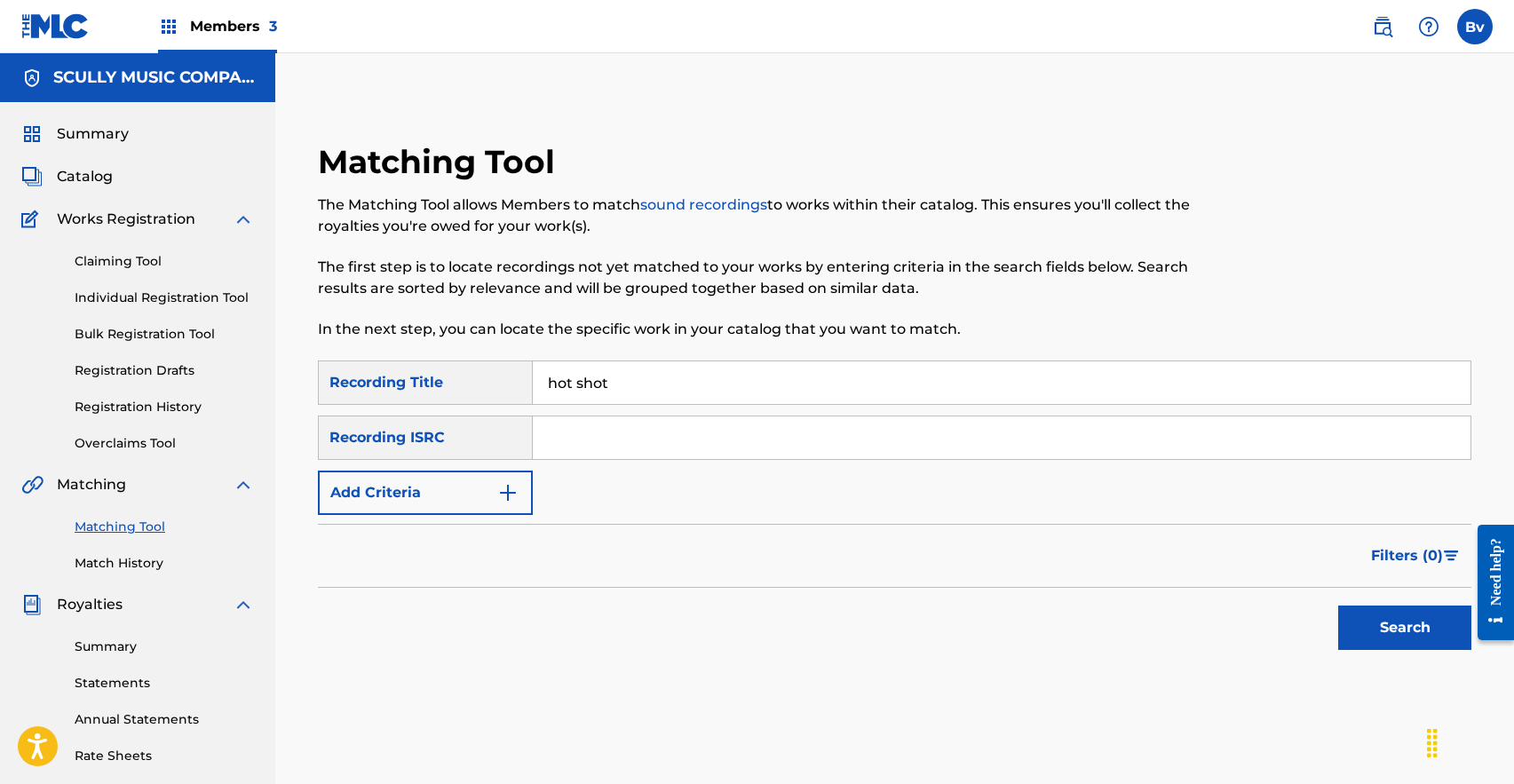 type on "hot shot" 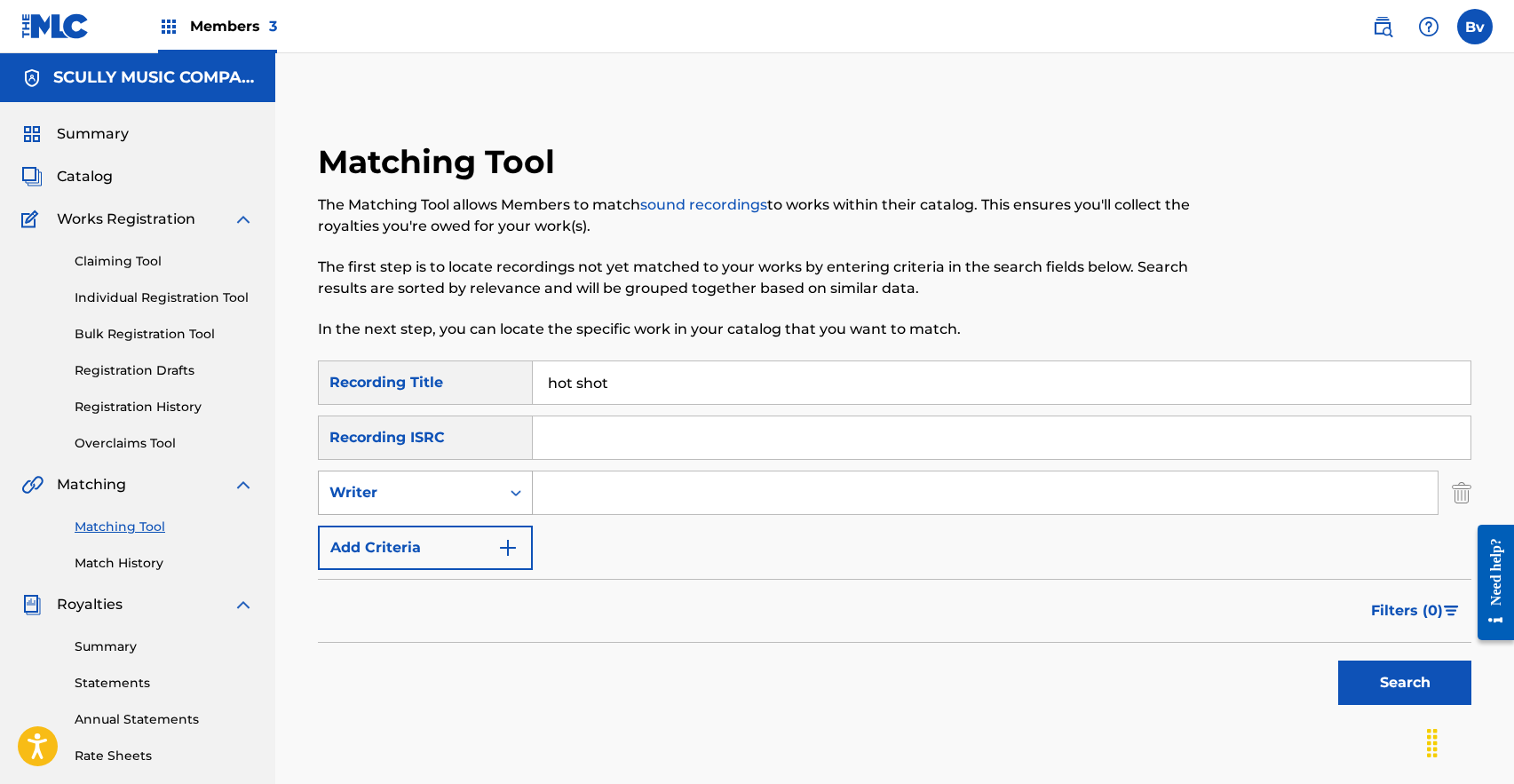 click 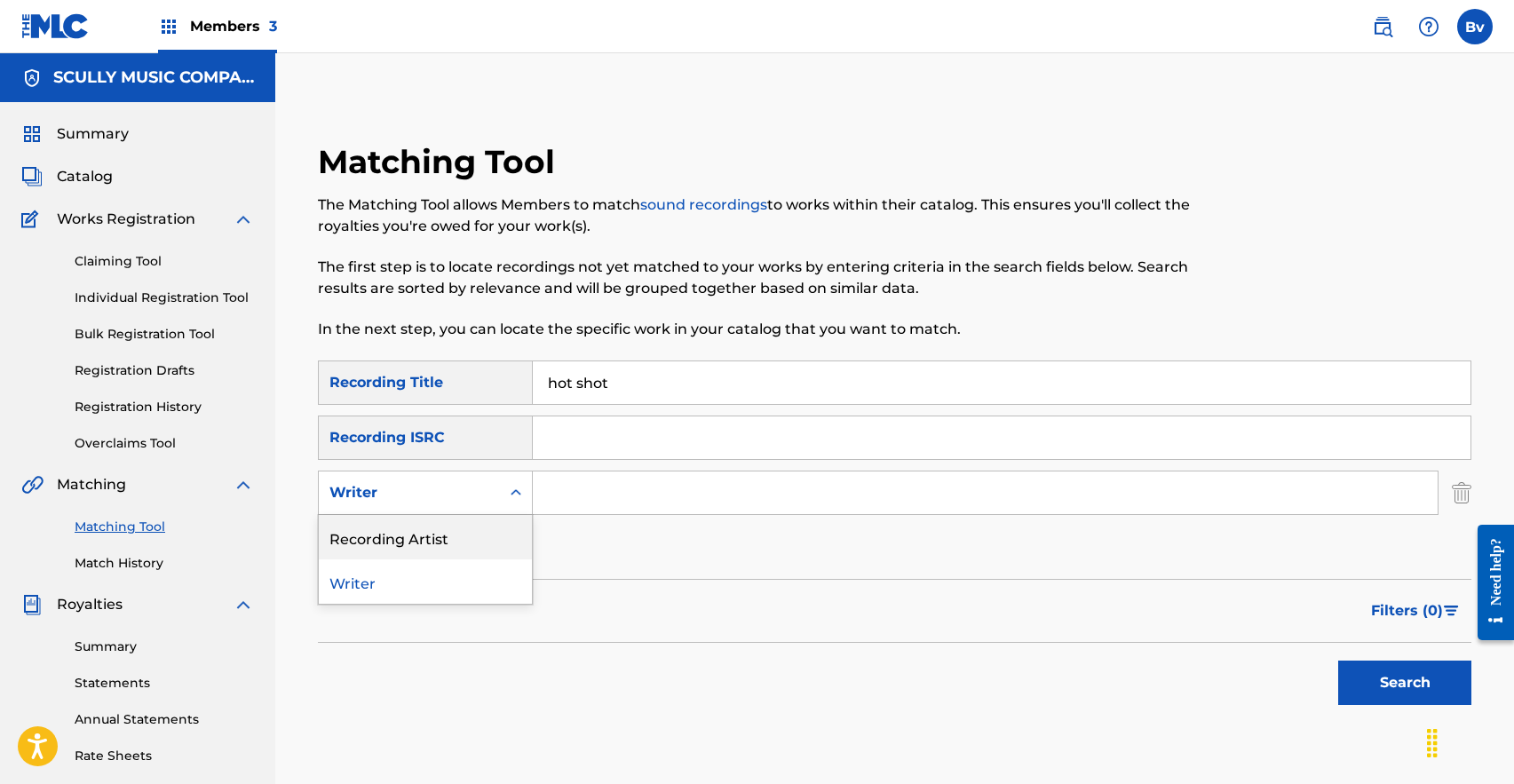 click on "Recording Artist" at bounding box center [425, 537] 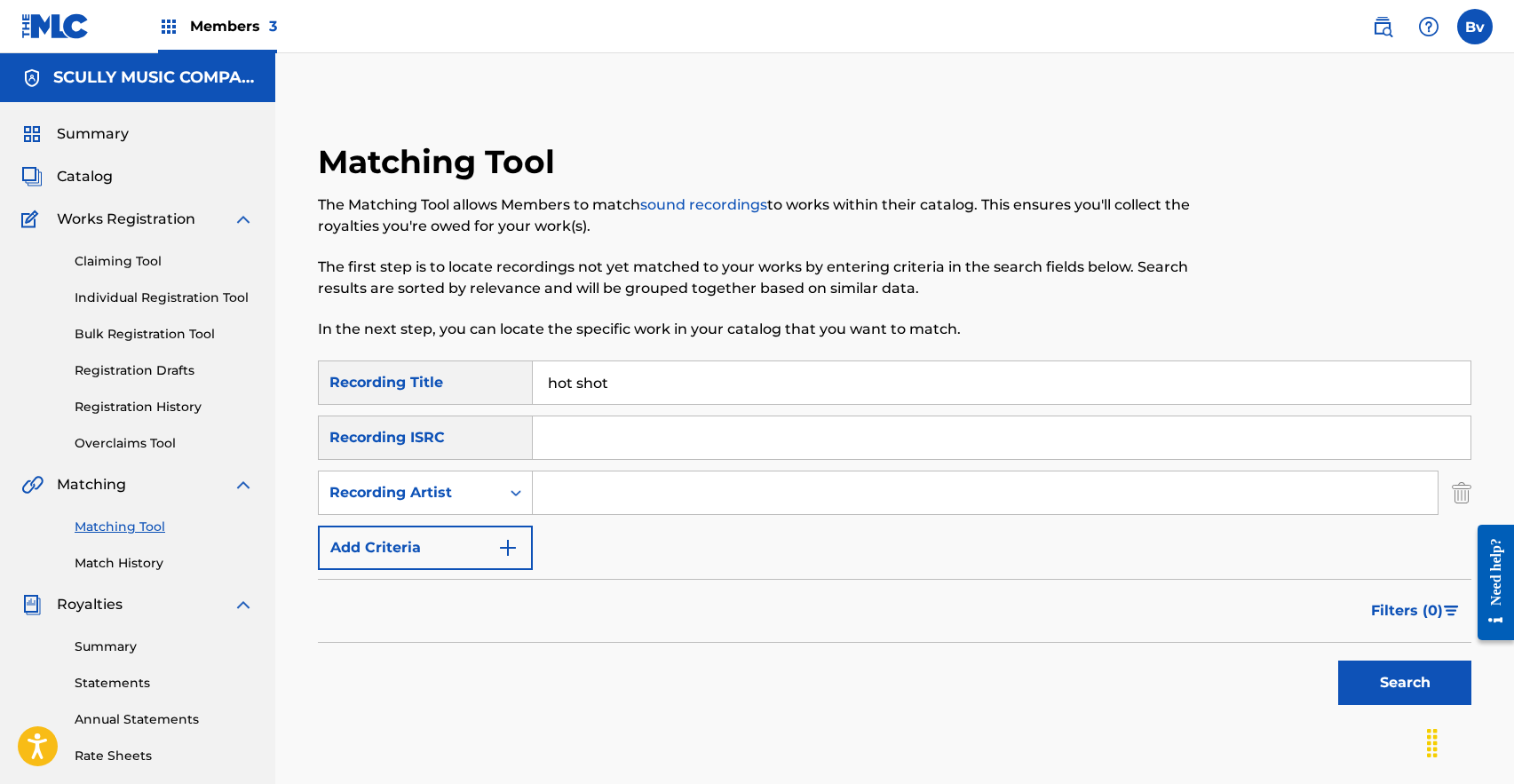 click at bounding box center [985, 493] 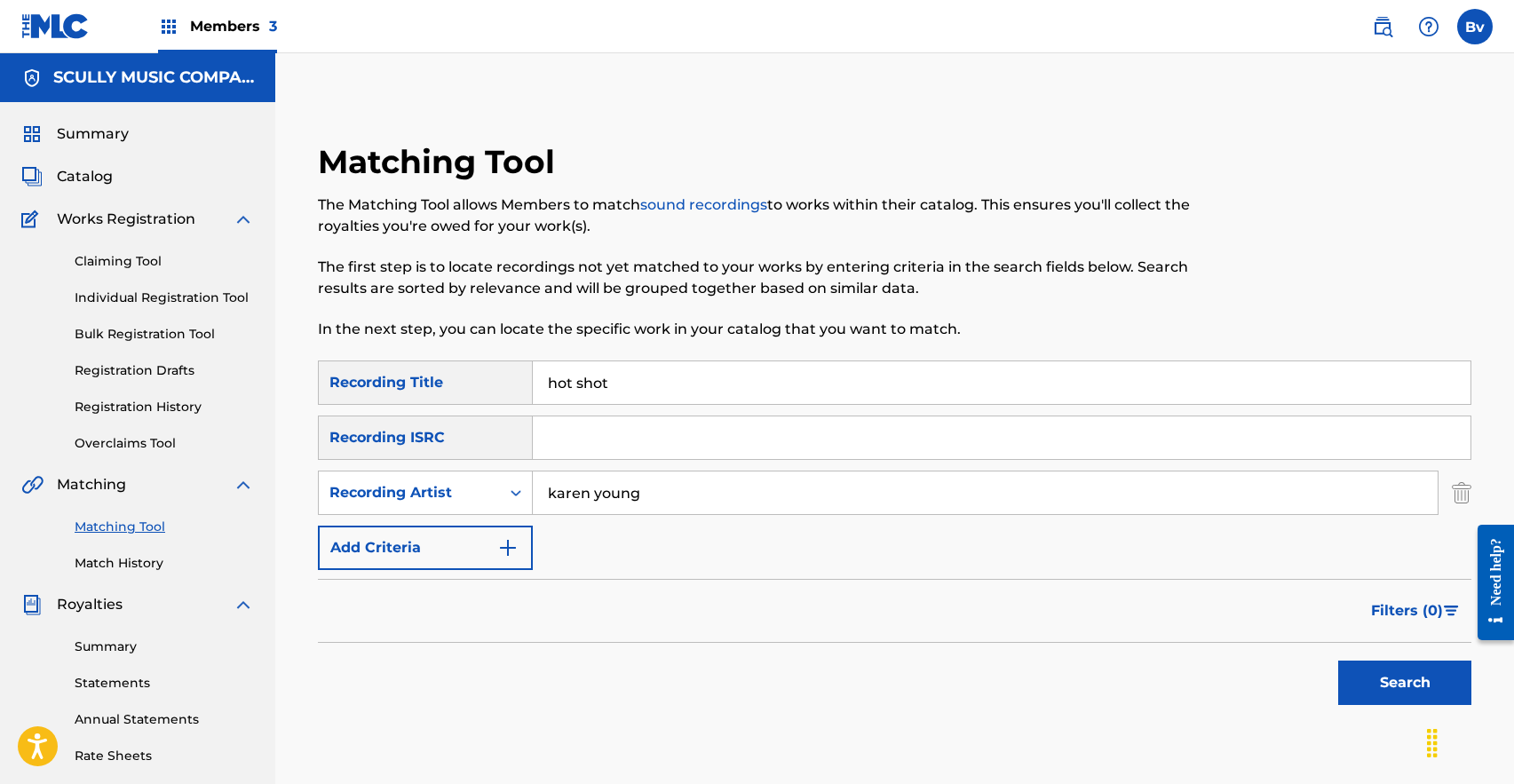 type on "karen young" 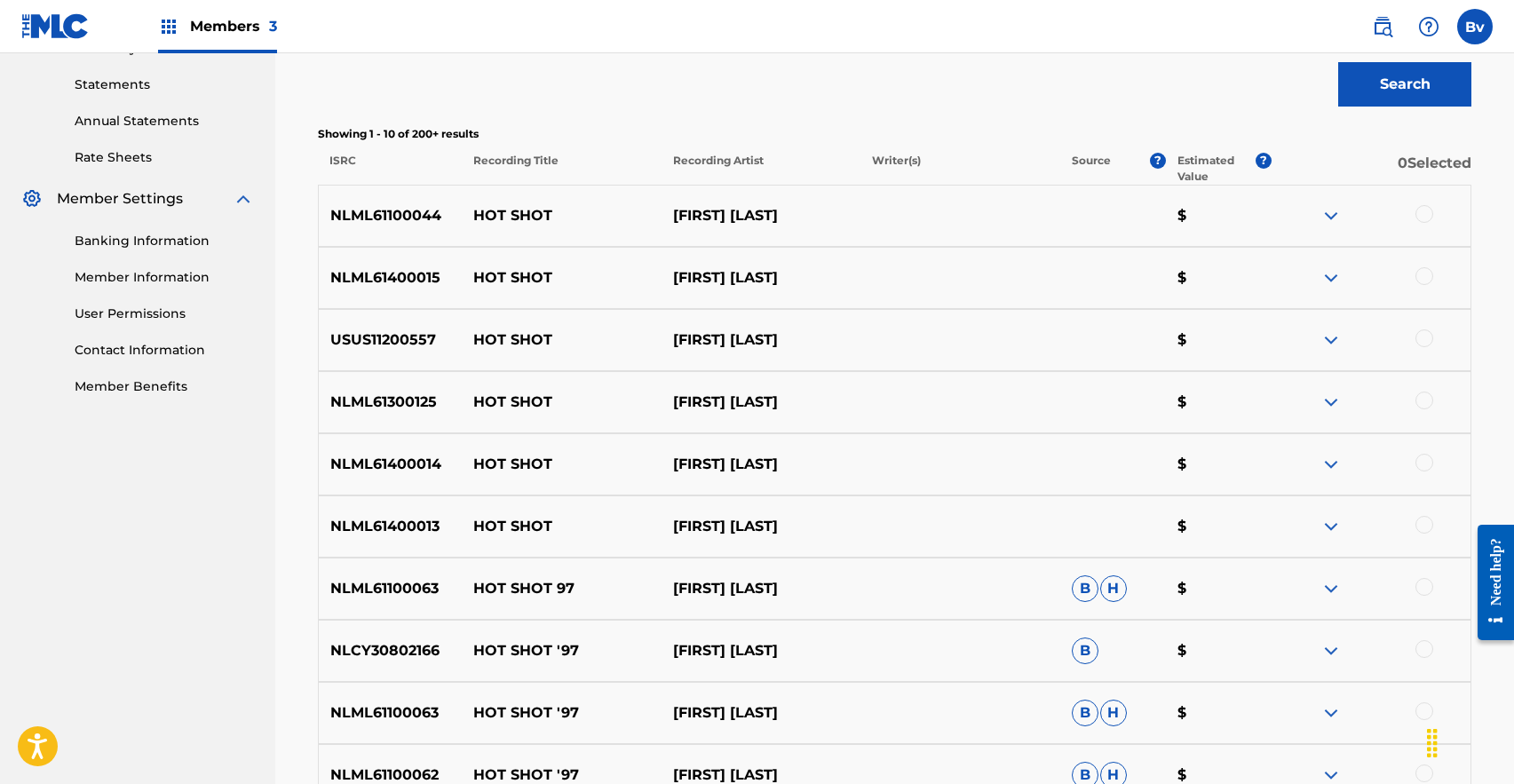 scroll, scrollTop: 615, scrollLeft: 0, axis: vertical 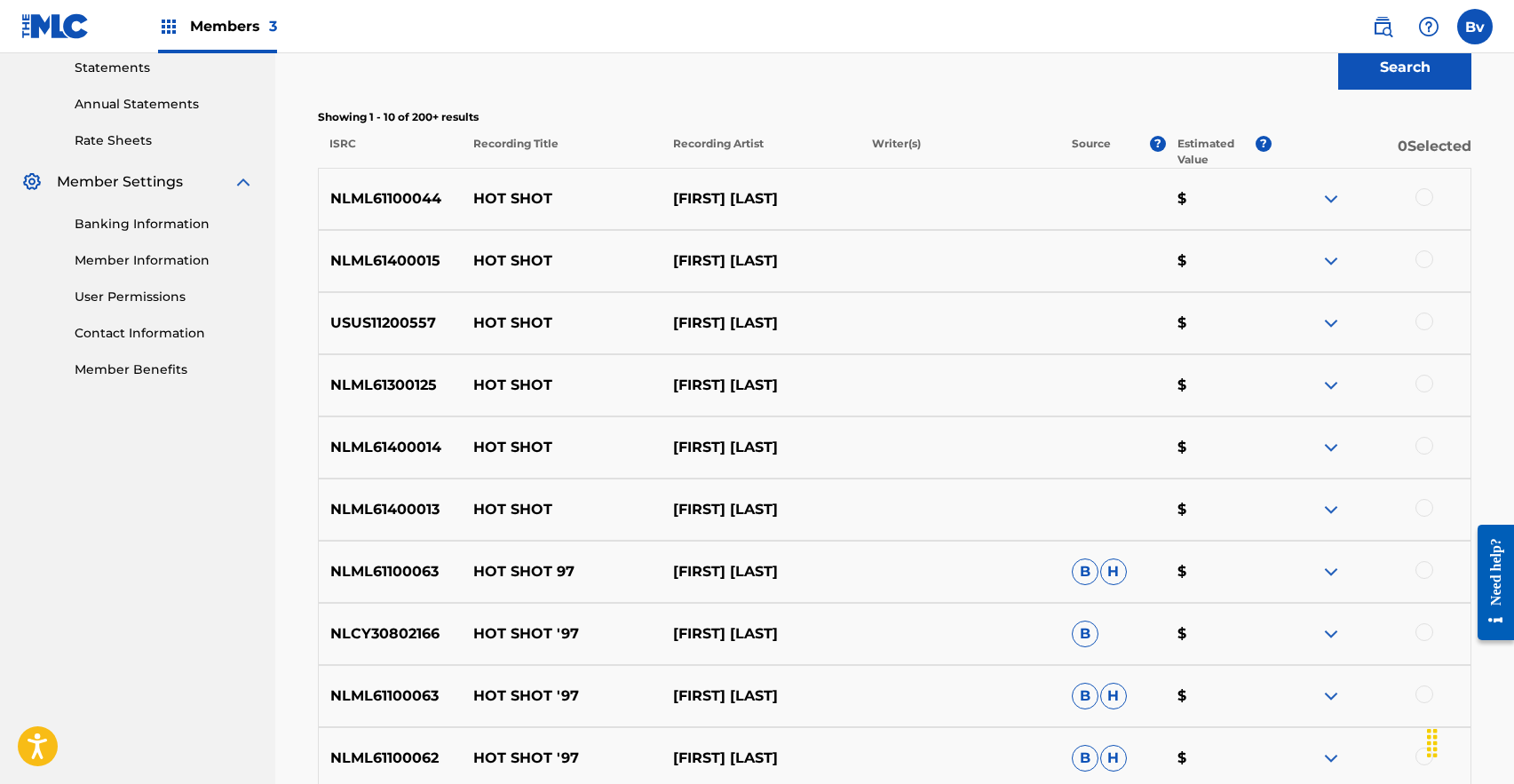 click at bounding box center (1424, 197) 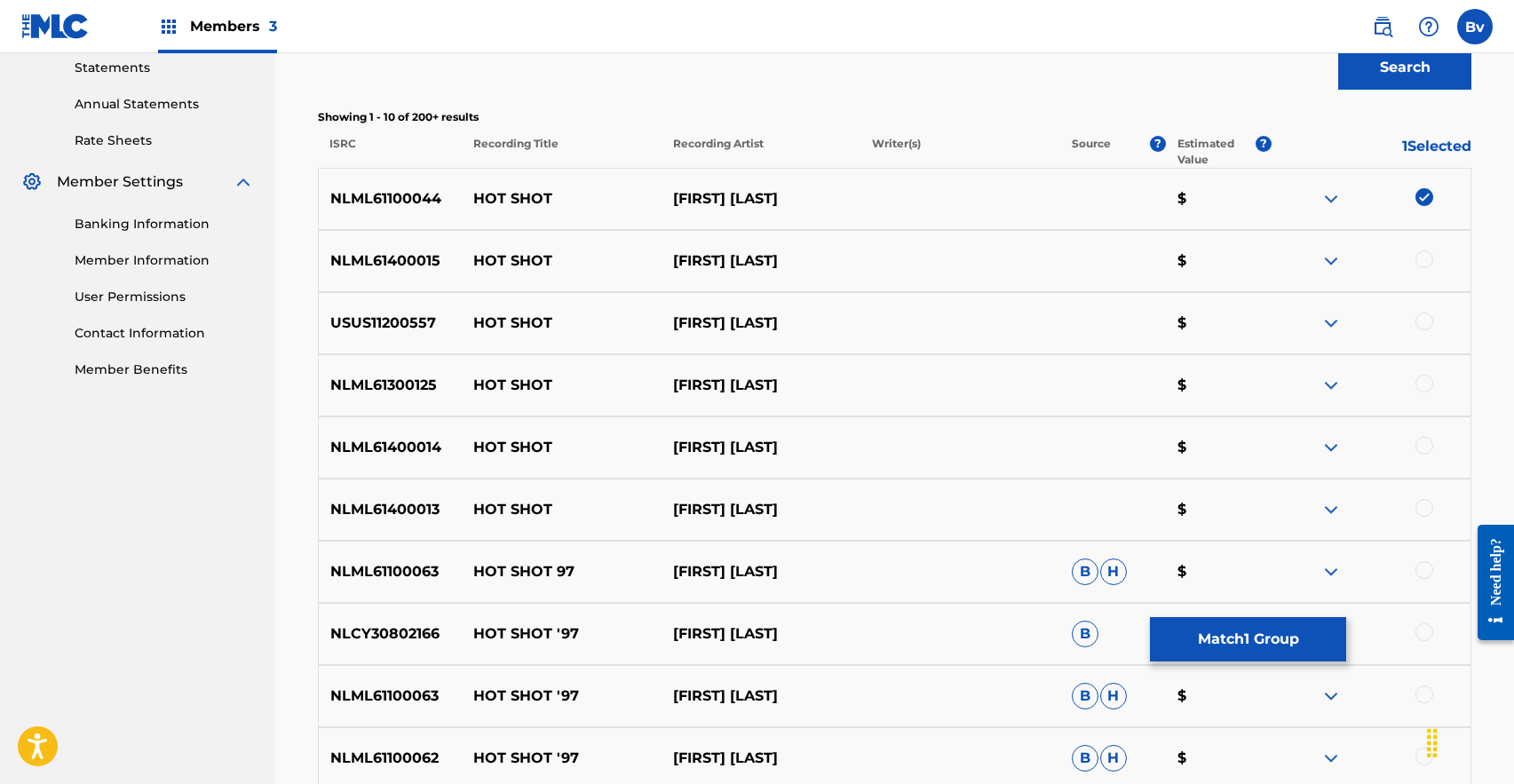 click at bounding box center [1424, 259] 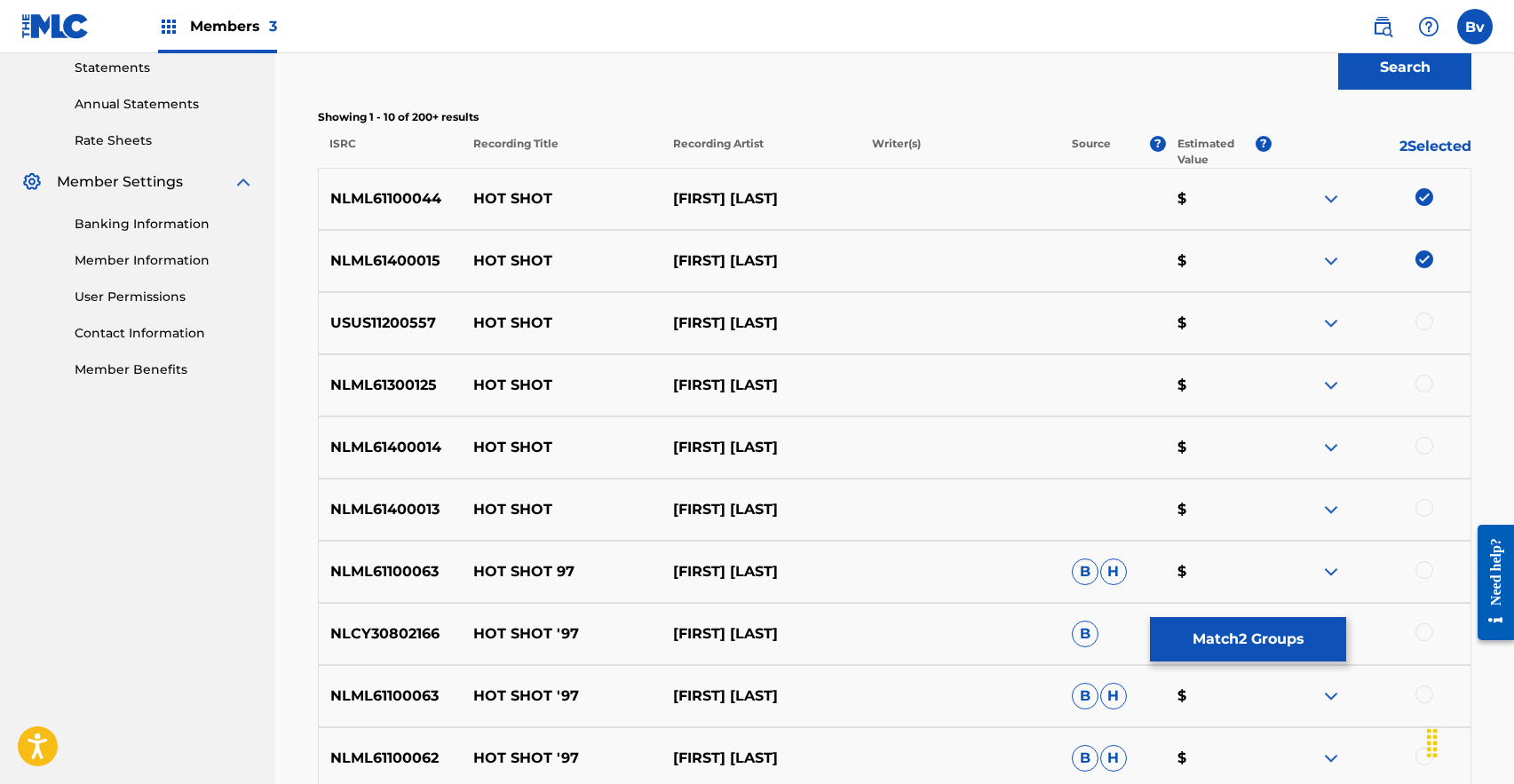 click at bounding box center (1371, 323) 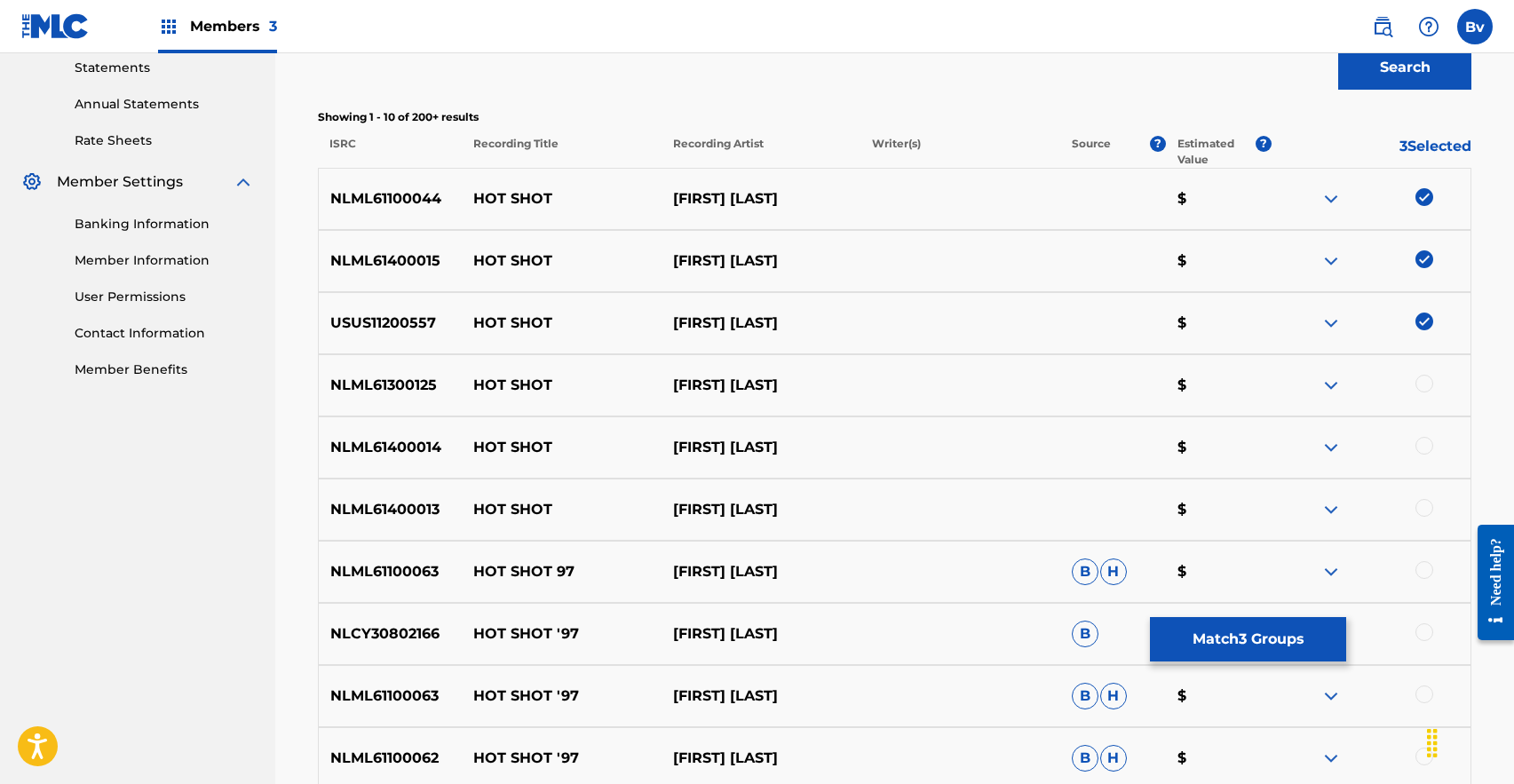 click at bounding box center [1424, 384] 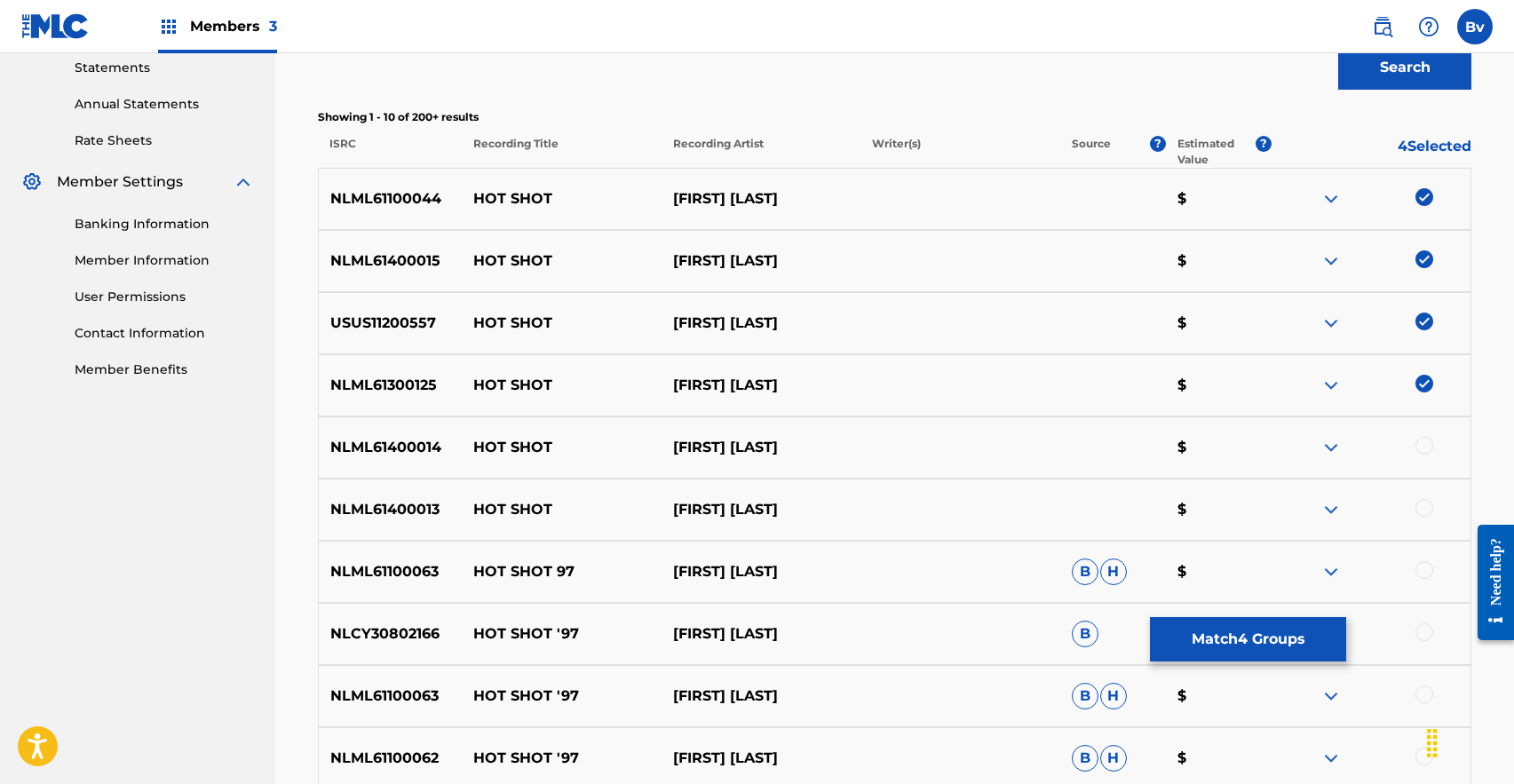 click at bounding box center [1424, 446] 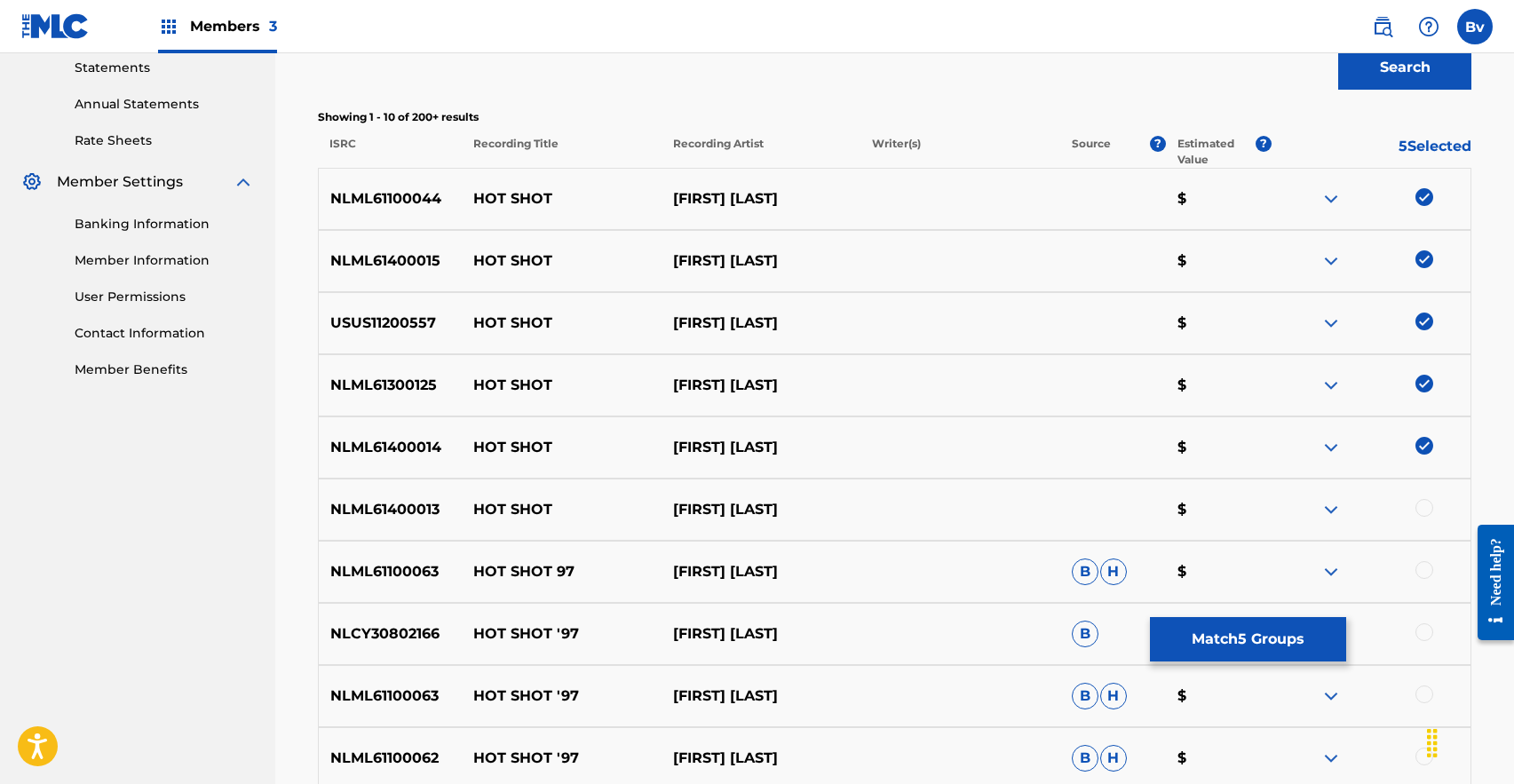 click at bounding box center (1424, 508) 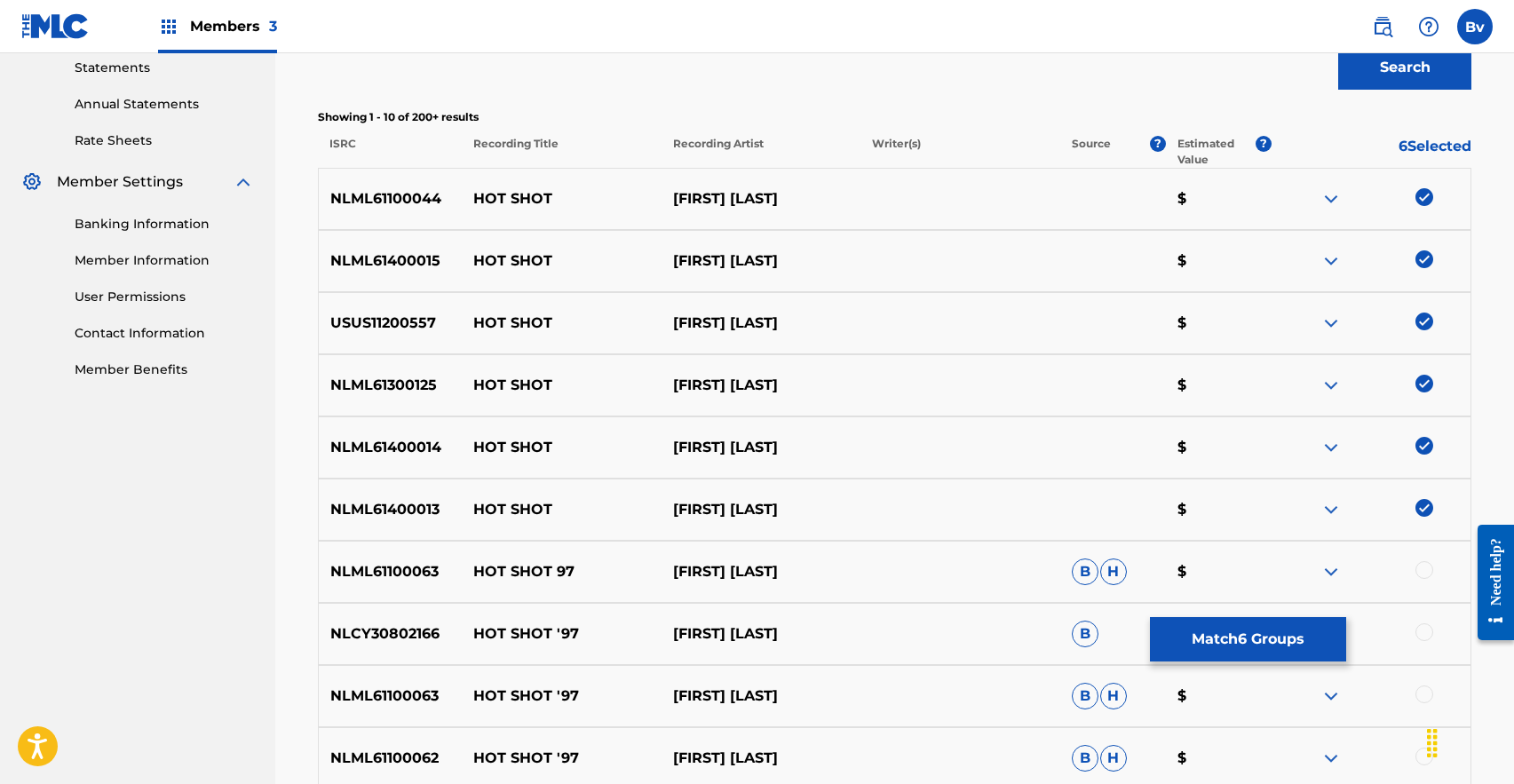 click at bounding box center (1424, 570) 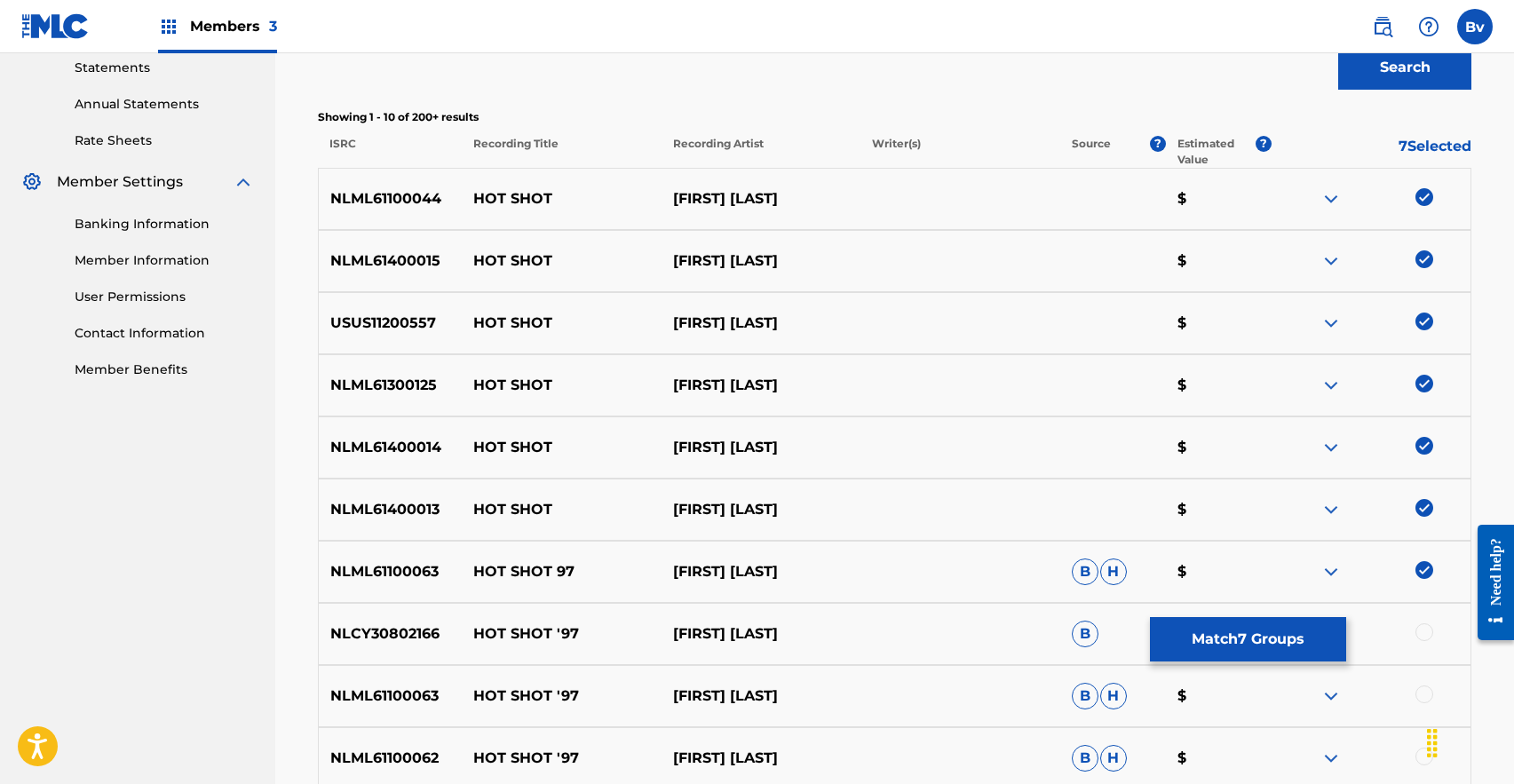 click at bounding box center (1371, 634) 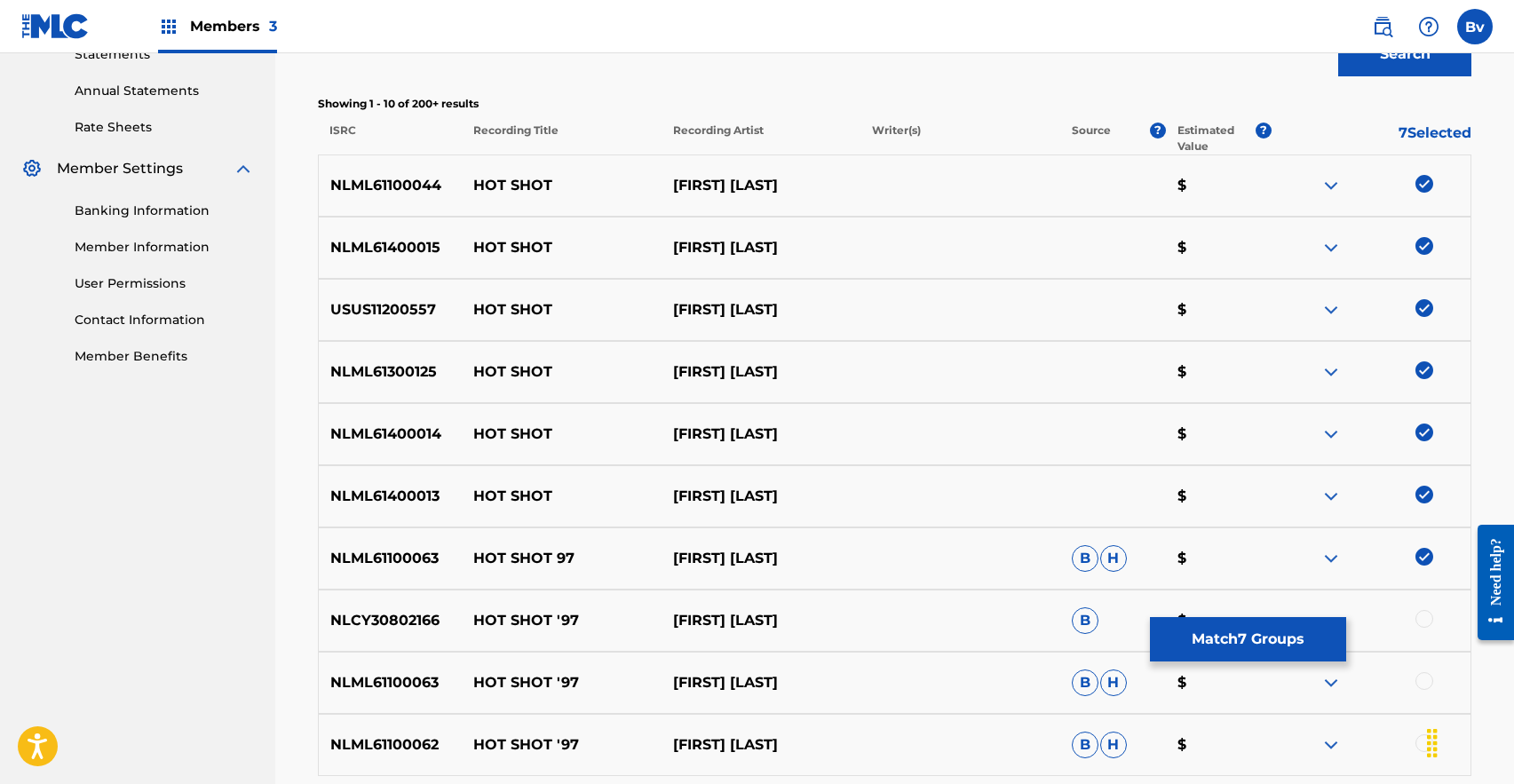 click on "NLCY30802166 HOT SHOT '97 KAREN YOUNG B $" at bounding box center [894, 621] 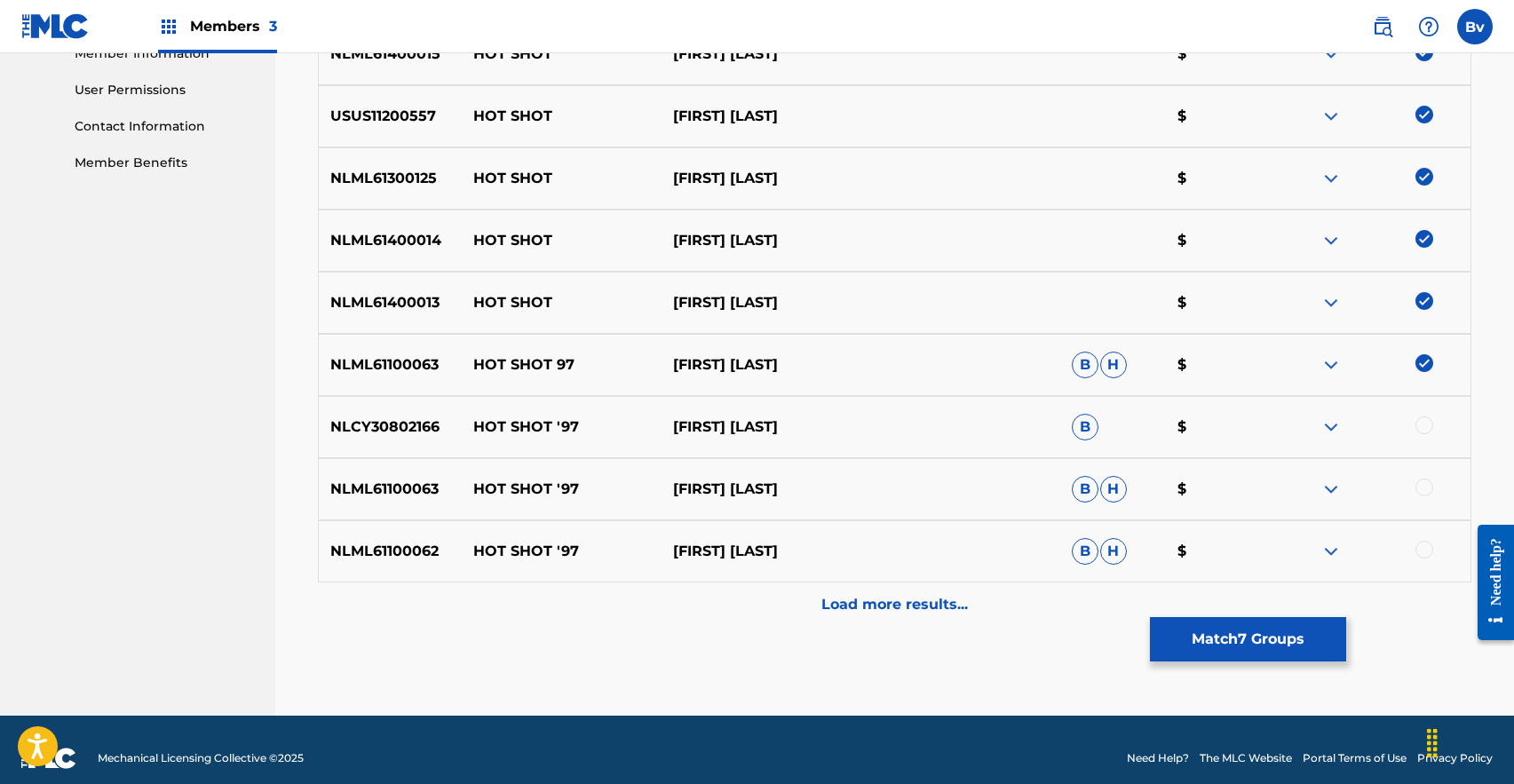 scroll, scrollTop: 834, scrollLeft: 0, axis: vertical 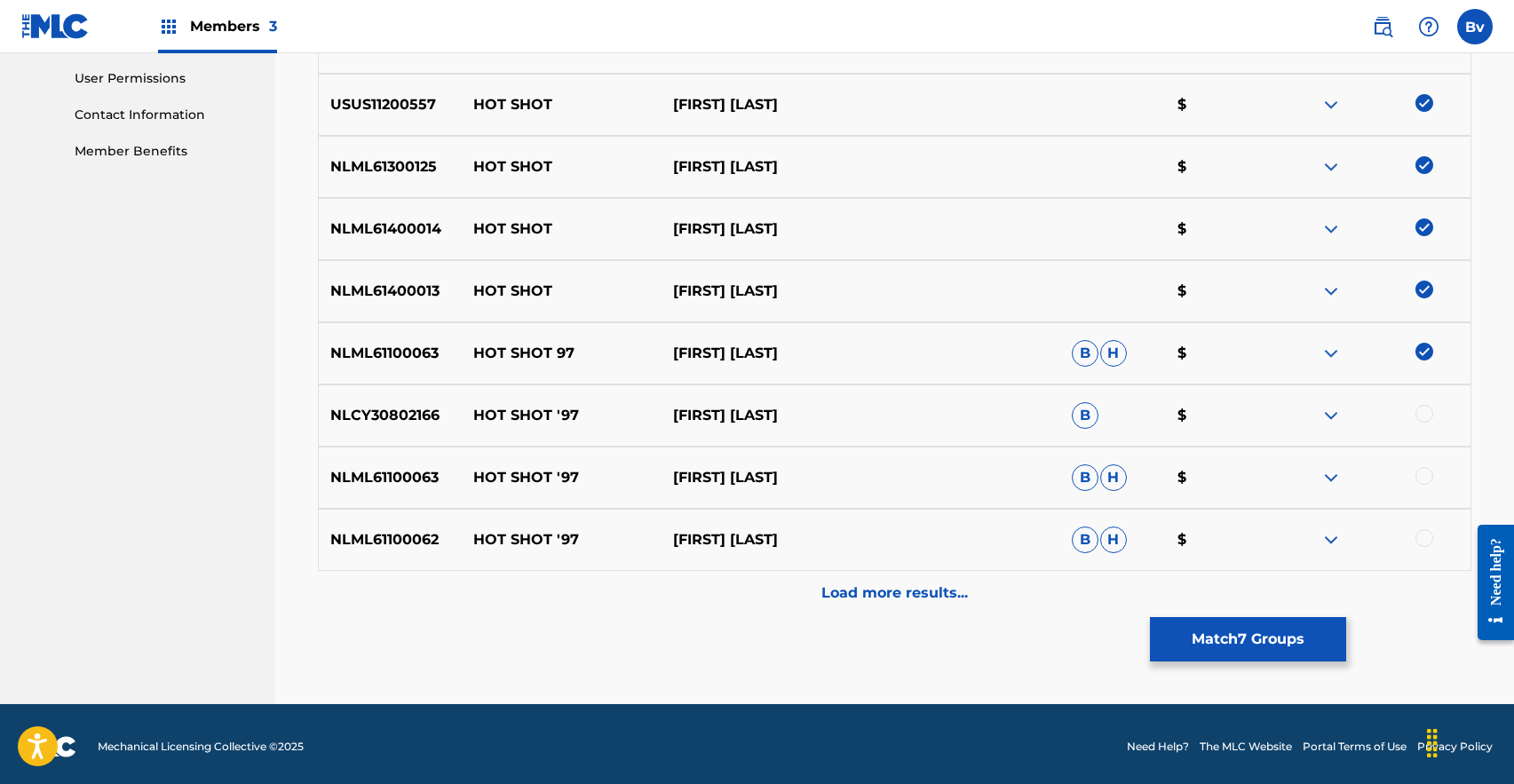 click at bounding box center (1424, 476) 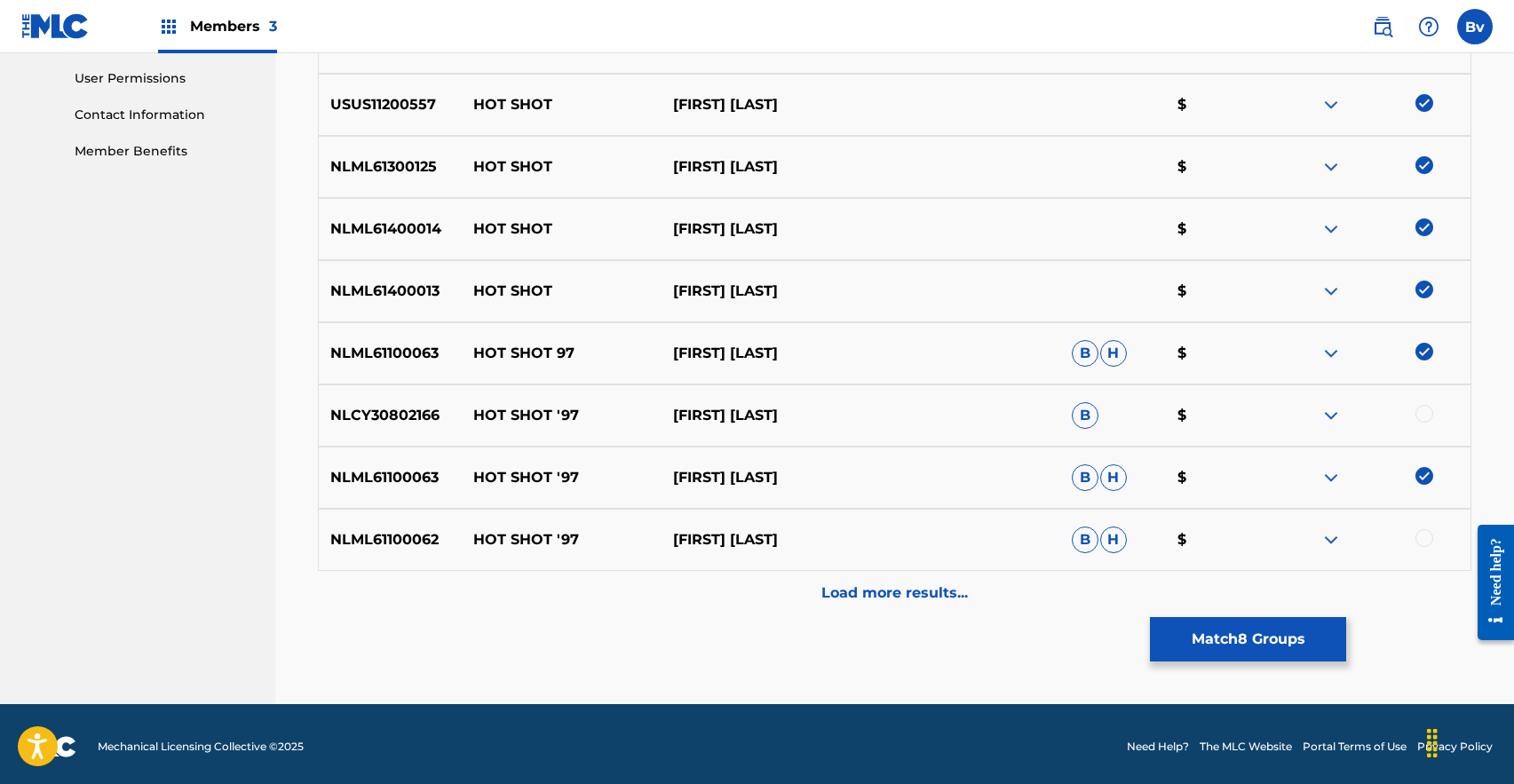 click at bounding box center (1371, 416) 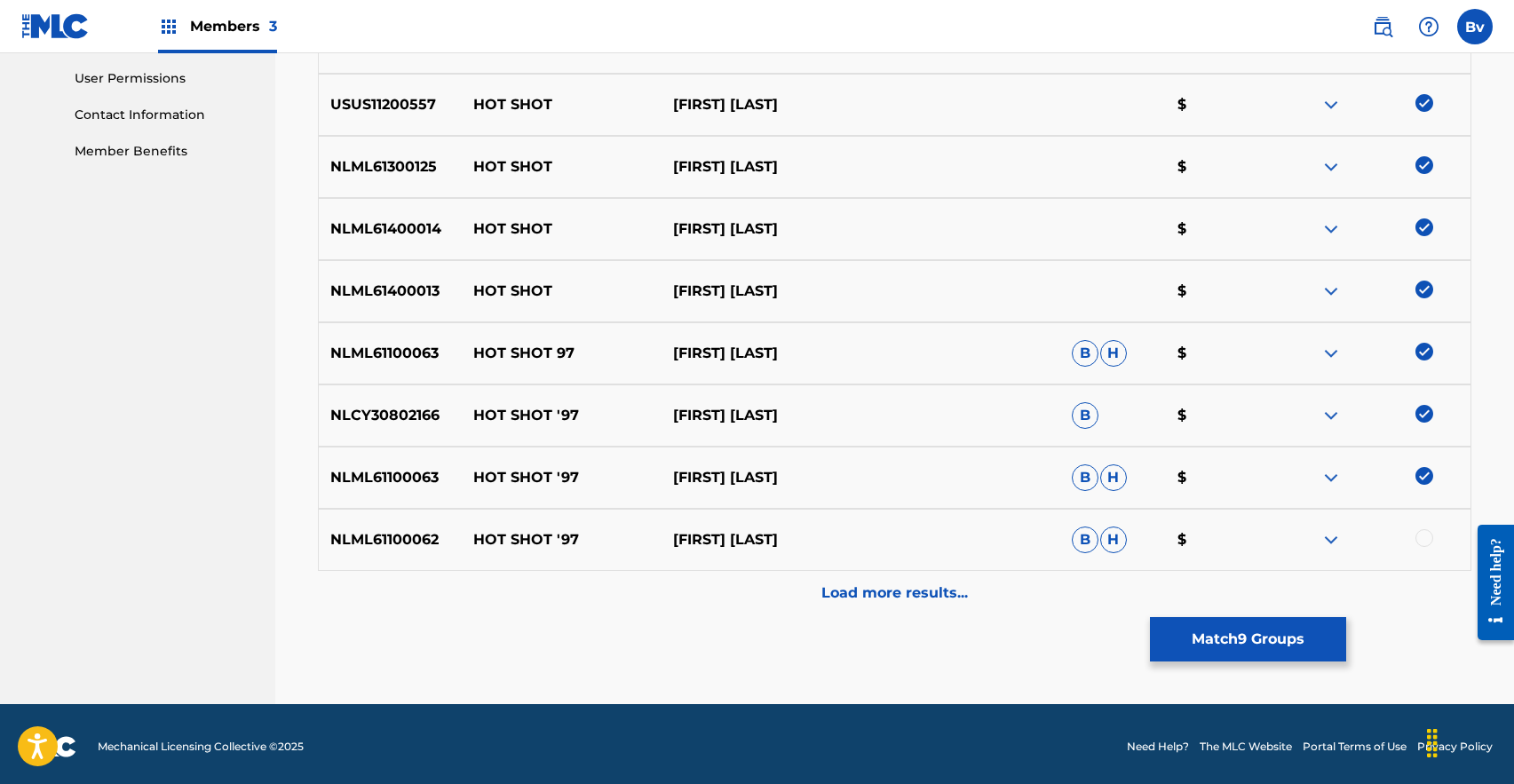 click at bounding box center (1371, 540) 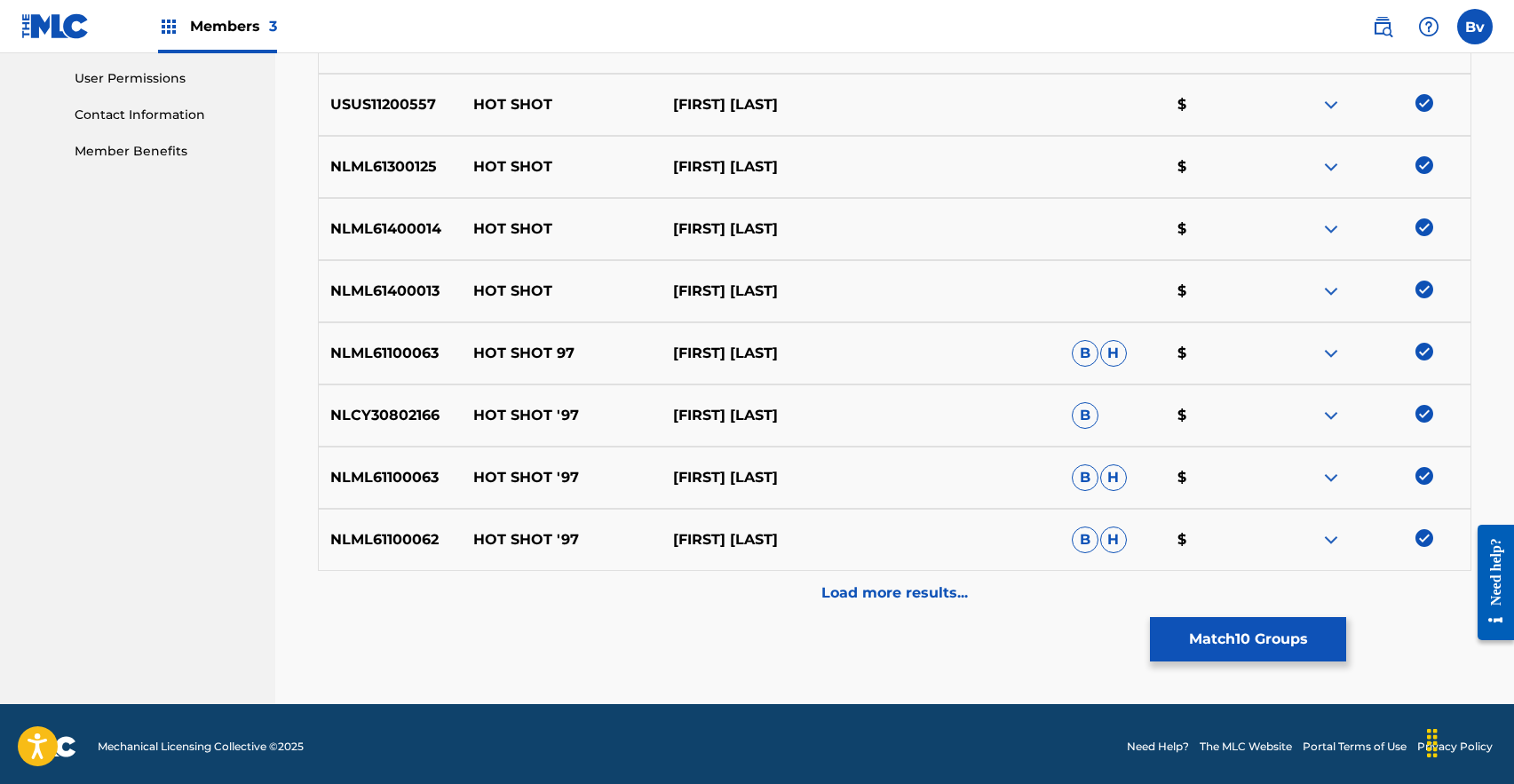click on "Load more results..." at bounding box center (894, 593) 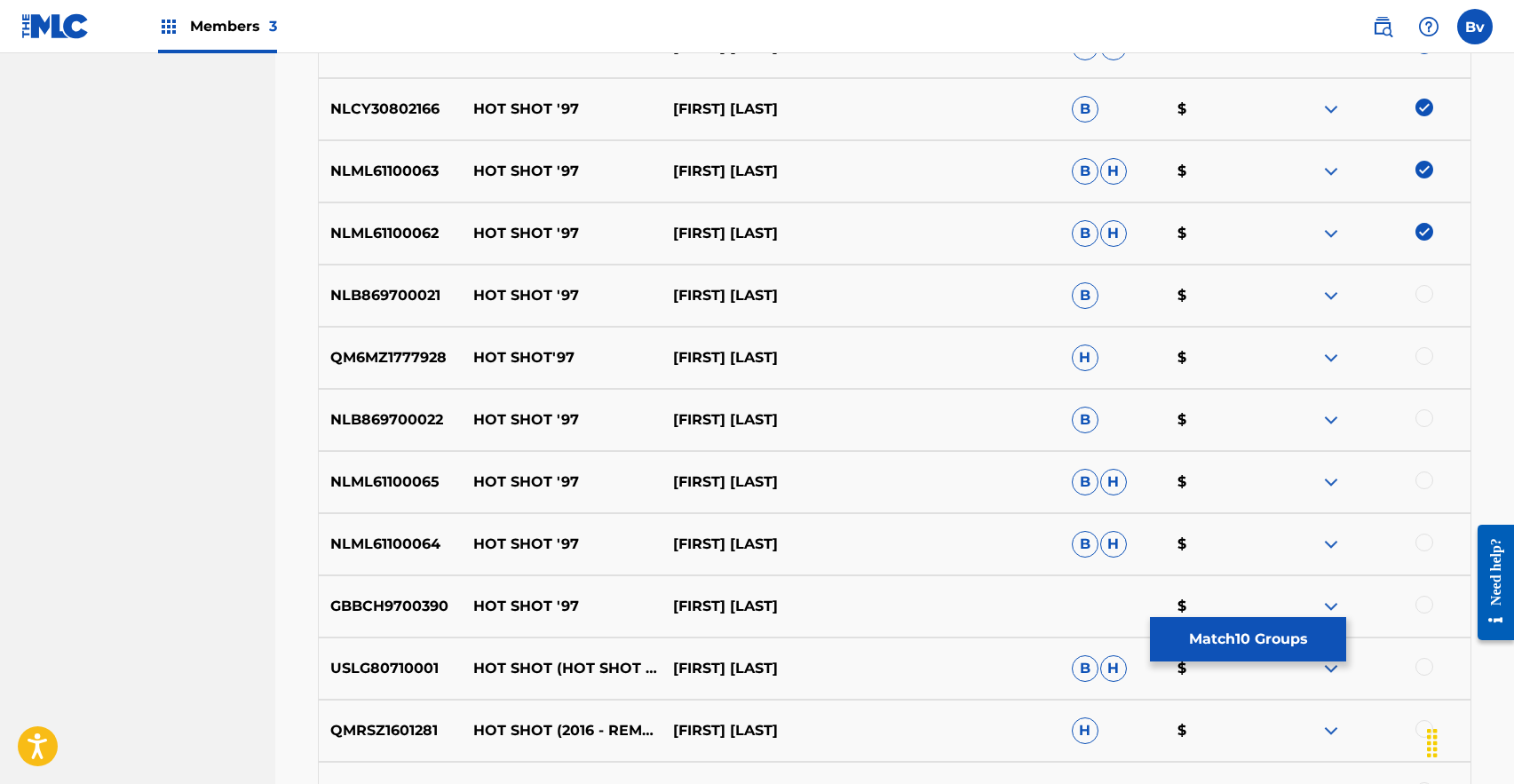 scroll, scrollTop: 1112, scrollLeft: 0, axis: vertical 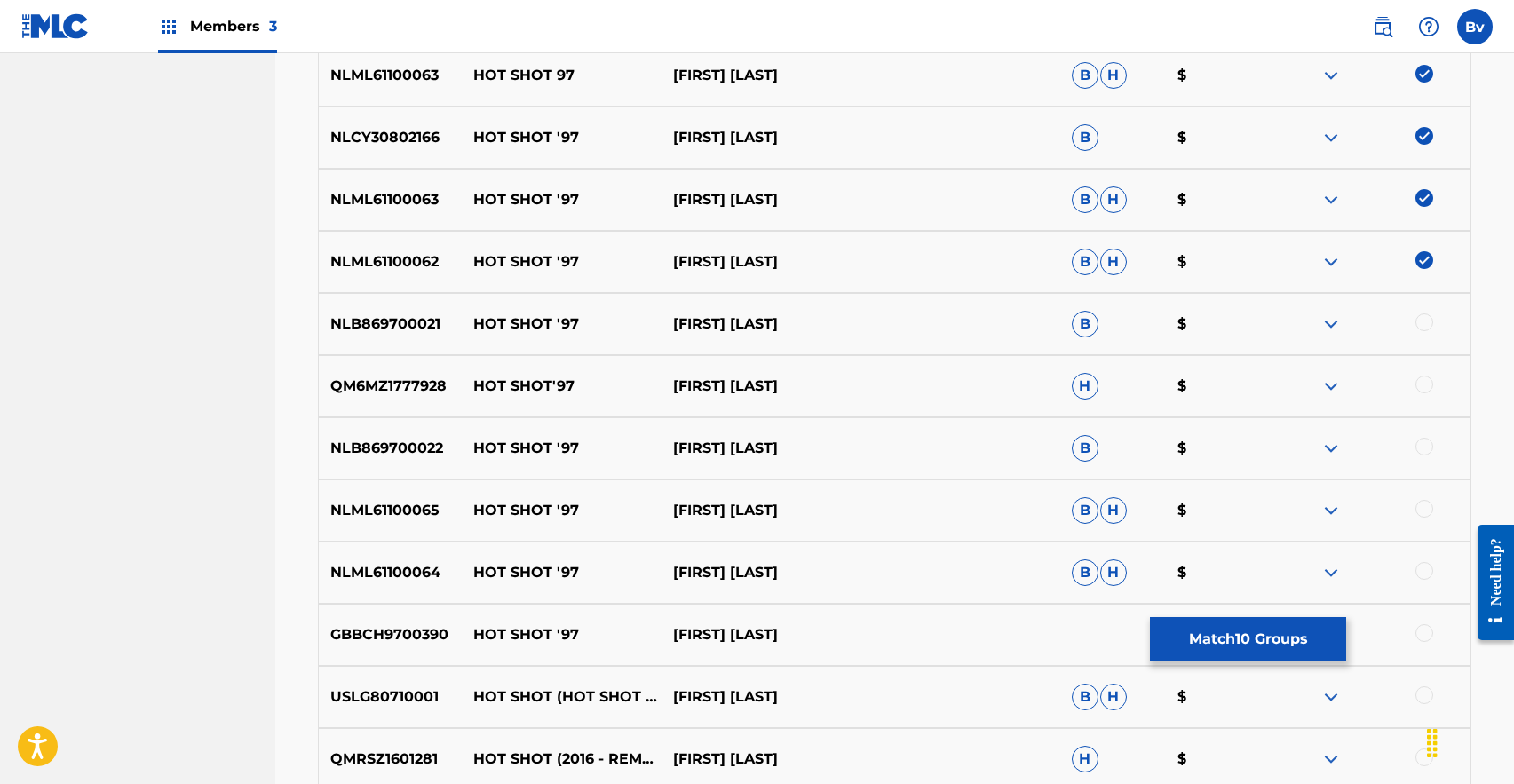 click at bounding box center [1424, 322] 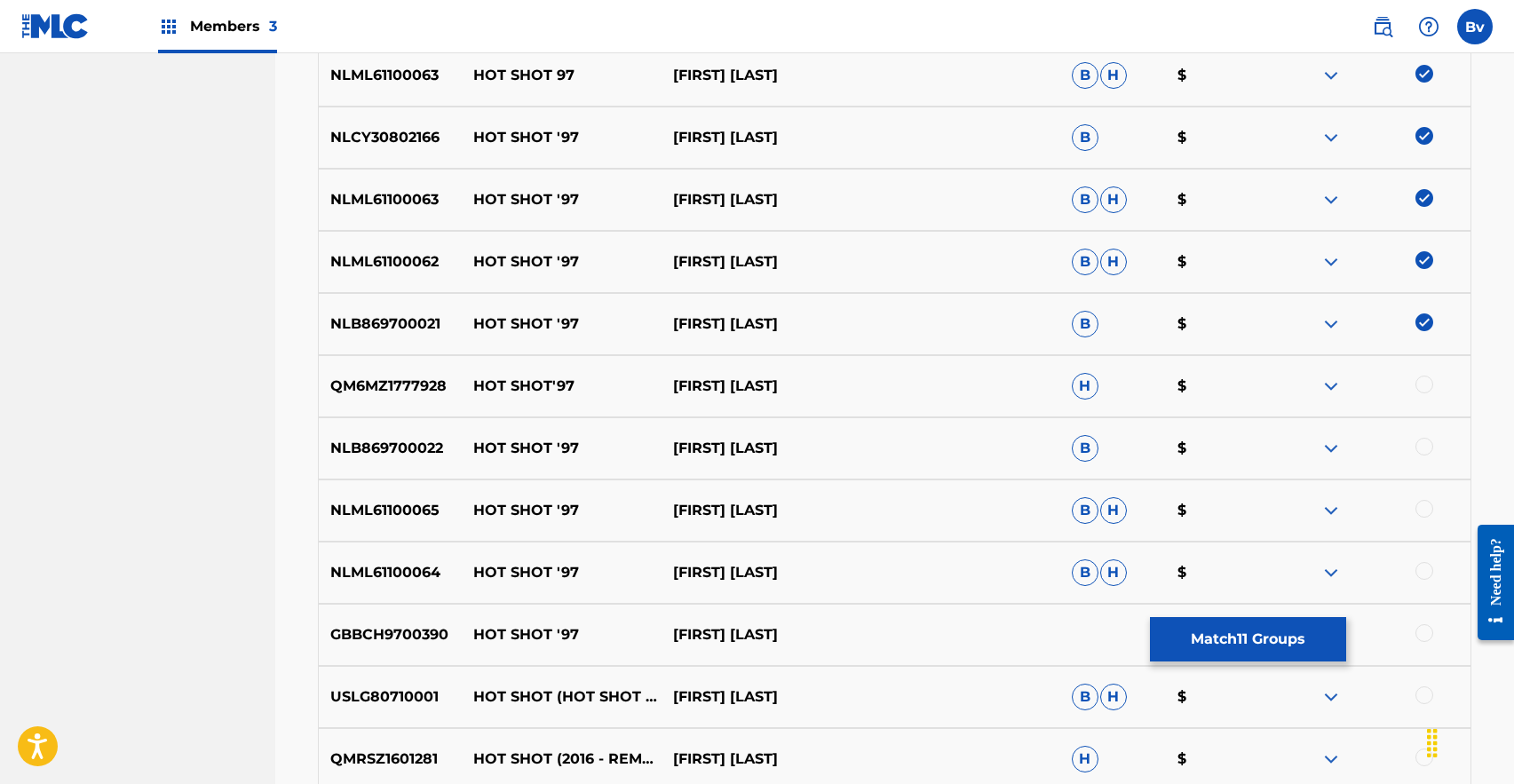 click at bounding box center [1424, 384] 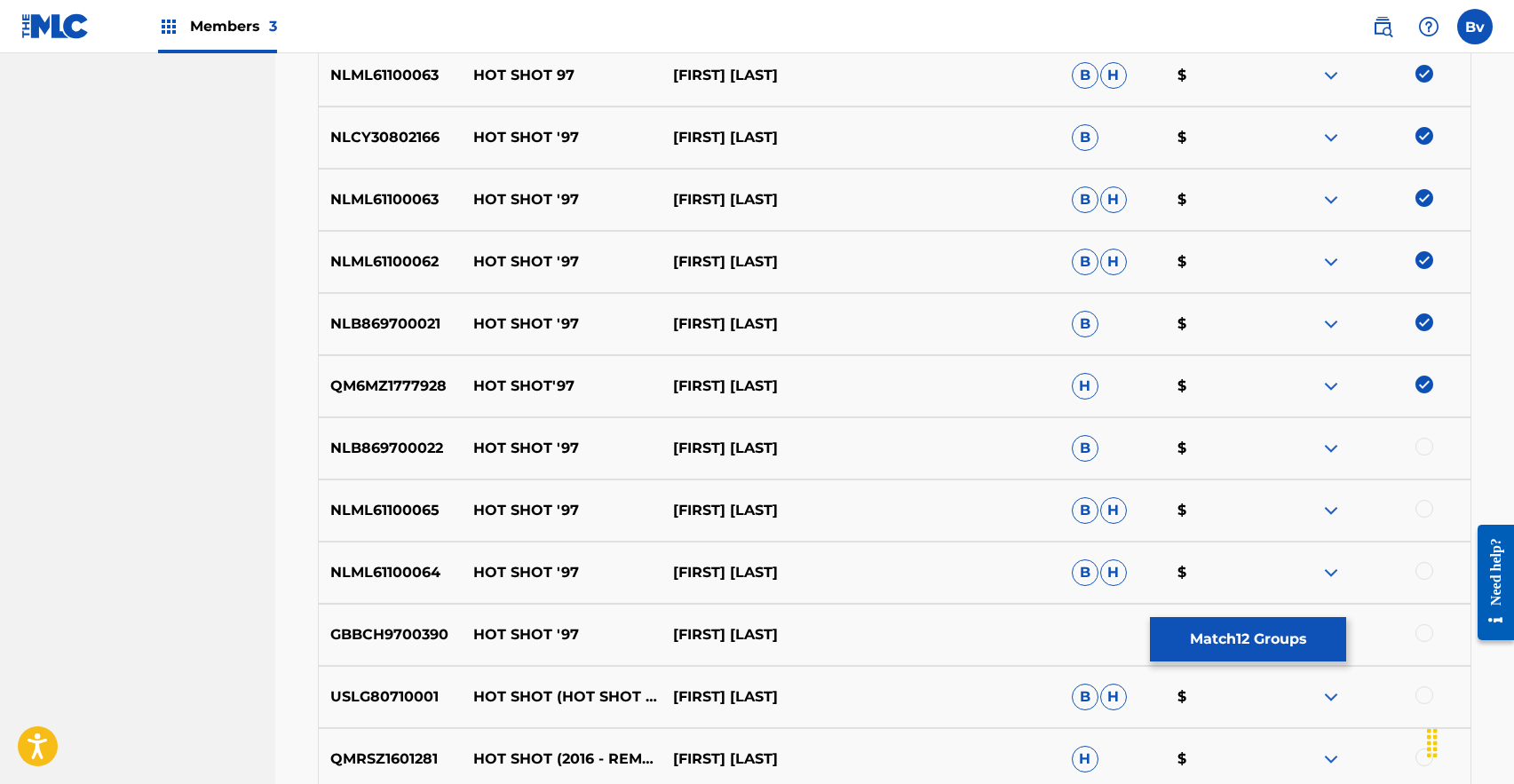 click at bounding box center (1424, 447) 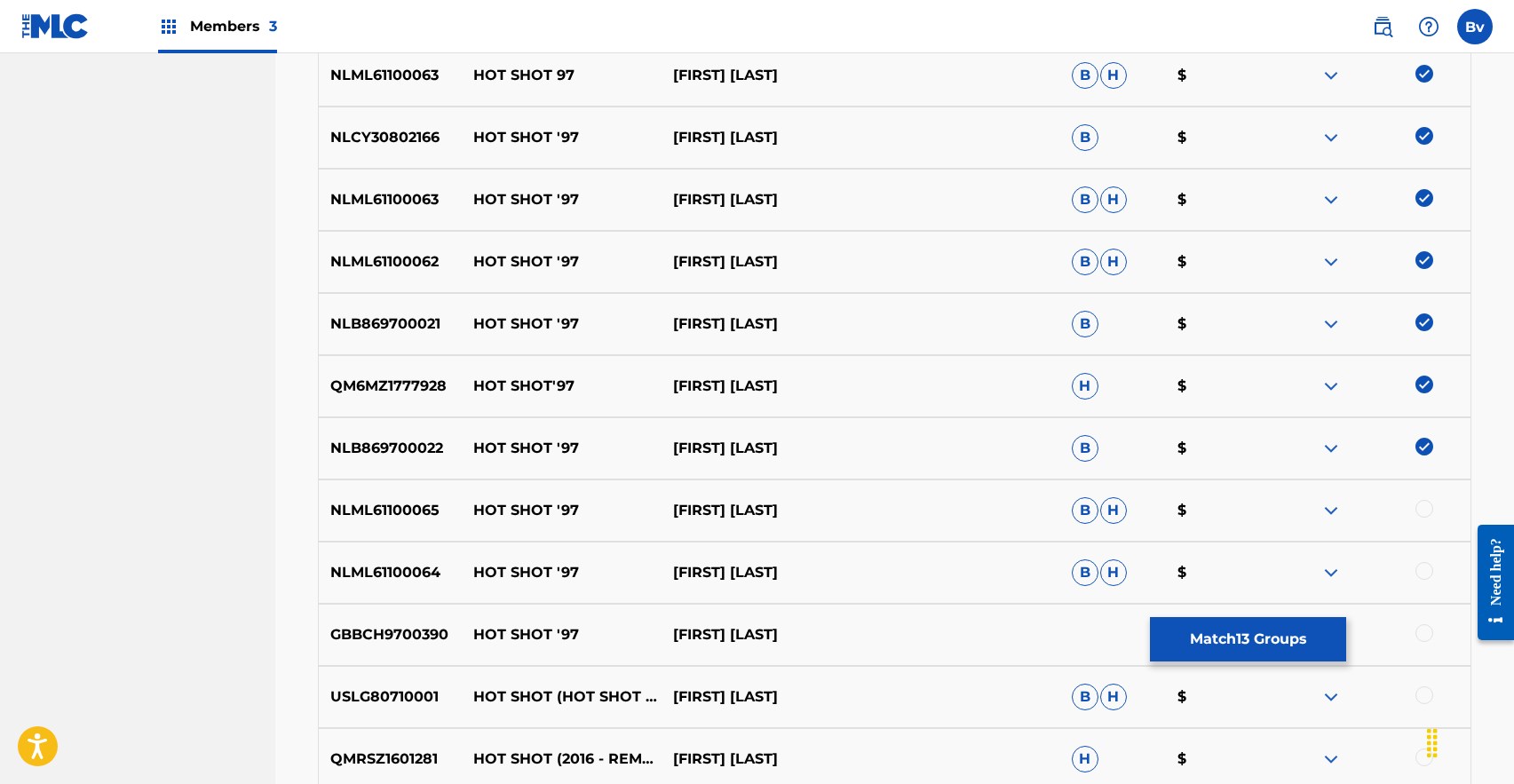 click at bounding box center [1424, 509] 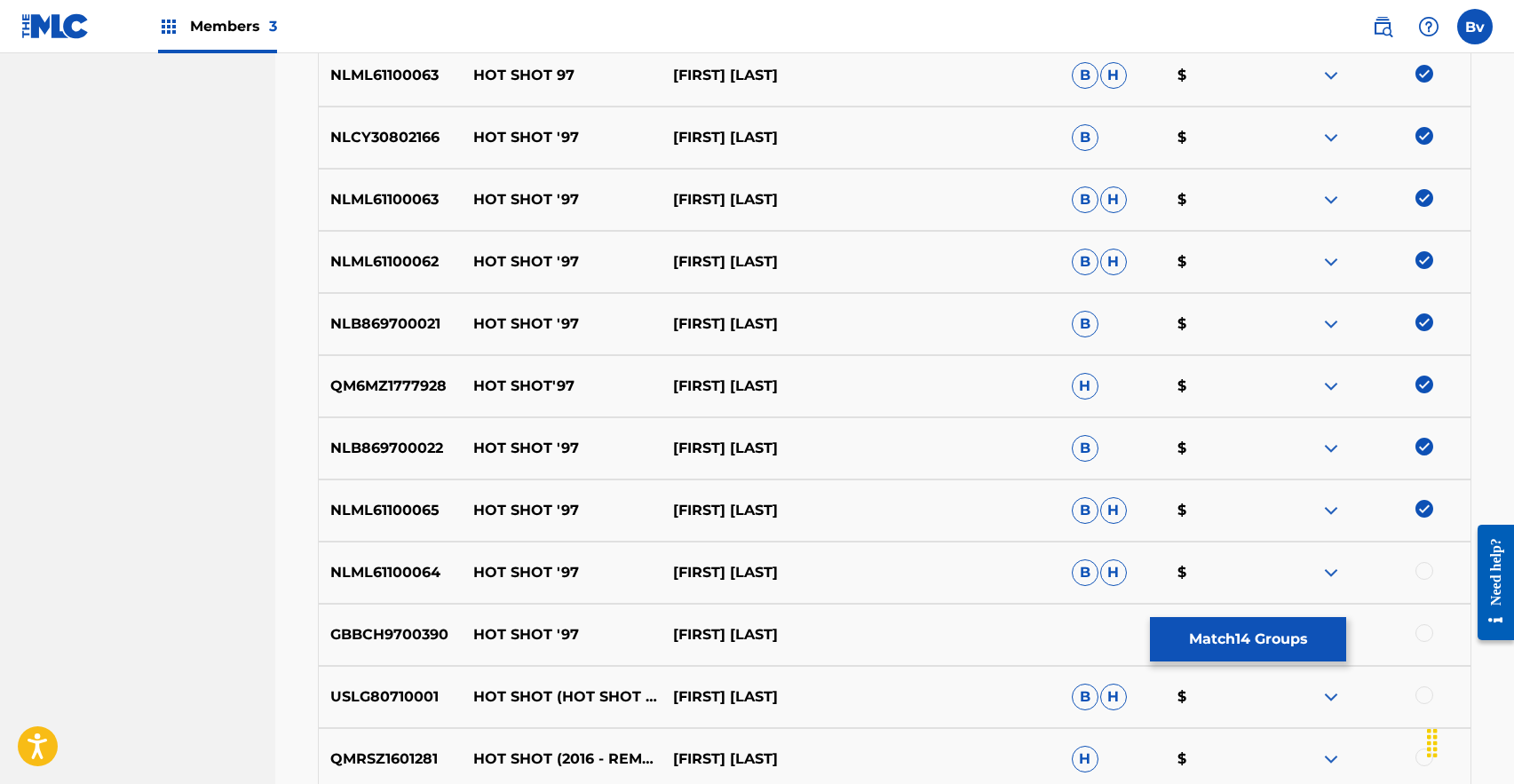 click at bounding box center [1424, 571] 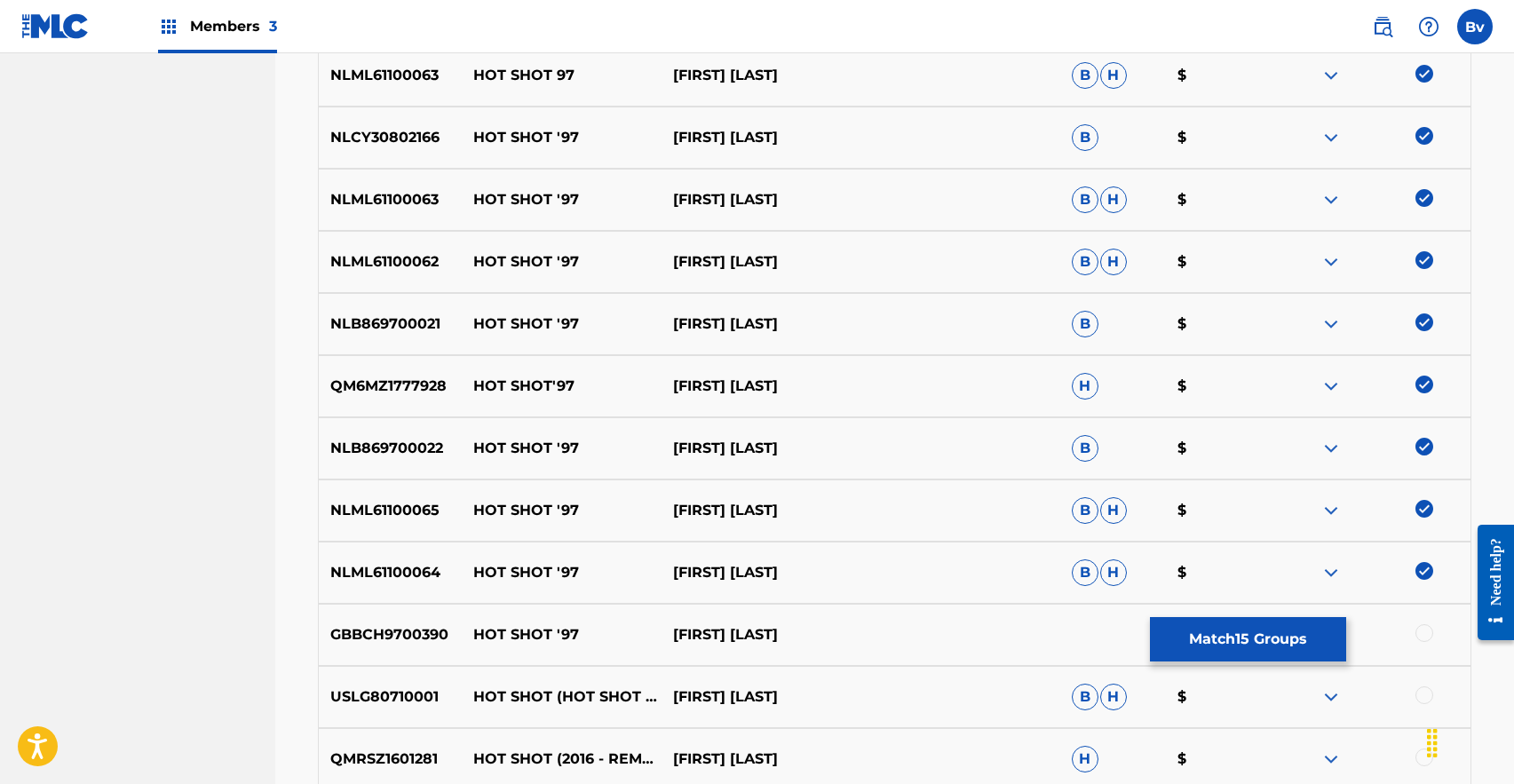 click at bounding box center (1424, 633) 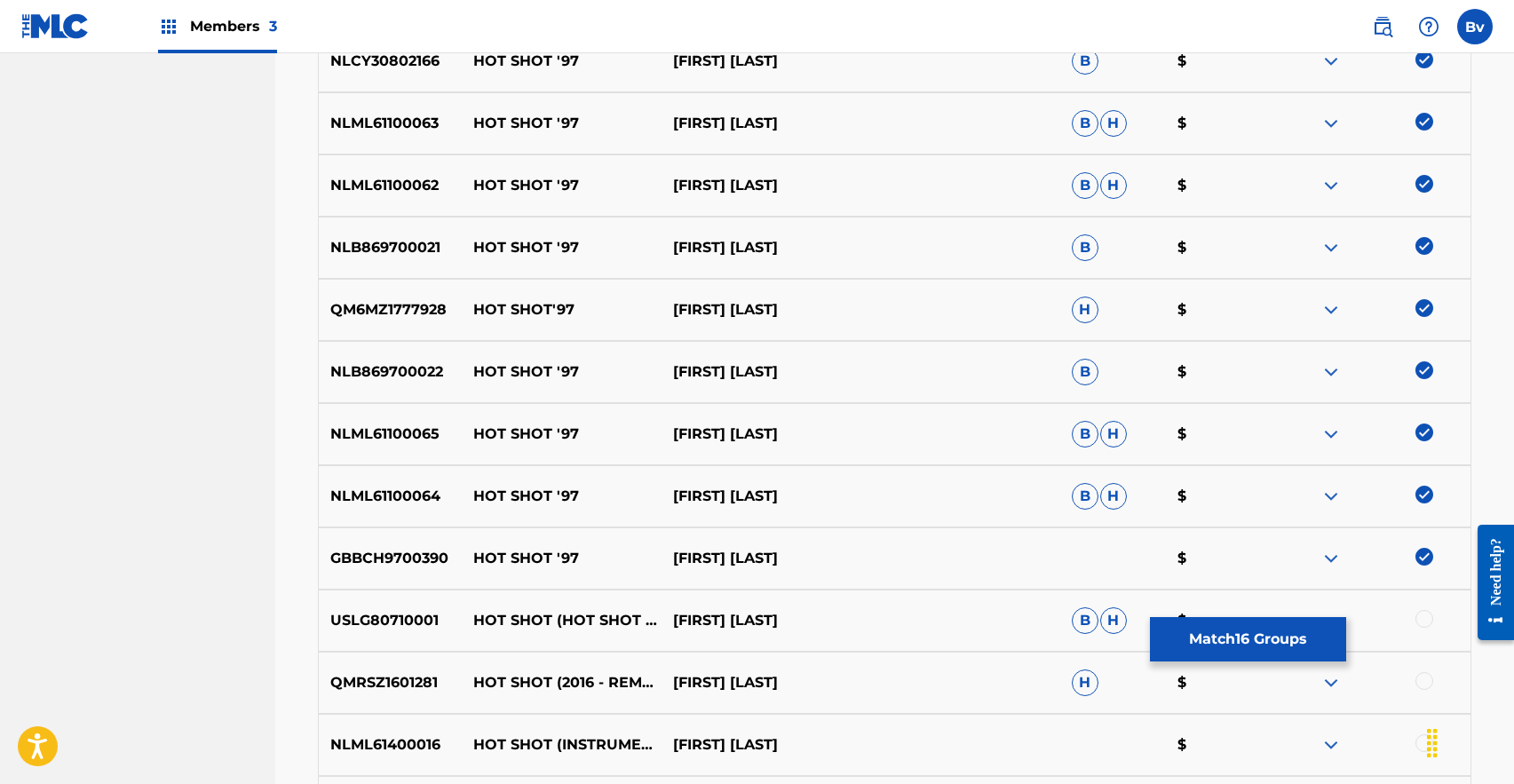 scroll, scrollTop: 1212, scrollLeft: 0, axis: vertical 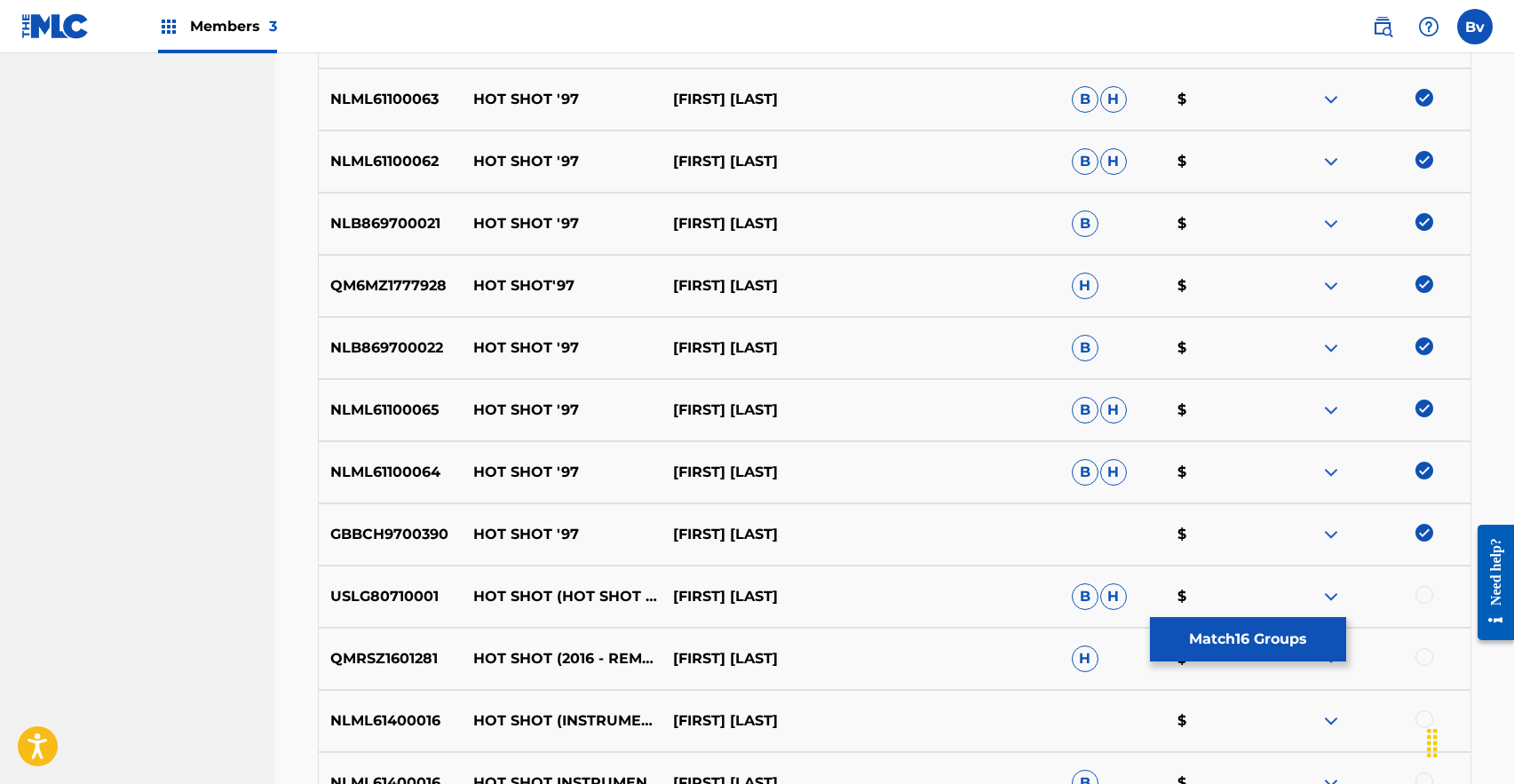 click at bounding box center [1424, 595] 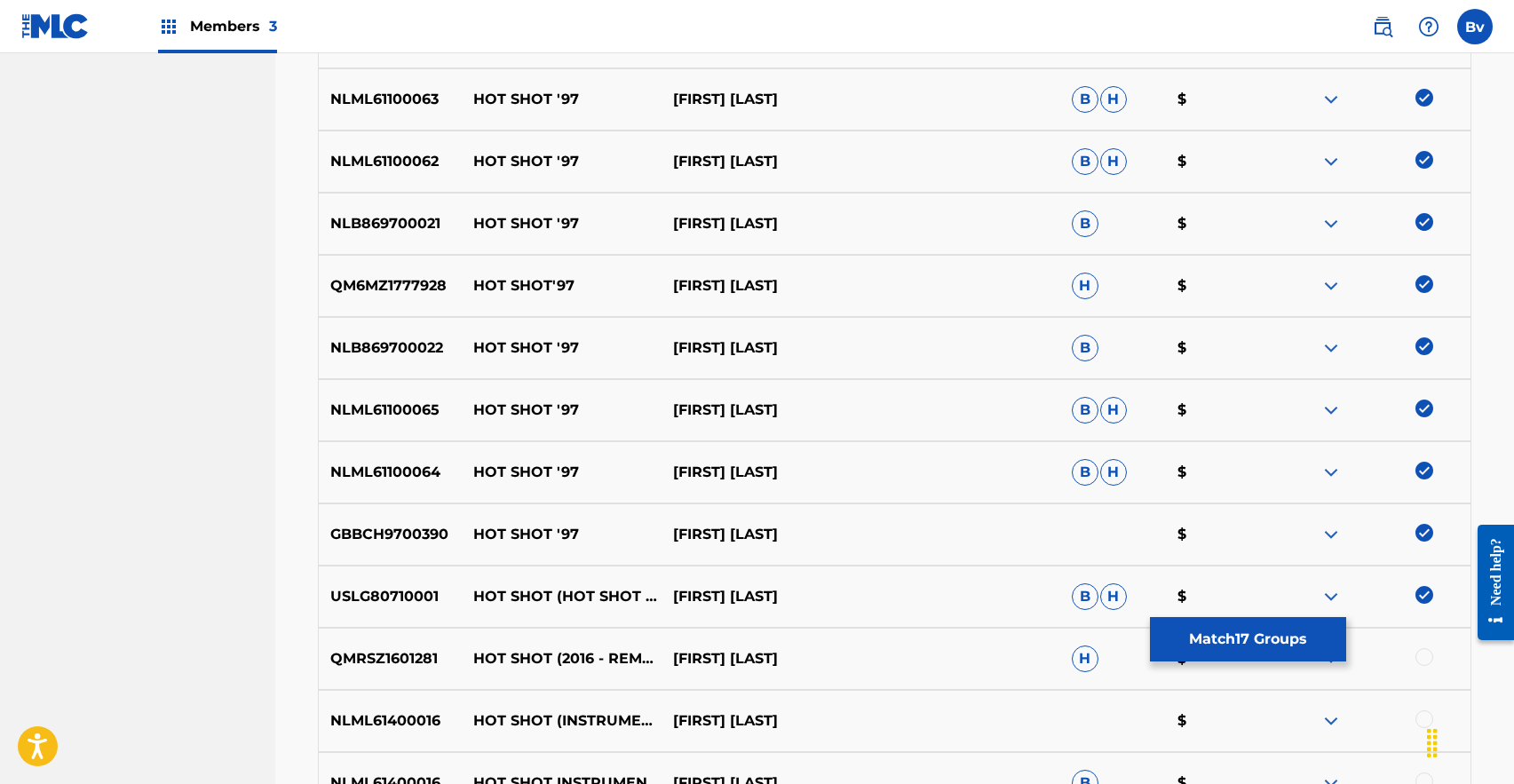 click at bounding box center [1424, 657] 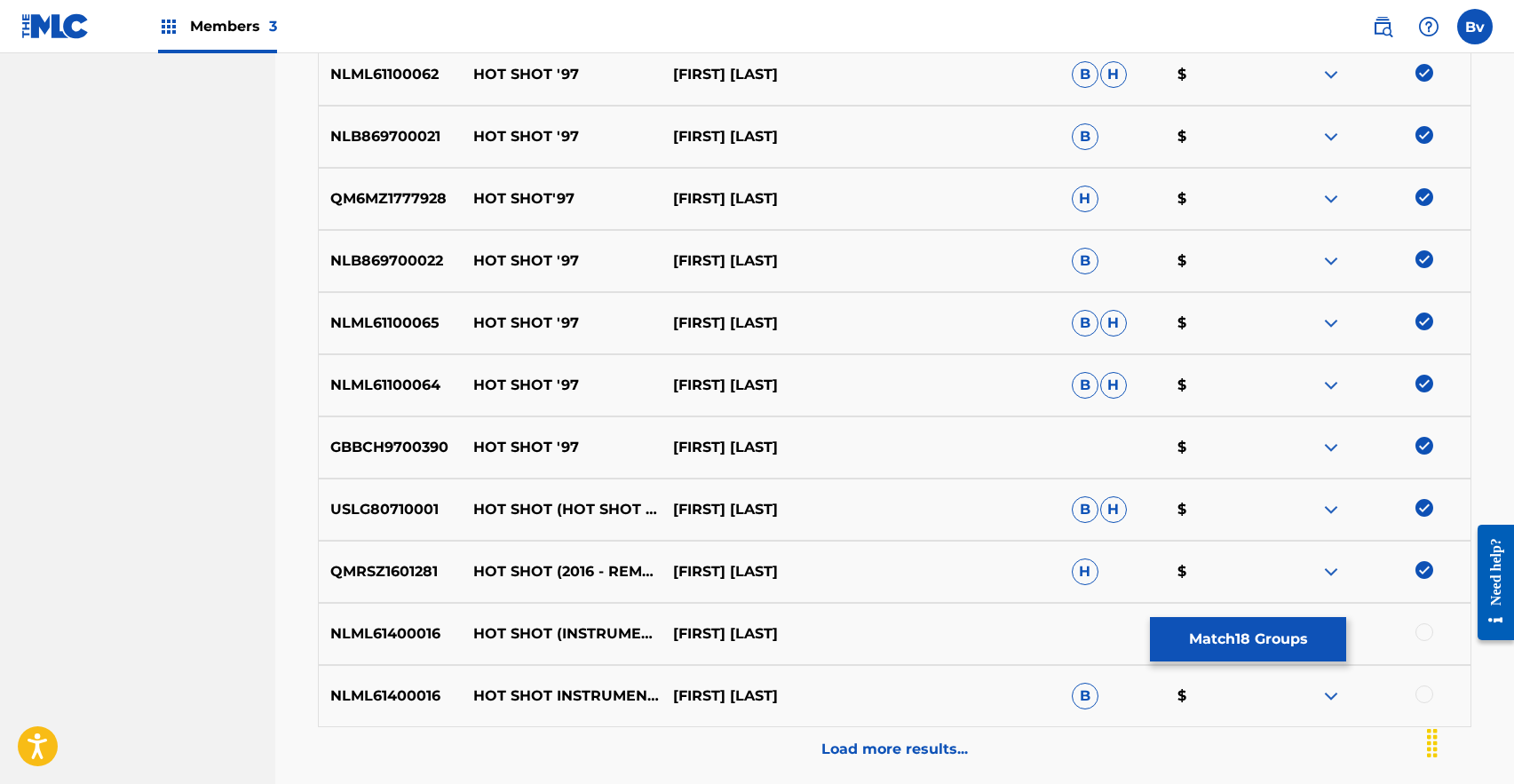 scroll, scrollTop: 1332, scrollLeft: 0, axis: vertical 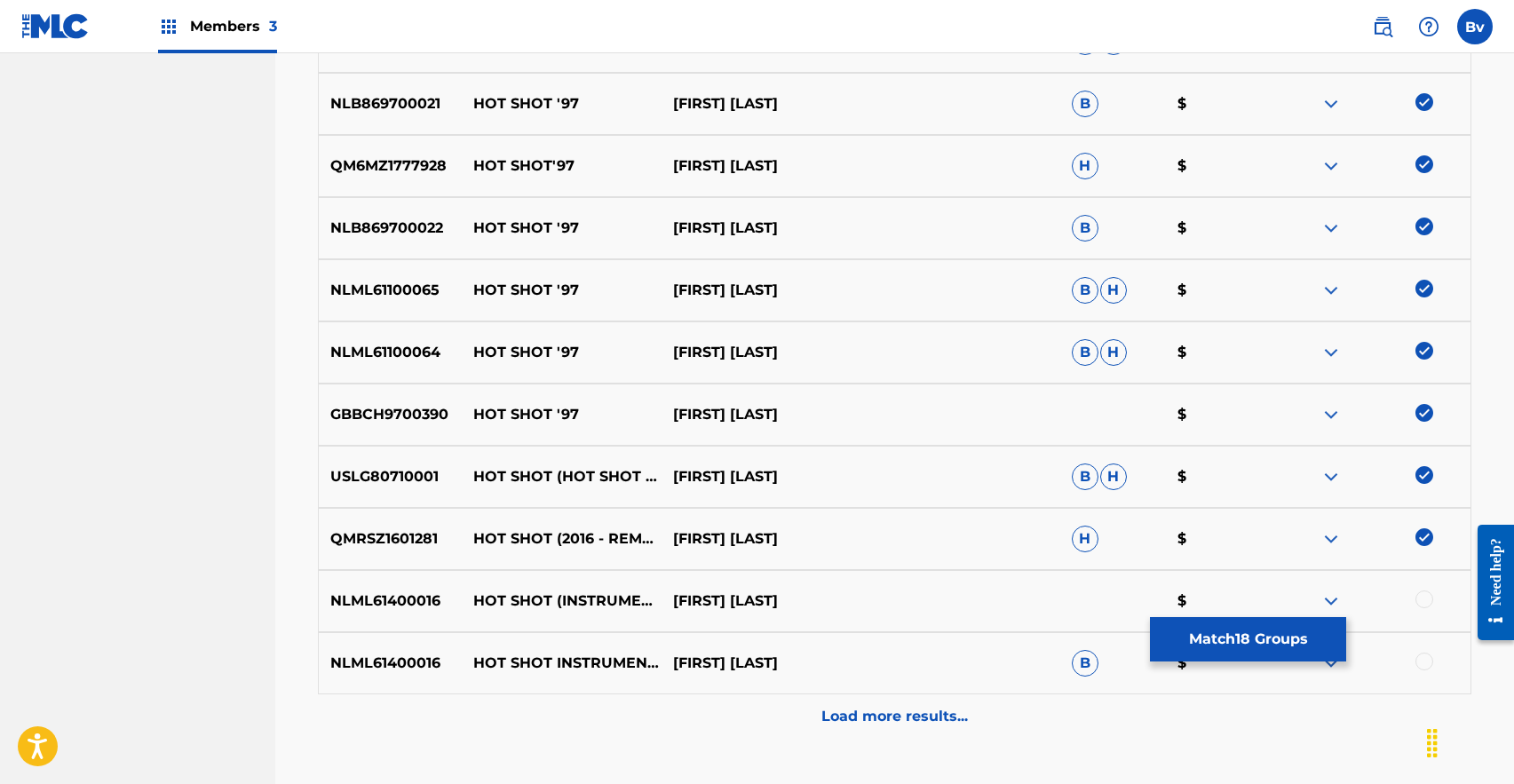 click at bounding box center [1424, 599] 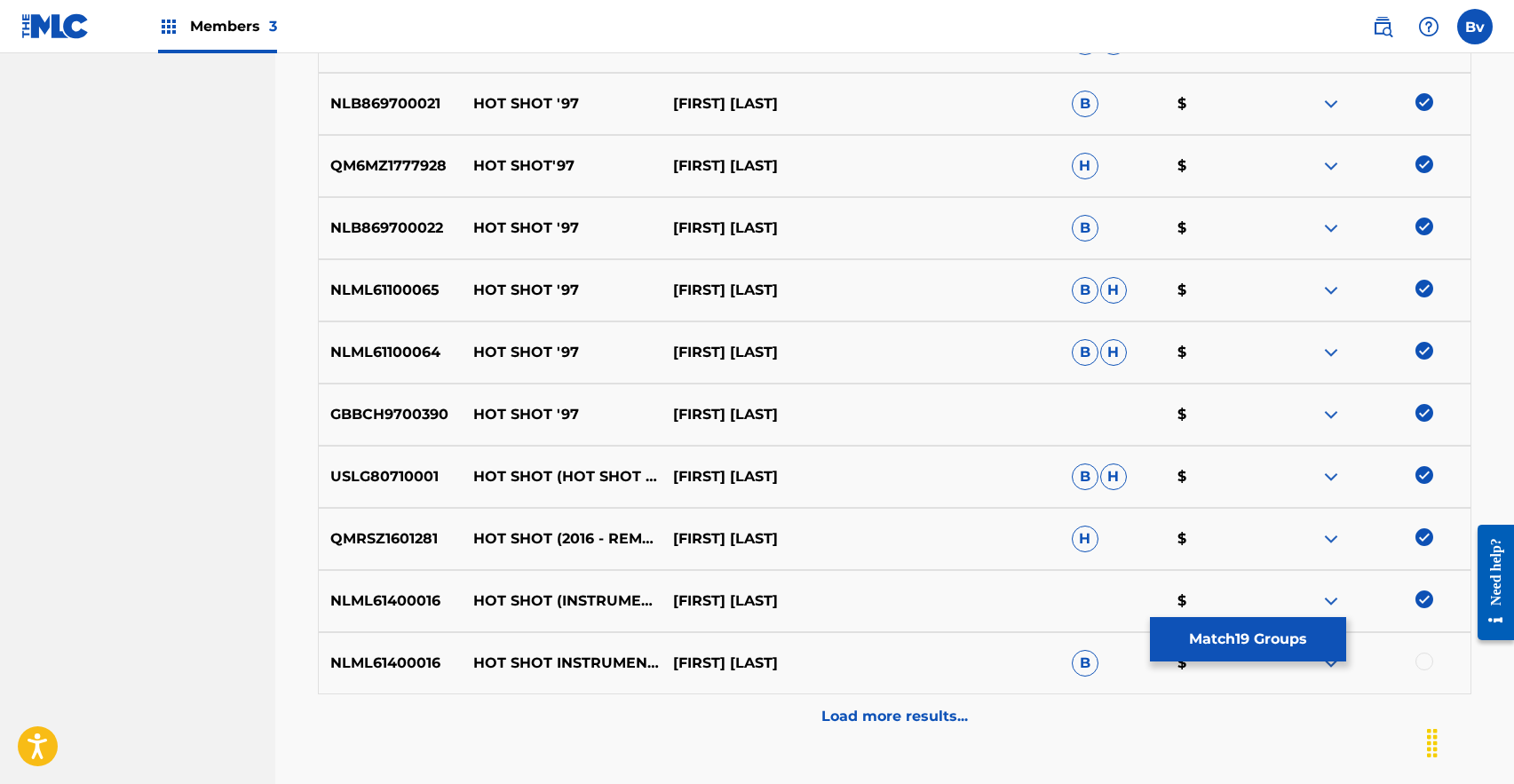 click at bounding box center [1424, 661] 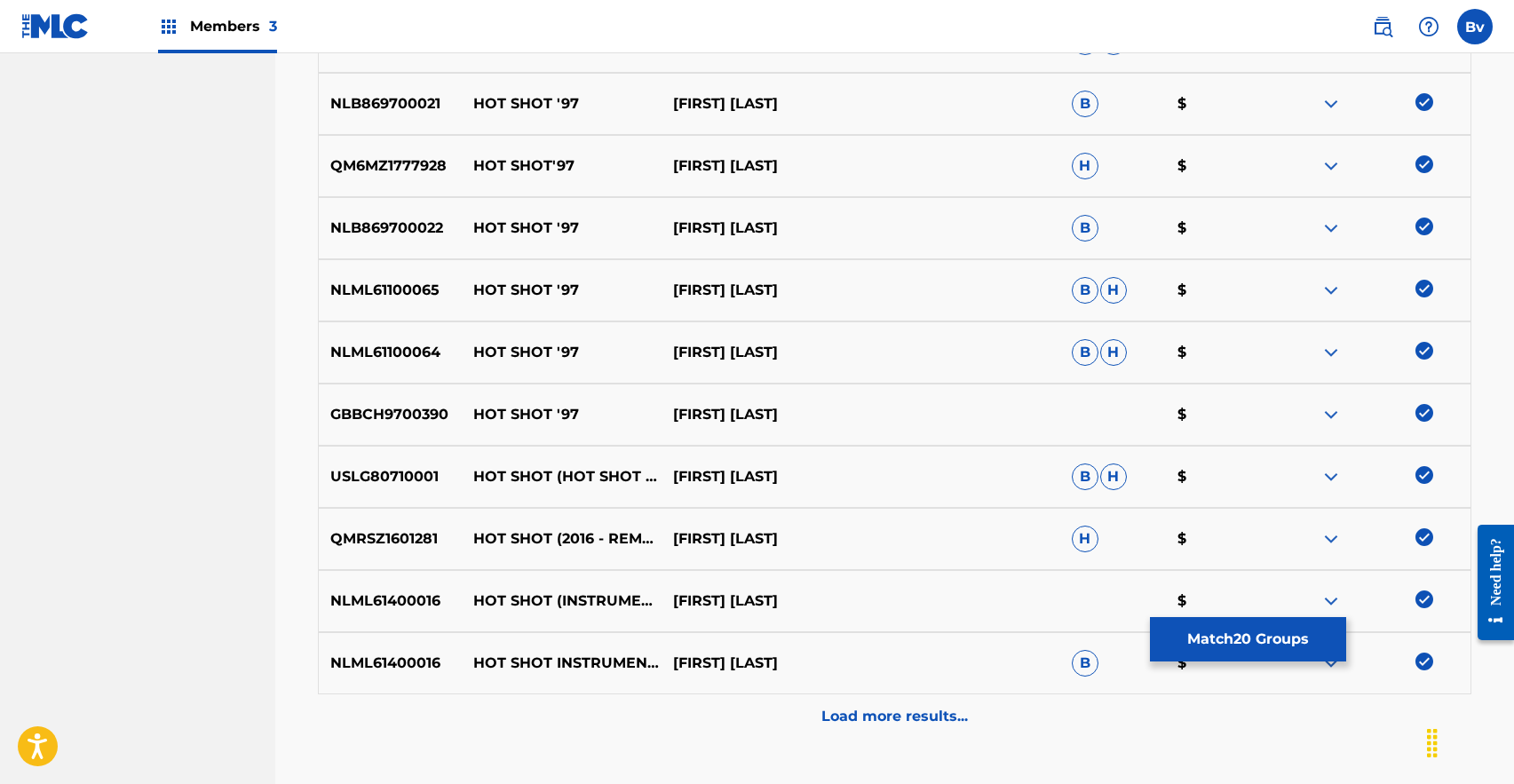 click on "Load more results..." at bounding box center [894, 717] 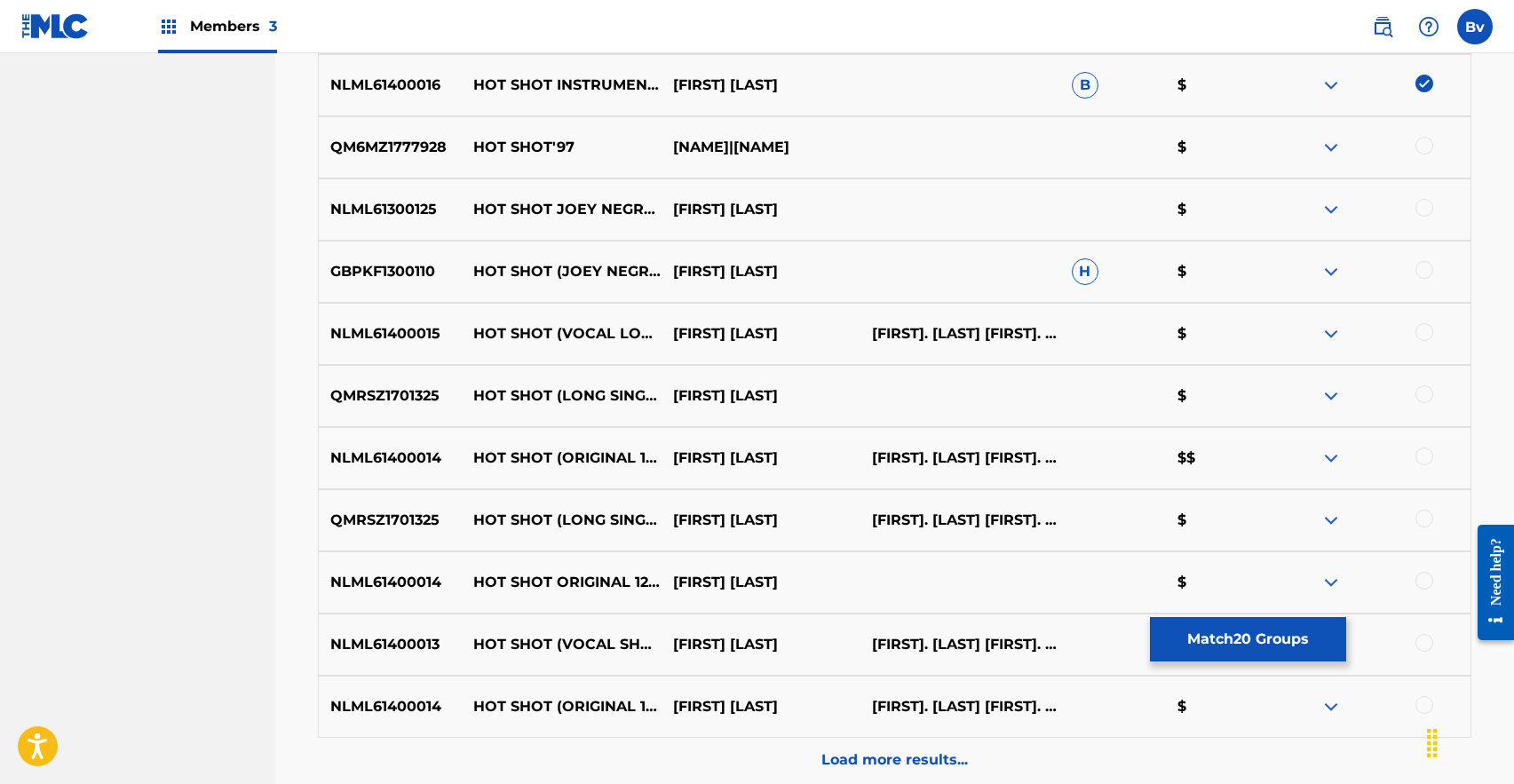 scroll, scrollTop: 1896, scrollLeft: 0, axis: vertical 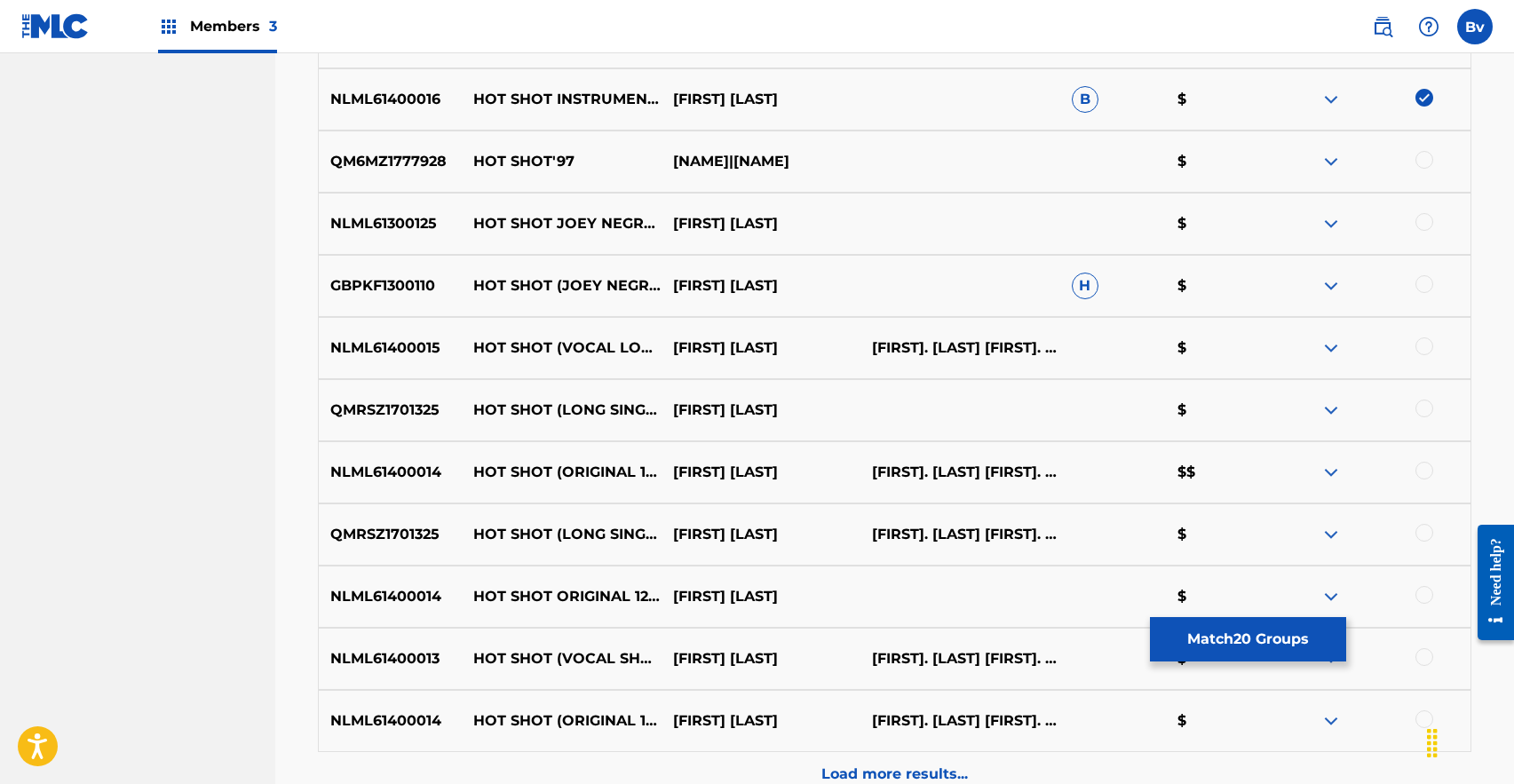 click at bounding box center [1424, 160] 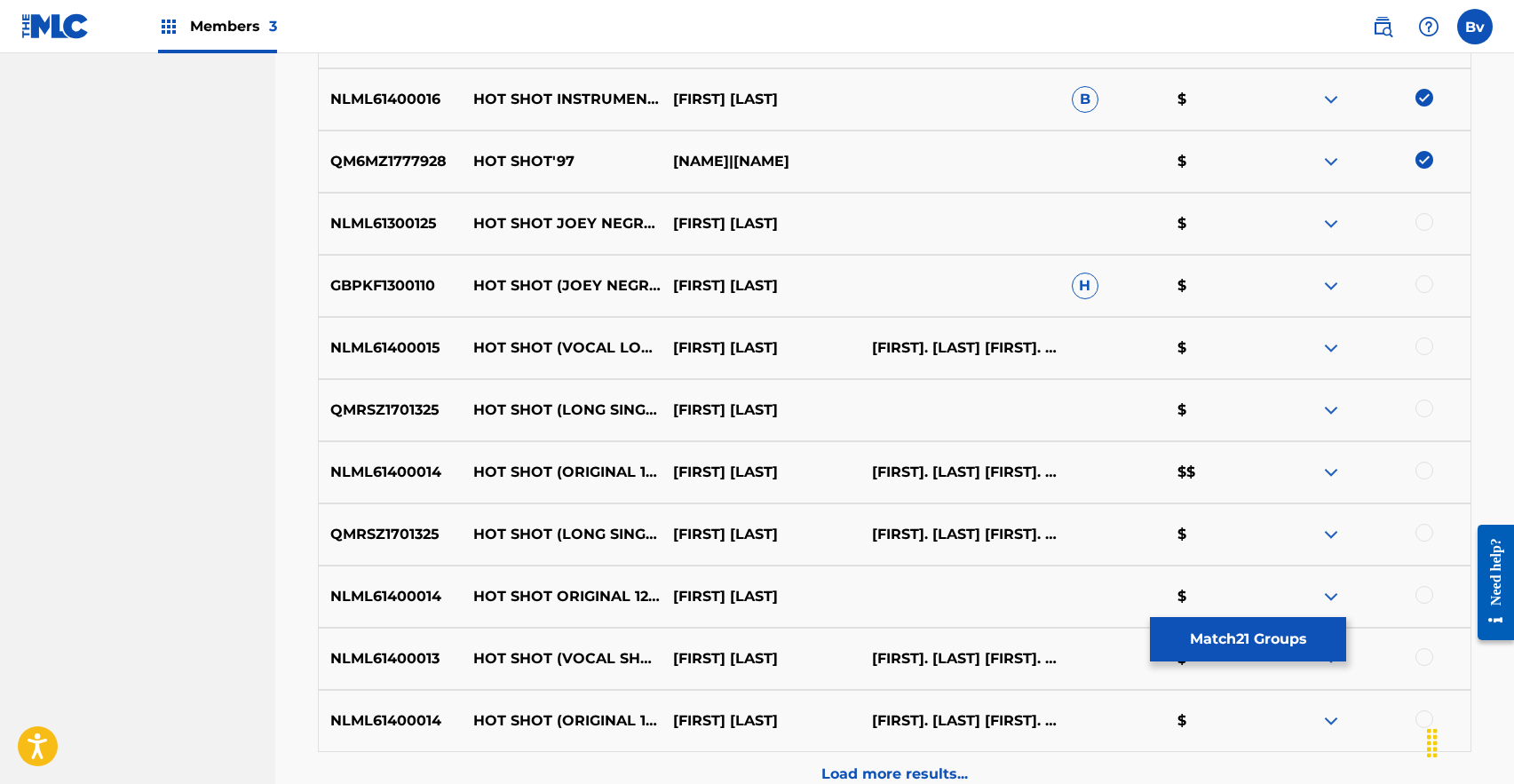 click at bounding box center [1424, 222] 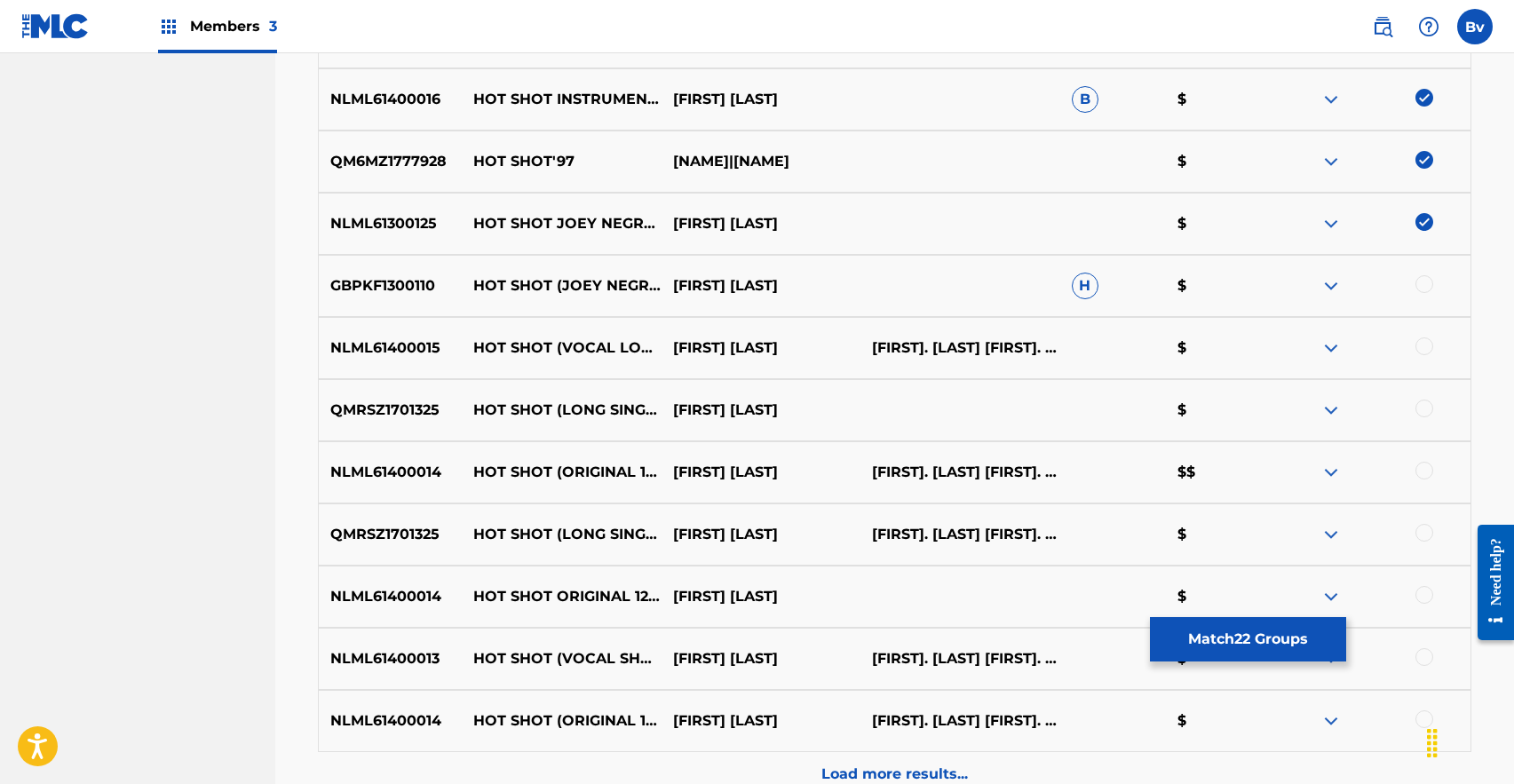 click at bounding box center [1424, 284] 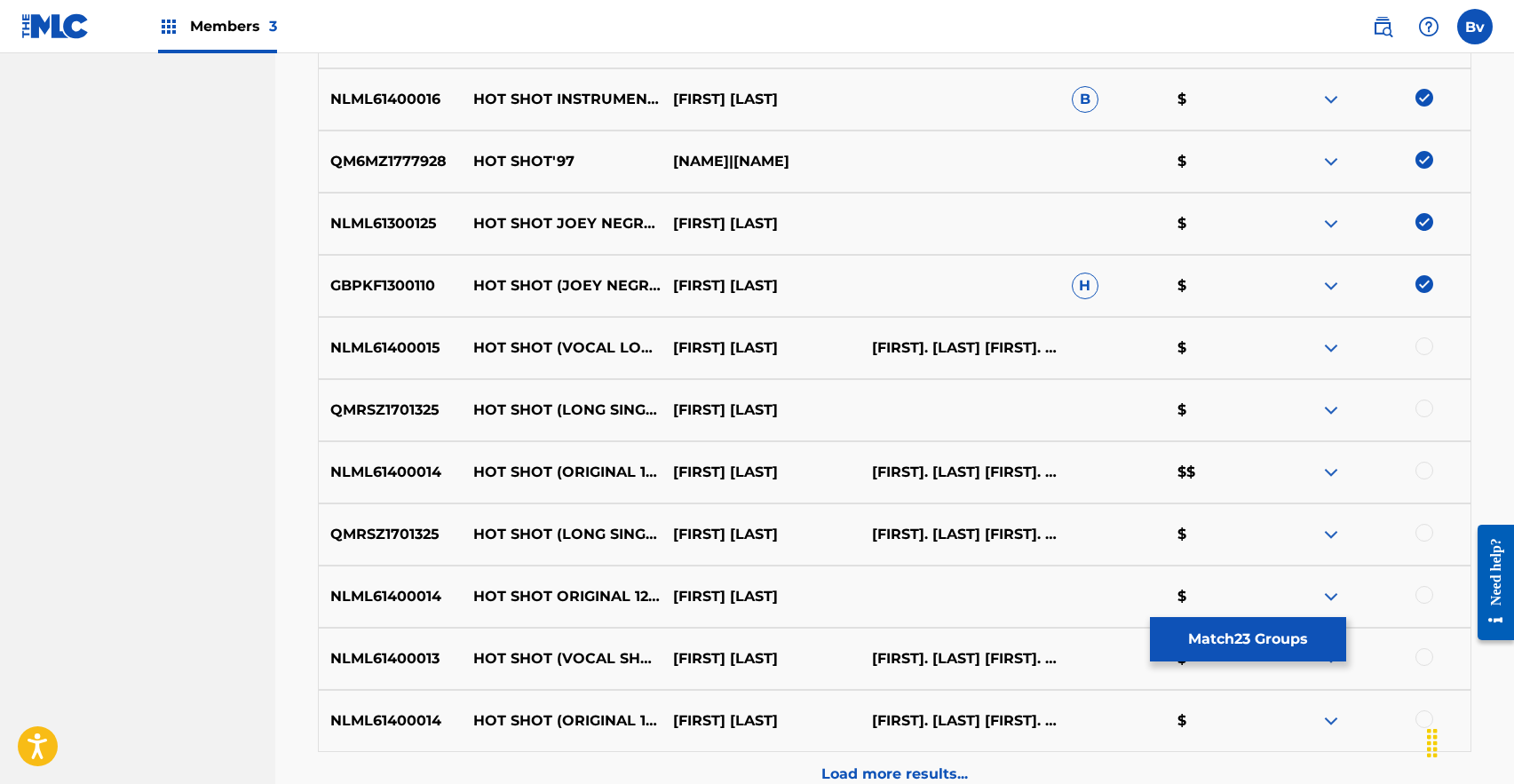 click at bounding box center (1424, 346) 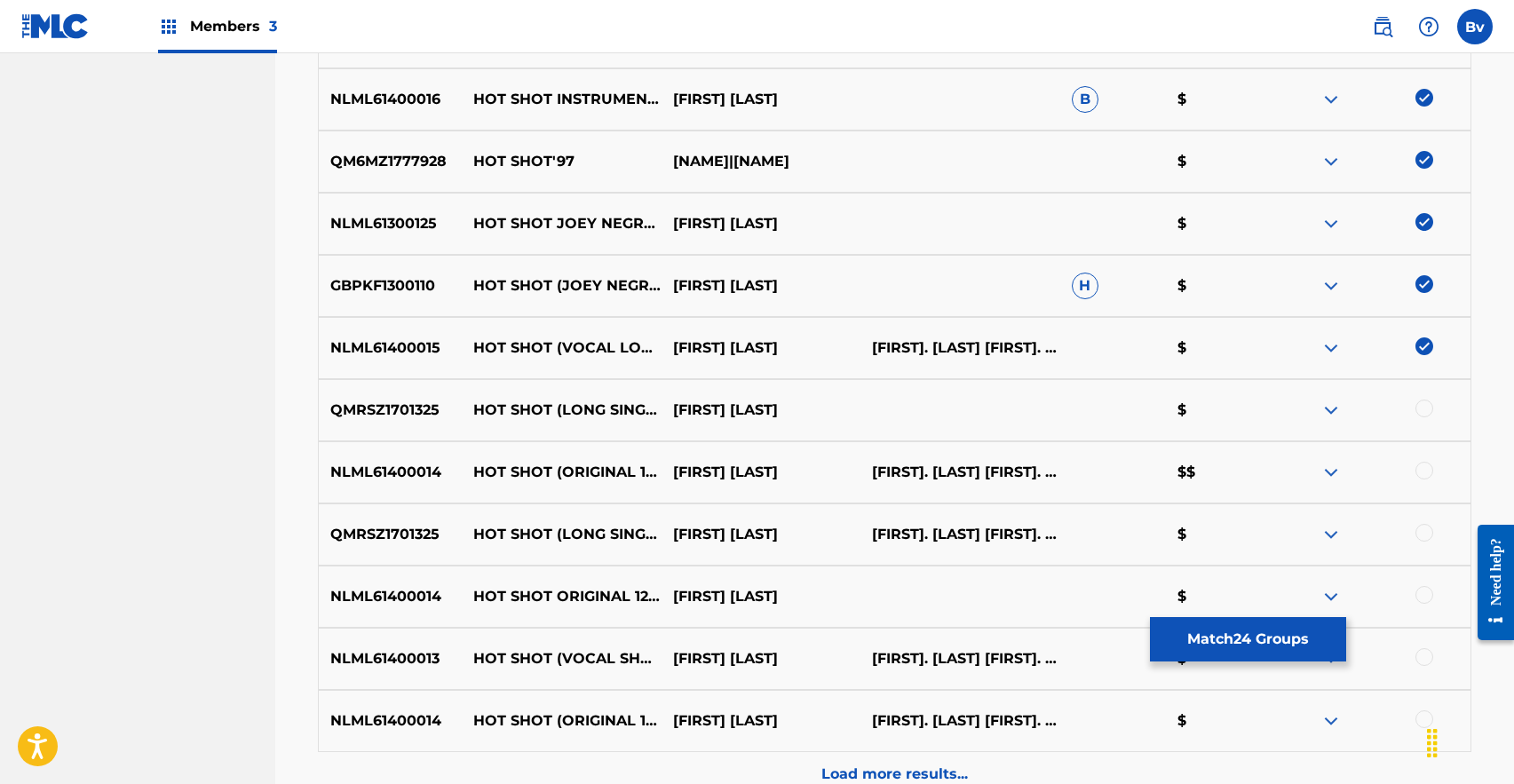 click on "QMRSZ1701325 HOT SHOT (LONG SINGLE VERSION) KAREN YOUNG $" at bounding box center [894, 410] 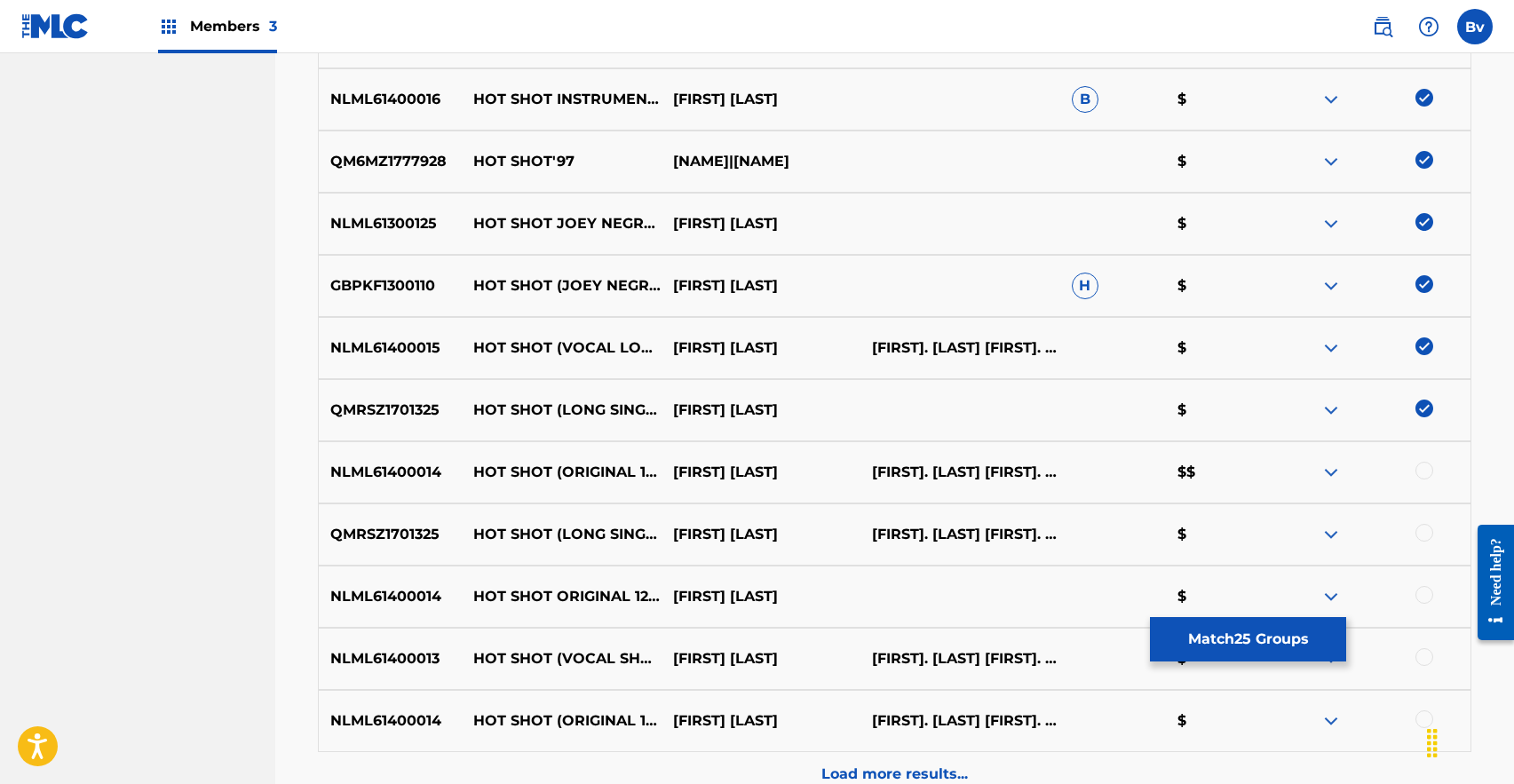 click at bounding box center (1424, 471) 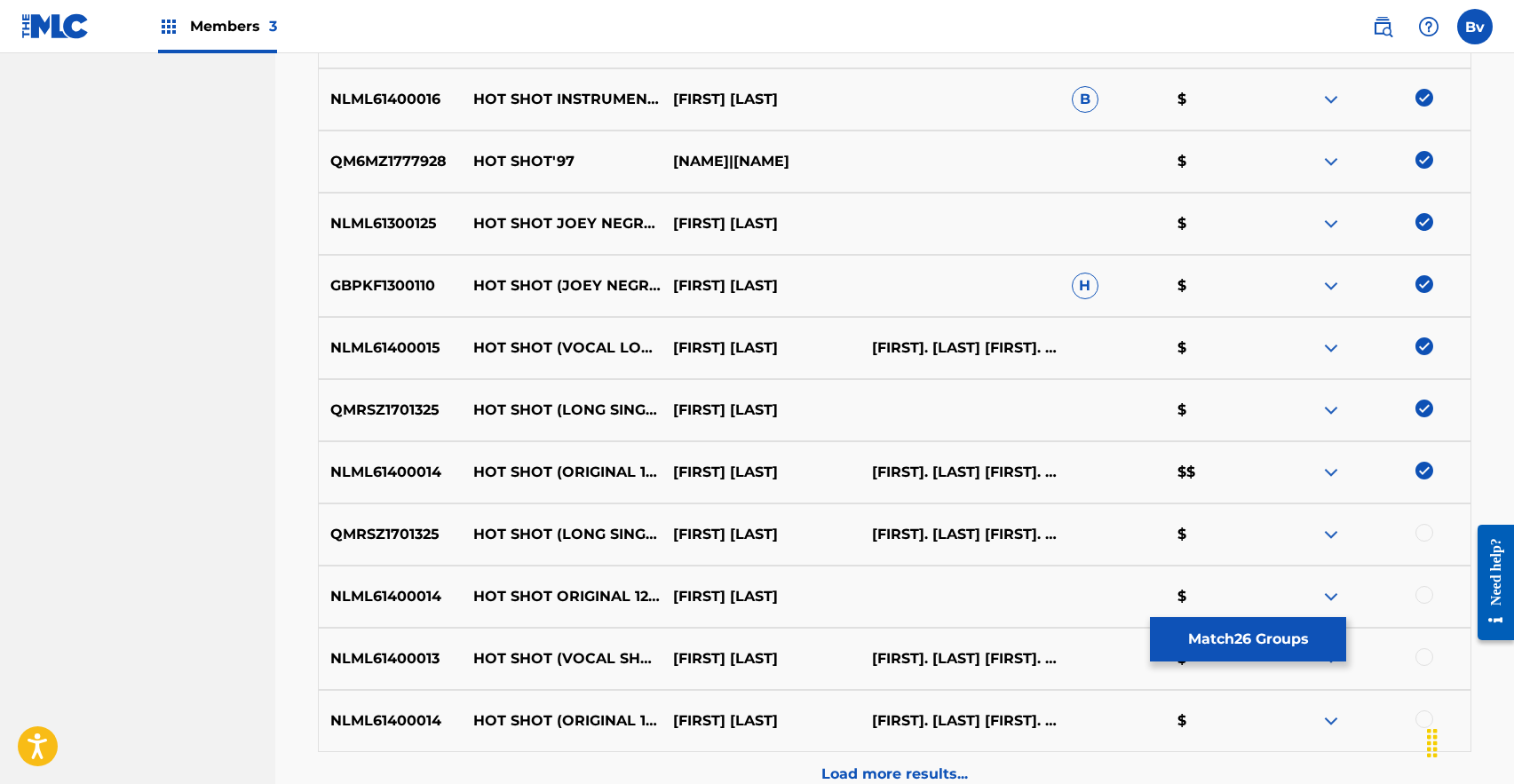 click at bounding box center [1424, 533] 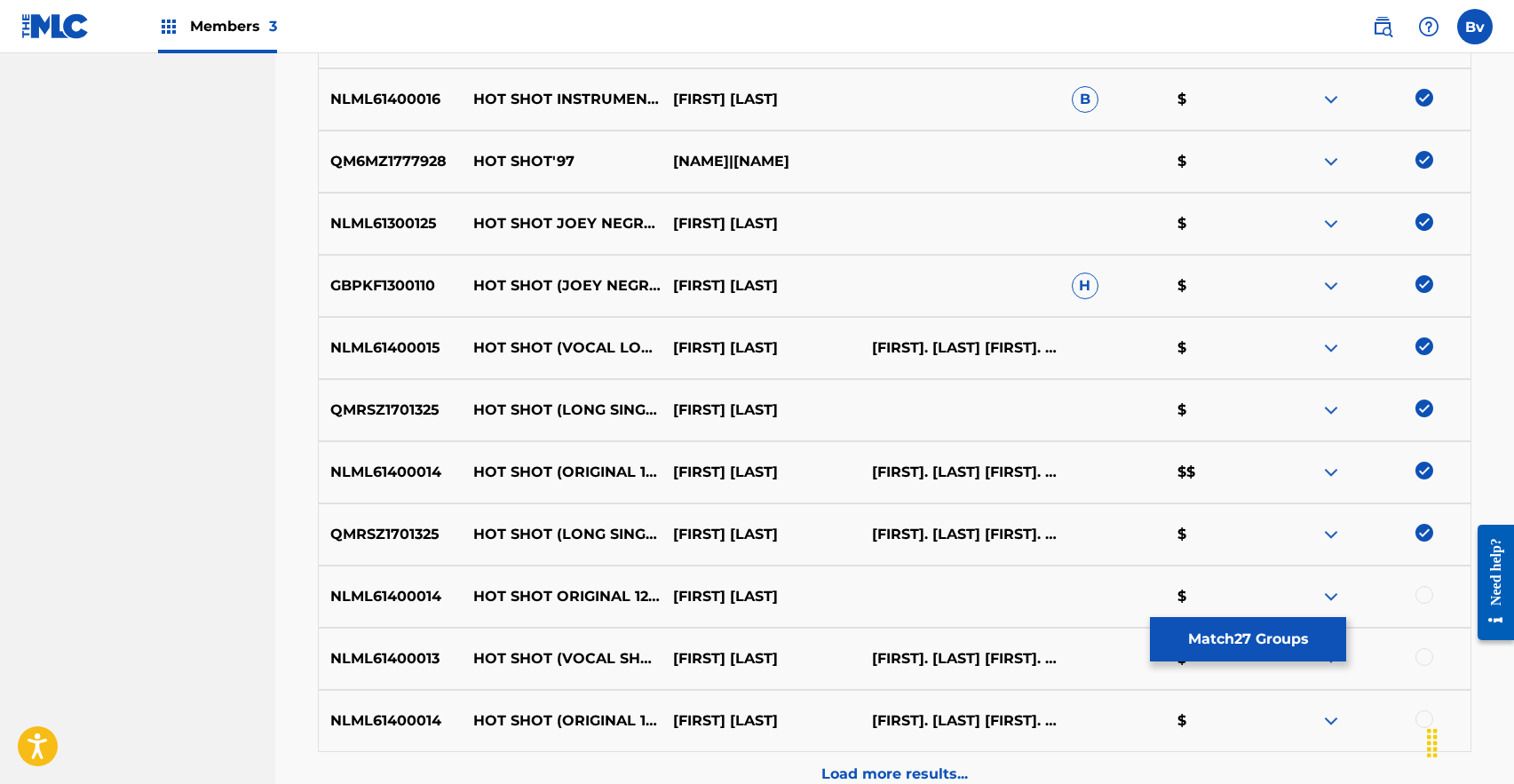 click at bounding box center [1424, 595] 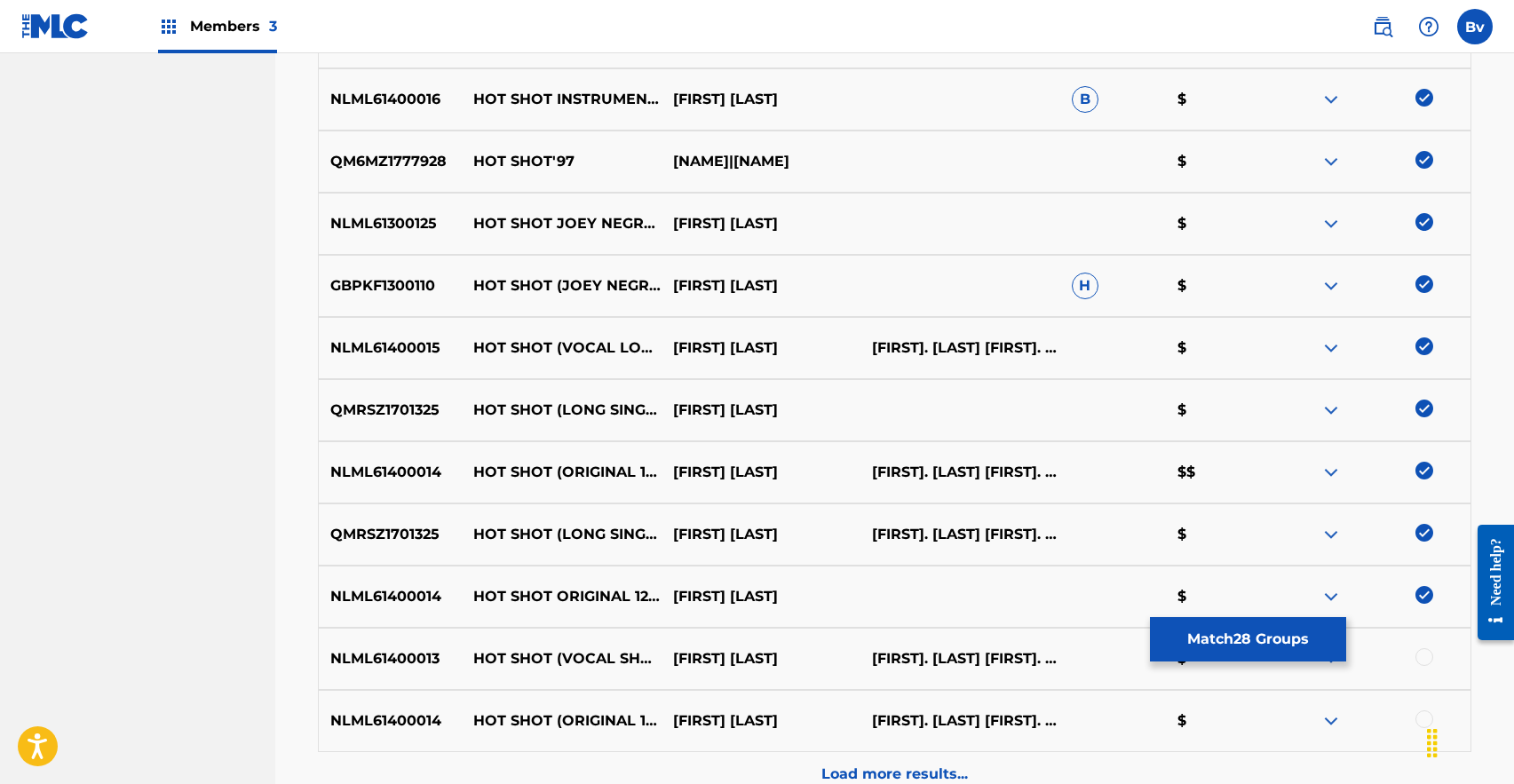 click on "NLML61400013 HOT SHOT (VOCAL SHORT VERSION) KAREN YOUNG A. KAHN K. BORUSIEWICZ $" at bounding box center (894, 659) 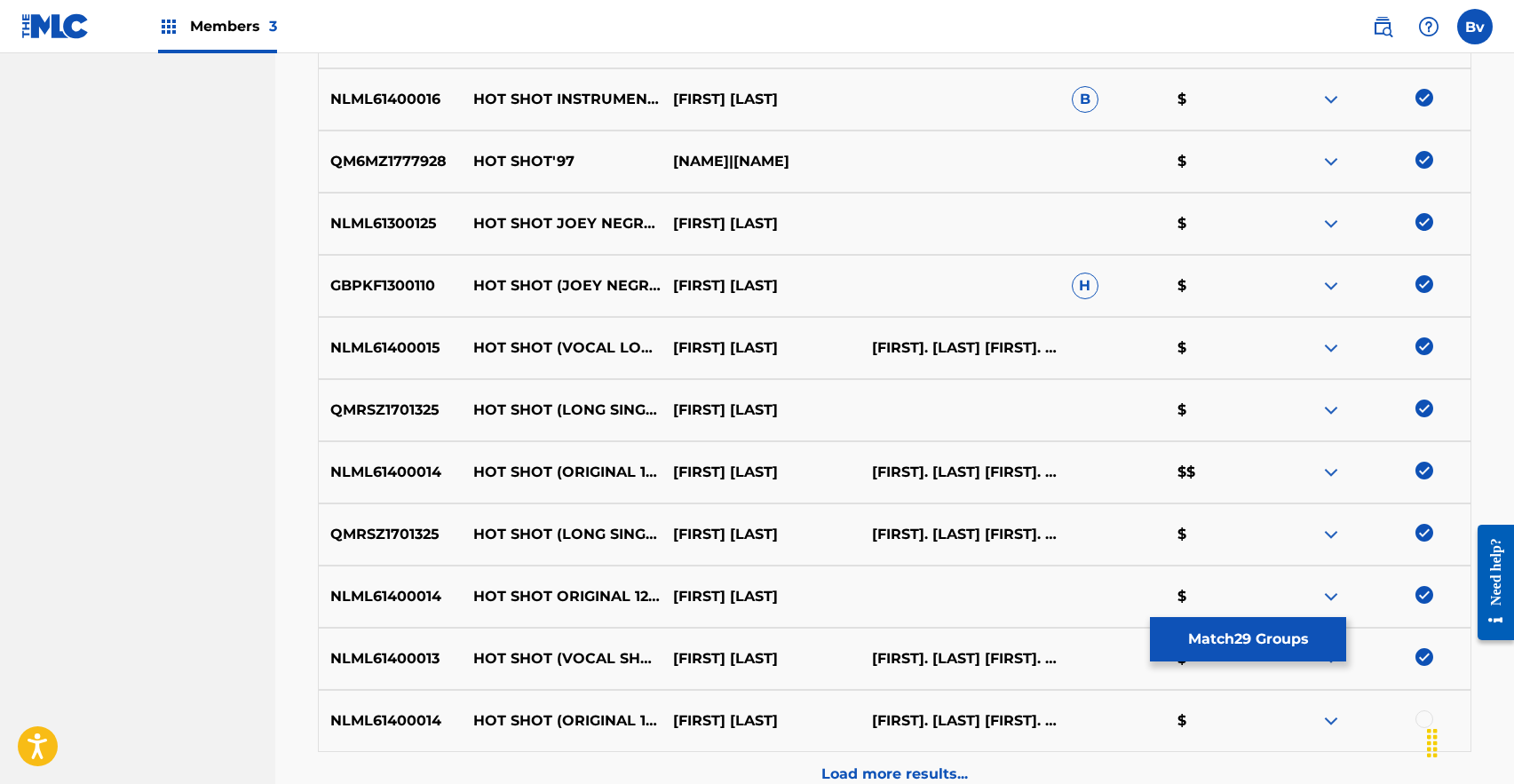 click at bounding box center [1470, 741] 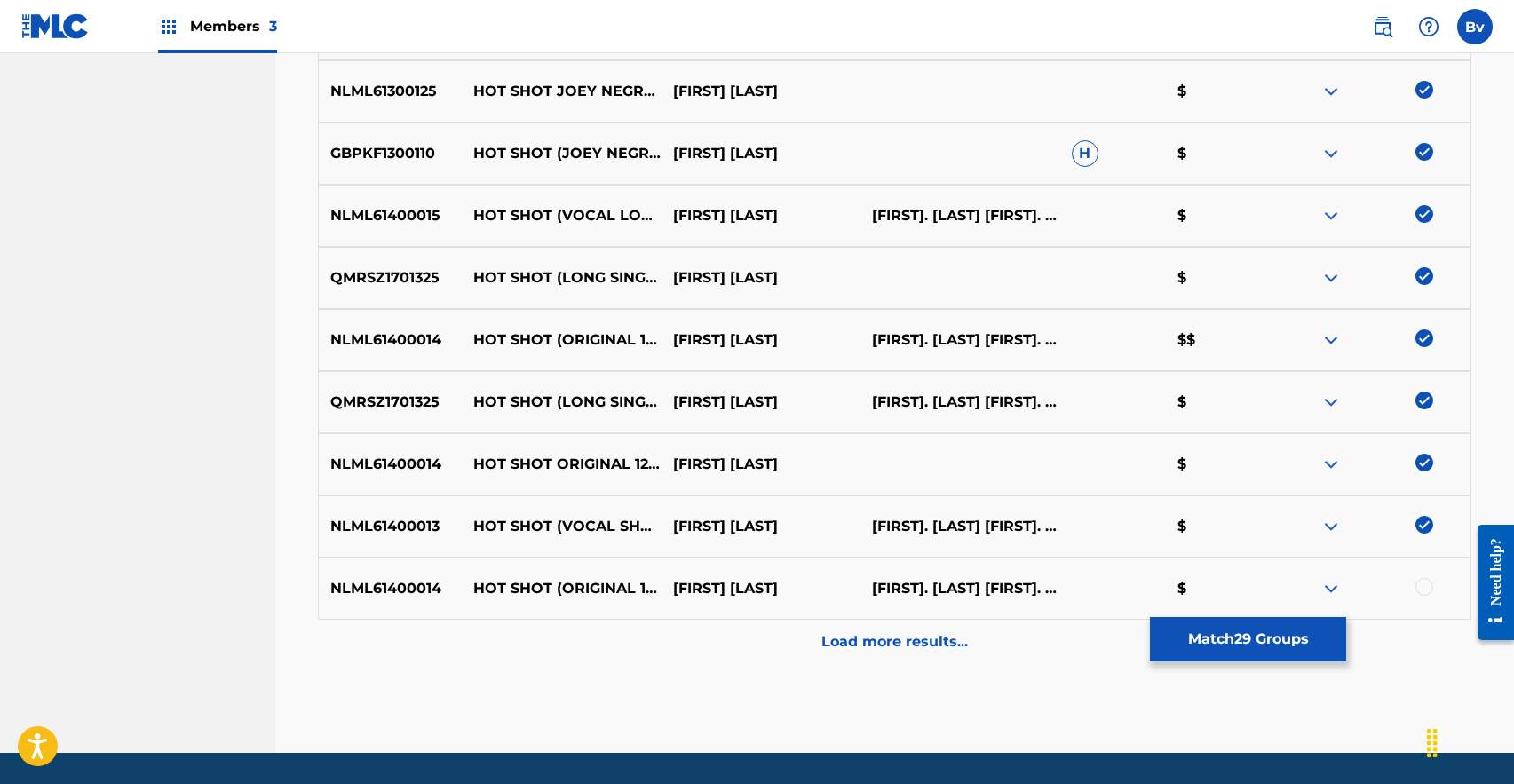 scroll, scrollTop: 2031, scrollLeft: 0, axis: vertical 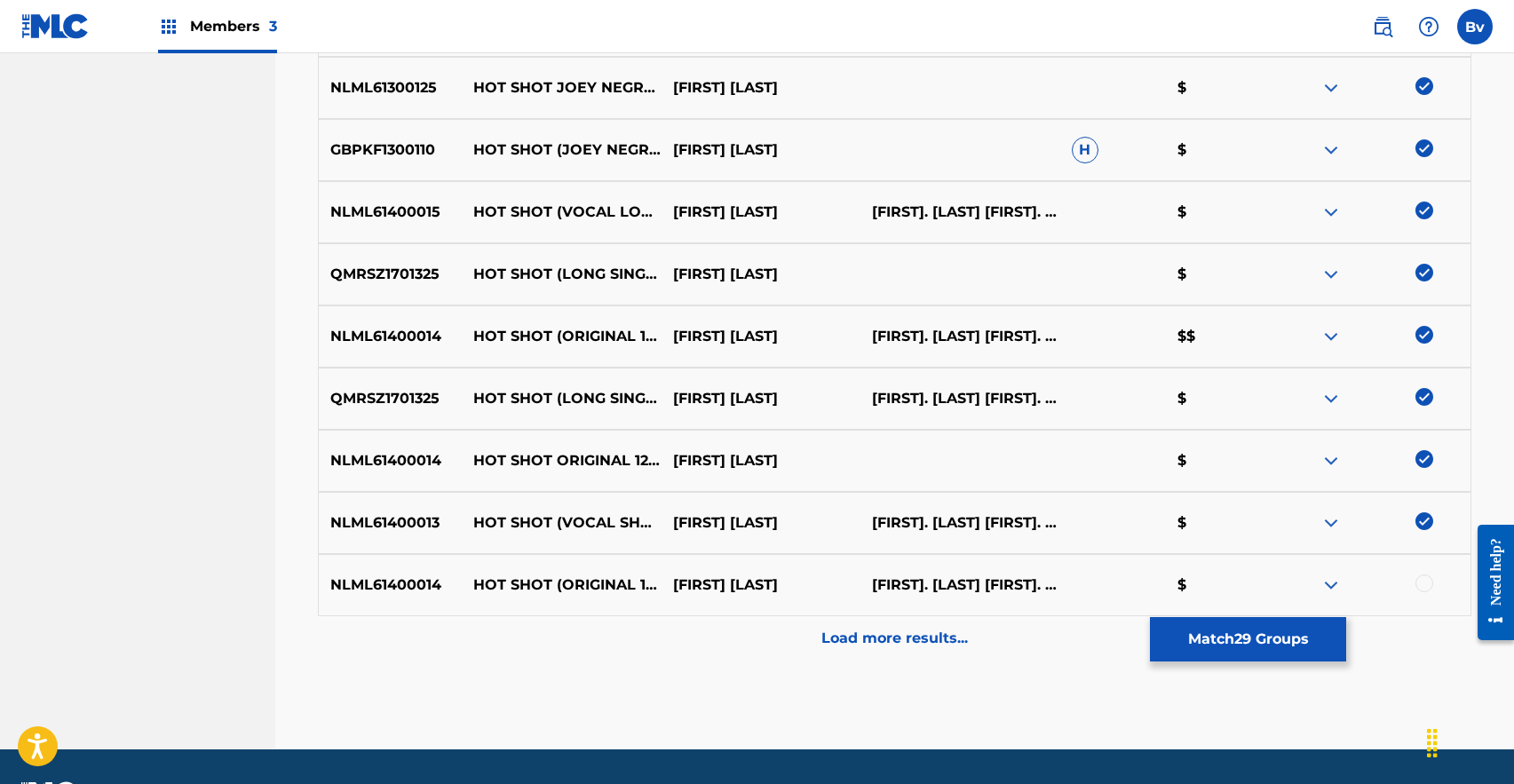 click at bounding box center (1424, 583) 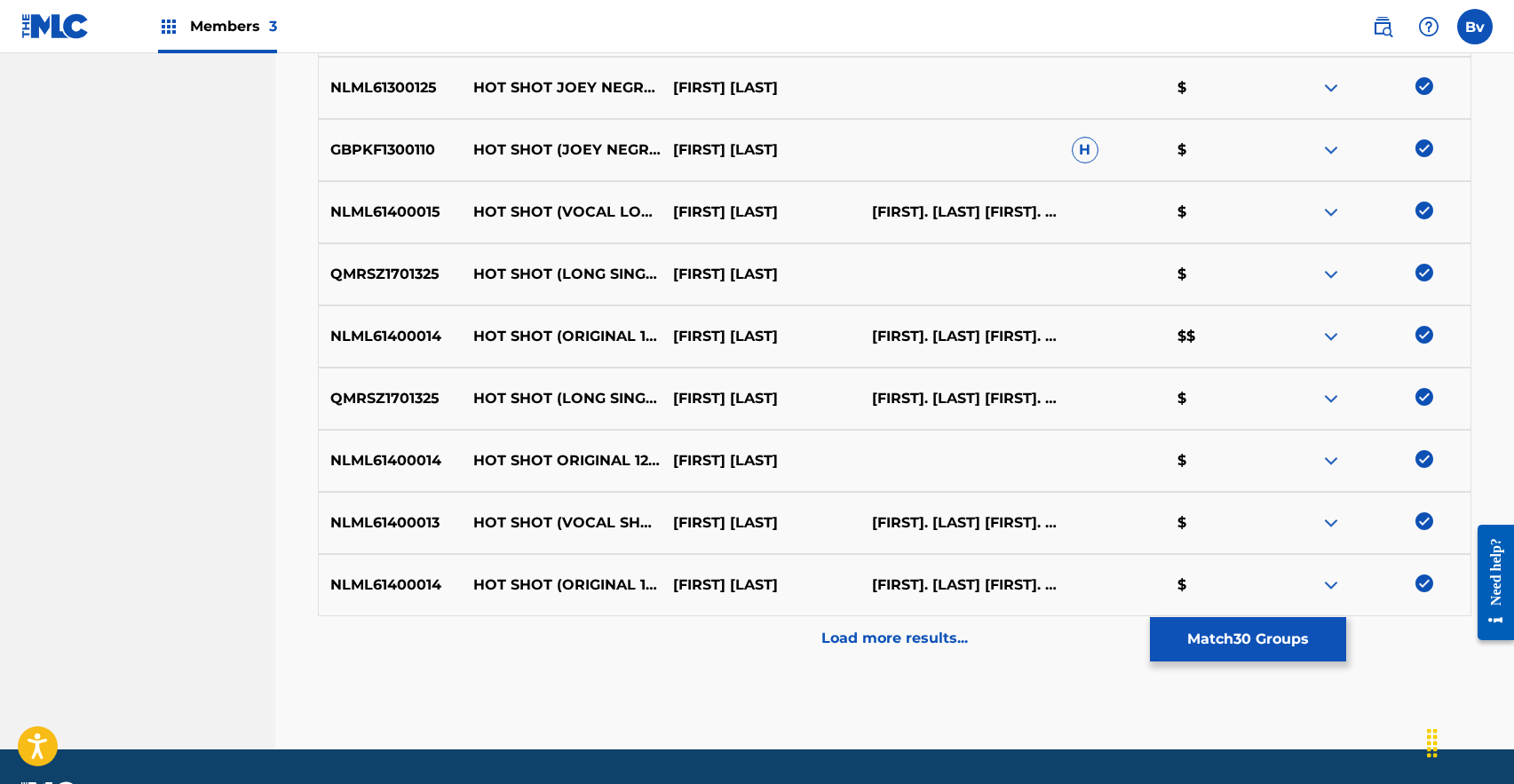 click on "Load more results..." at bounding box center [894, 638] 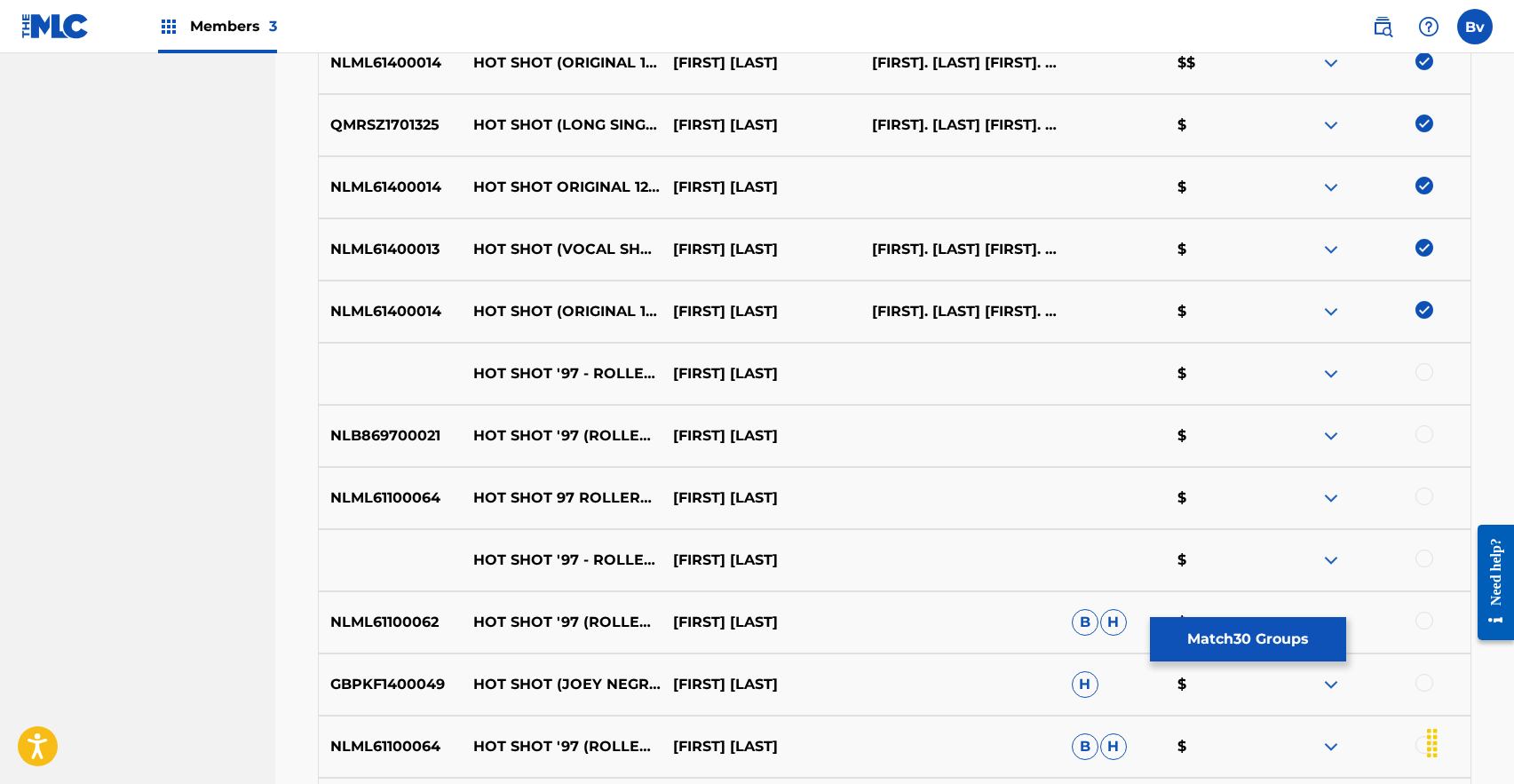 scroll, scrollTop: 2319, scrollLeft: 0, axis: vertical 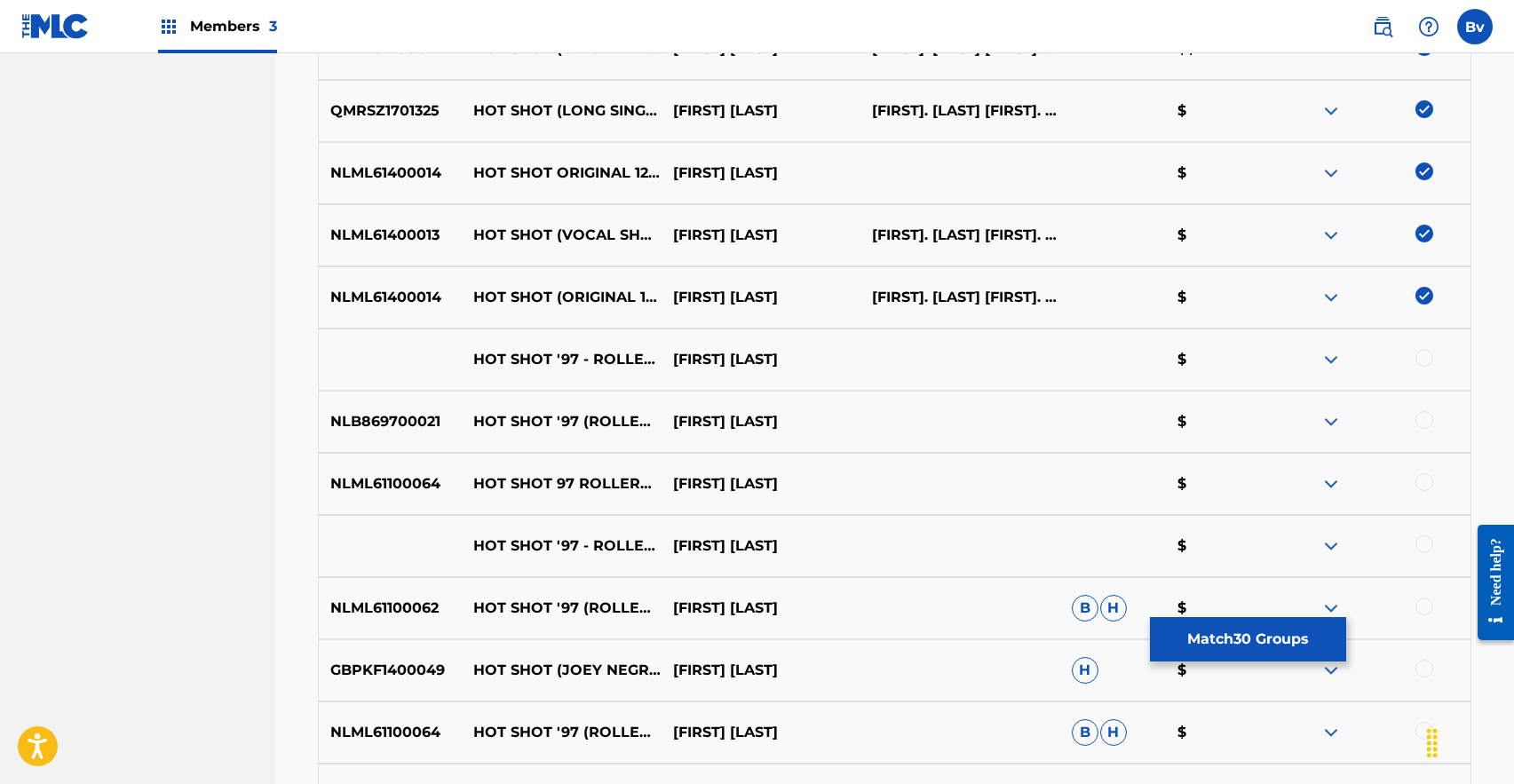 click at bounding box center [1424, 358] 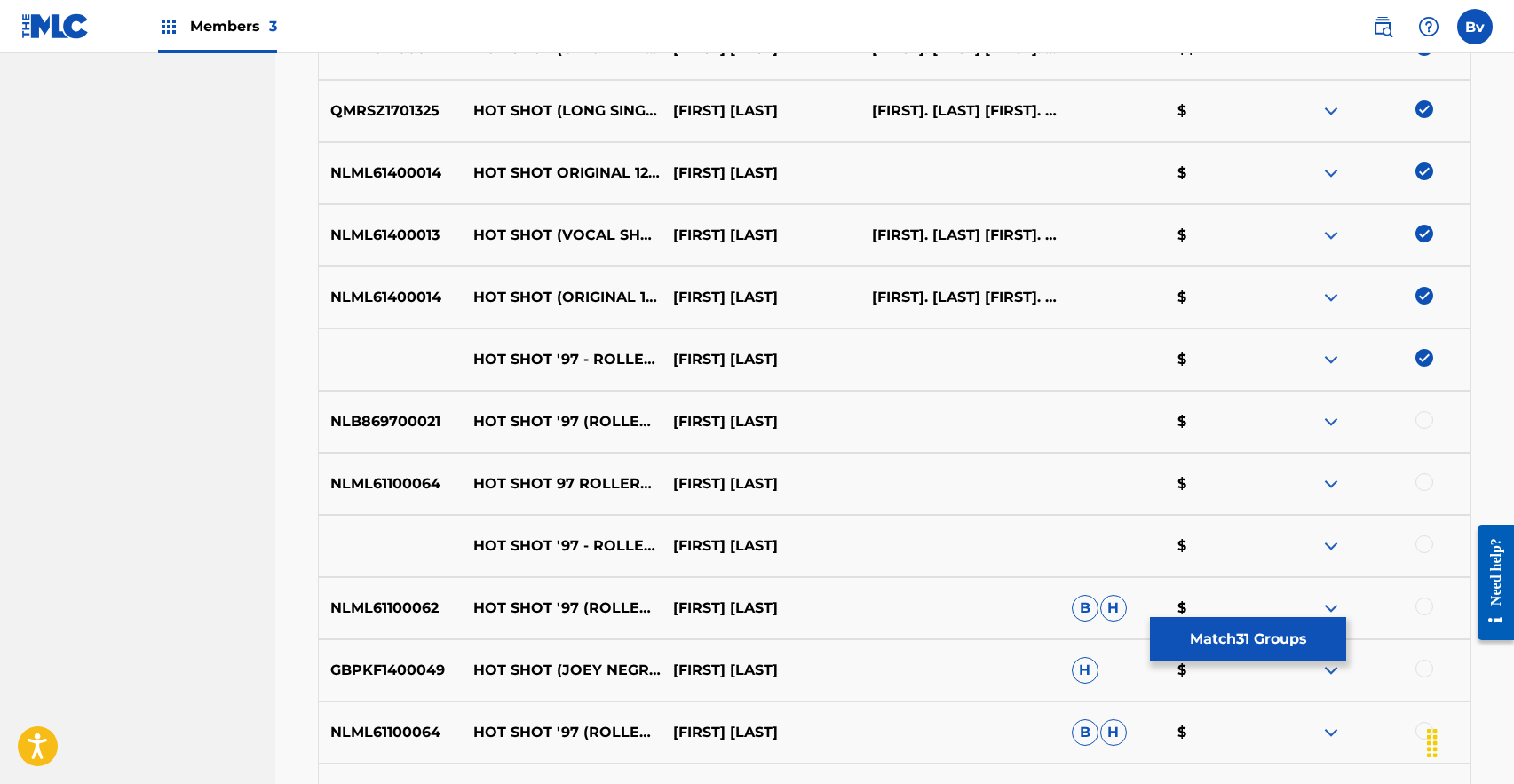 click at bounding box center (1371, 422) 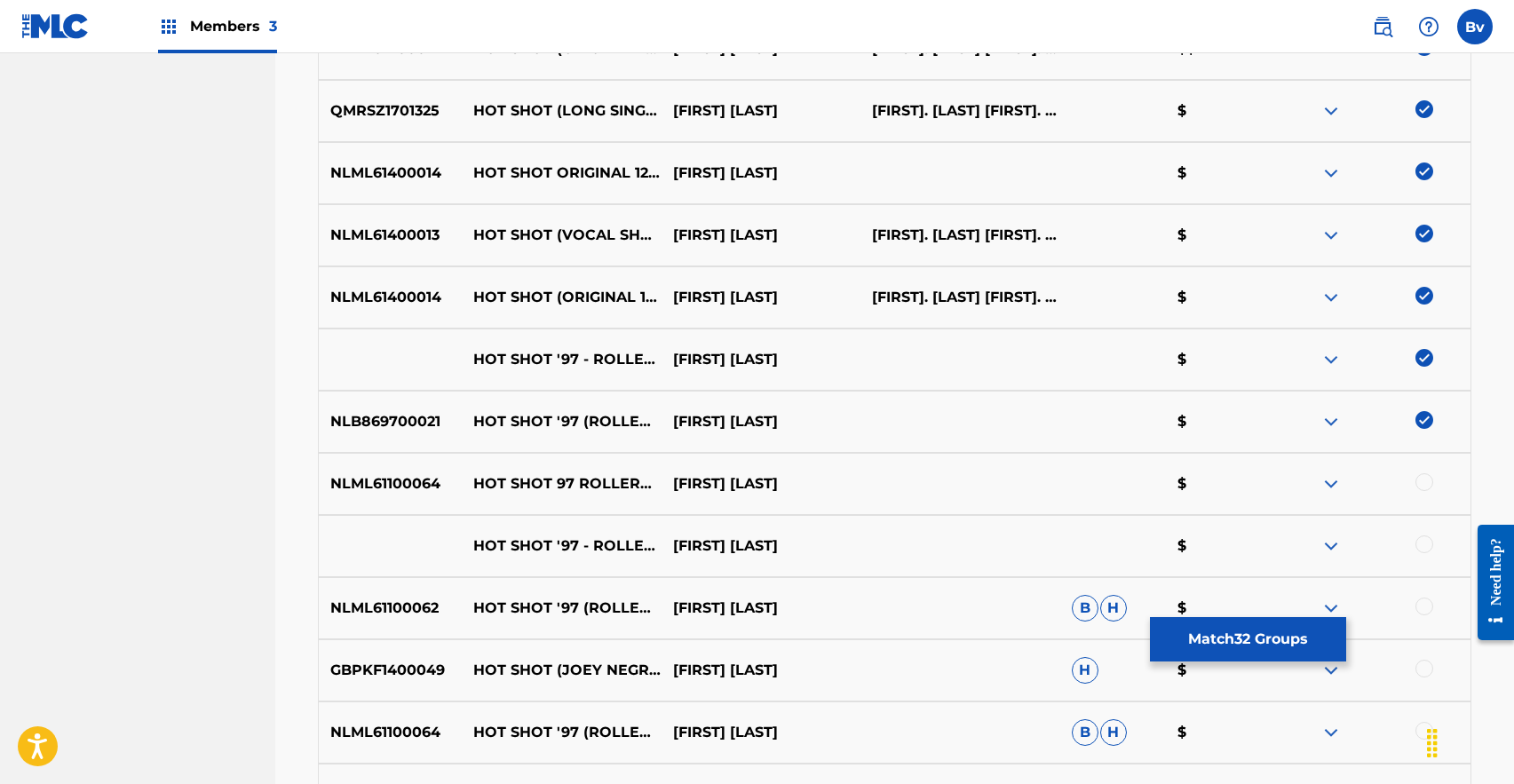 click at bounding box center (1424, 482) 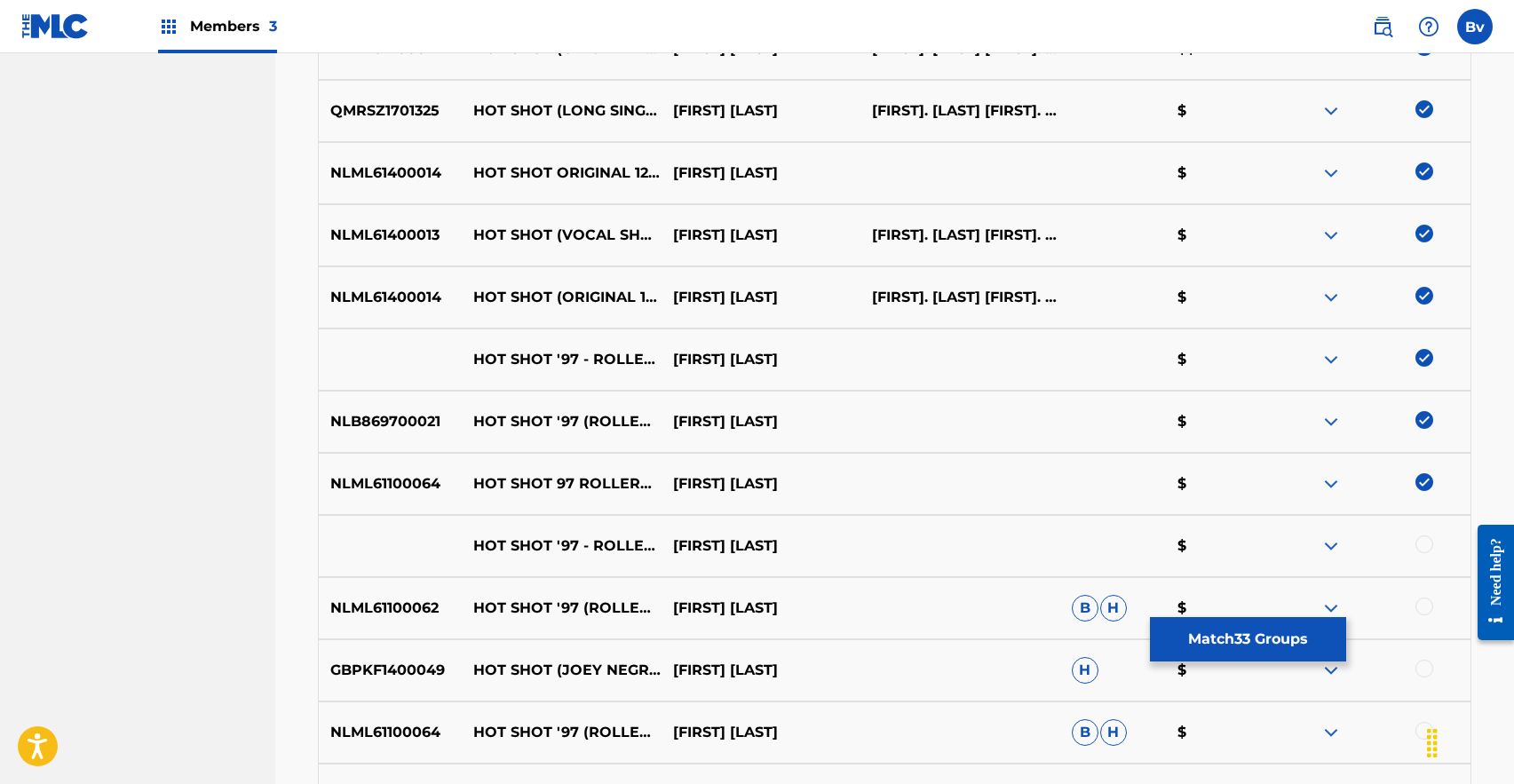 click at bounding box center (1424, 544) 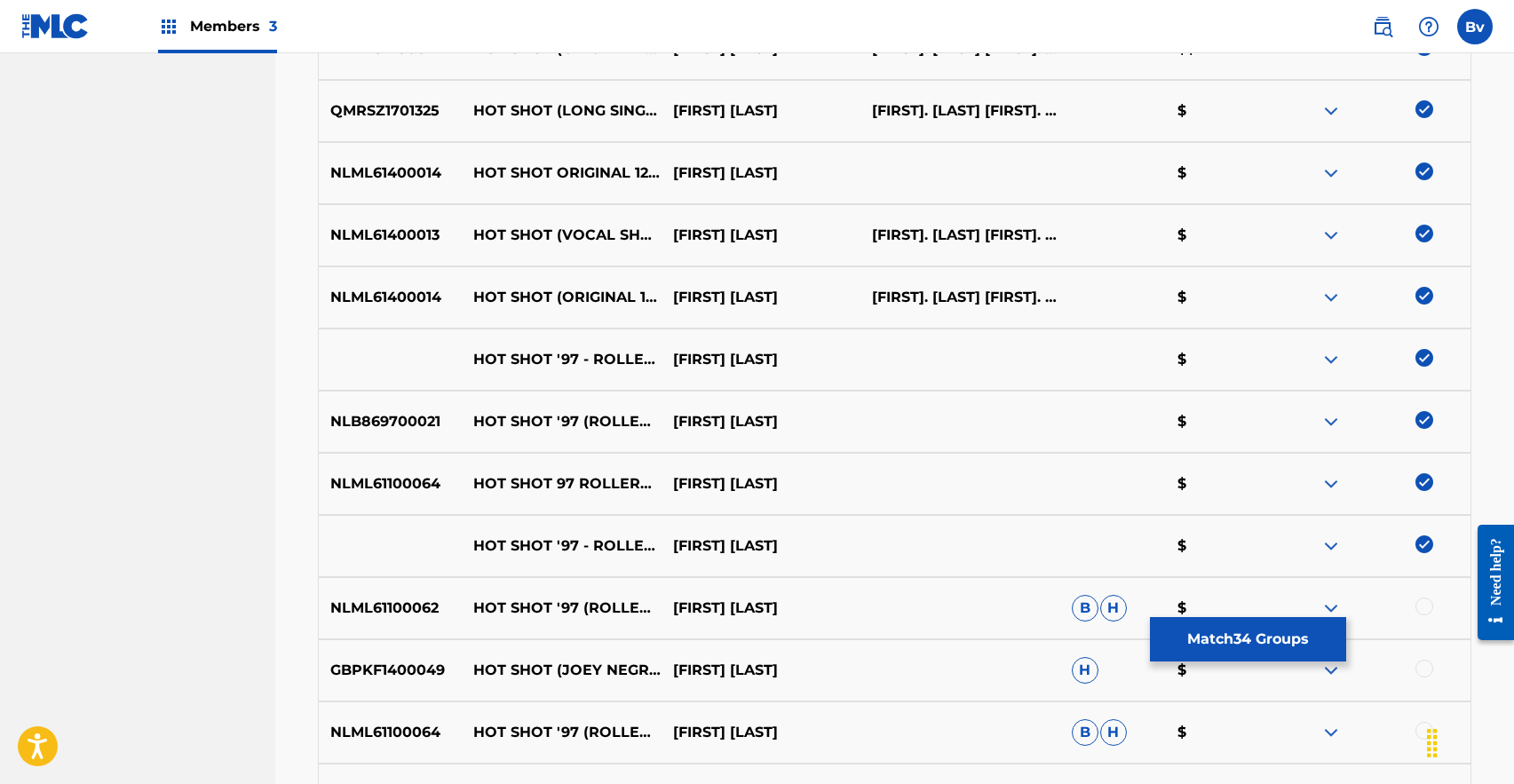 click at bounding box center (1424, 606) 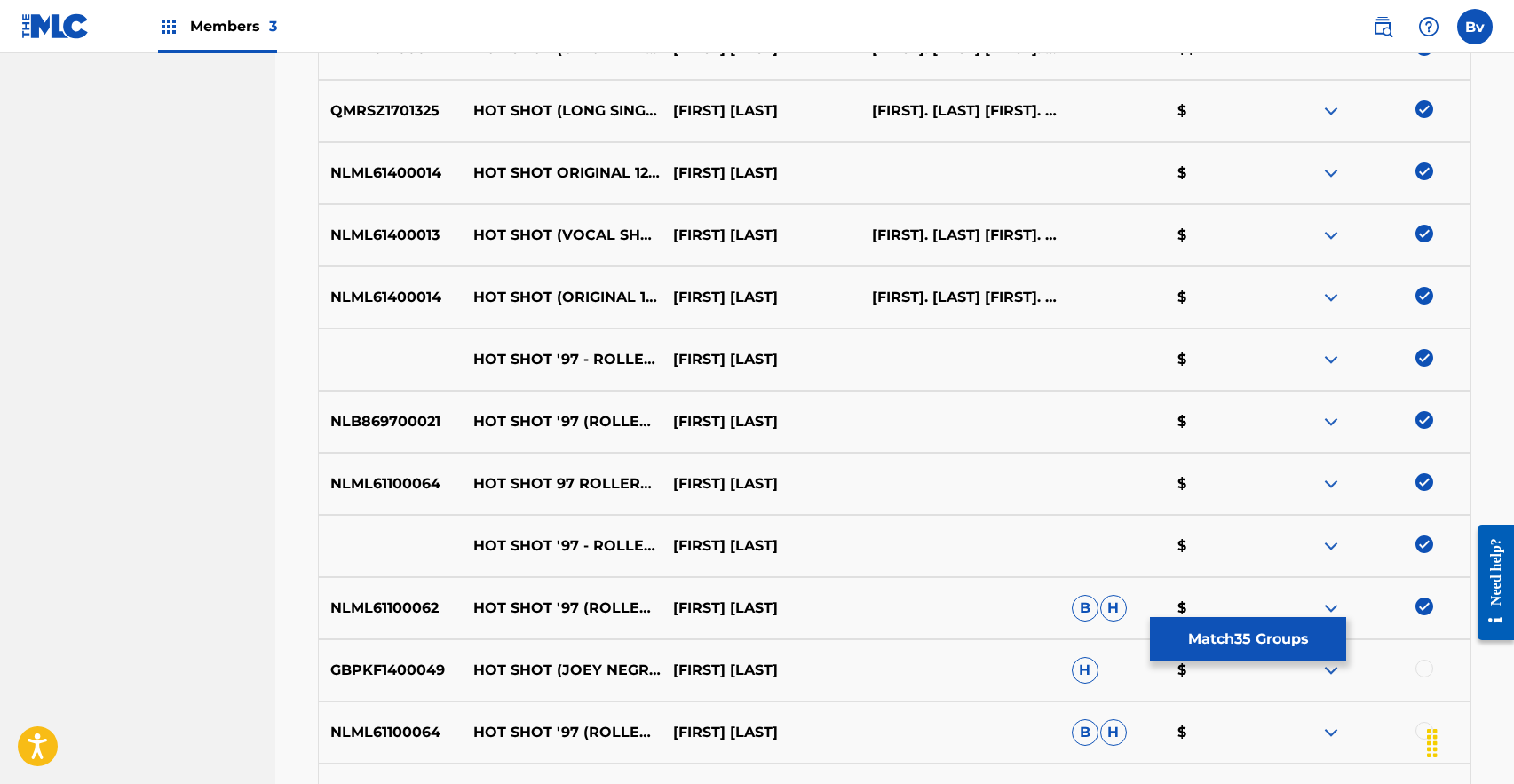 click at bounding box center (1424, 669) 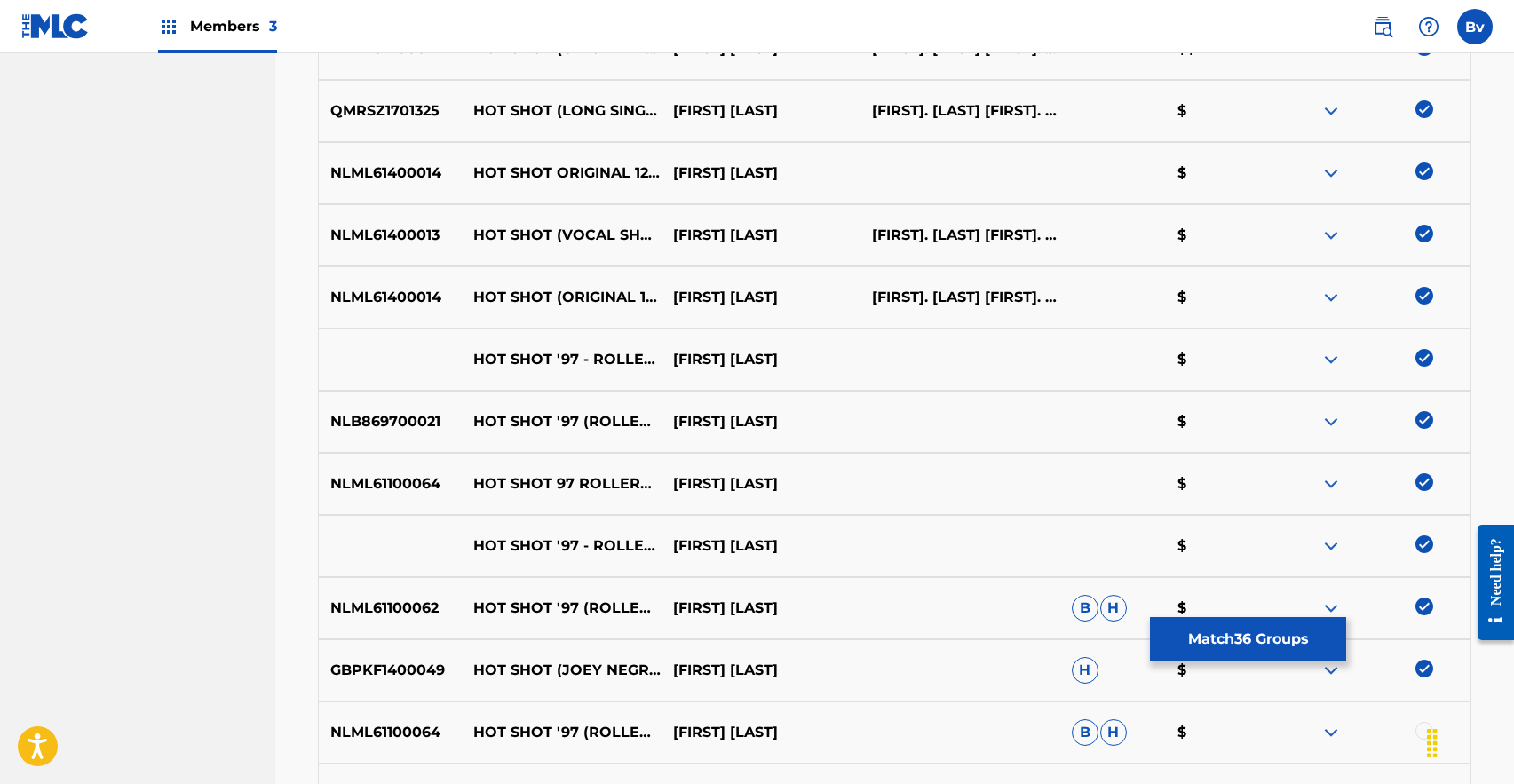 click at bounding box center [1470, 741] 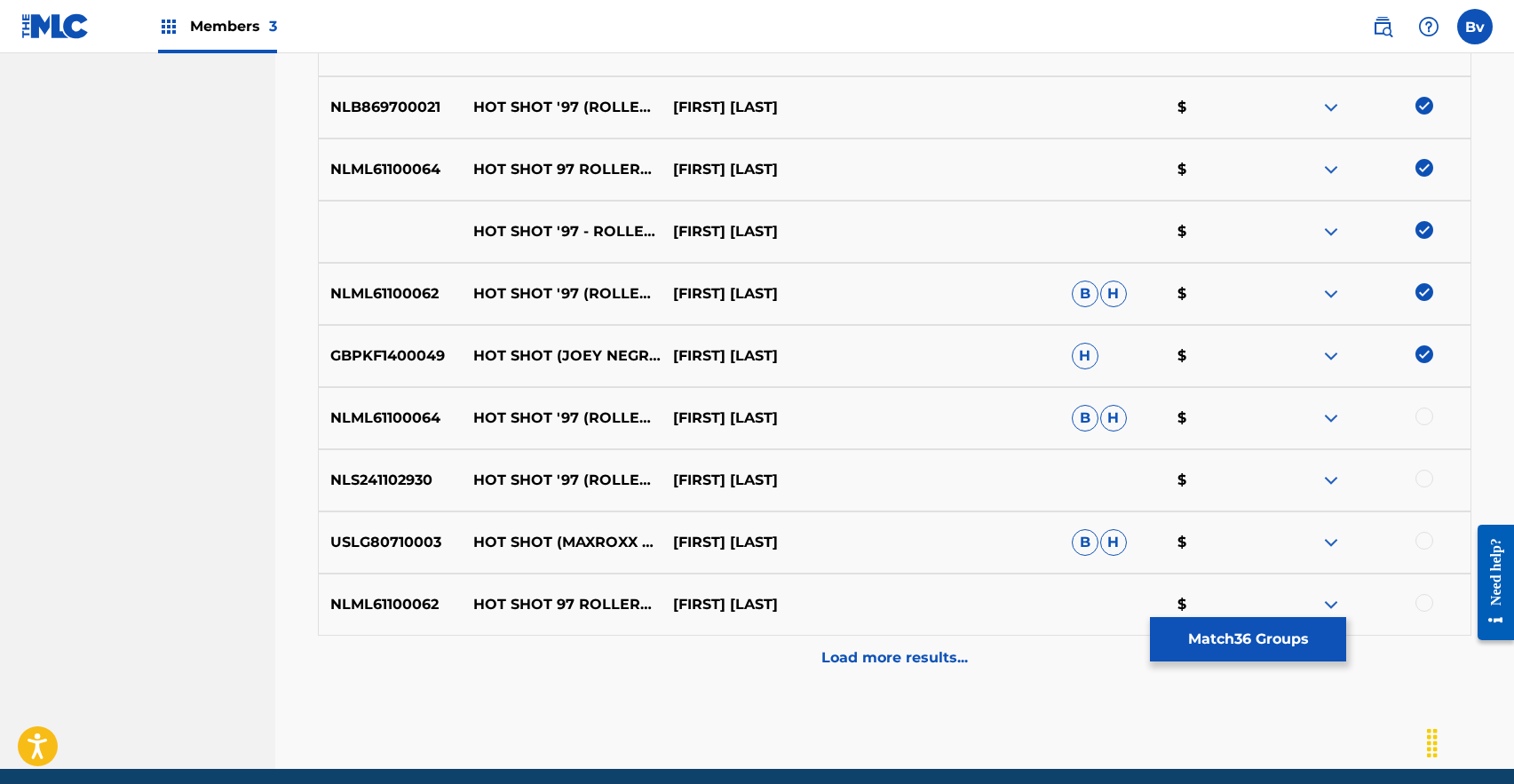 scroll, scrollTop: 2648, scrollLeft: 0, axis: vertical 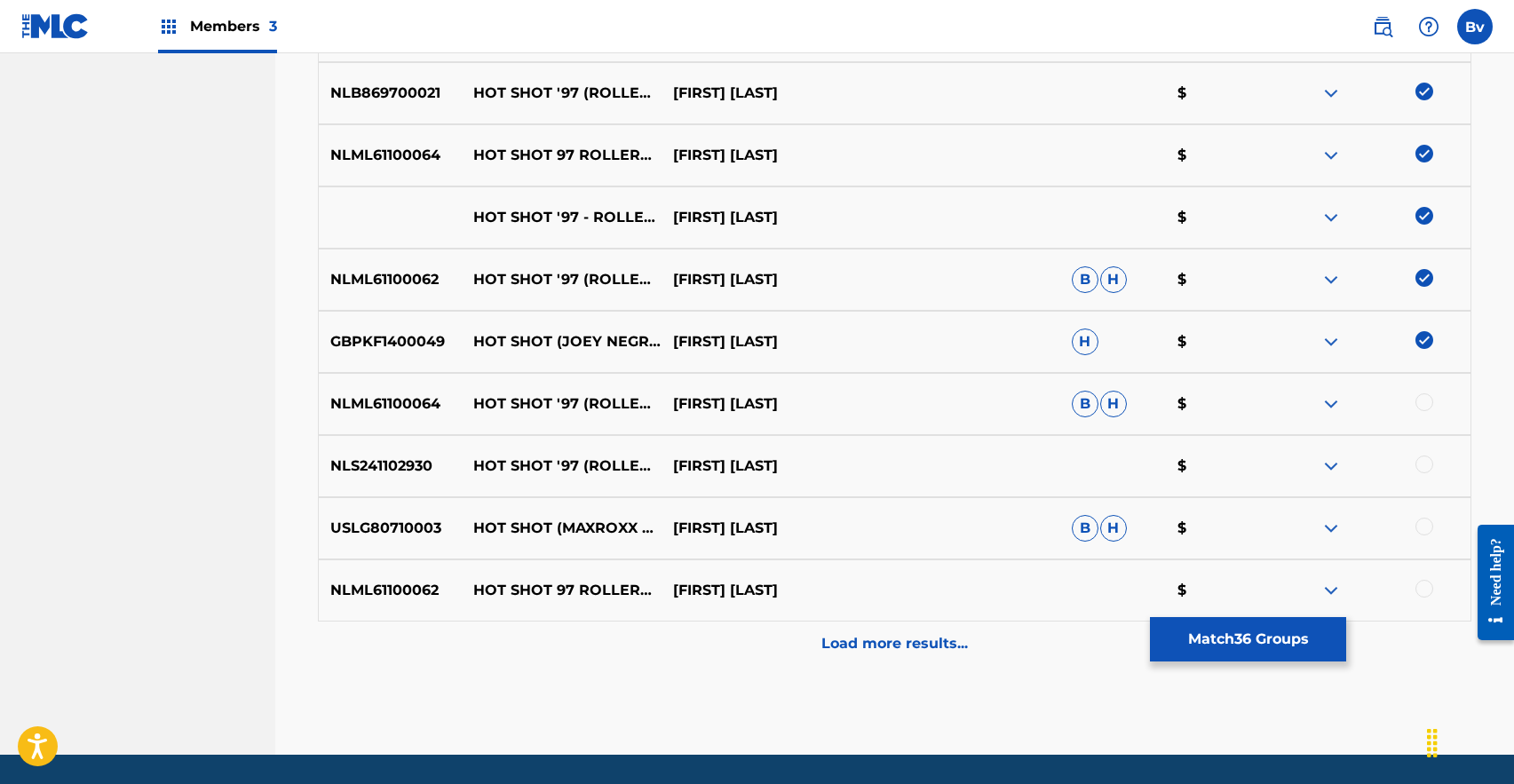click at bounding box center [1424, 402] 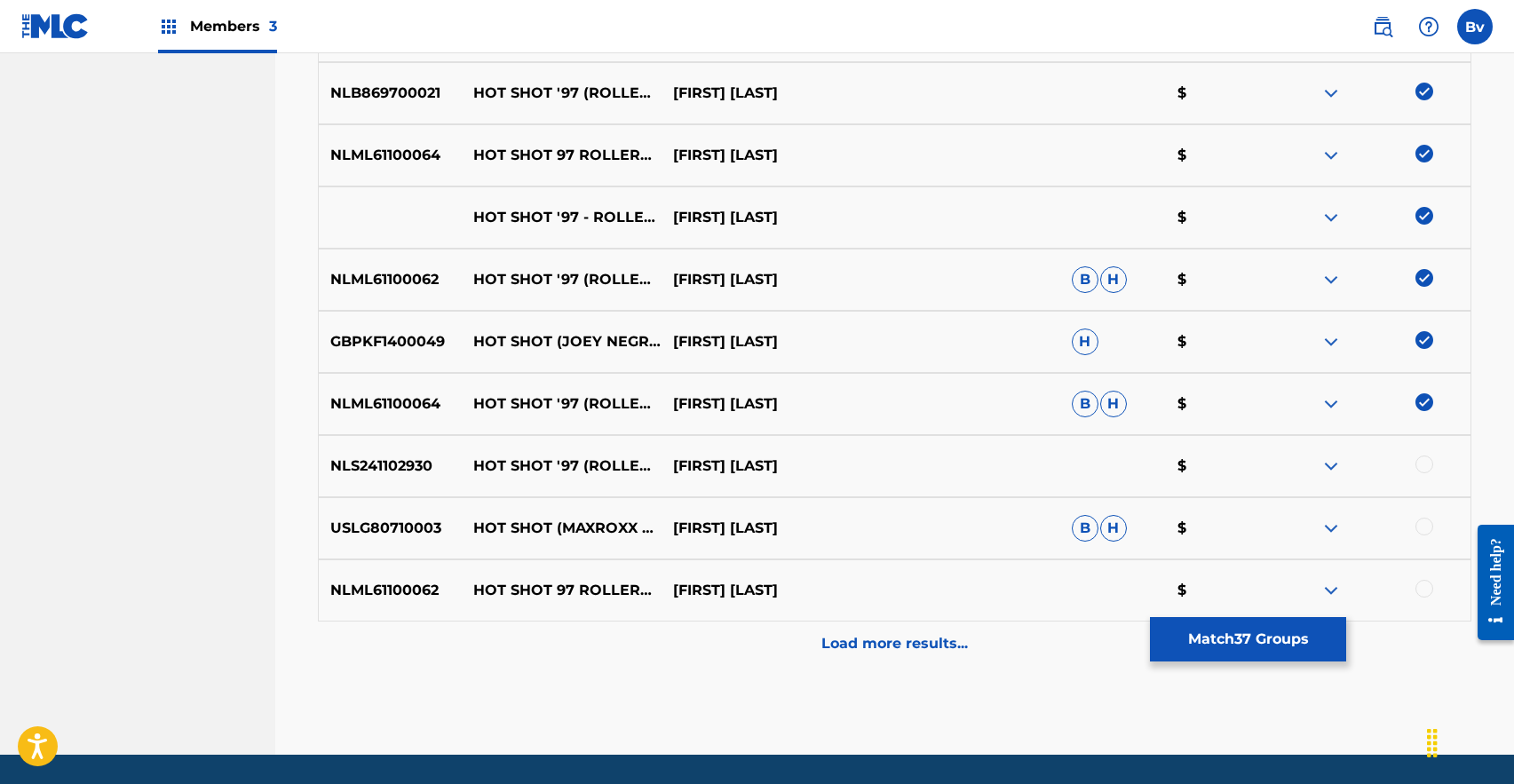 click at bounding box center [1424, 464] 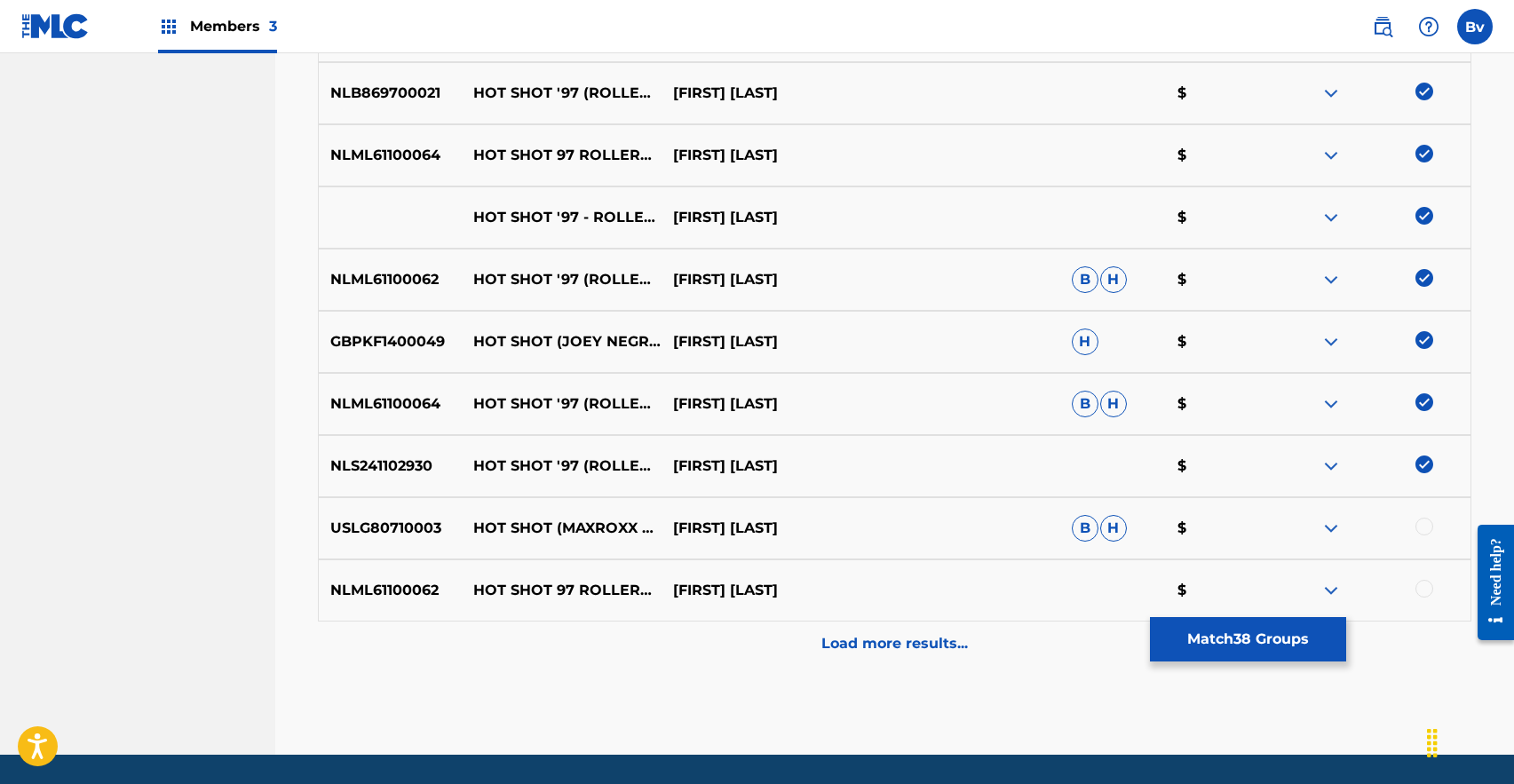 click on "USLG80710003 HOT SHOT (MAXROXX DUB) 130 BPM [NAME] [LAST] $" at bounding box center (894, 528) 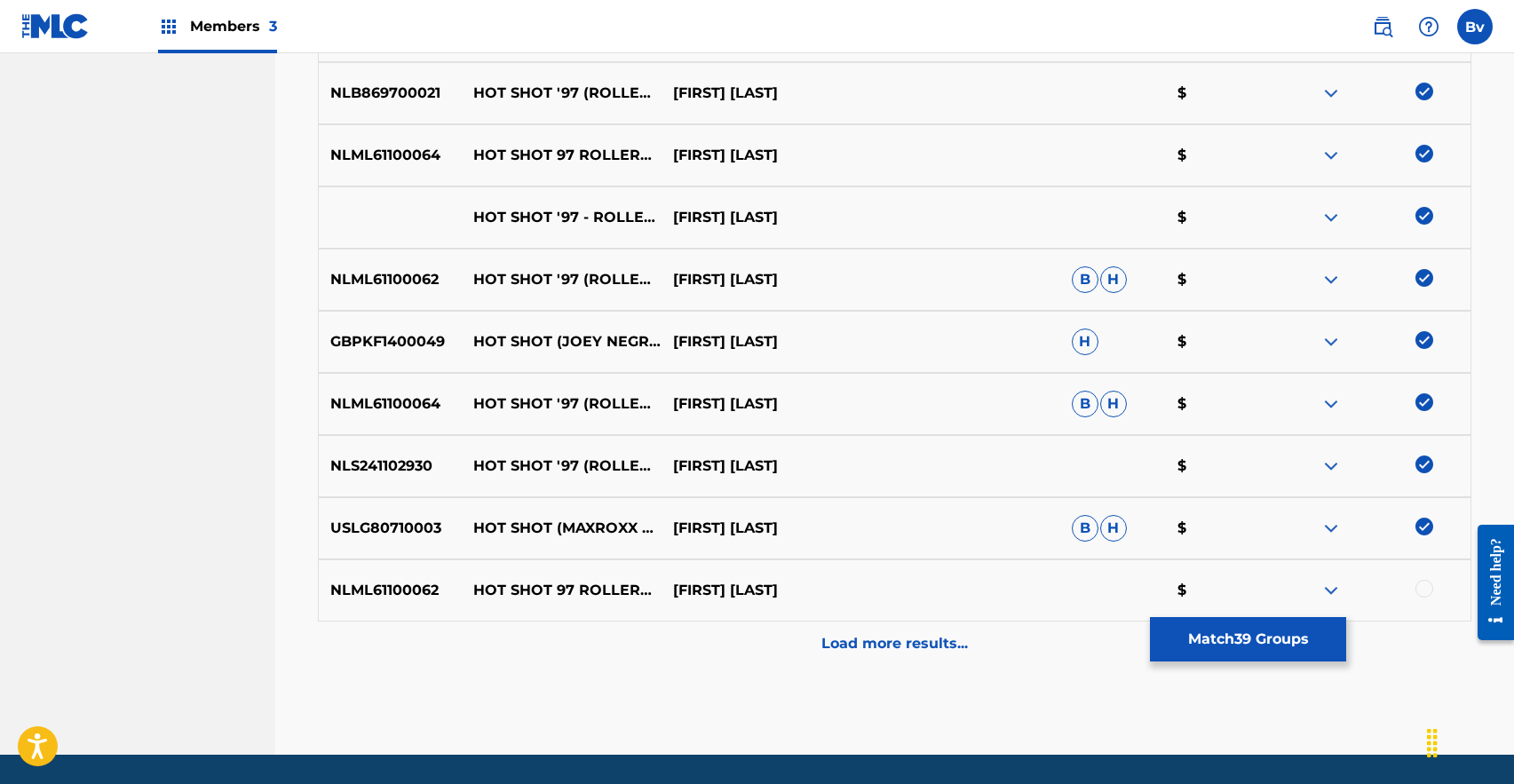 click at bounding box center (1371, 590) 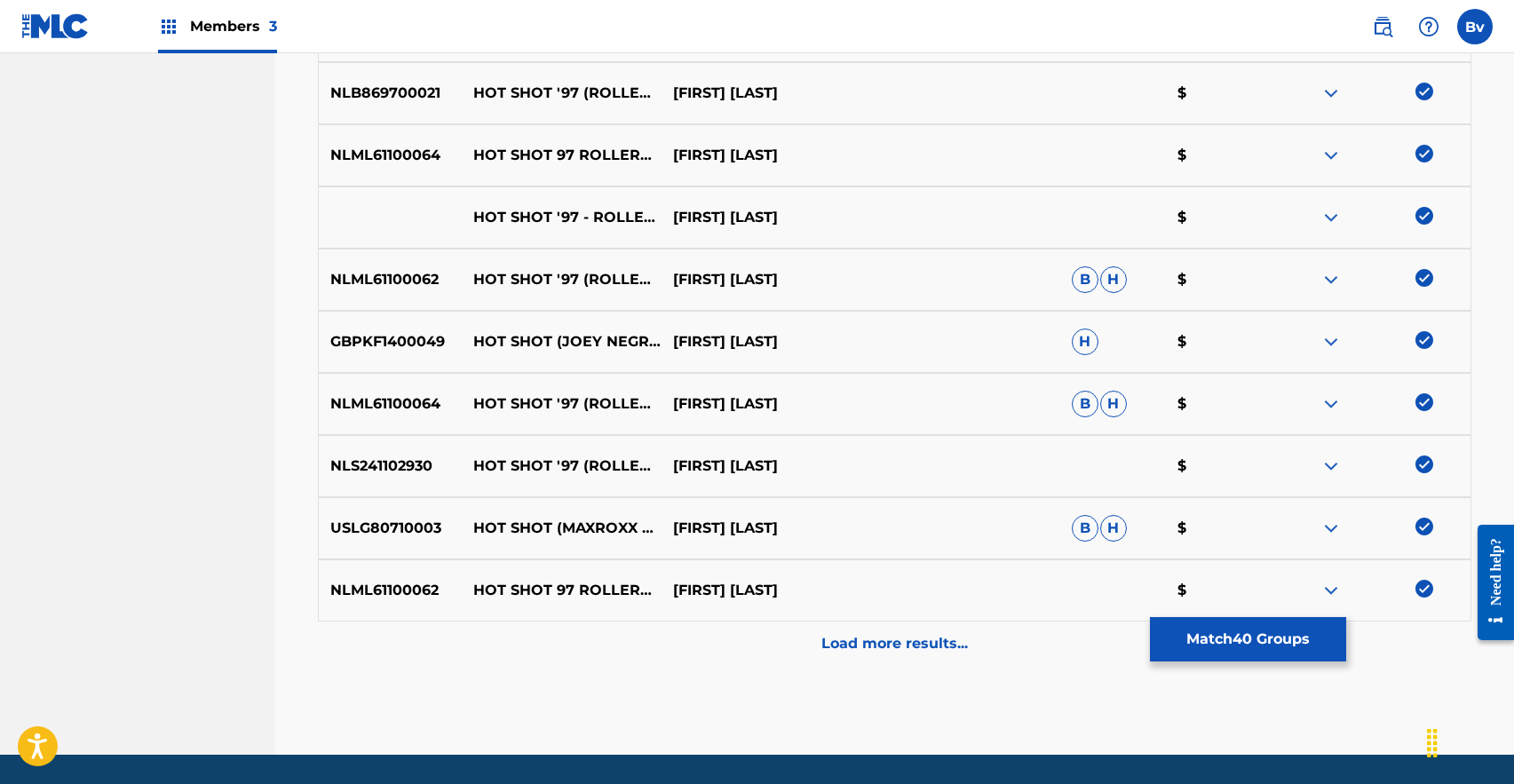 click on "Load more results..." at bounding box center [894, 644] 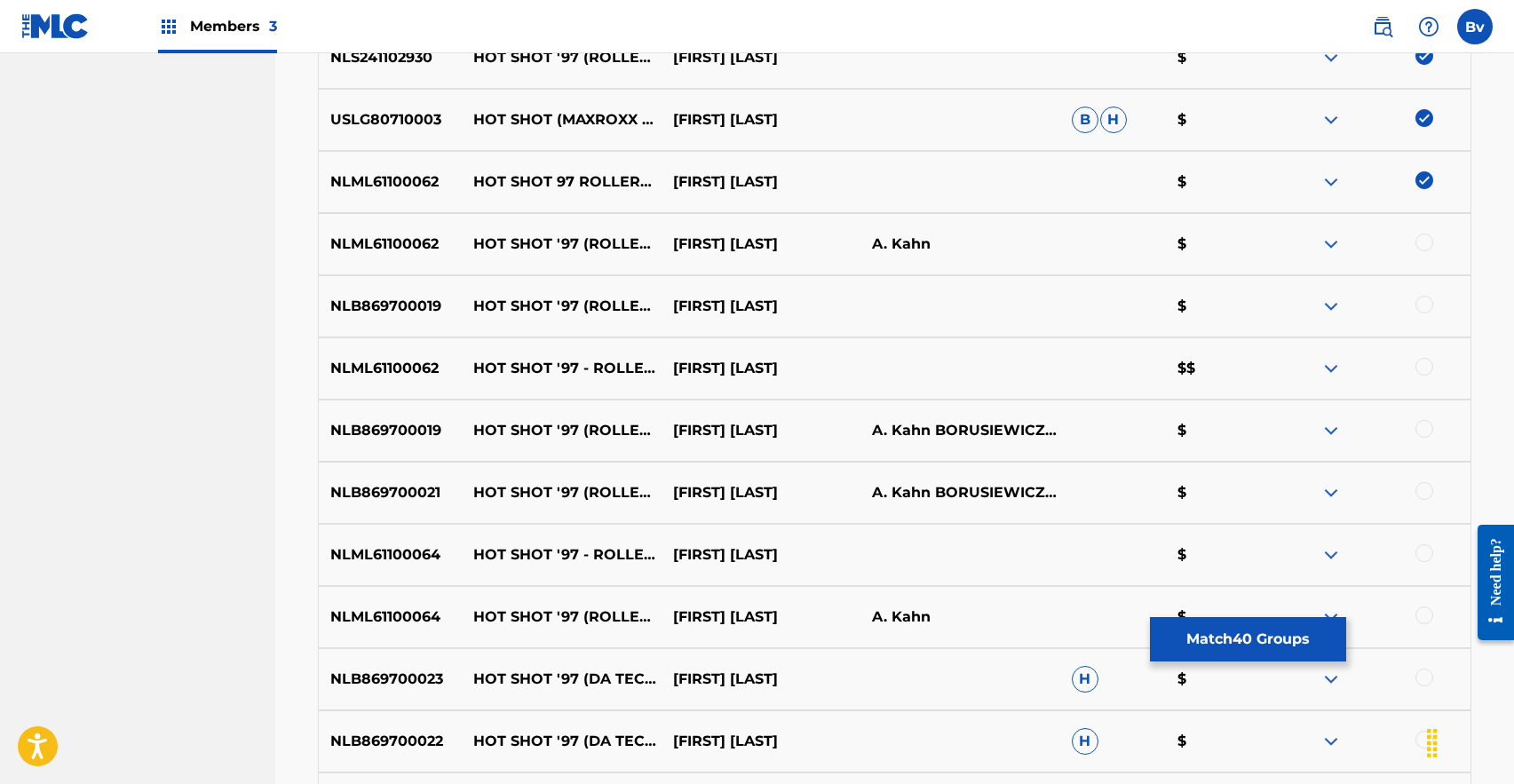 scroll, scrollTop: 3243, scrollLeft: 0, axis: vertical 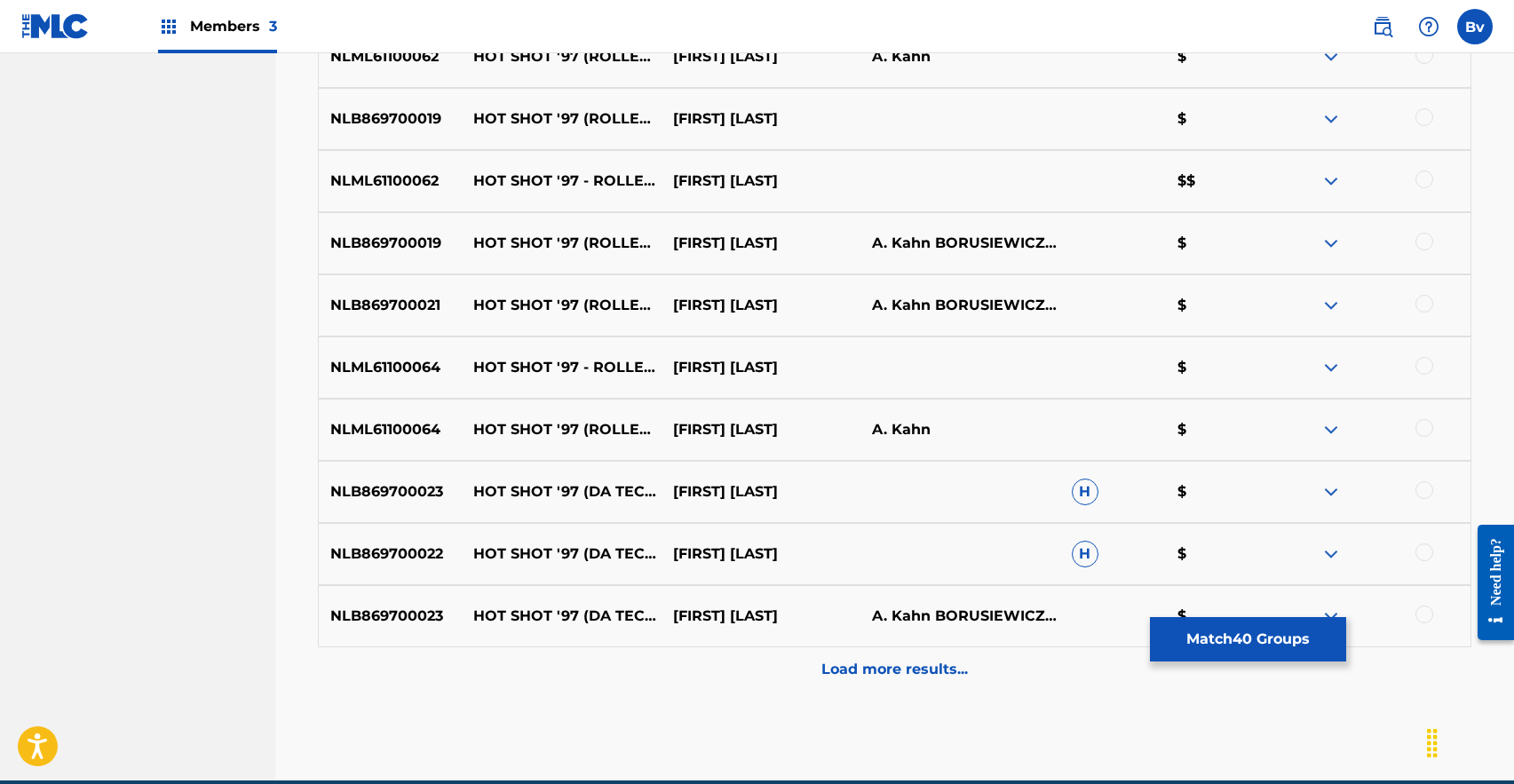 click on "Load more results..." at bounding box center [894, 669] 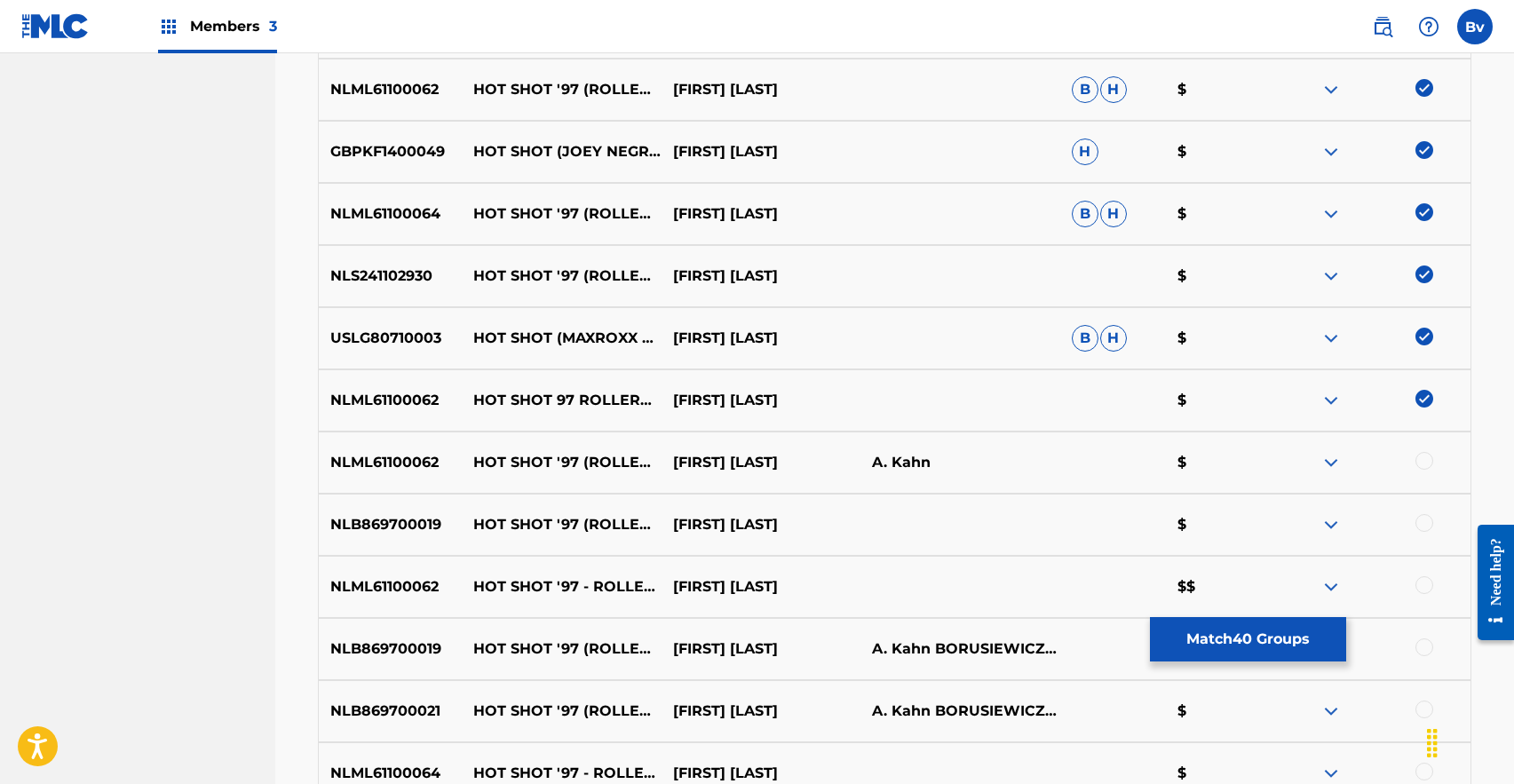 scroll, scrollTop: 2834, scrollLeft: 0, axis: vertical 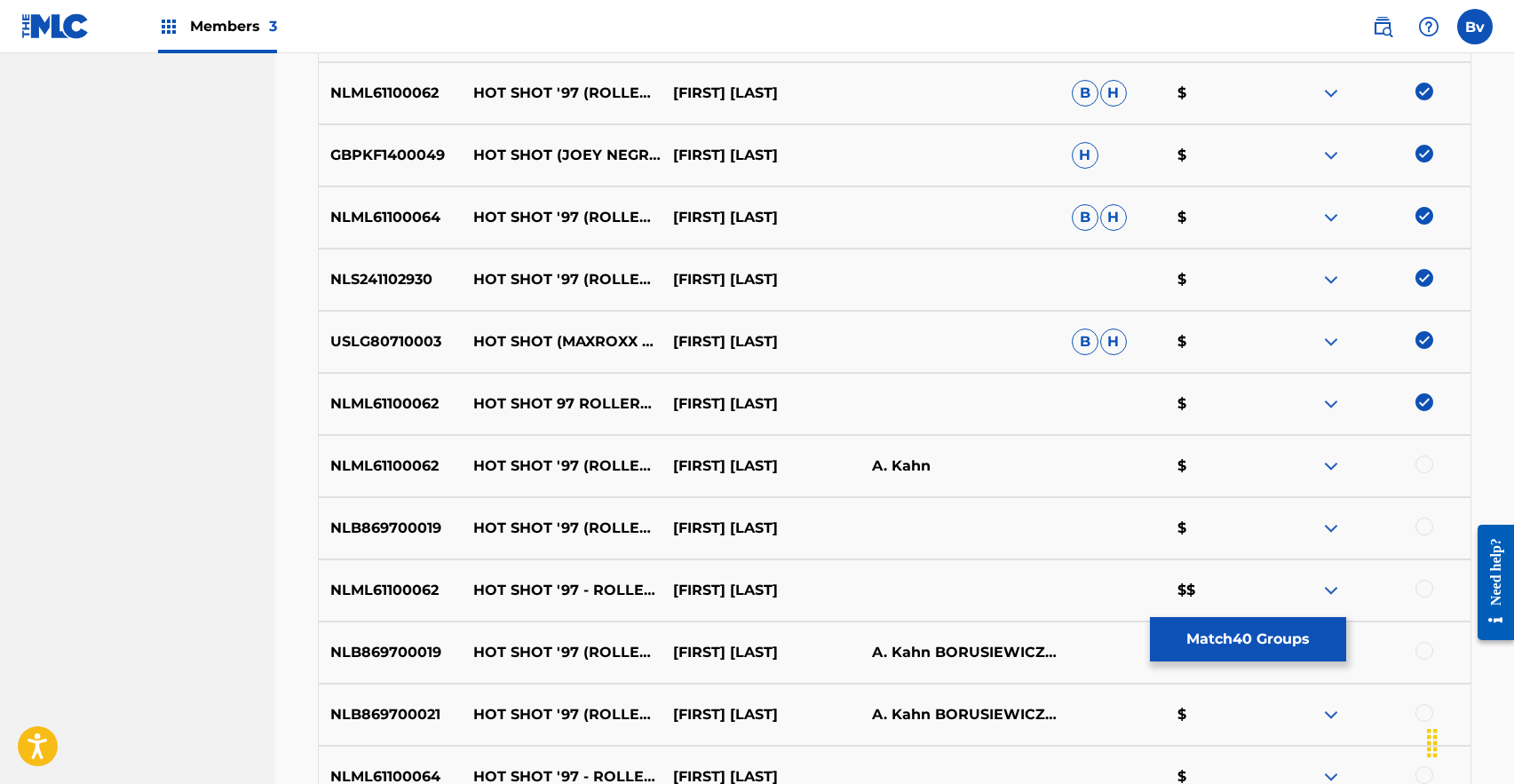 click at bounding box center (1424, 464) 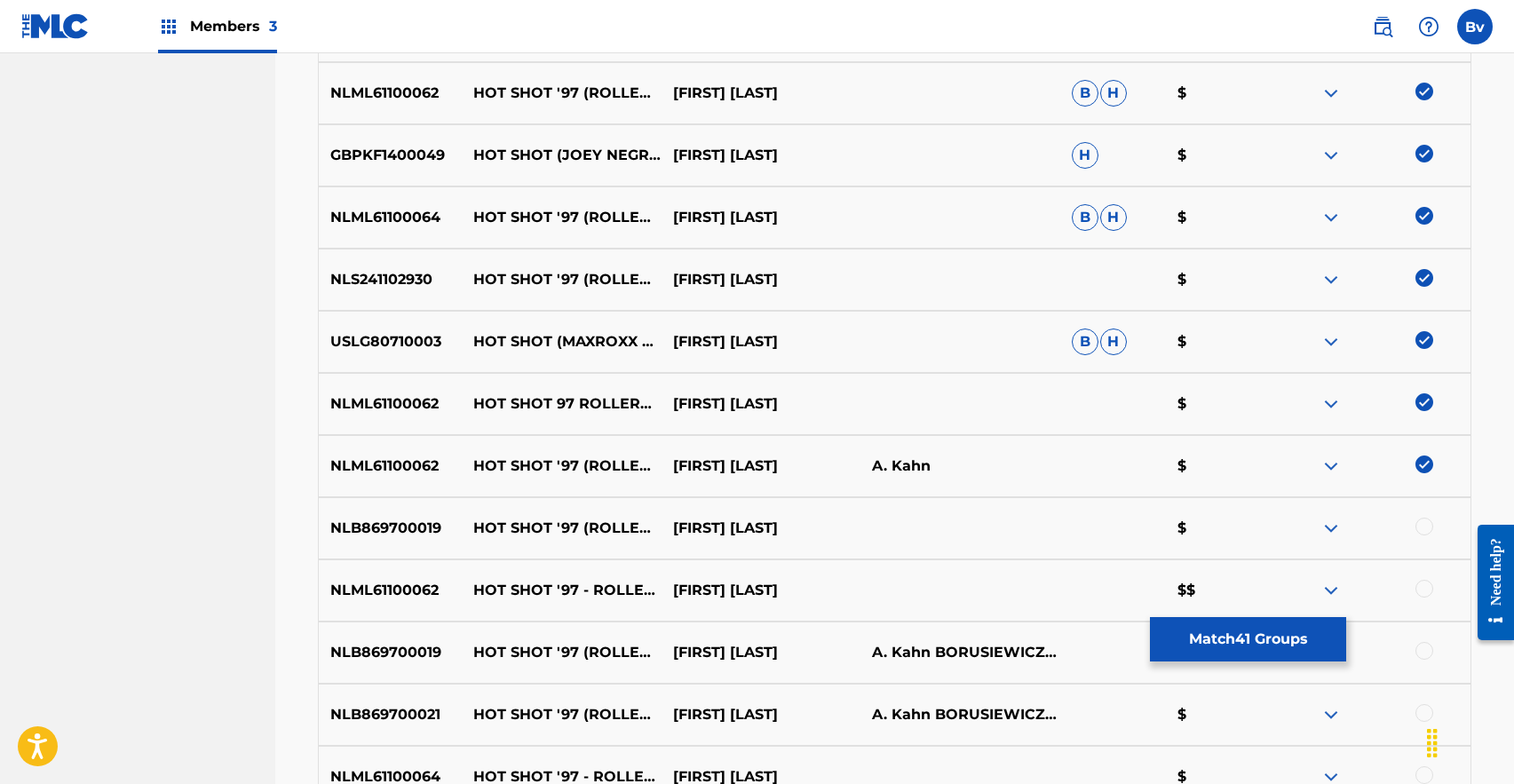 click at bounding box center (1424, 527) 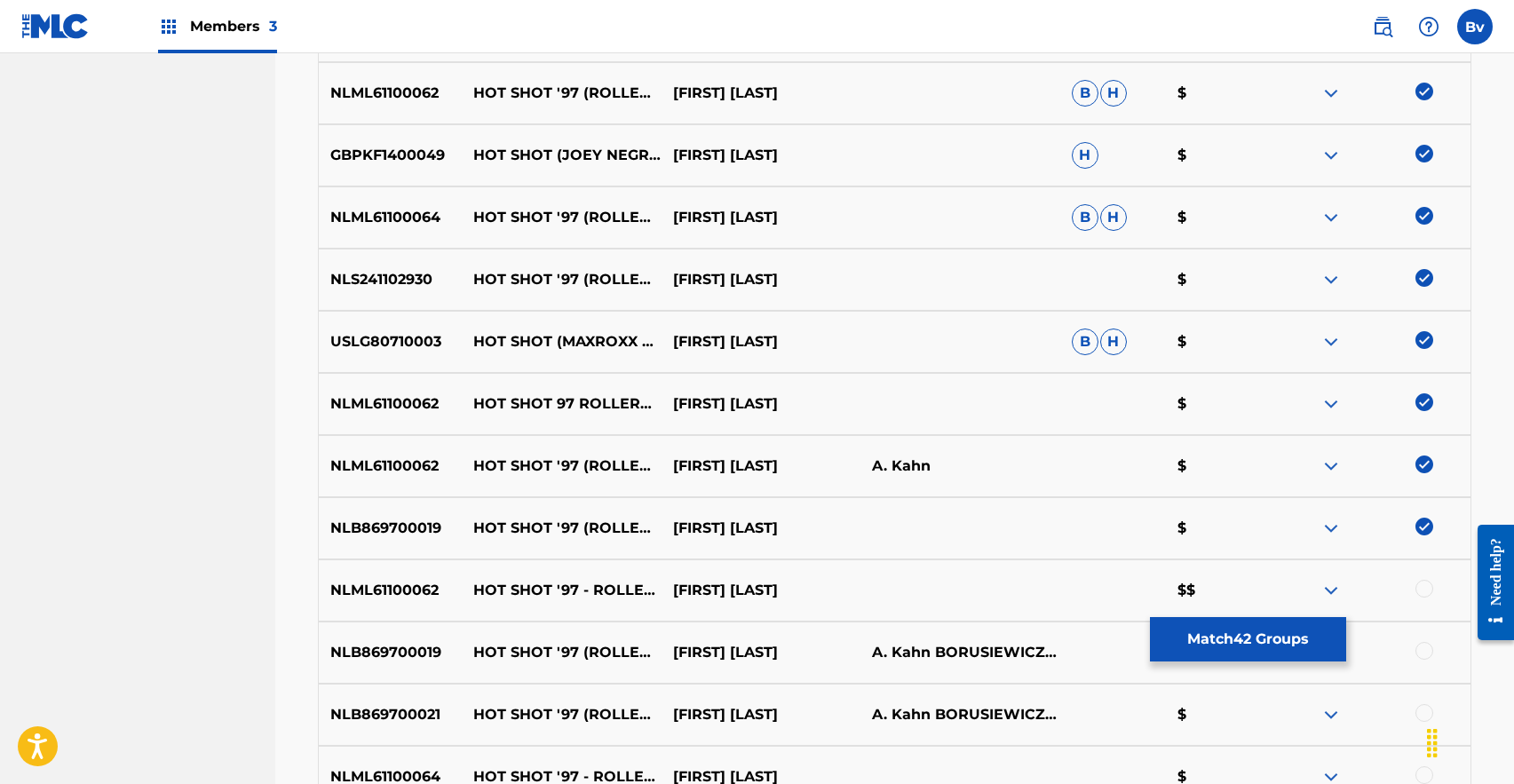 click at bounding box center [1424, 589] 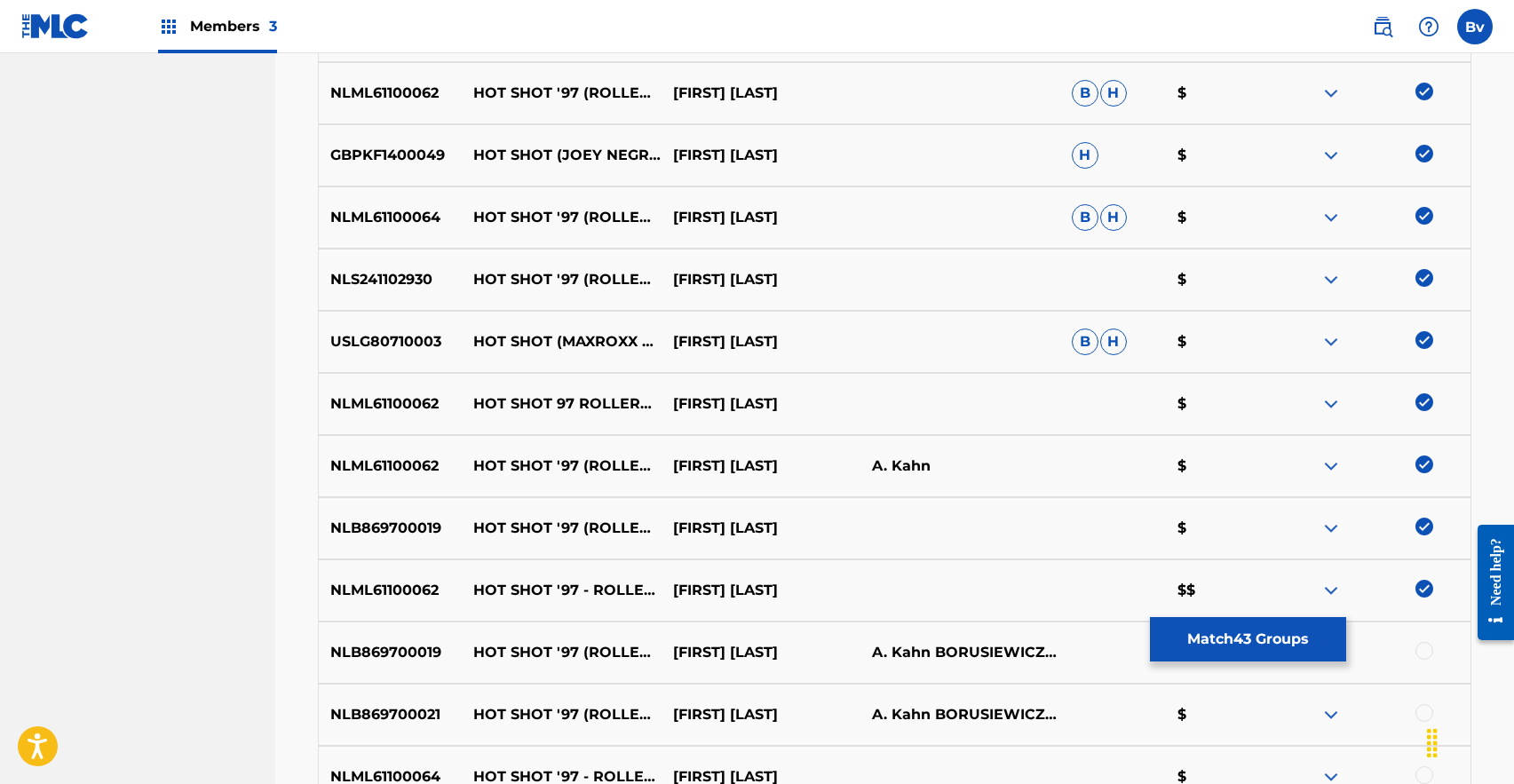 click at bounding box center (1424, 651) 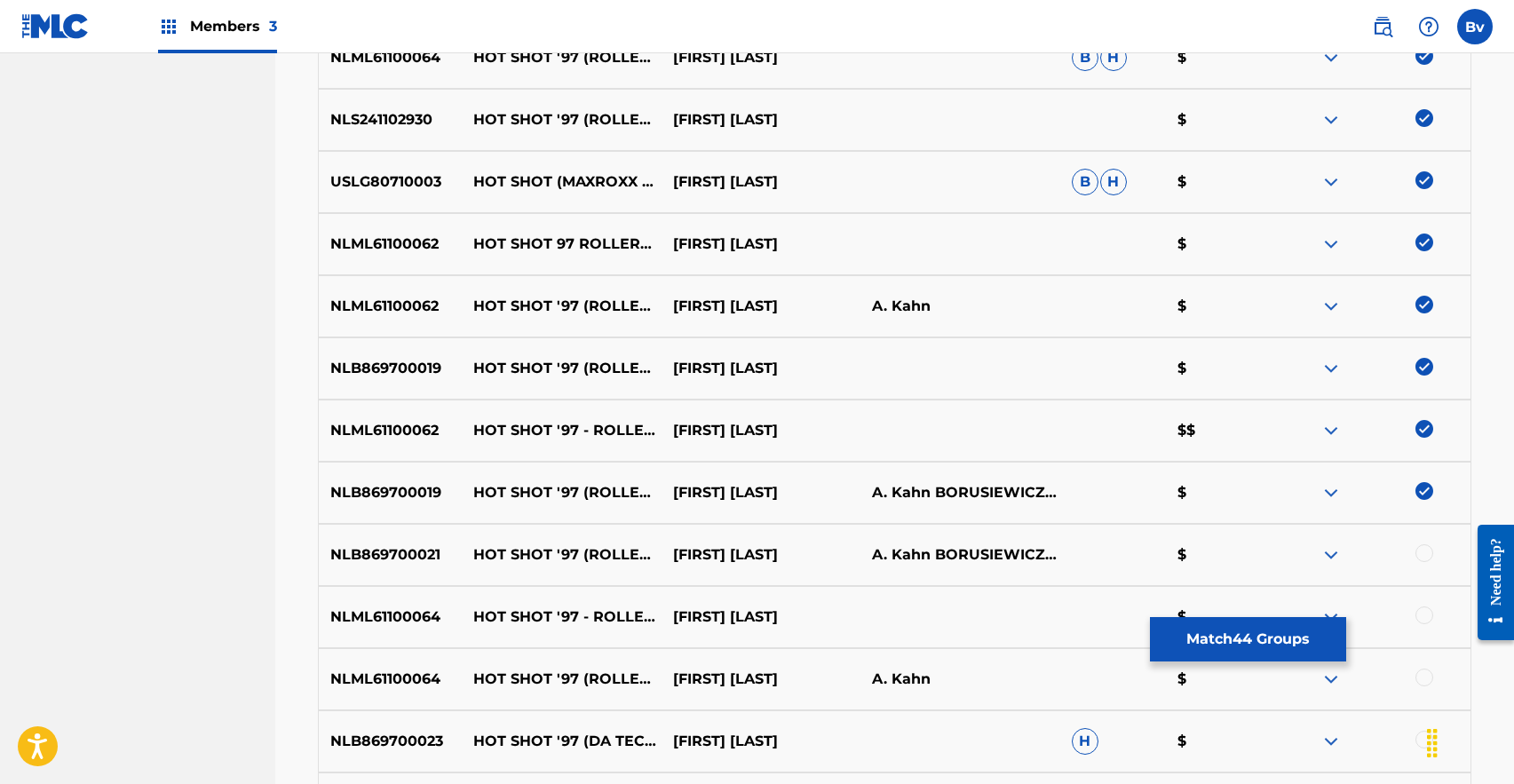 scroll, scrollTop: 3080, scrollLeft: 0, axis: vertical 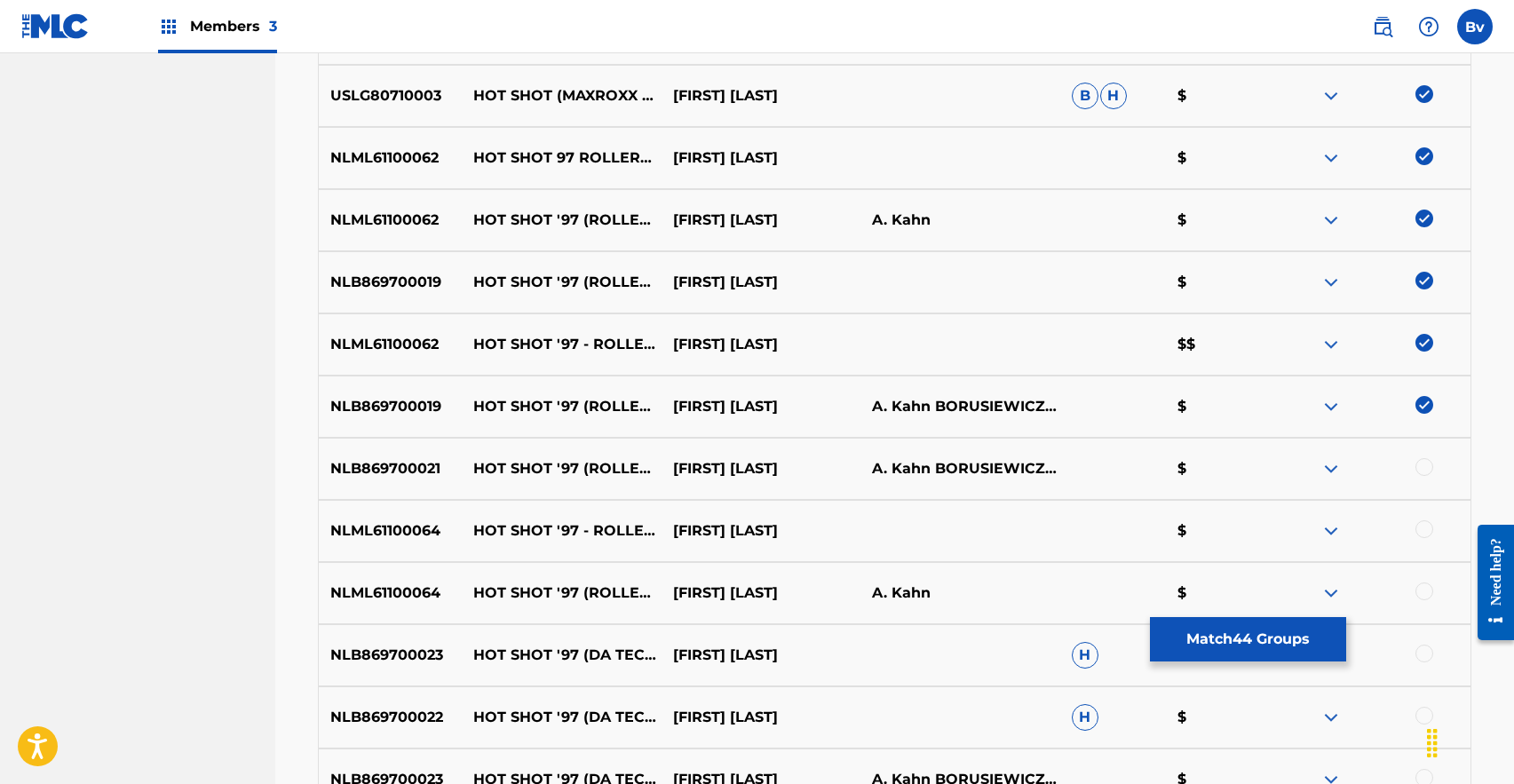 click at bounding box center (1424, 467) 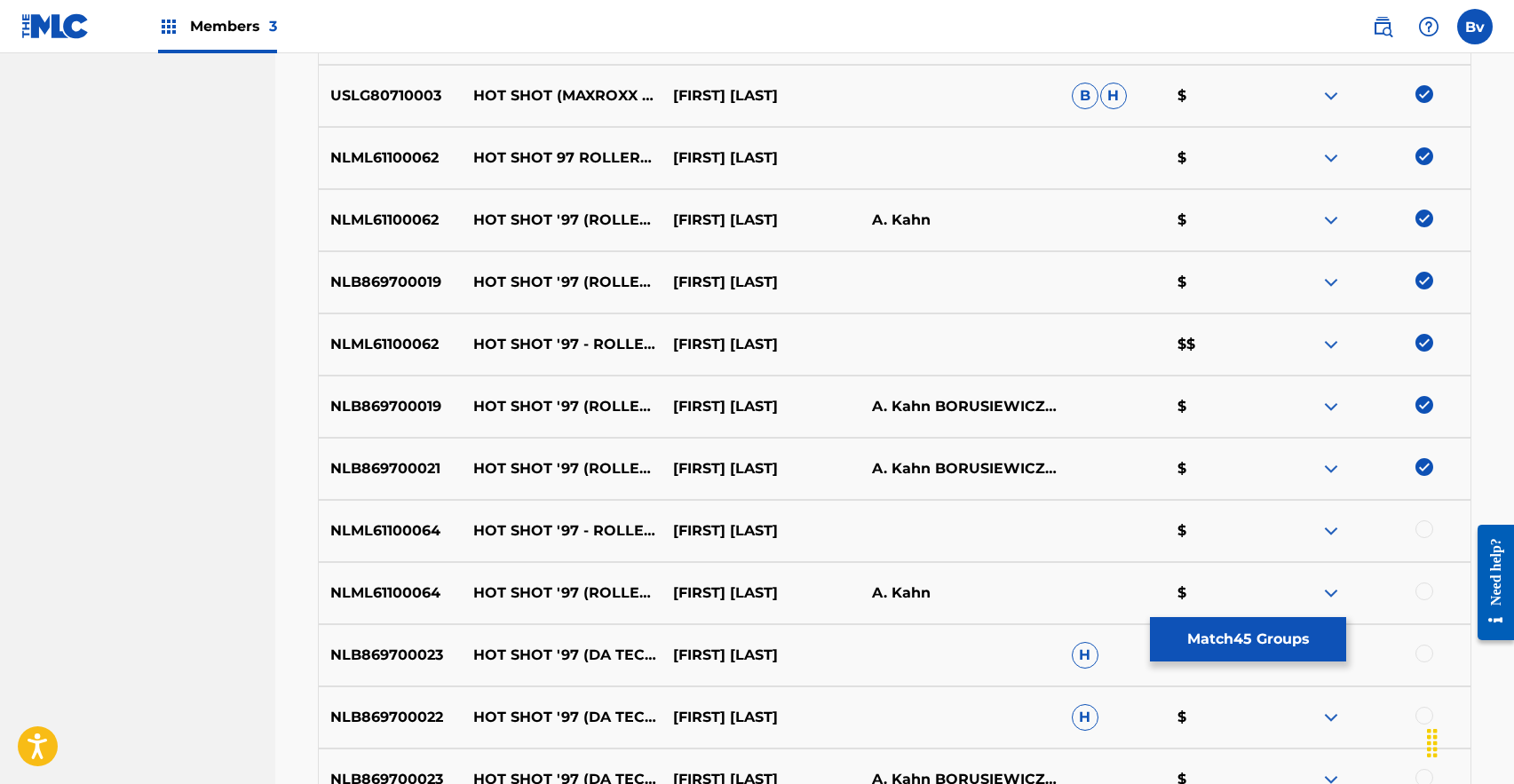 click at bounding box center [1371, 531] 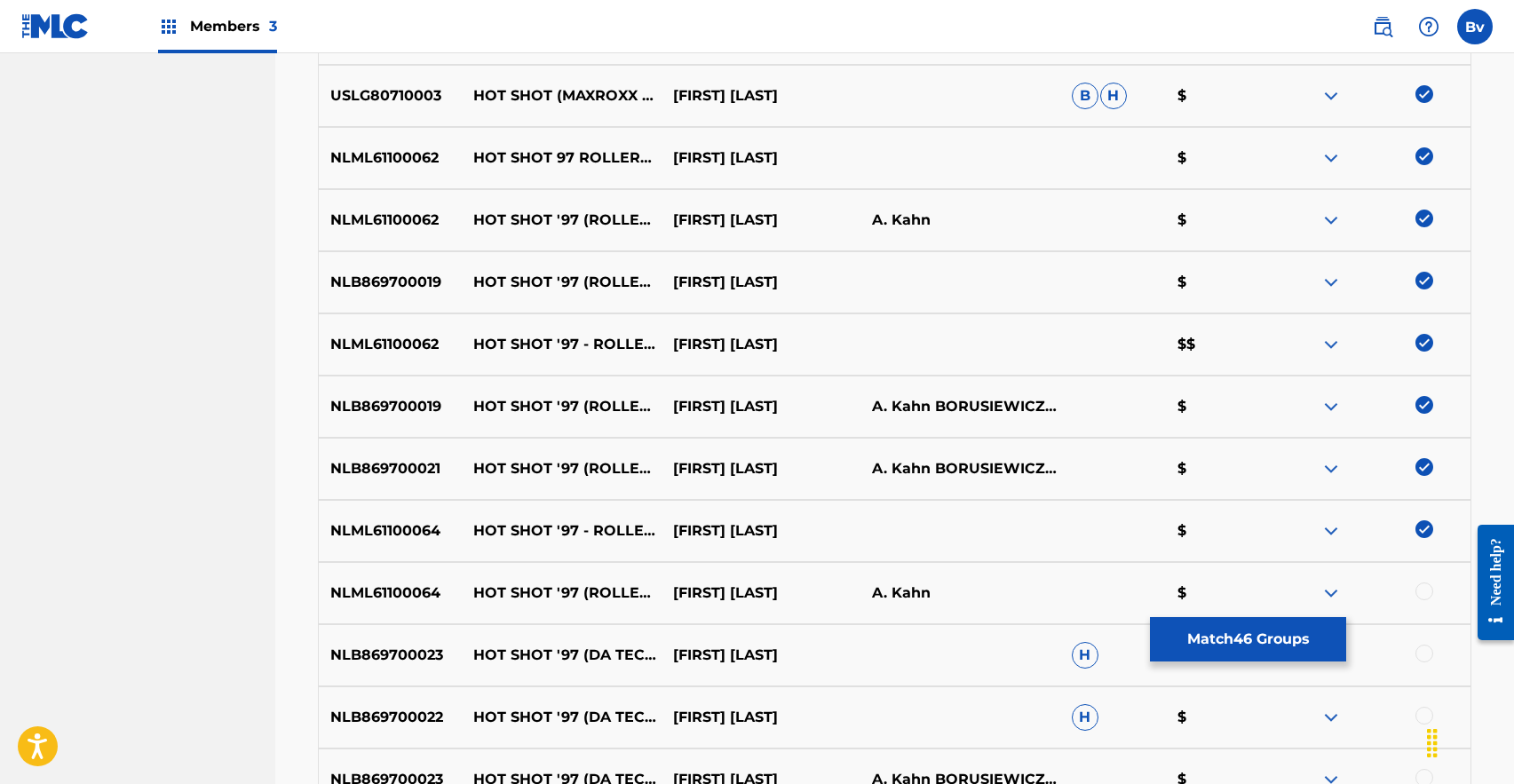 click at bounding box center [1424, 591] 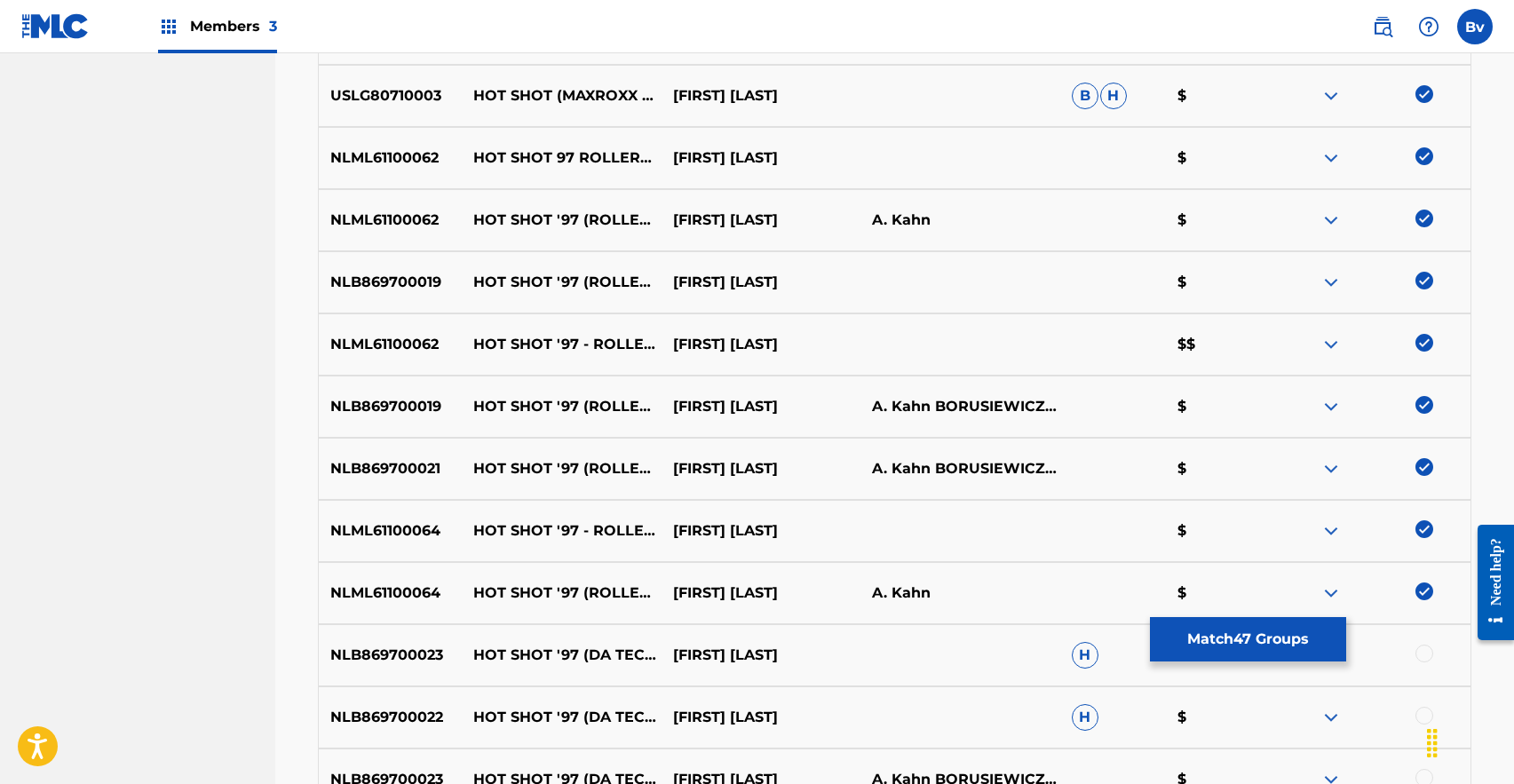 click at bounding box center [1424, 653] 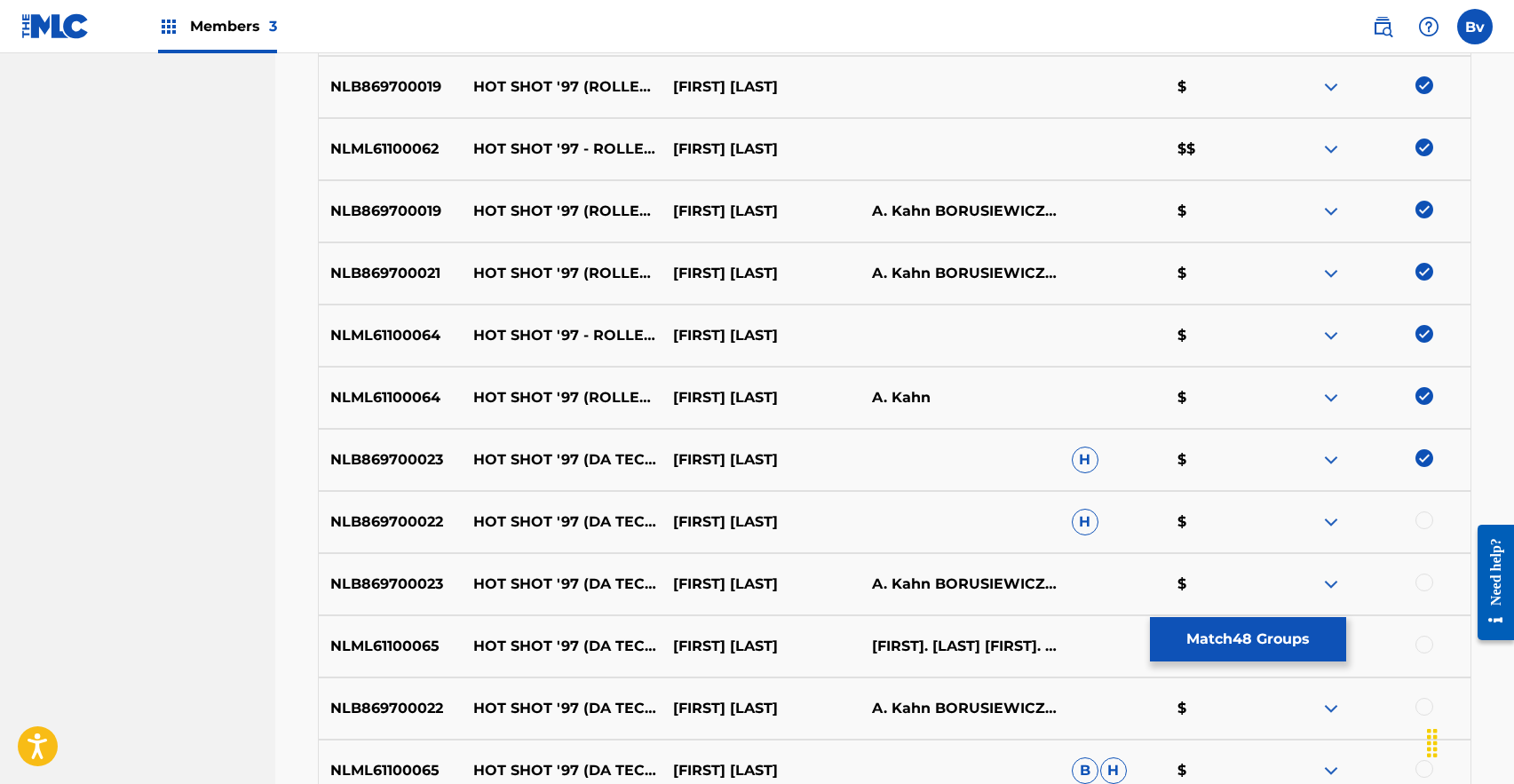 scroll, scrollTop: 3281, scrollLeft: 0, axis: vertical 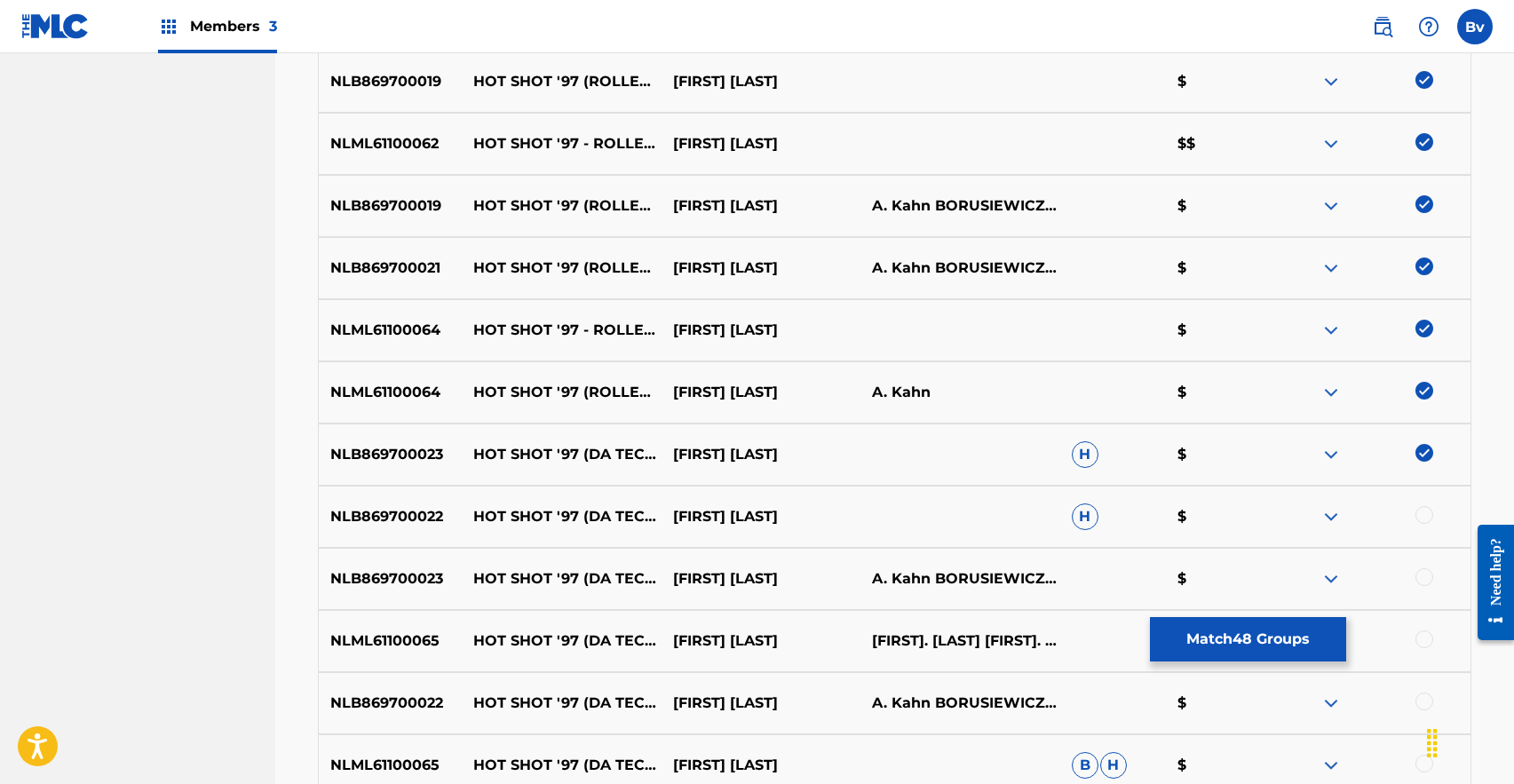 click at bounding box center (1424, 515) 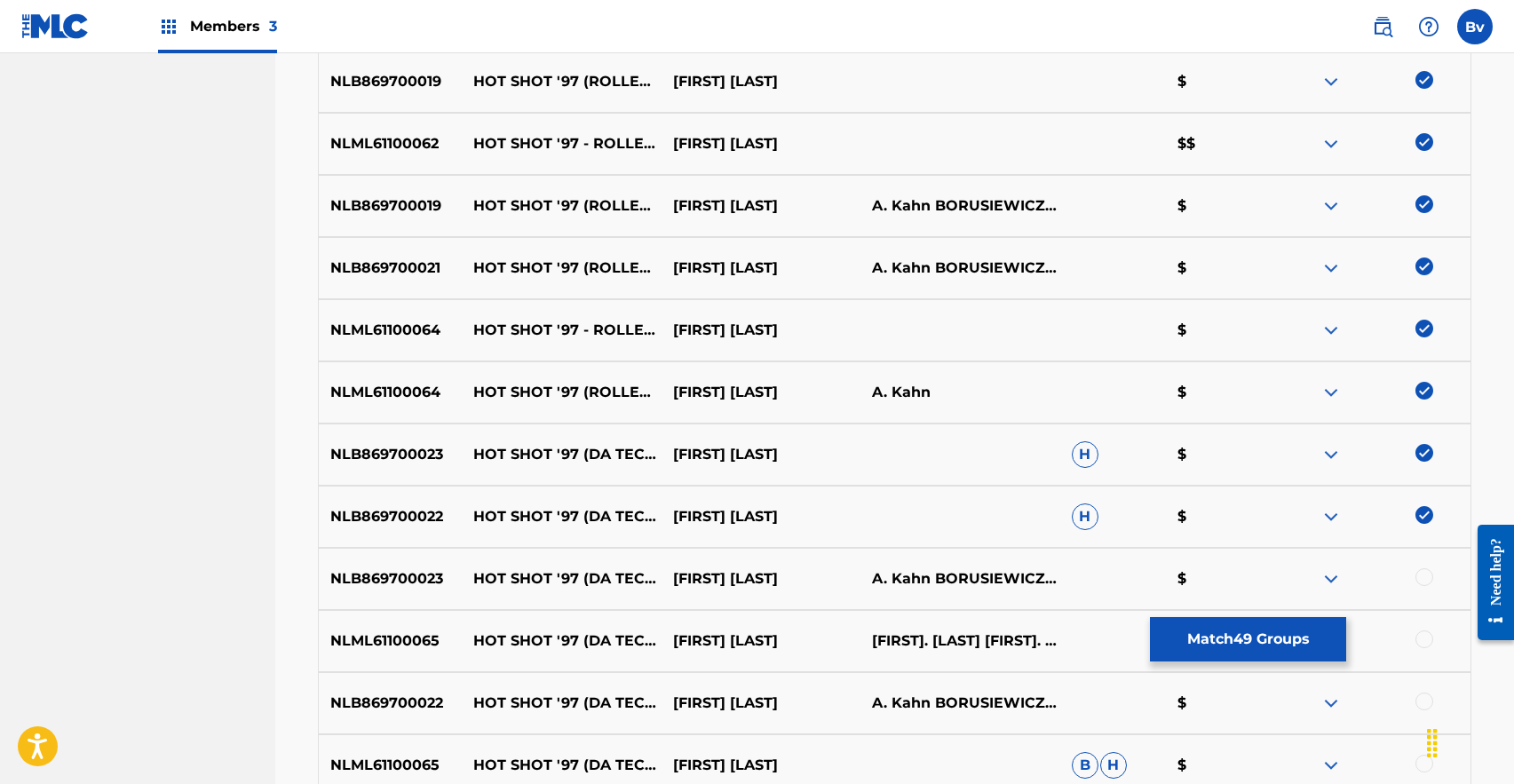 click at bounding box center [1424, 577] 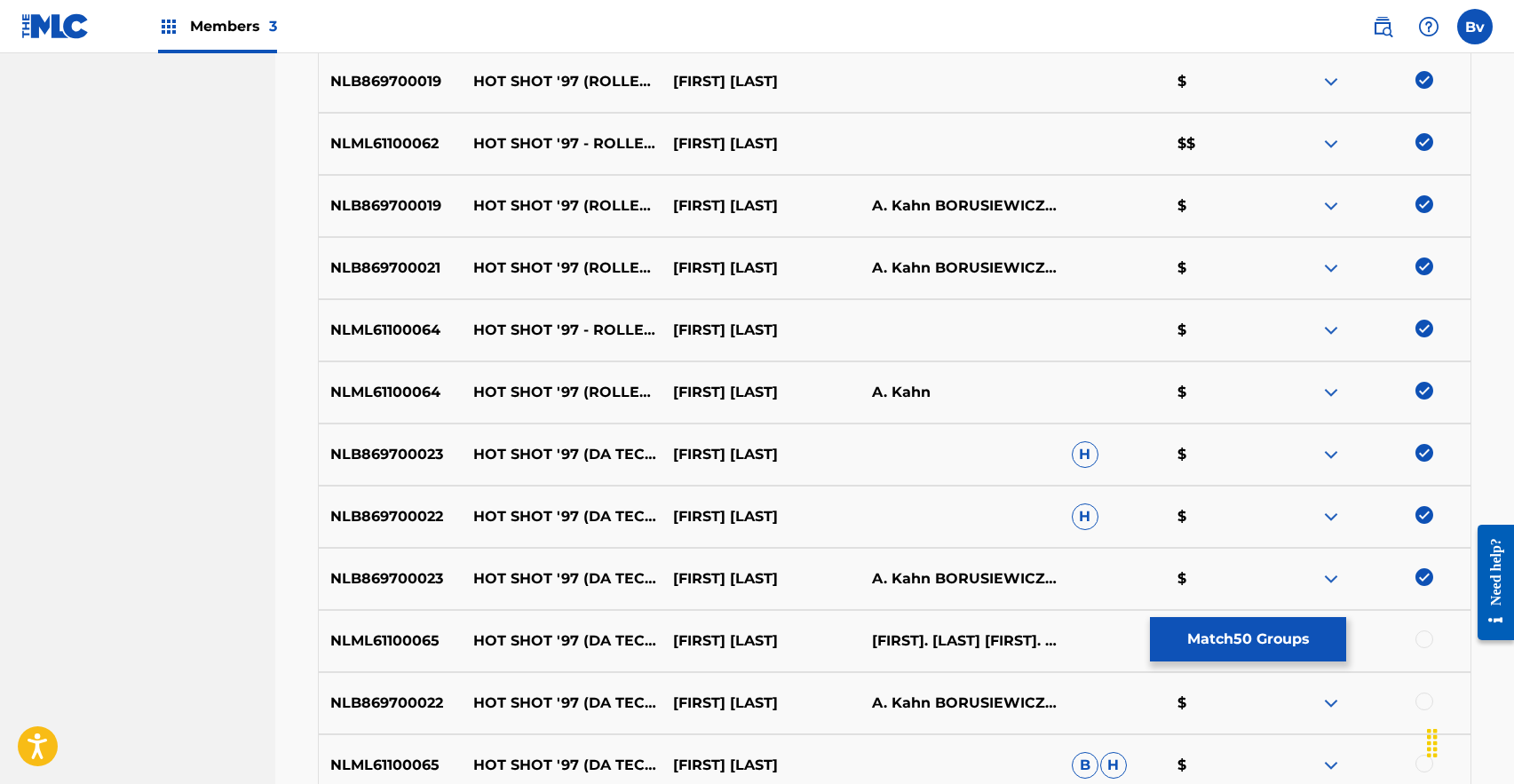 click at bounding box center (1424, 639) 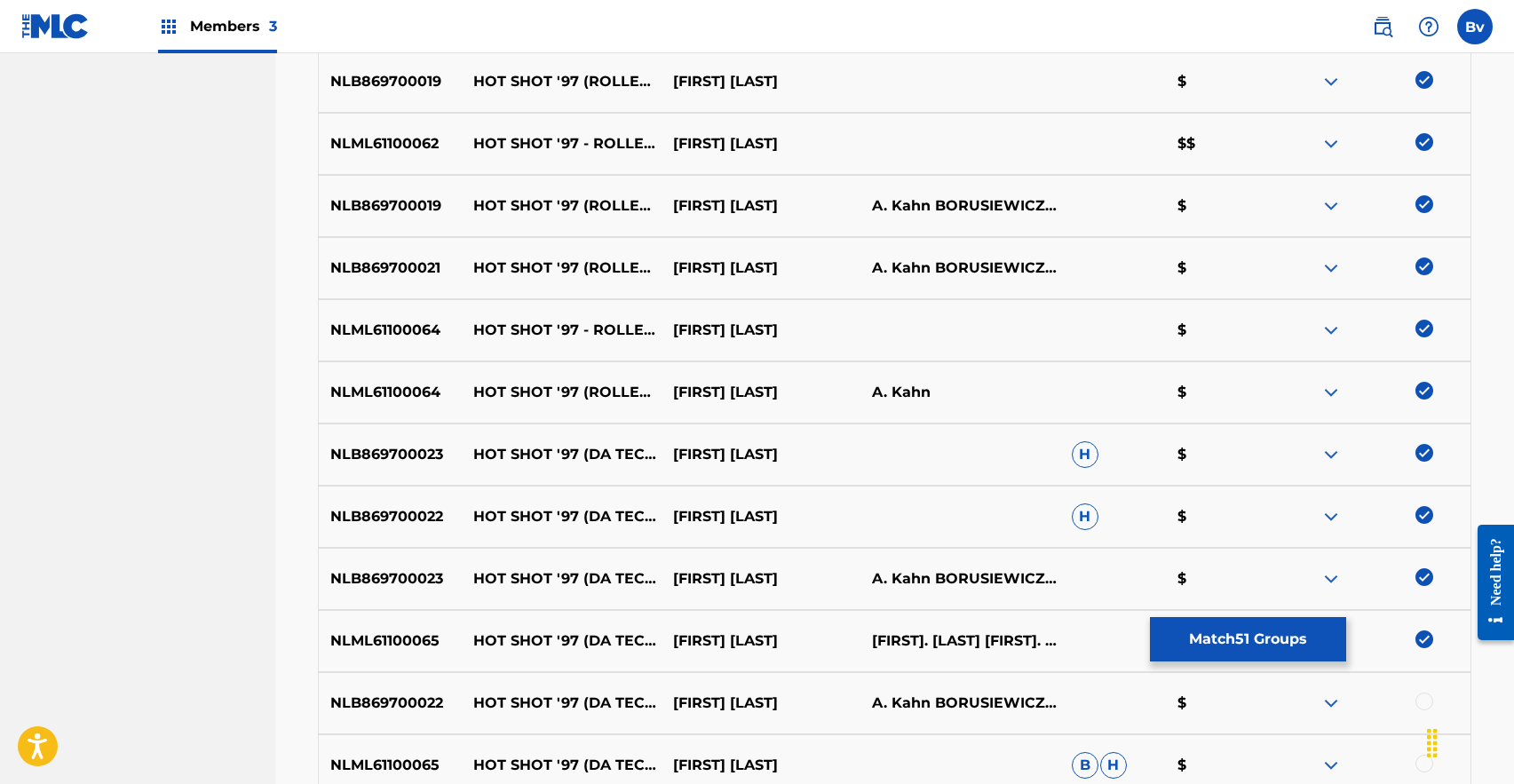 click at bounding box center (1470, 741) 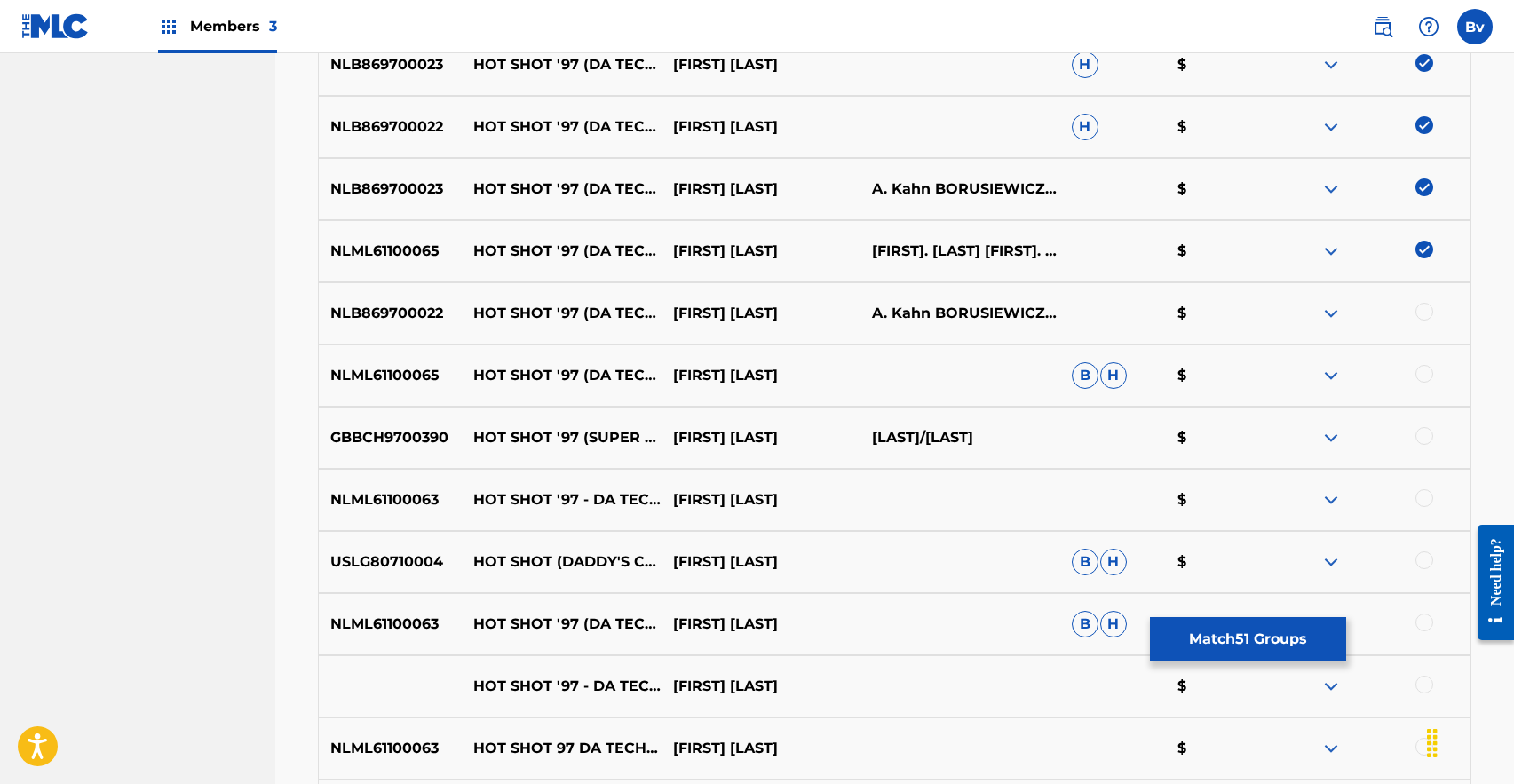 scroll, scrollTop: 3778, scrollLeft: 0, axis: vertical 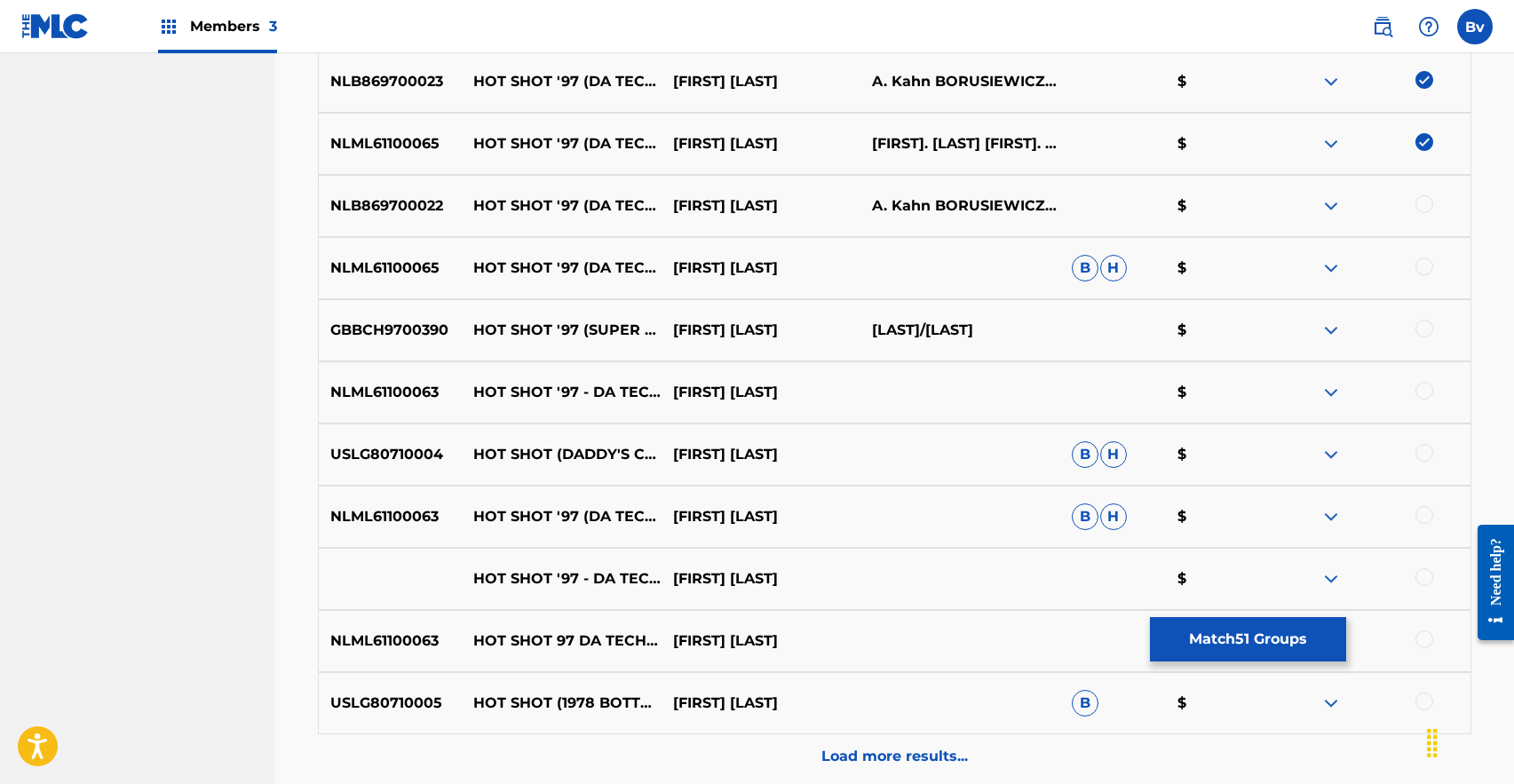 click at bounding box center [1424, 204] 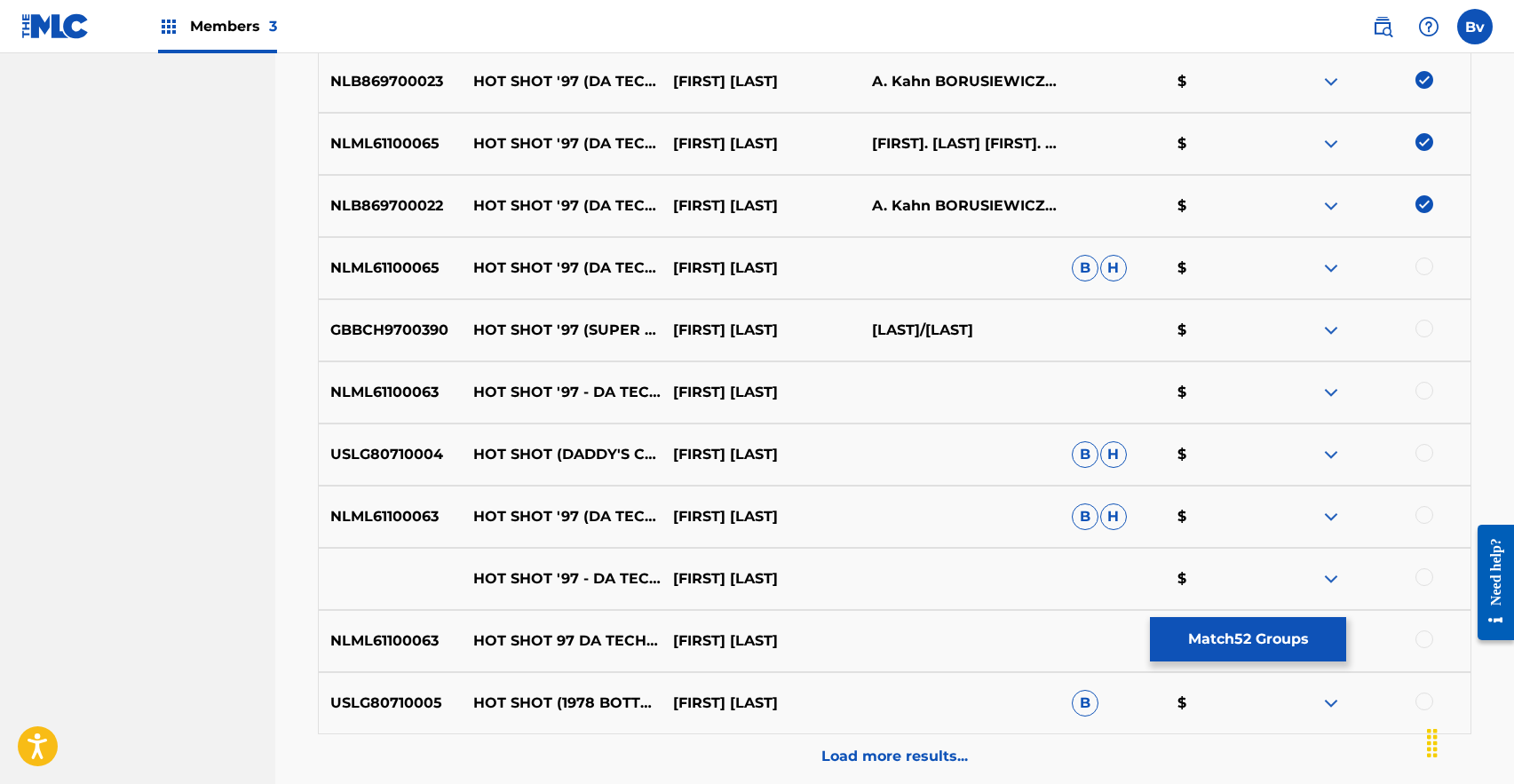 click at bounding box center [1424, 266] 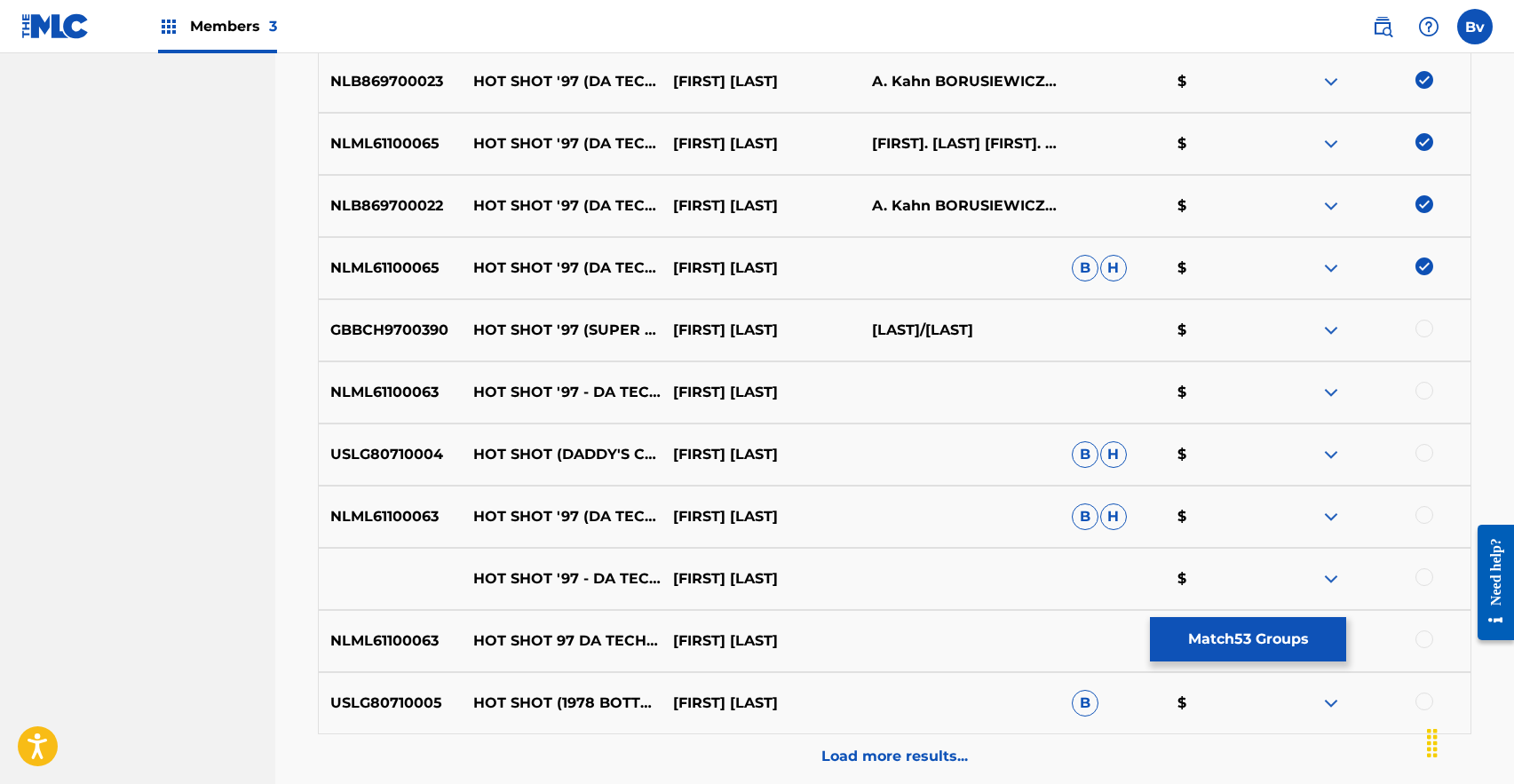 click at bounding box center [1424, 329] 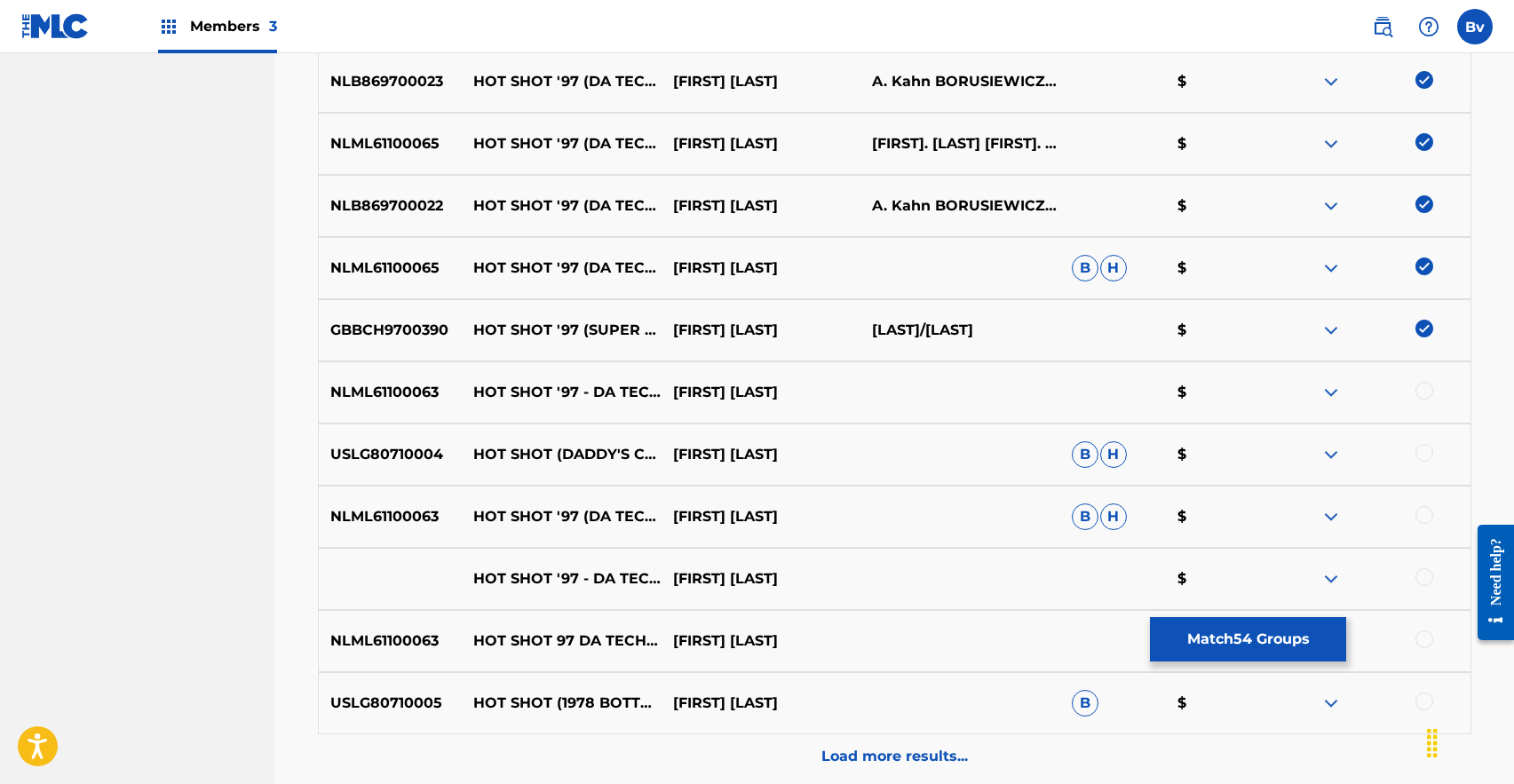 click at bounding box center (1424, 391) 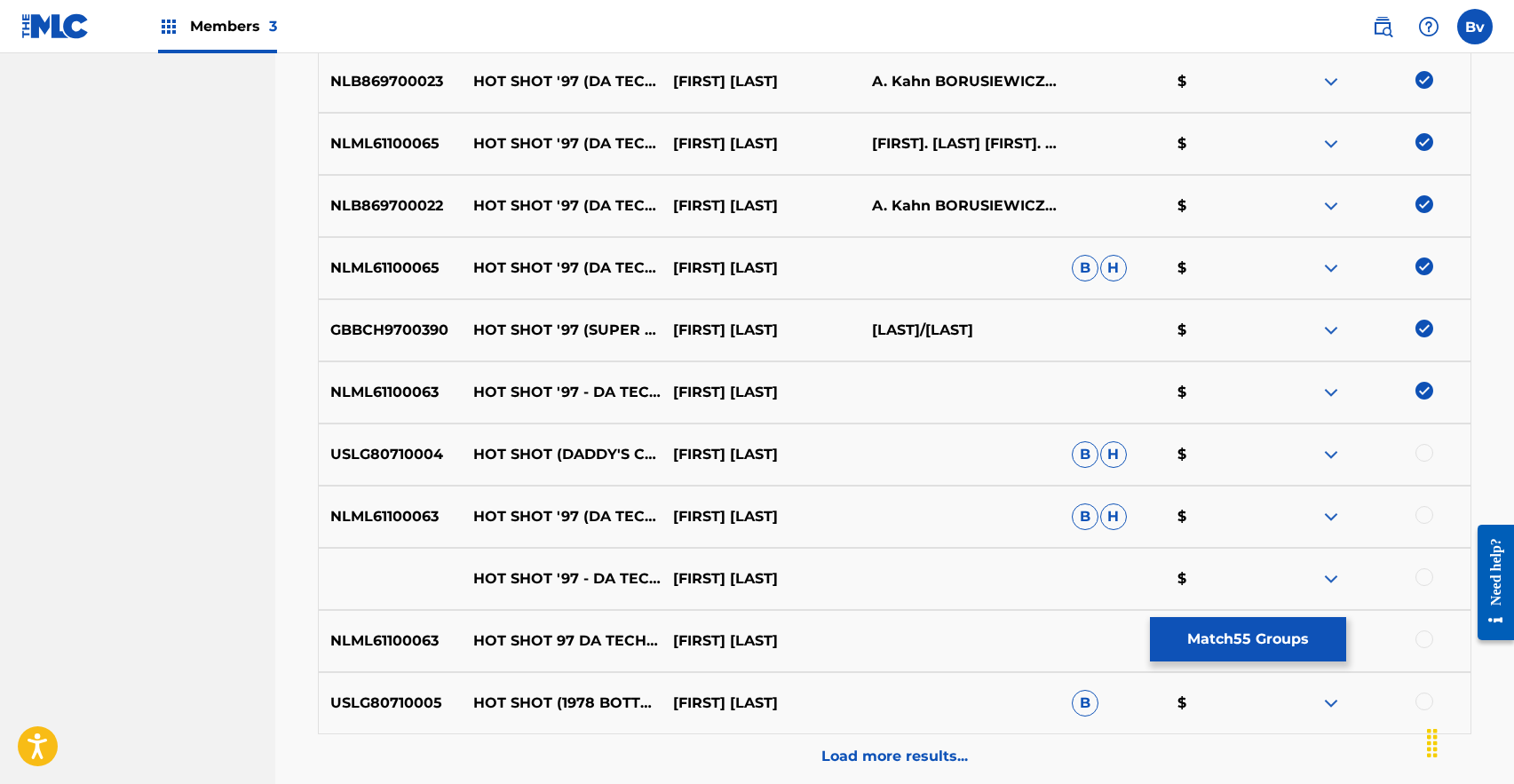 click at bounding box center (1424, 453) 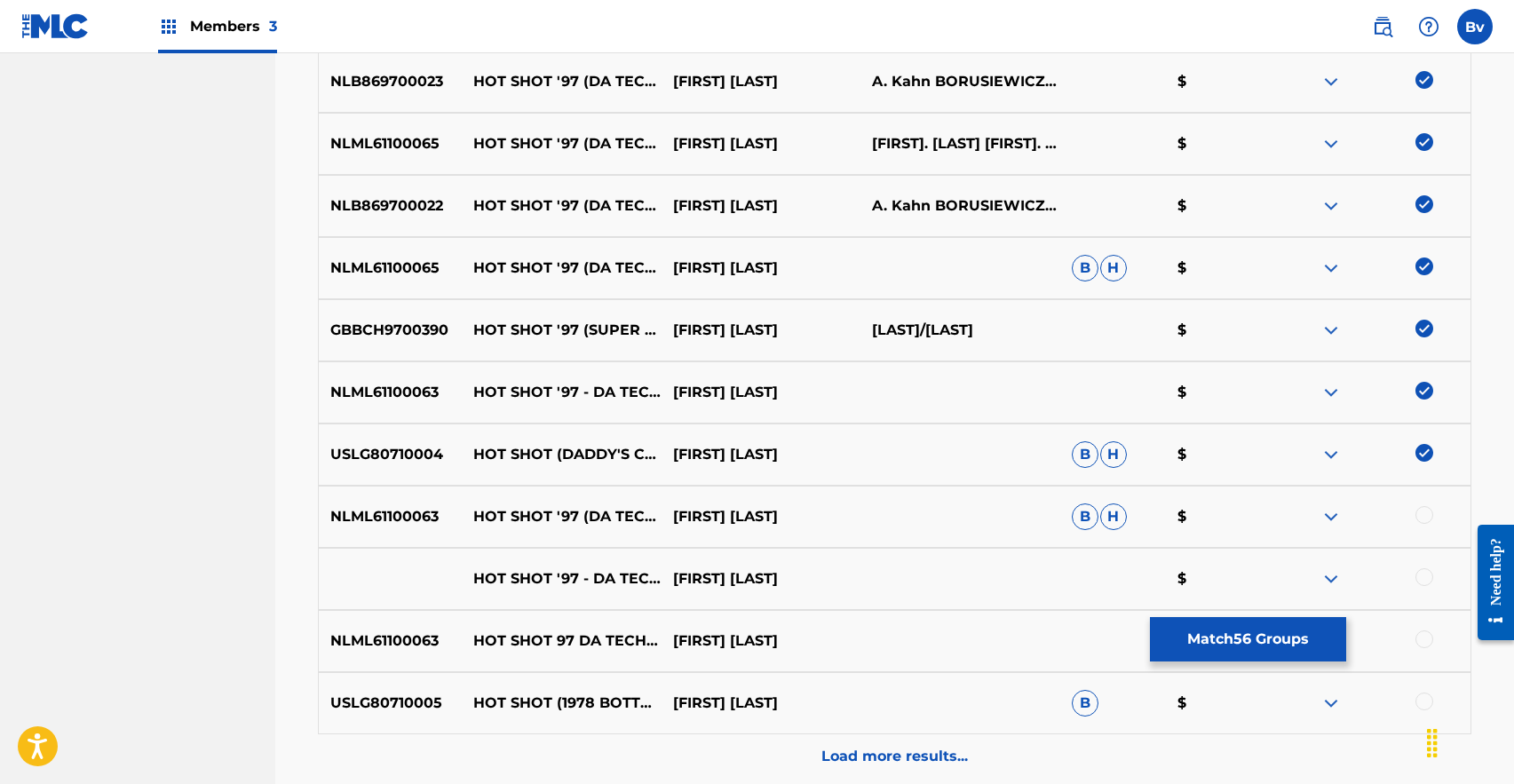 click at bounding box center (1424, 515) 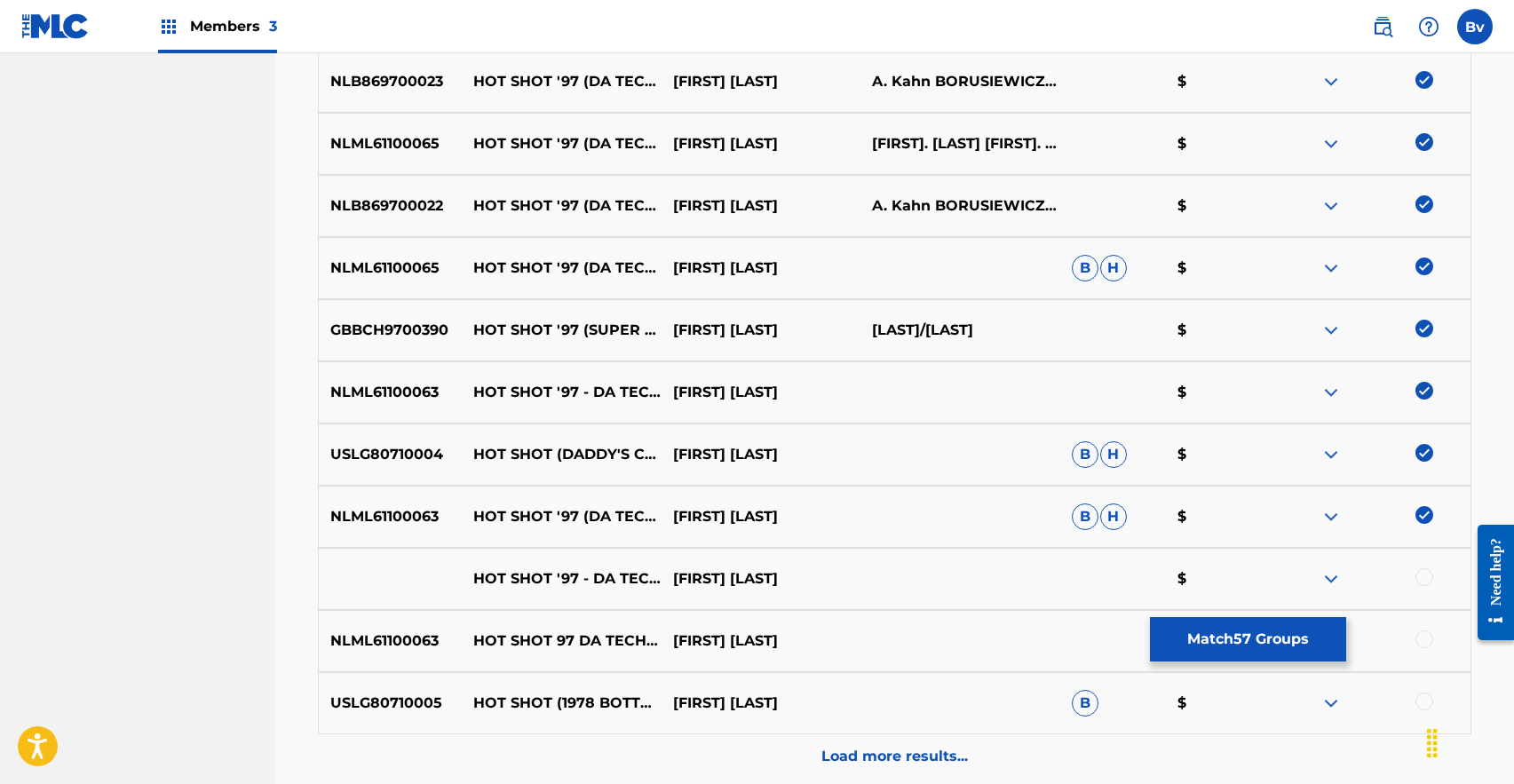 click at bounding box center (1424, 577) 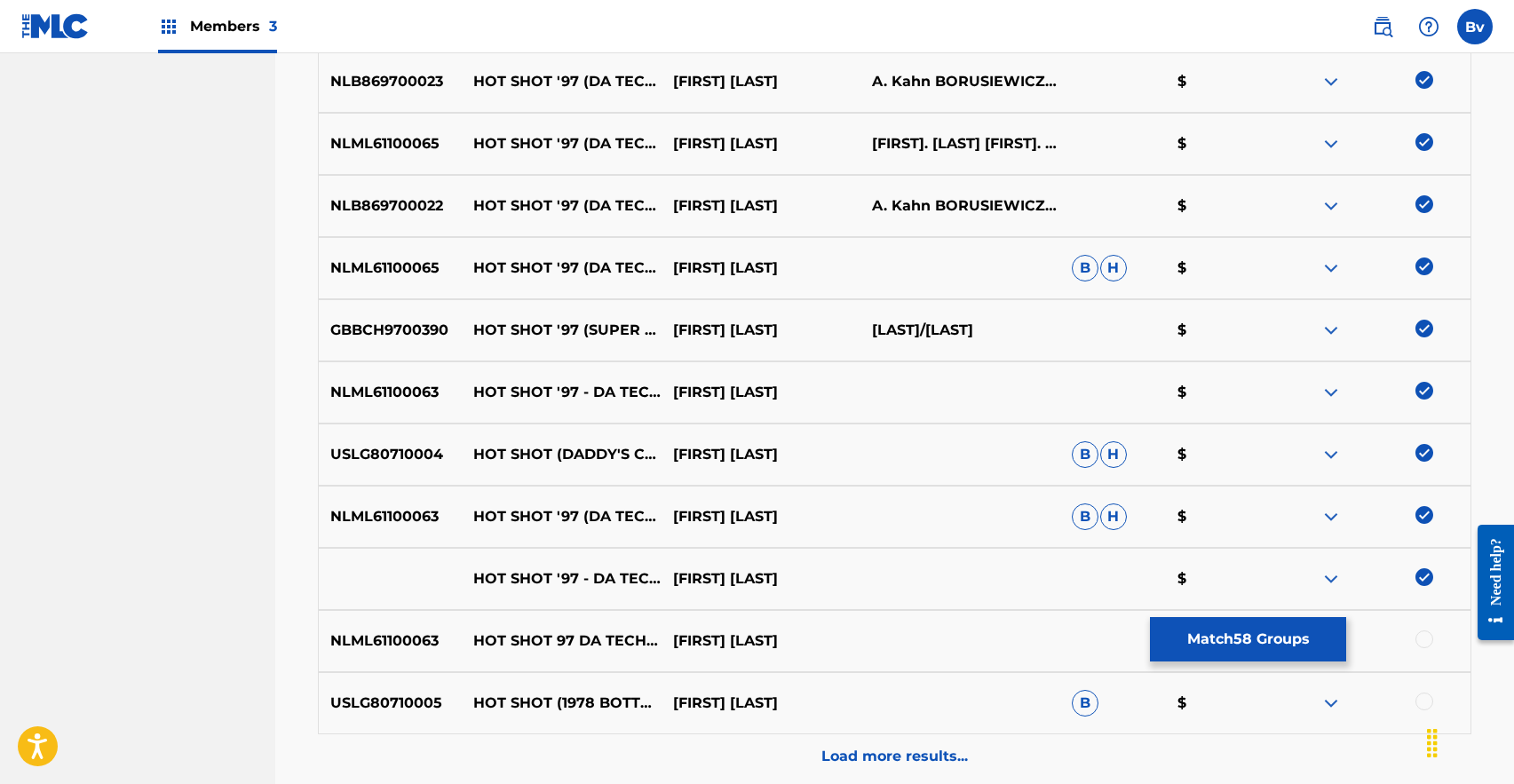click at bounding box center [1424, 639] 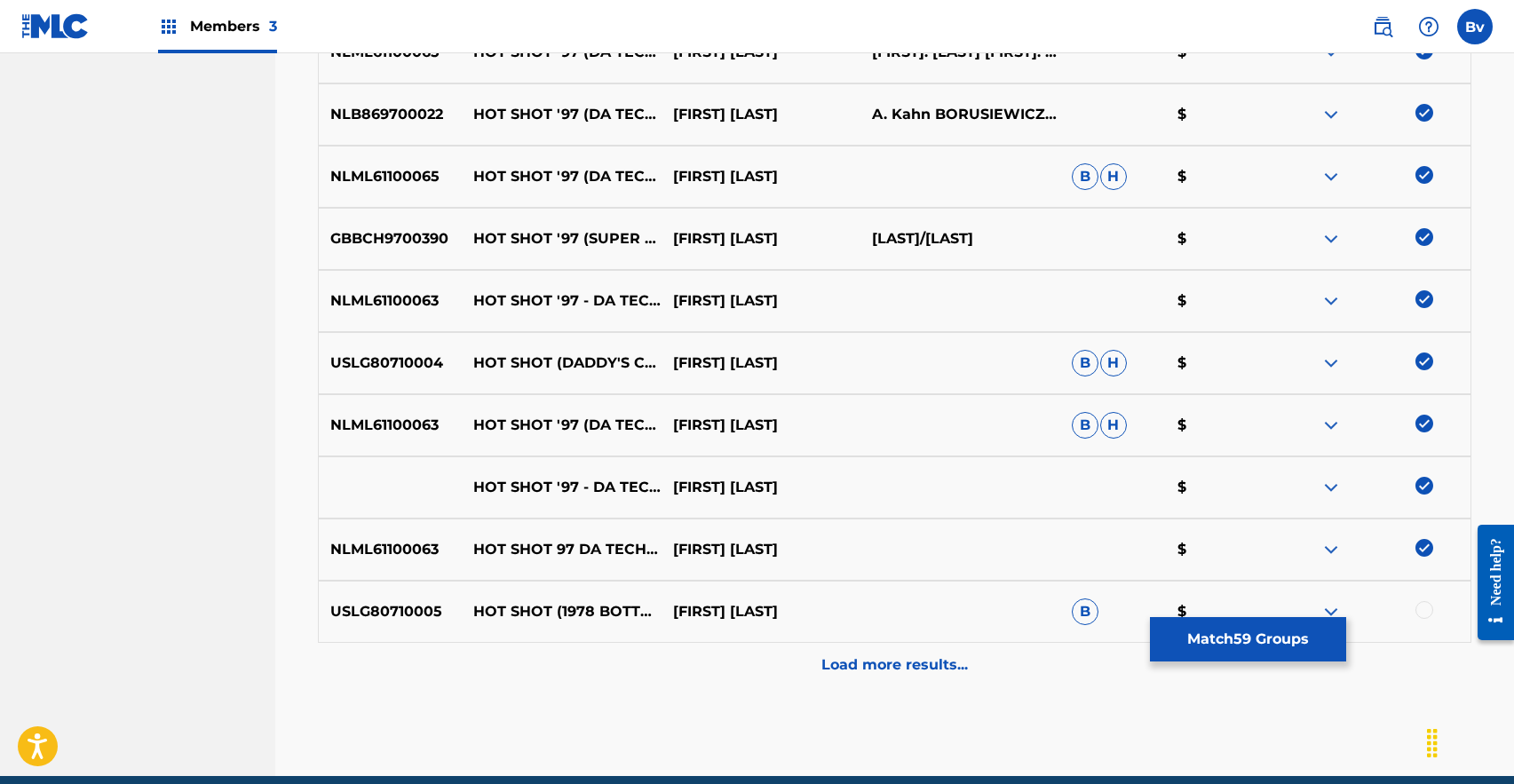 scroll, scrollTop: 3942, scrollLeft: 0, axis: vertical 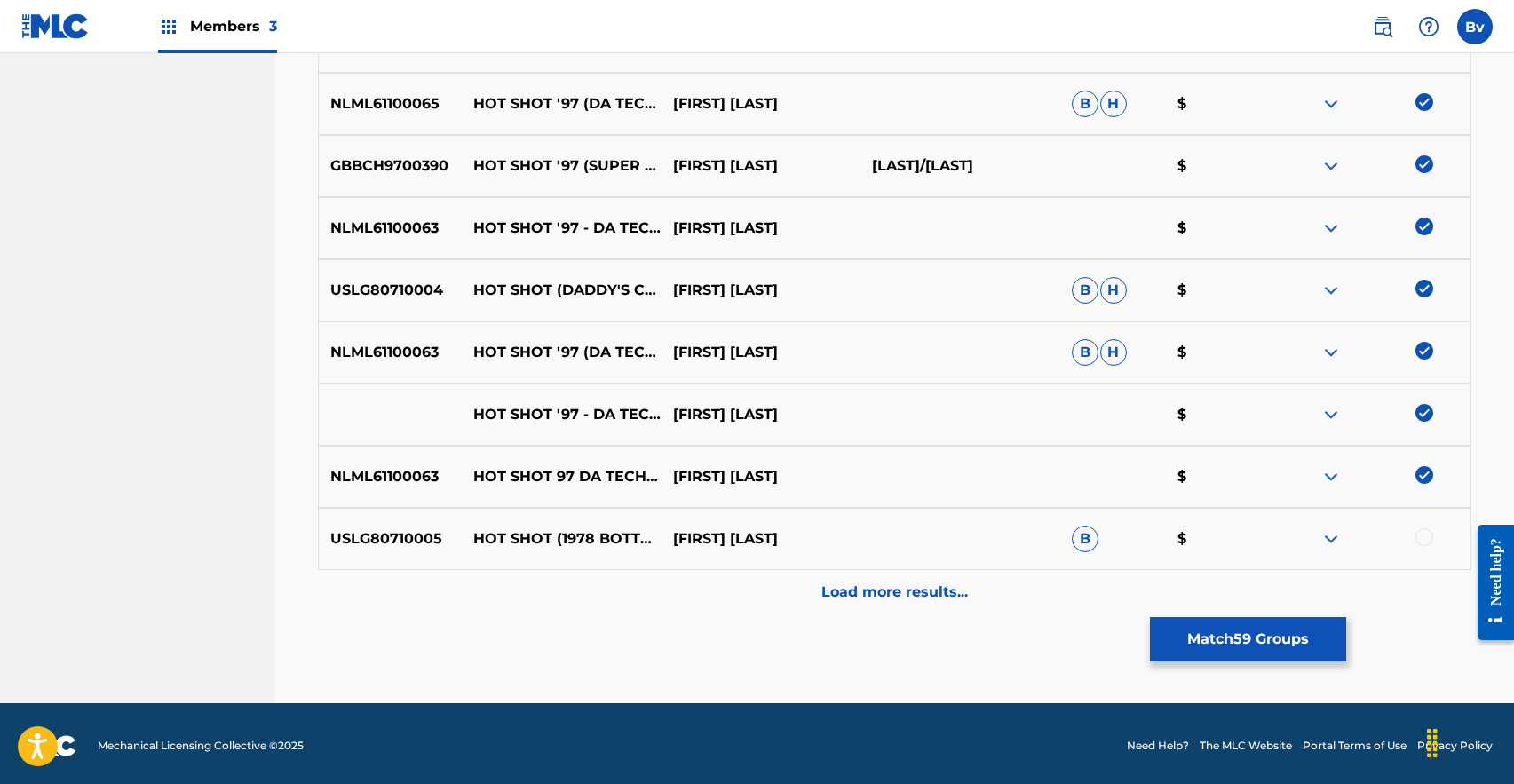click at bounding box center [1424, 537] 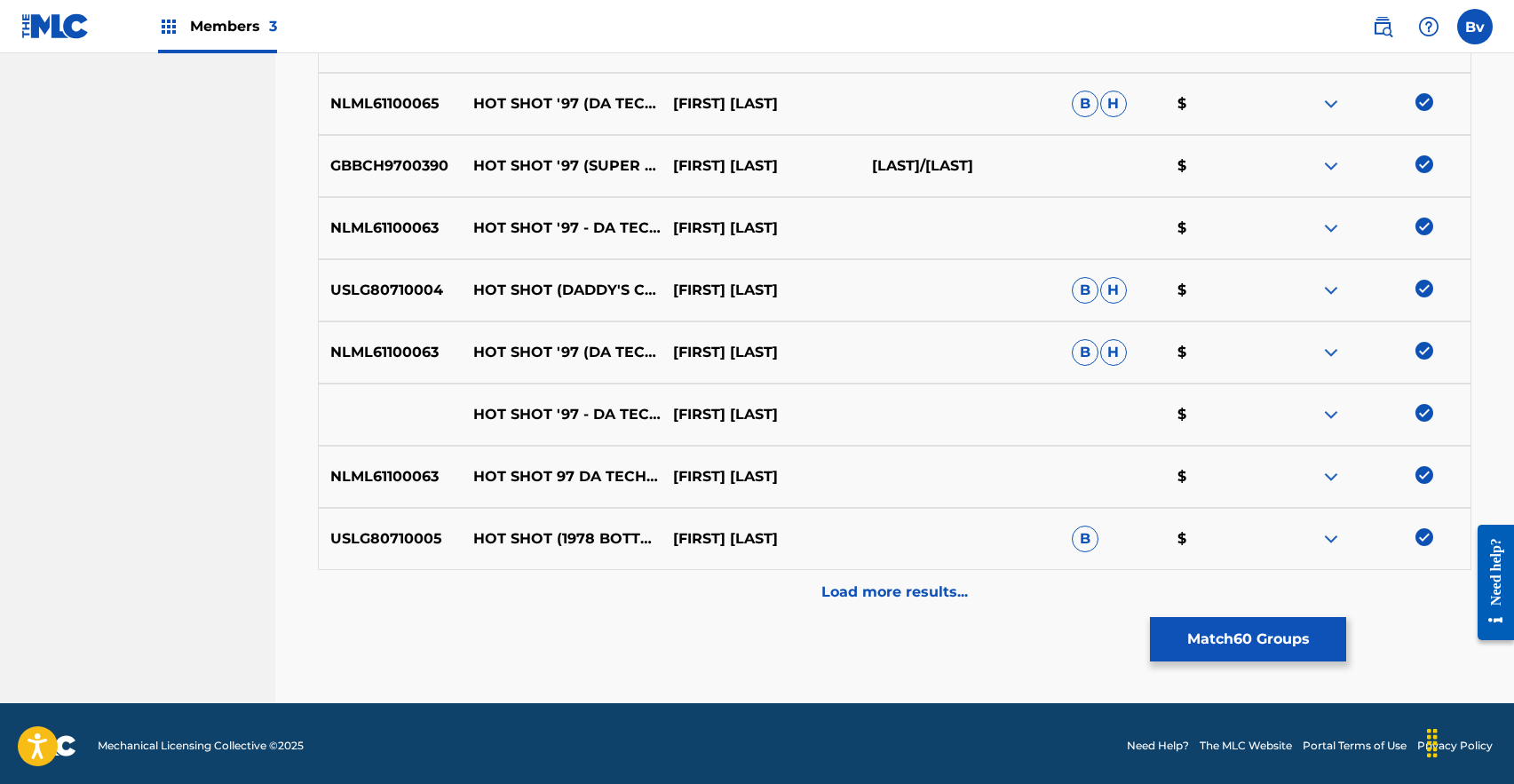 click on "Load more results..." at bounding box center (894, 592) 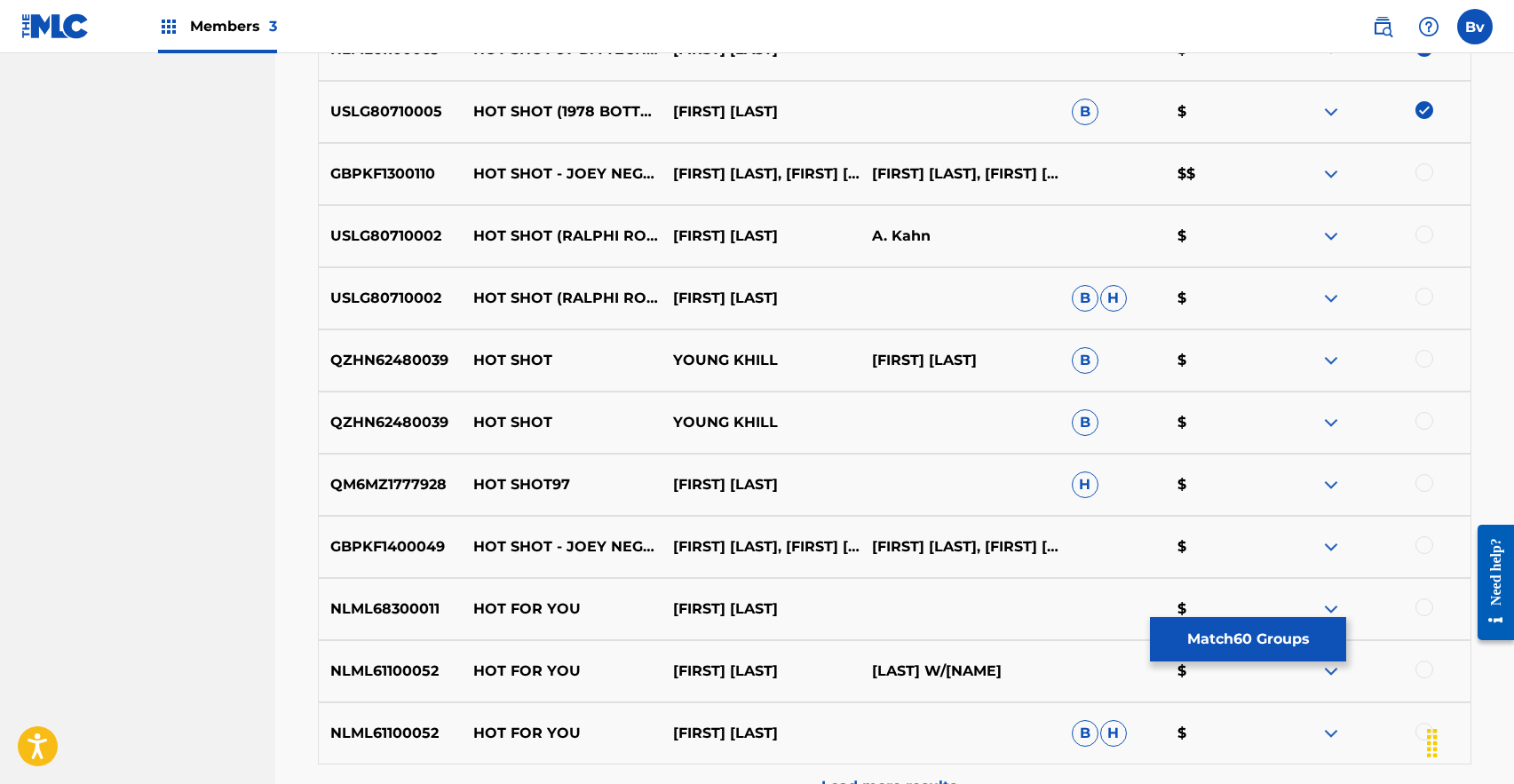 scroll, scrollTop: 4355, scrollLeft: 0, axis: vertical 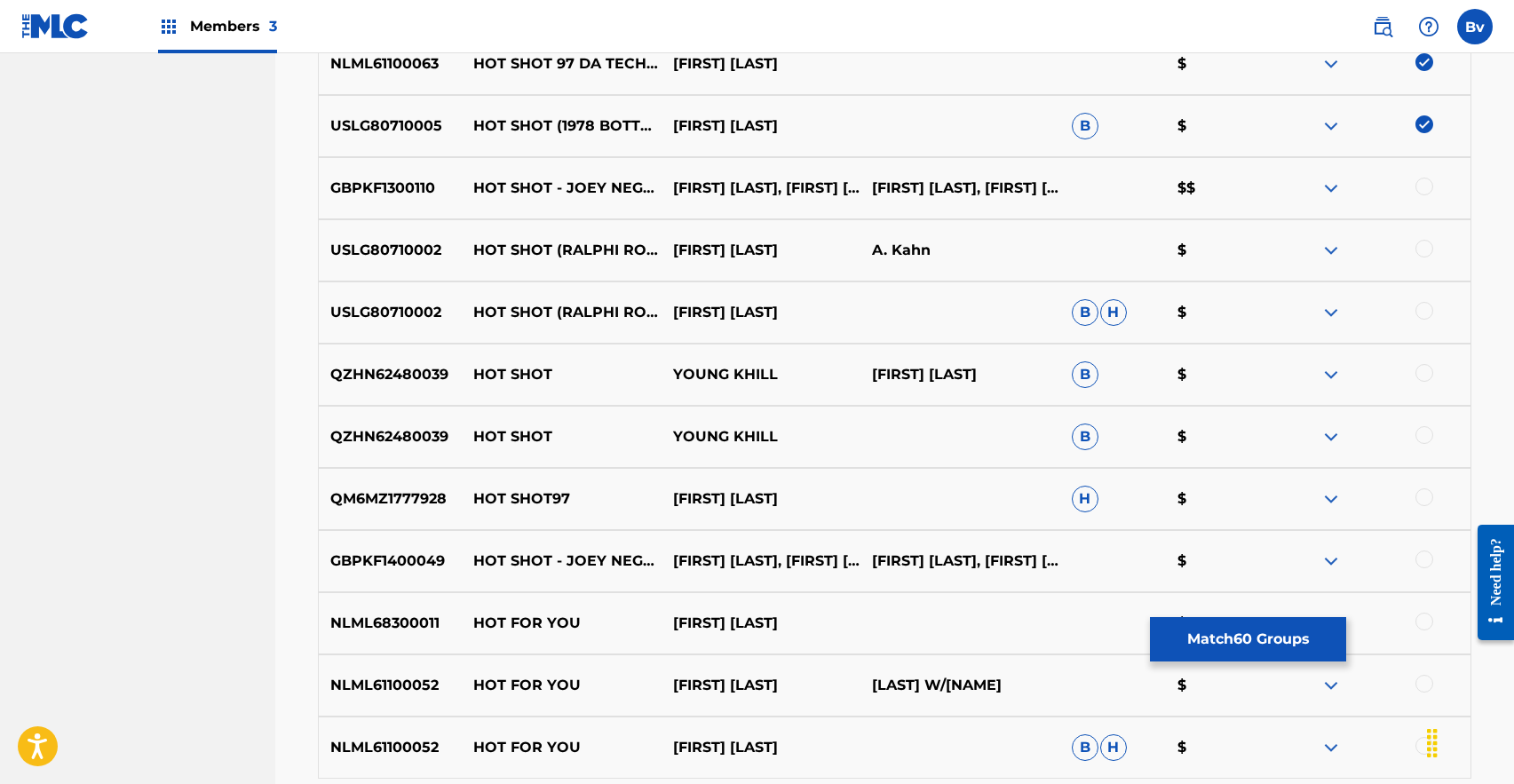 click at bounding box center [1424, 559] 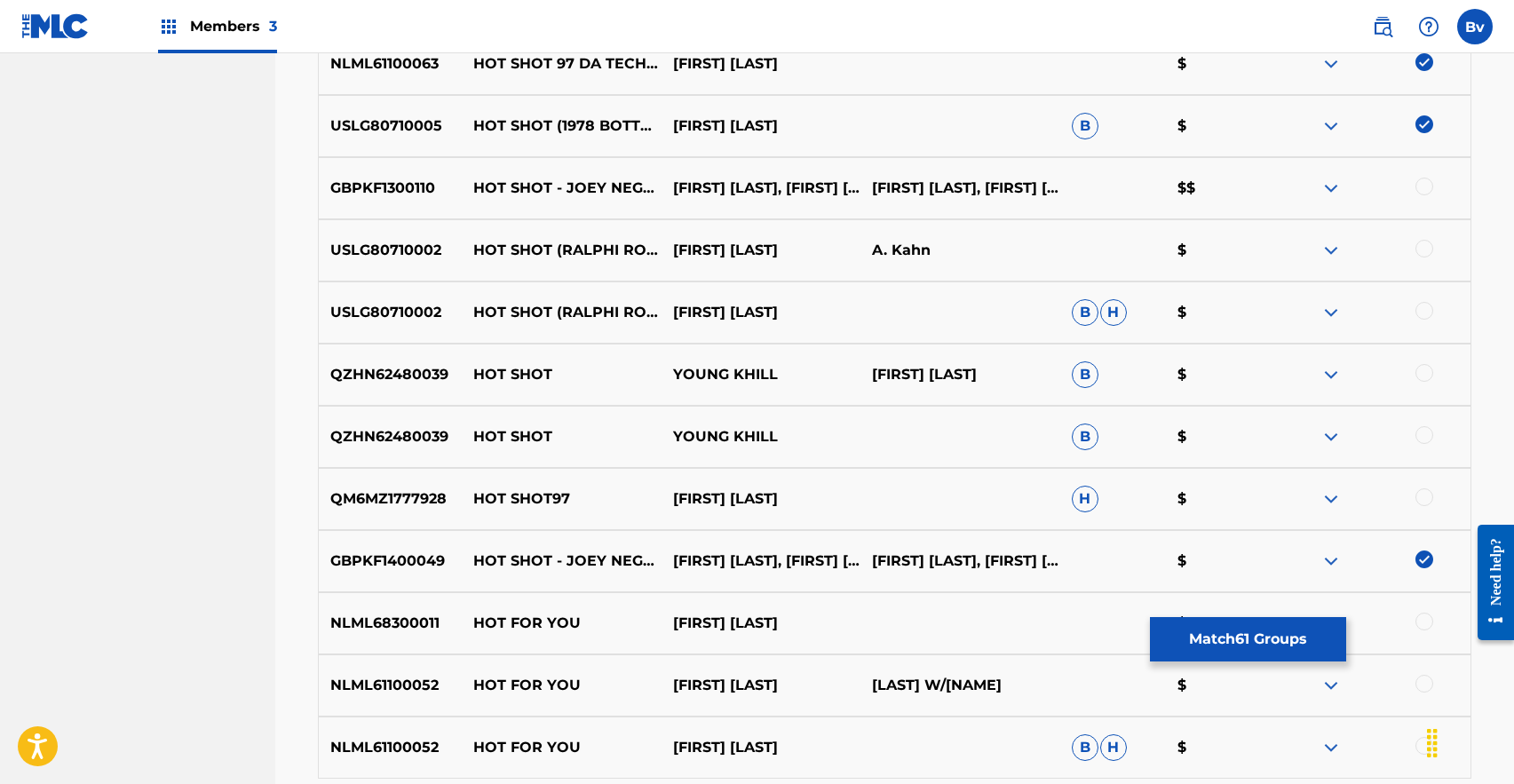 click on "GBPKF1300110 HOT SHOT - JOEY NEGRO SURE SHOT MIX KAREN YOUNG,DAVE LEE ANDY KAHN, KURT BORUSIEWICZ $$" at bounding box center (894, 188) 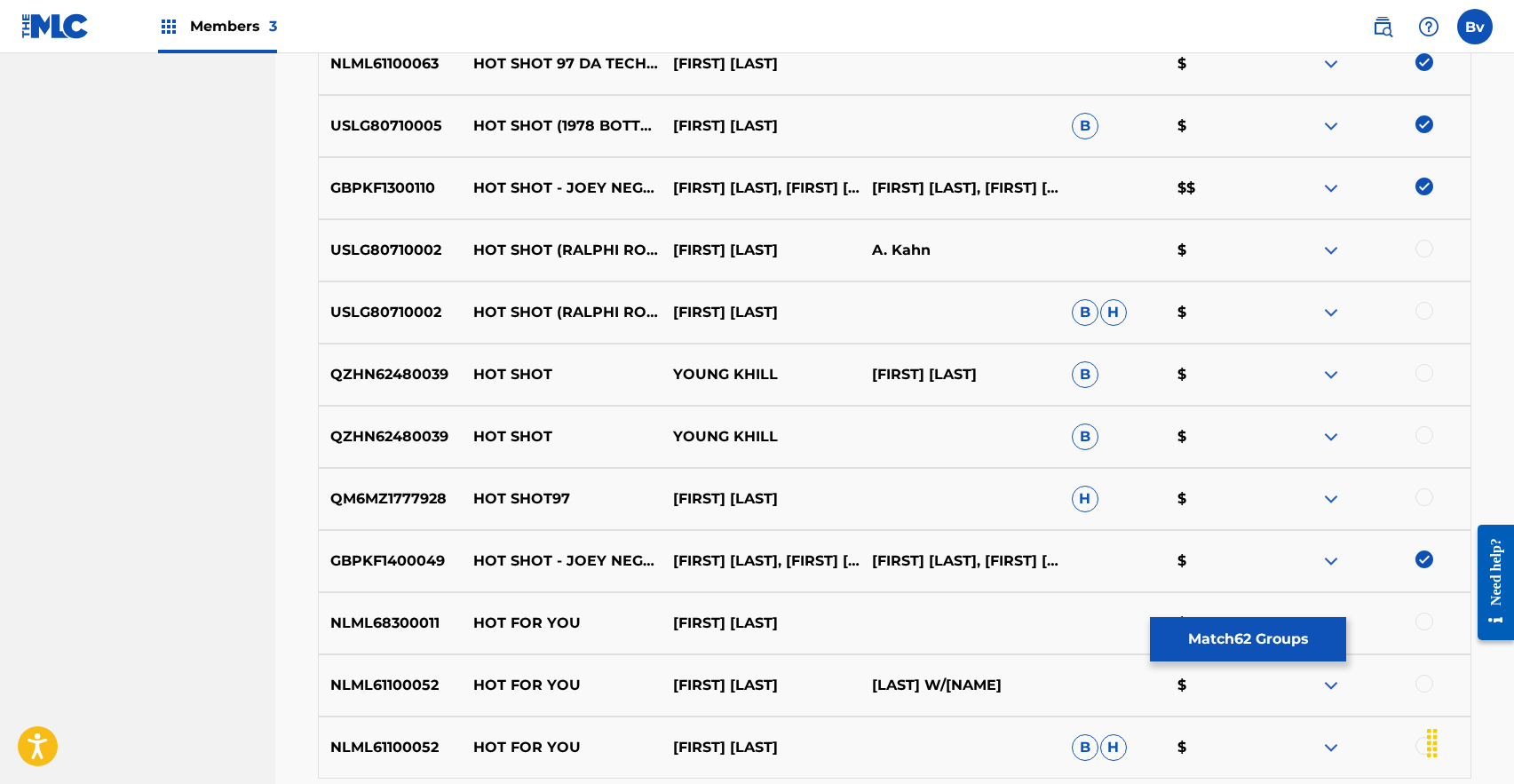 click at bounding box center [1424, 249] 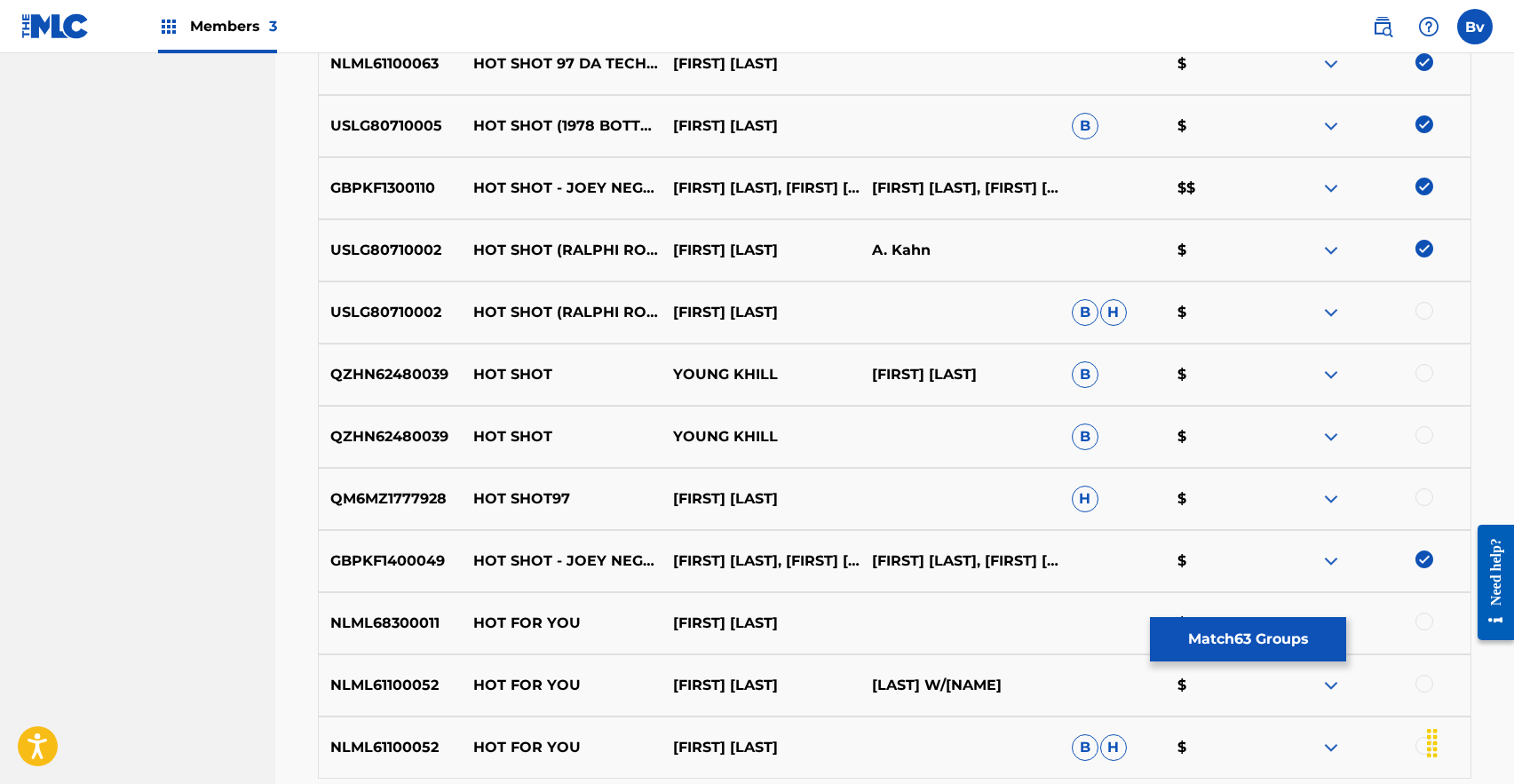 click at bounding box center [1424, 311] 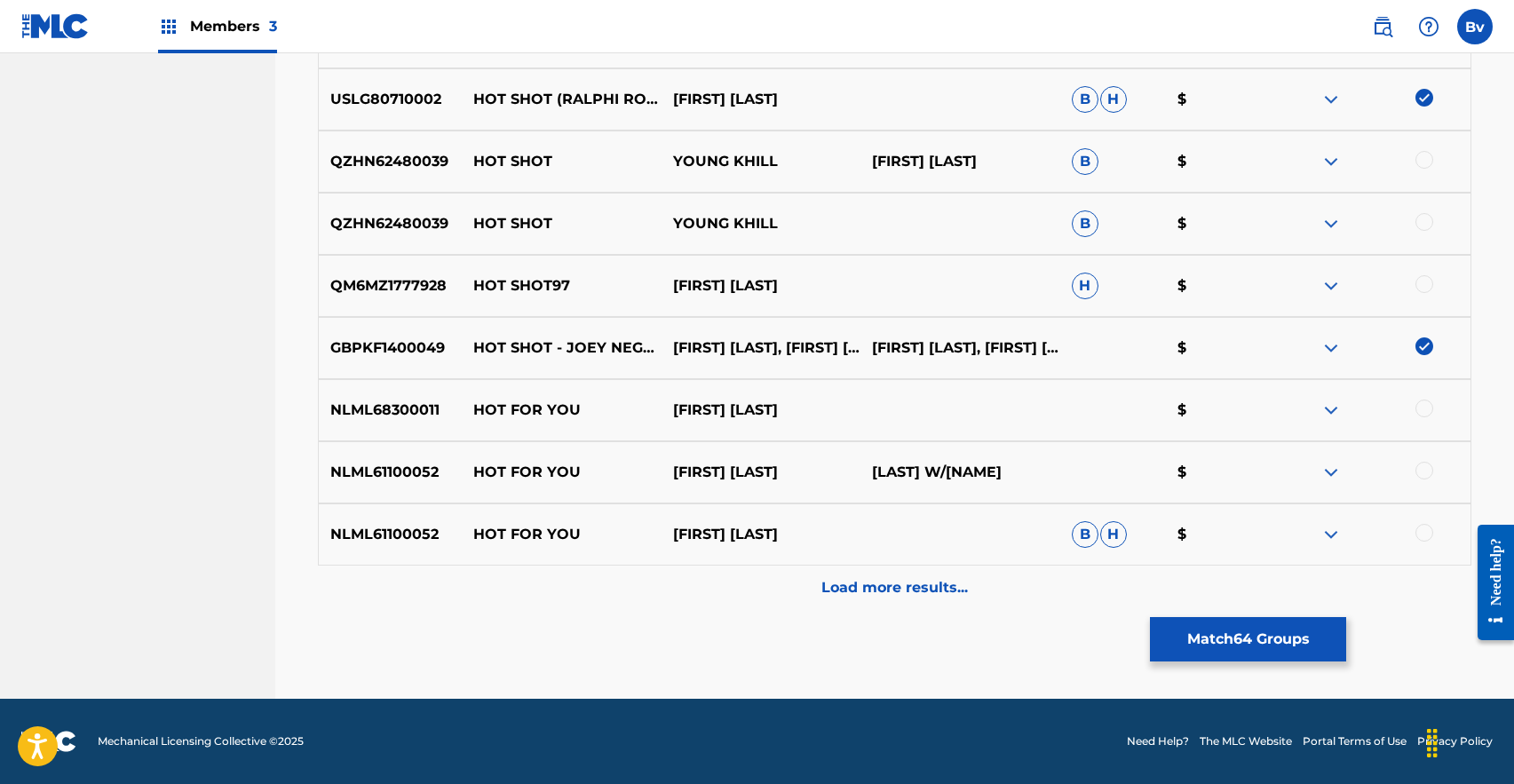 scroll, scrollTop: 4511, scrollLeft: 0, axis: vertical 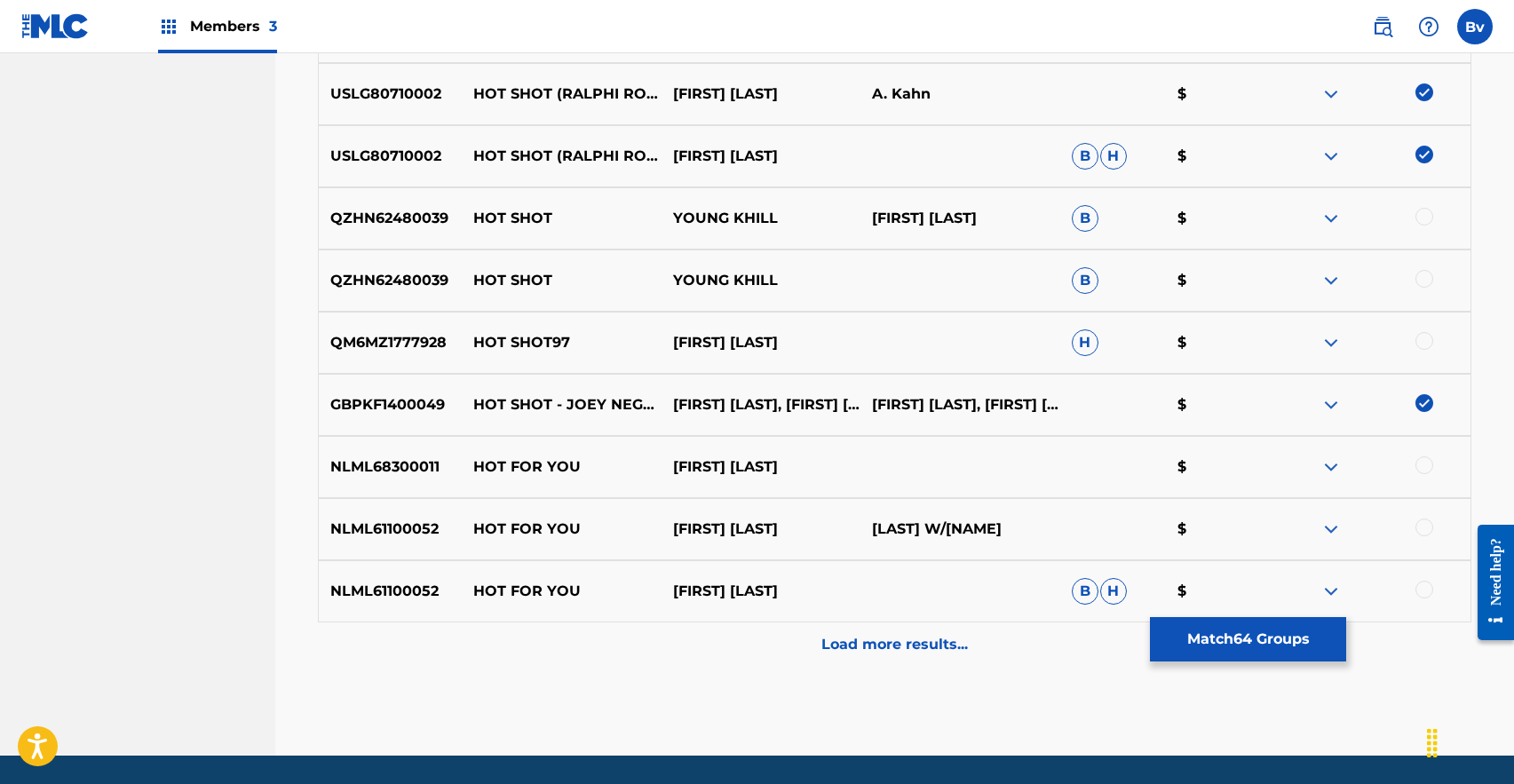 click at bounding box center (1424, 341) 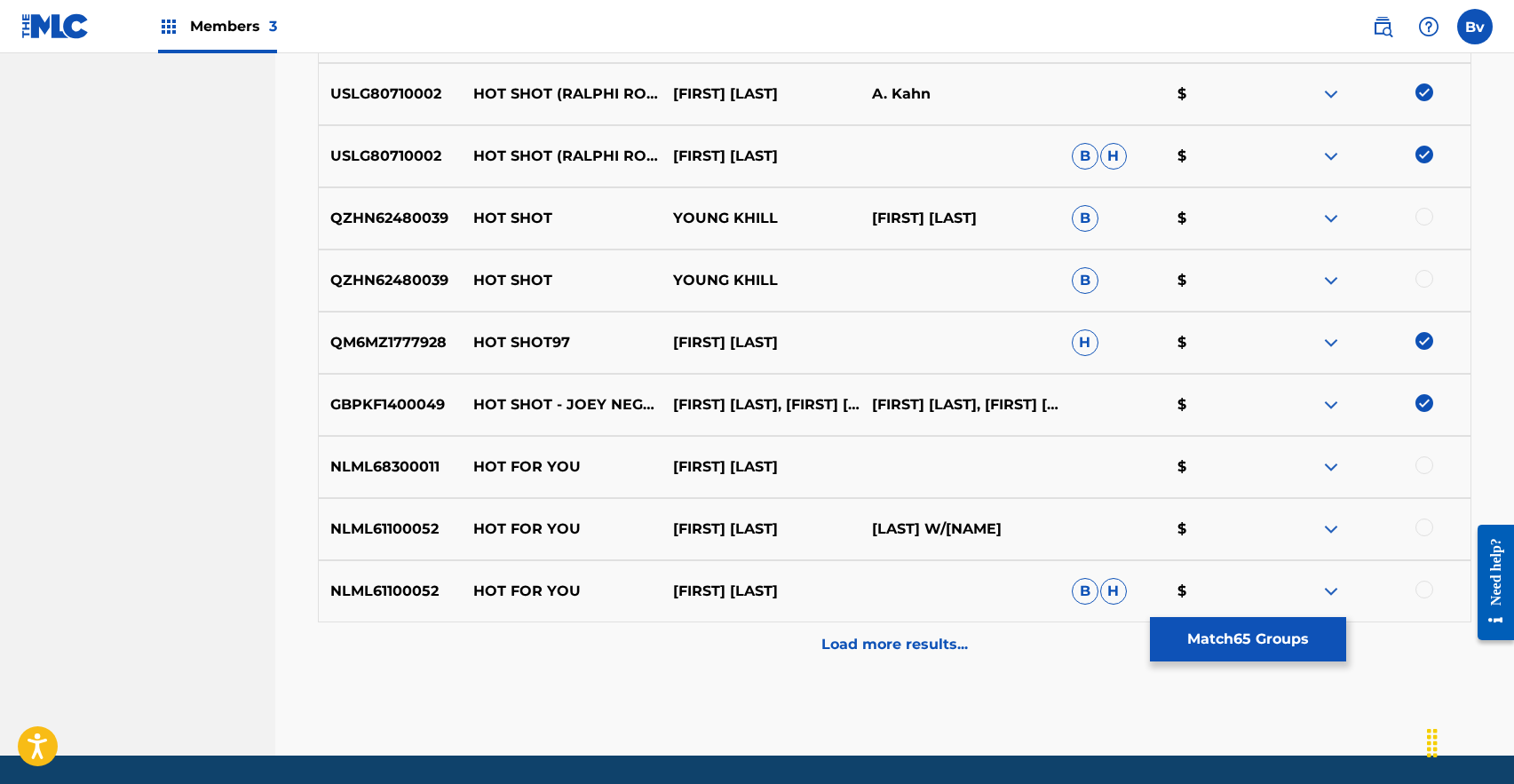 click on "NLML68300011 HOT FOR YOU KAREN YOUNG B $" at bounding box center [894, 467] 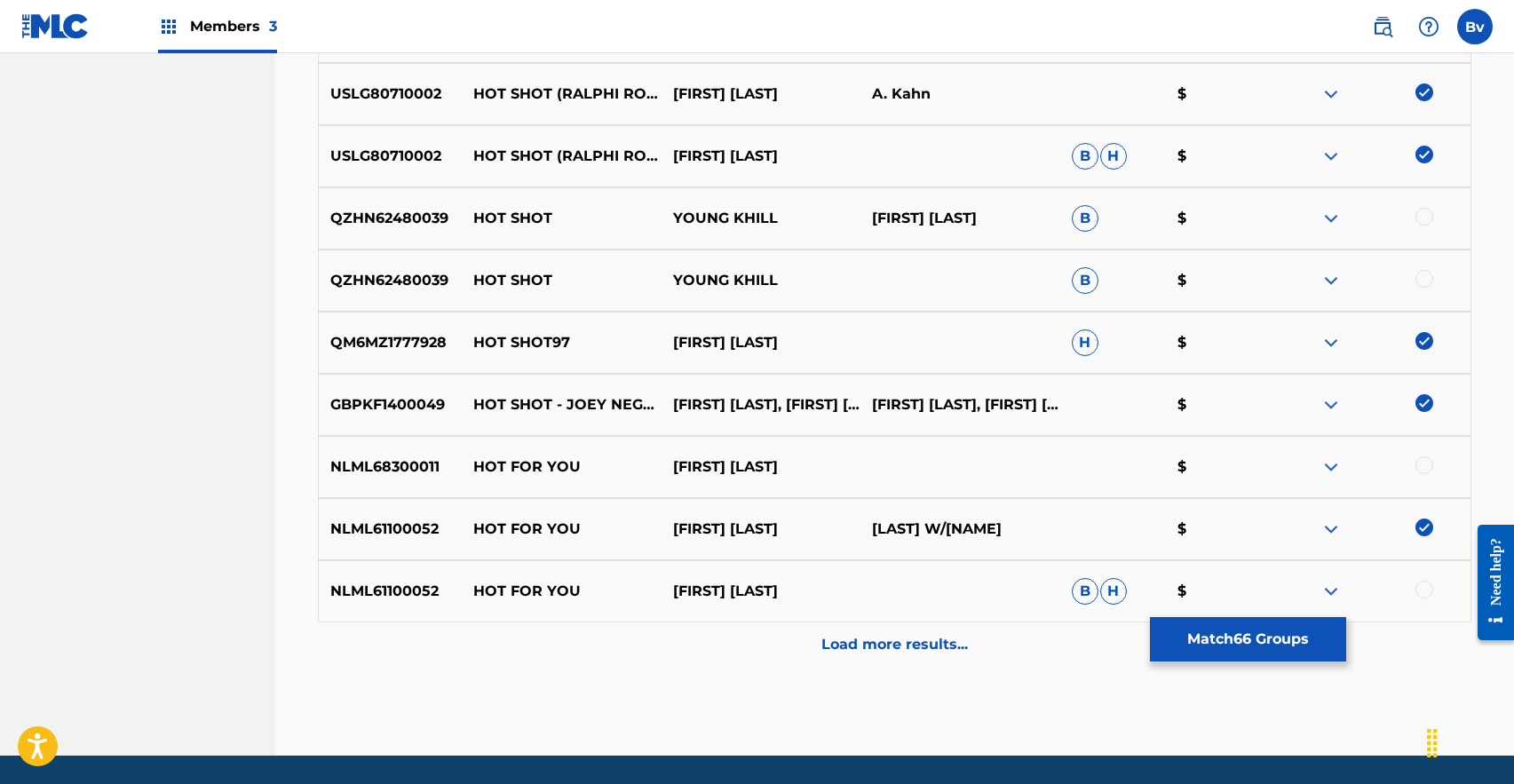 click on "NLML68300011 HOT FOR YOU KAREN YOUNG B $" at bounding box center (894, 467) 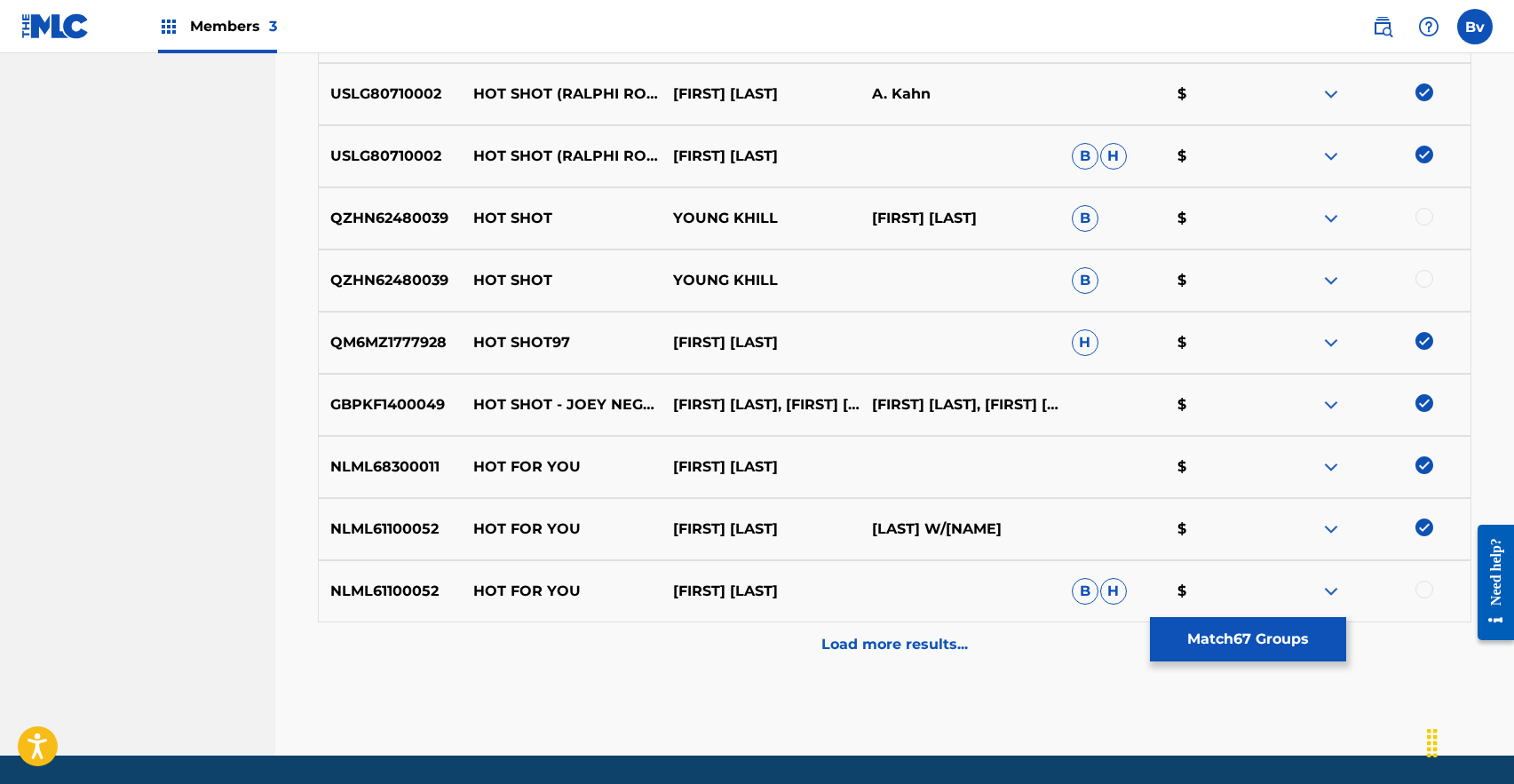 click at bounding box center (1424, 590) 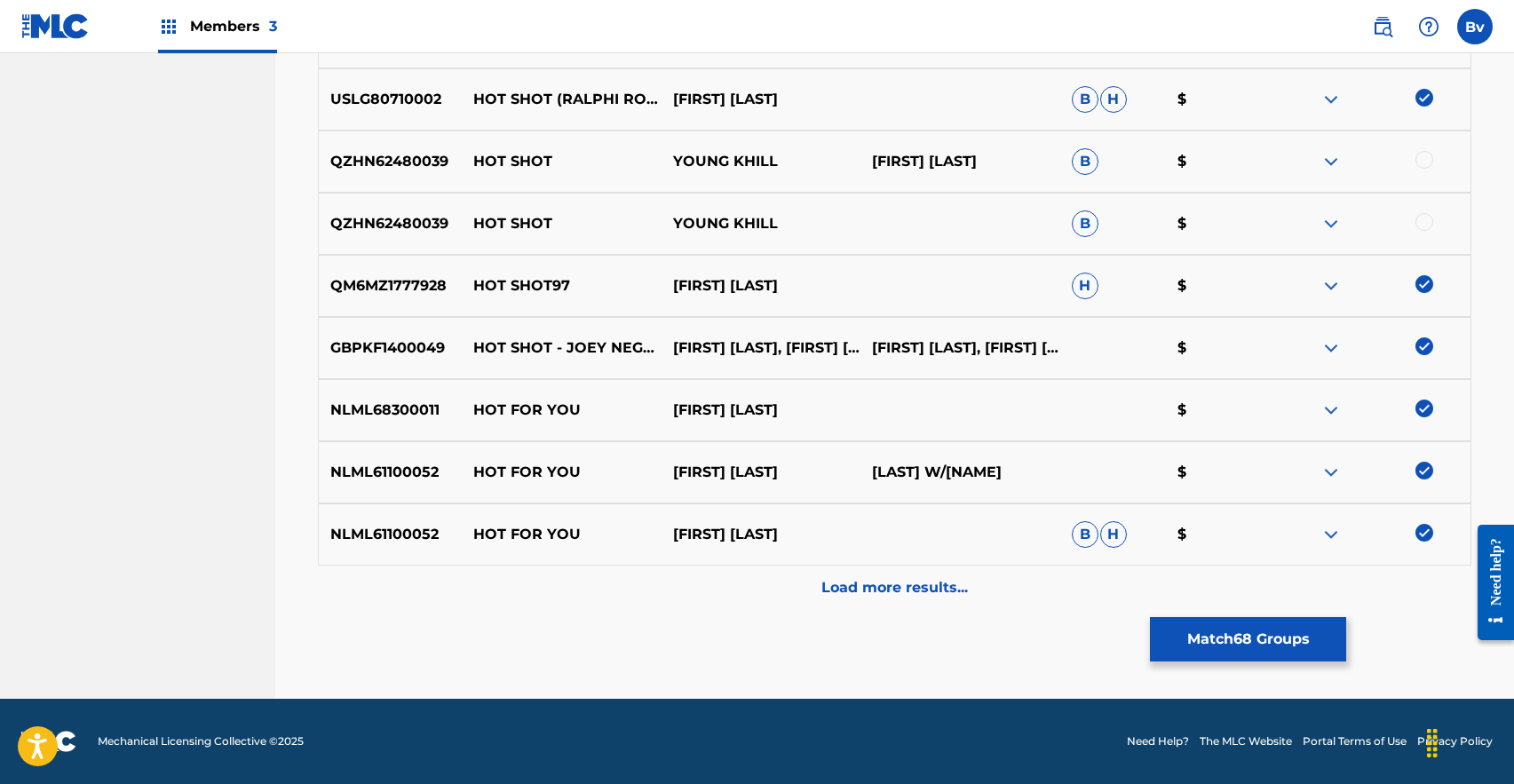 scroll, scrollTop: 4568, scrollLeft: 0, axis: vertical 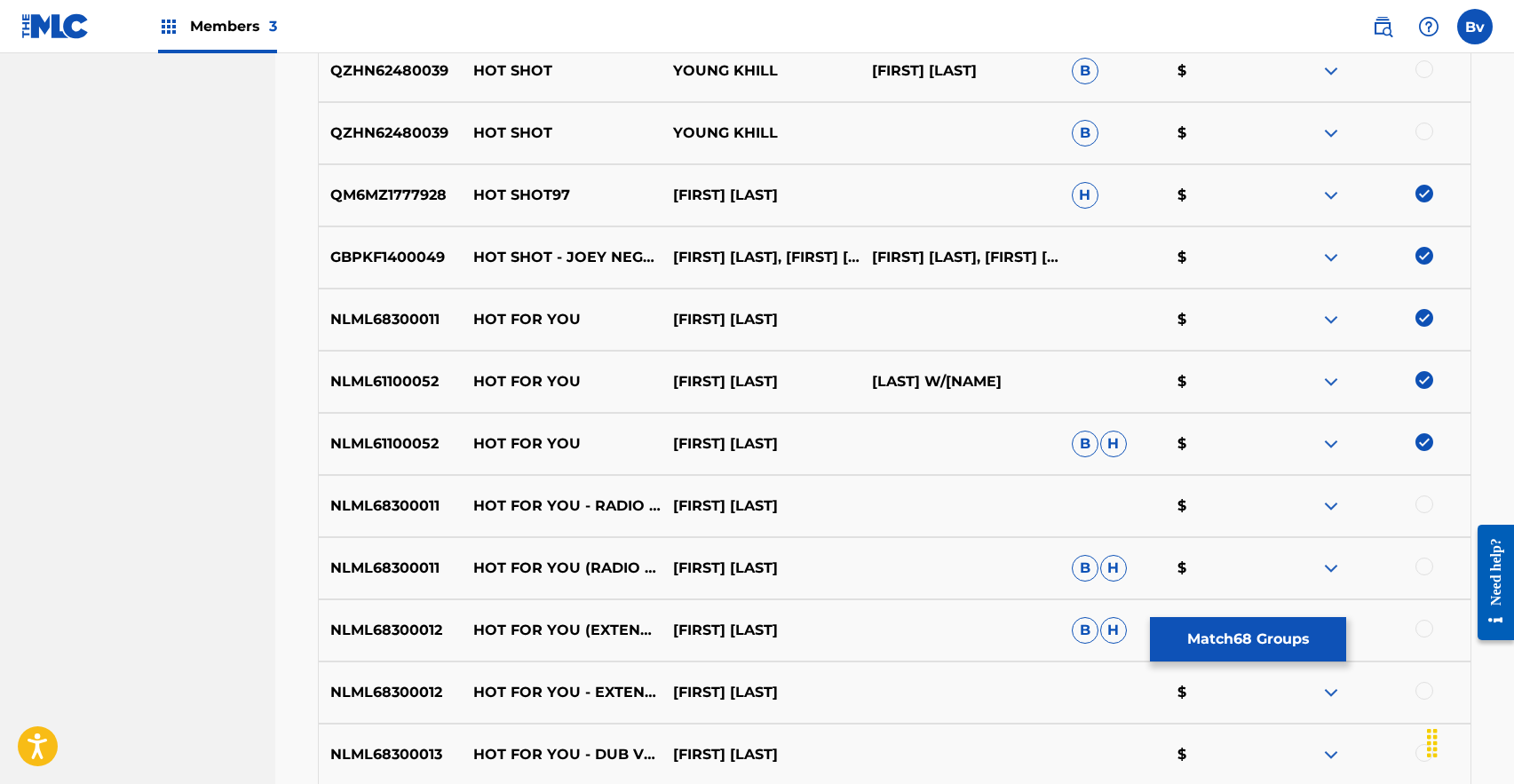 click at bounding box center [1424, 318] 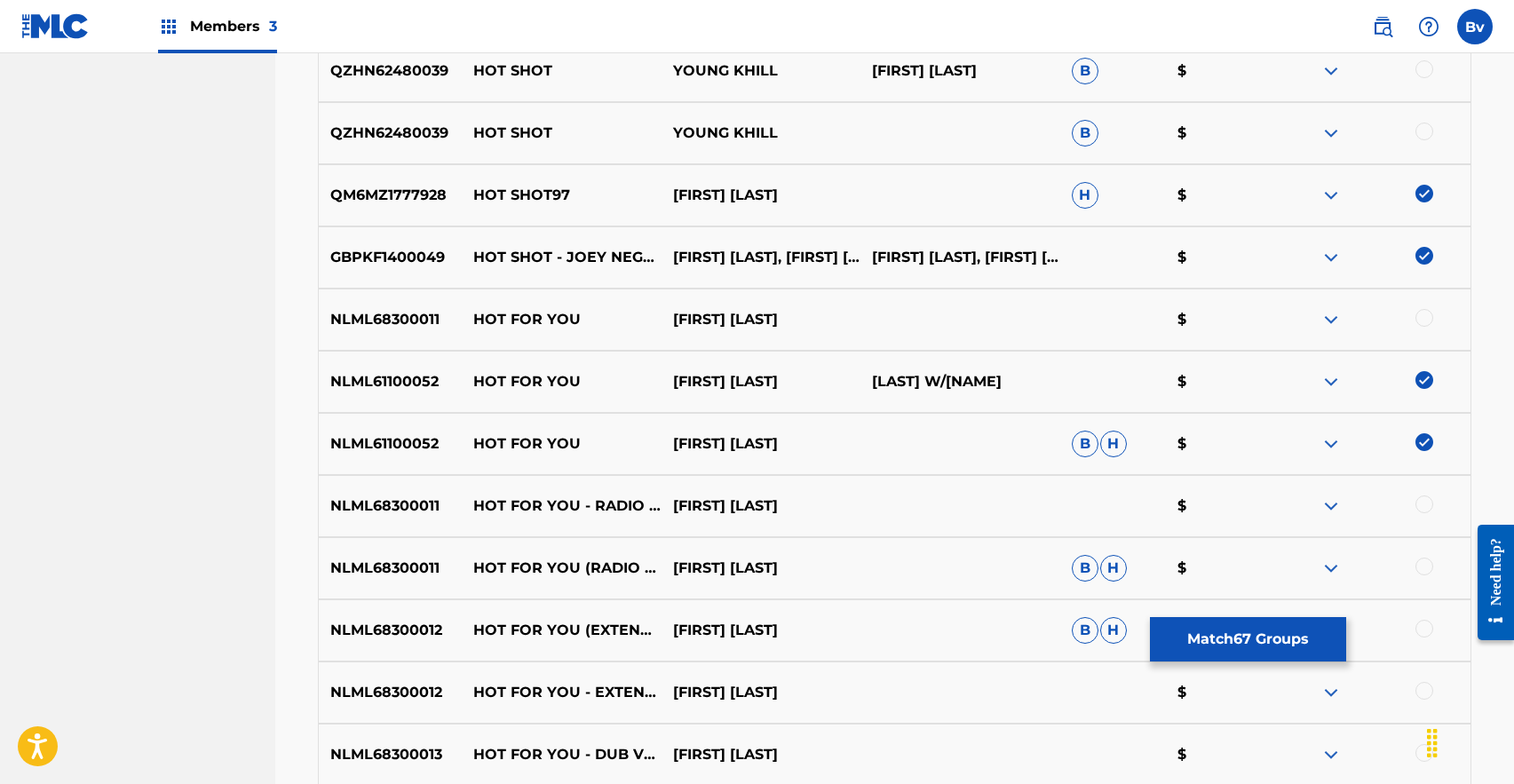 click at bounding box center (1424, 380) 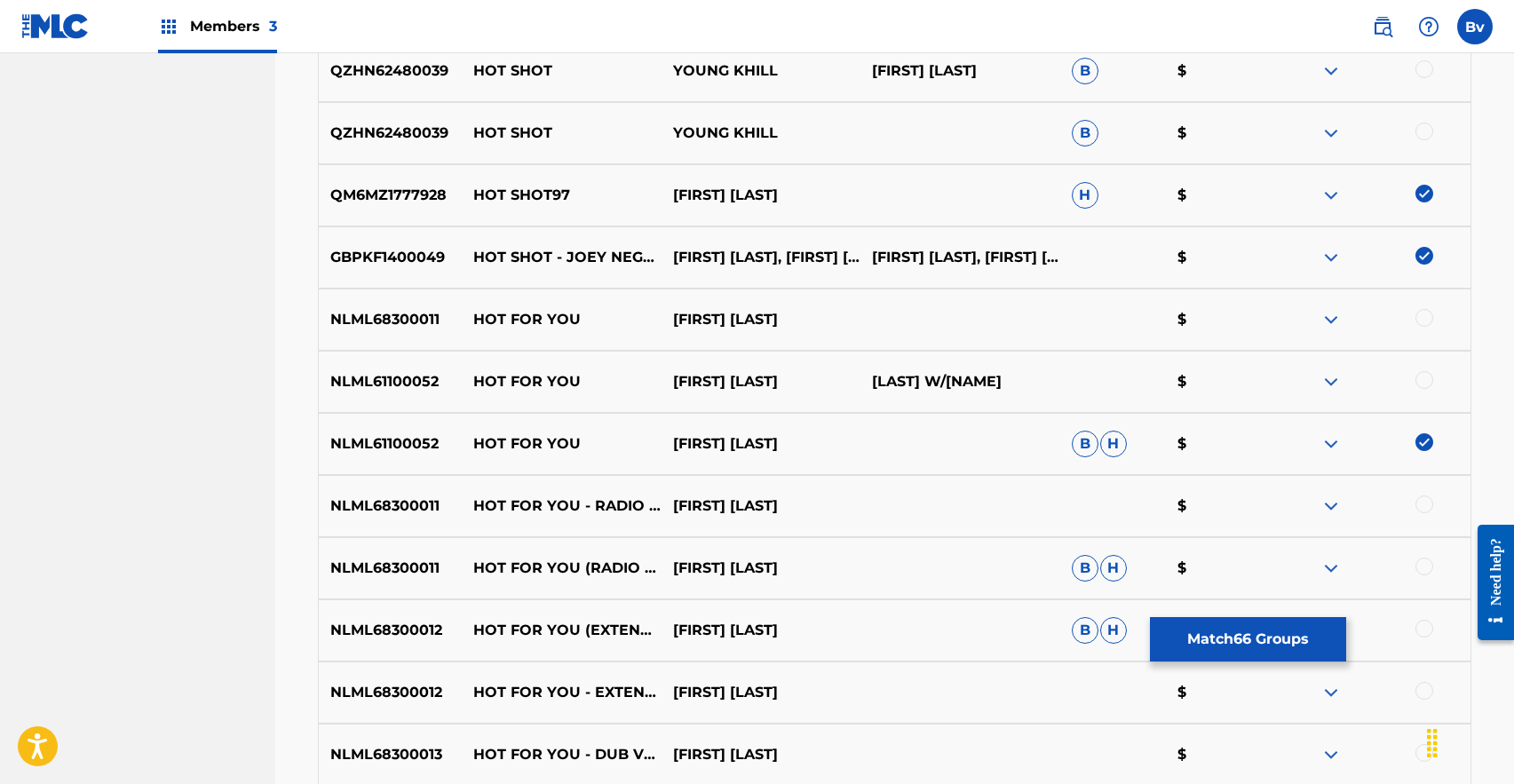 click at bounding box center (1424, 442) 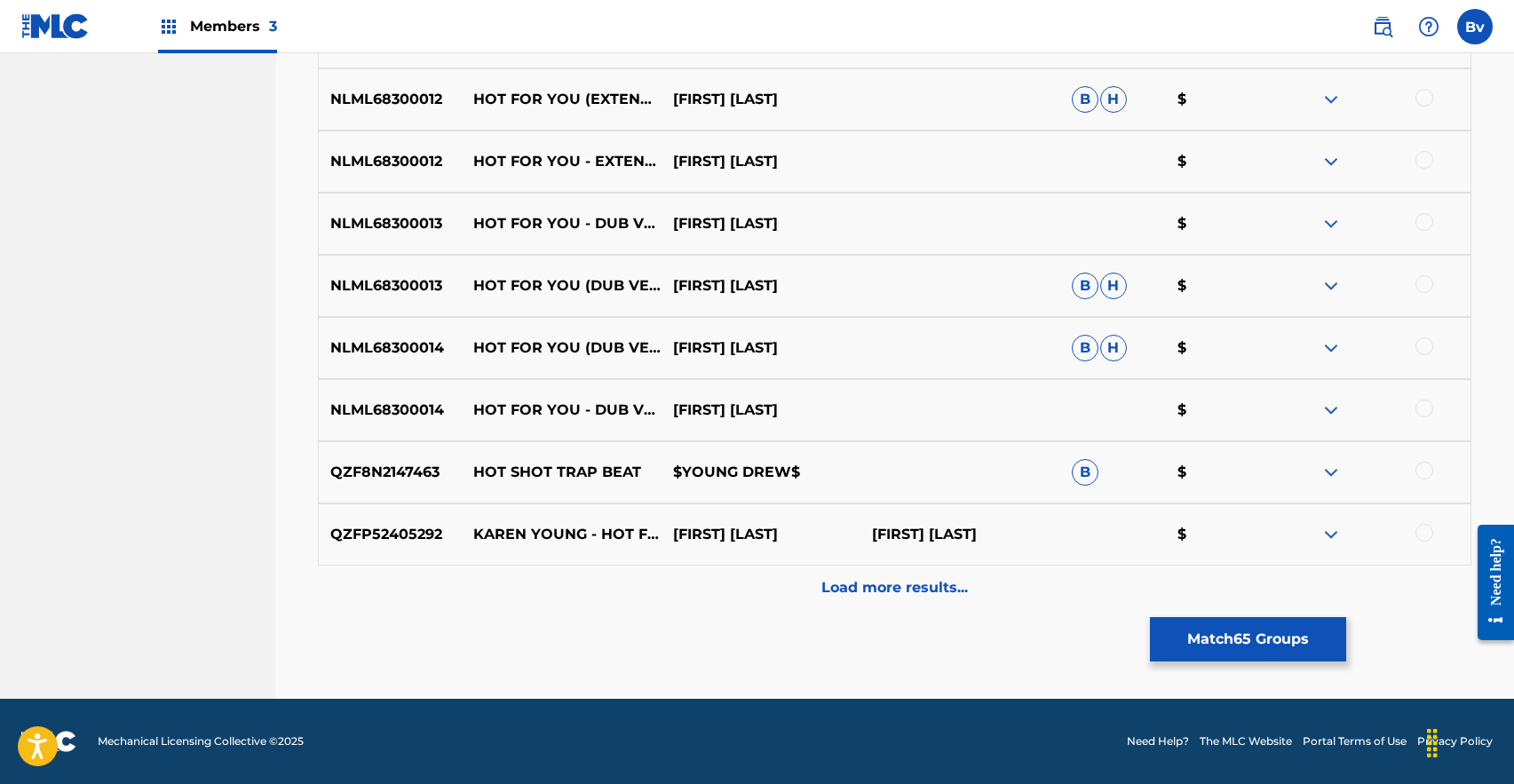 scroll, scrollTop: 5190, scrollLeft: 0, axis: vertical 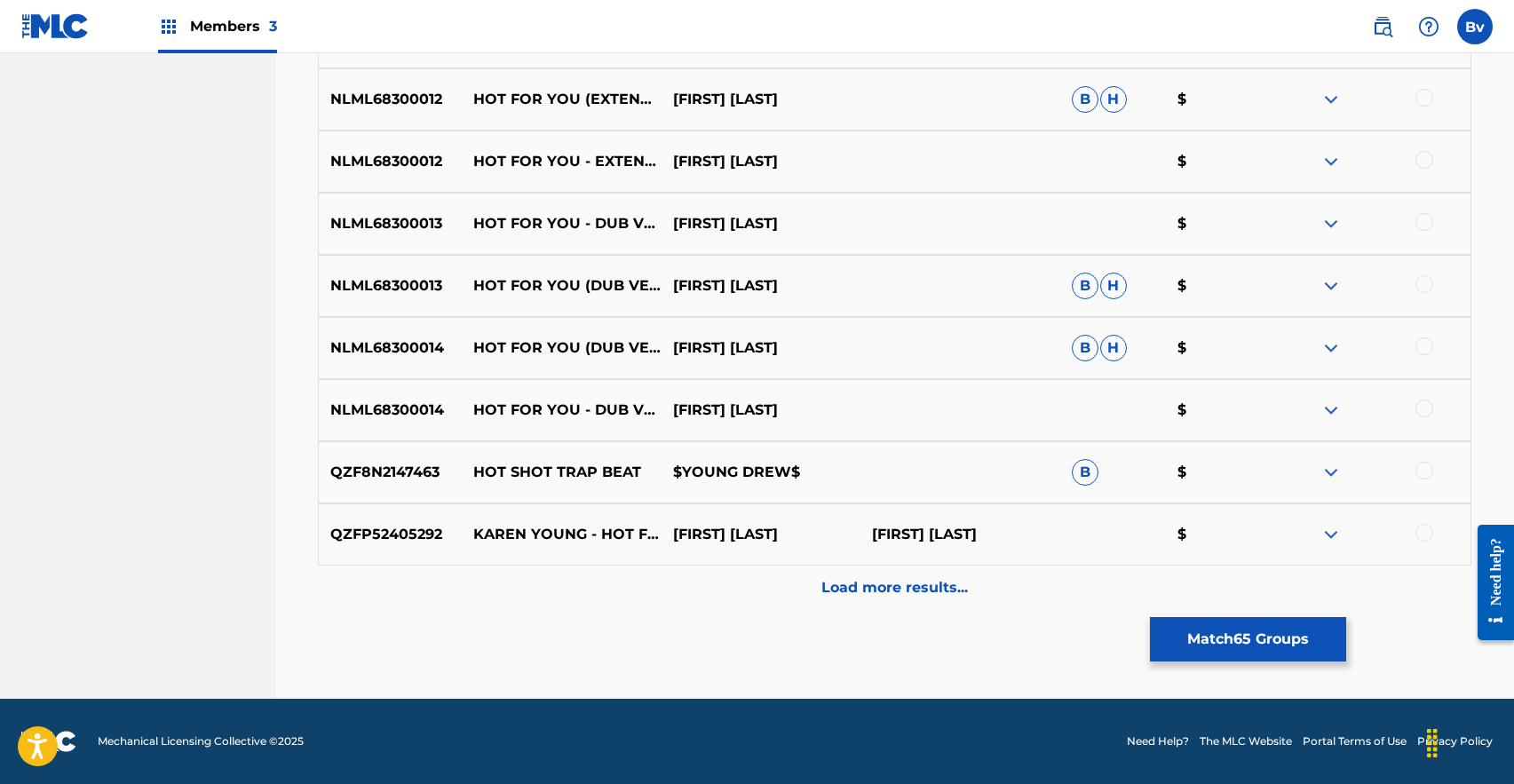 click on "Load more results..." at bounding box center [894, 588] 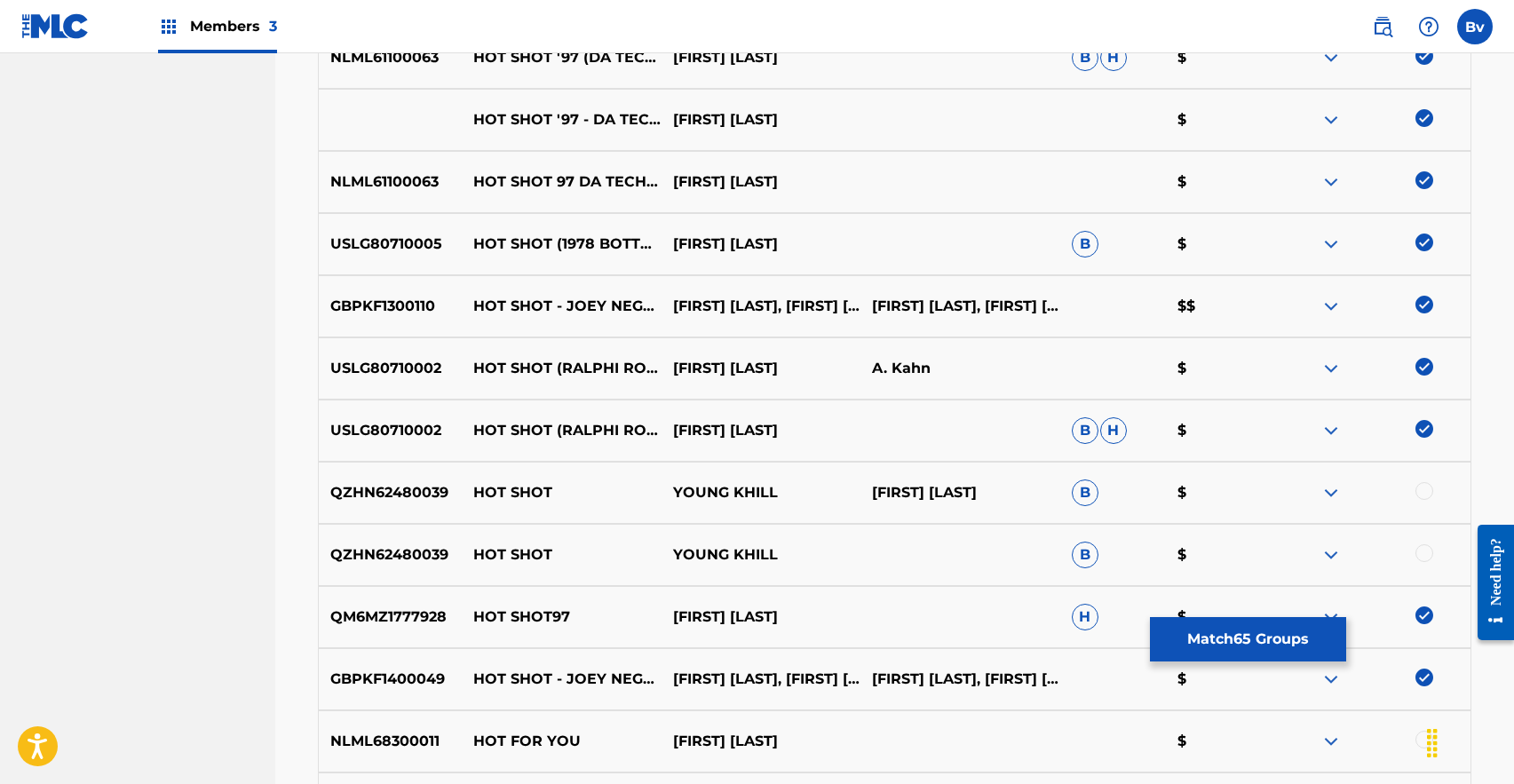 scroll, scrollTop: 4219, scrollLeft: 0, axis: vertical 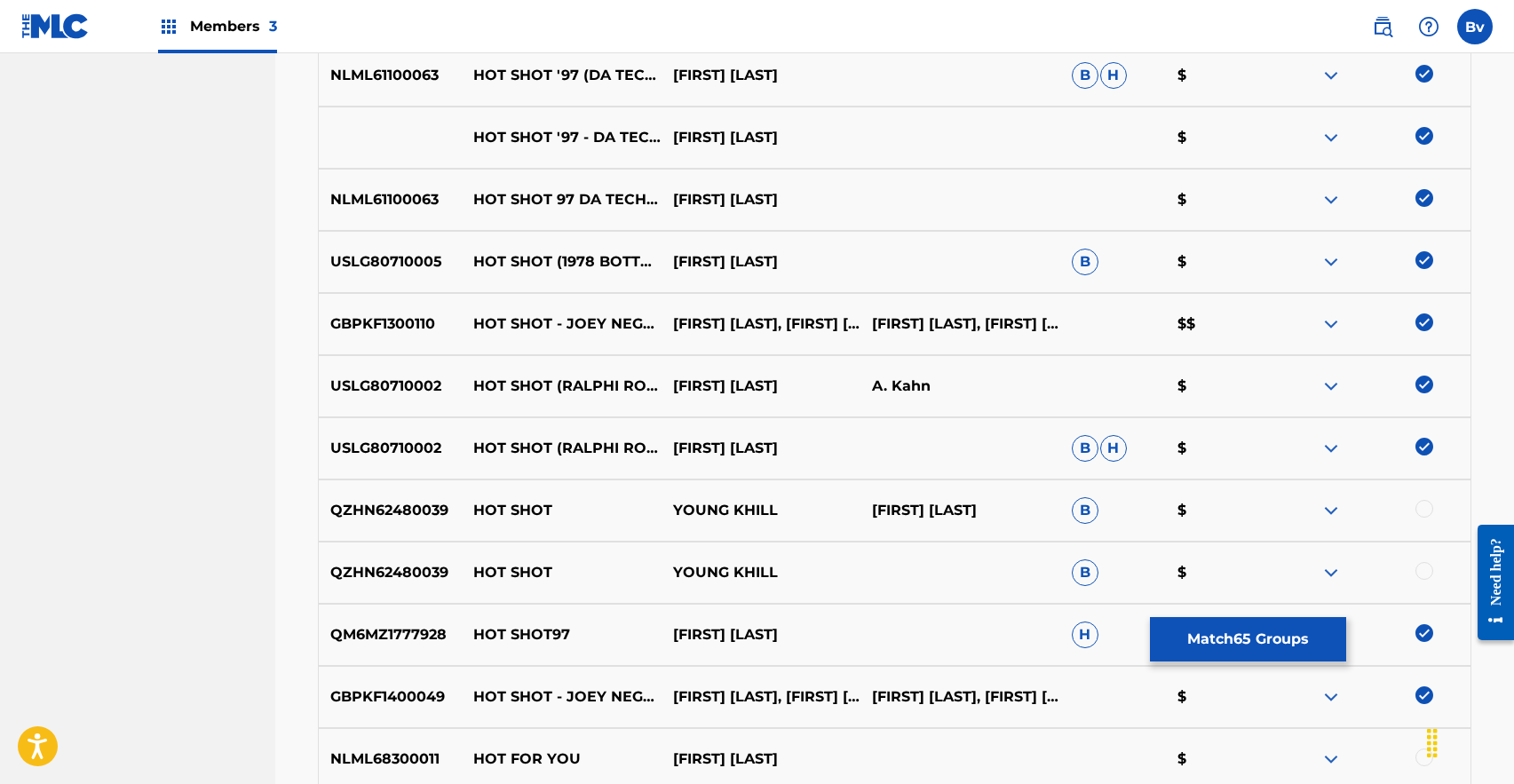 click on "Match  65 Groups" at bounding box center (1248, 639) 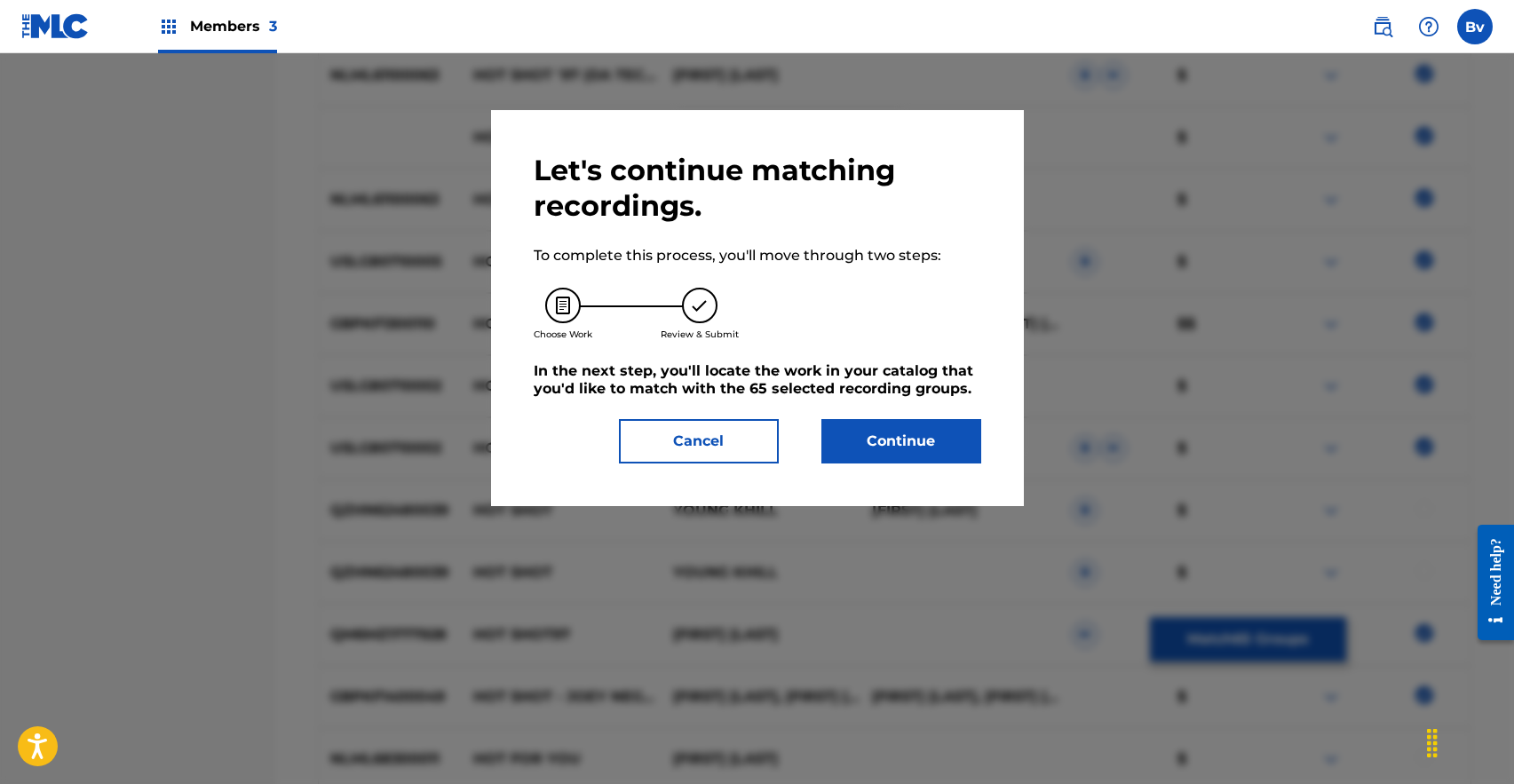 click on "Continue" at bounding box center (901, 441) 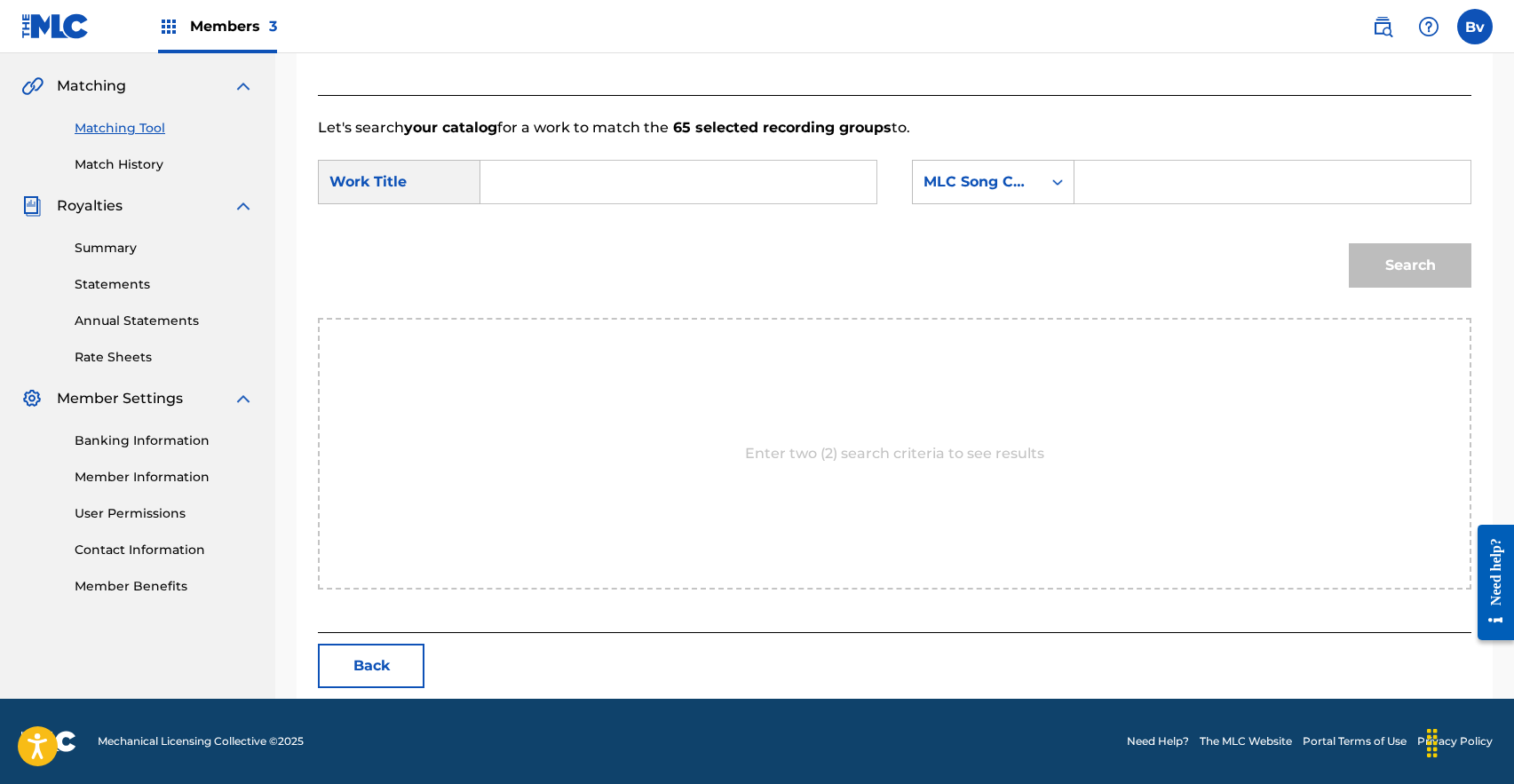 scroll, scrollTop: 317, scrollLeft: 0, axis: vertical 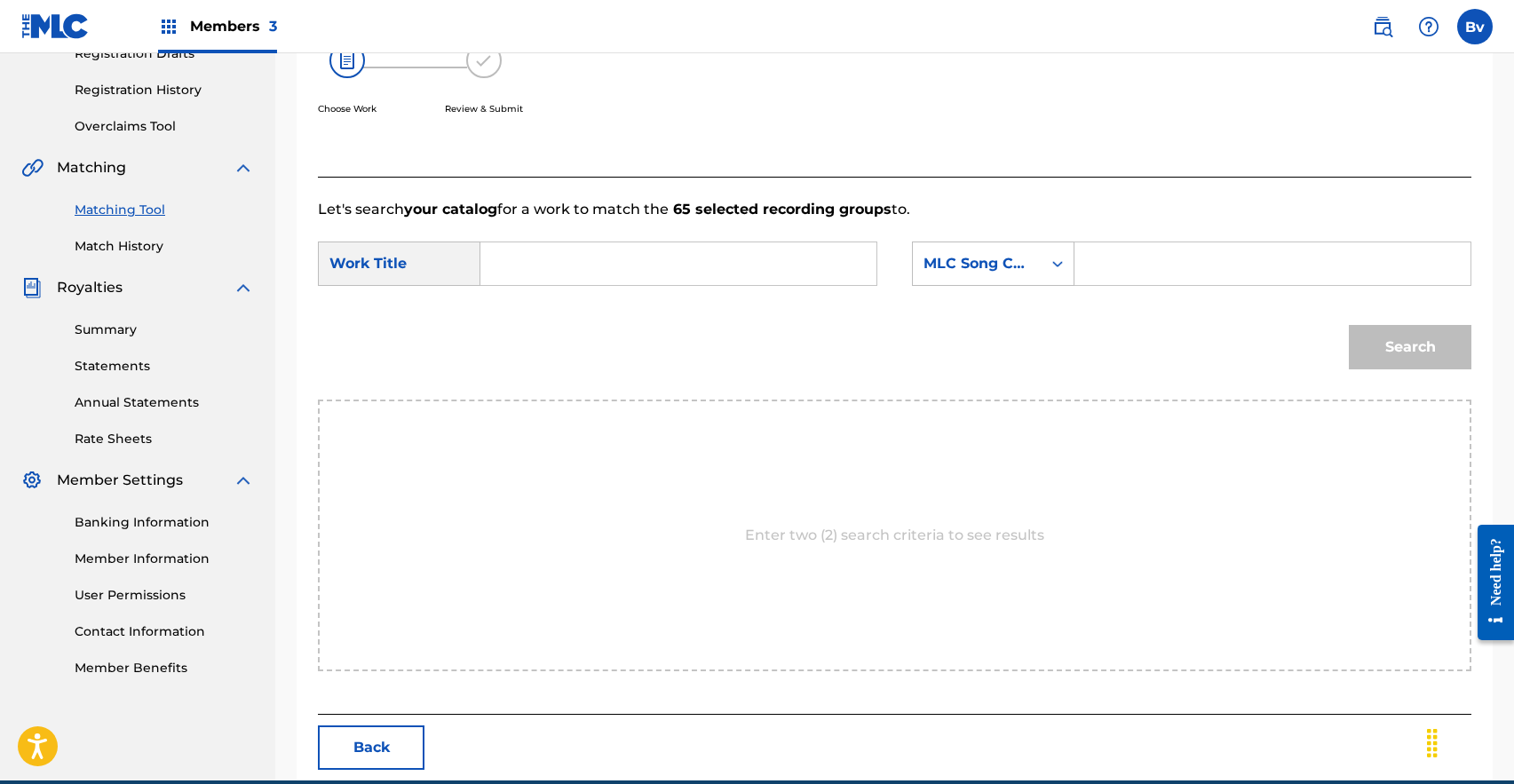 click at bounding box center (678, 264) 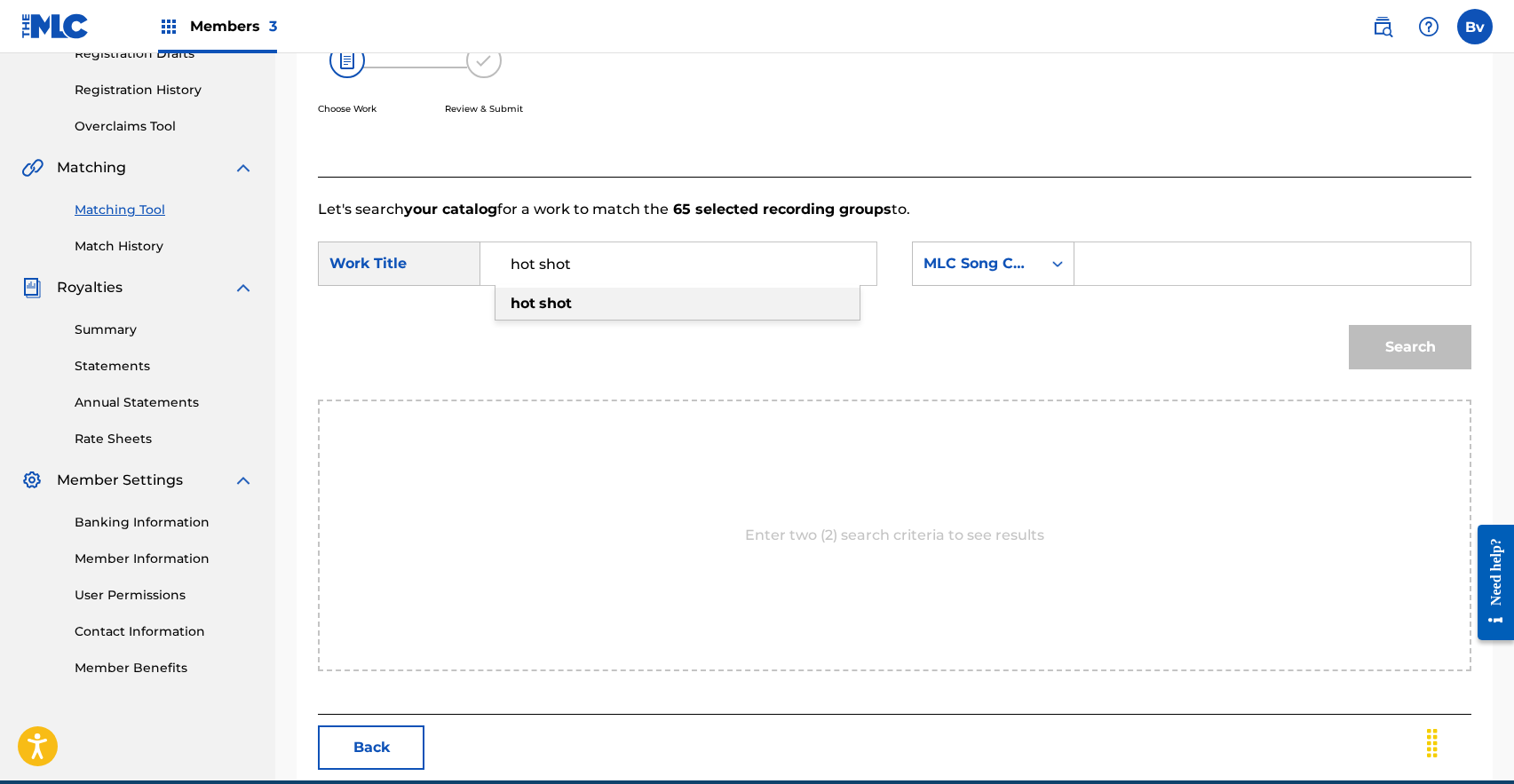 type on "hot shot" 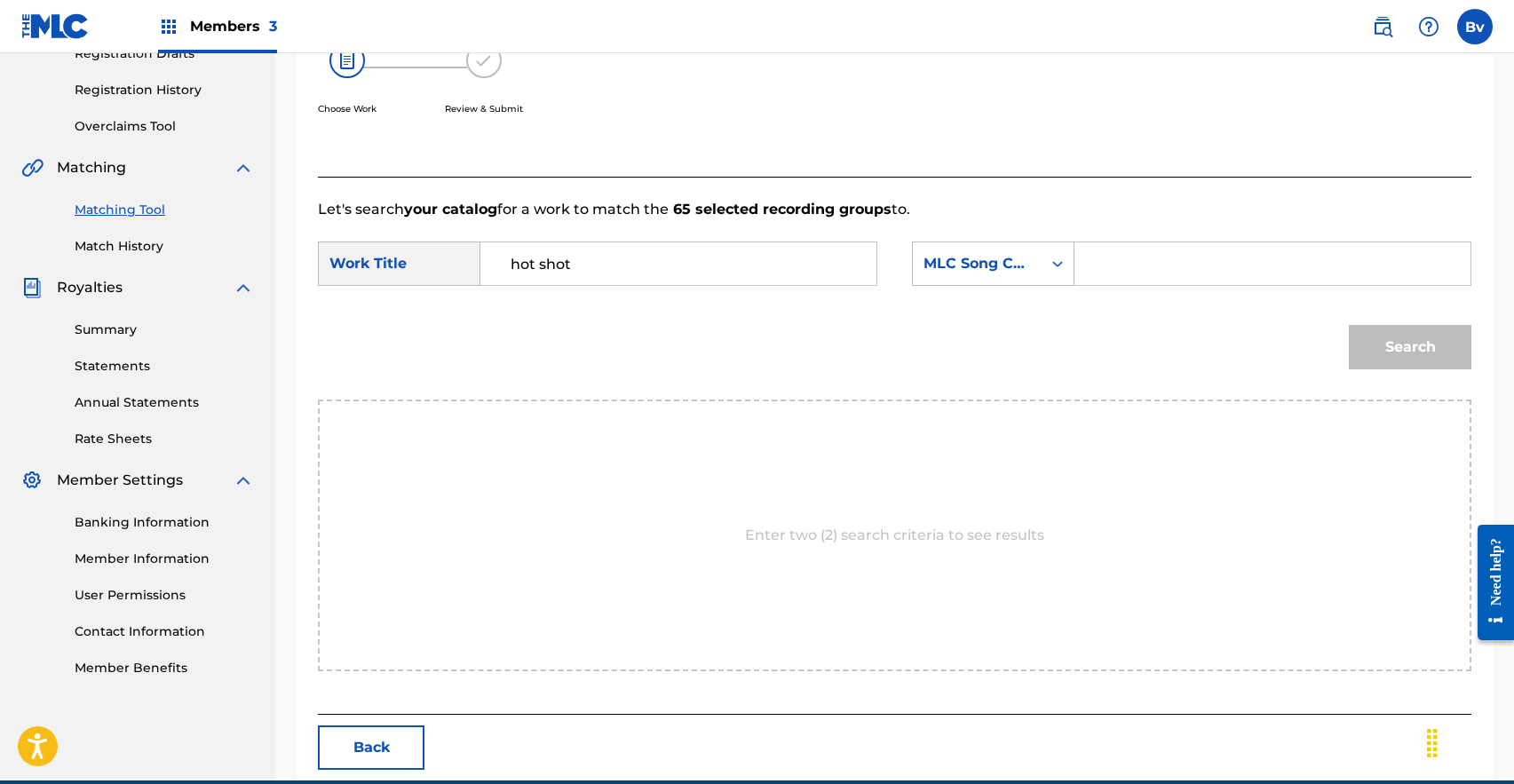 click on "MLC Song Code" at bounding box center (977, 264) 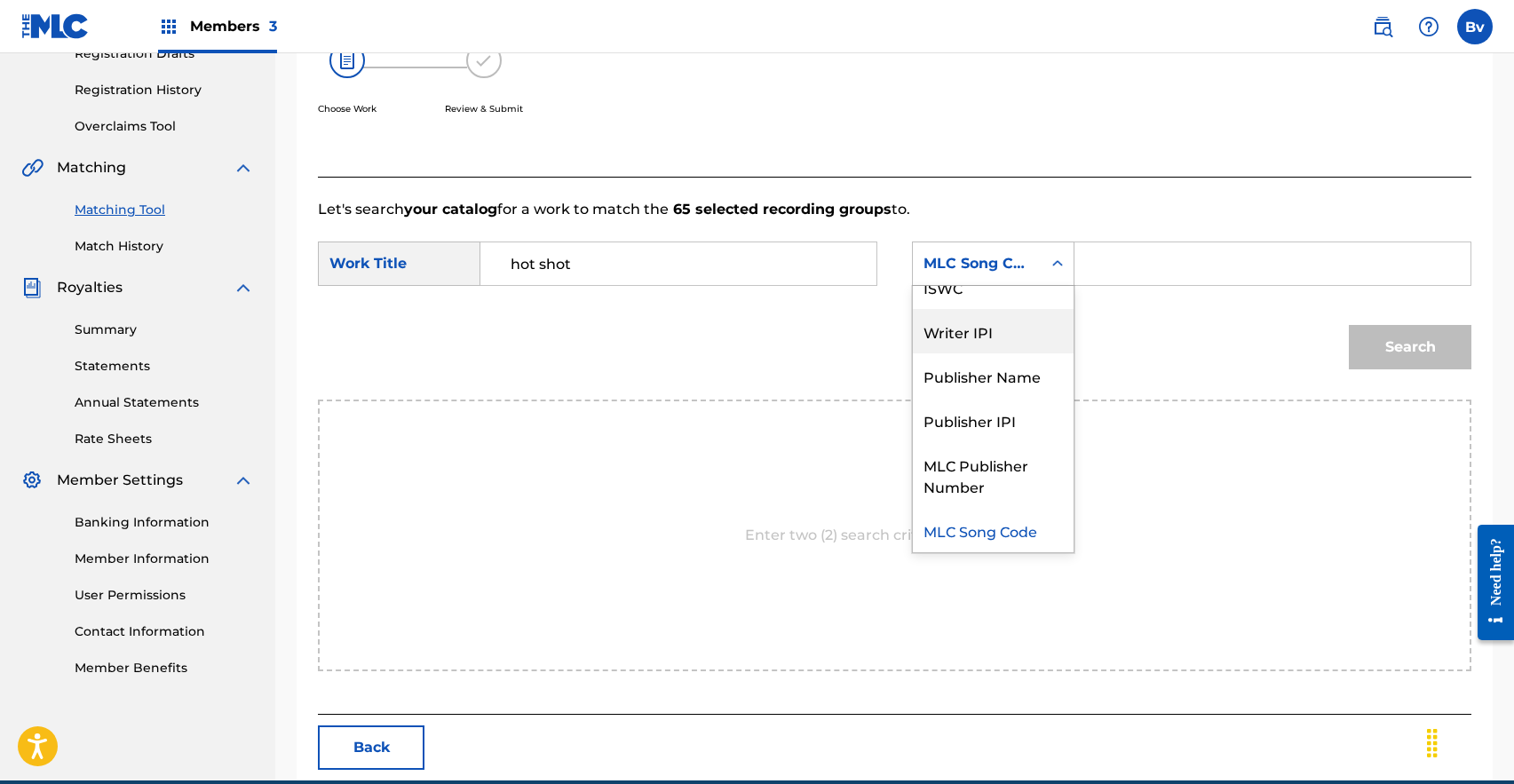 scroll, scrollTop: 0, scrollLeft: 0, axis: both 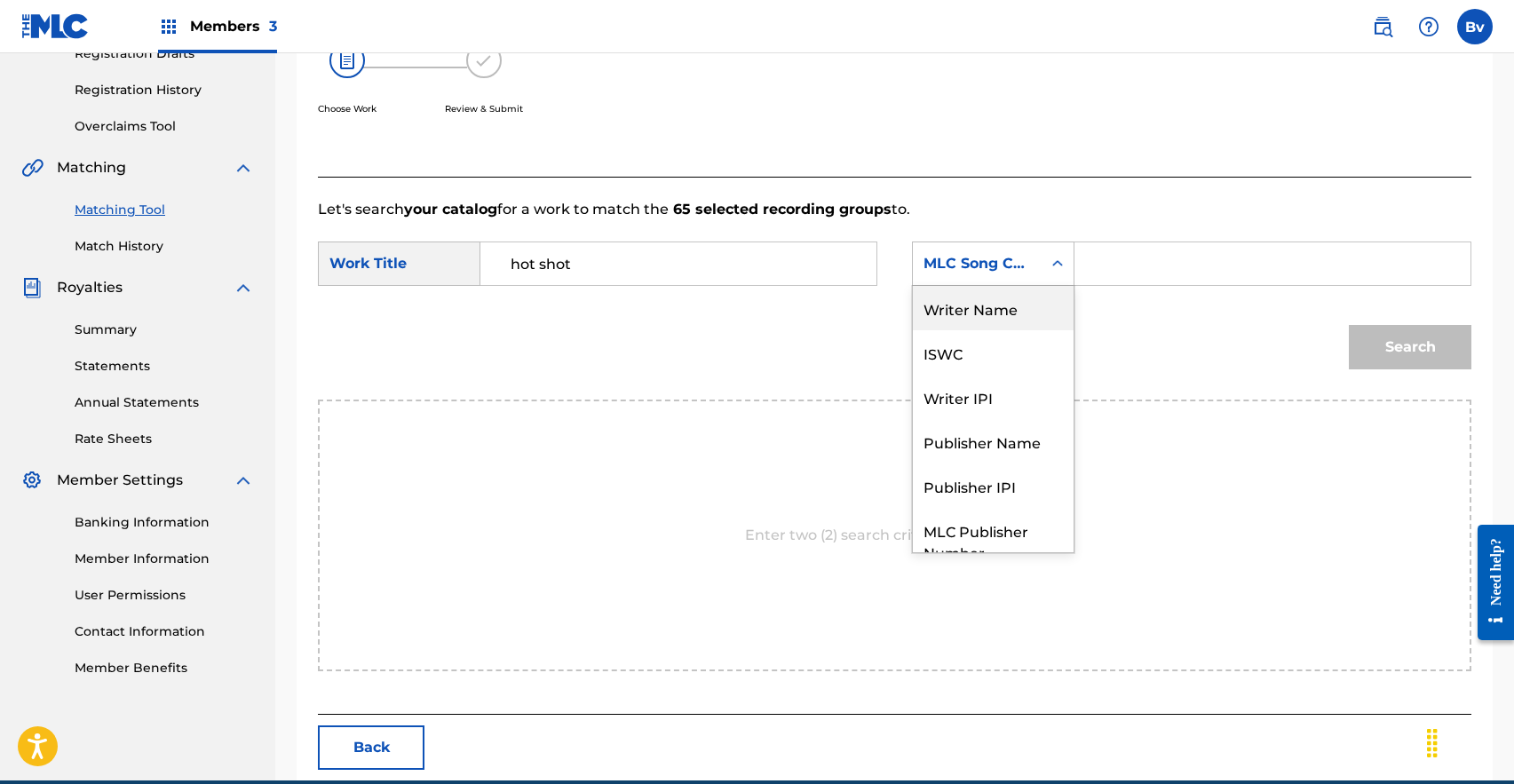 click on "Writer Name" at bounding box center (993, 308) 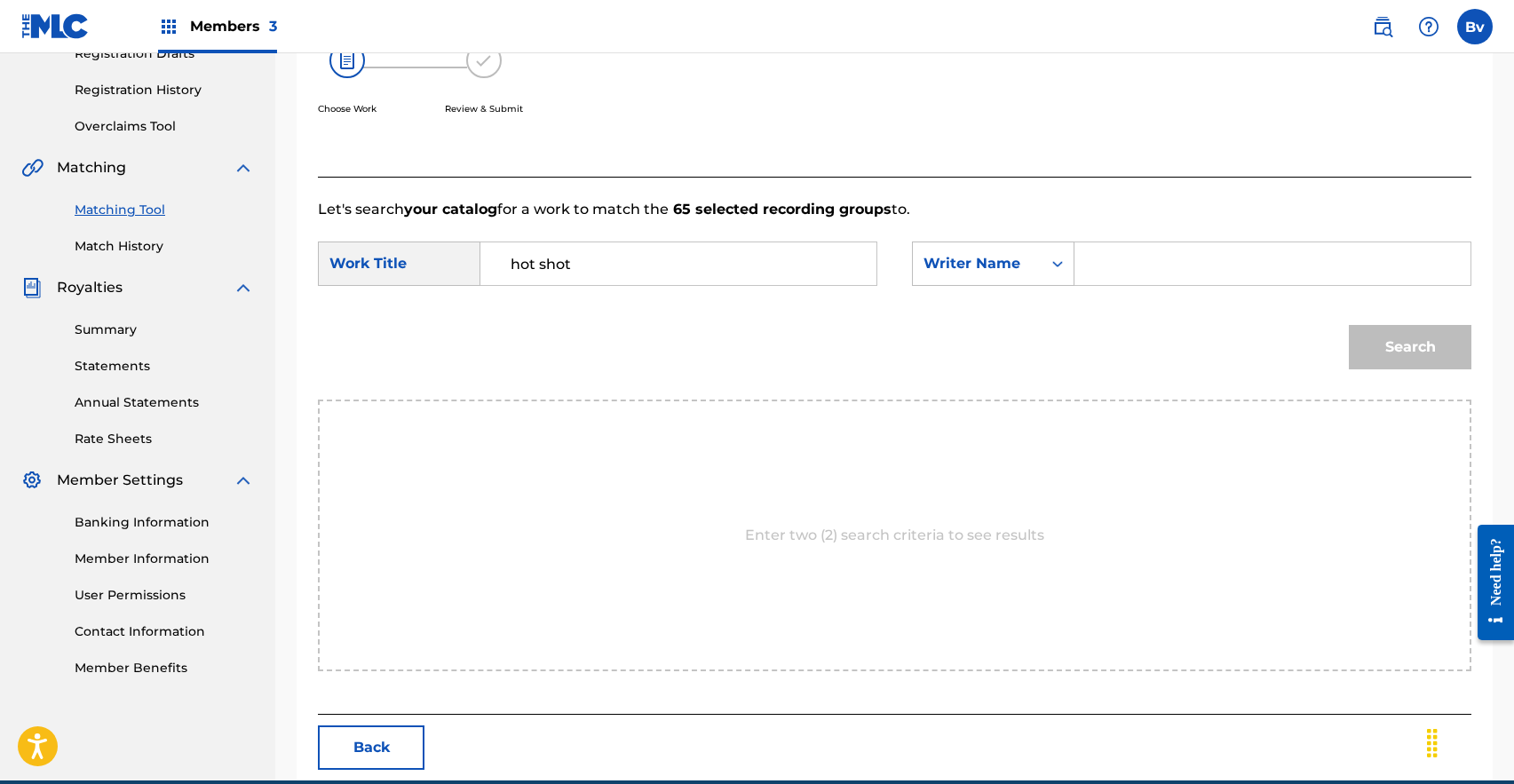 click at bounding box center [1272, 264] 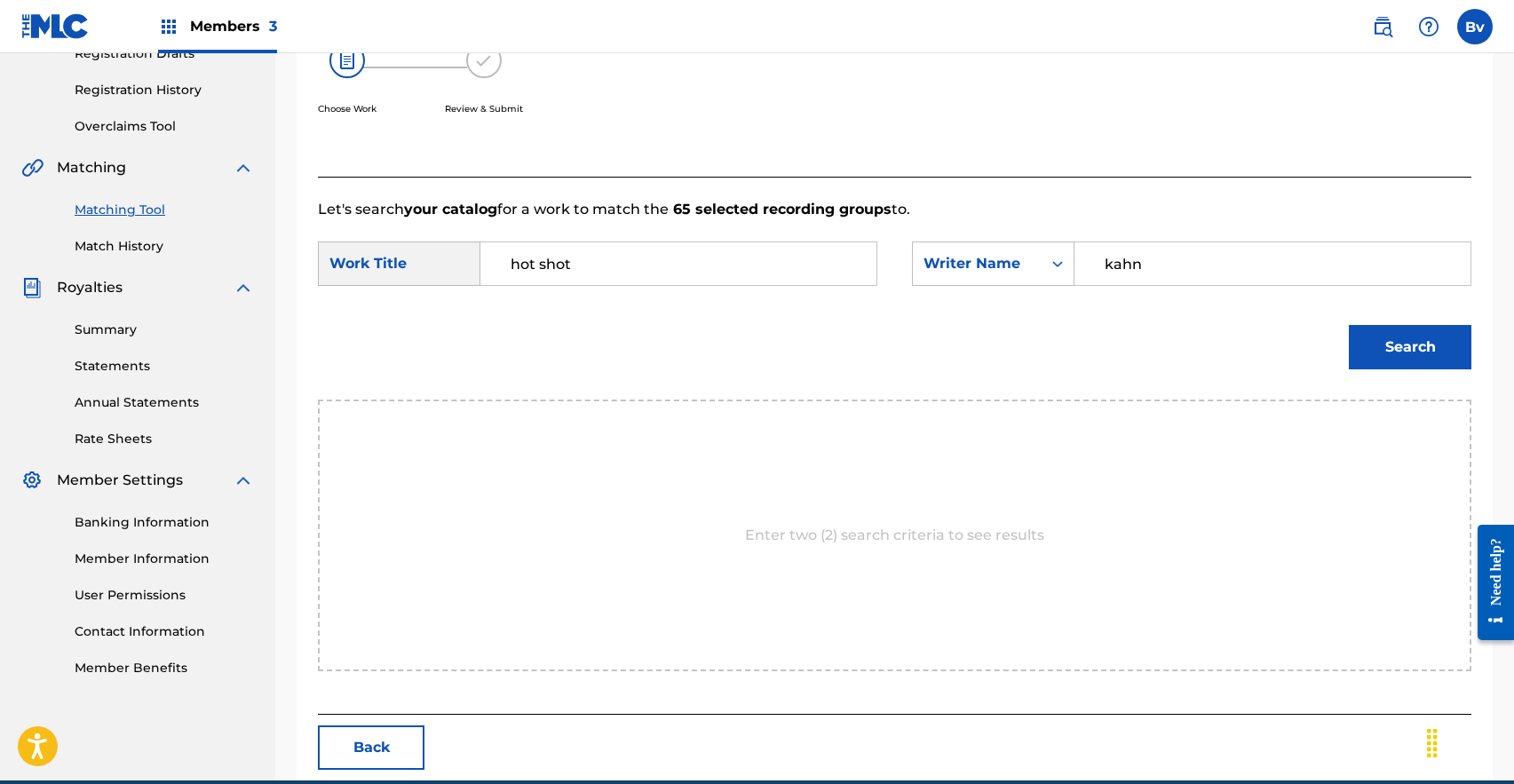 type on "kahn" 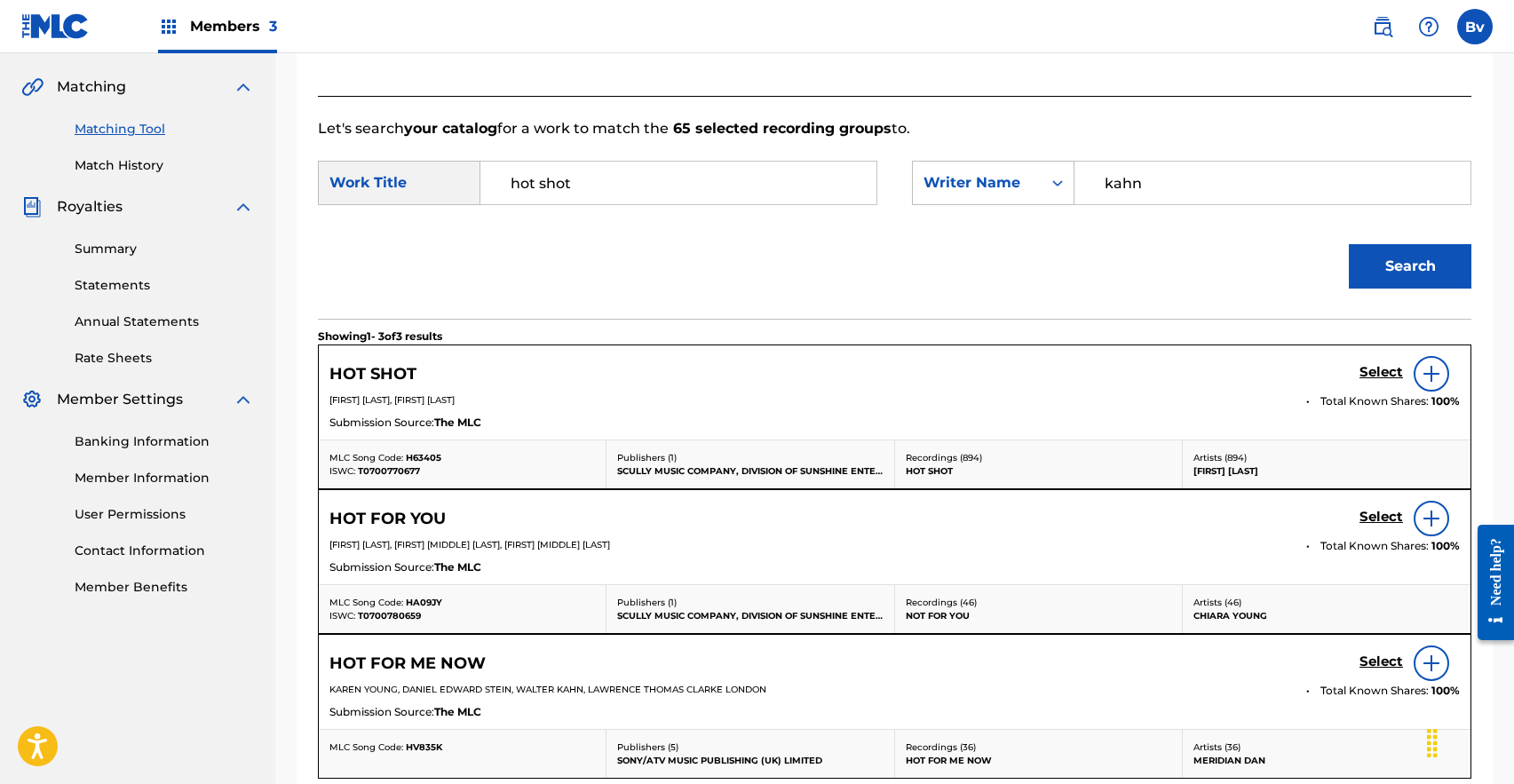 scroll, scrollTop: 415, scrollLeft: 0, axis: vertical 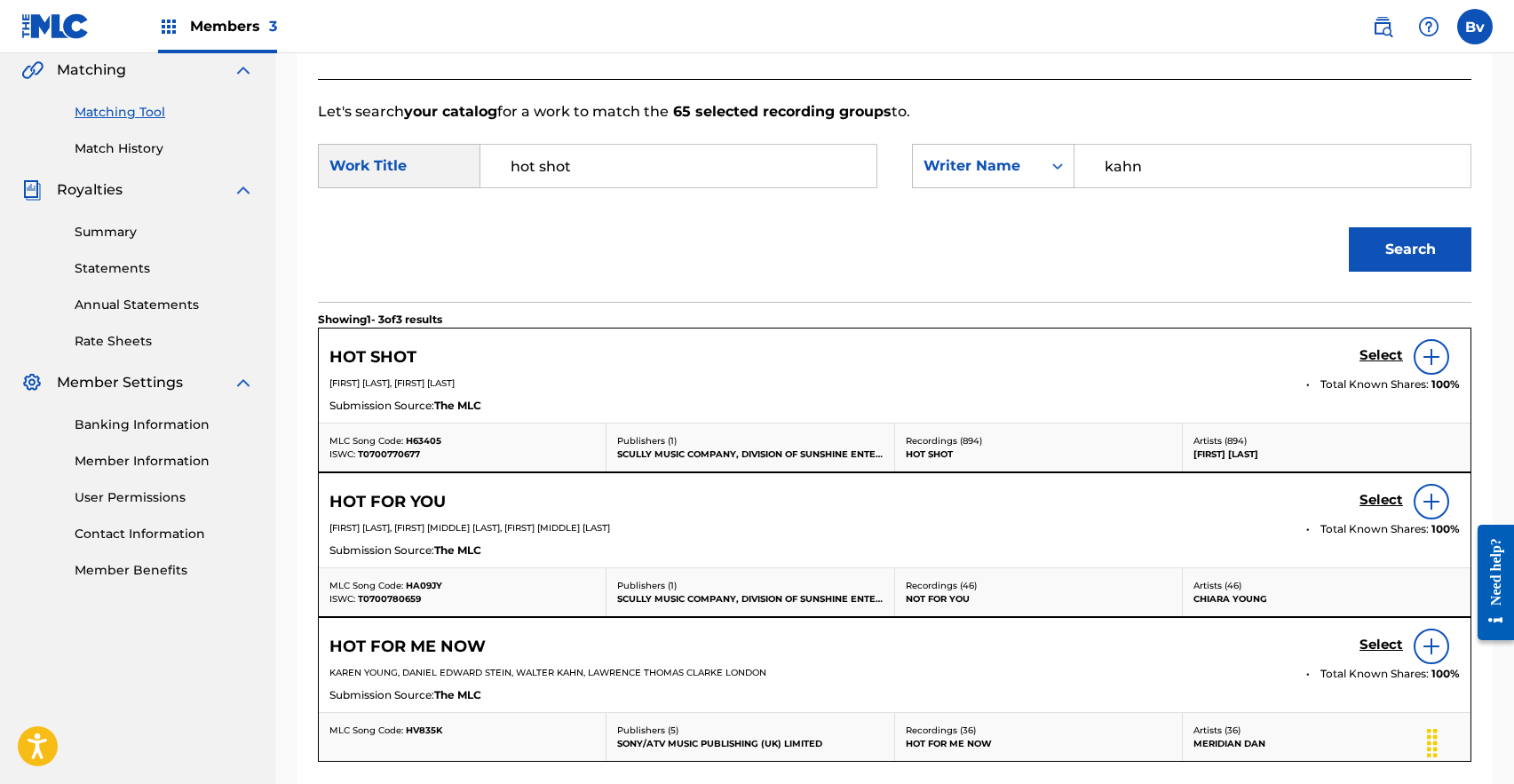 click on "Select" at bounding box center (1381, 355) 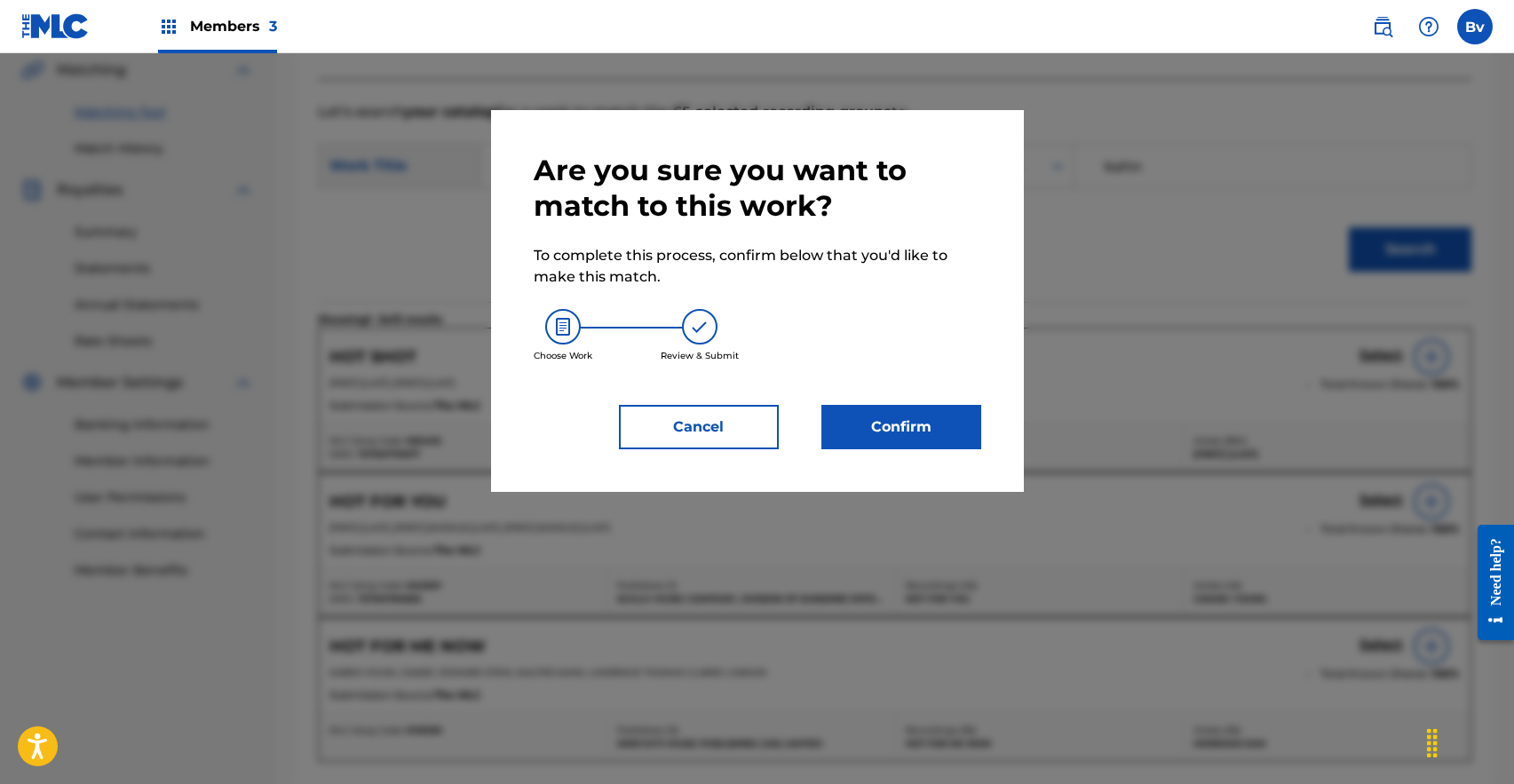 click on "Confirm" at bounding box center [901, 427] 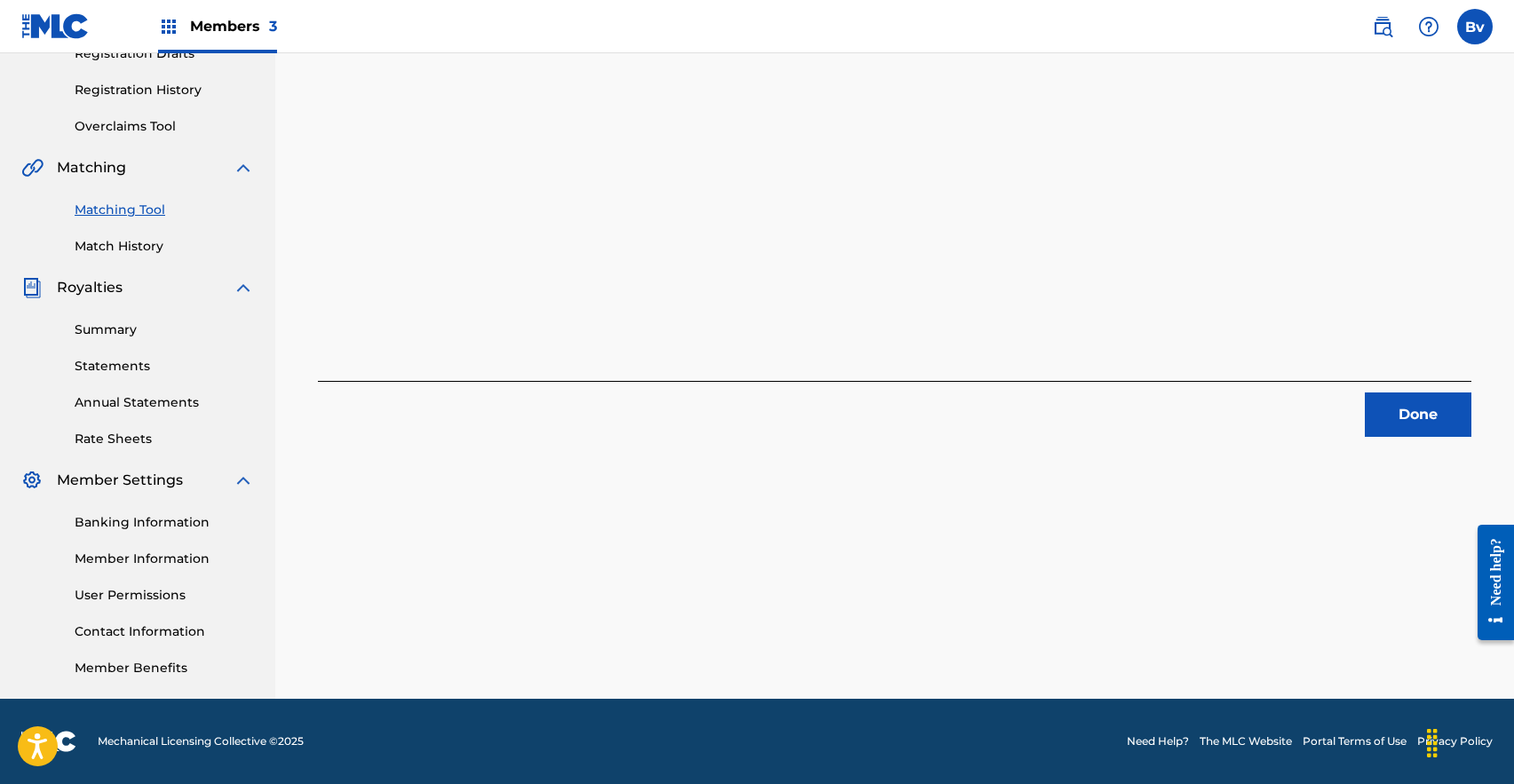 scroll, scrollTop: 317, scrollLeft: 0, axis: vertical 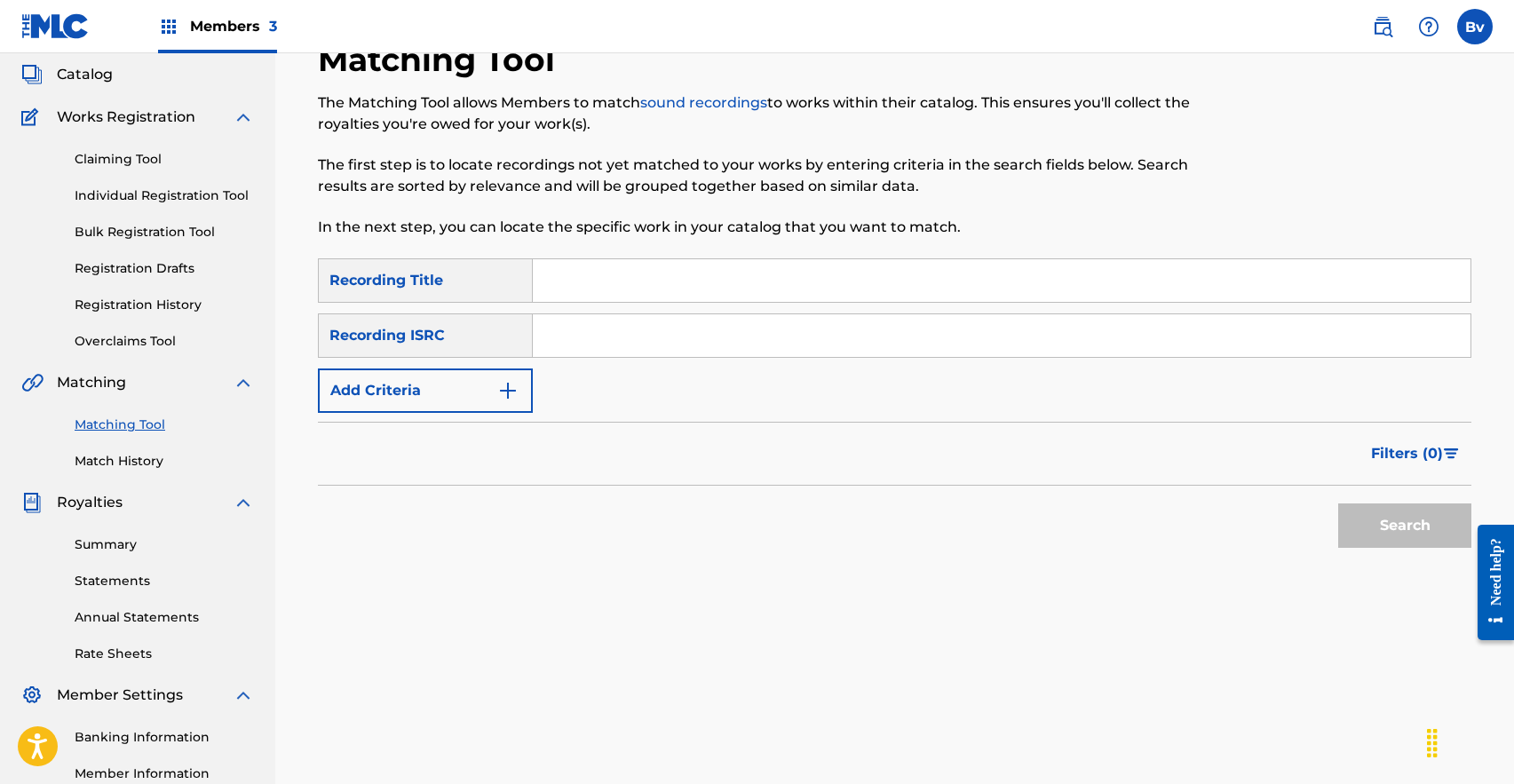 click at bounding box center (1002, 281) 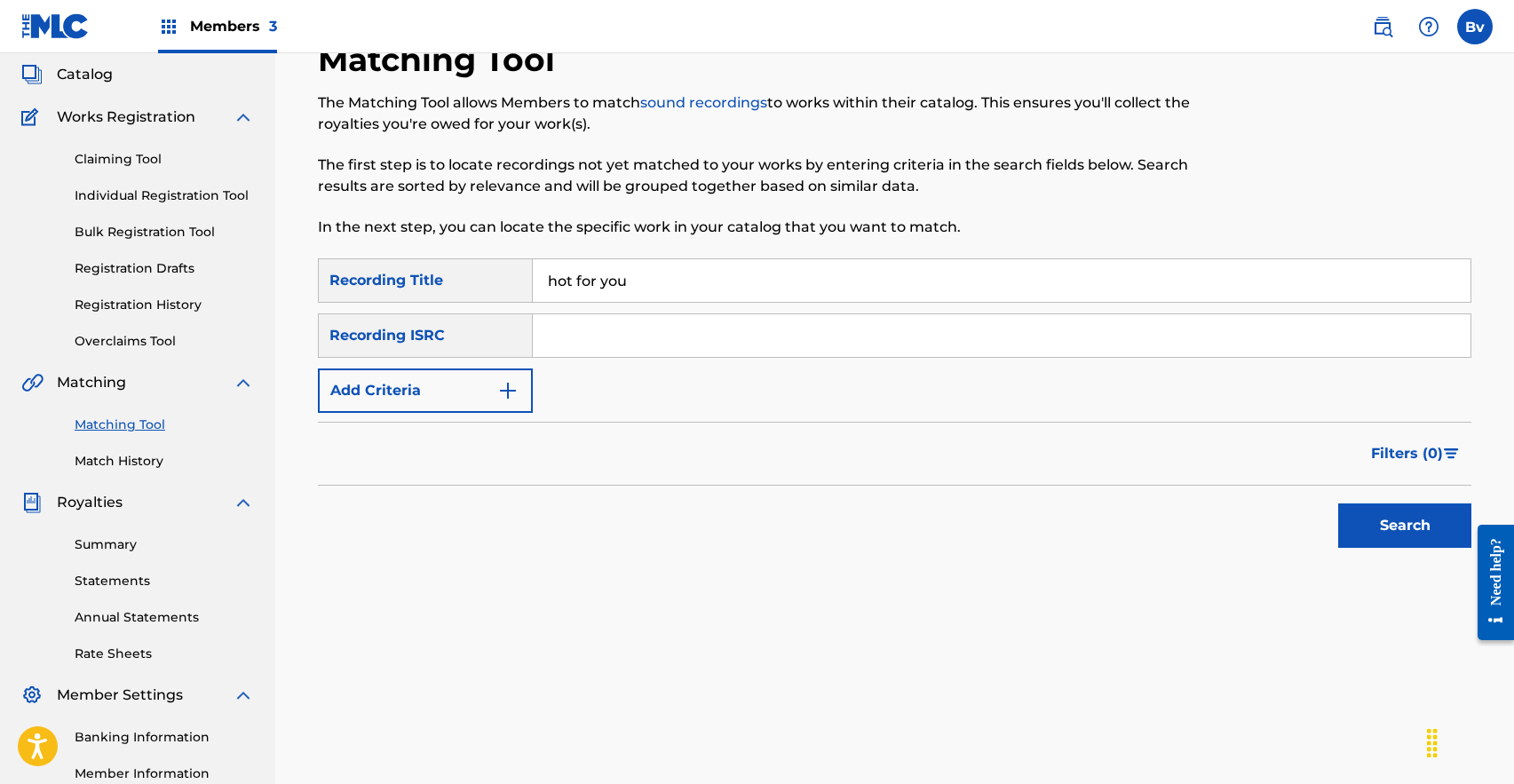 type on "hot for you" 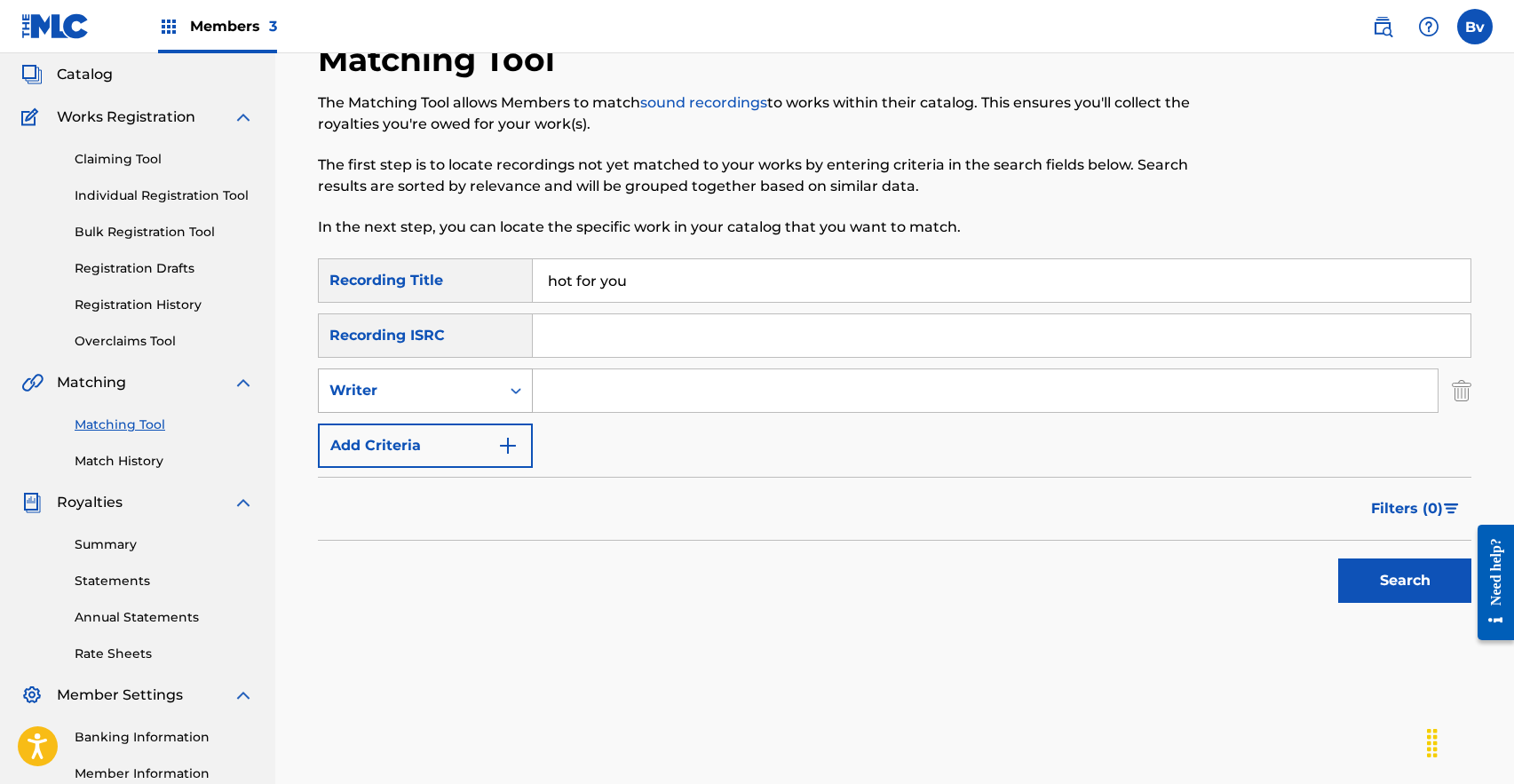 click on "Writer" at bounding box center (409, 391) 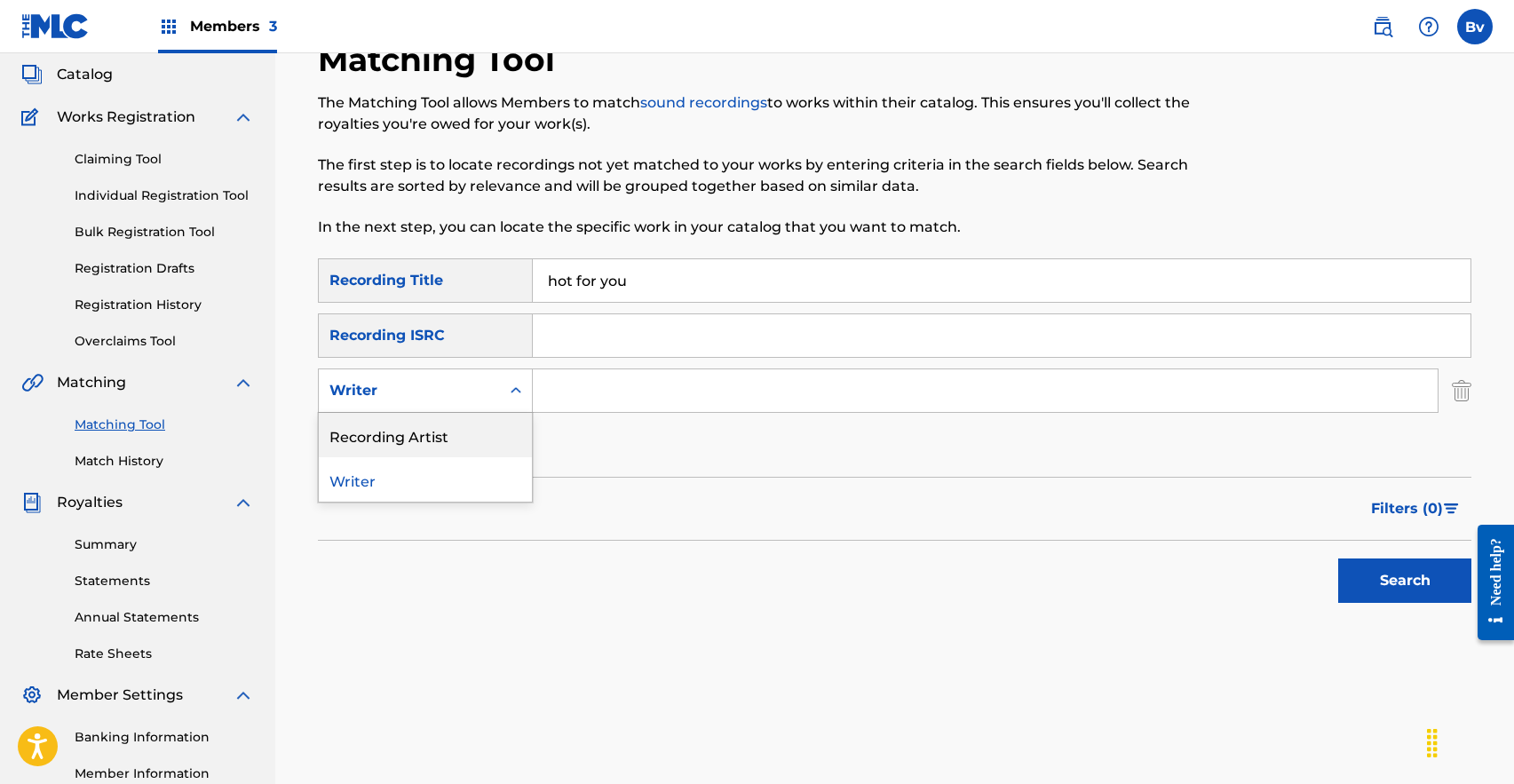 click on "Recording Artist" at bounding box center (425, 435) 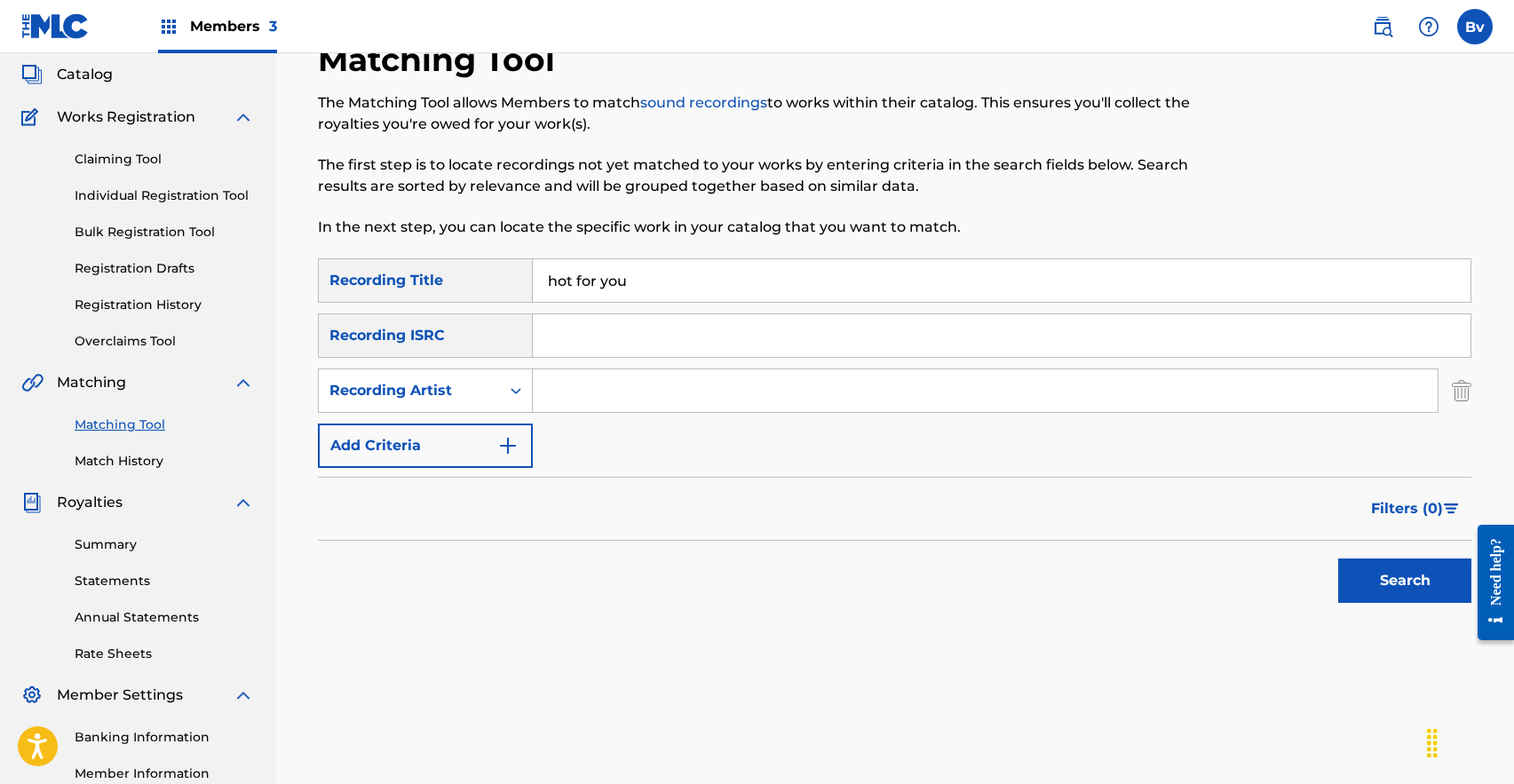 click at bounding box center [985, 391] 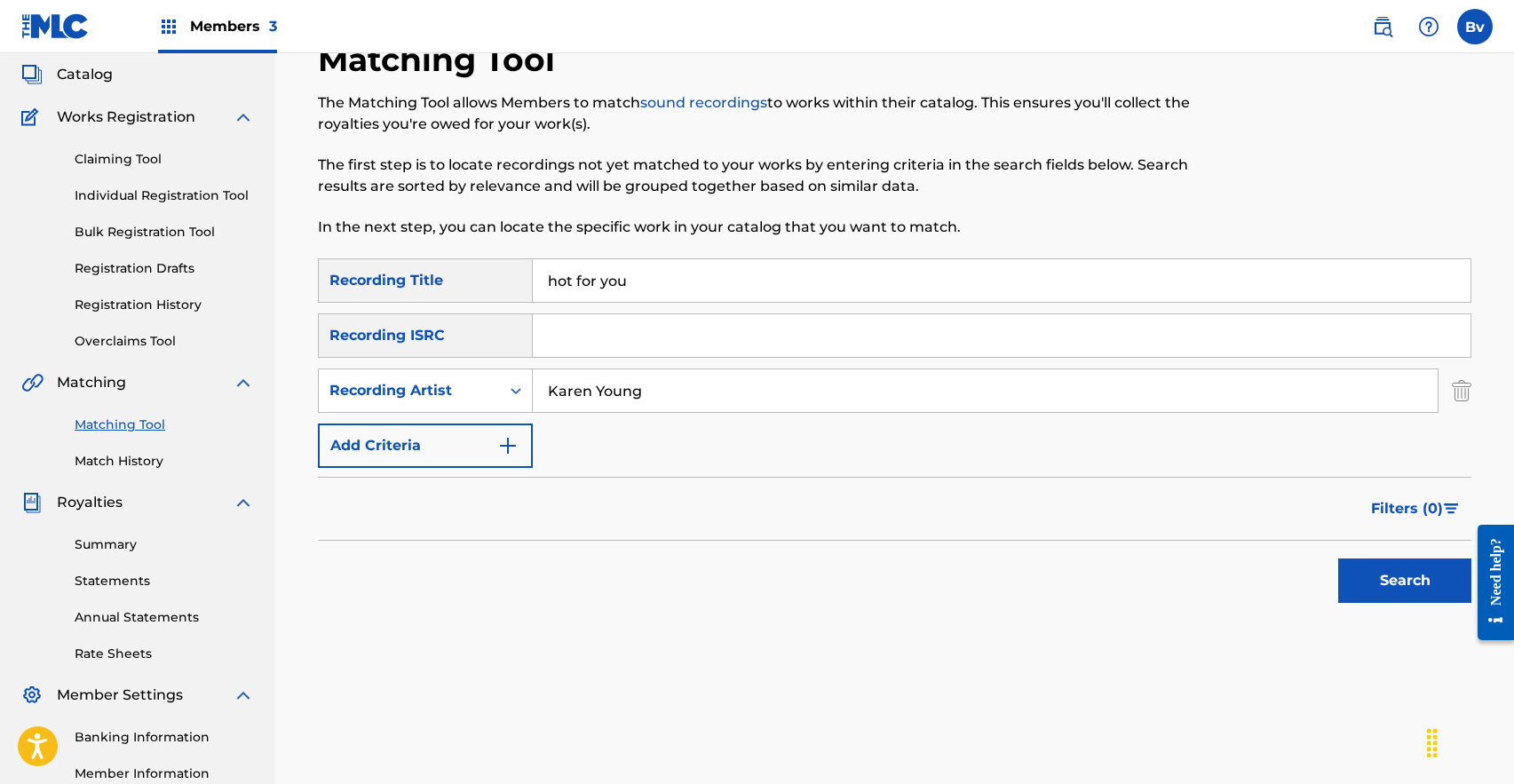 type on "Karen Young" 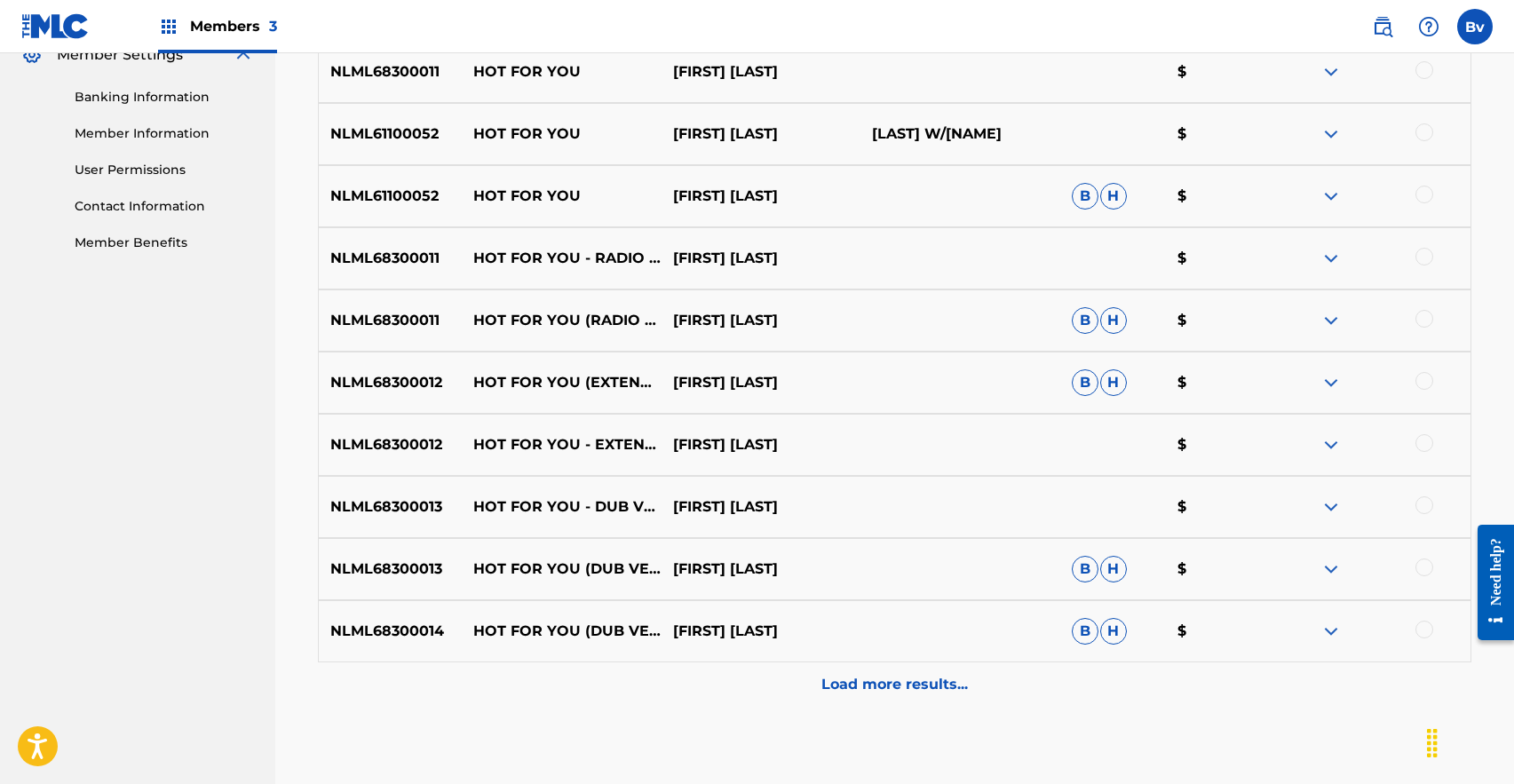 scroll, scrollTop: 743, scrollLeft: 0, axis: vertical 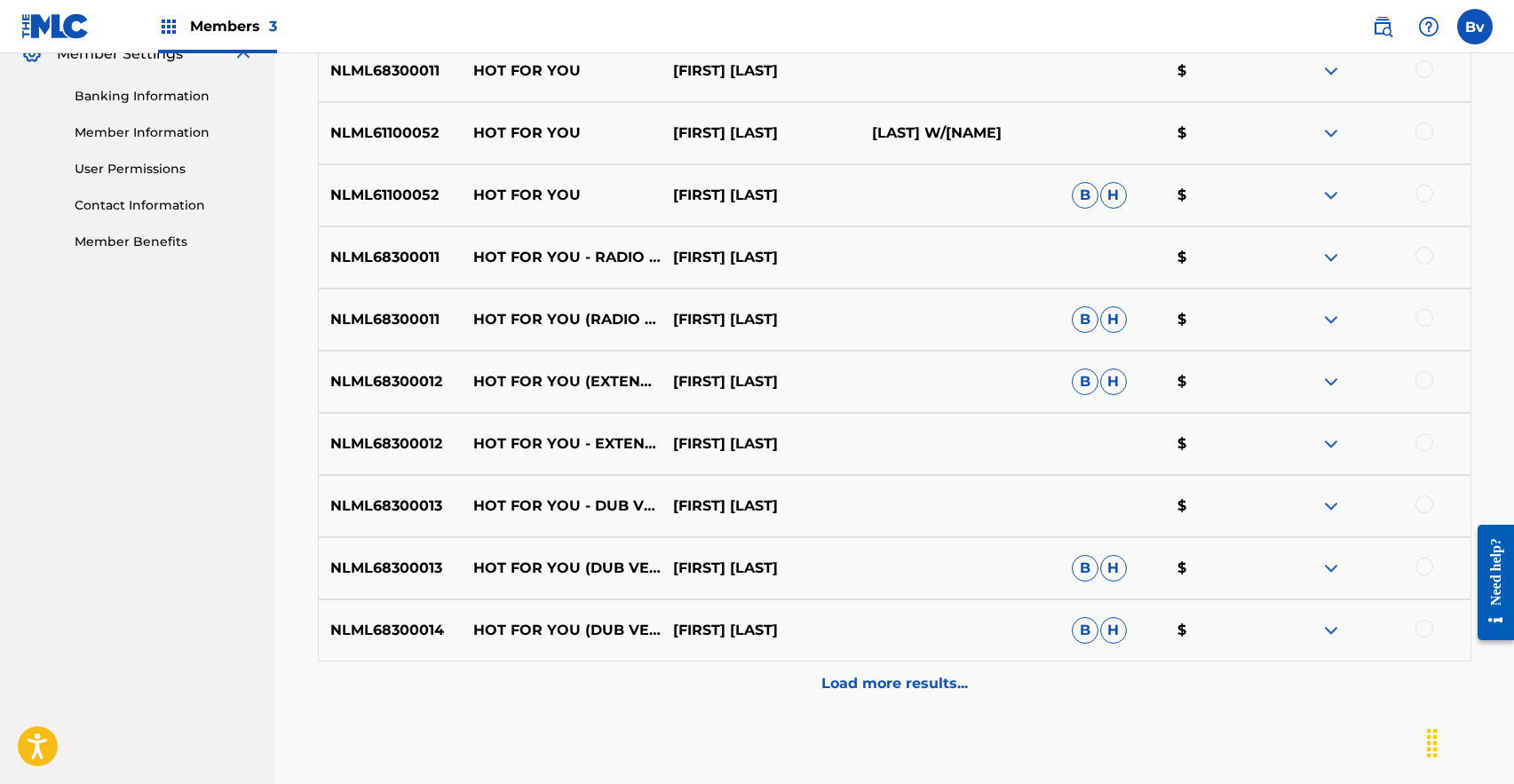 click at bounding box center (1424, 629) 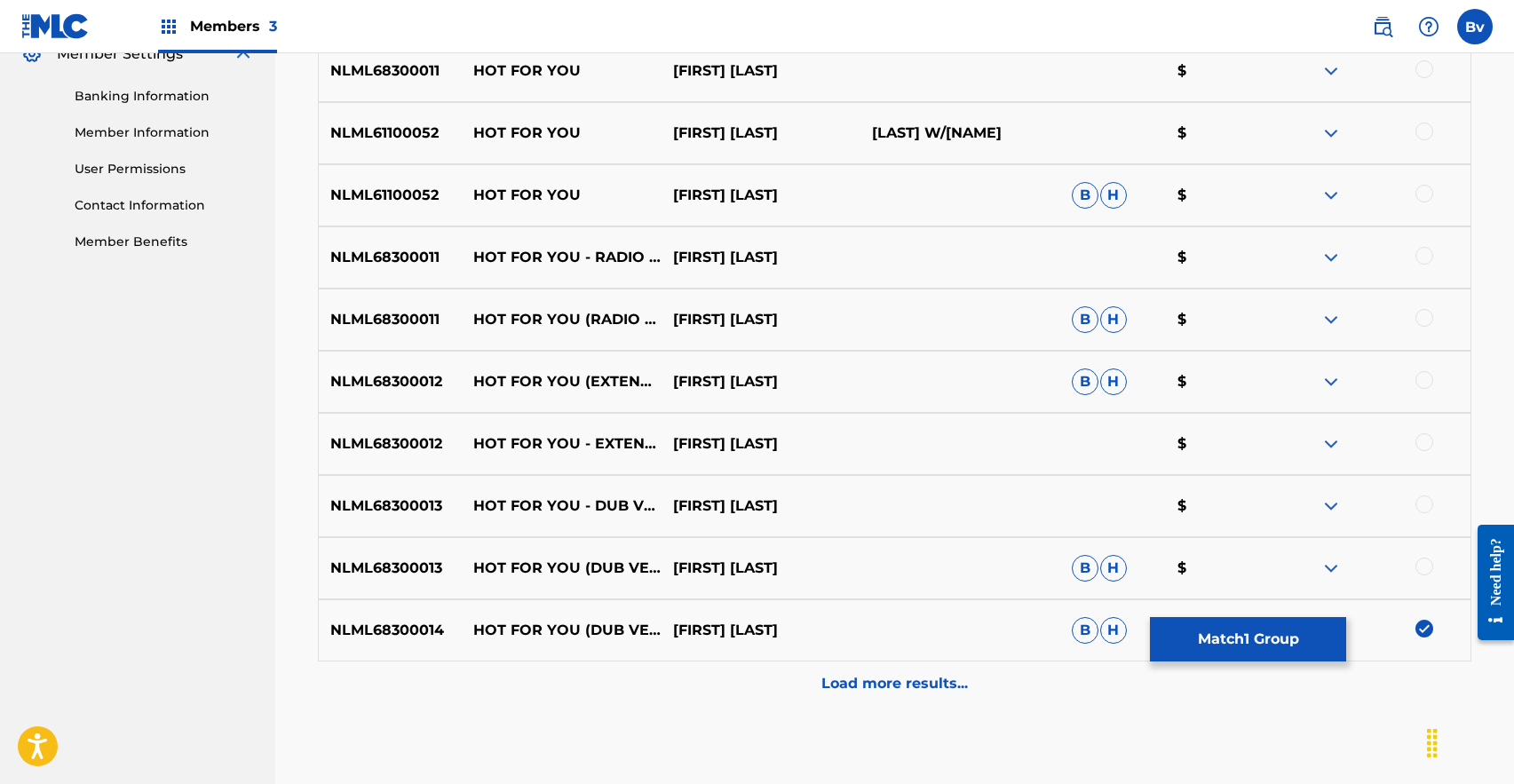click at bounding box center [1424, 566] 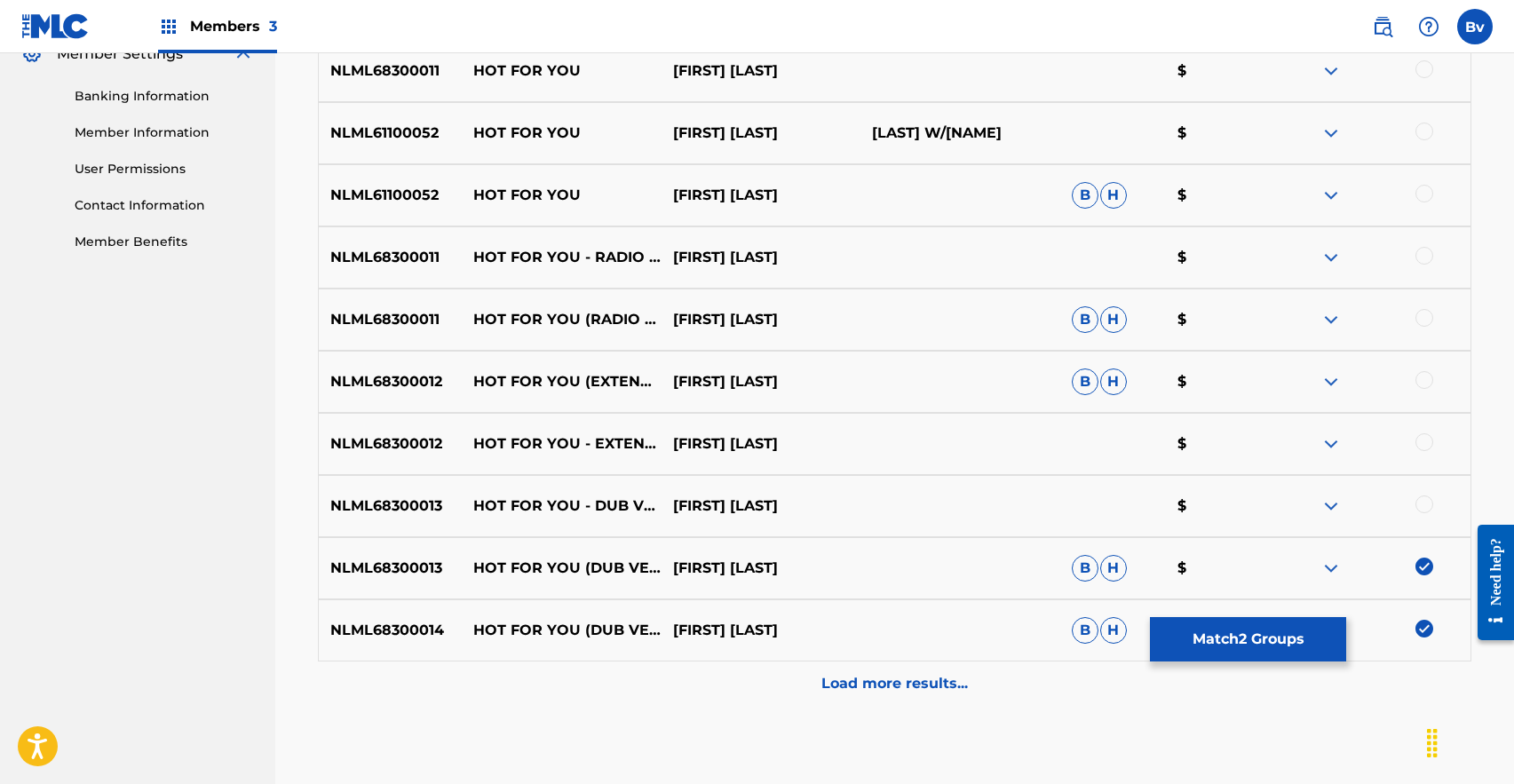 click at bounding box center (1424, 504) 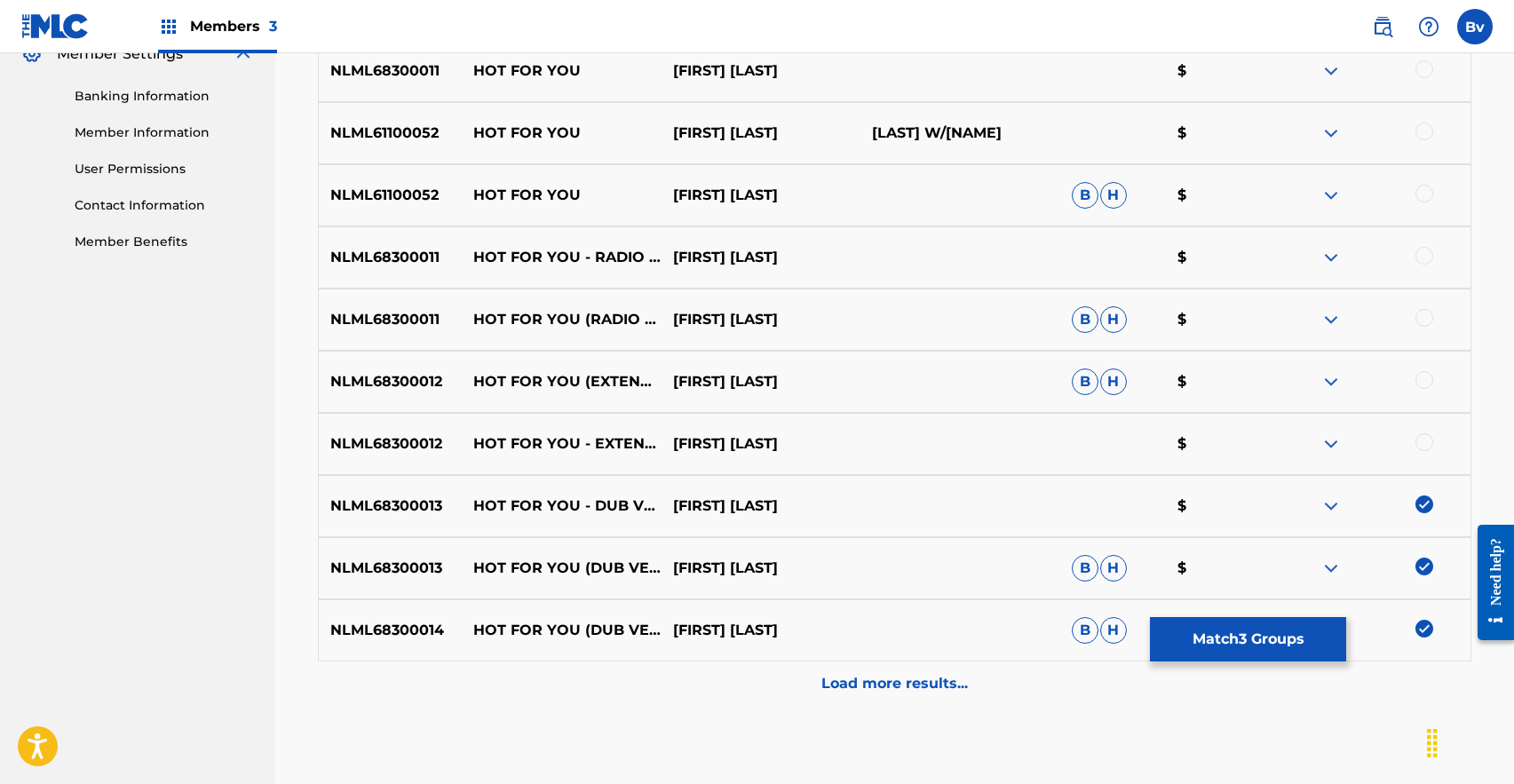 click at bounding box center [1424, 442] 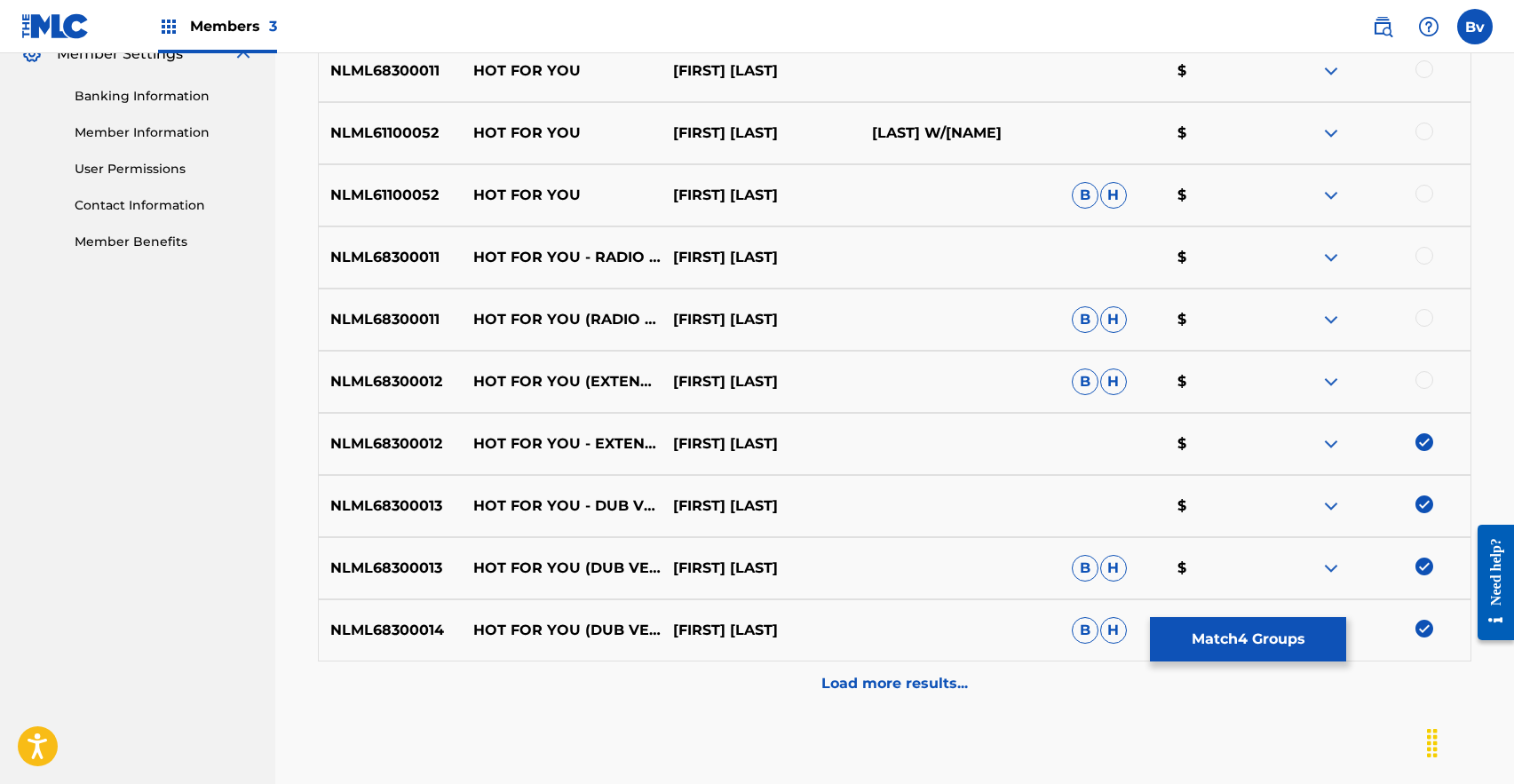 click at bounding box center [1424, 380] 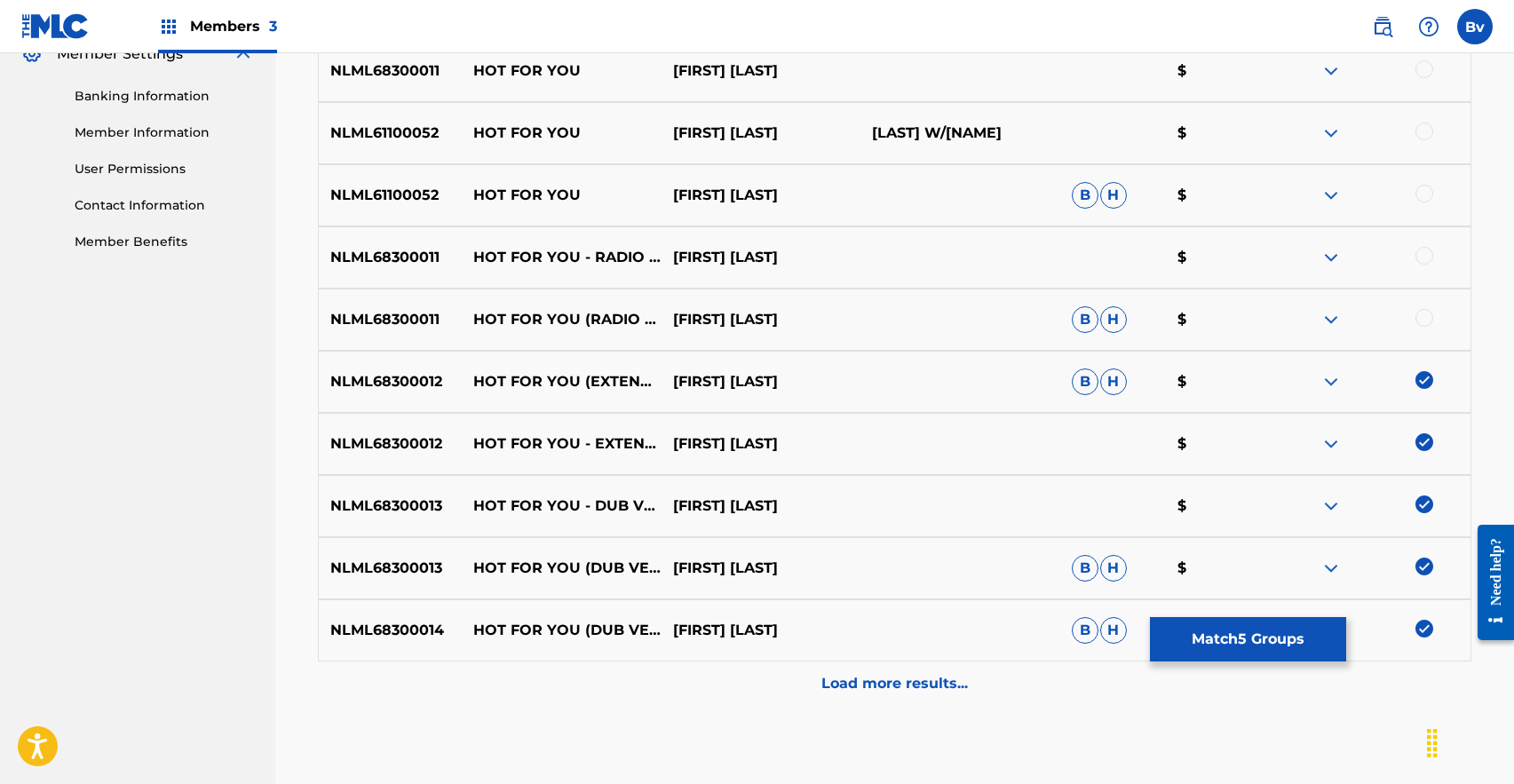 click at bounding box center [1424, 318] 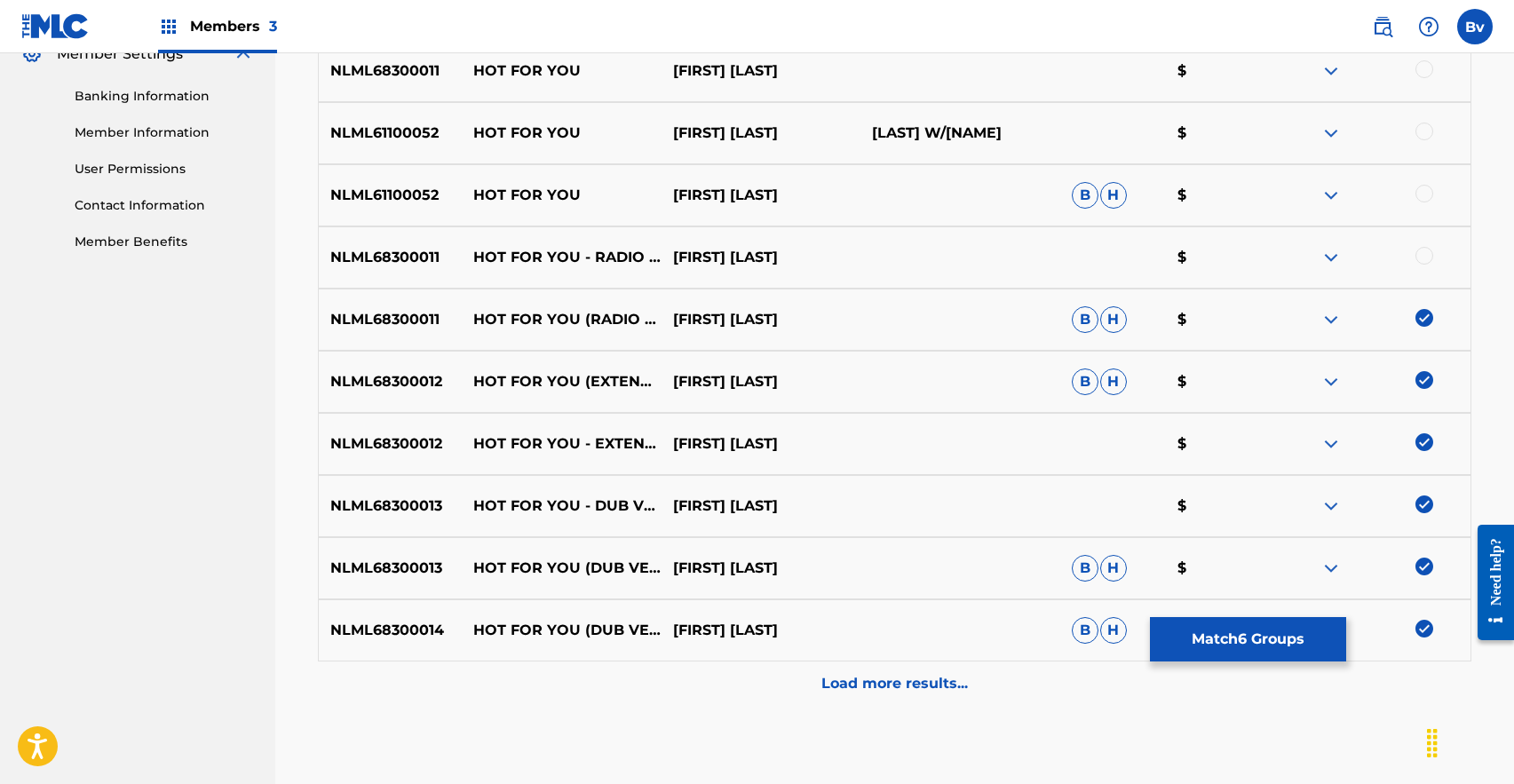 click at bounding box center [1424, 256] 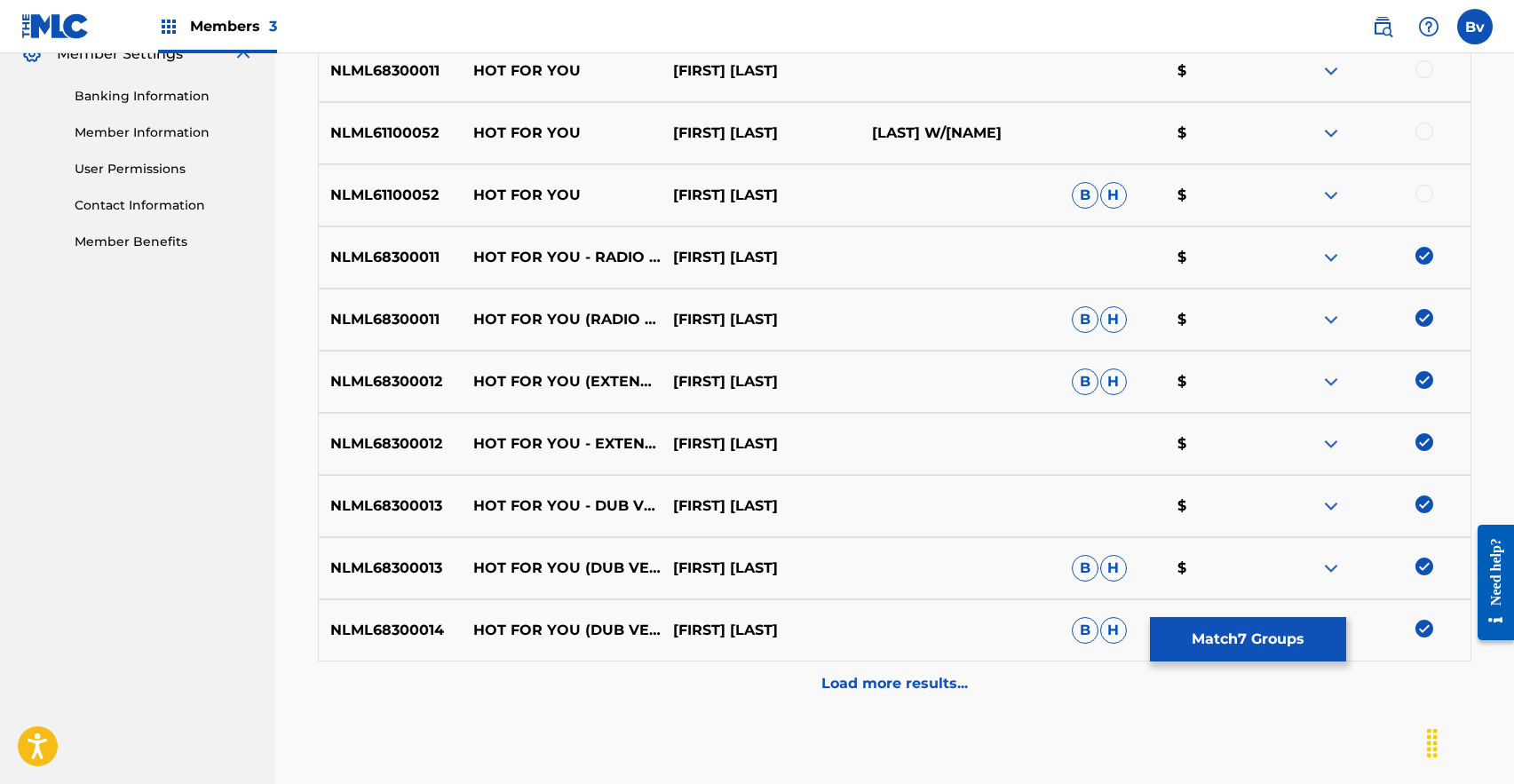 click at bounding box center [1424, 194] 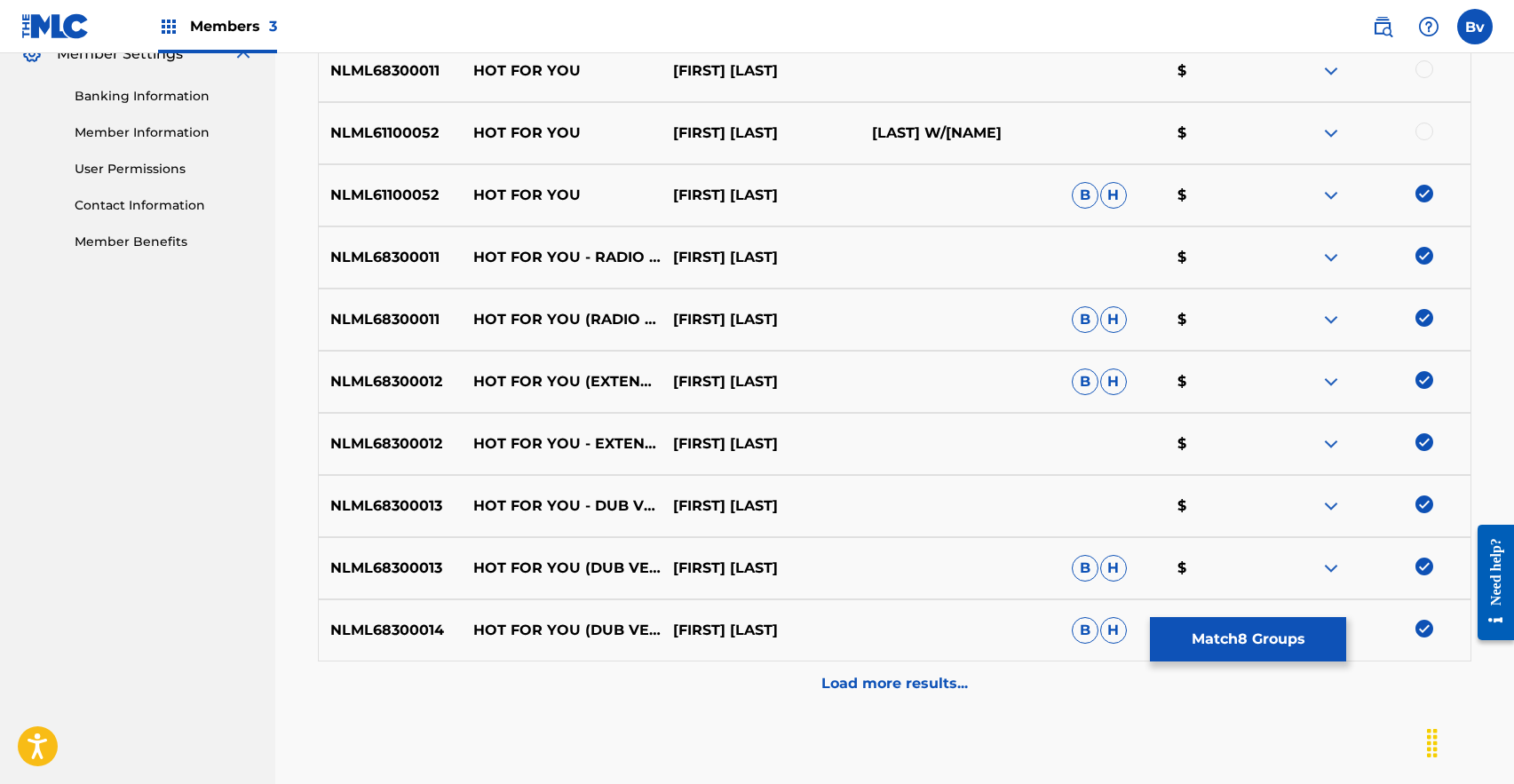 click at bounding box center (1424, 131) 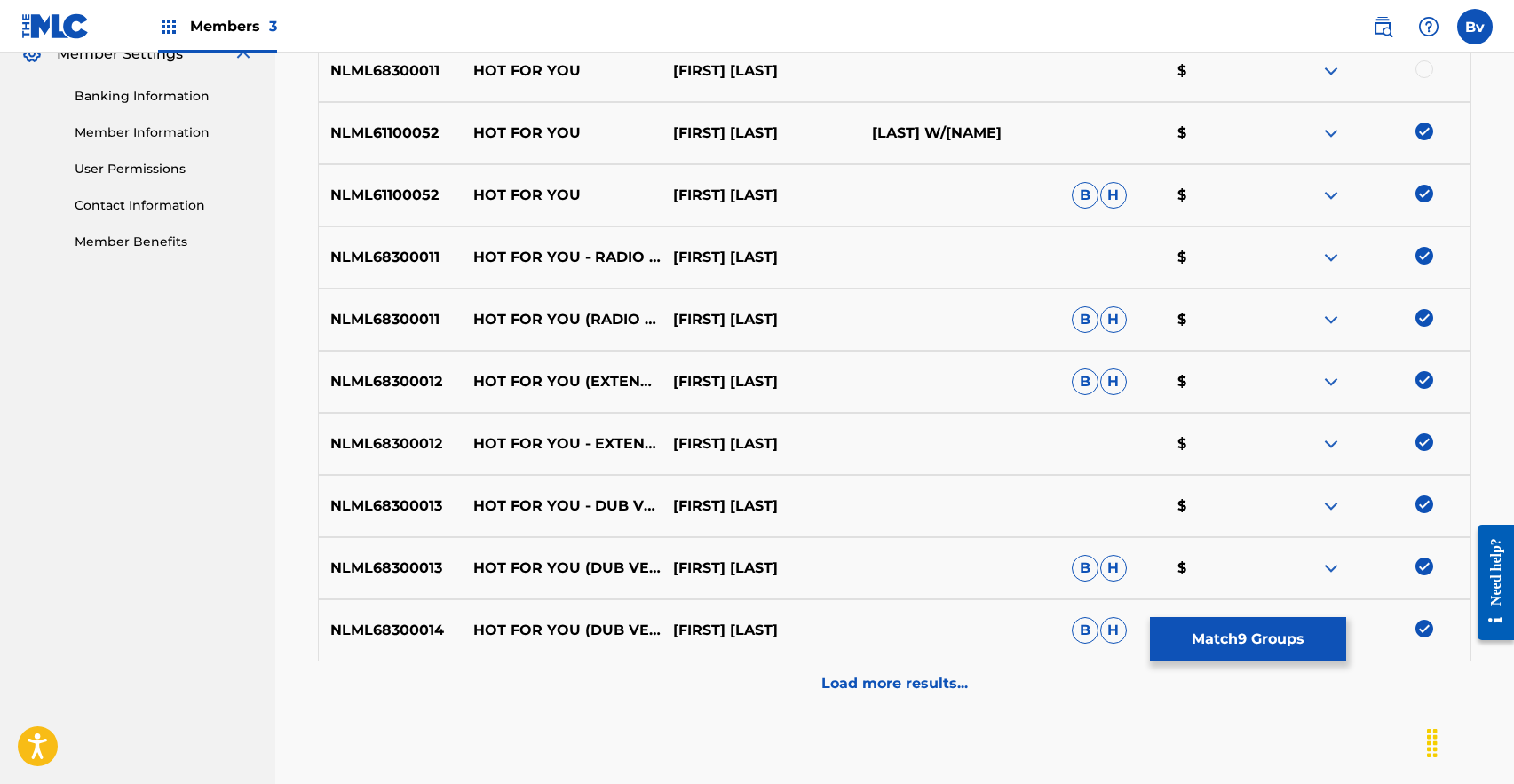 click at bounding box center [1424, 69] 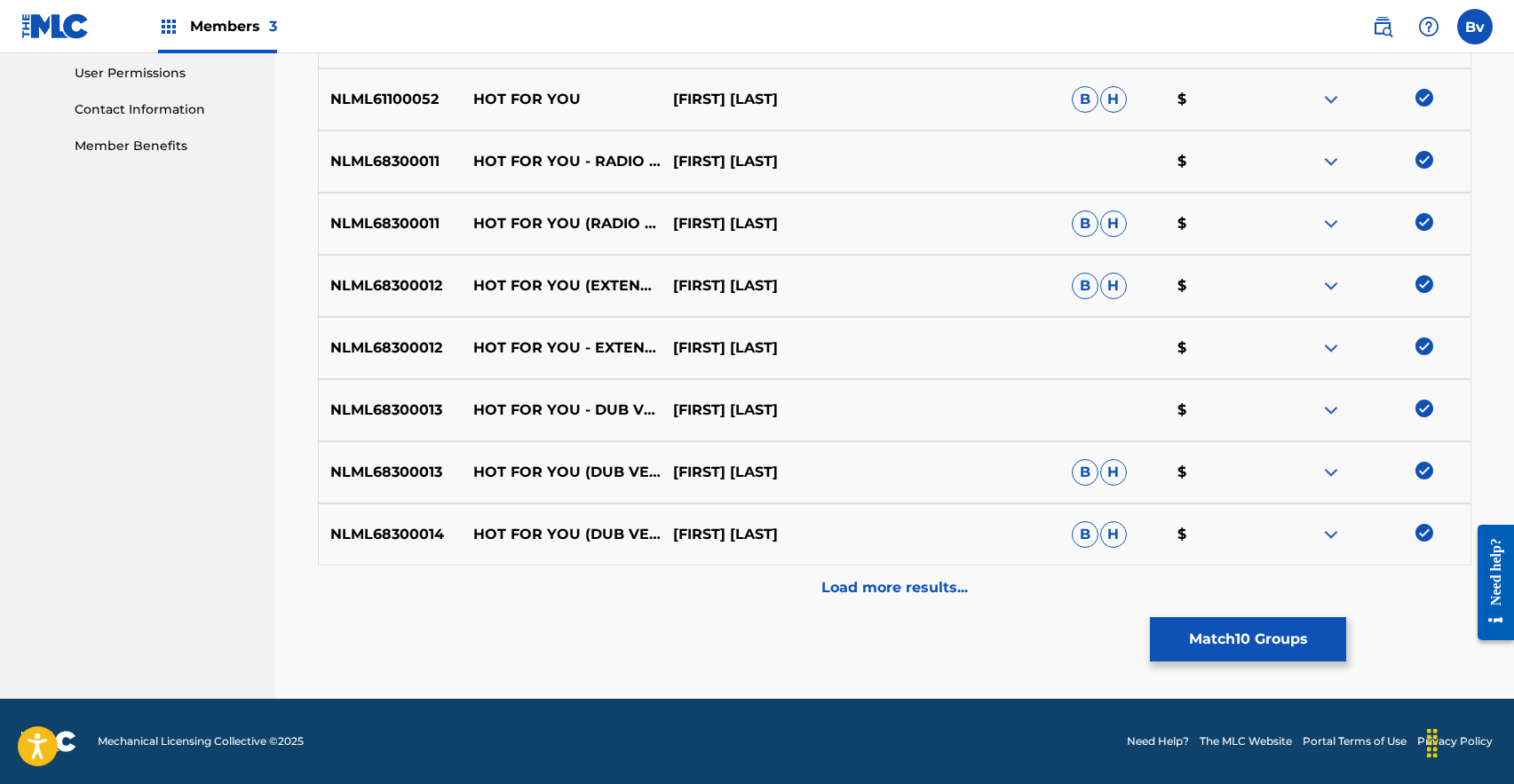 click on "Load more results..." at bounding box center (894, 588) 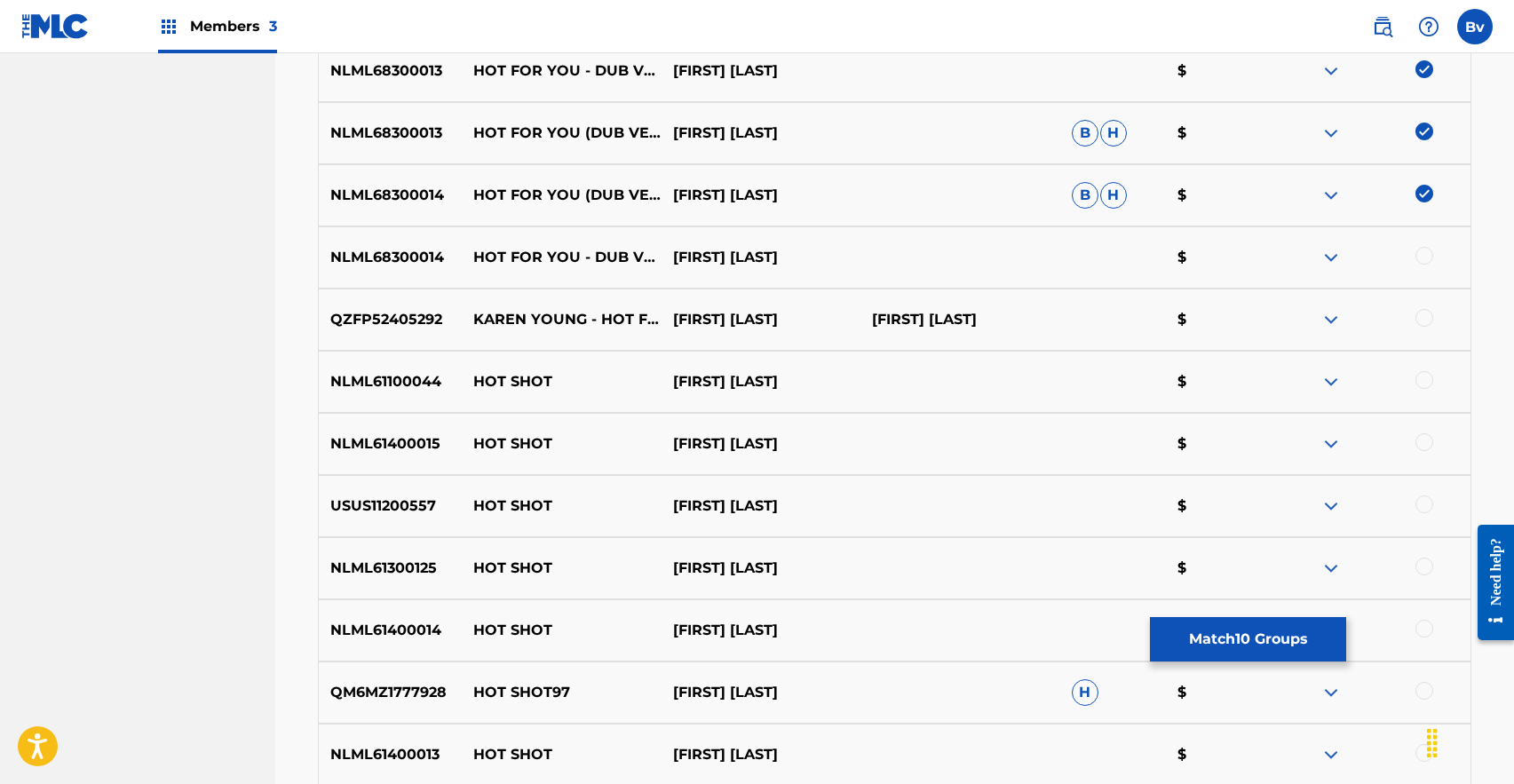 scroll, scrollTop: 1310, scrollLeft: 0, axis: vertical 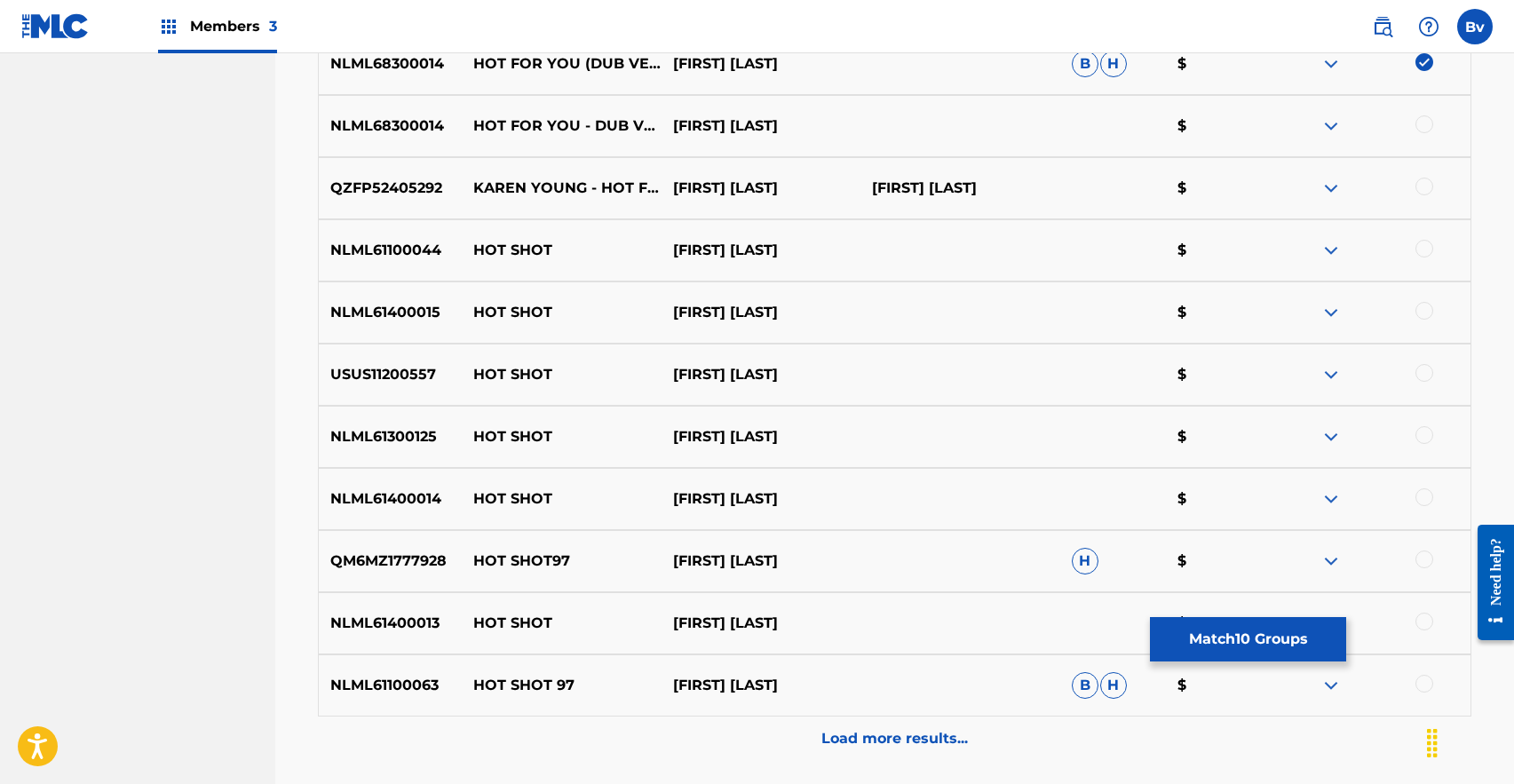 click at bounding box center [1424, 124] 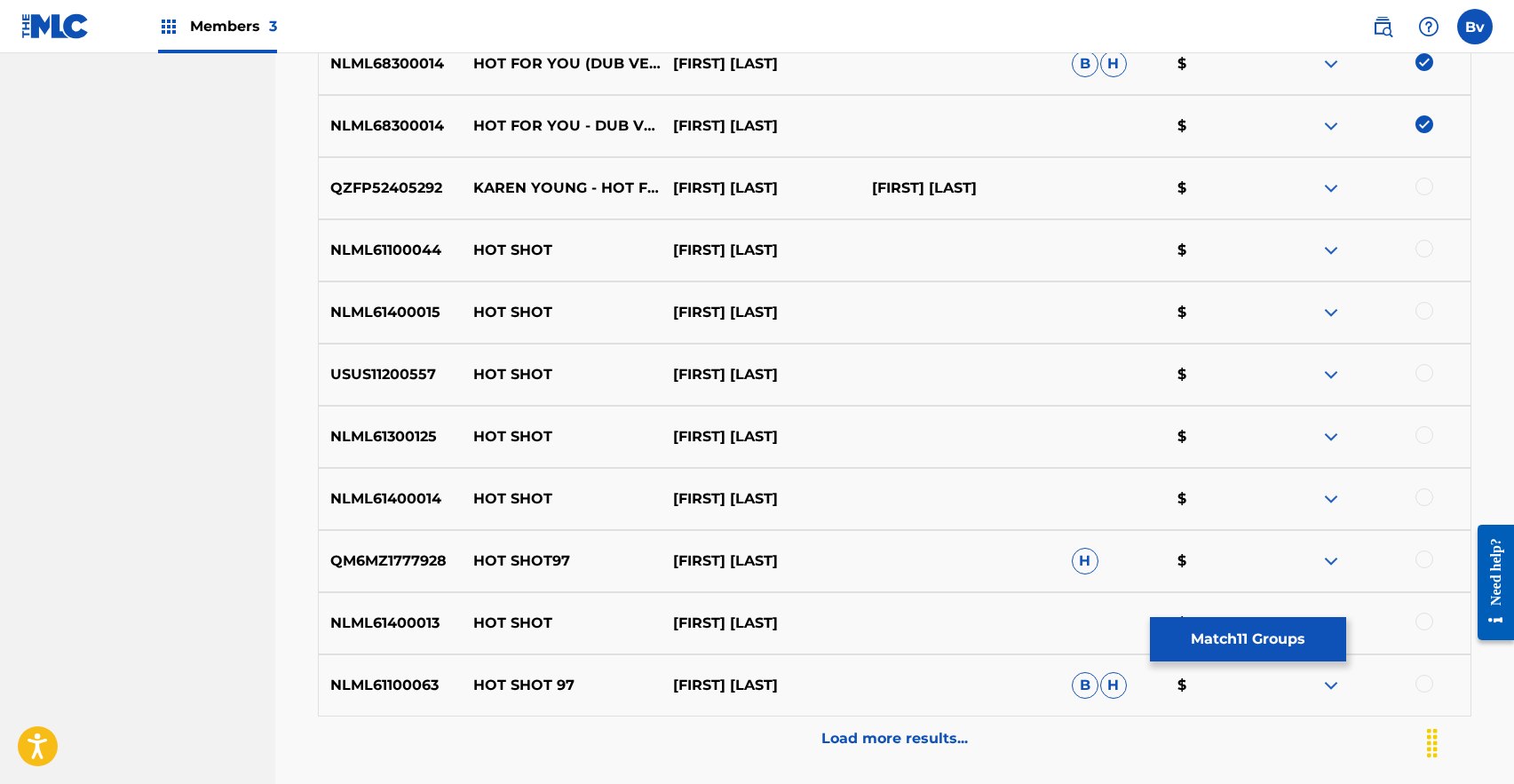click at bounding box center (1424, 186) 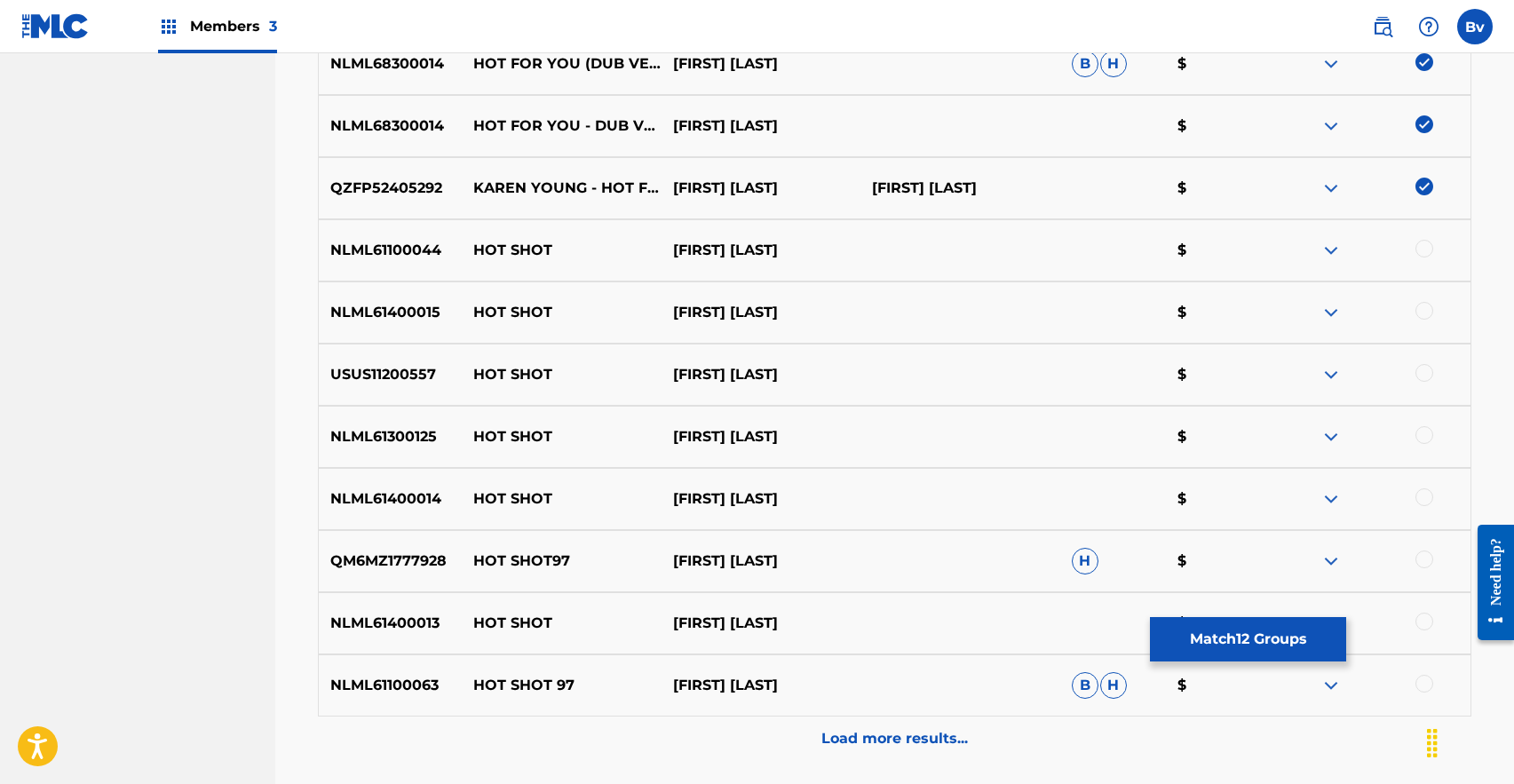 click on "Match  12 Groups" at bounding box center (1248, 639) 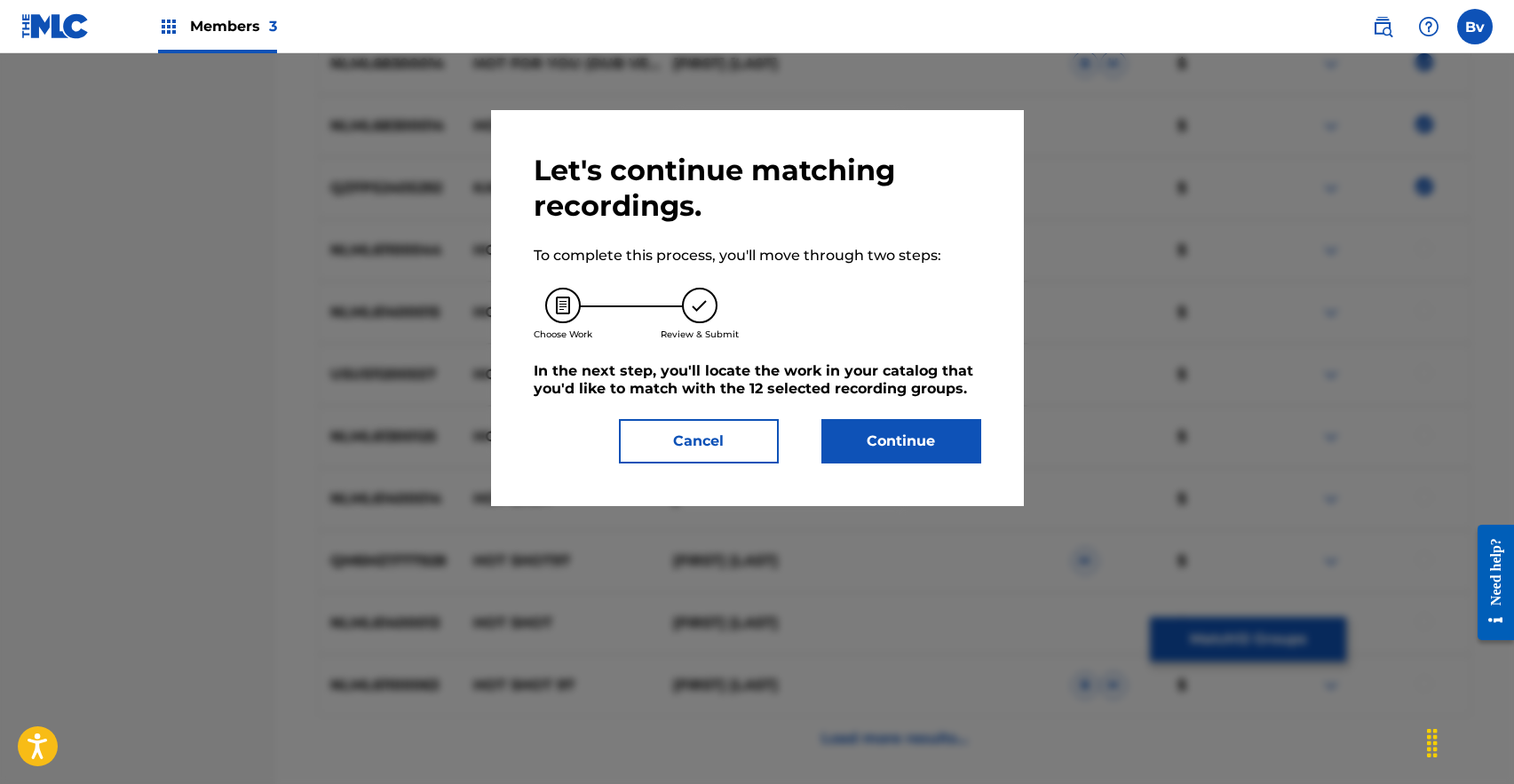 click on "Continue" at bounding box center (901, 441) 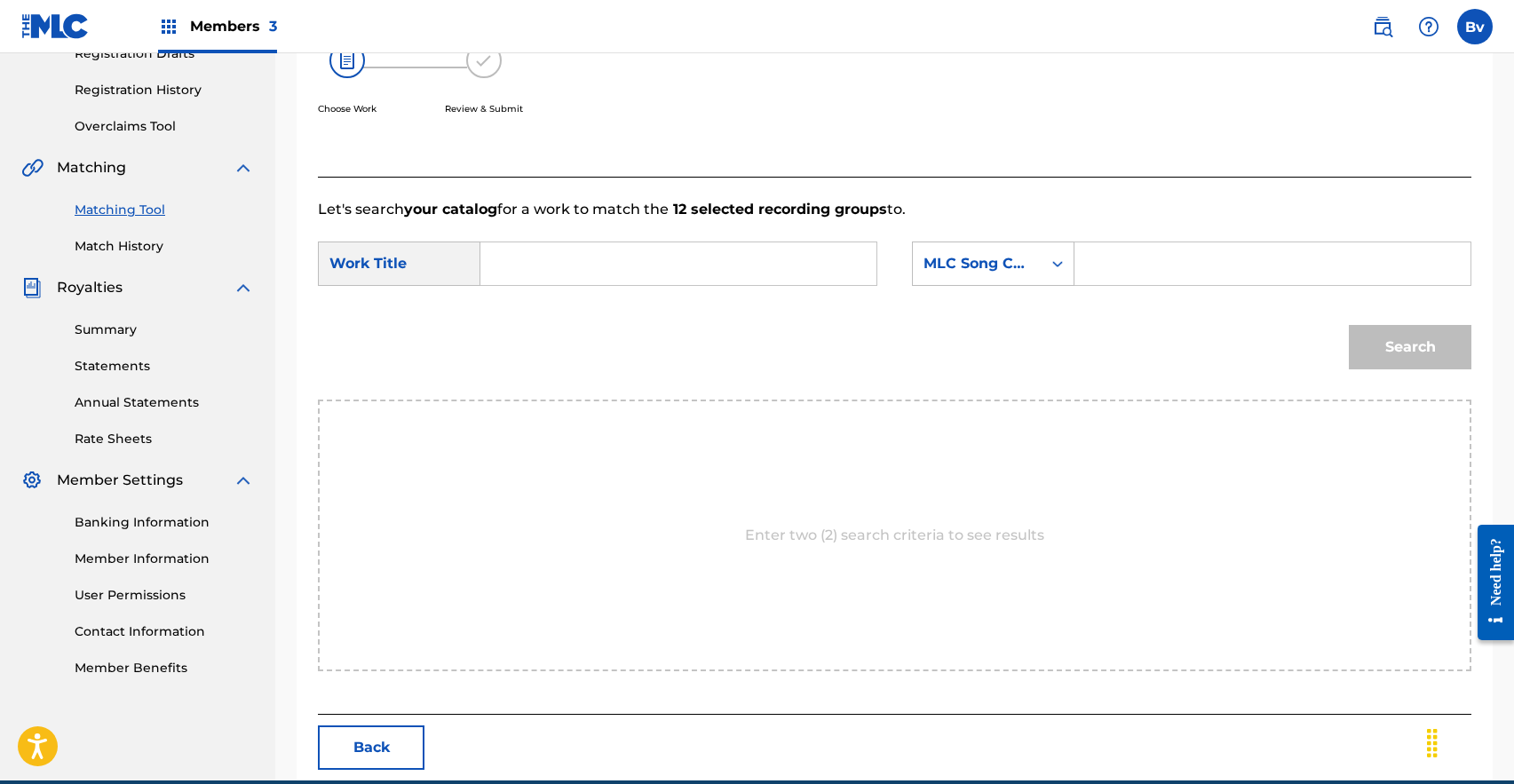 click at bounding box center (678, 264) 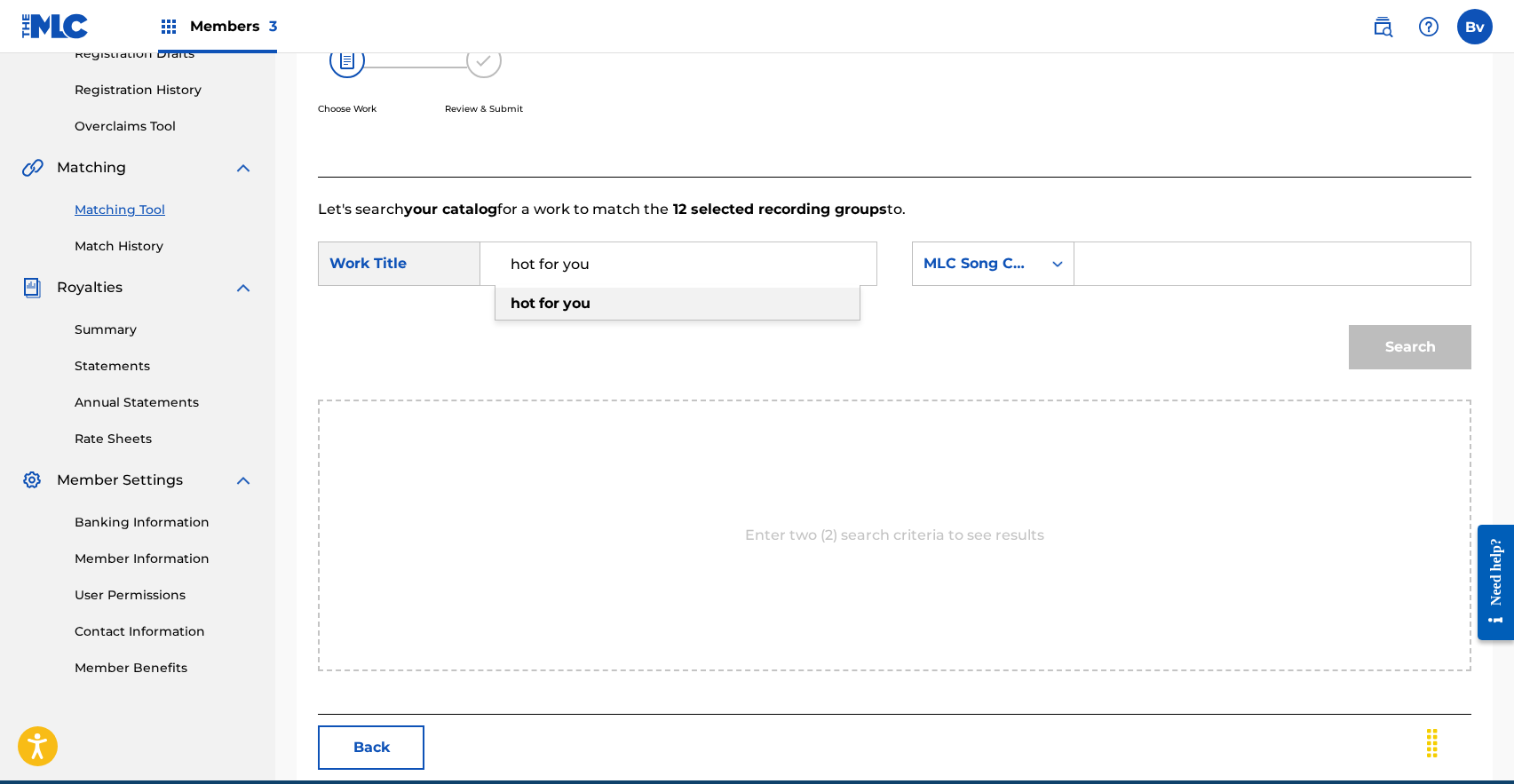 type on "hot for you" 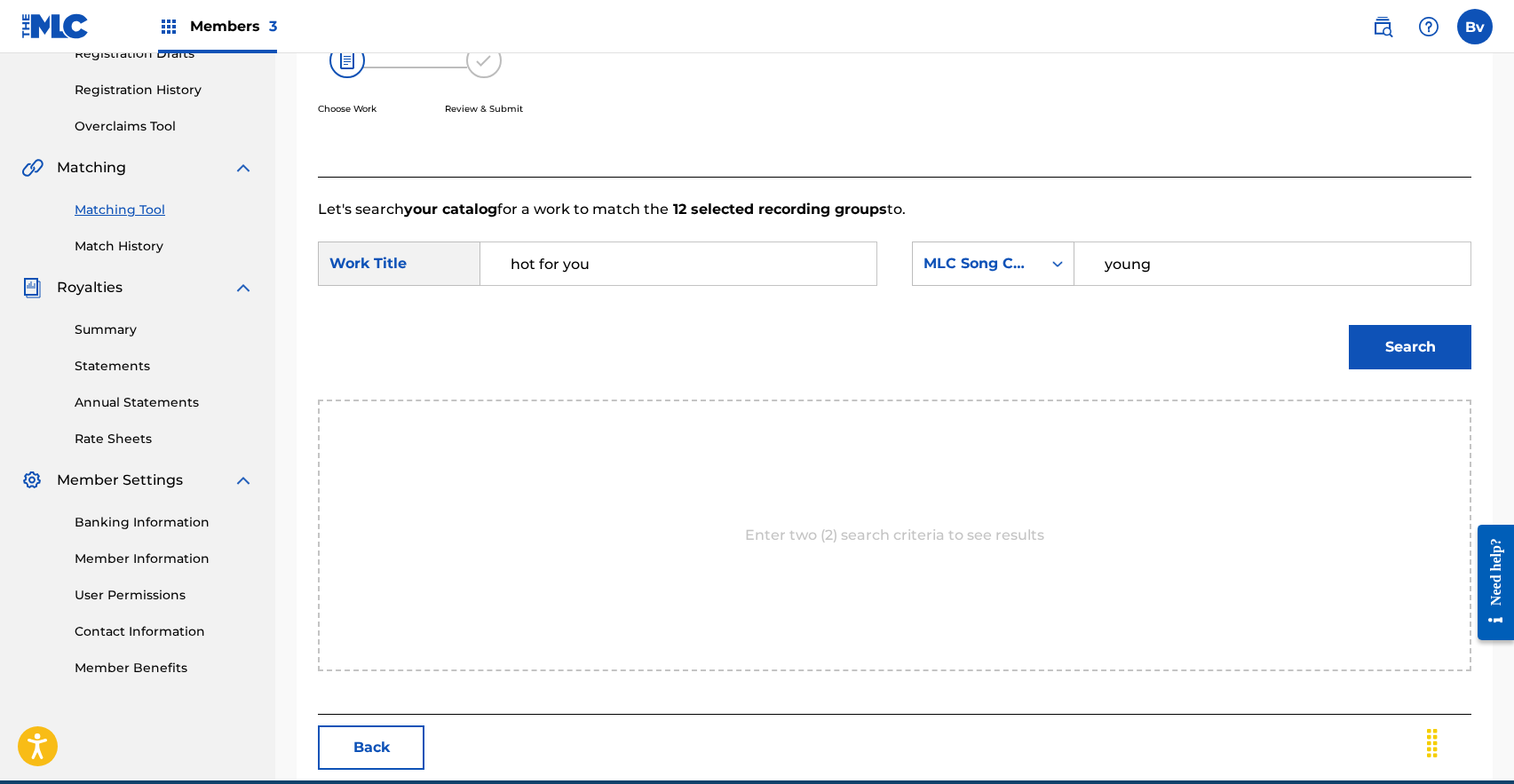 click on "Search" at bounding box center (1410, 347) 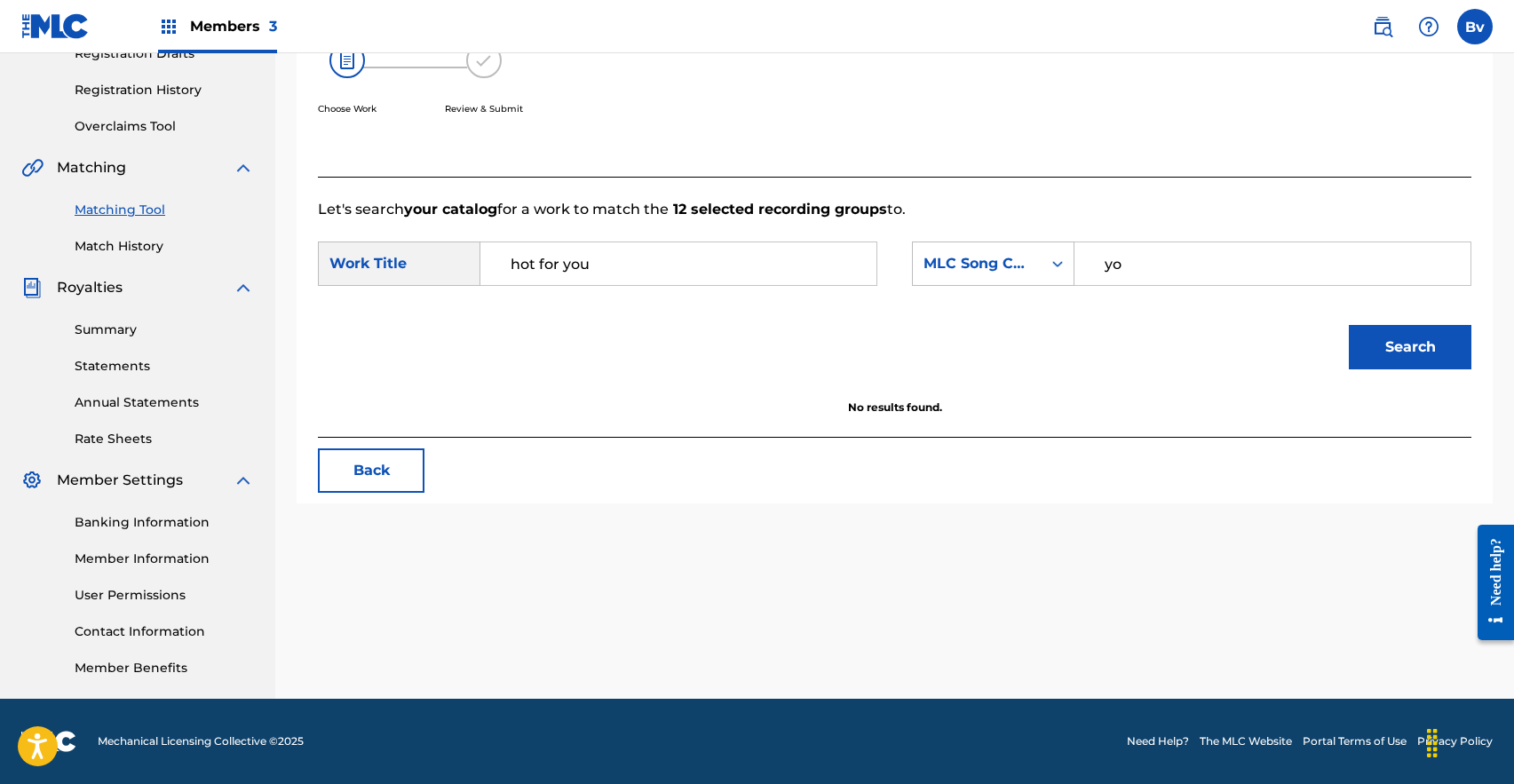 type on "y" 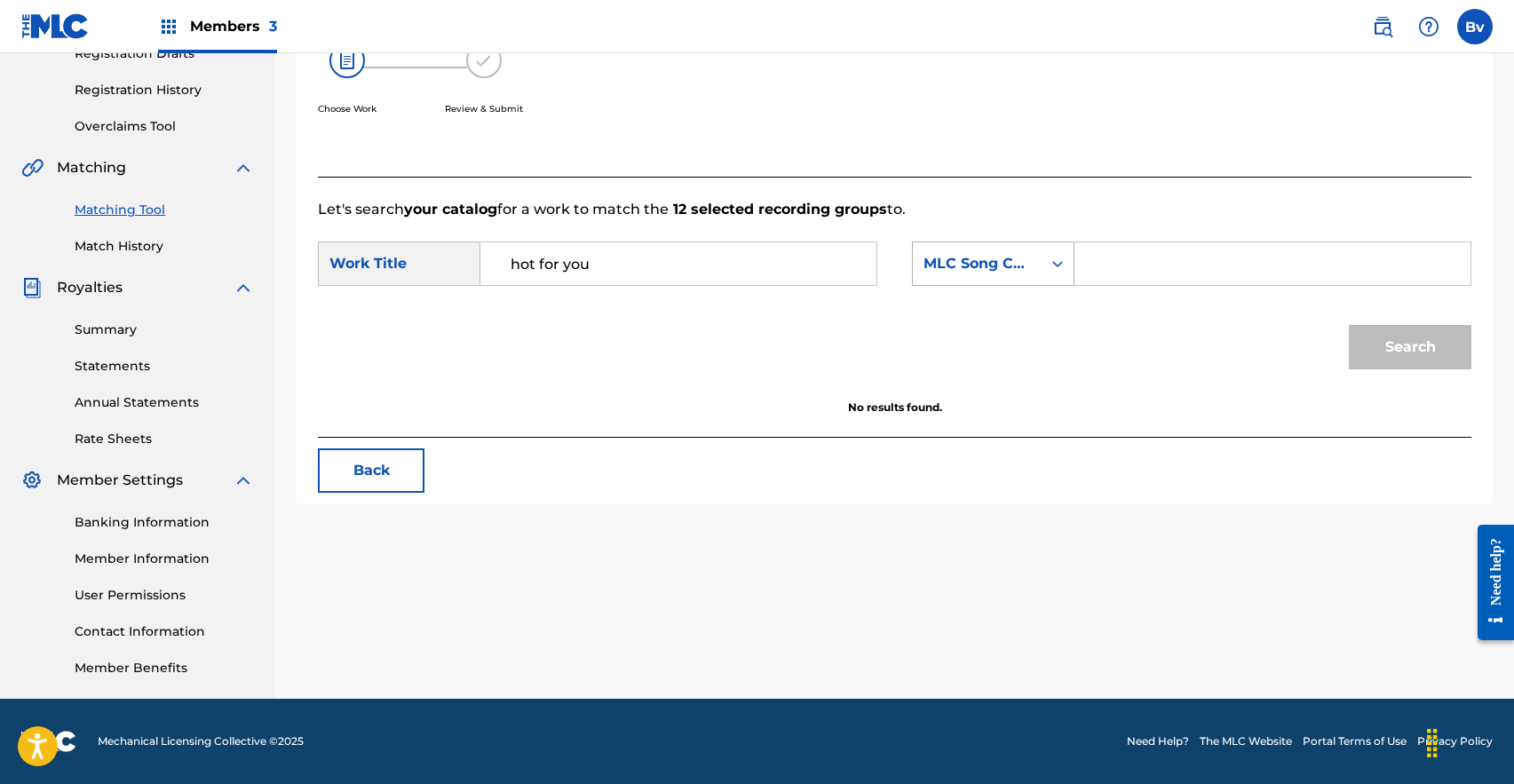 type 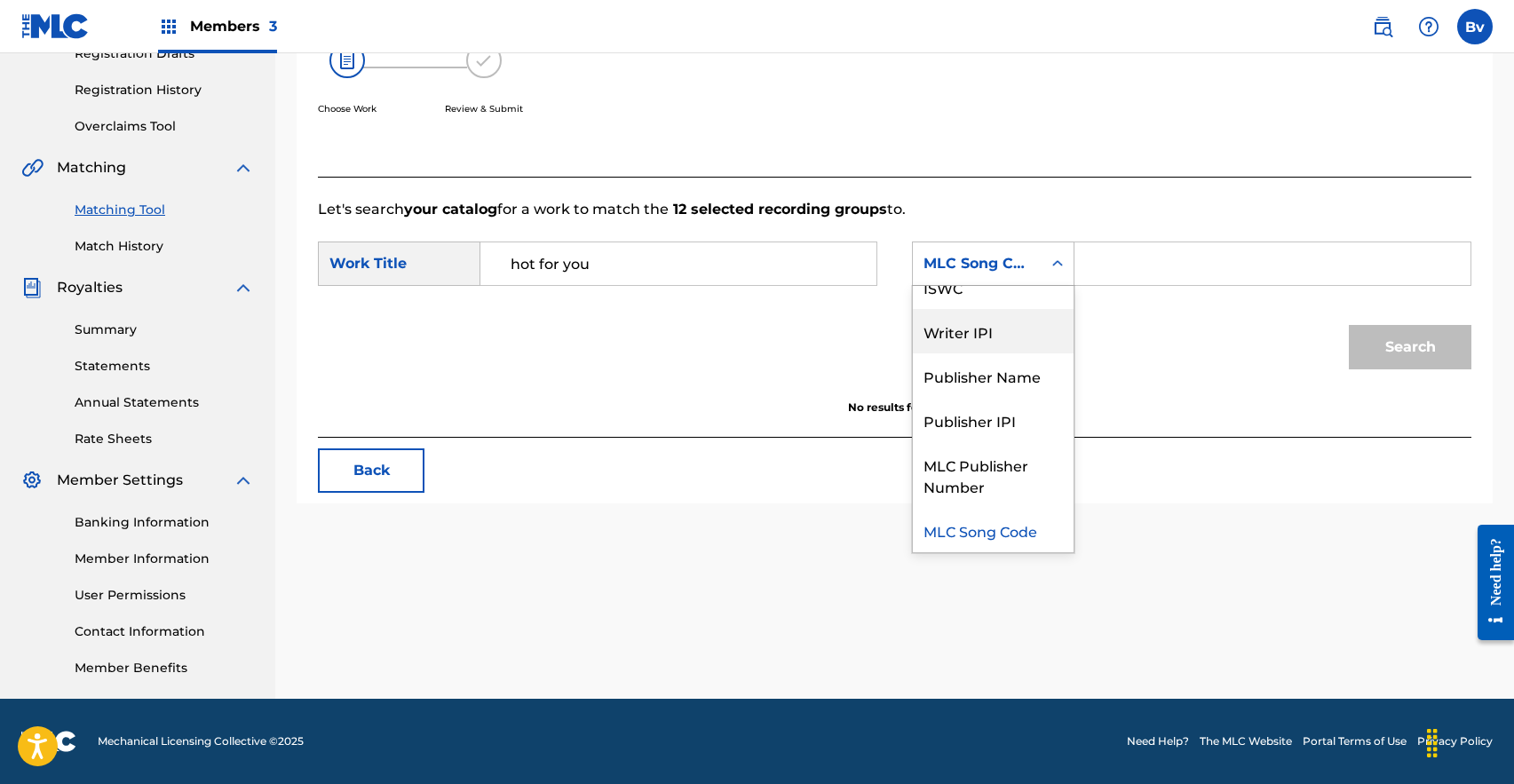 scroll, scrollTop: 0, scrollLeft: 0, axis: both 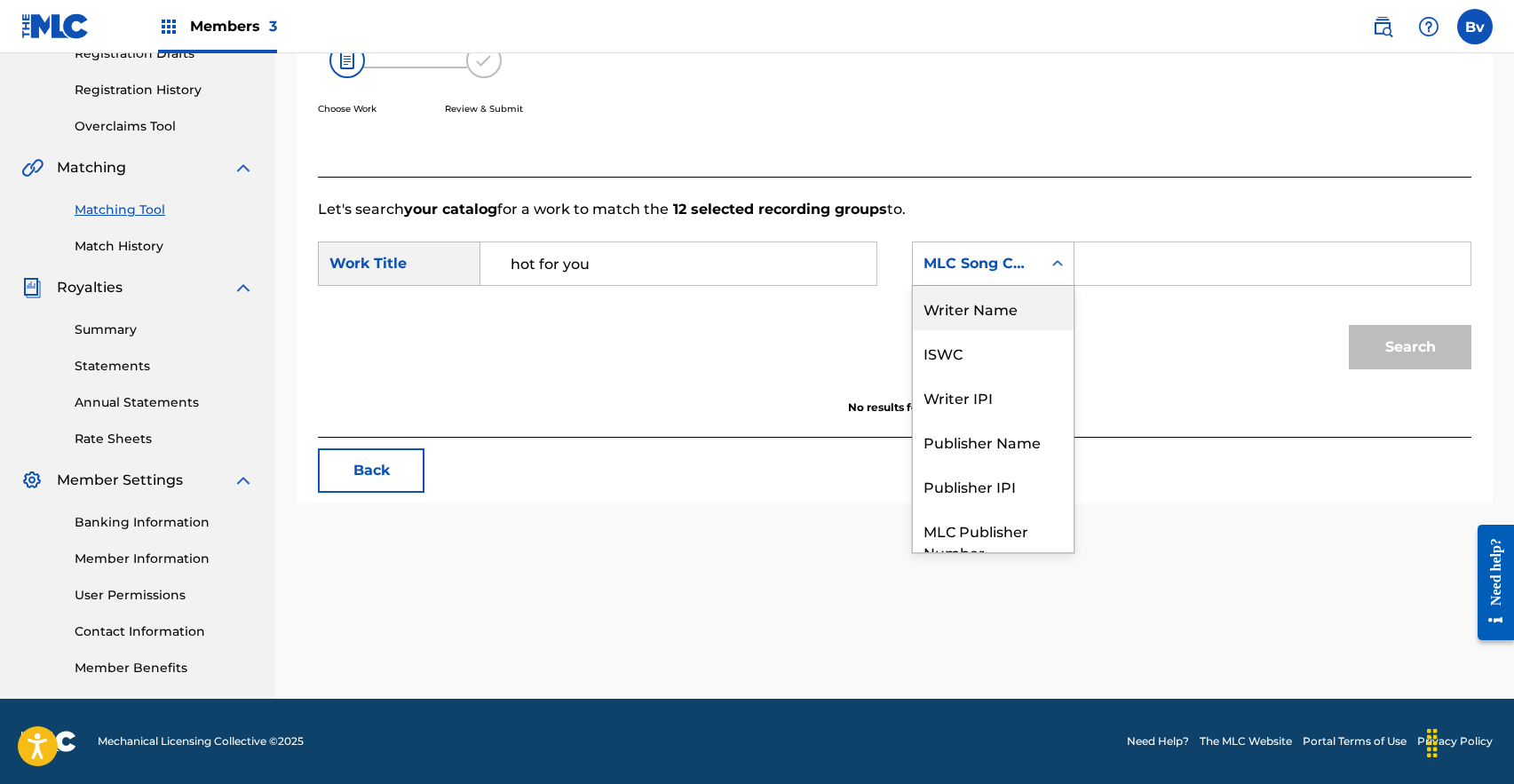 click on "Writer Name" at bounding box center [993, 308] 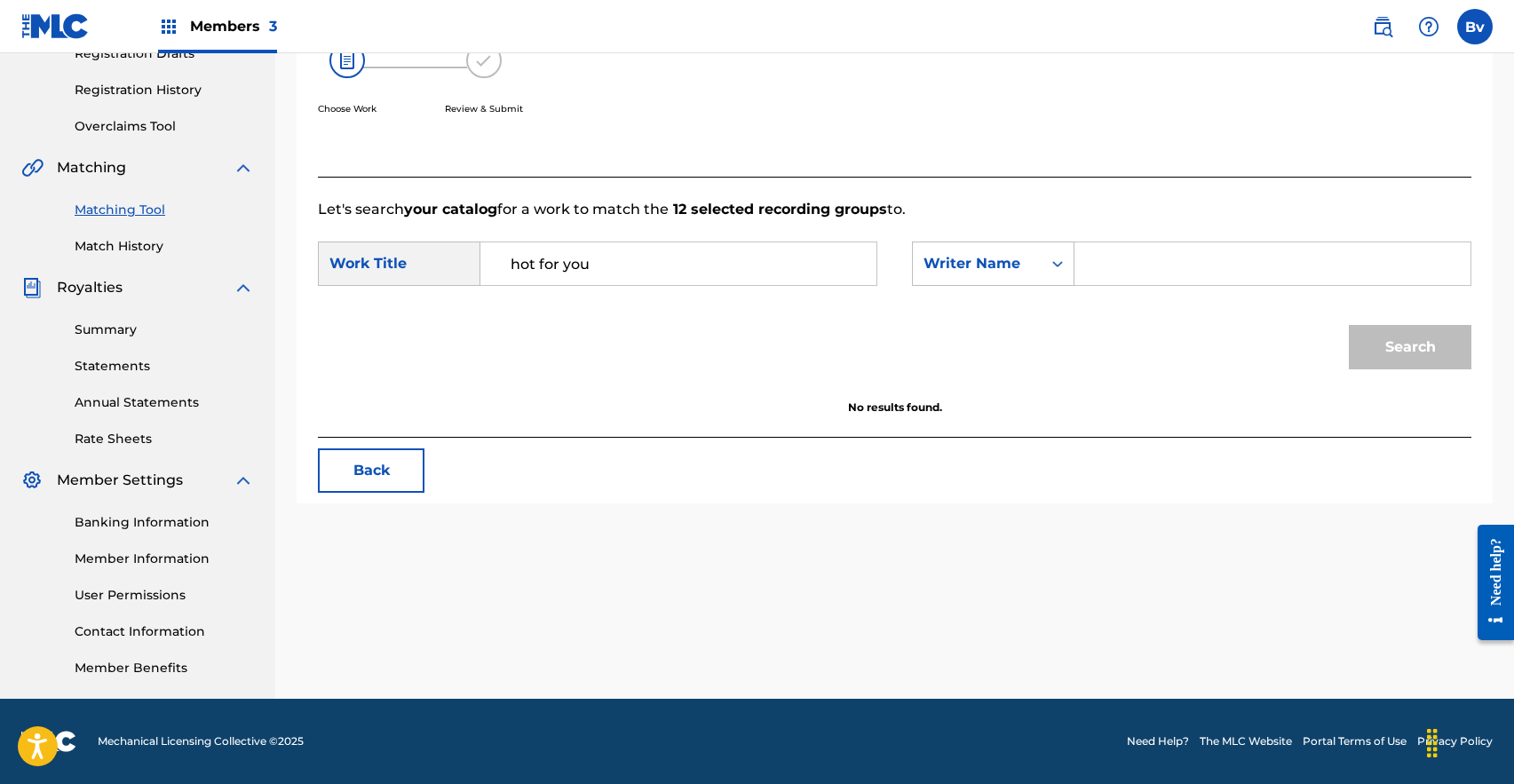 click at bounding box center (1272, 264) 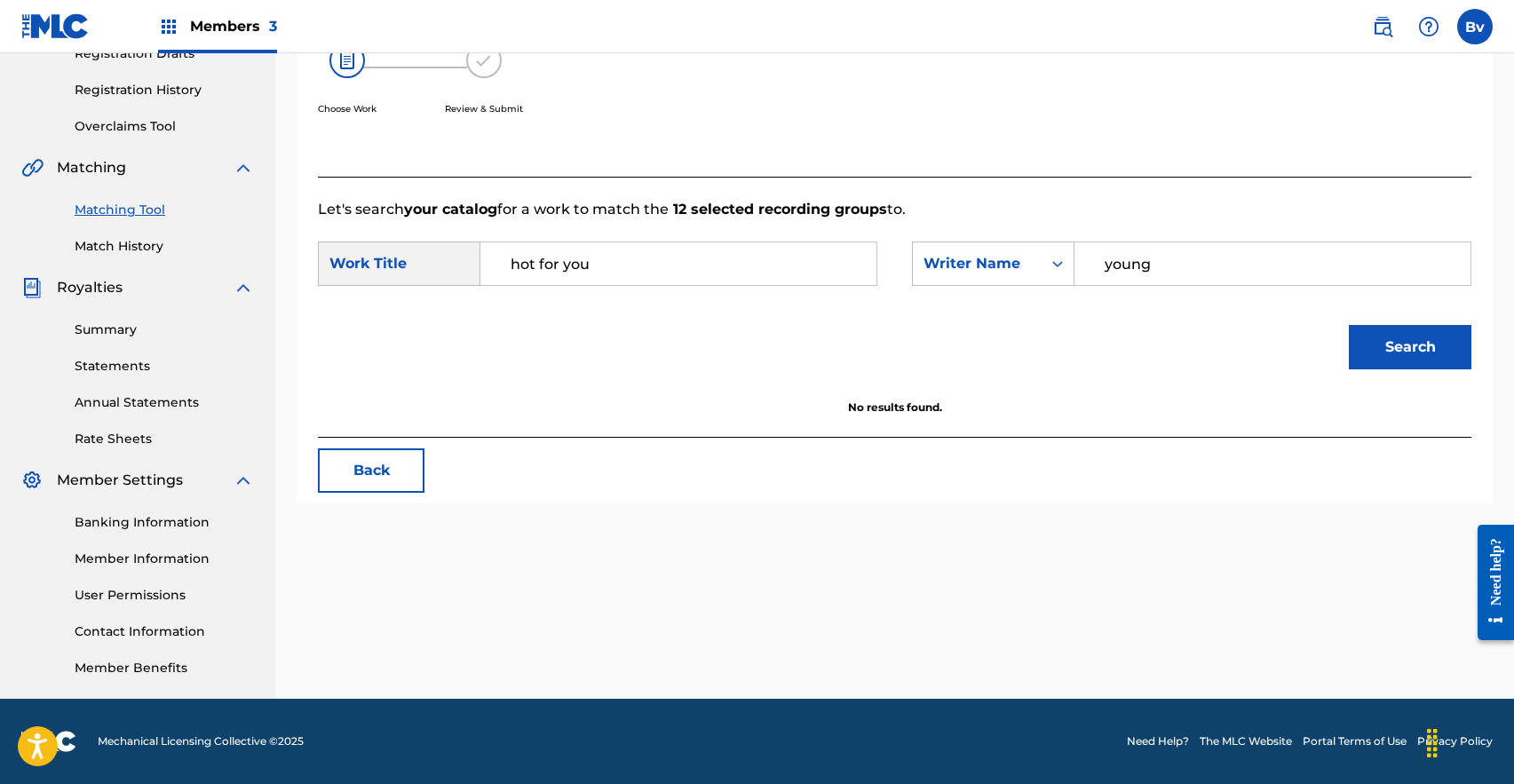 type on "young" 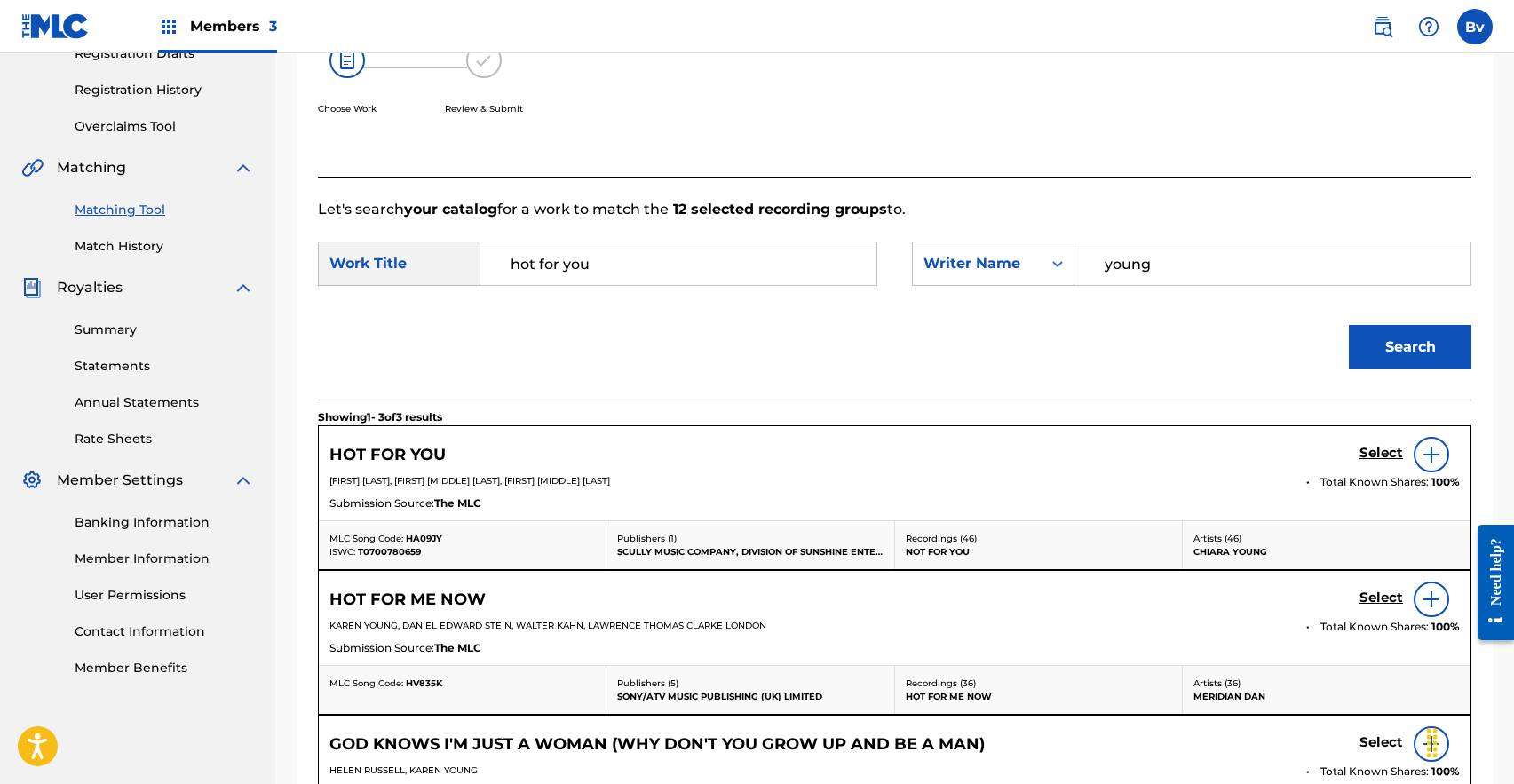 click on "Select" at bounding box center [1381, 453] 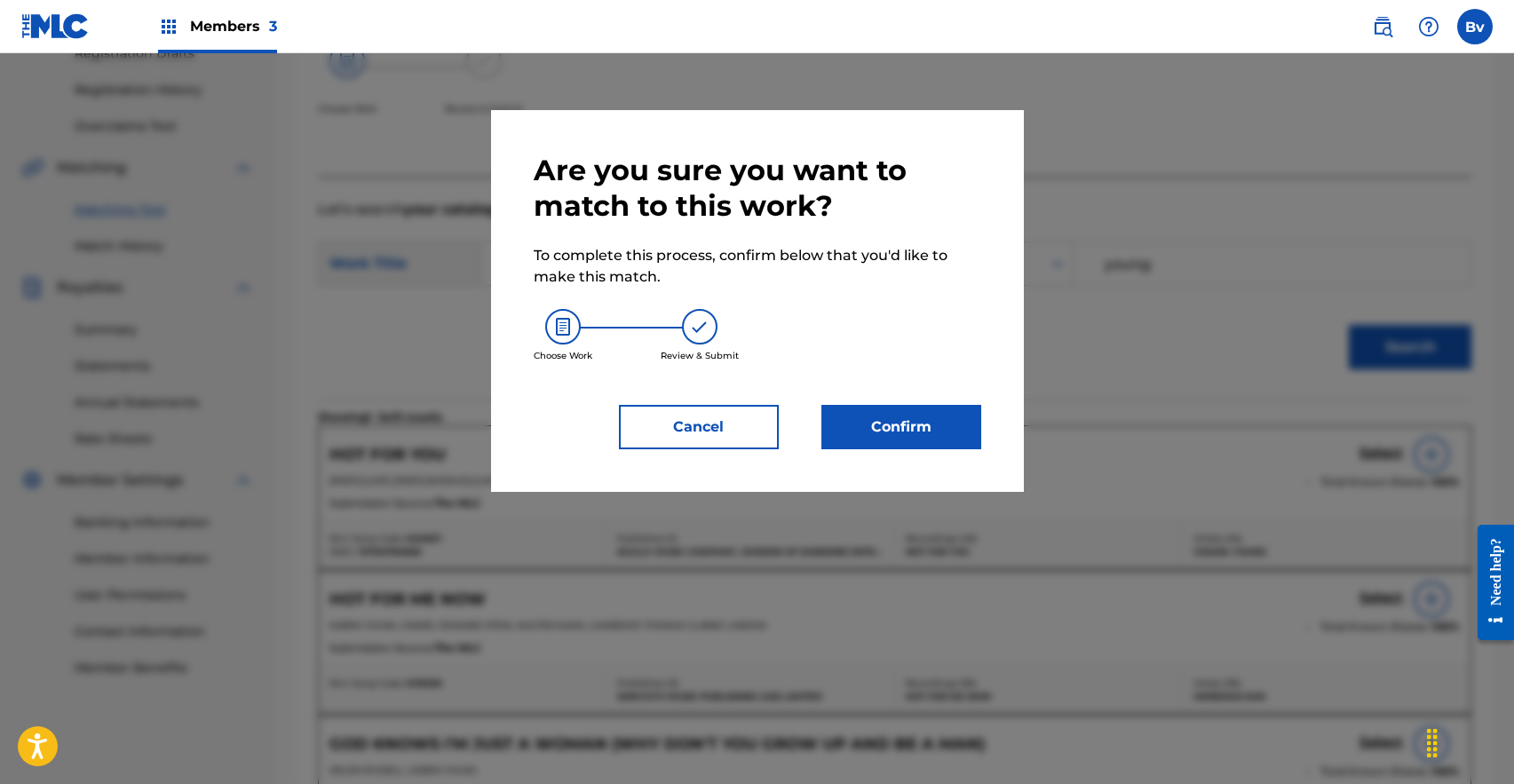 click on "Confirm" at bounding box center [901, 427] 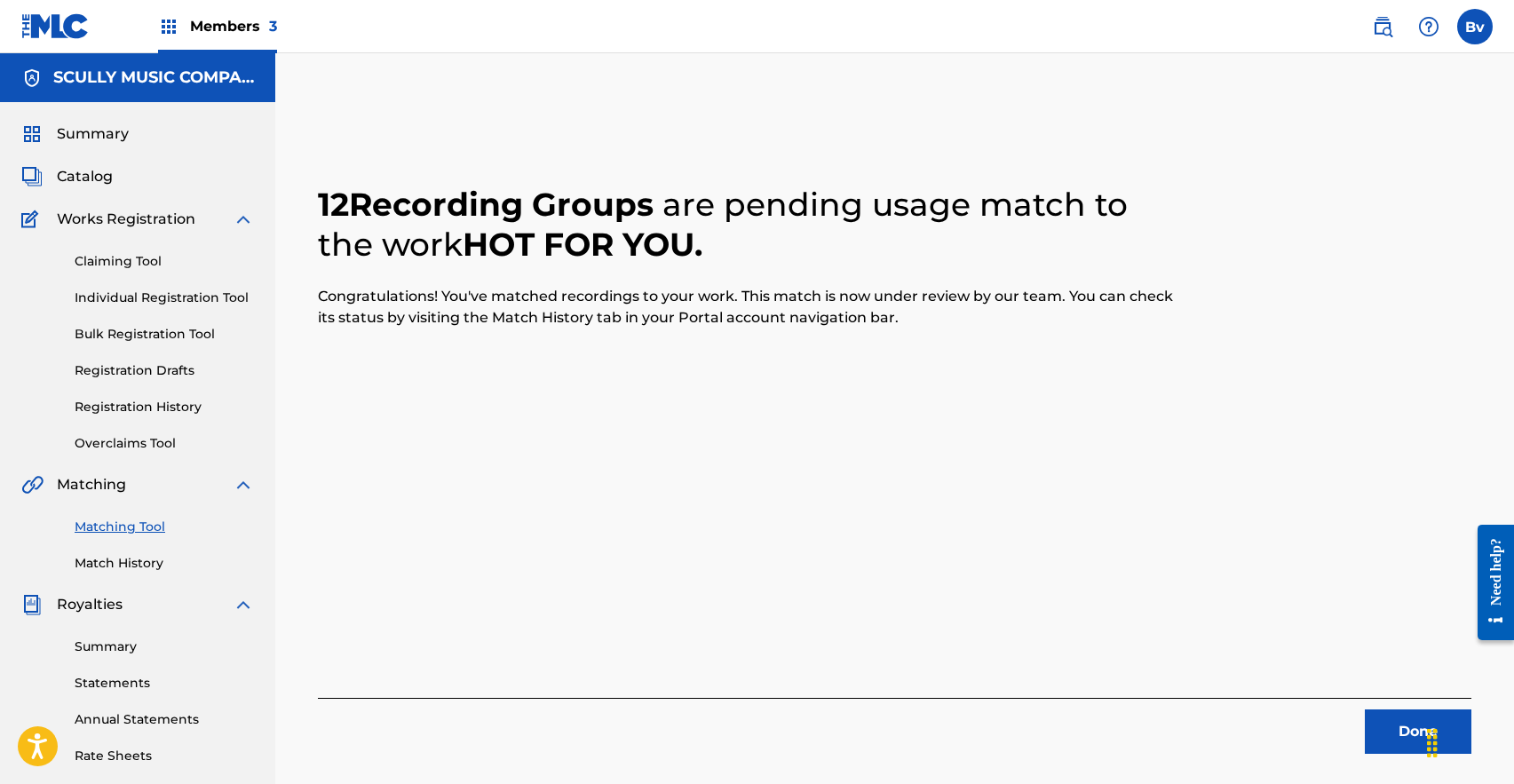 scroll, scrollTop: 0, scrollLeft: 0, axis: both 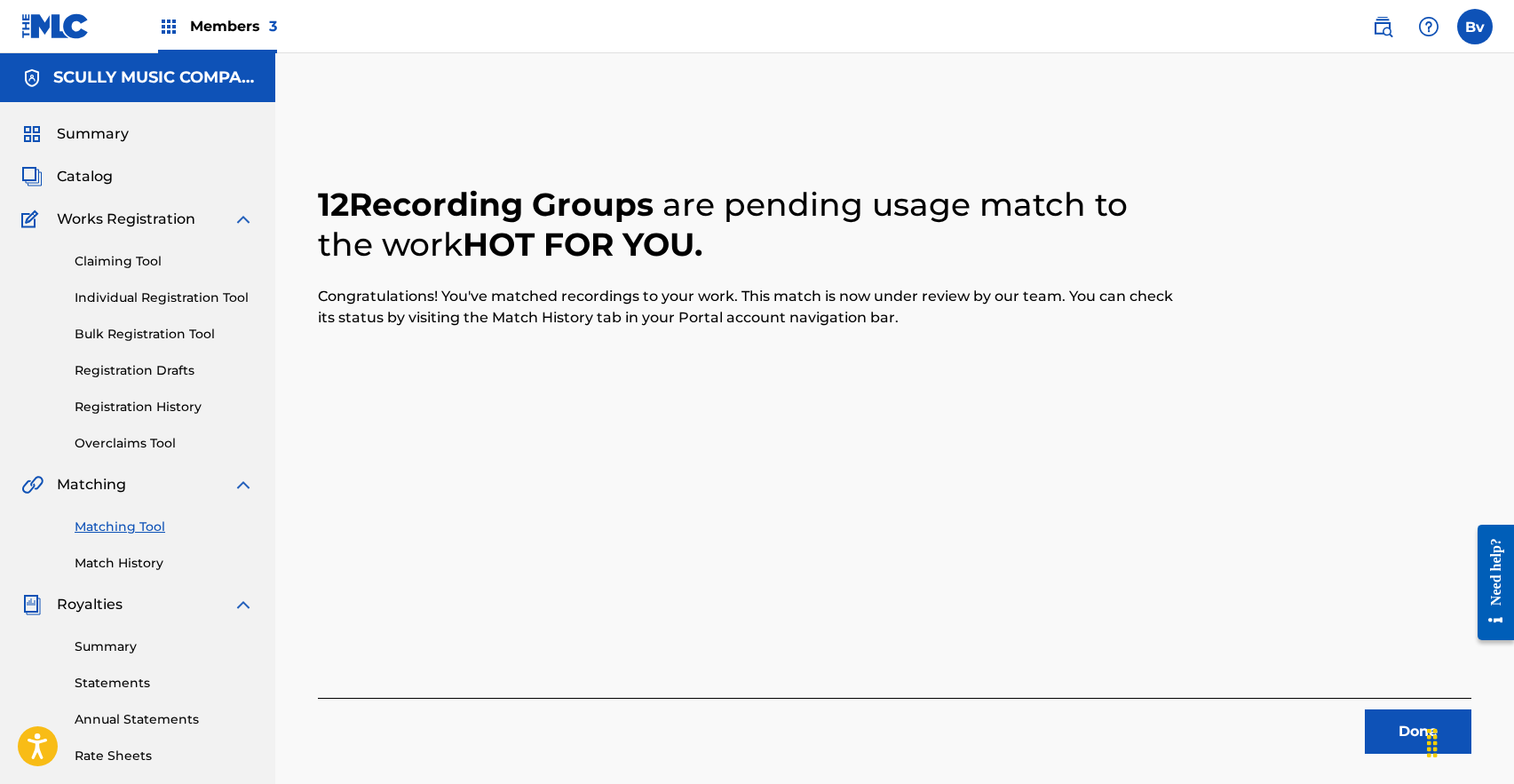 click on "Members    3" at bounding box center [234, 26] 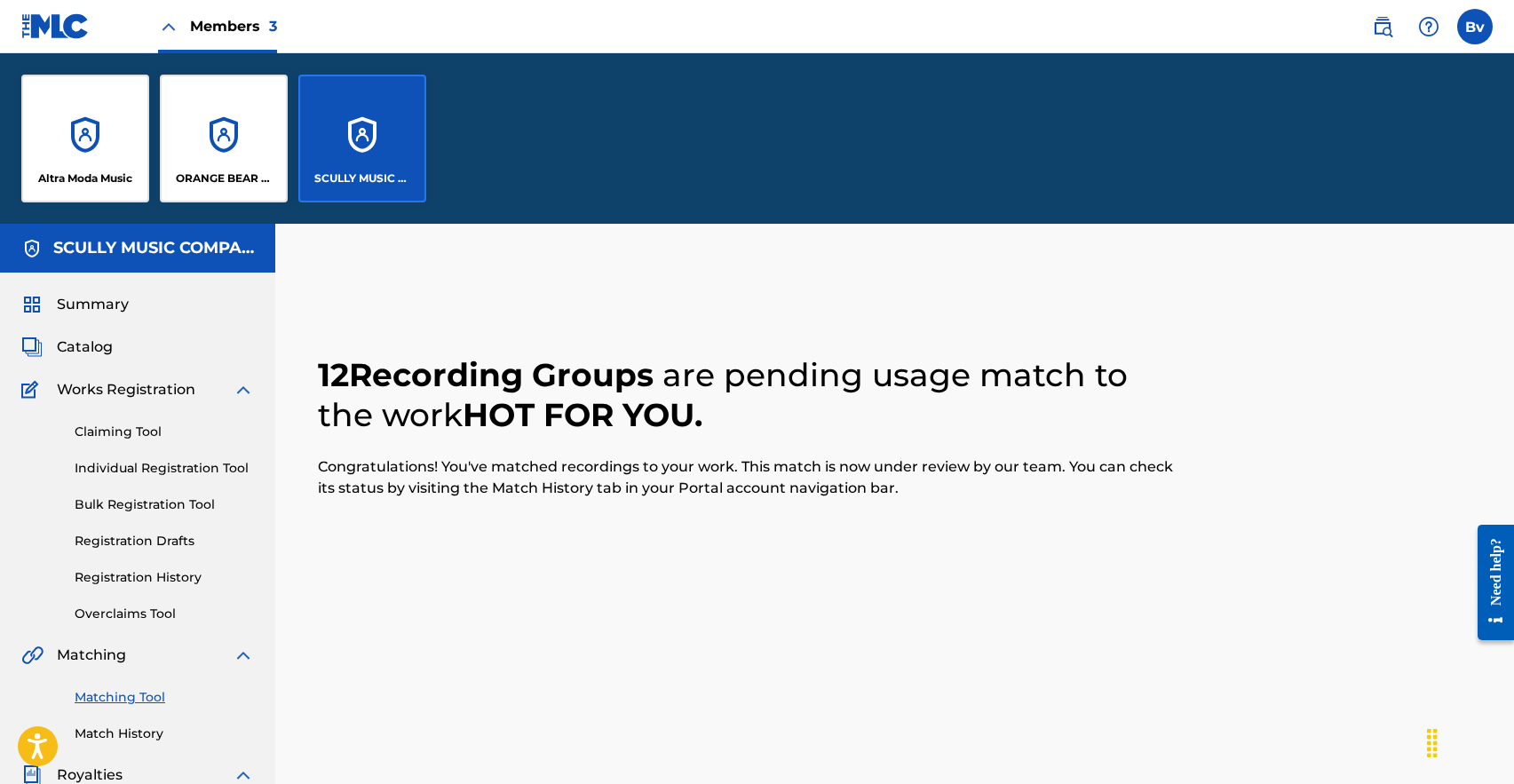 click on "ORANGE BEAR MUSIC COMPANY,DIV. OF SUNSHINE ENTERTAINMENT CORP" at bounding box center (224, 139) 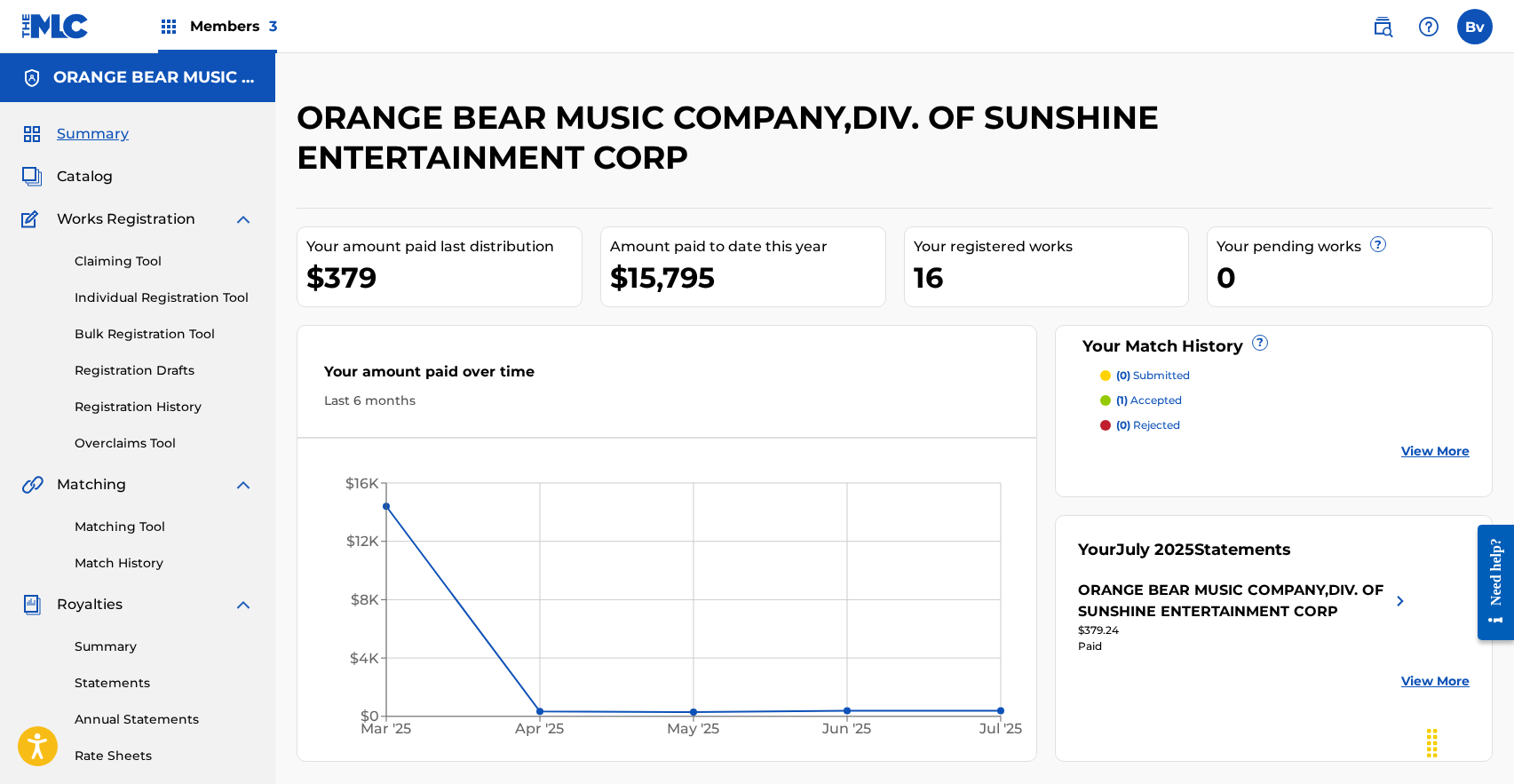click on "Overclaims Tool" at bounding box center [164, 443] 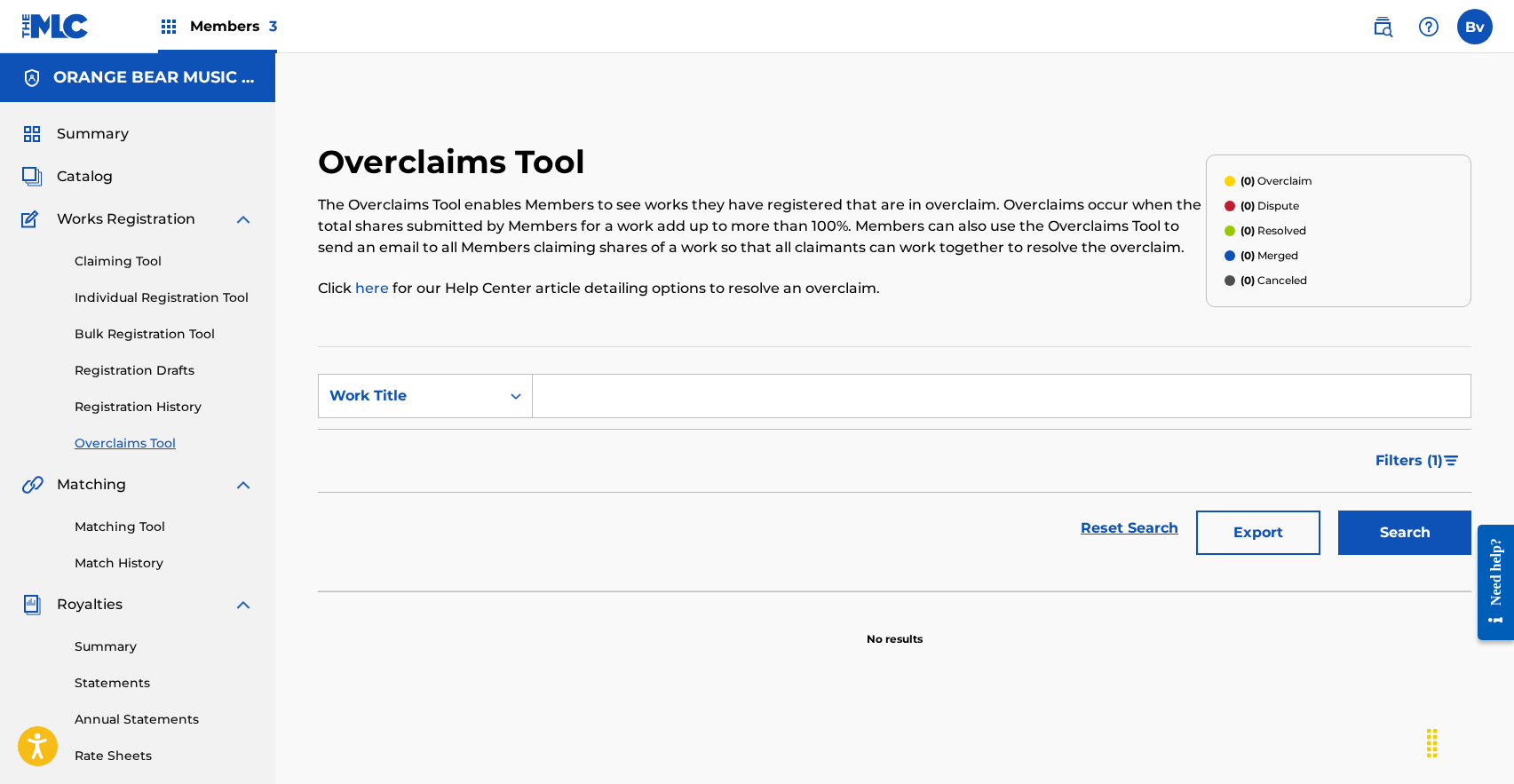 click on "Search" at bounding box center (1405, 533) 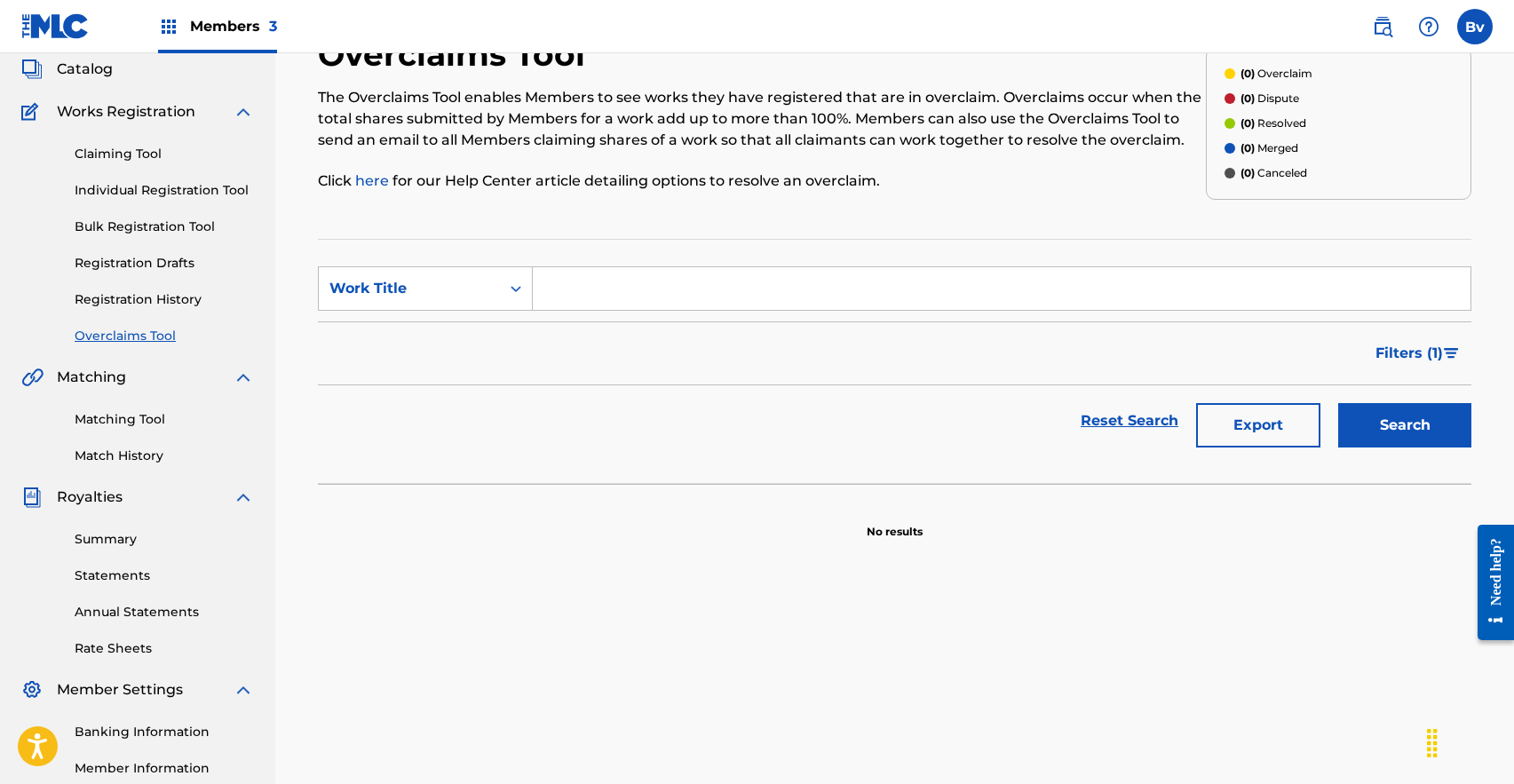 scroll, scrollTop: 109, scrollLeft: 0, axis: vertical 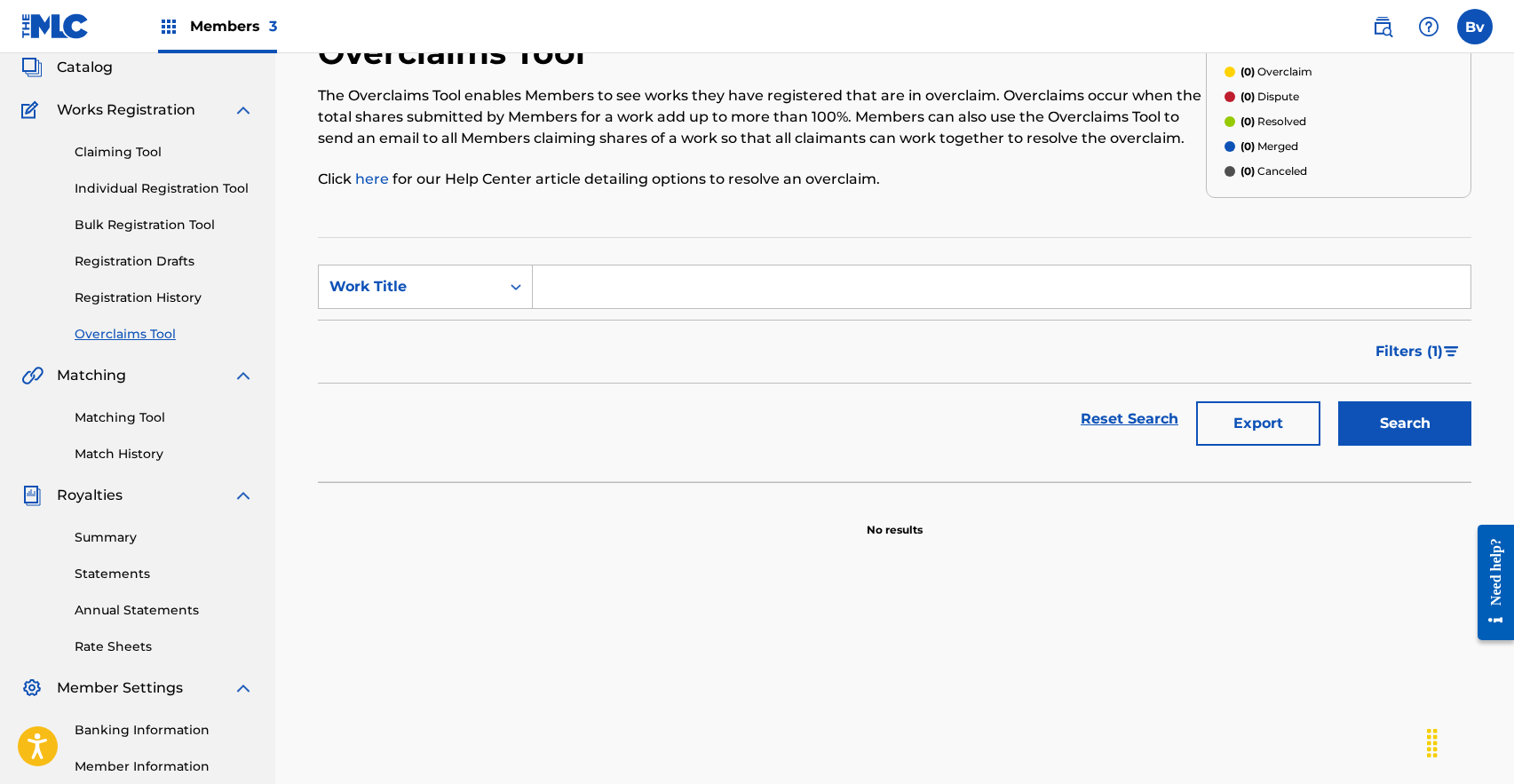click on "Match History" at bounding box center [164, 454] 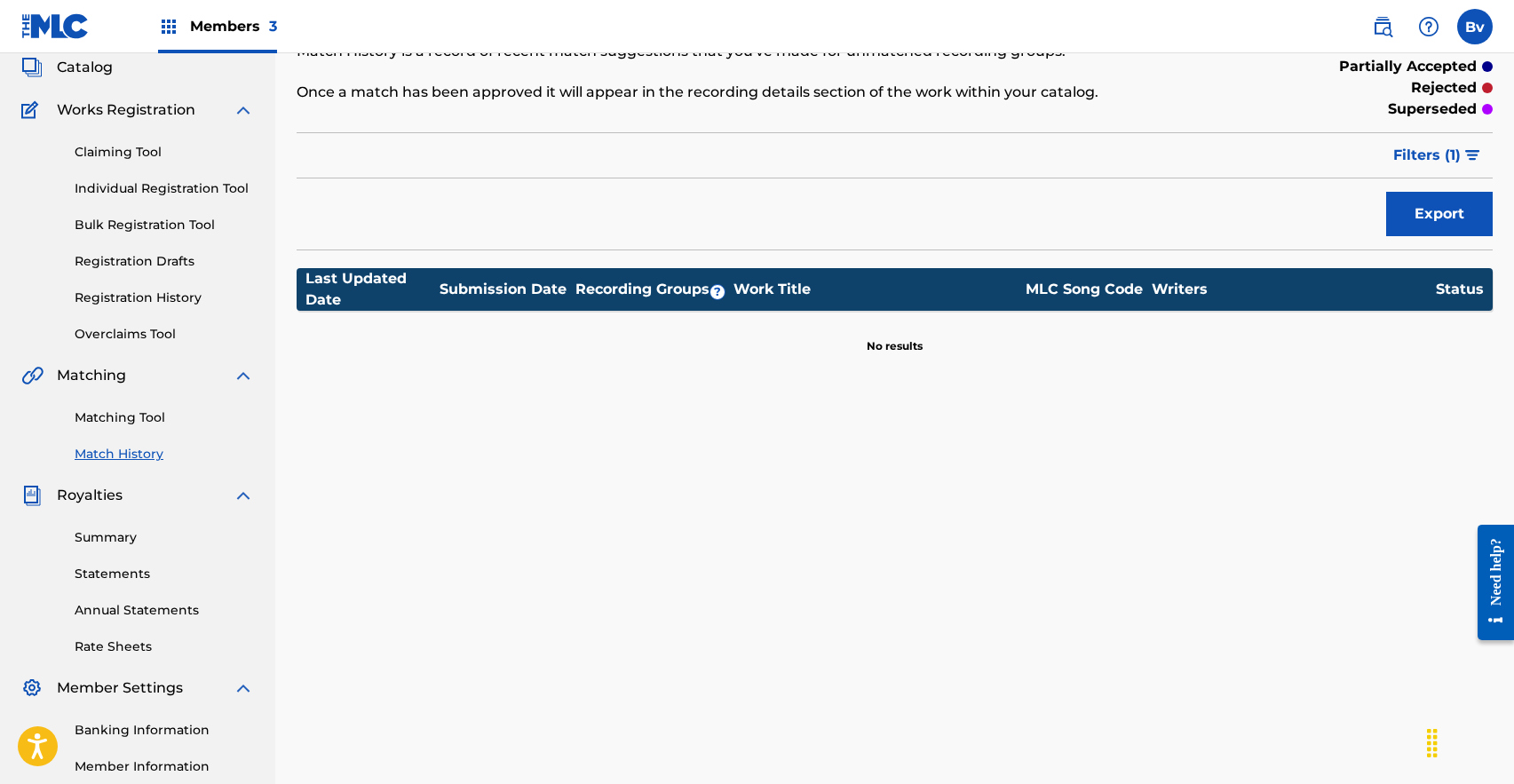 scroll, scrollTop: 0, scrollLeft: 0, axis: both 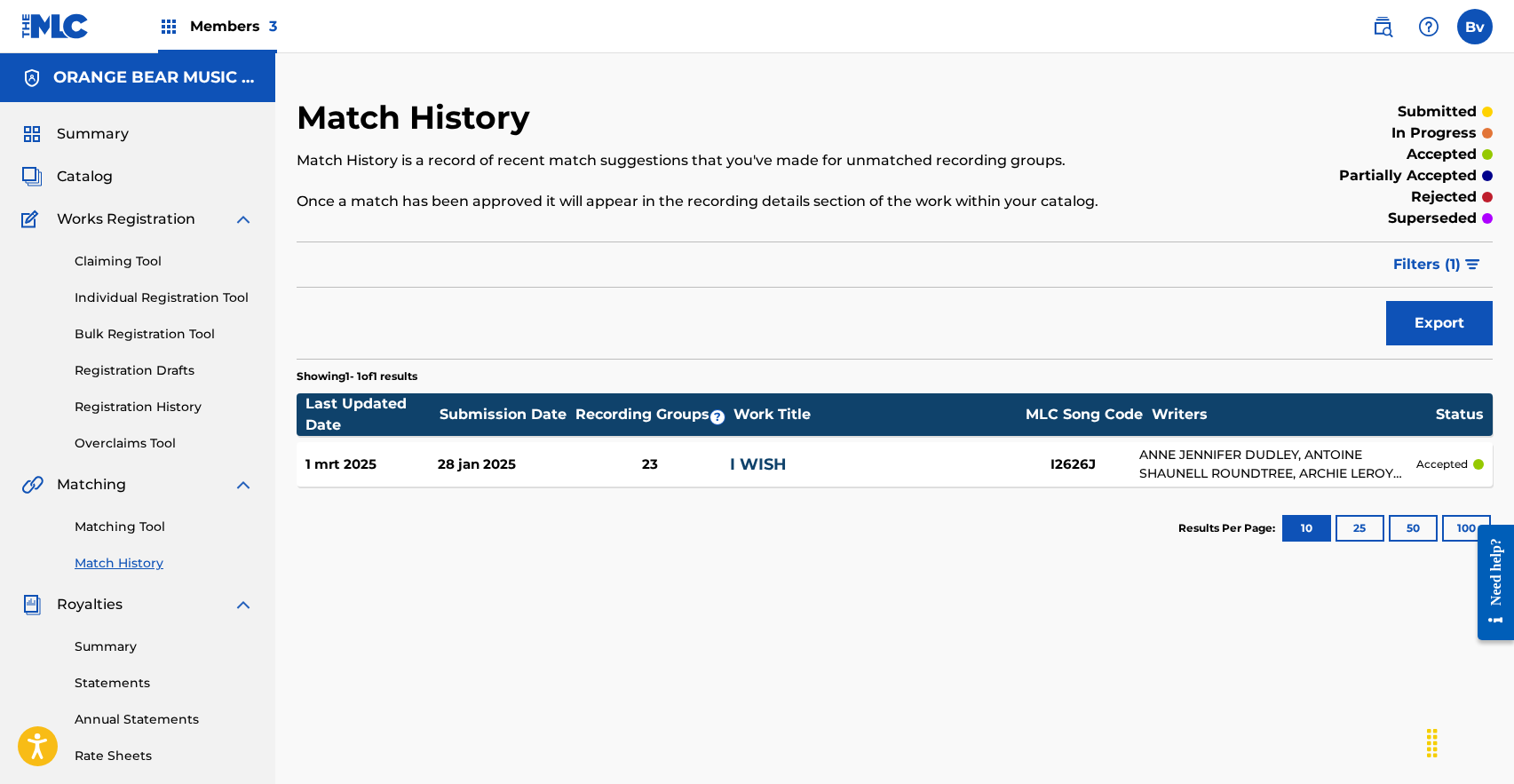 click on "Matching Tool" at bounding box center [164, 527] 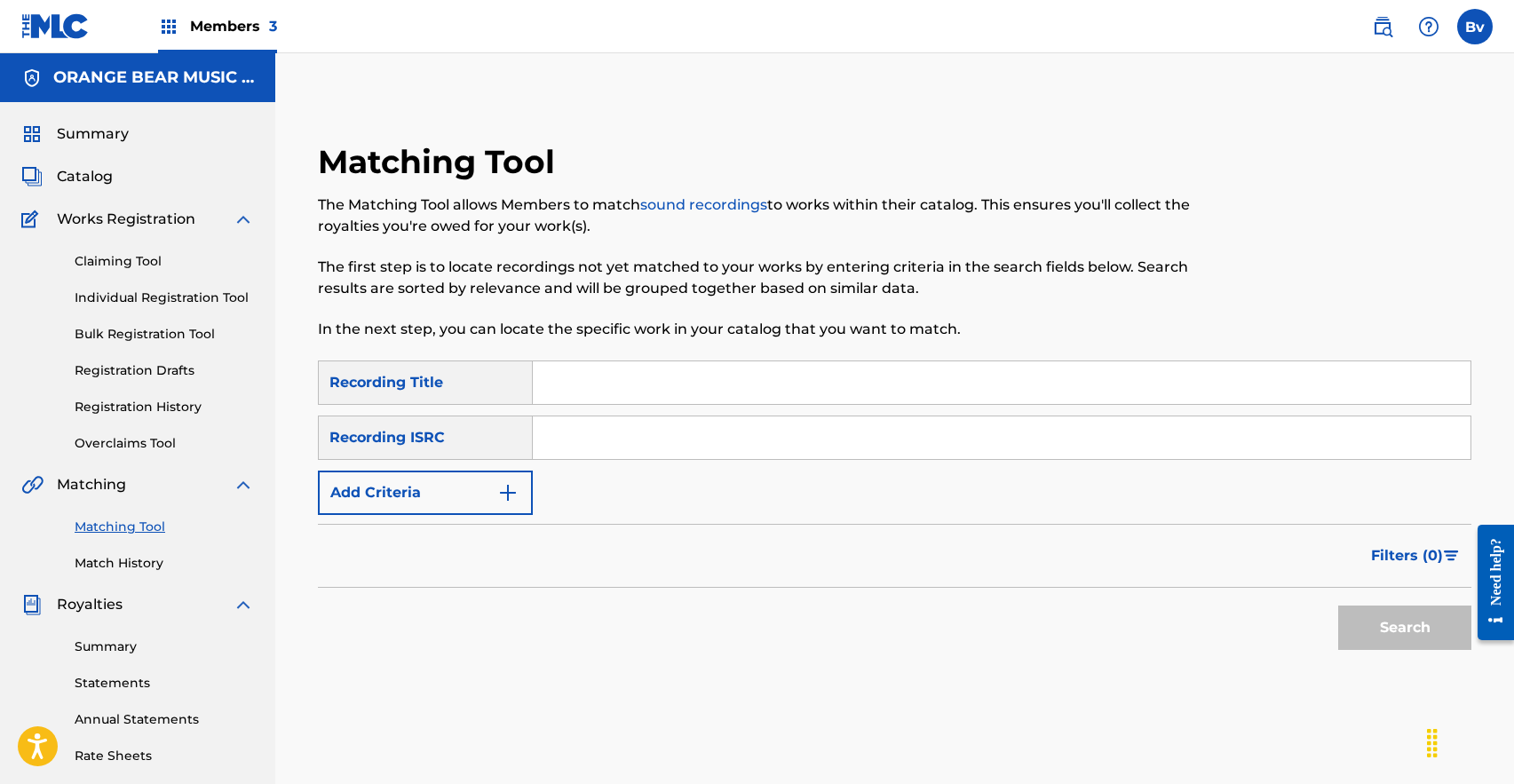 click at bounding box center (1002, 383) 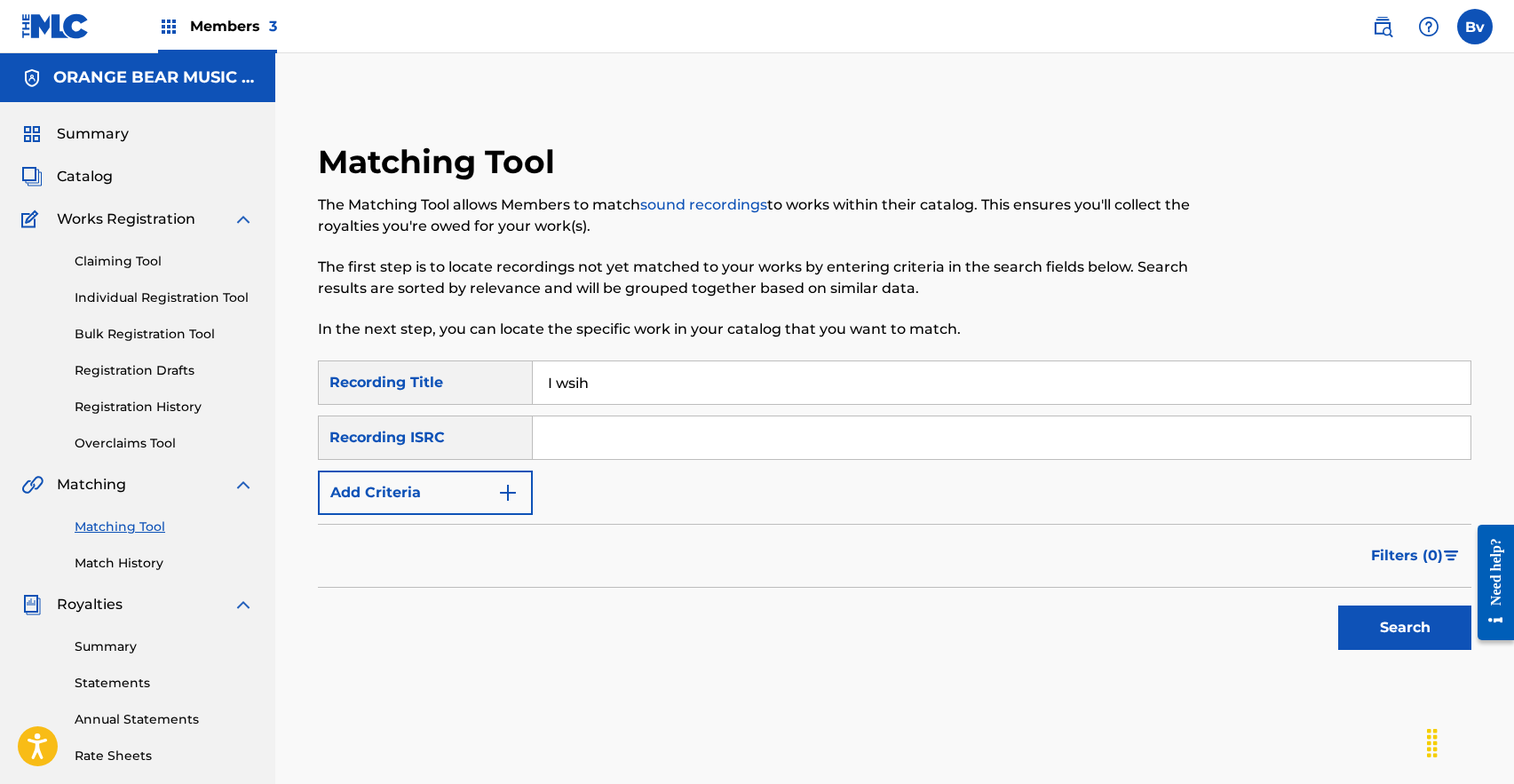 type on "I wsih" 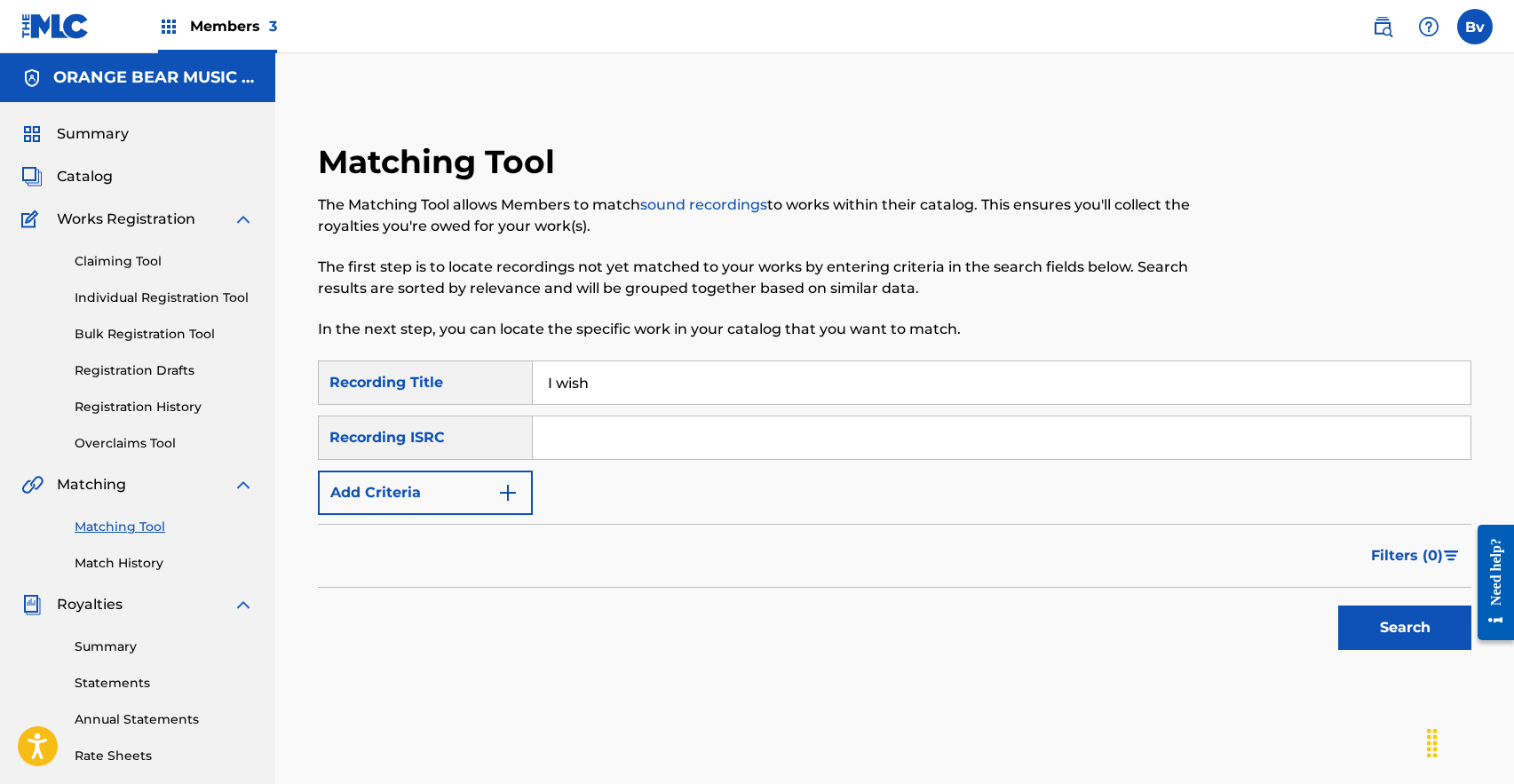 type on "I wish" 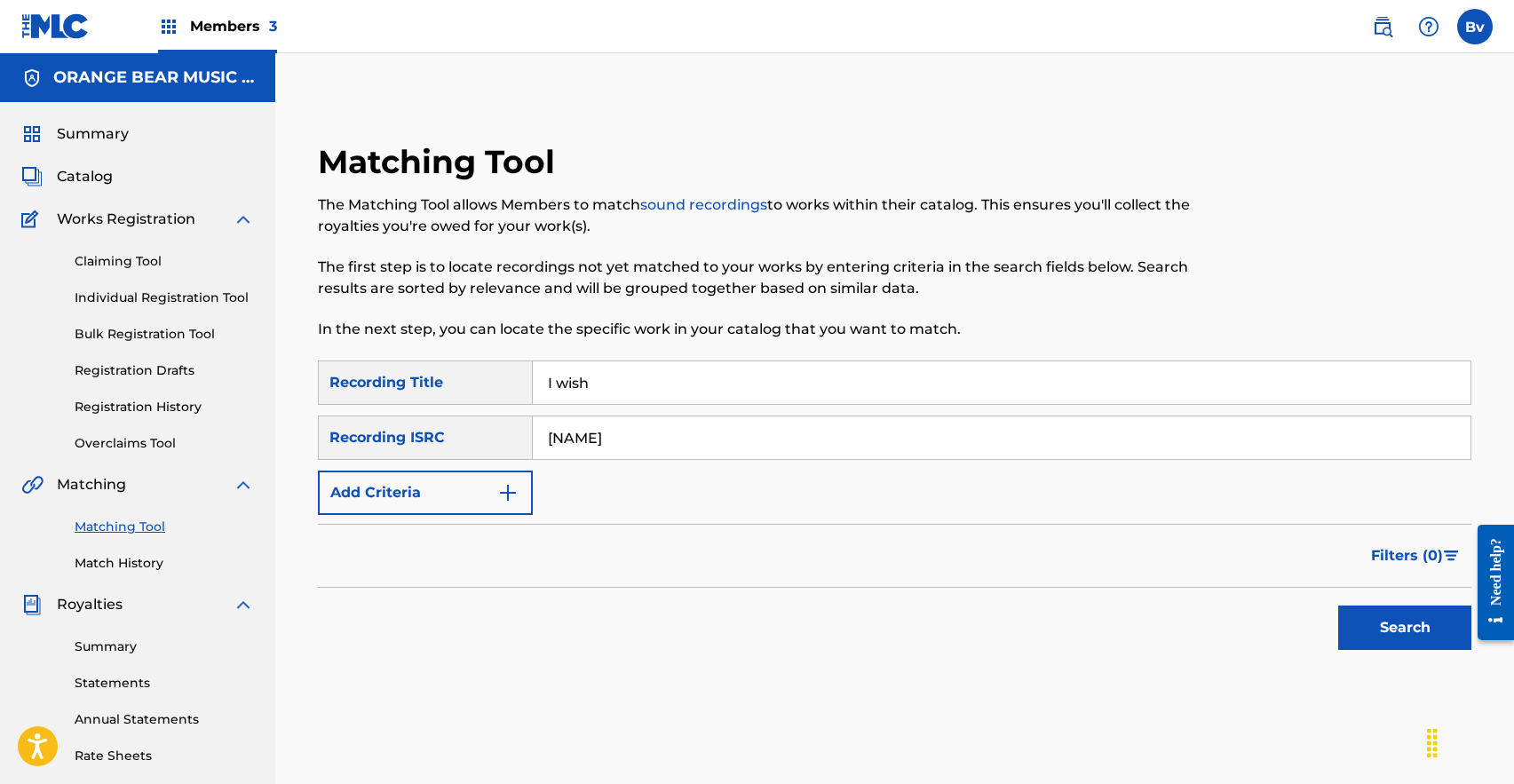 type on "[NAME]" 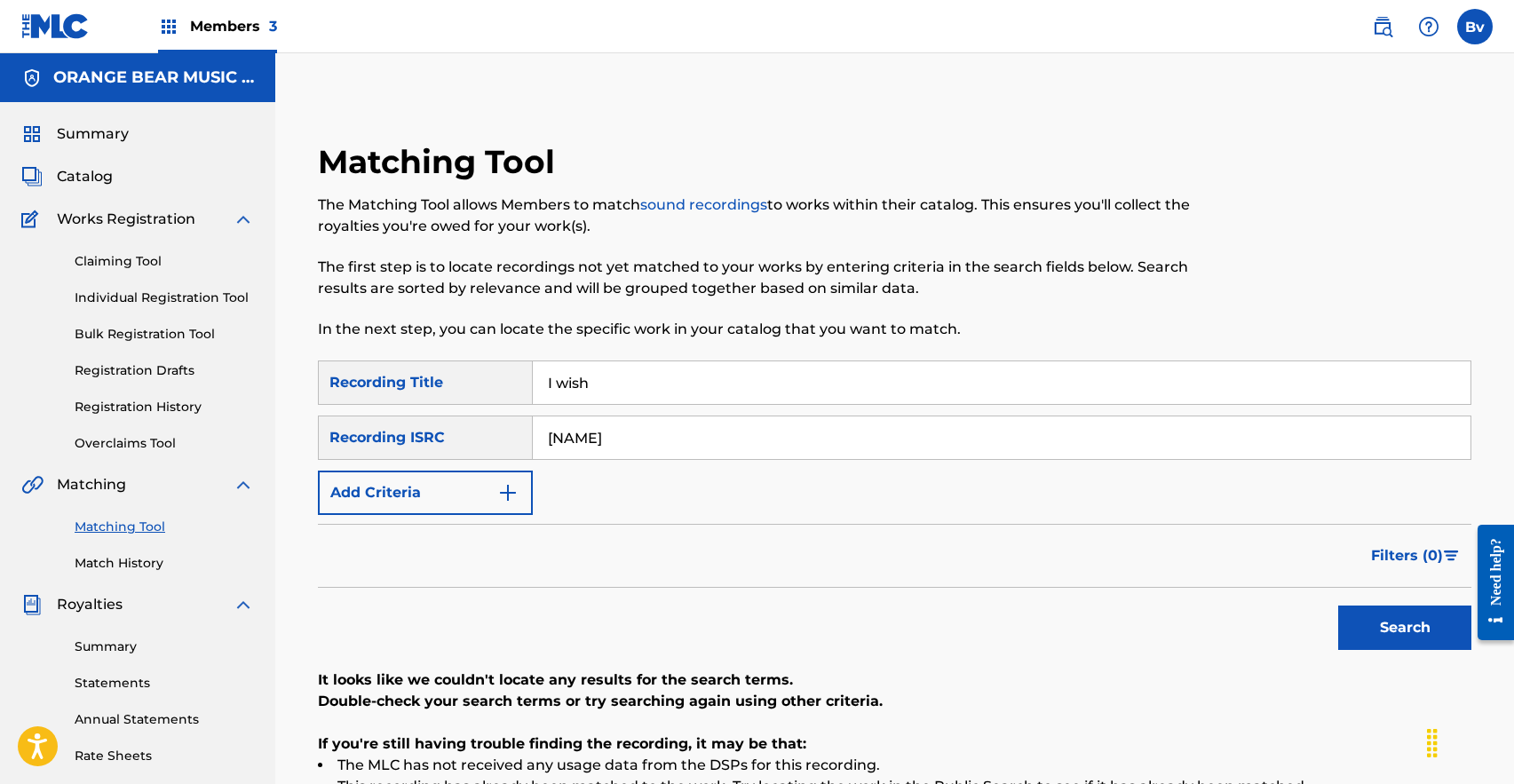 click on "Add Criteria" at bounding box center (425, 493) 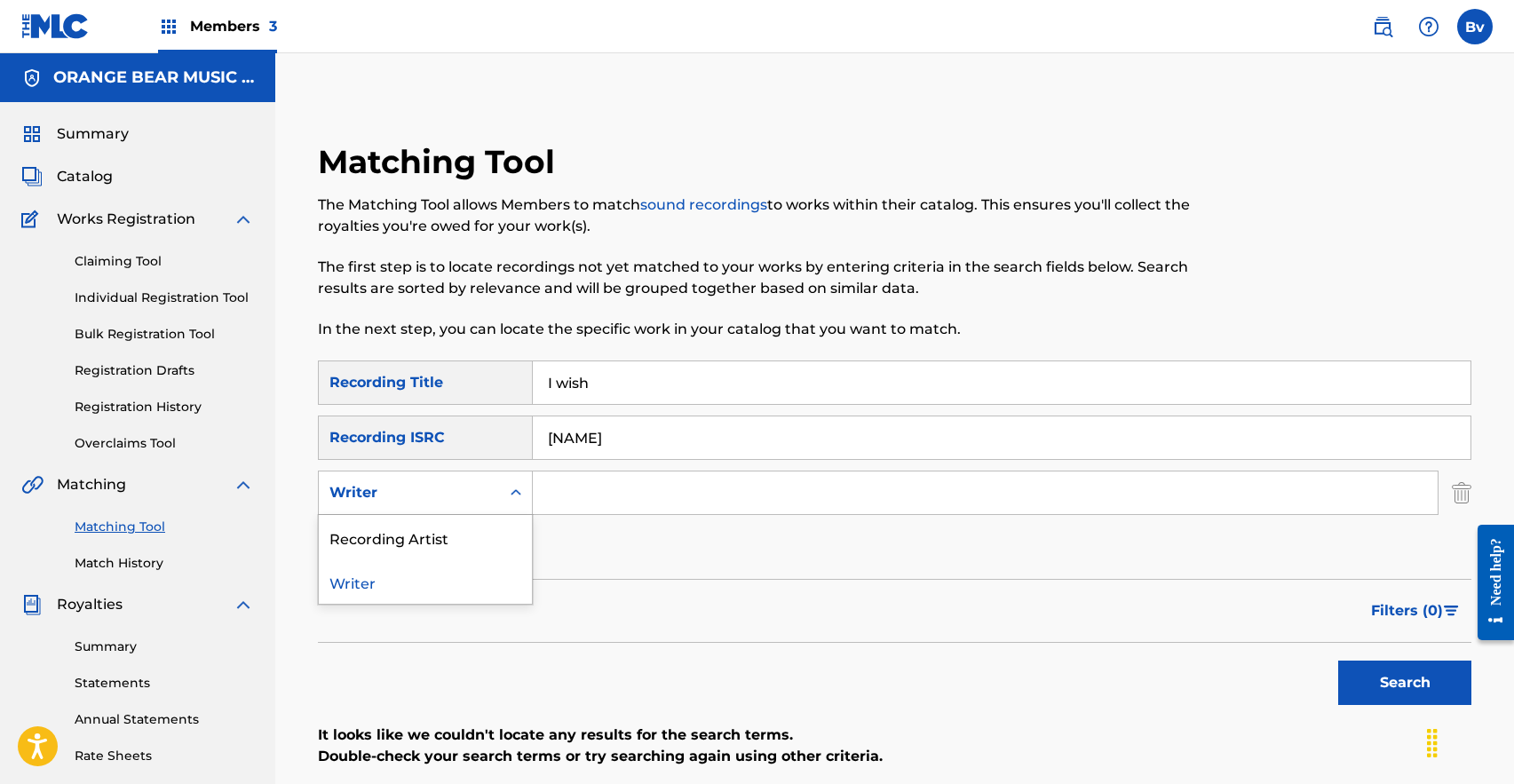 click on "Writer" at bounding box center [409, 493] 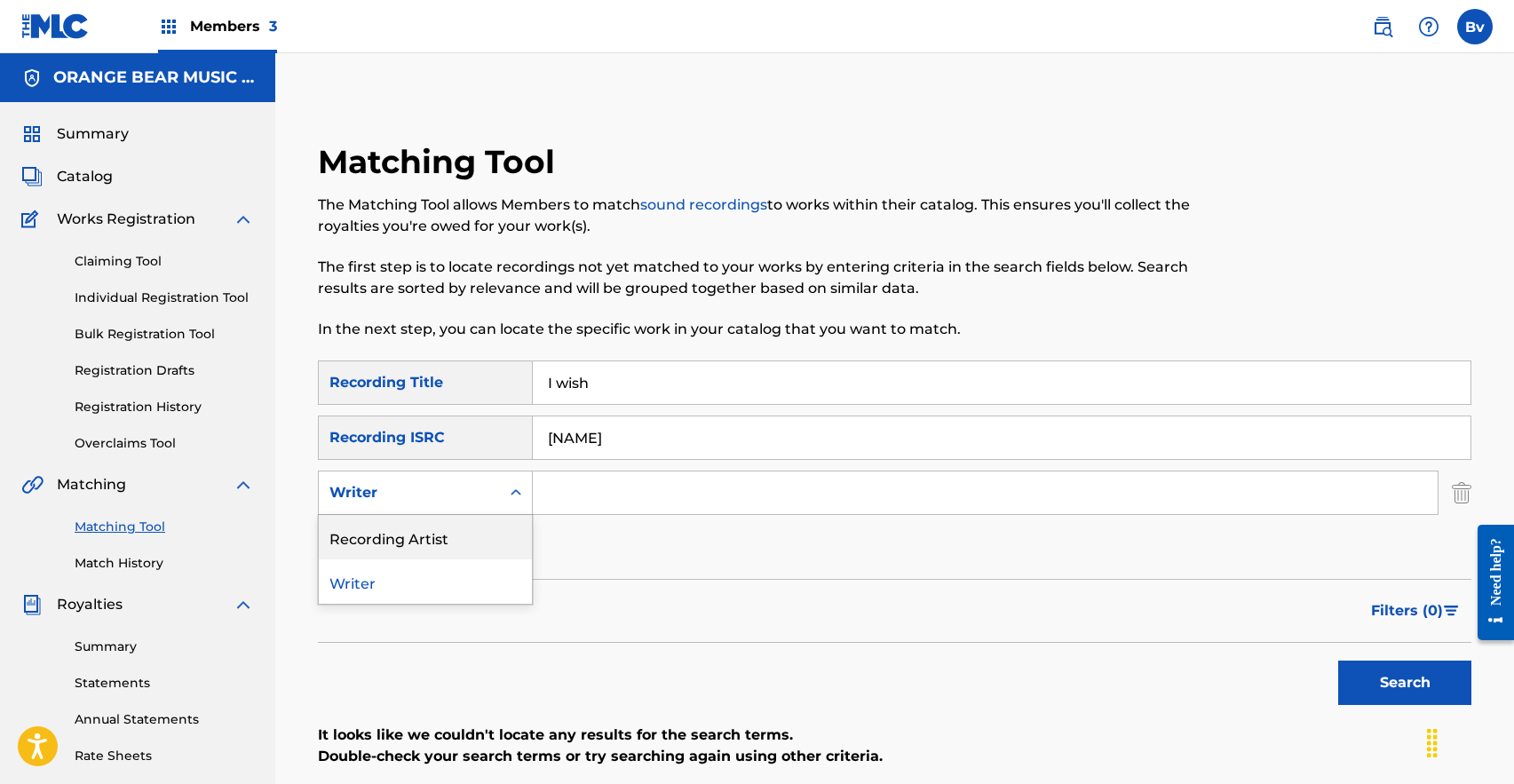 click on "Recording Artist" at bounding box center (425, 537) 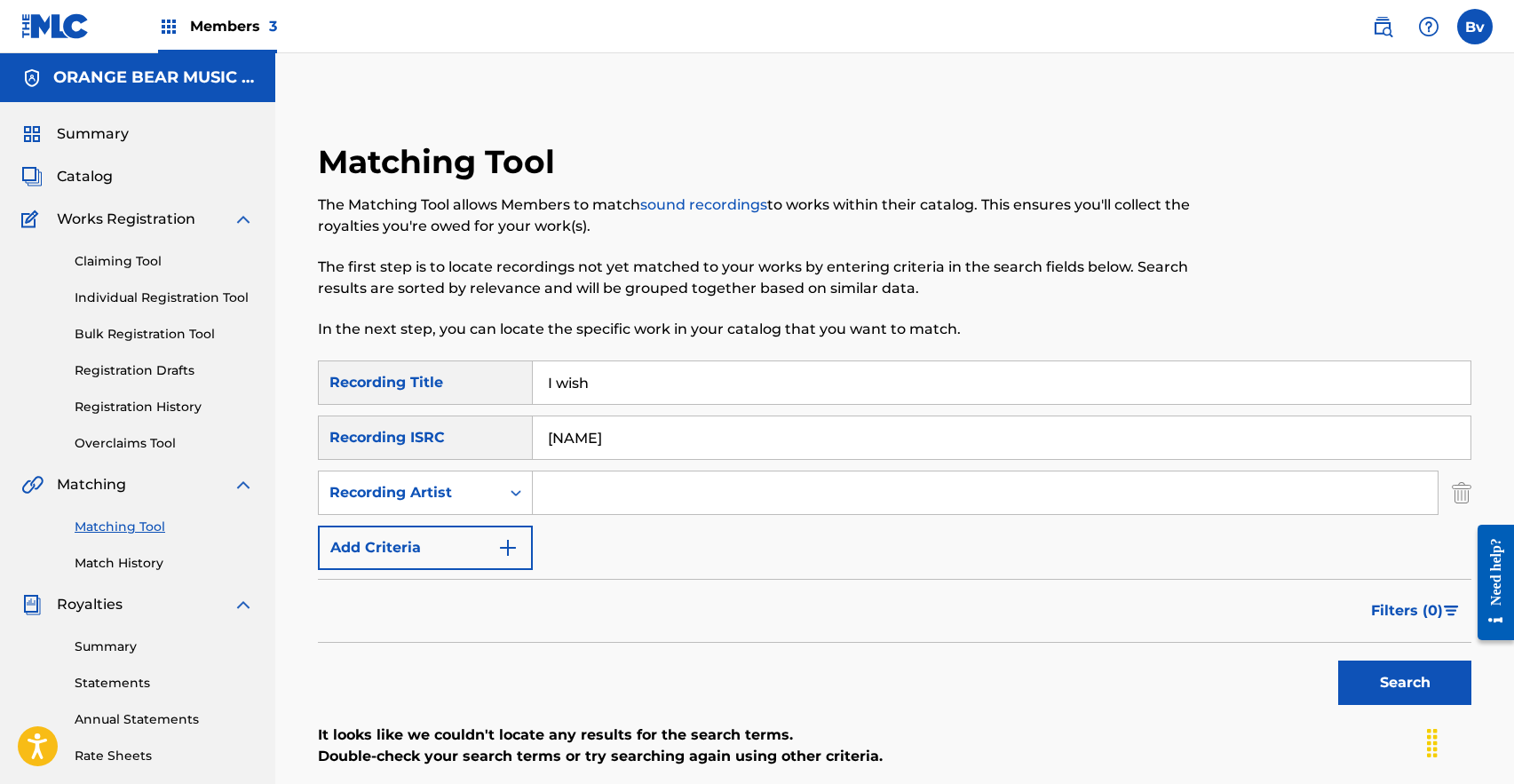 drag, startPoint x: 620, startPoint y: 435, endPoint x: 472, endPoint y: 425, distance: 148.33745 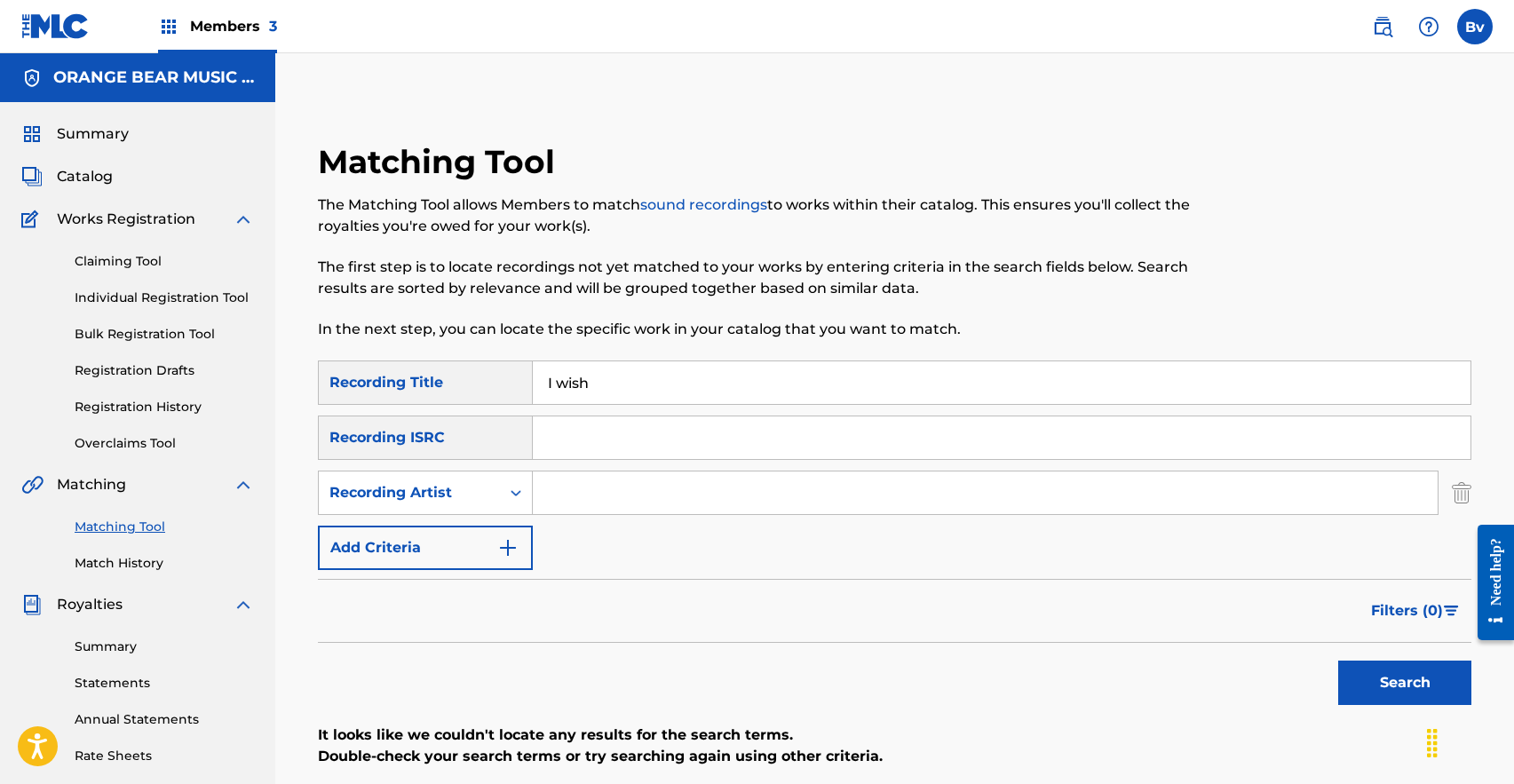 type 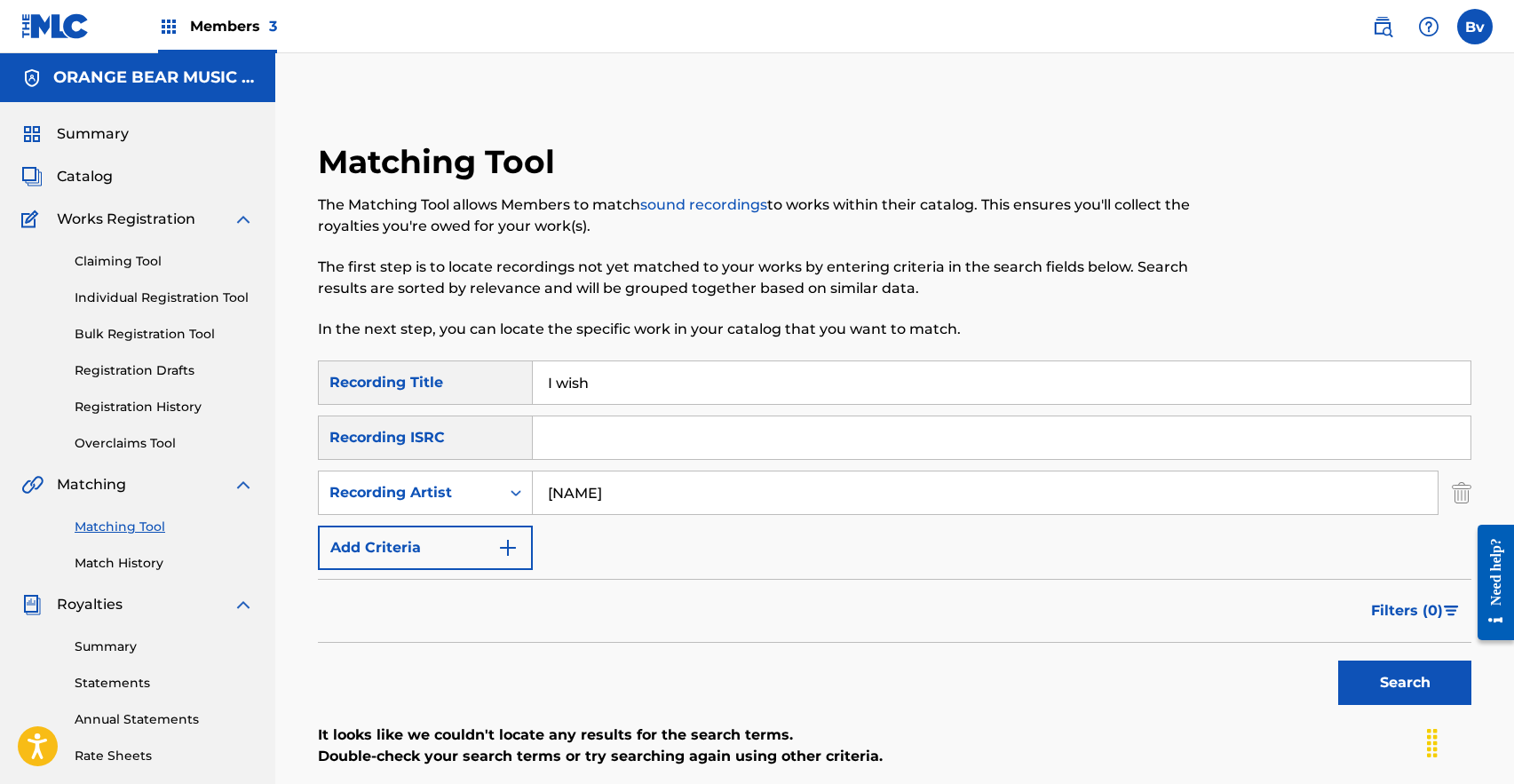 type on "[NAME]" 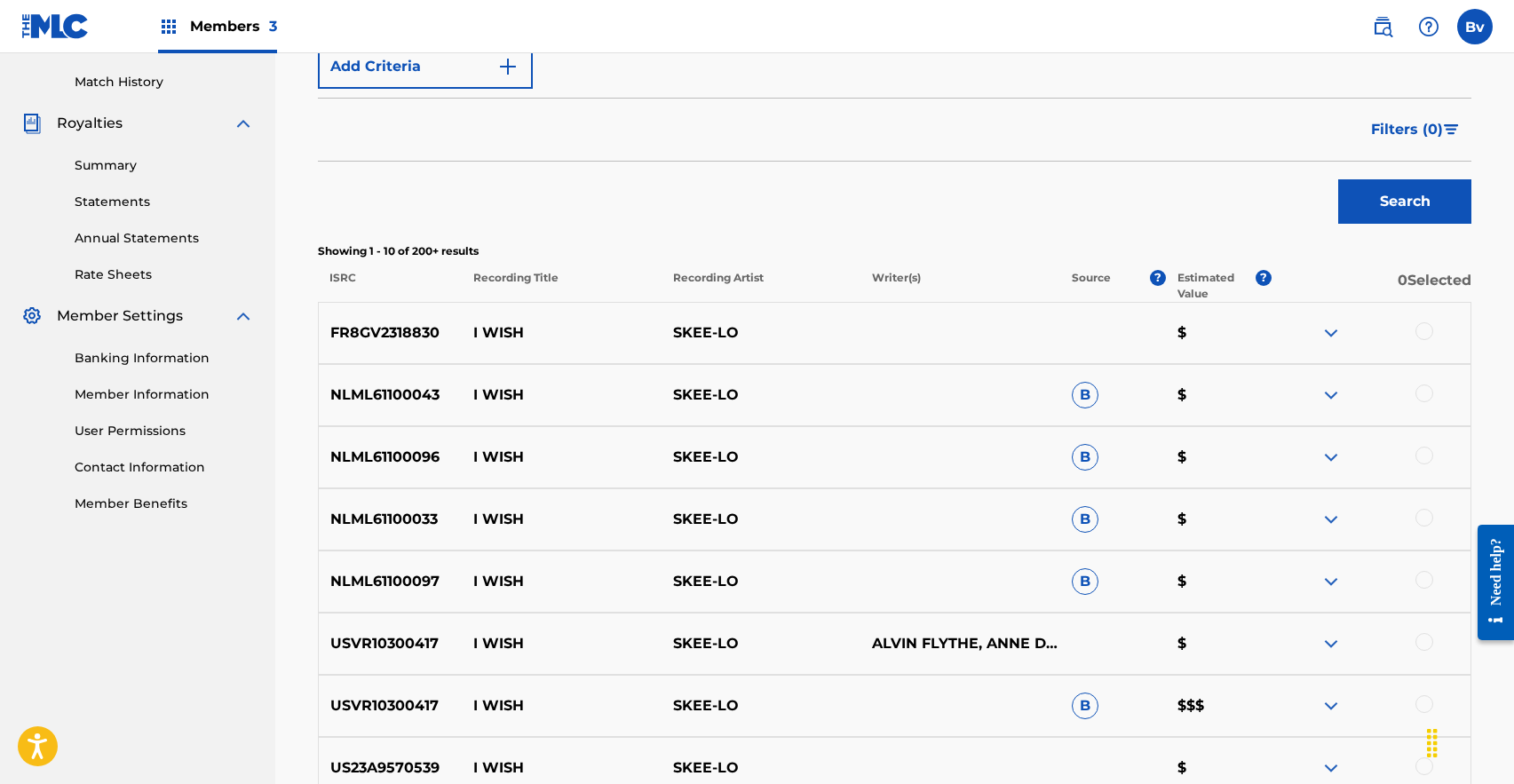 scroll, scrollTop: 669, scrollLeft: 0, axis: vertical 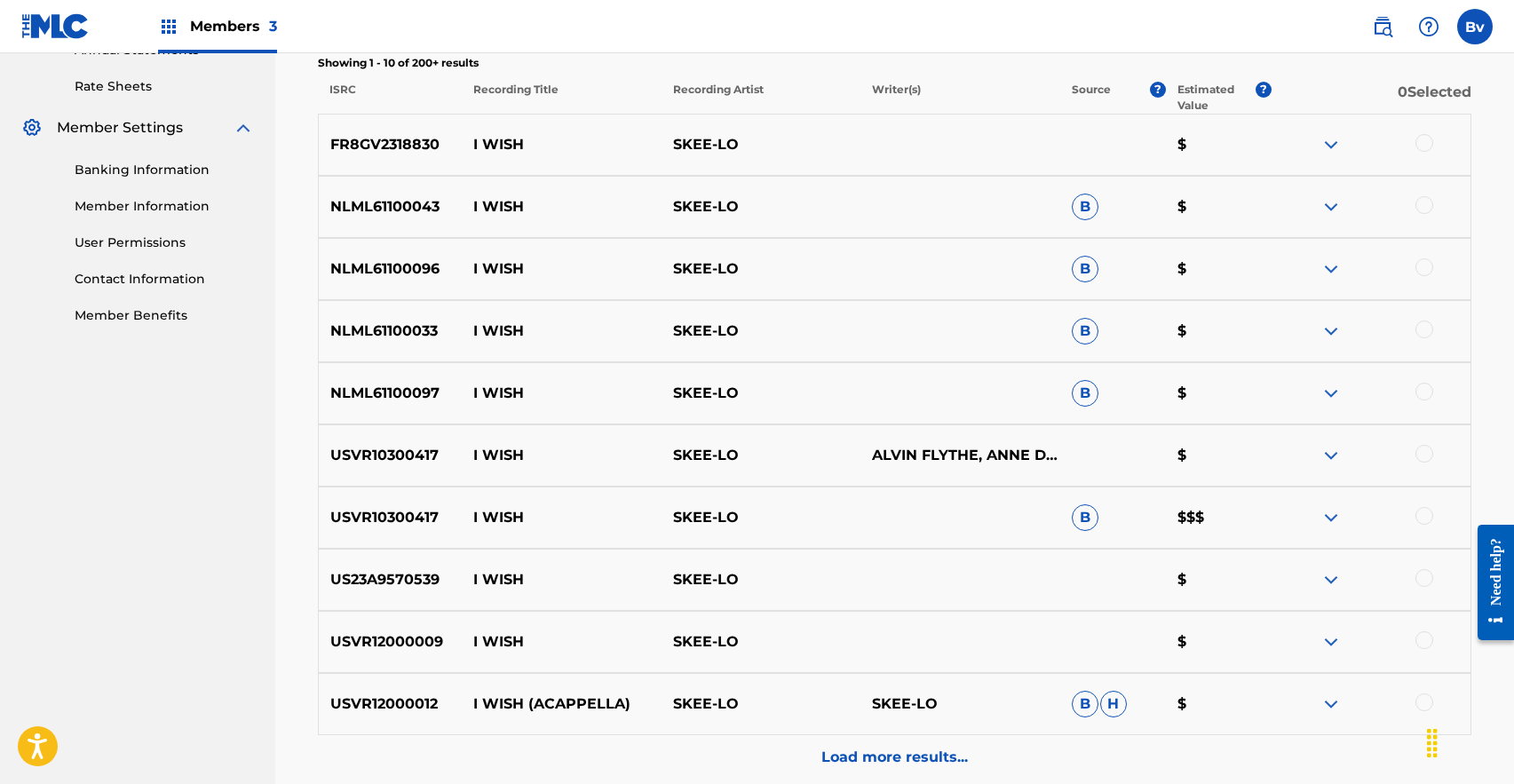 click at bounding box center [1424, 143] 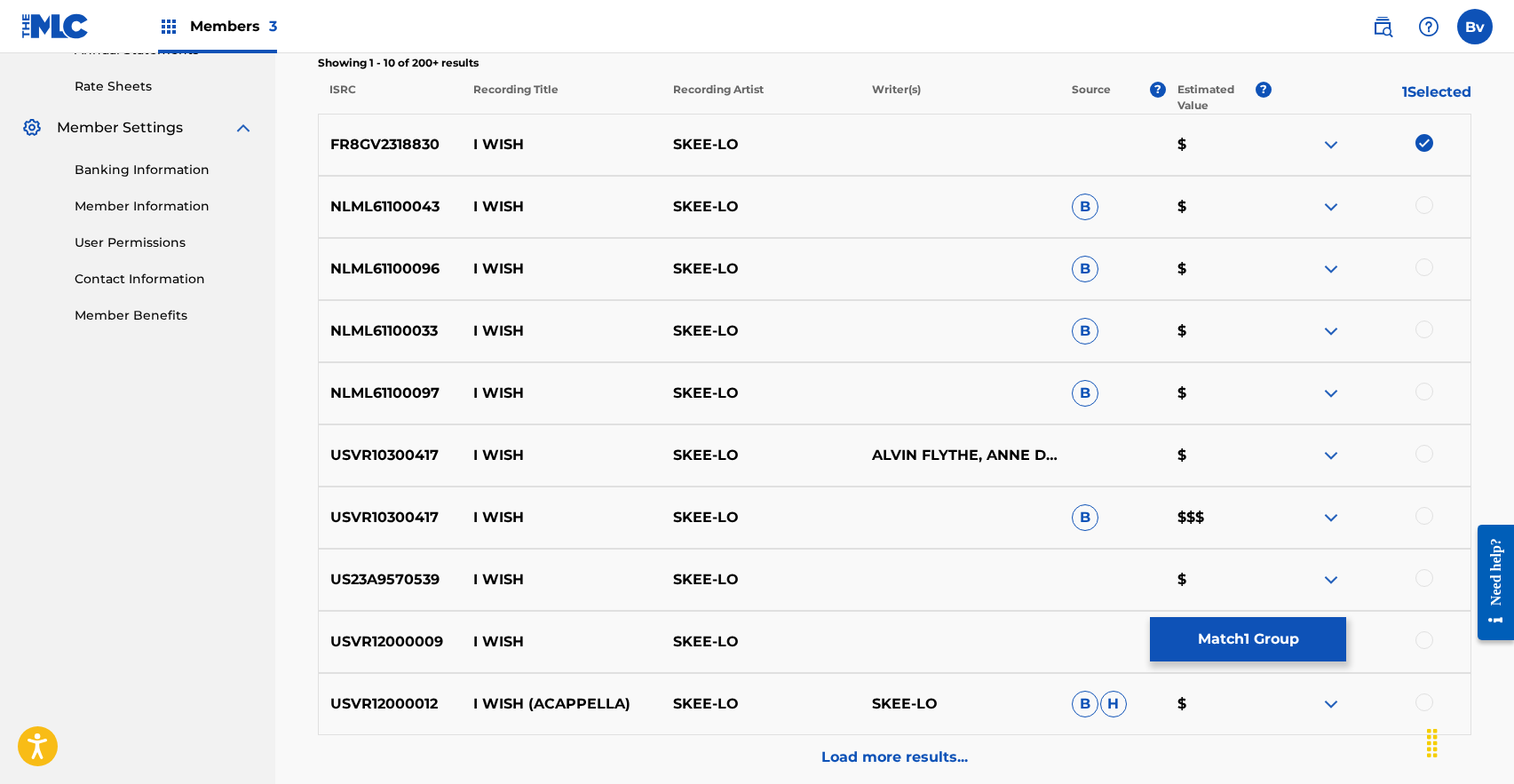 click on "NLML61100043 I WISH SKEE-LO B $" at bounding box center (894, 207) 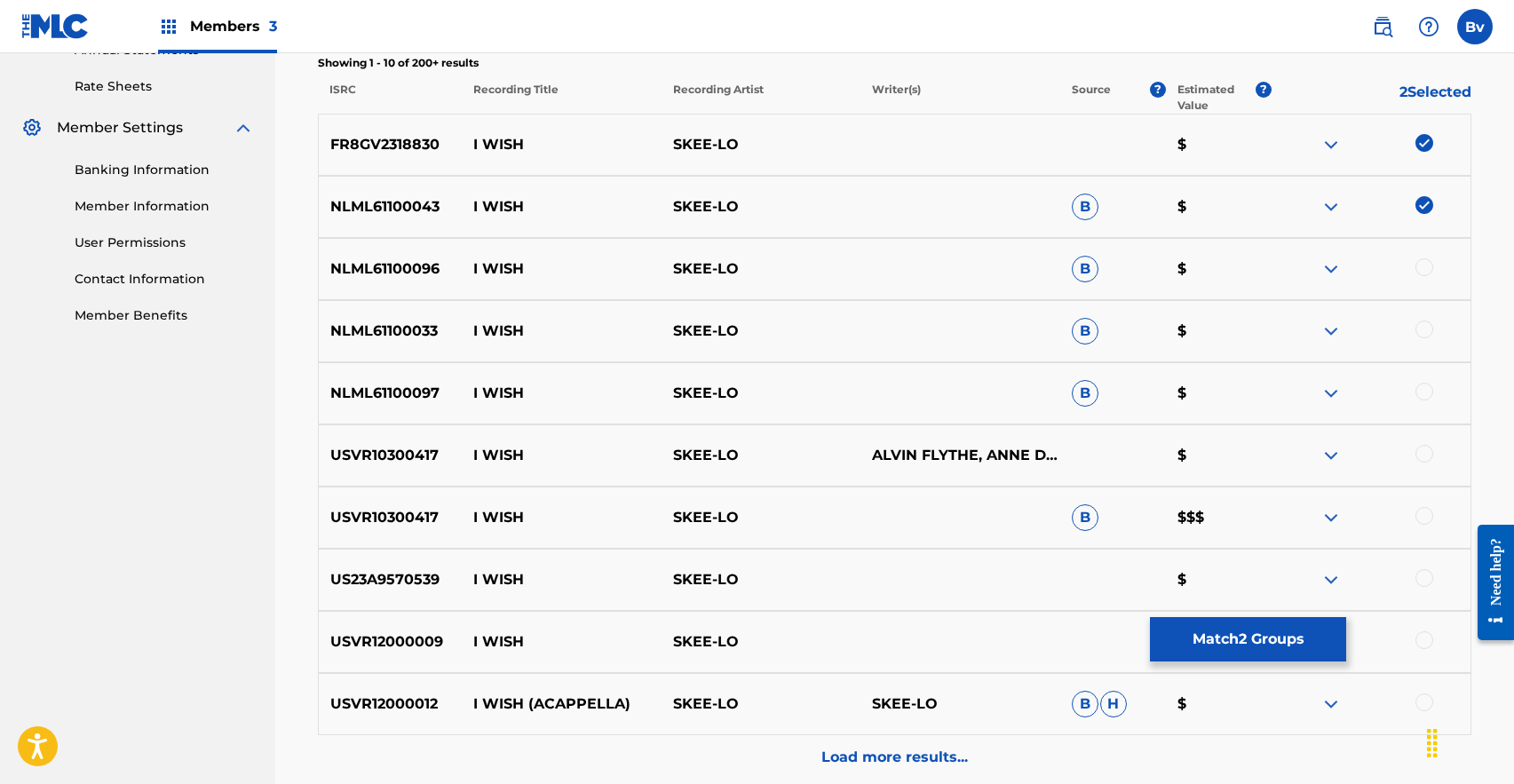 click at bounding box center [1424, 267] 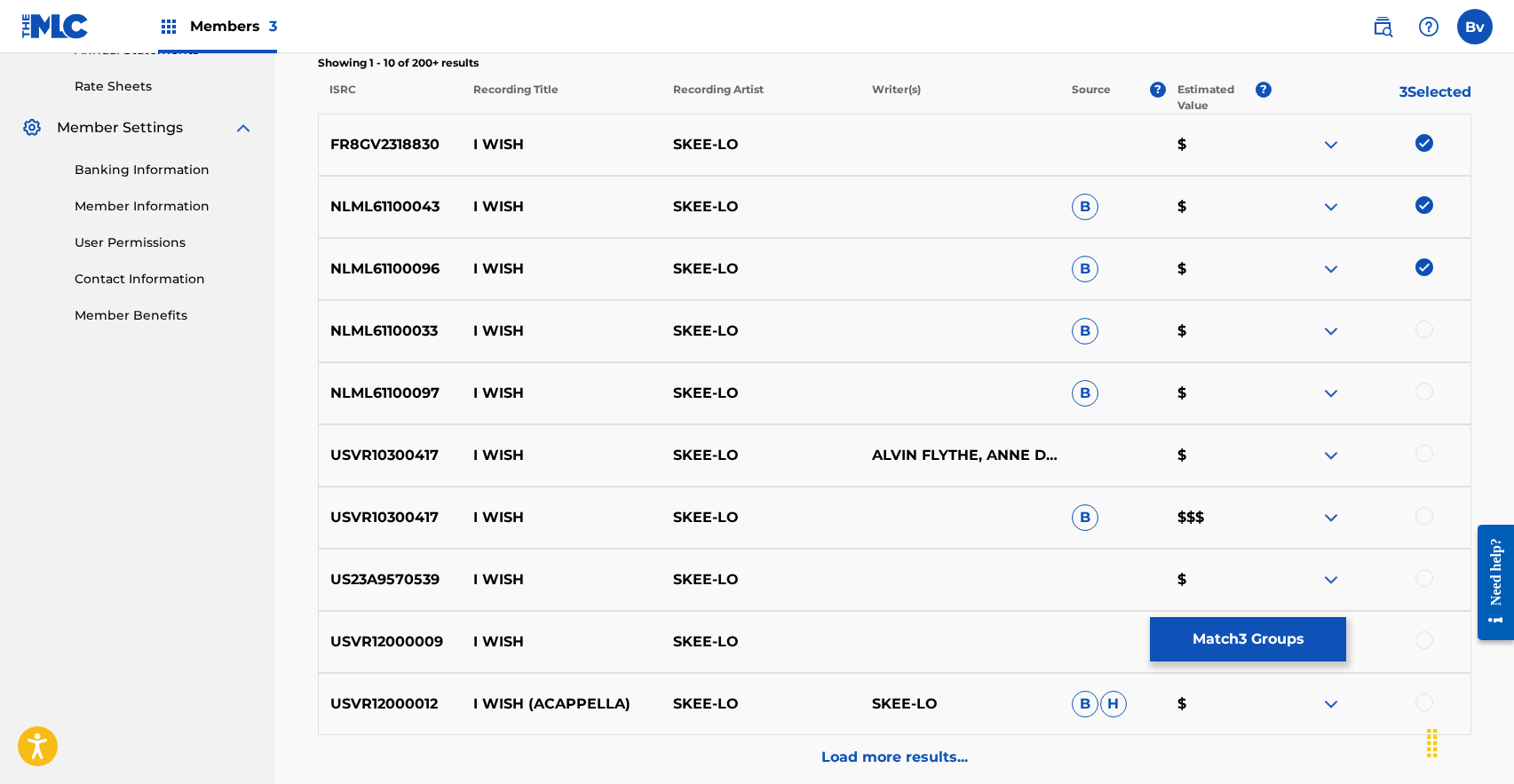 click on "NLML61100033 I WISH SKEE-LO B $" at bounding box center [894, 331] 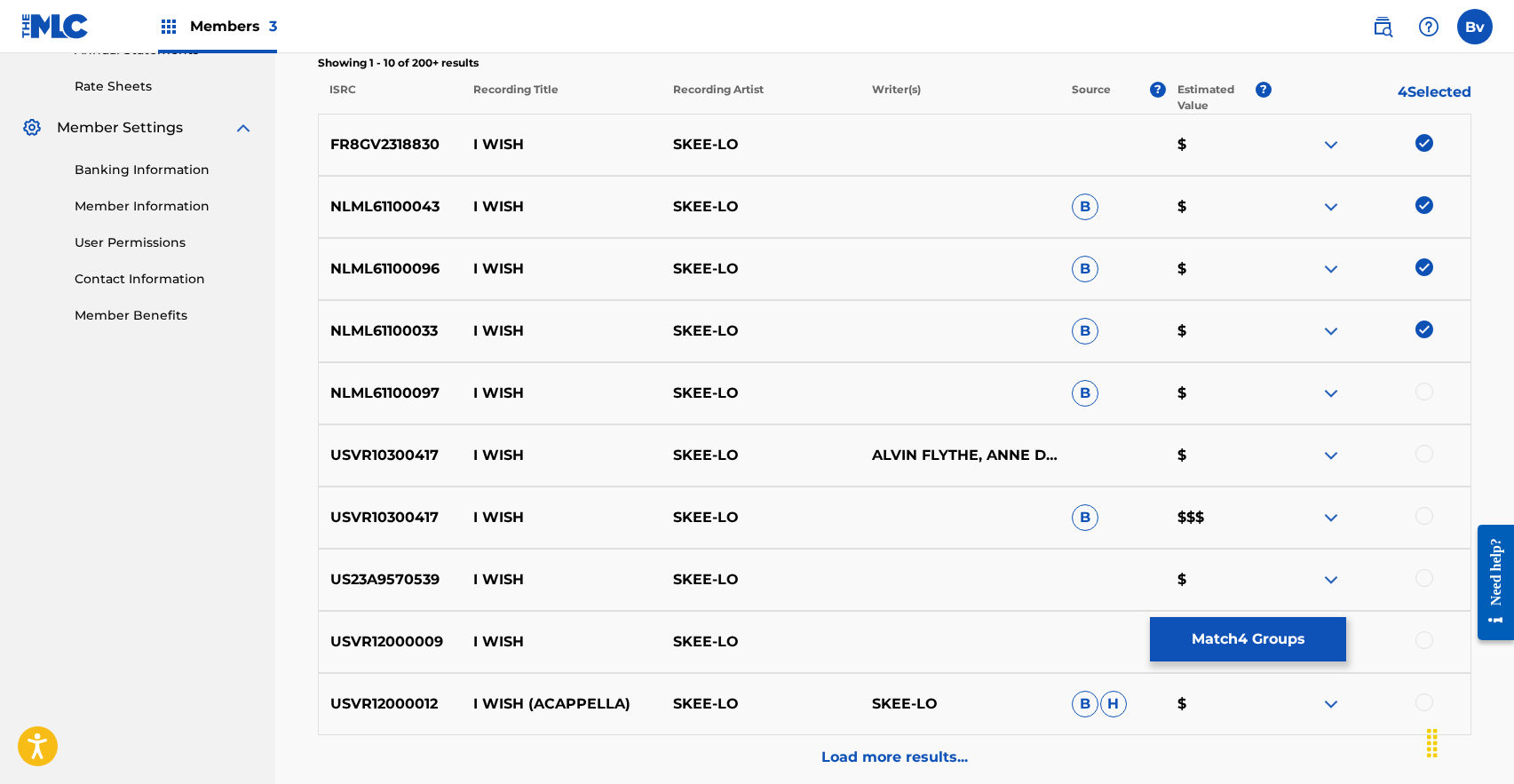 click at bounding box center [1424, 392] 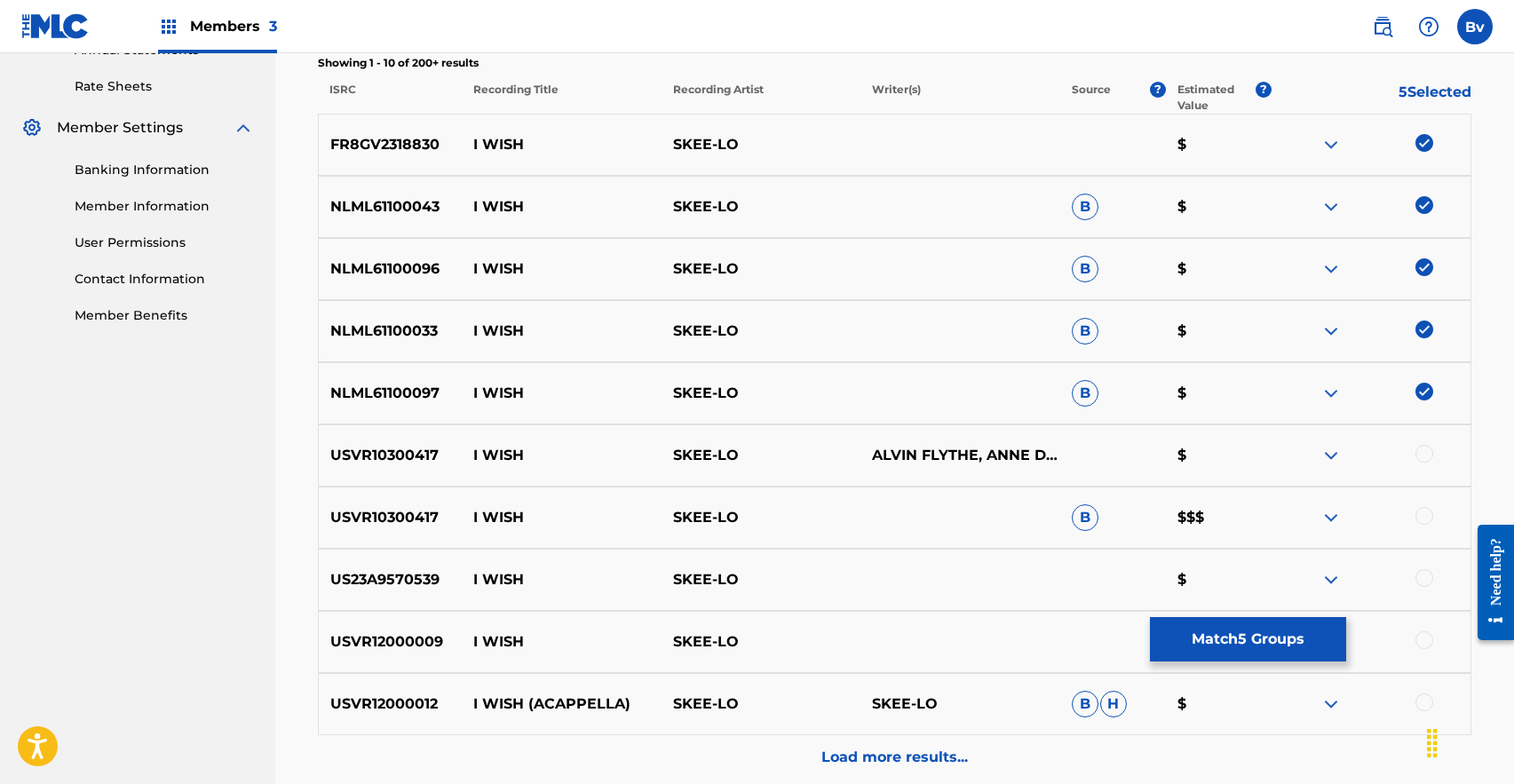 click at bounding box center [1424, 454] 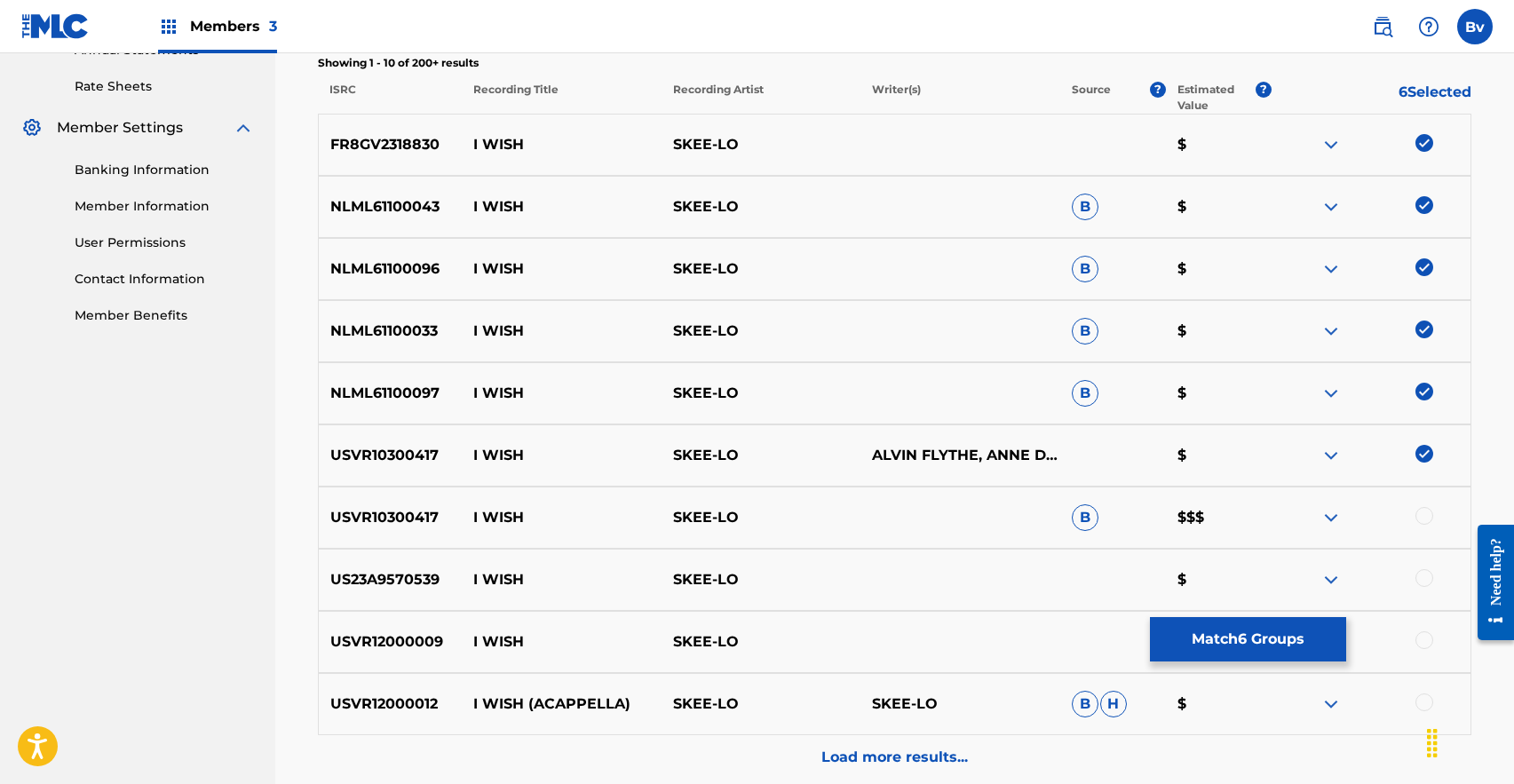 click at bounding box center (1424, 516) 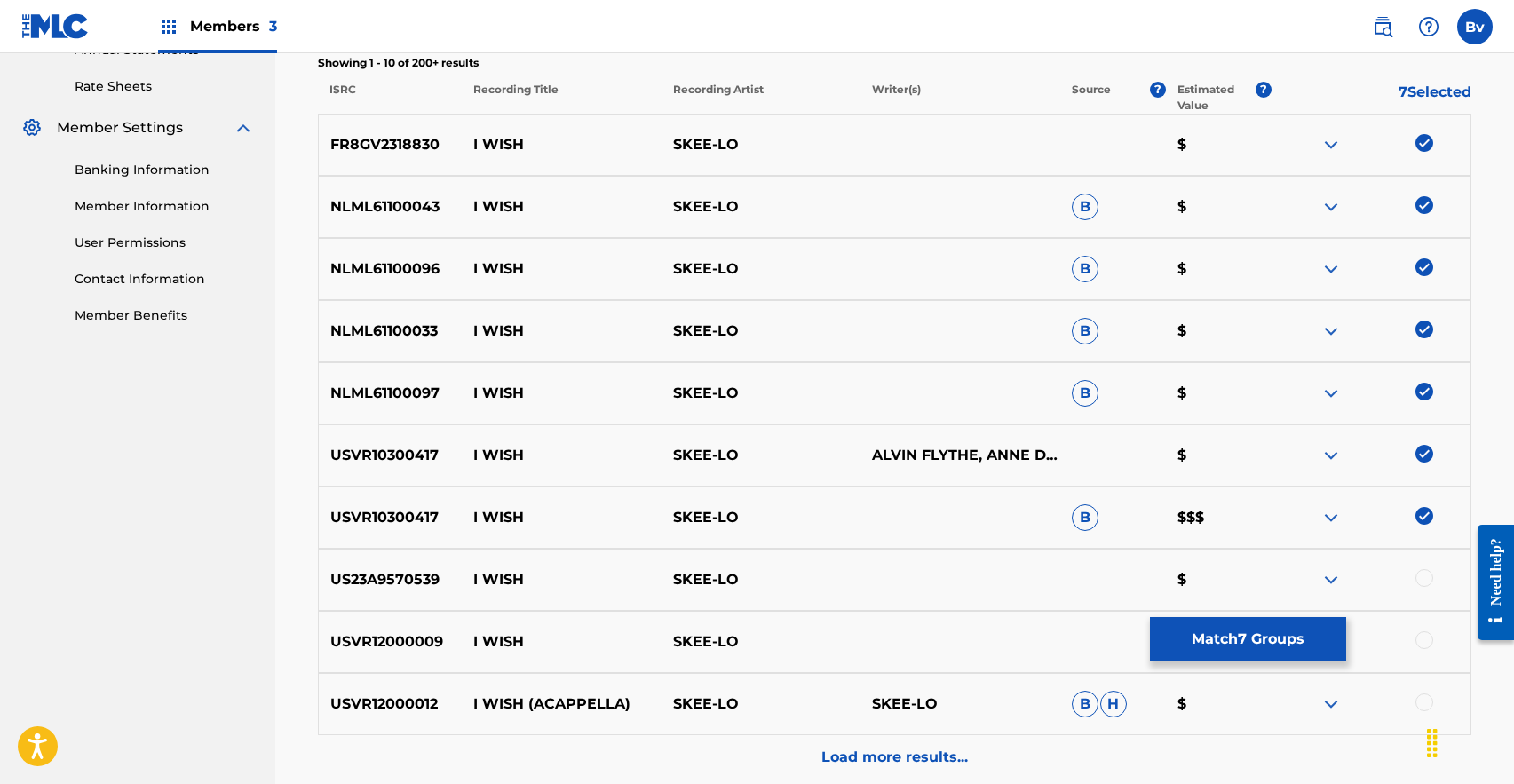 click at bounding box center [1424, 578] 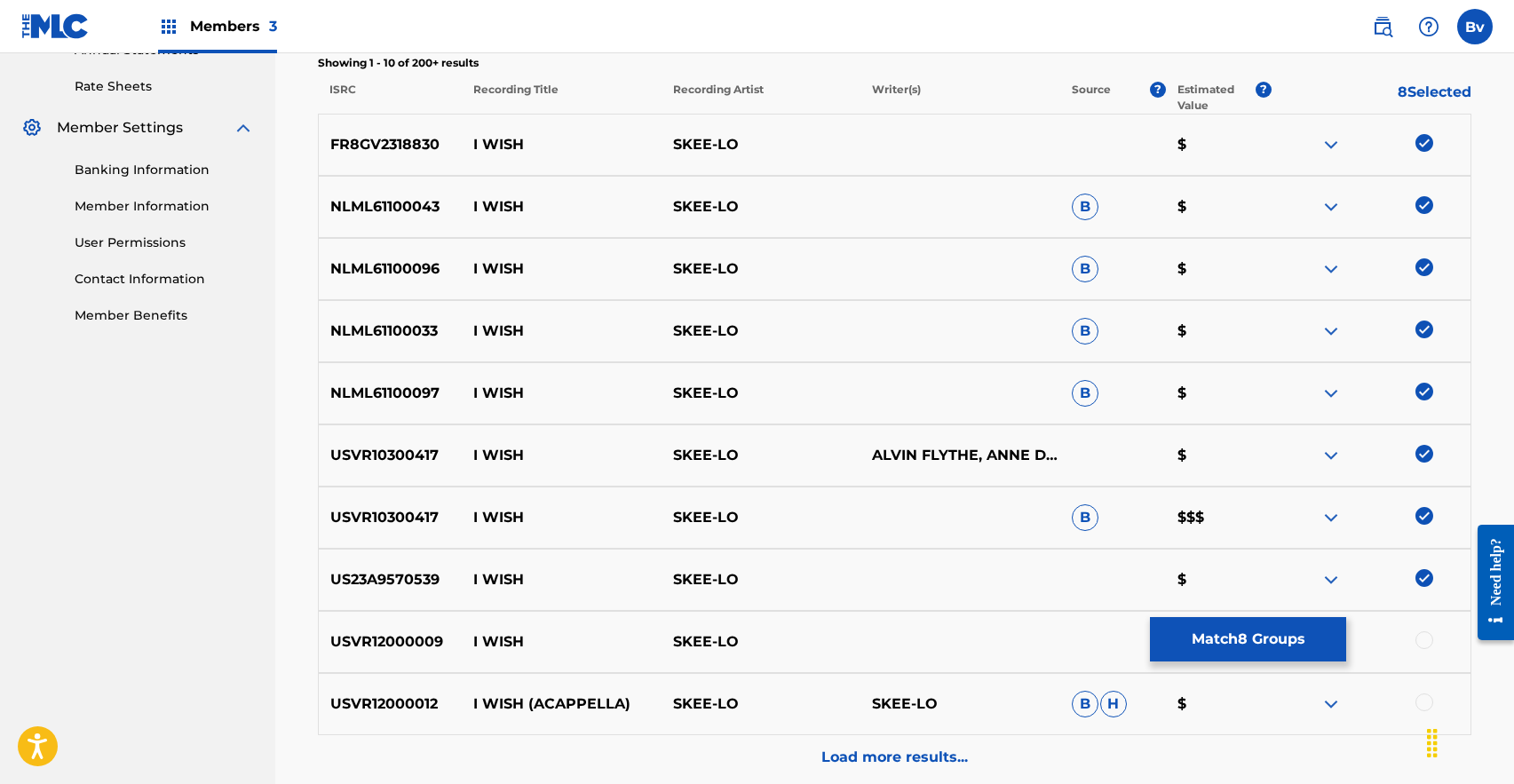 click at bounding box center (1424, 640) 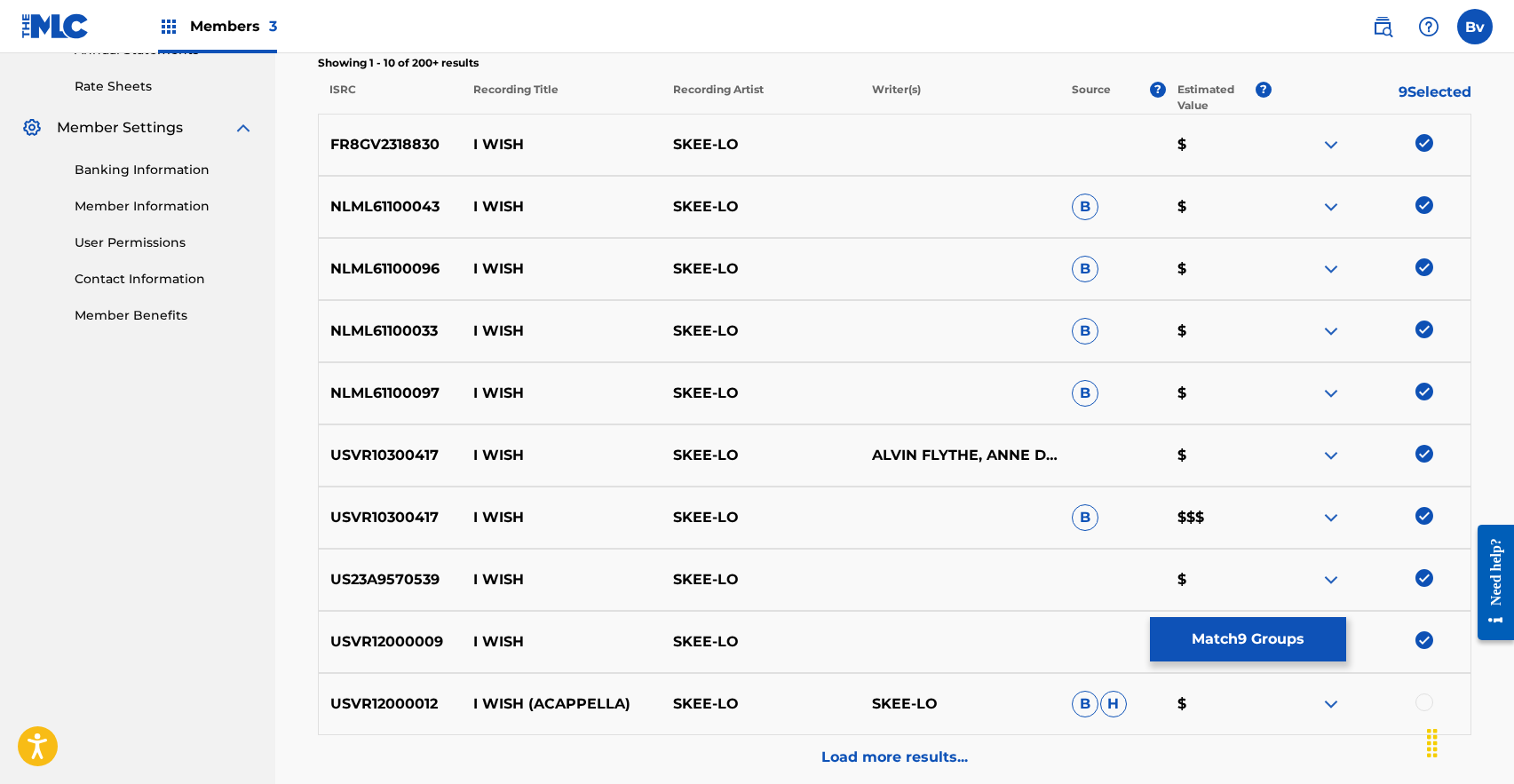 click at bounding box center [1424, 702] 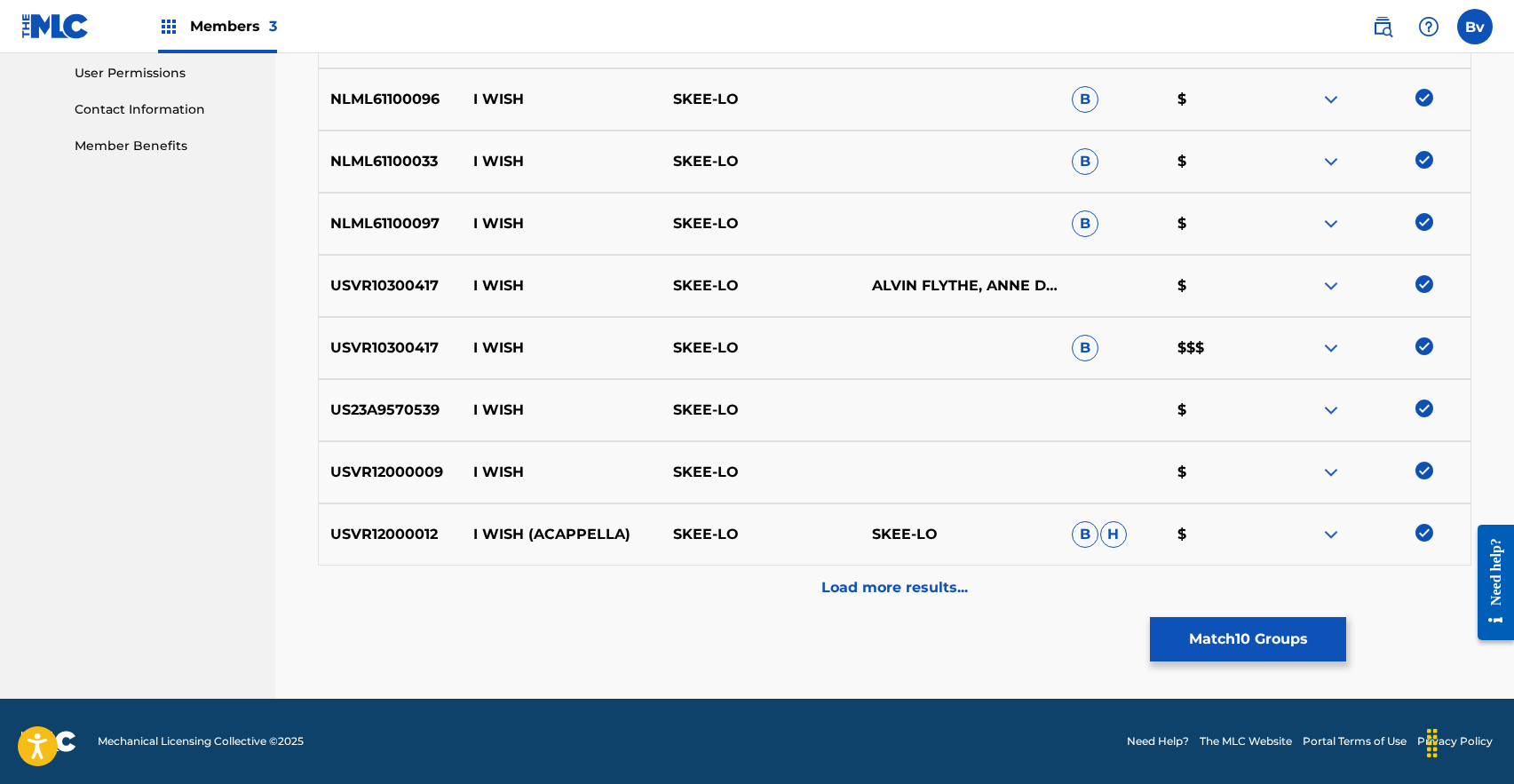 click on "Load more results..." at bounding box center (894, 588) 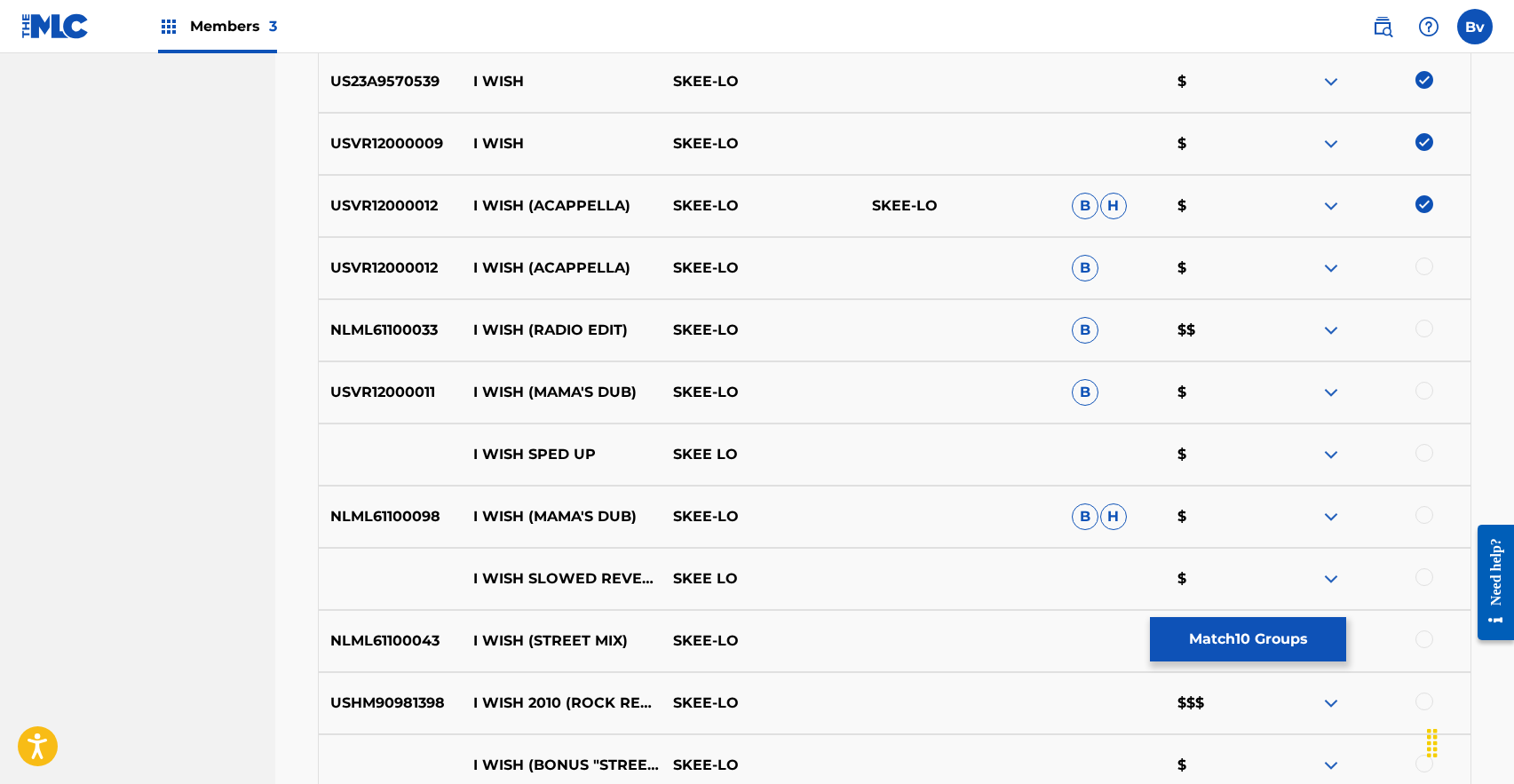 scroll, scrollTop: 1221, scrollLeft: 0, axis: vertical 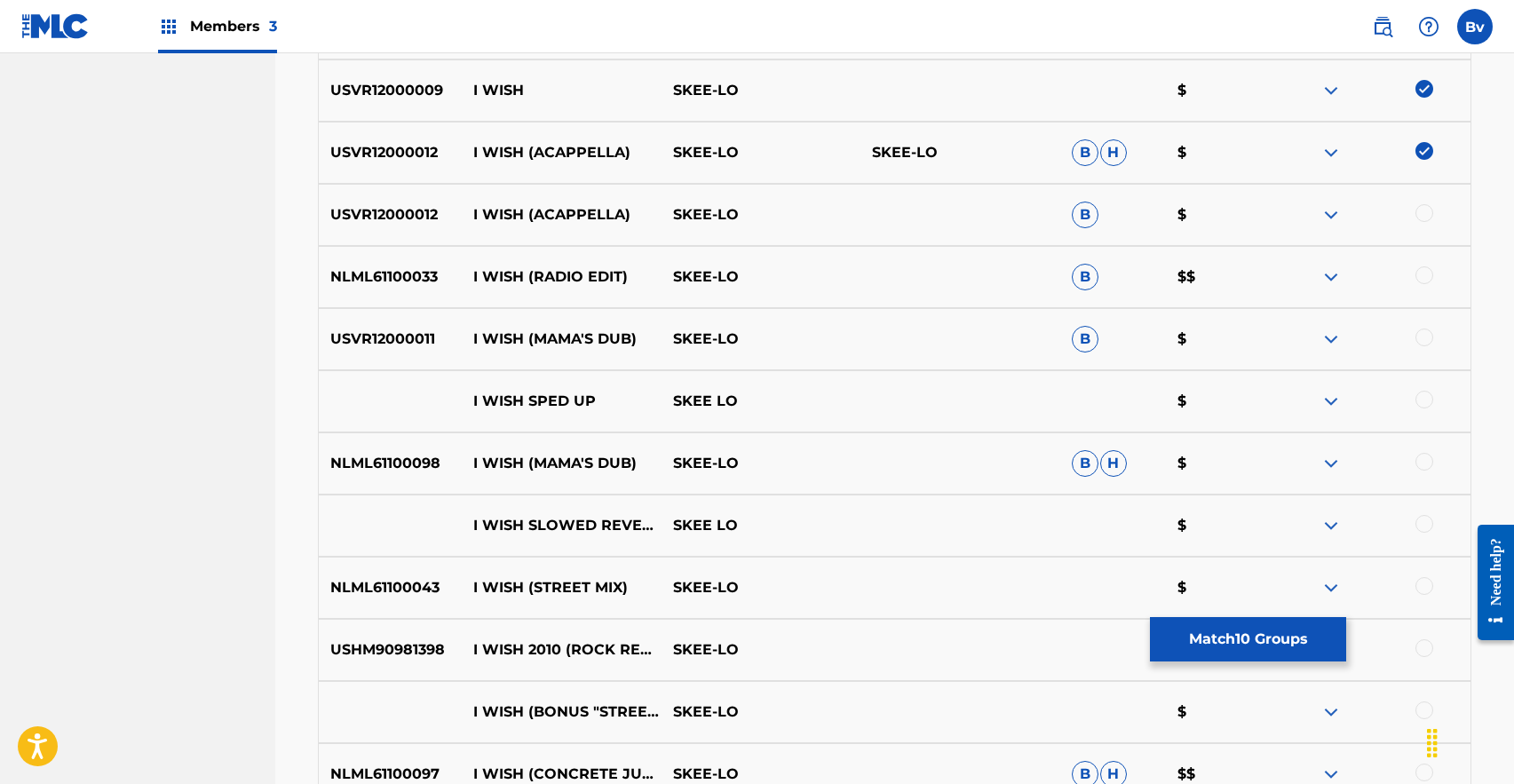 click at bounding box center [1424, 213] 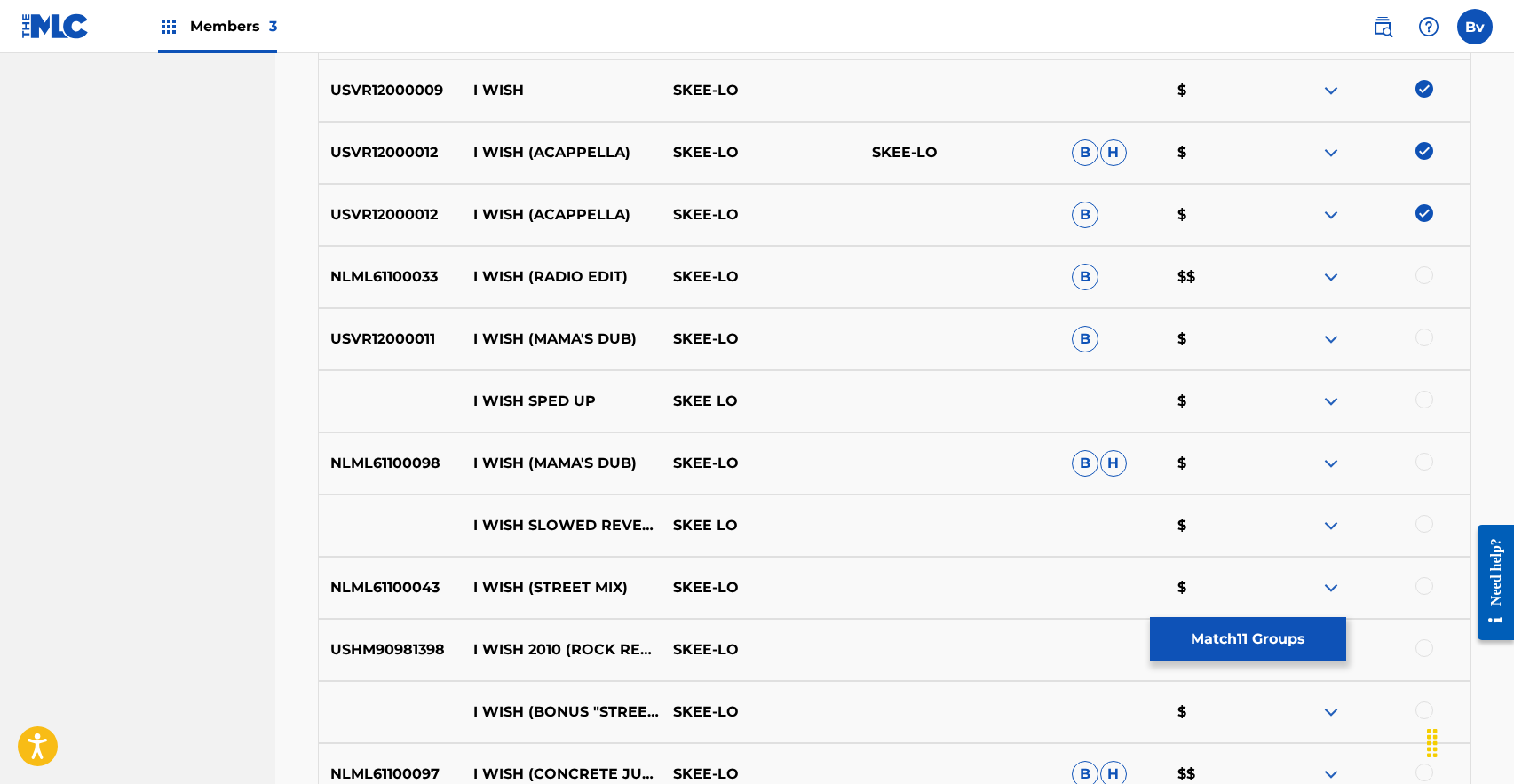 click at bounding box center [1424, 275] 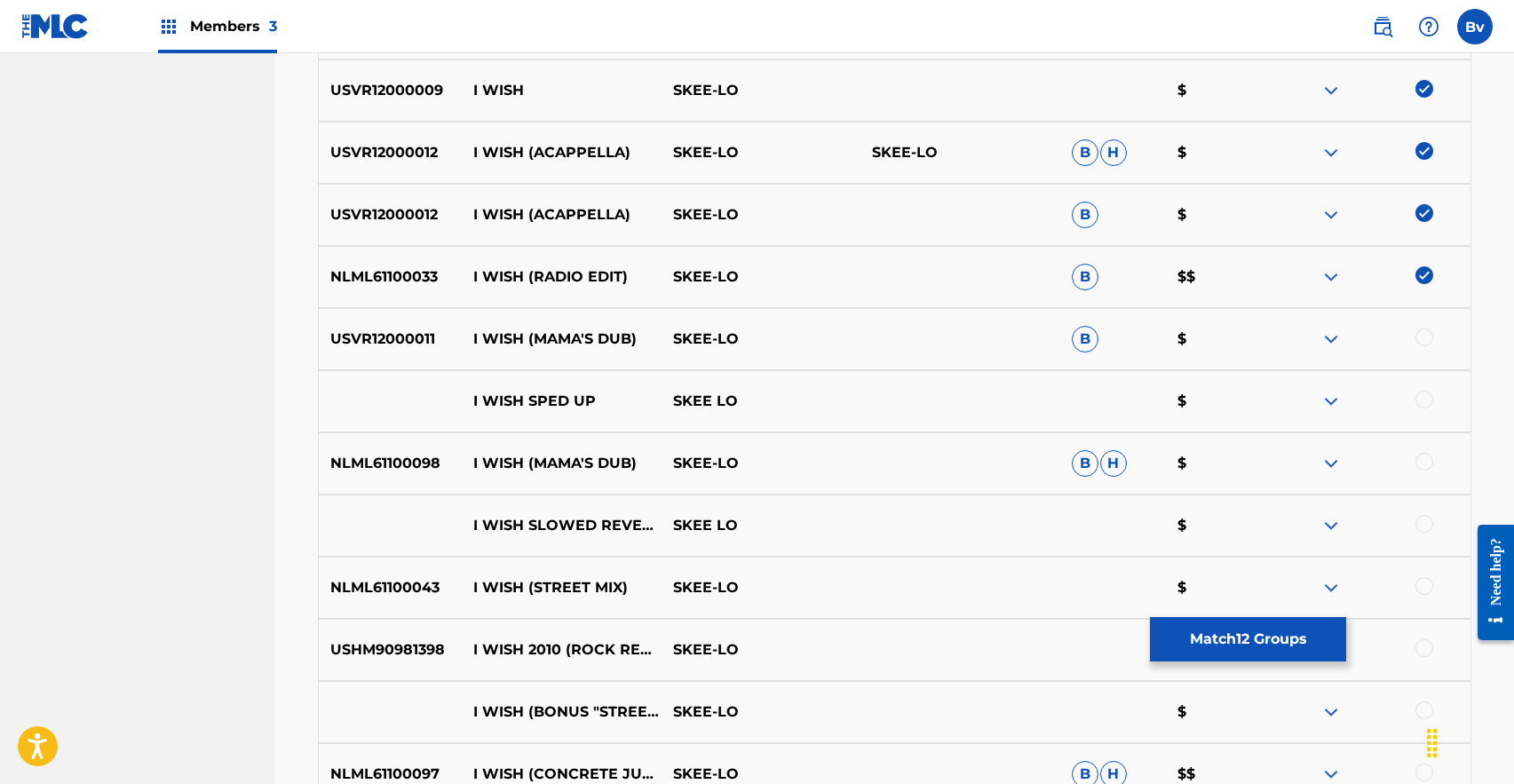 click at bounding box center [1424, 337] 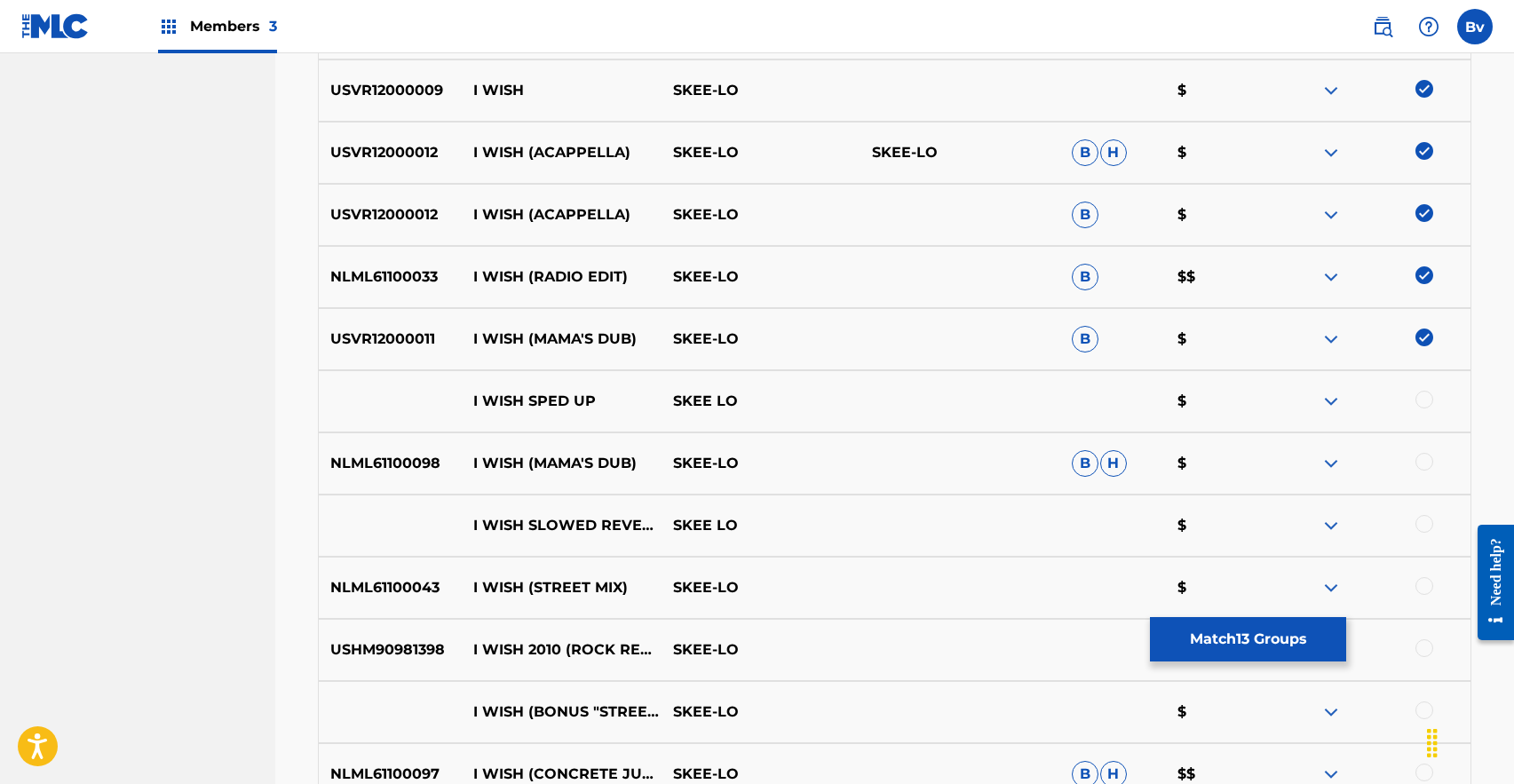 click at bounding box center [1424, 400] 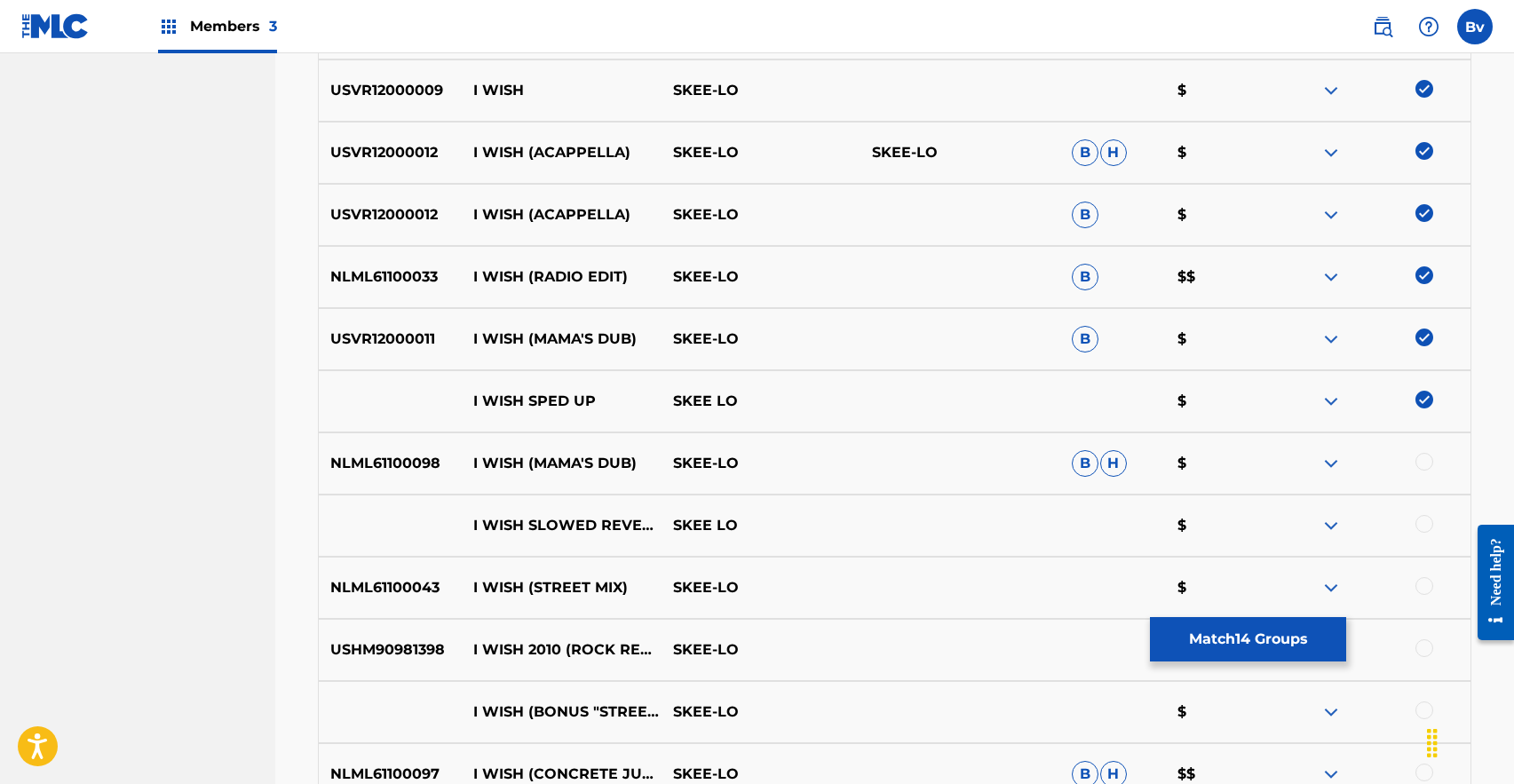 click at bounding box center (1424, 462) 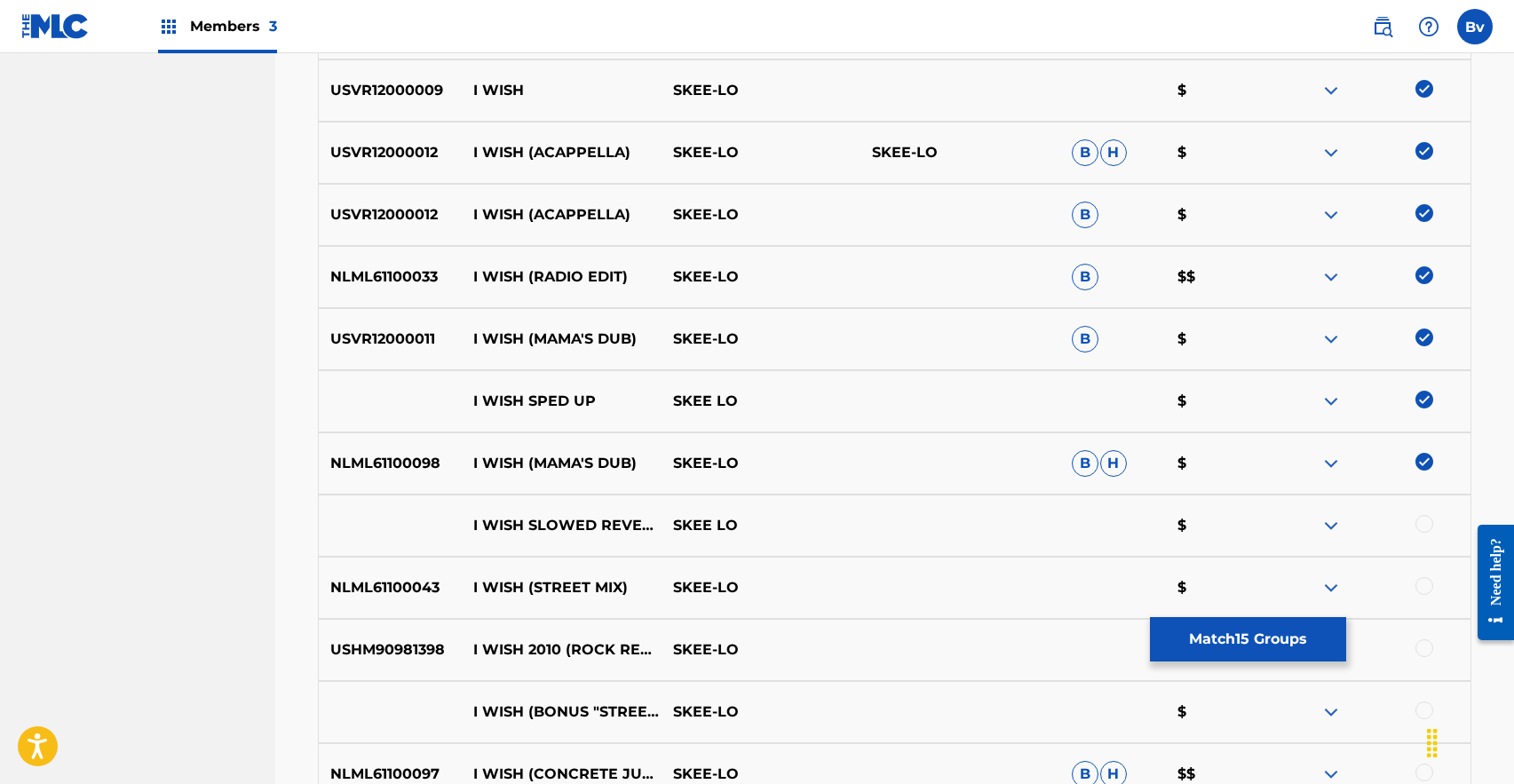 click at bounding box center [1424, 524] 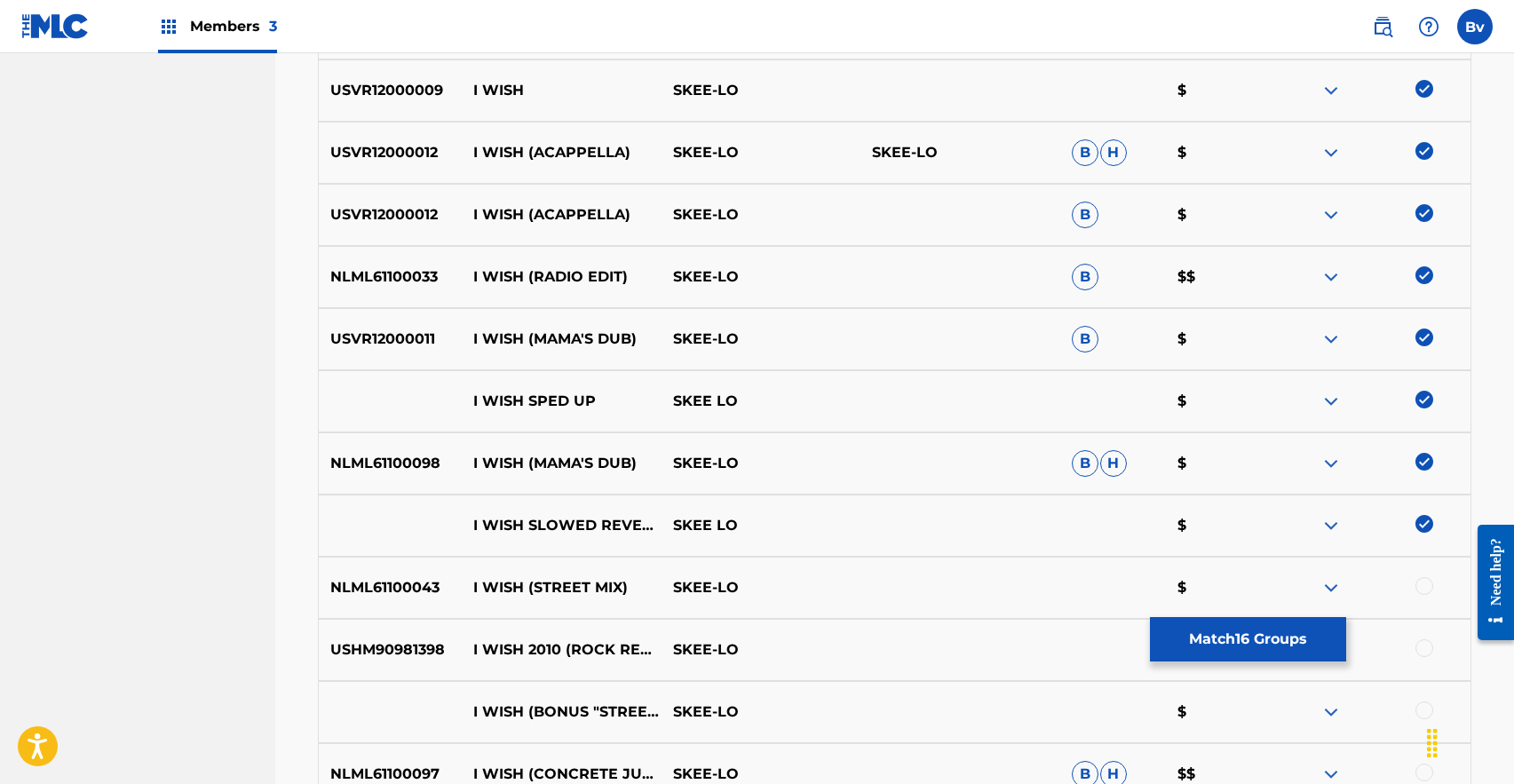 click at bounding box center [1424, 586] 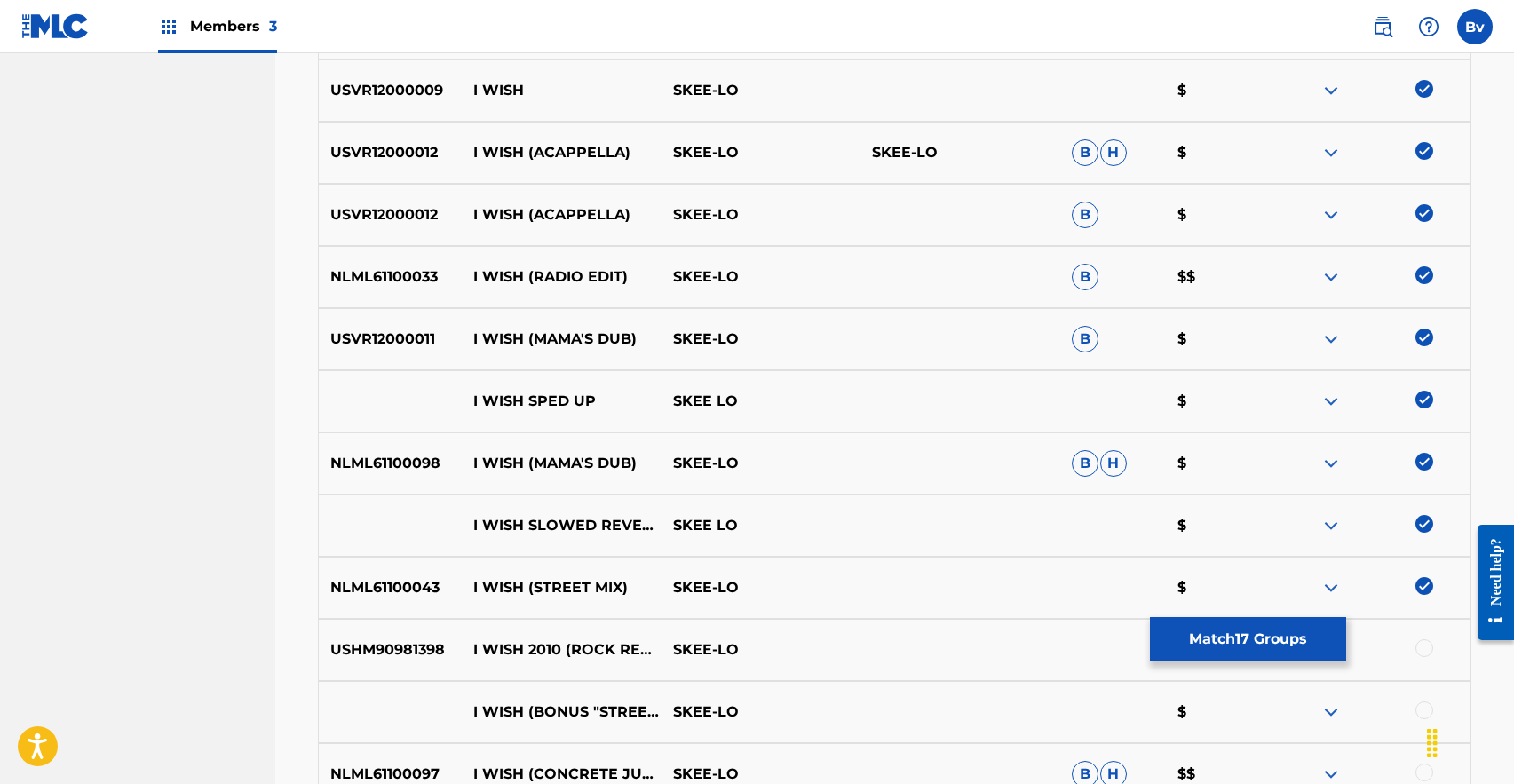 click at bounding box center [1424, 648] 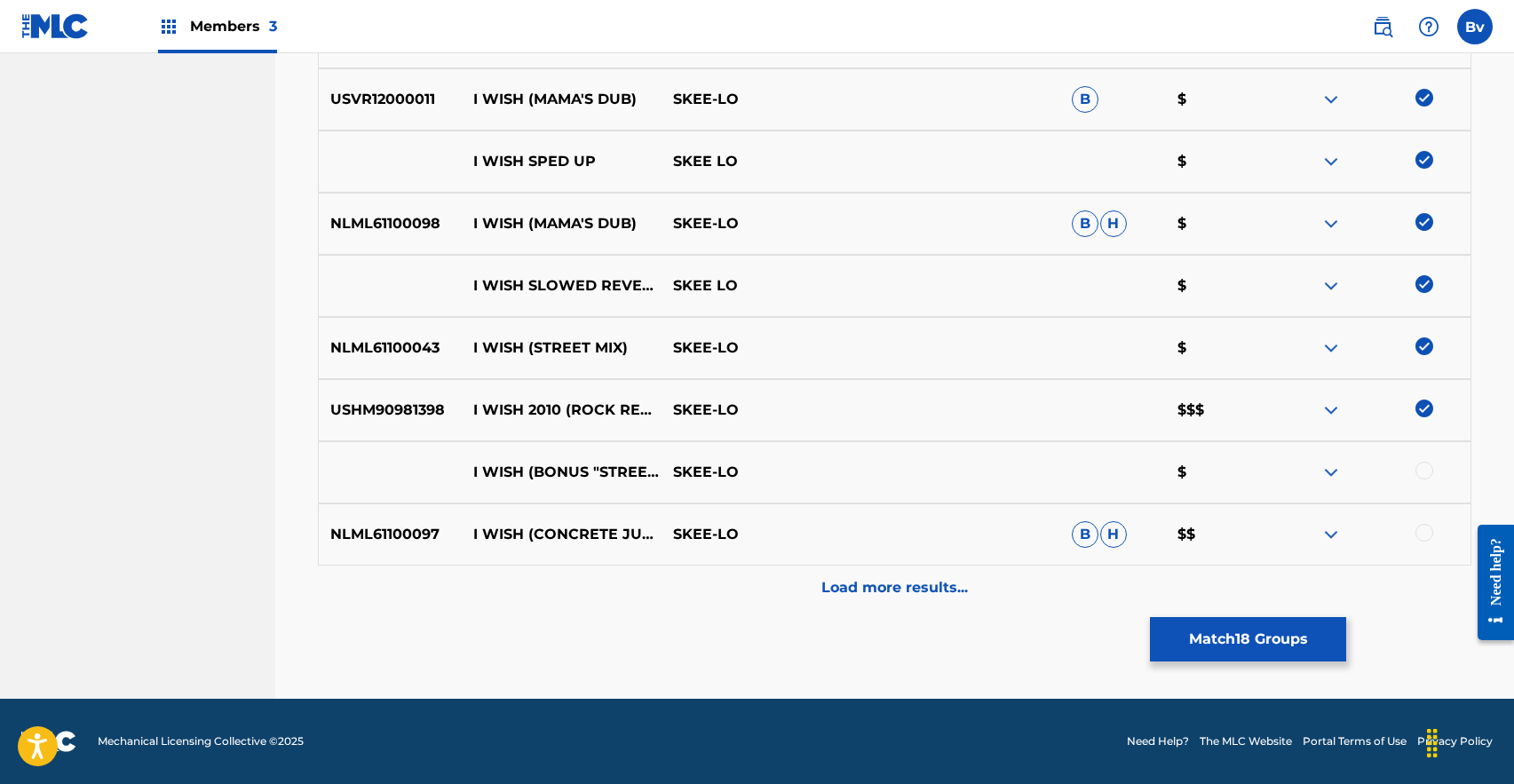 scroll, scrollTop: 1461, scrollLeft: 0, axis: vertical 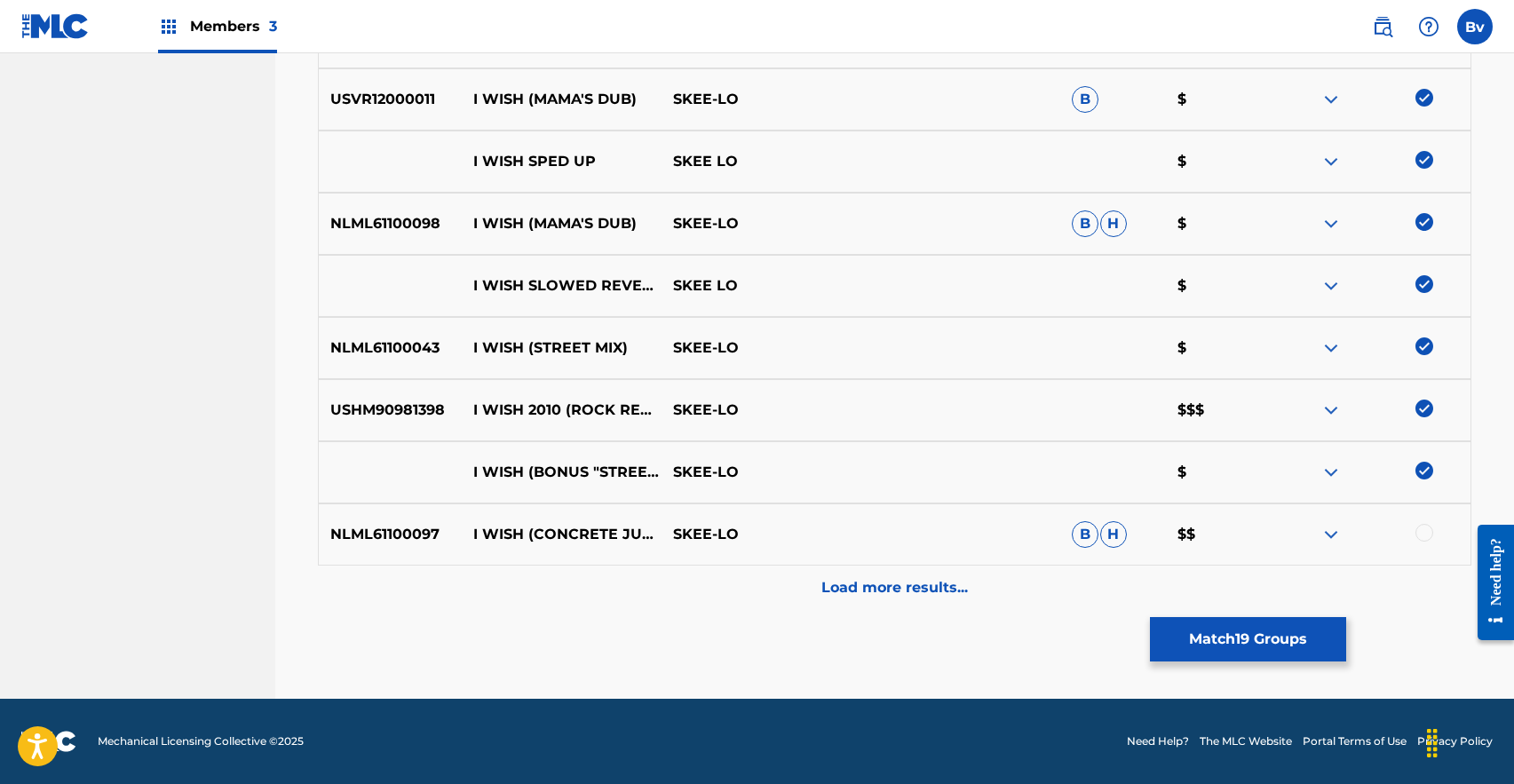 click at bounding box center (1424, 533) 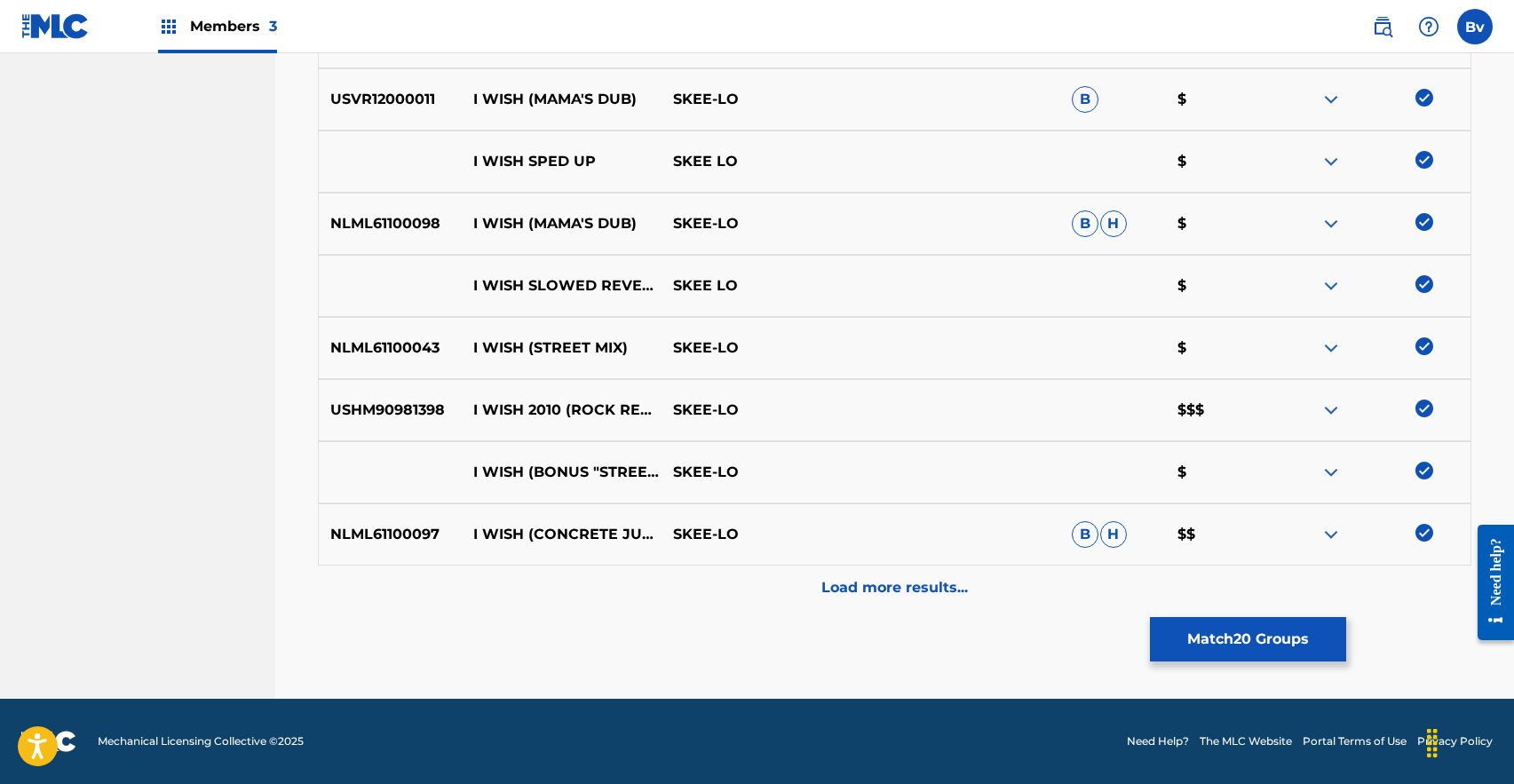 click on "Load more results..." at bounding box center (894, 588) 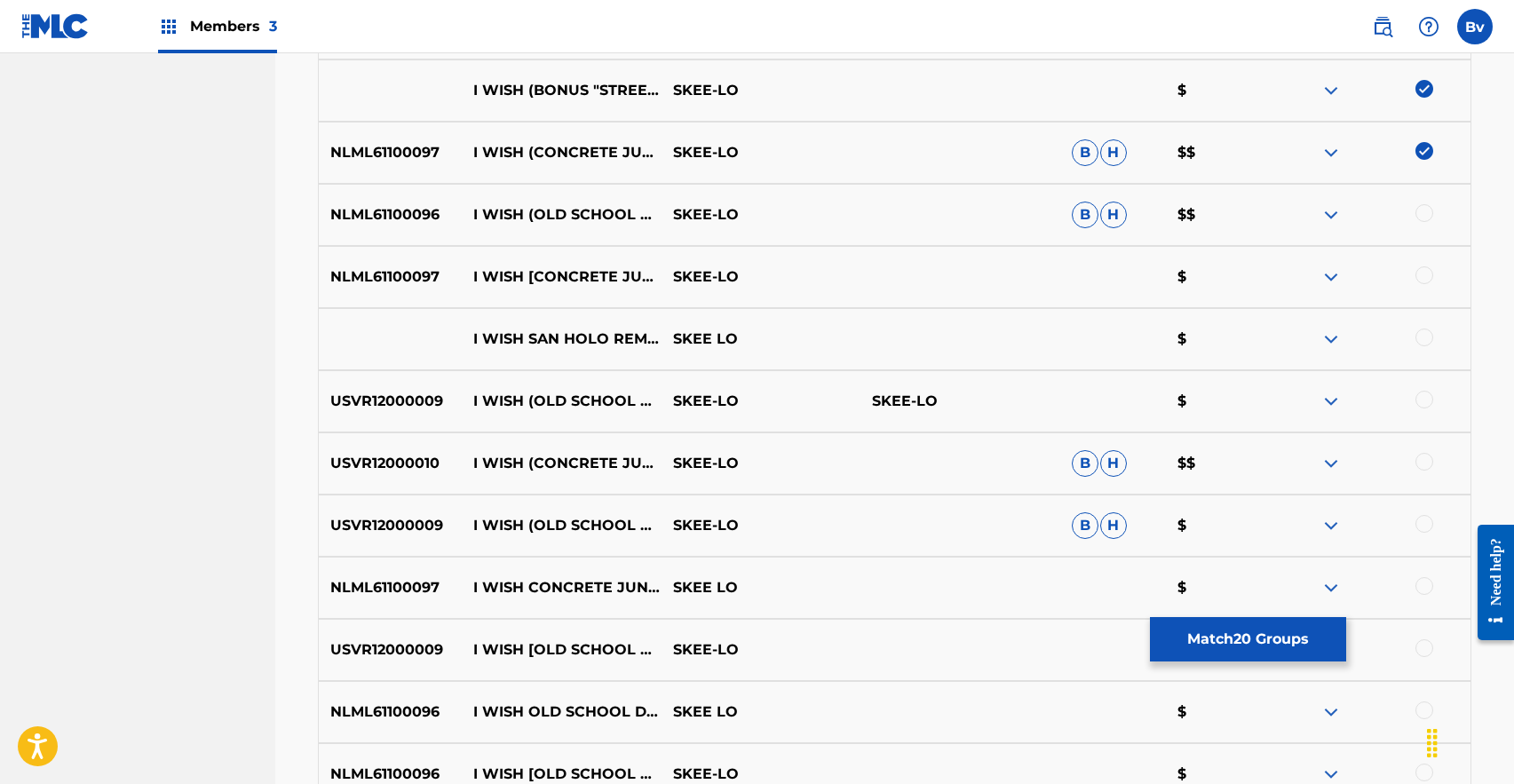 scroll, scrollTop: 1850, scrollLeft: 0, axis: vertical 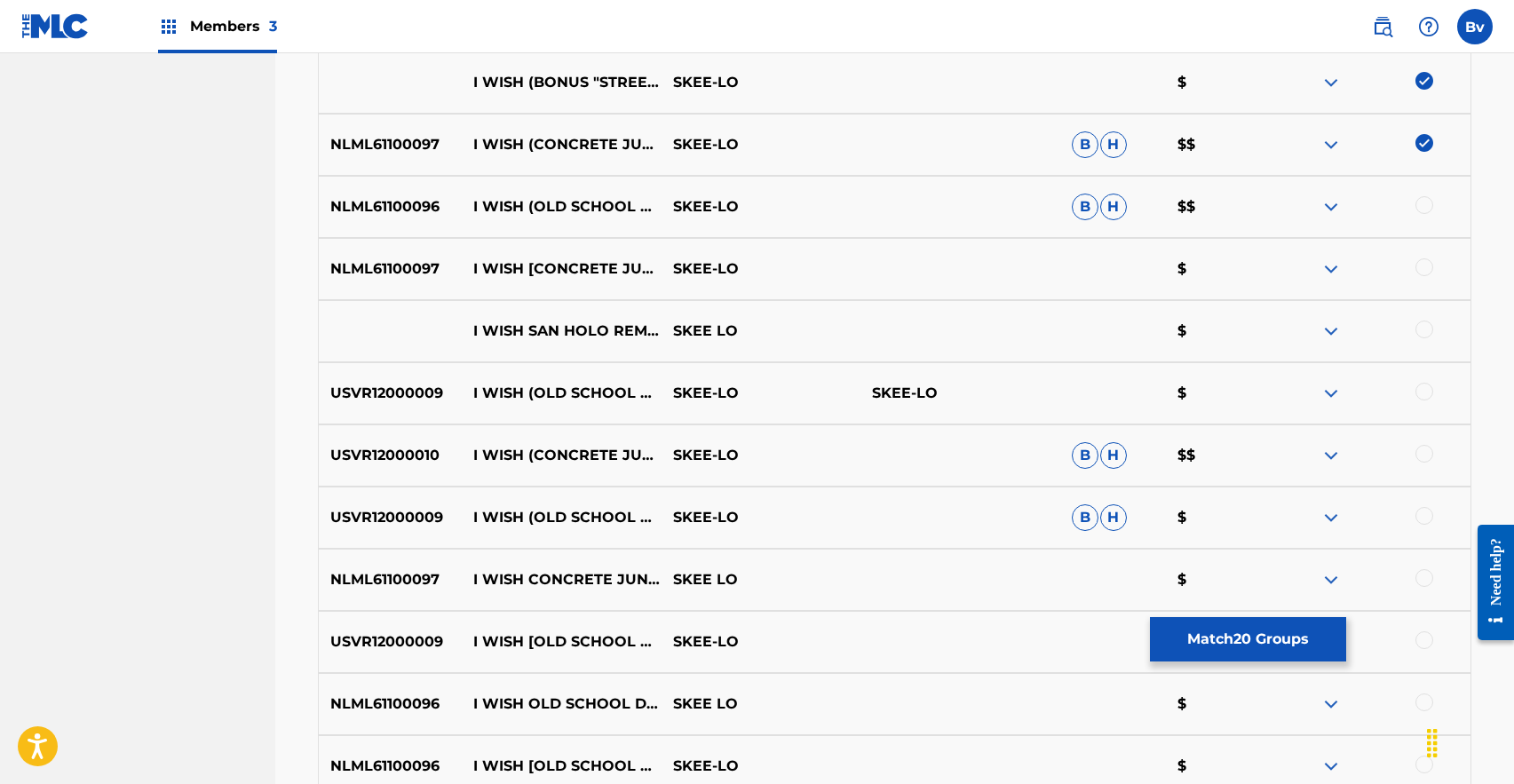click at bounding box center [1424, 205] 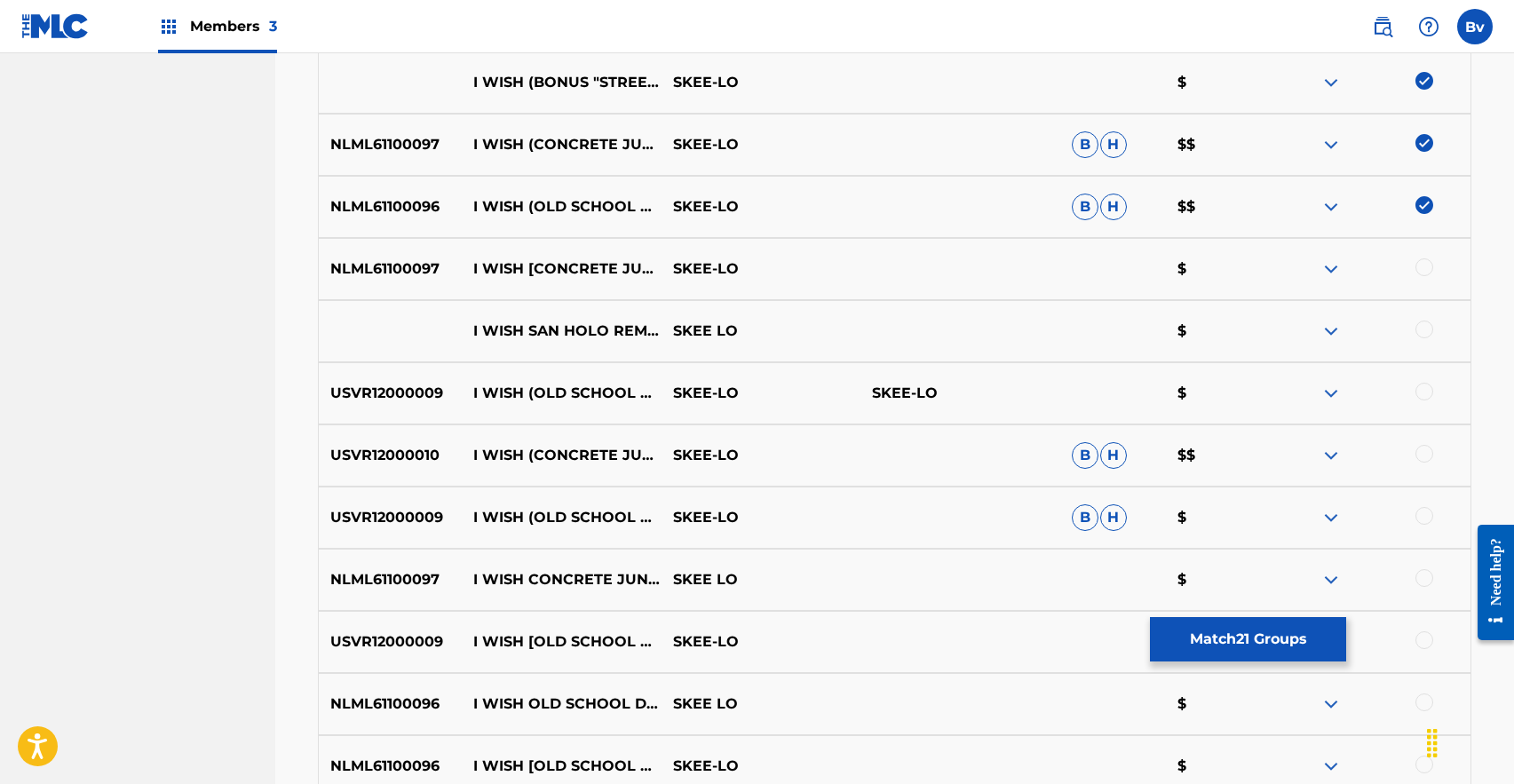 click at bounding box center (1424, 267) 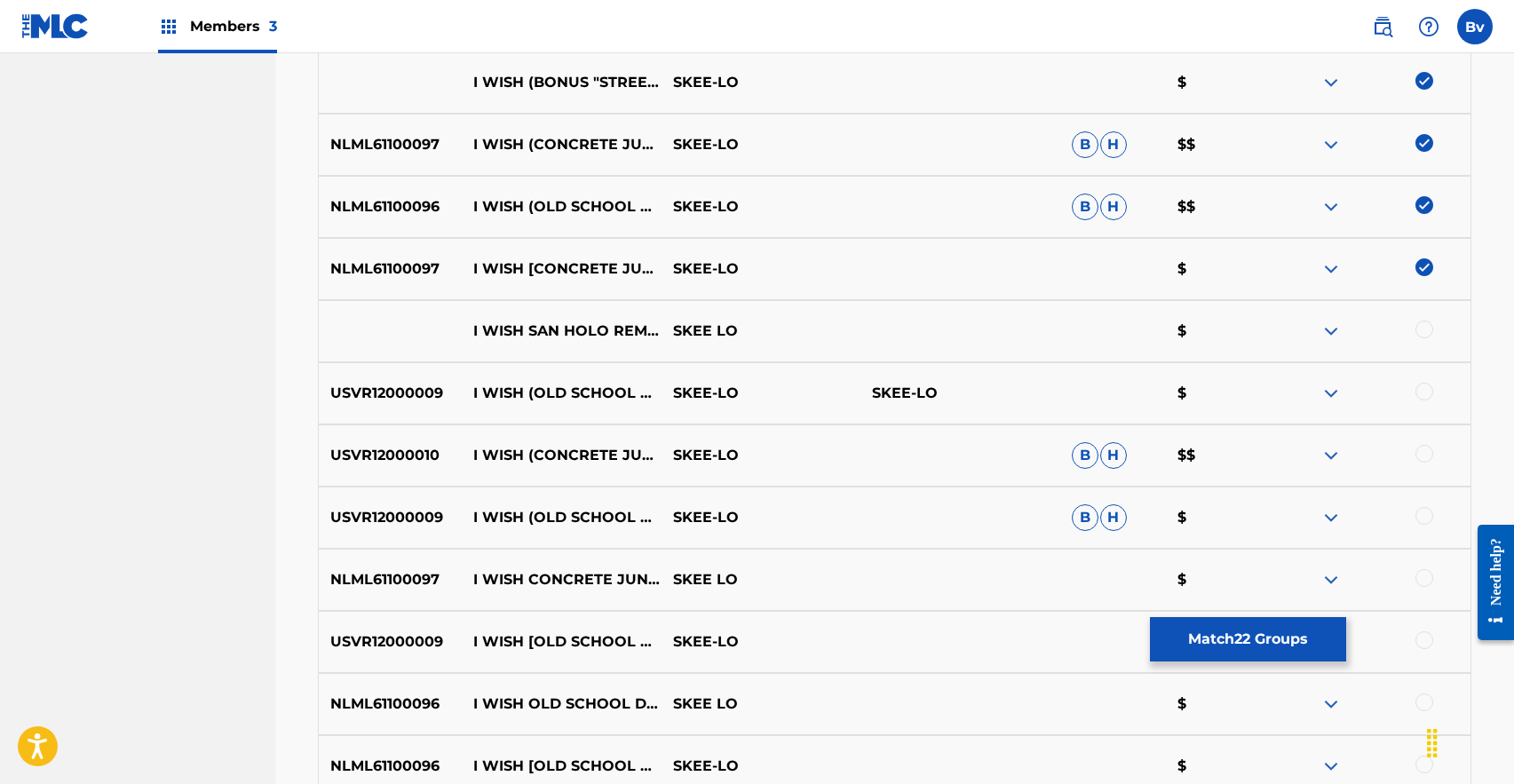 click at bounding box center (1424, 329) 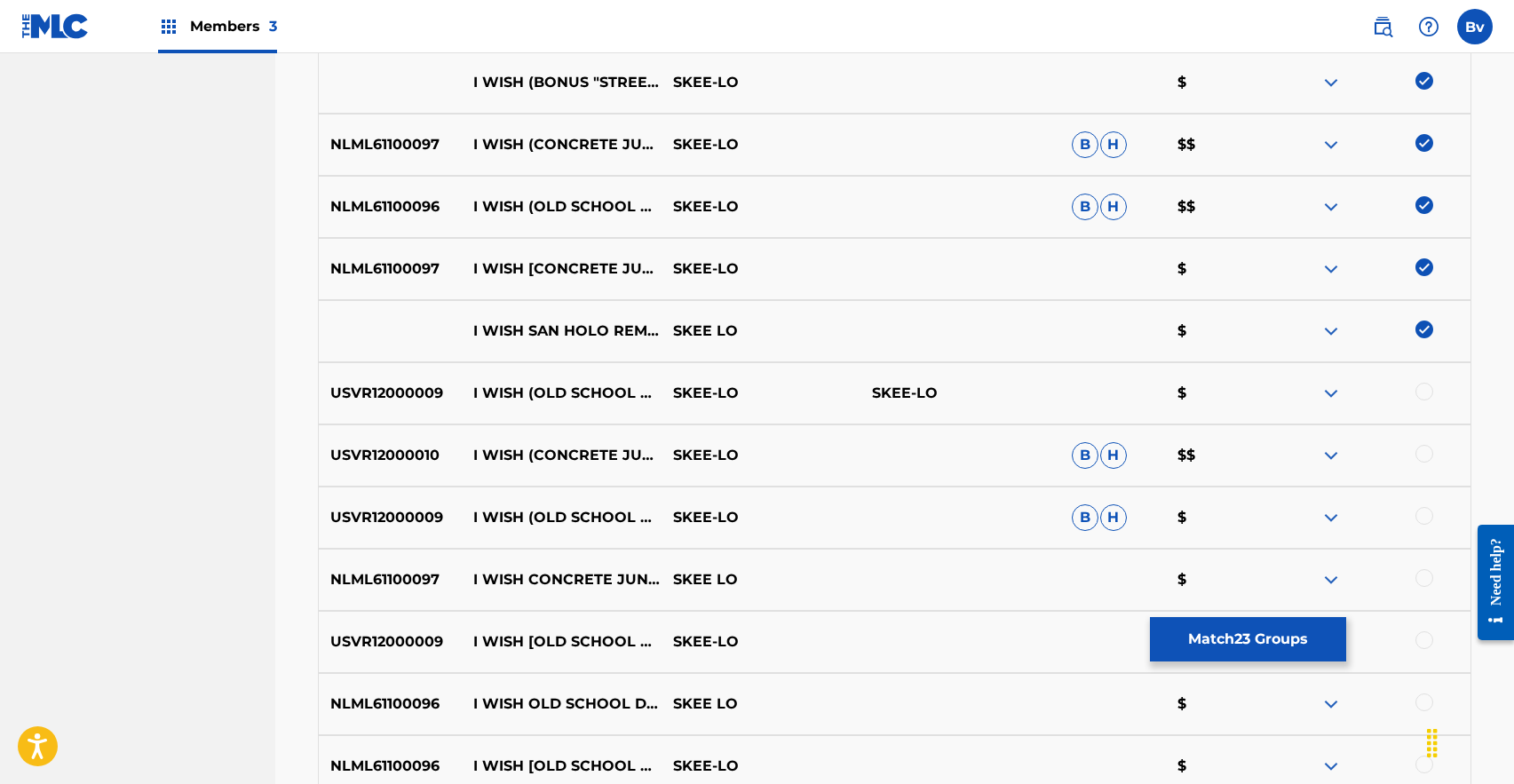 click at bounding box center (1424, 392) 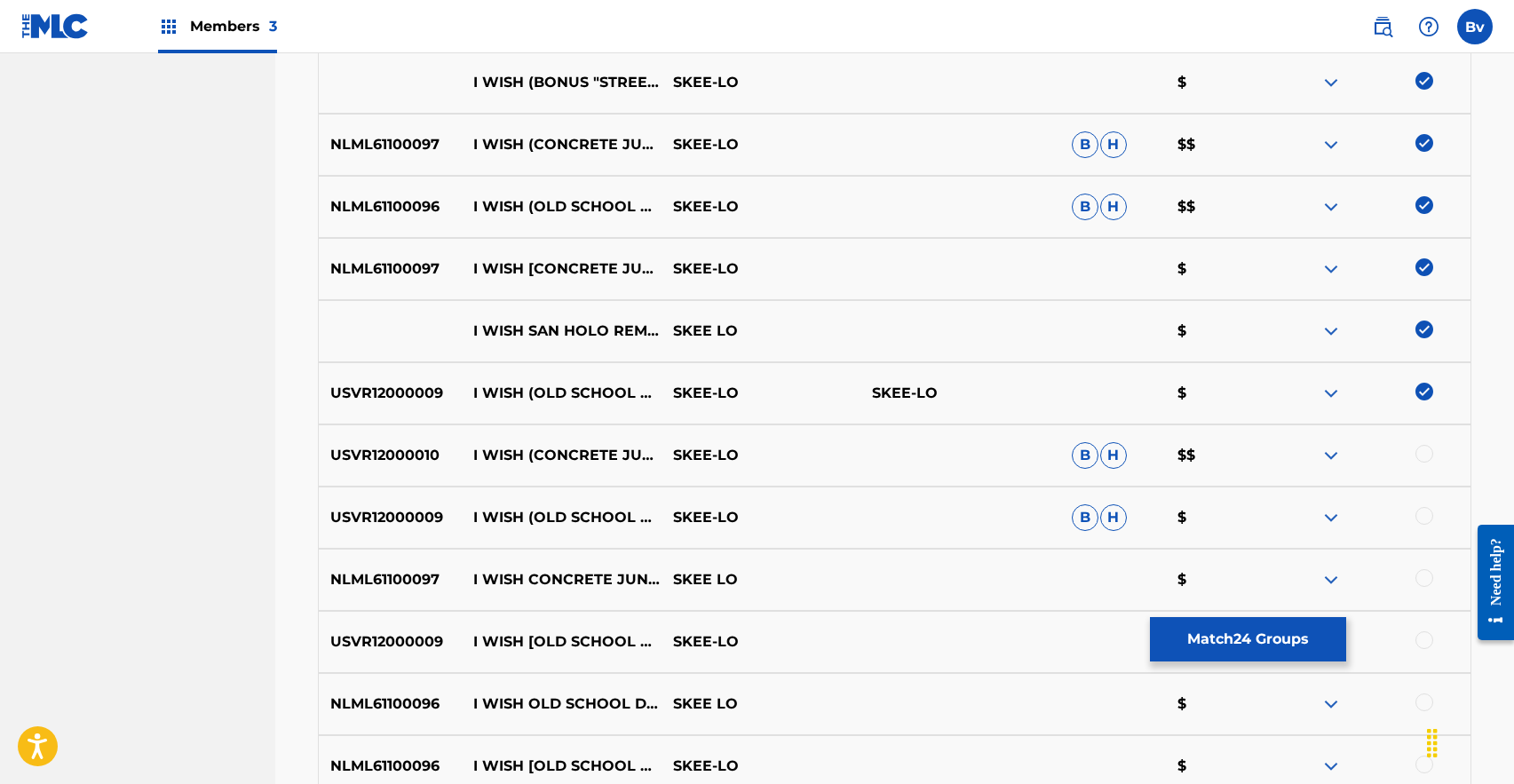 click at bounding box center [1424, 454] 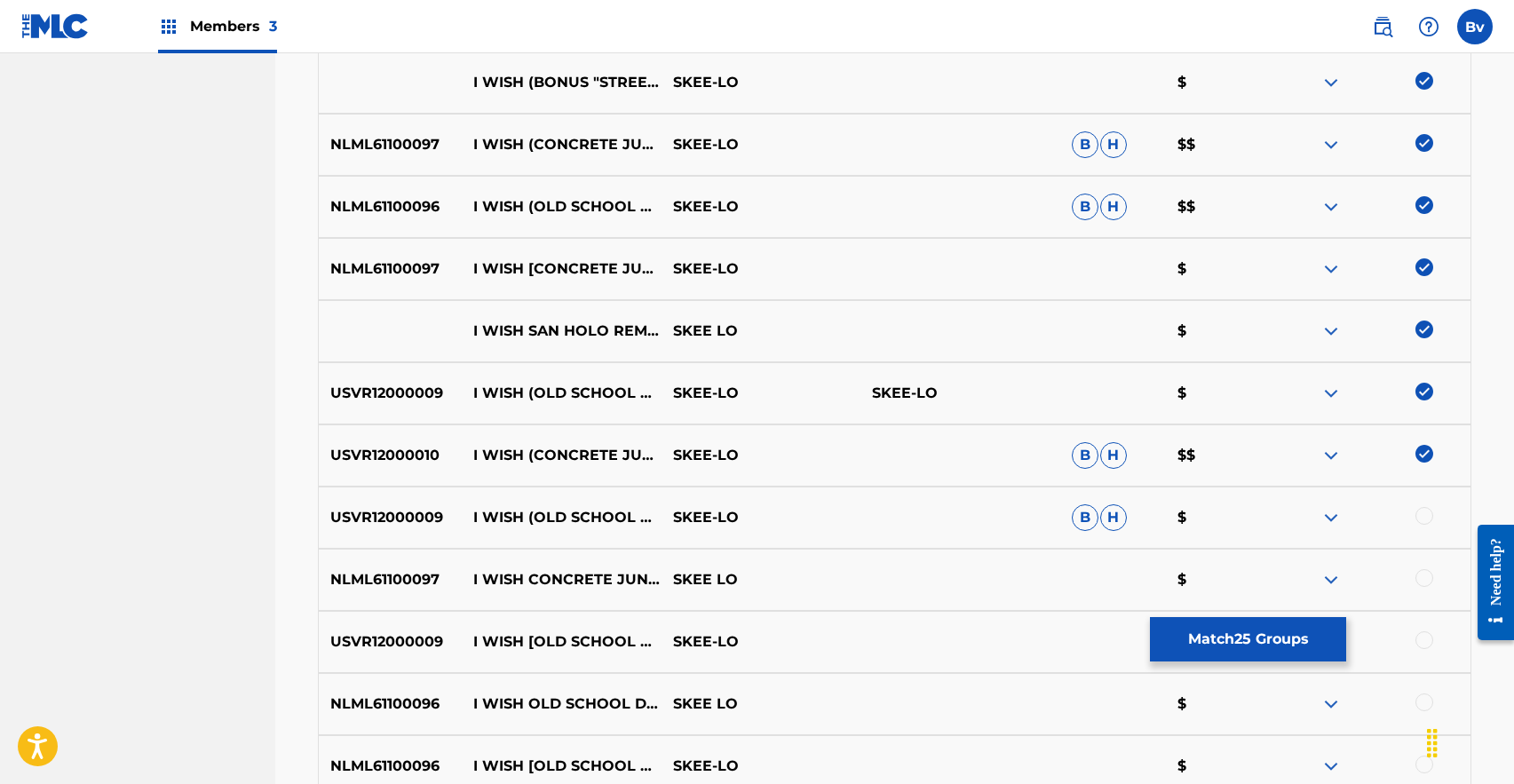 click at bounding box center [1424, 516] 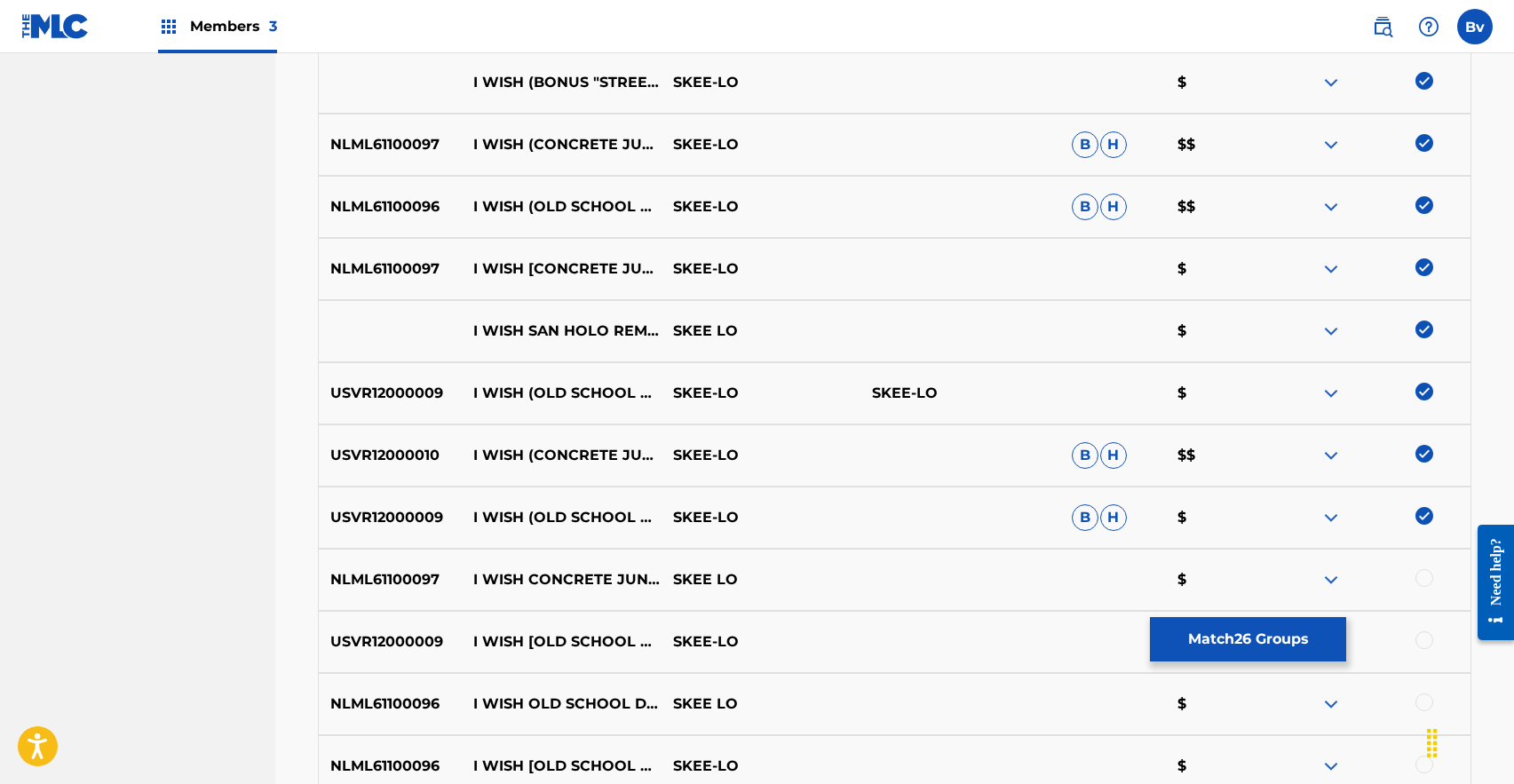 click at bounding box center (1424, 578) 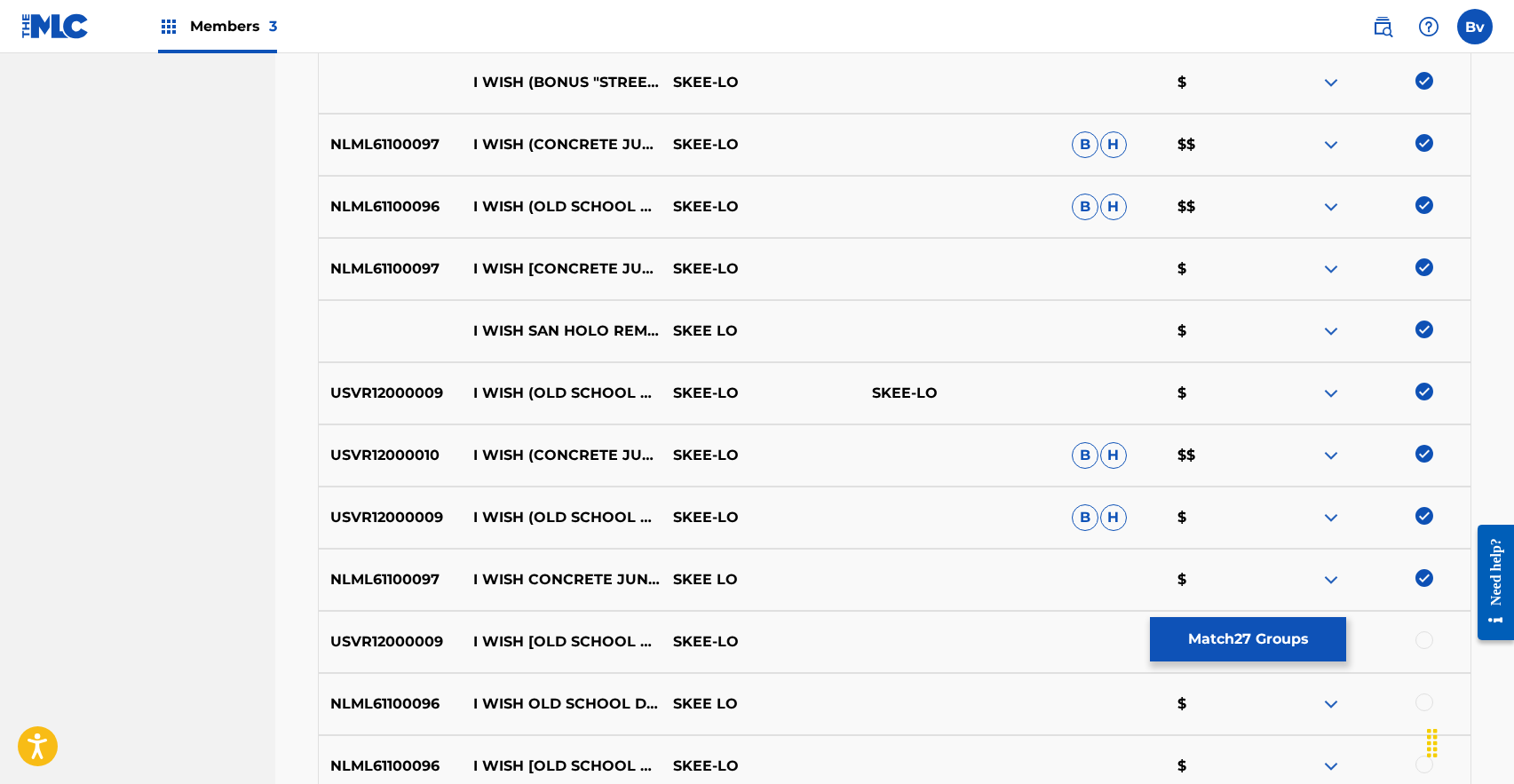 click at bounding box center [1424, 640] 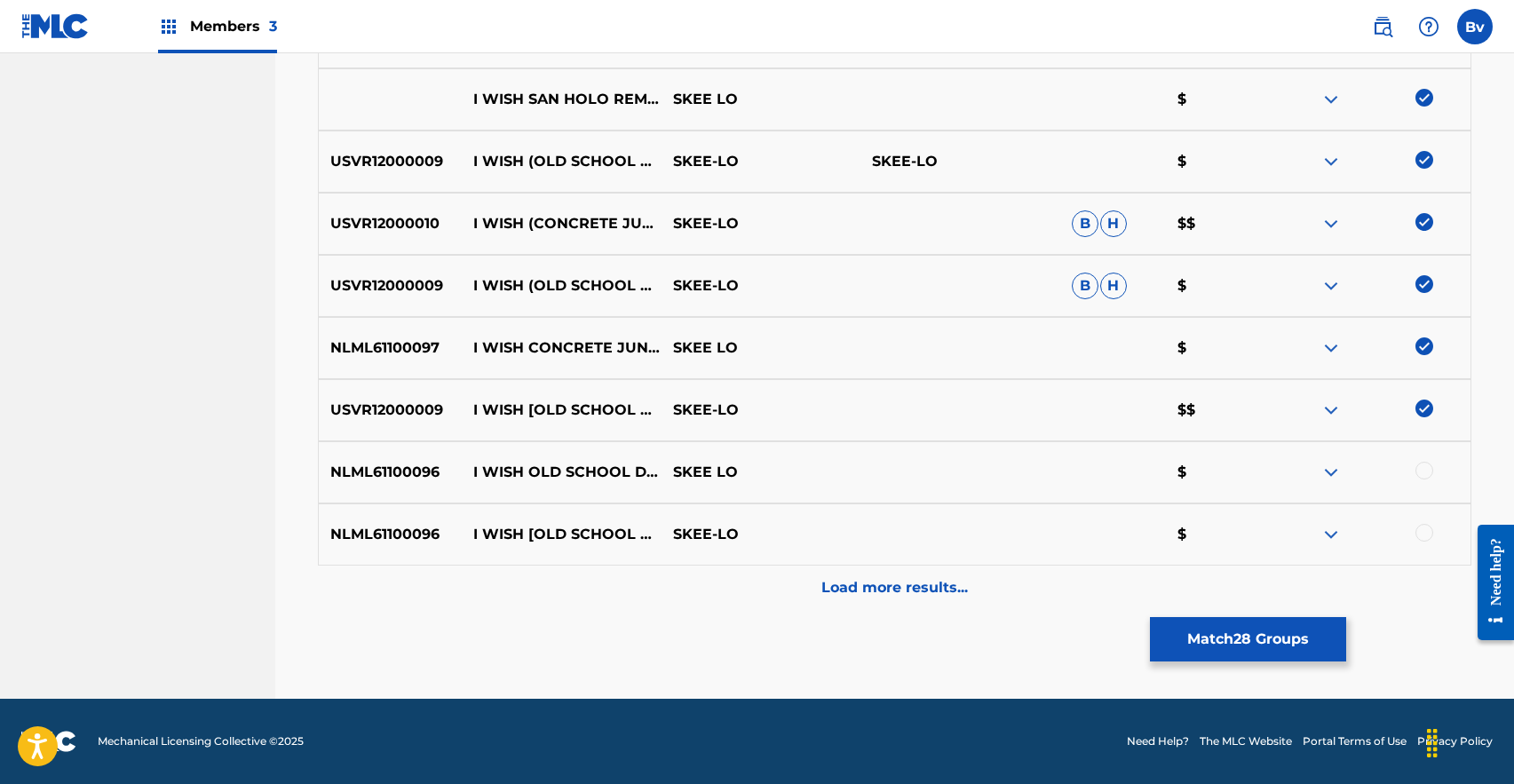 scroll, scrollTop: 2082, scrollLeft: 0, axis: vertical 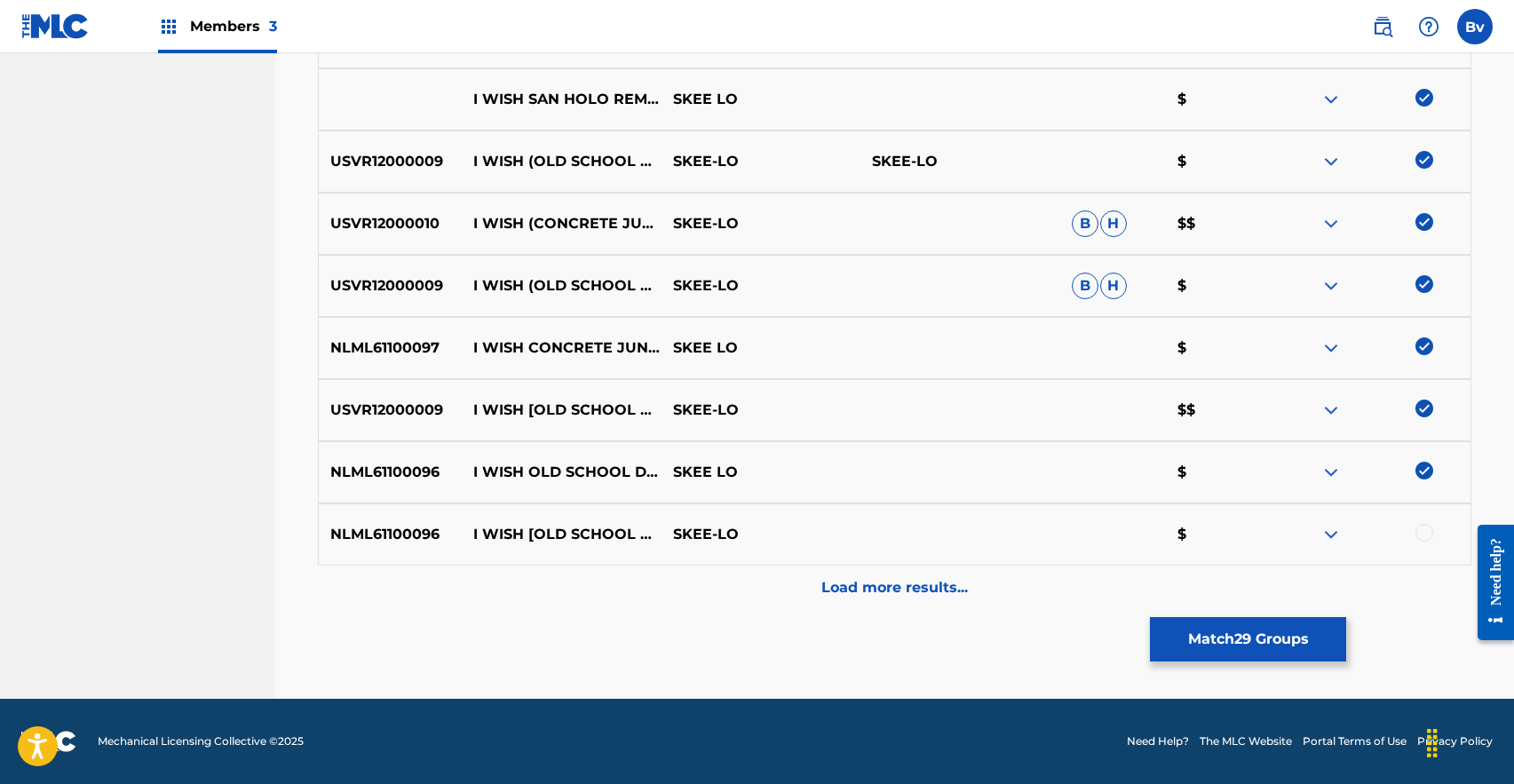 click at bounding box center [1424, 533] 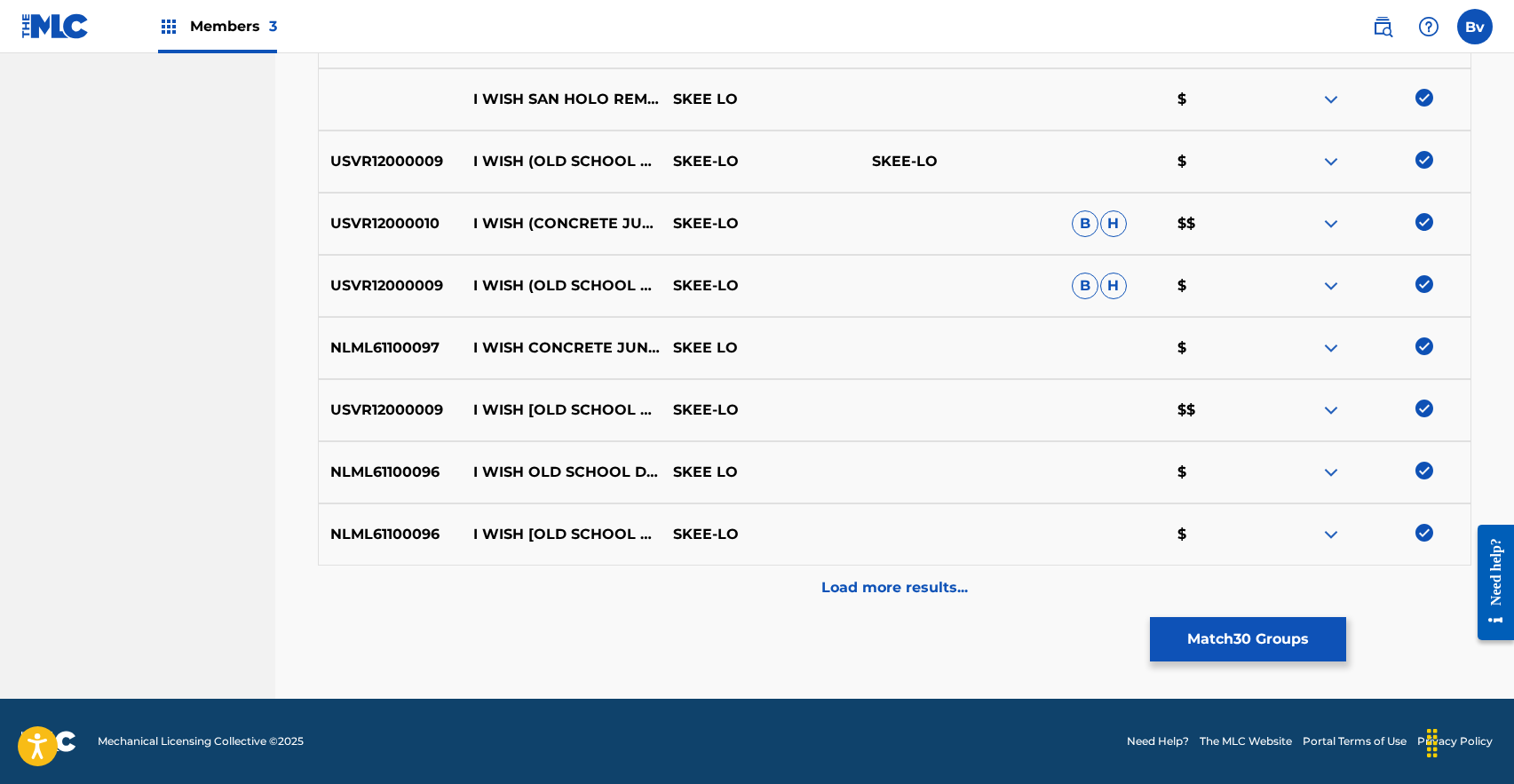 click on "Load more results..." at bounding box center (894, 588) 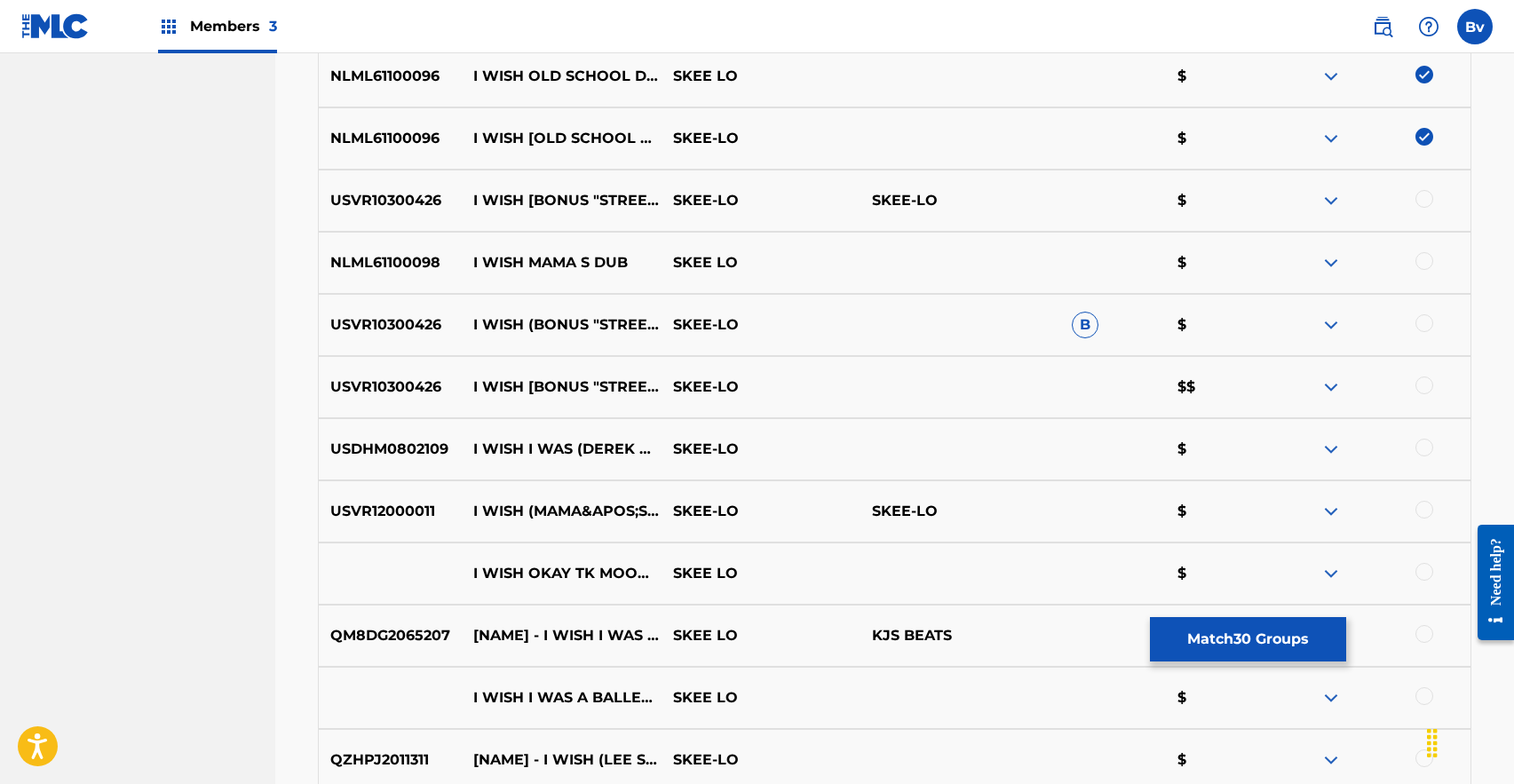 scroll, scrollTop: 2459, scrollLeft: 0, axis: vertical 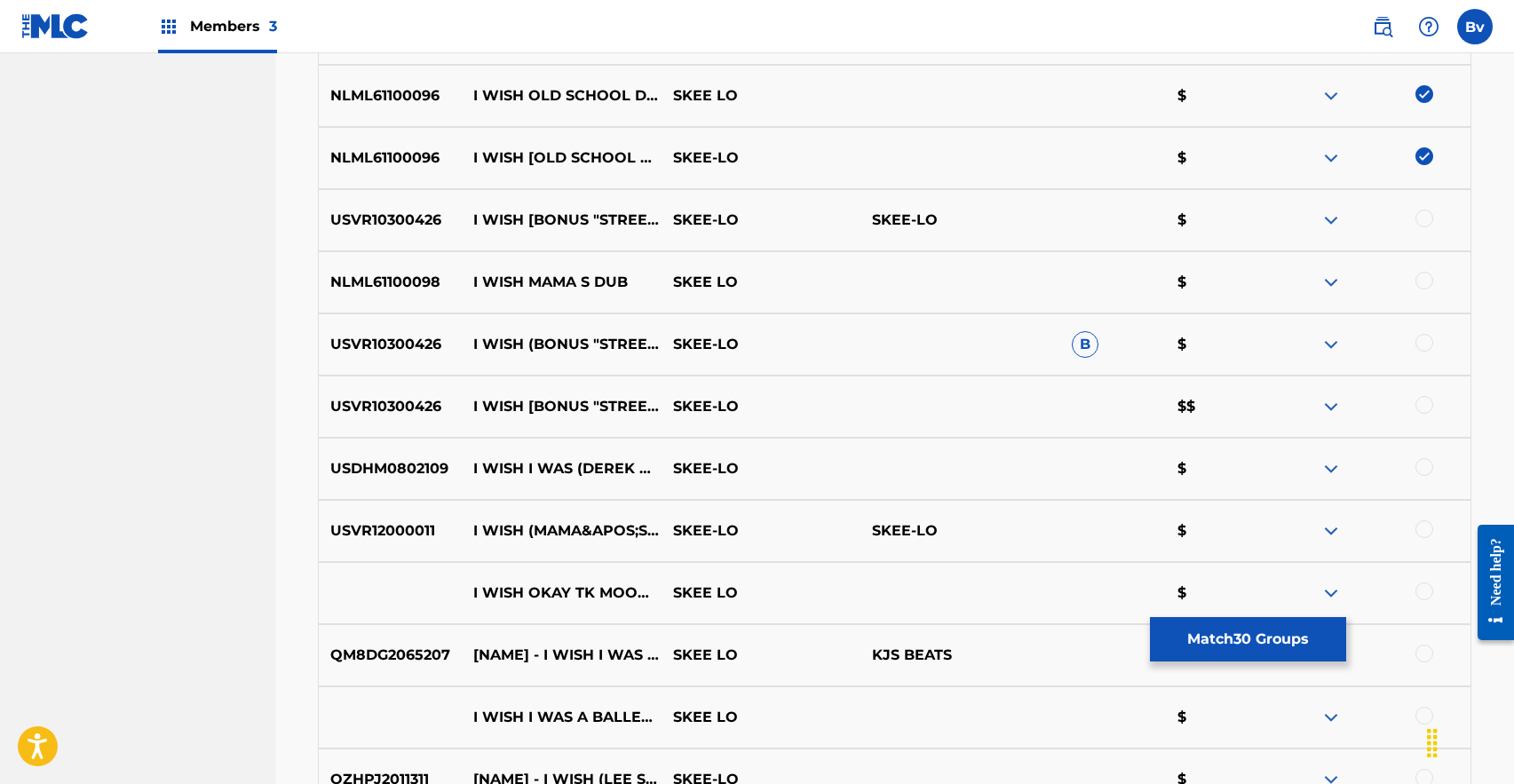 click at bounding box center [1424, 218] 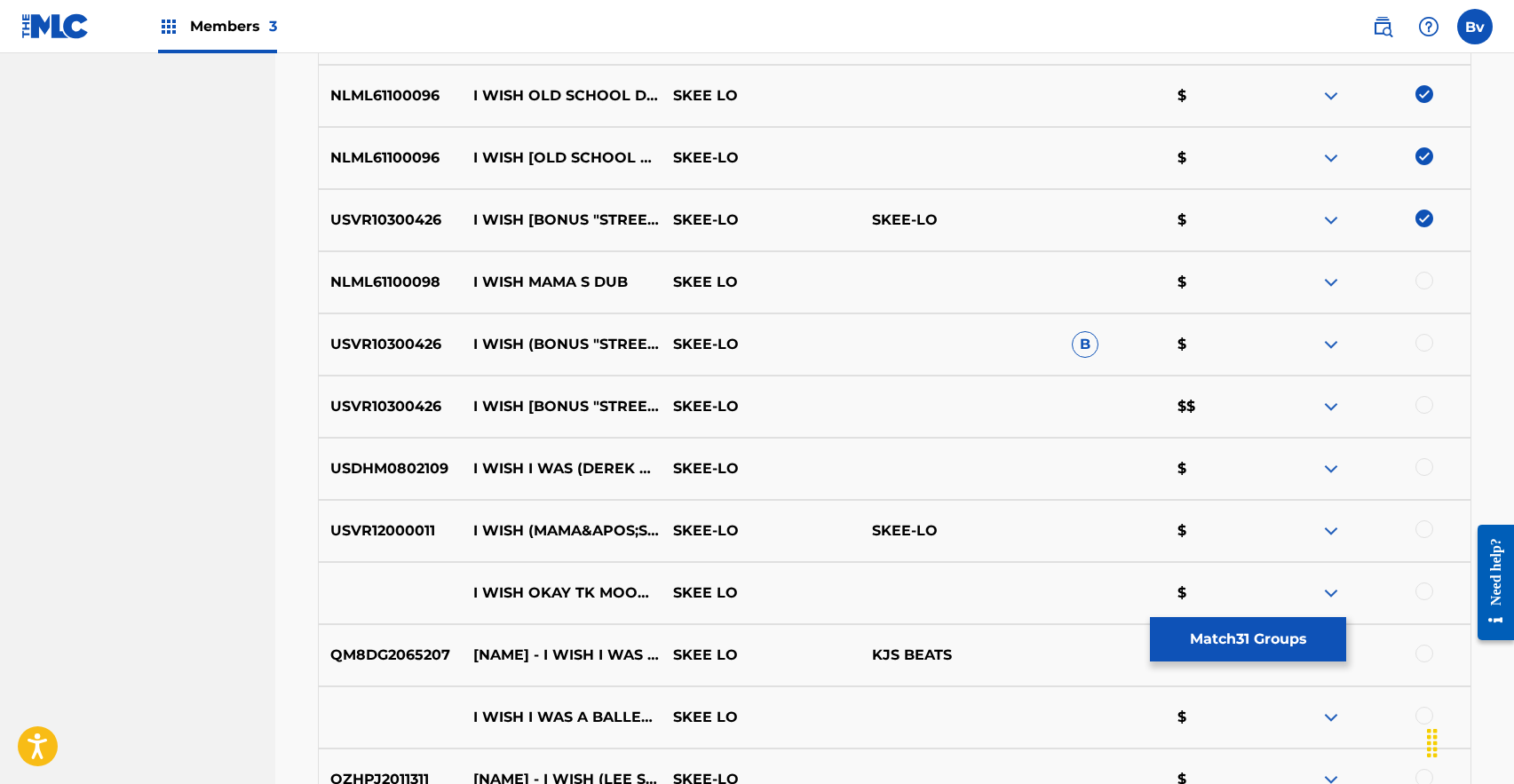 click at bounding box center (1424, 281) 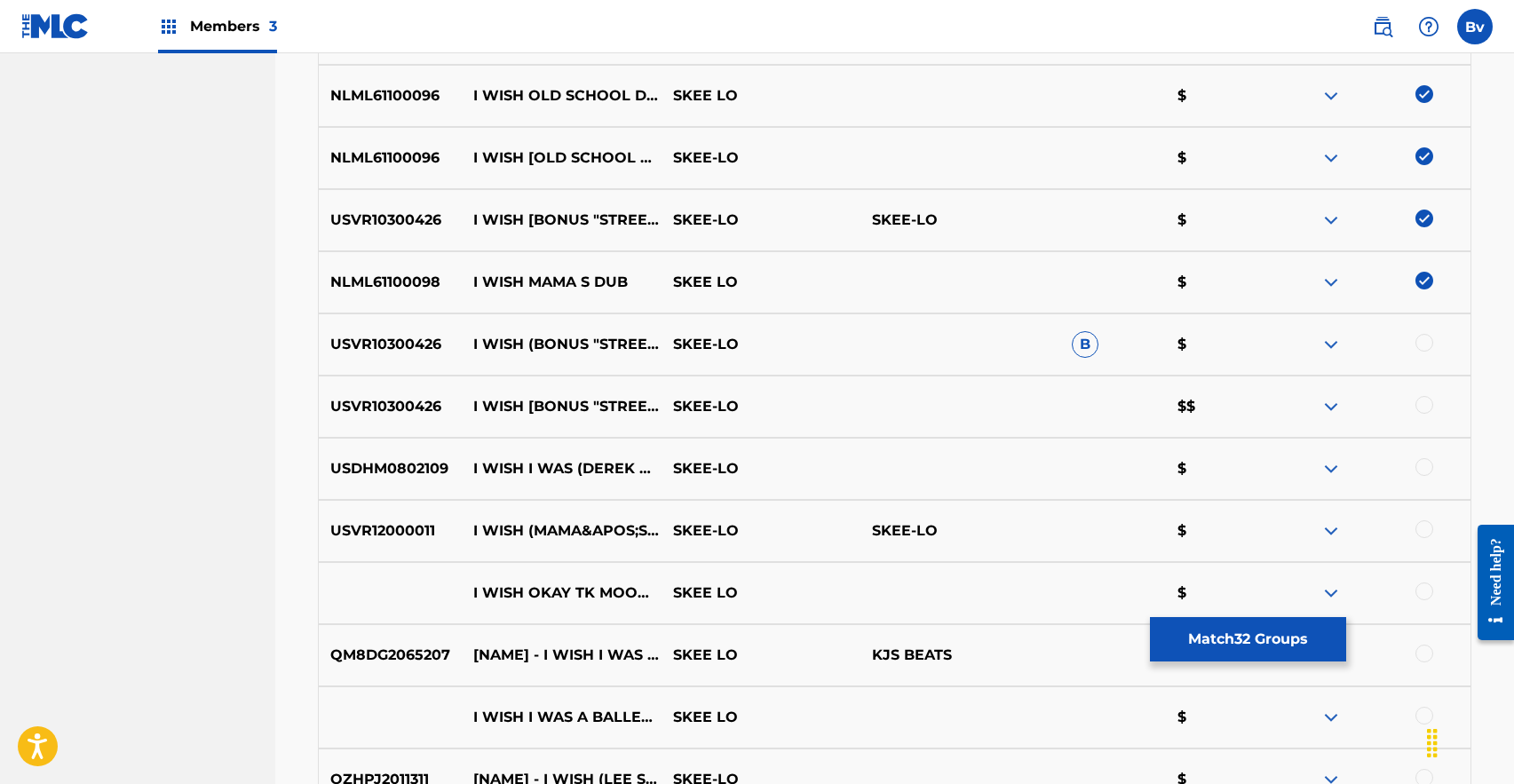 click at bounding box center [1424, 343] 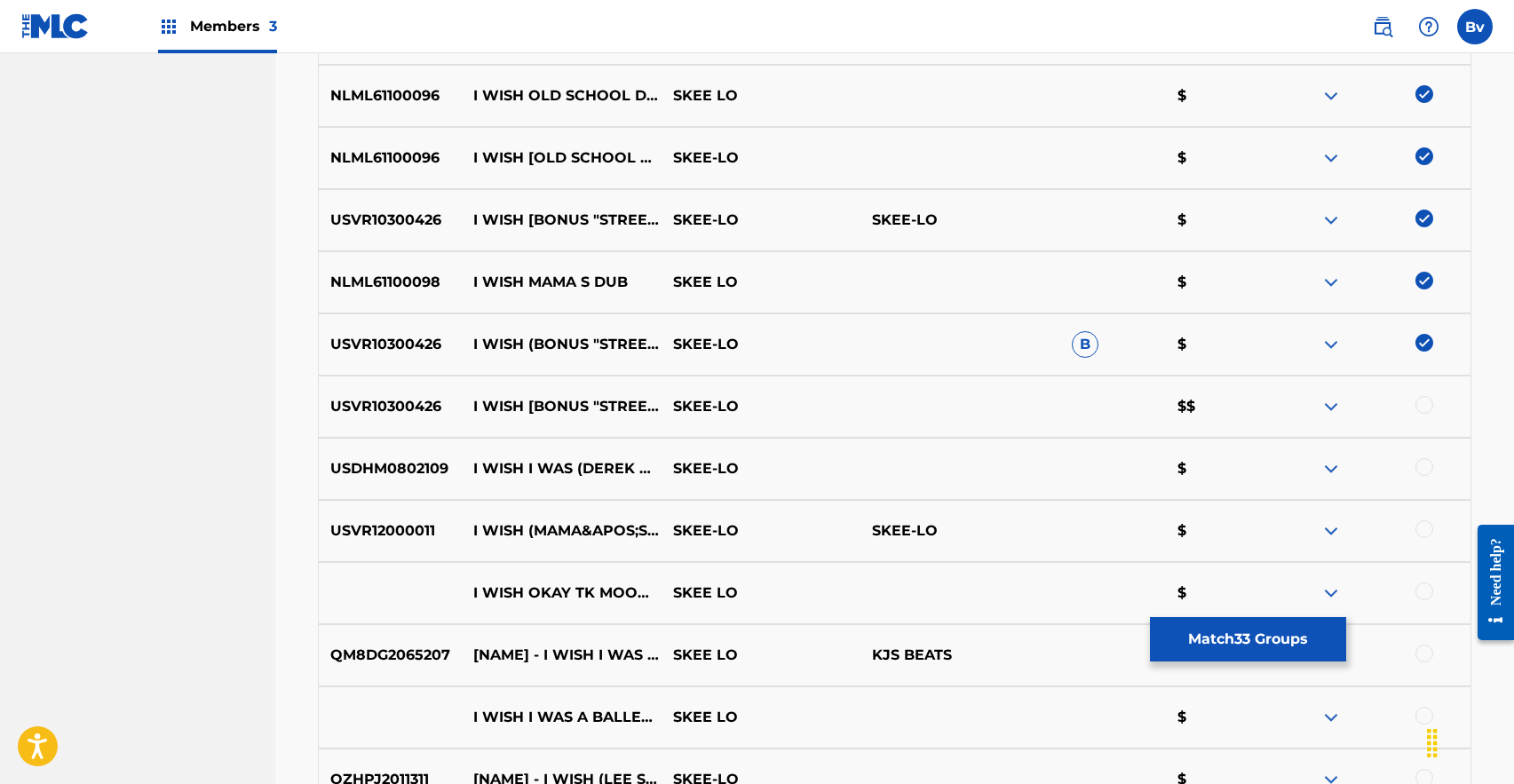 click on "USVR10300426 I WISH [BONUS "STREET" MIX] SKEE-LO $$" at bounding box center [894, 407] 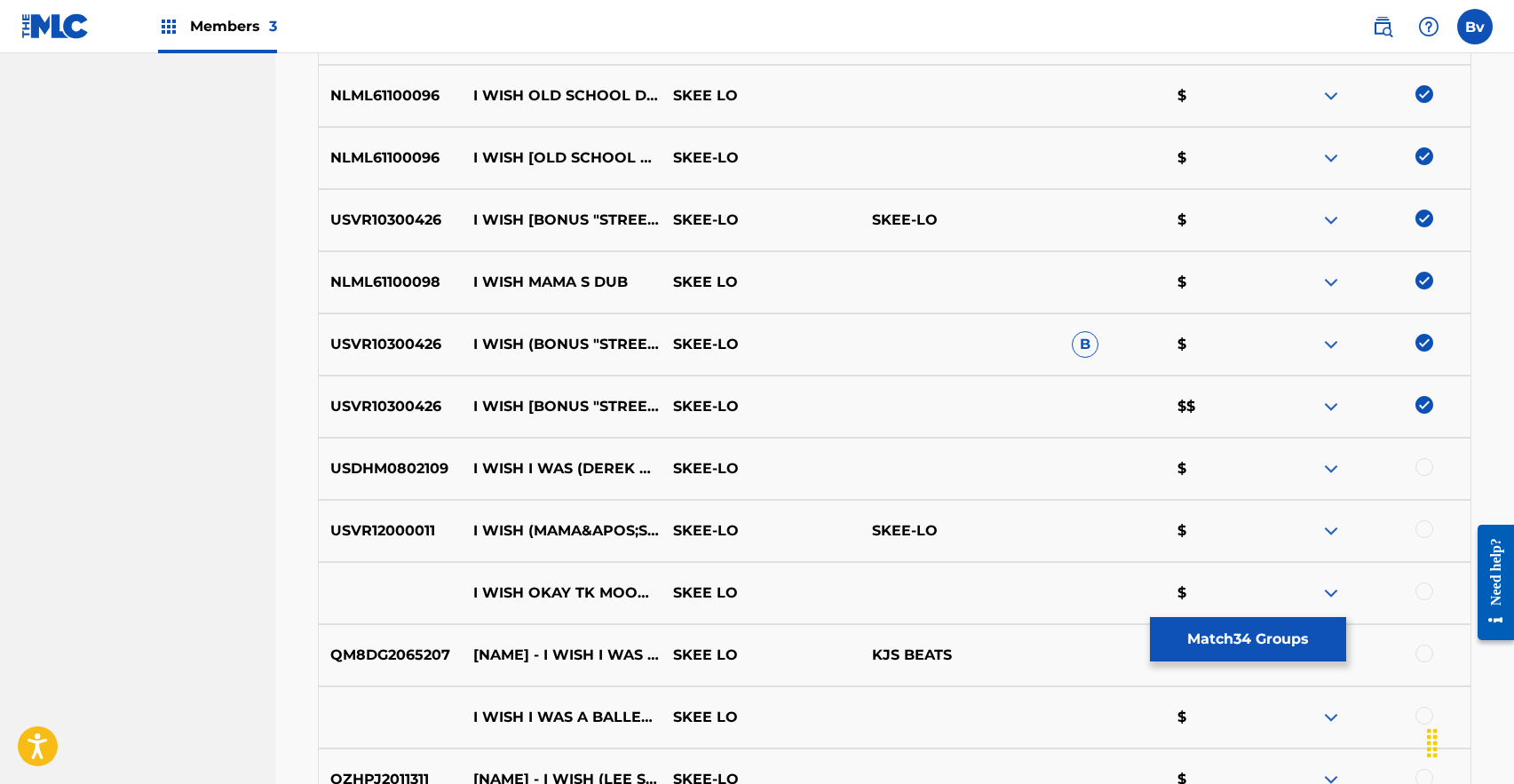 click at bounding box center (1424, 467) 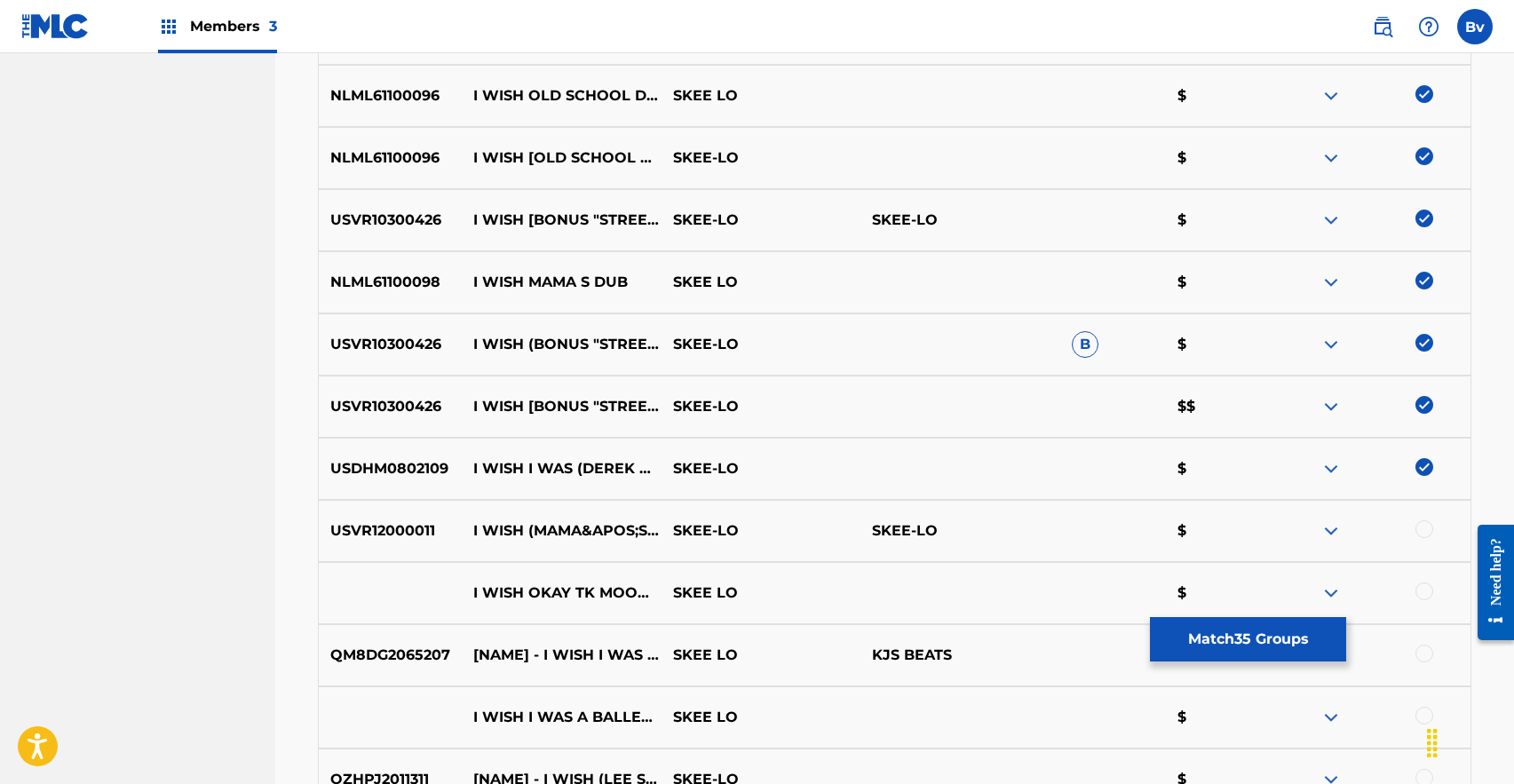 click at bounding box center (1424, 529) 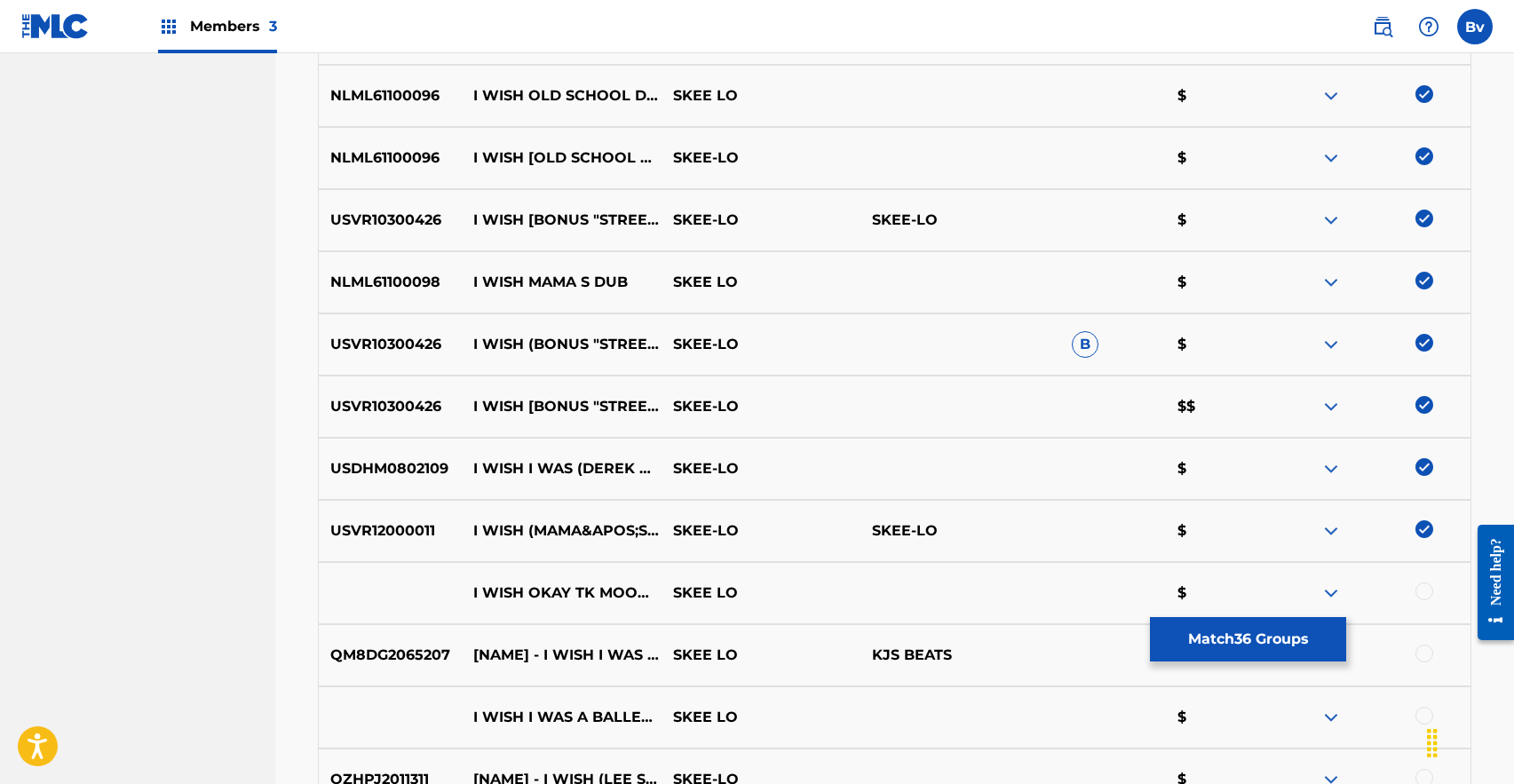 click at bounding box center (1424, 591) 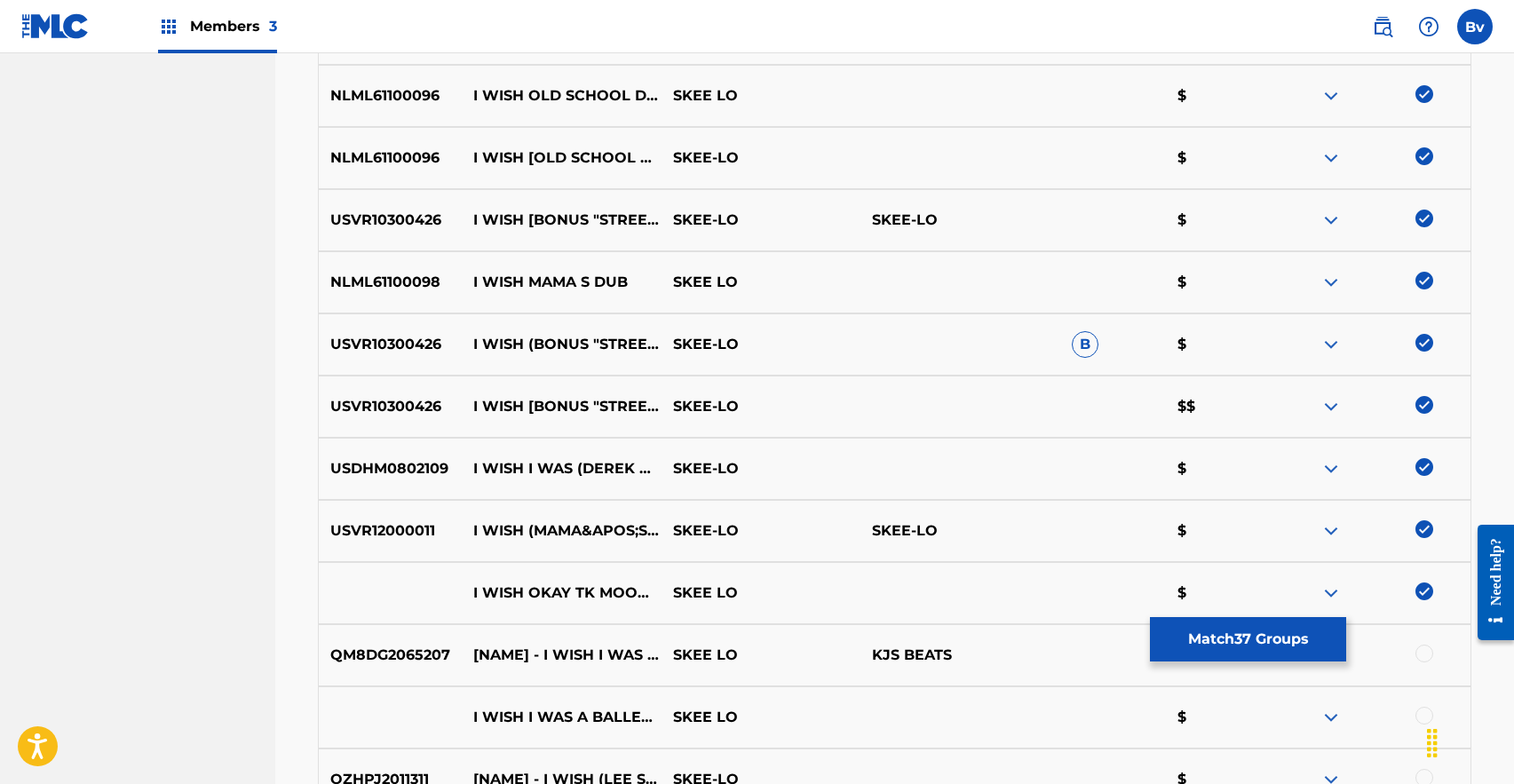 click at bounding box center [1424, 653] 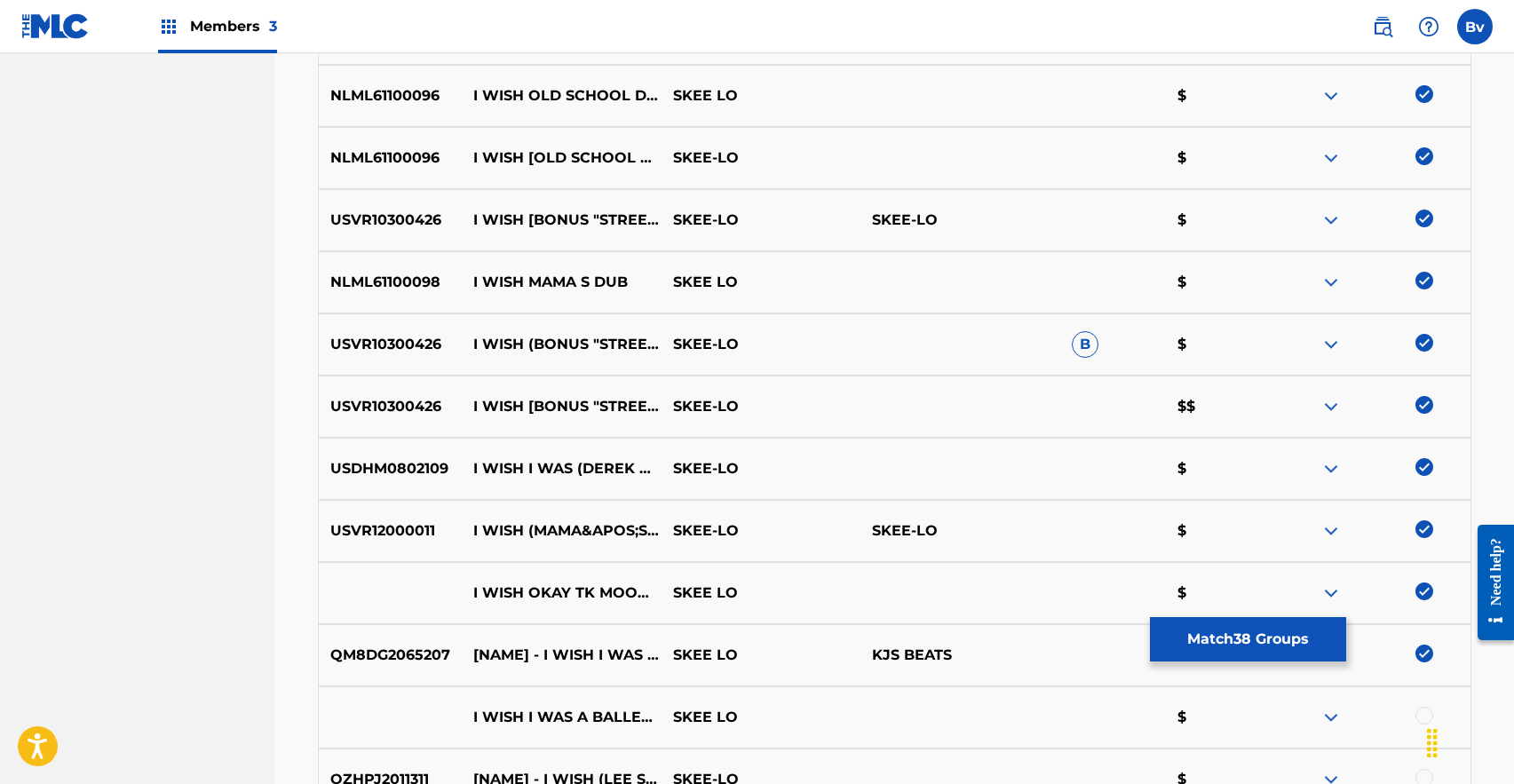 click at bounding box center (1424, 716) 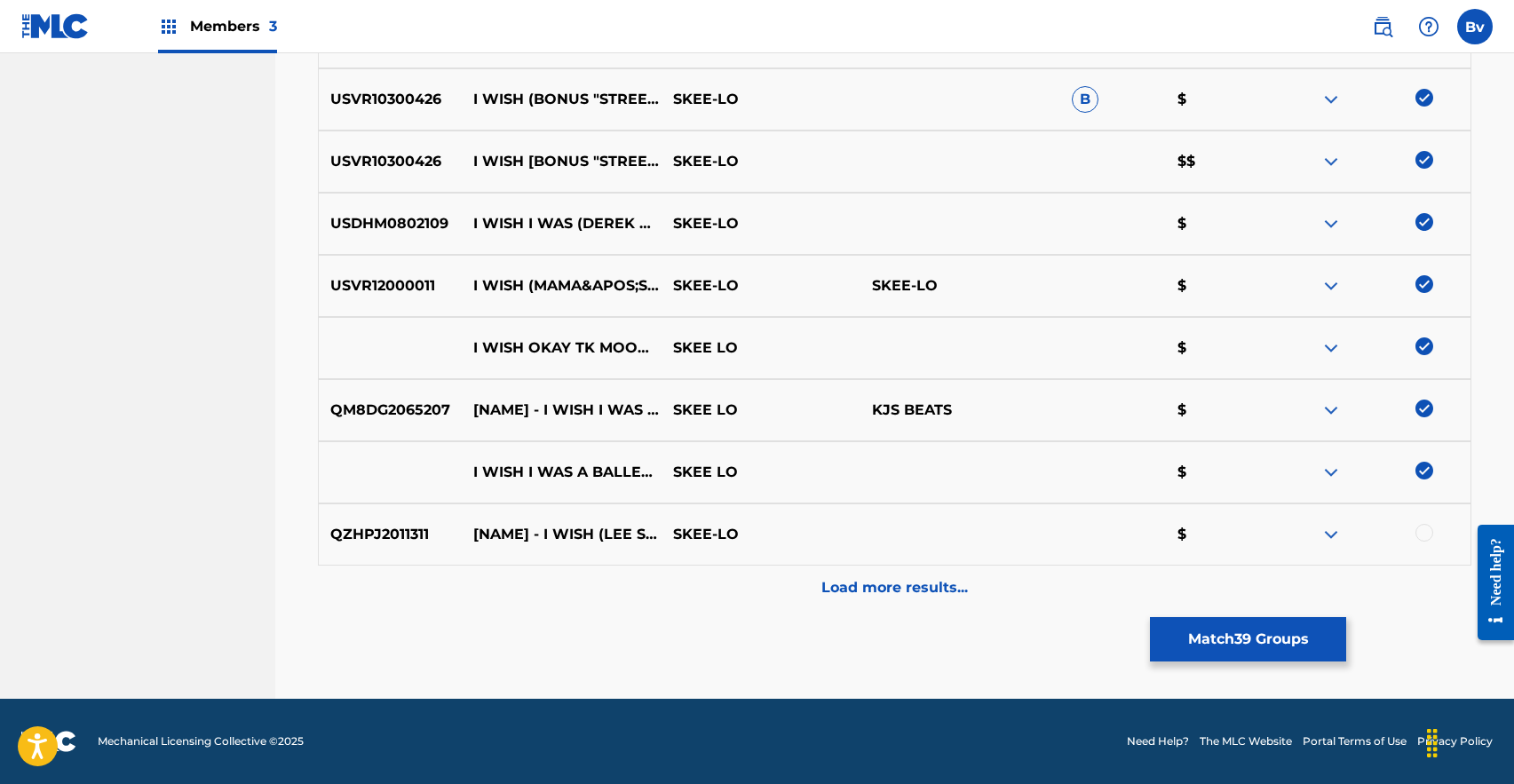 scroll, scrollTop: 2704, scrollLeft: 0, axis: vertical 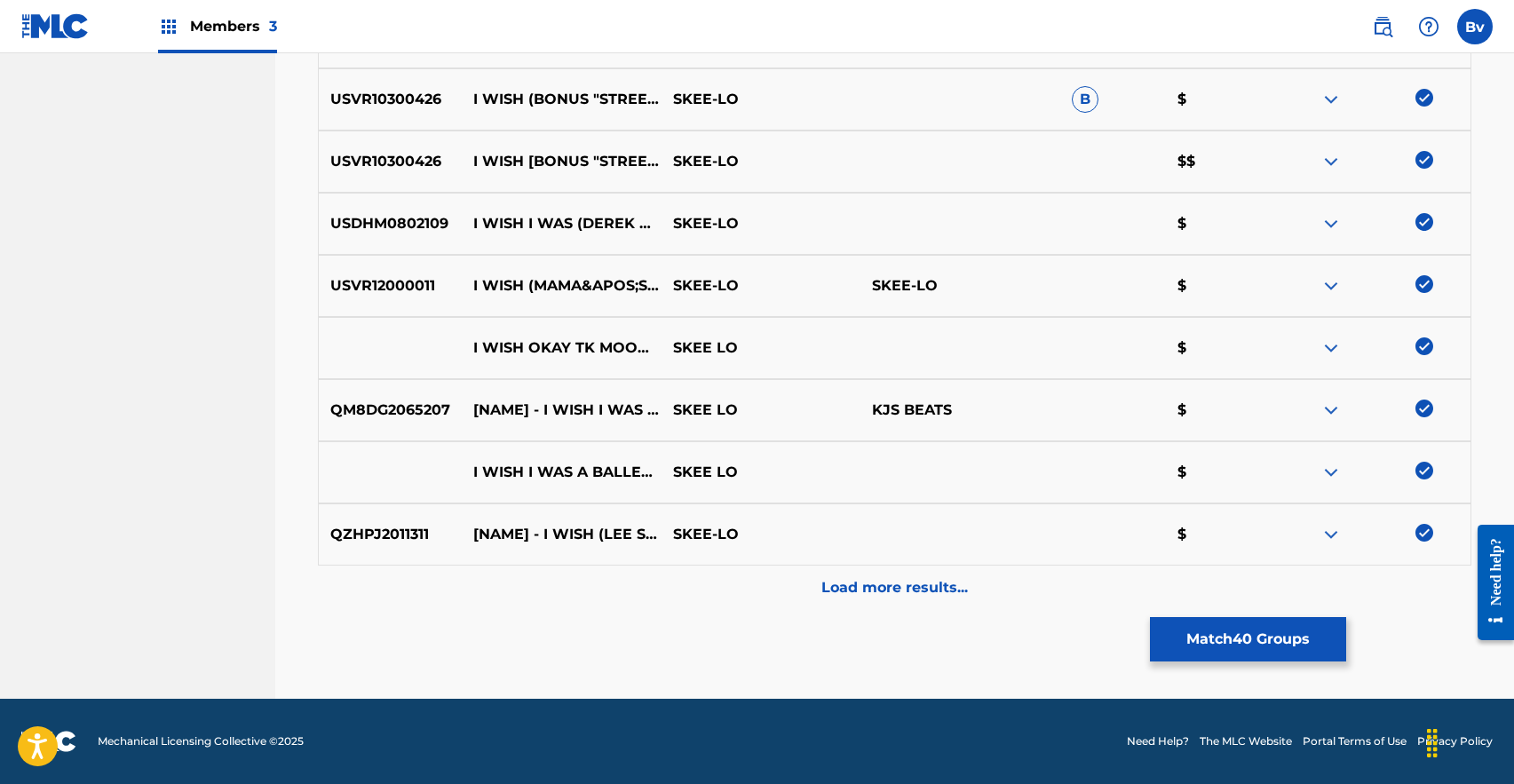 click on "Load more results..." at bounding box center [894, 588] 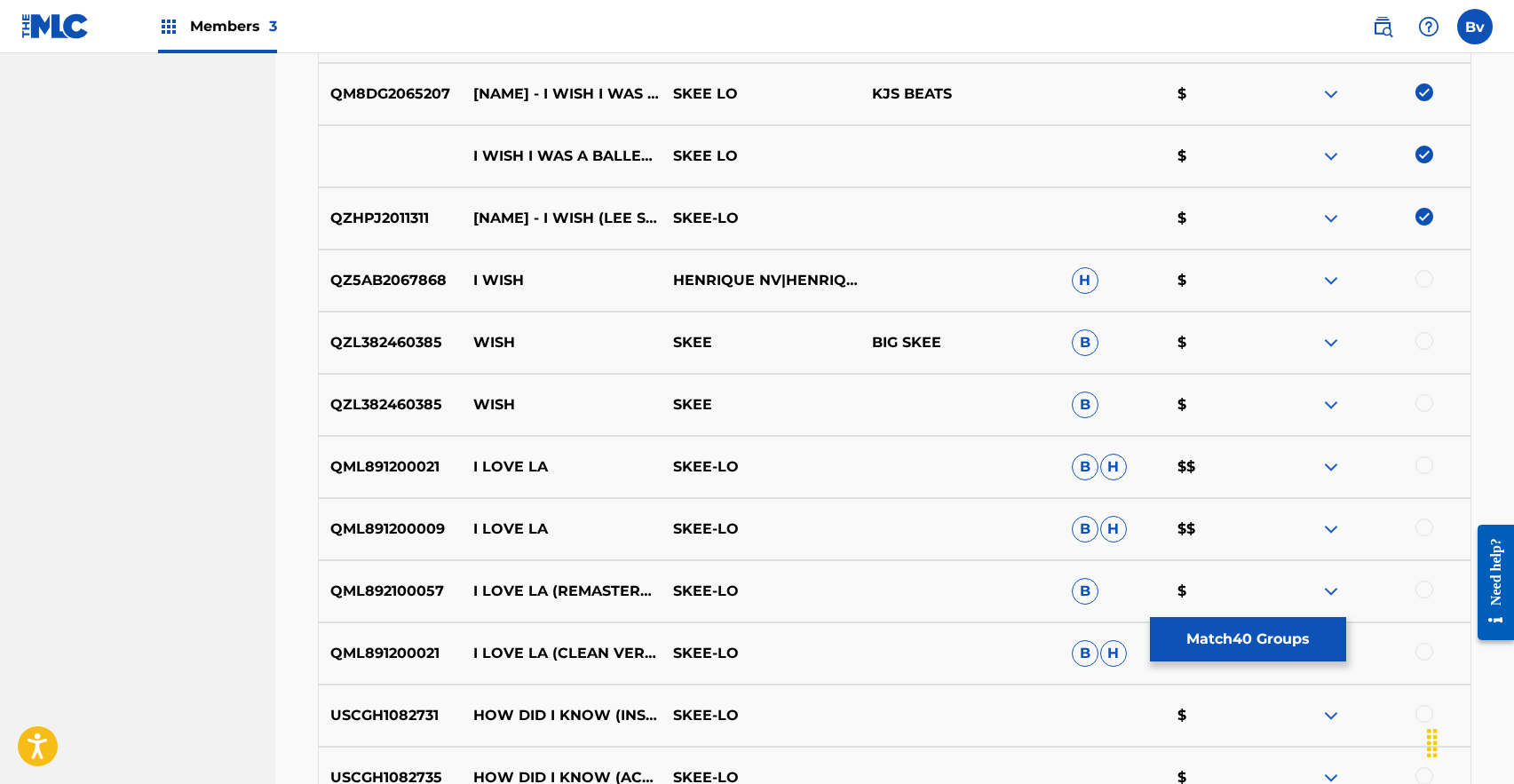 scroll, scrollTop: 3002, scrollLeft: 0, axis: vertical 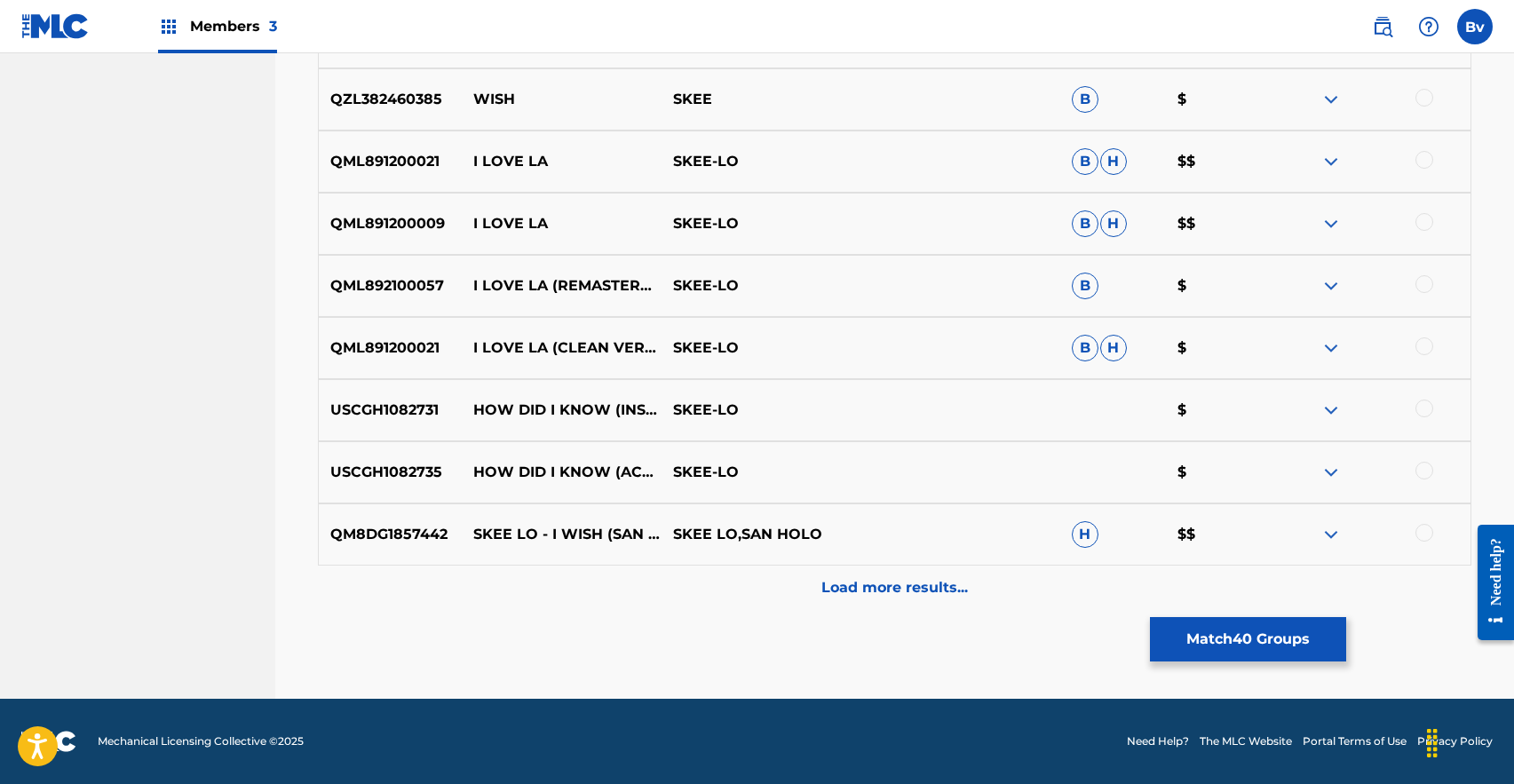 click on "Load more results..." at bounding box center (894, 588) 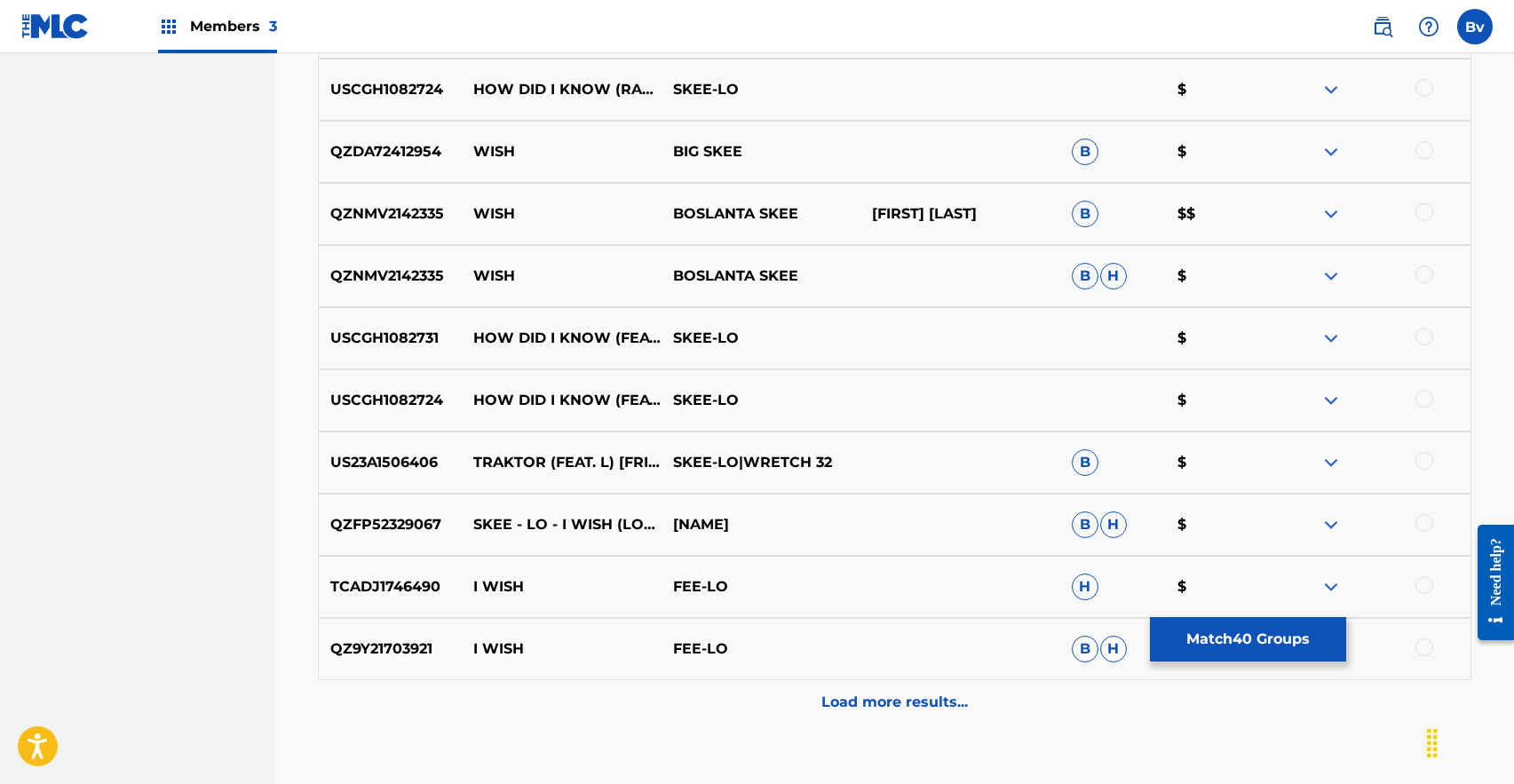 scroll, scrollTop: 3830, scrollLeft: 0, axis: vertical 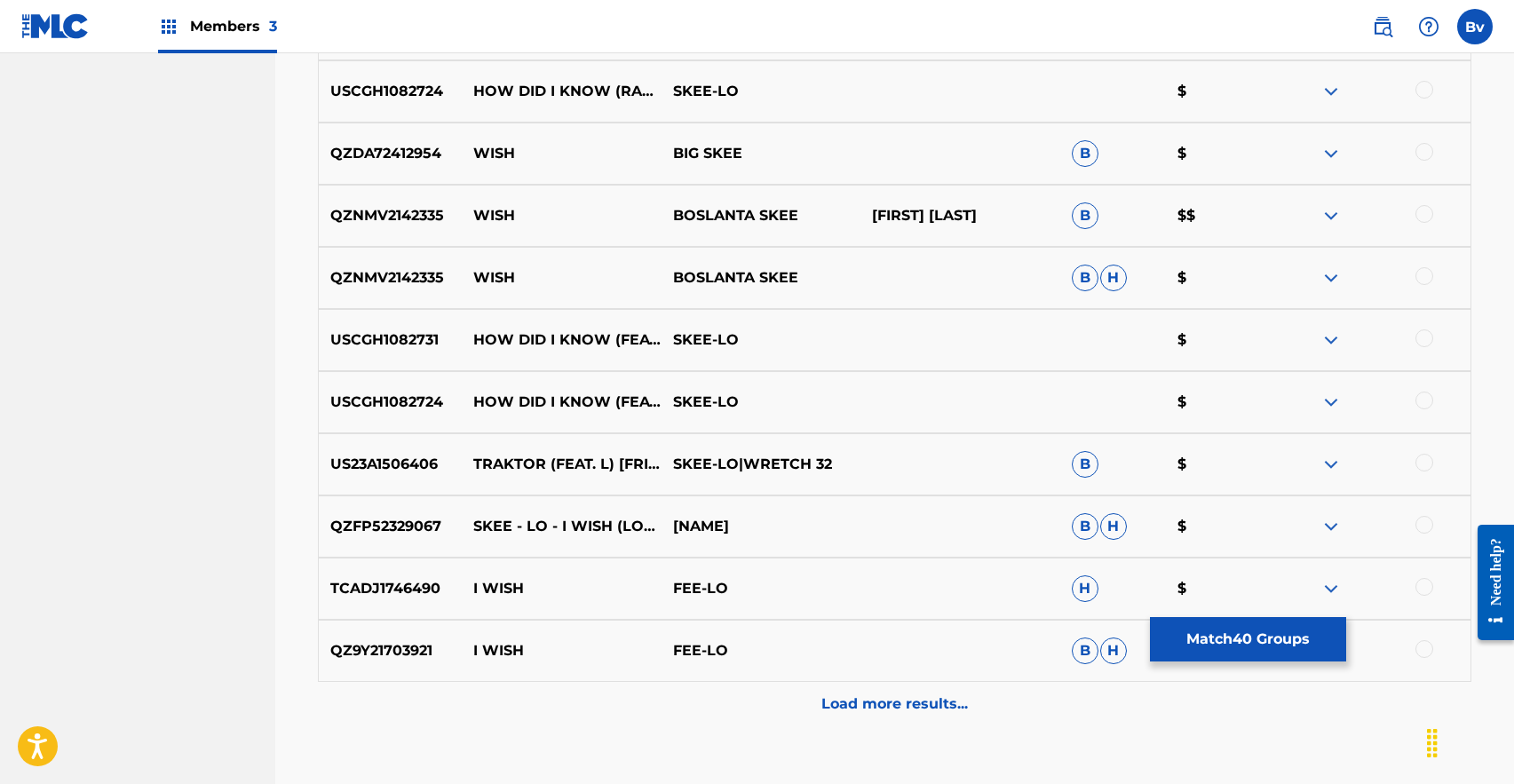 click at bounding box center [1424, 525] 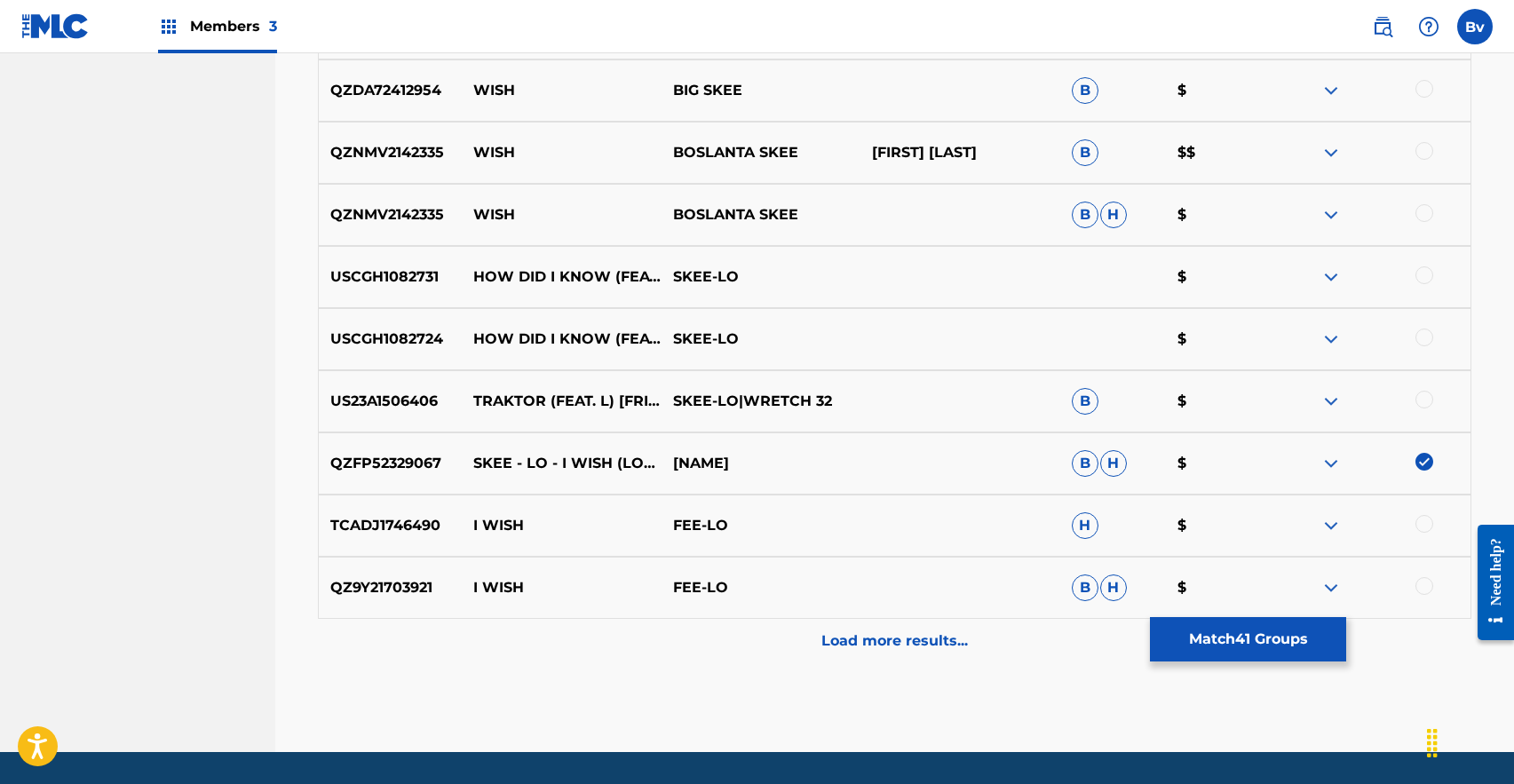 scroll, scrollTop: 3908, scrollLeft: 1, axis: both 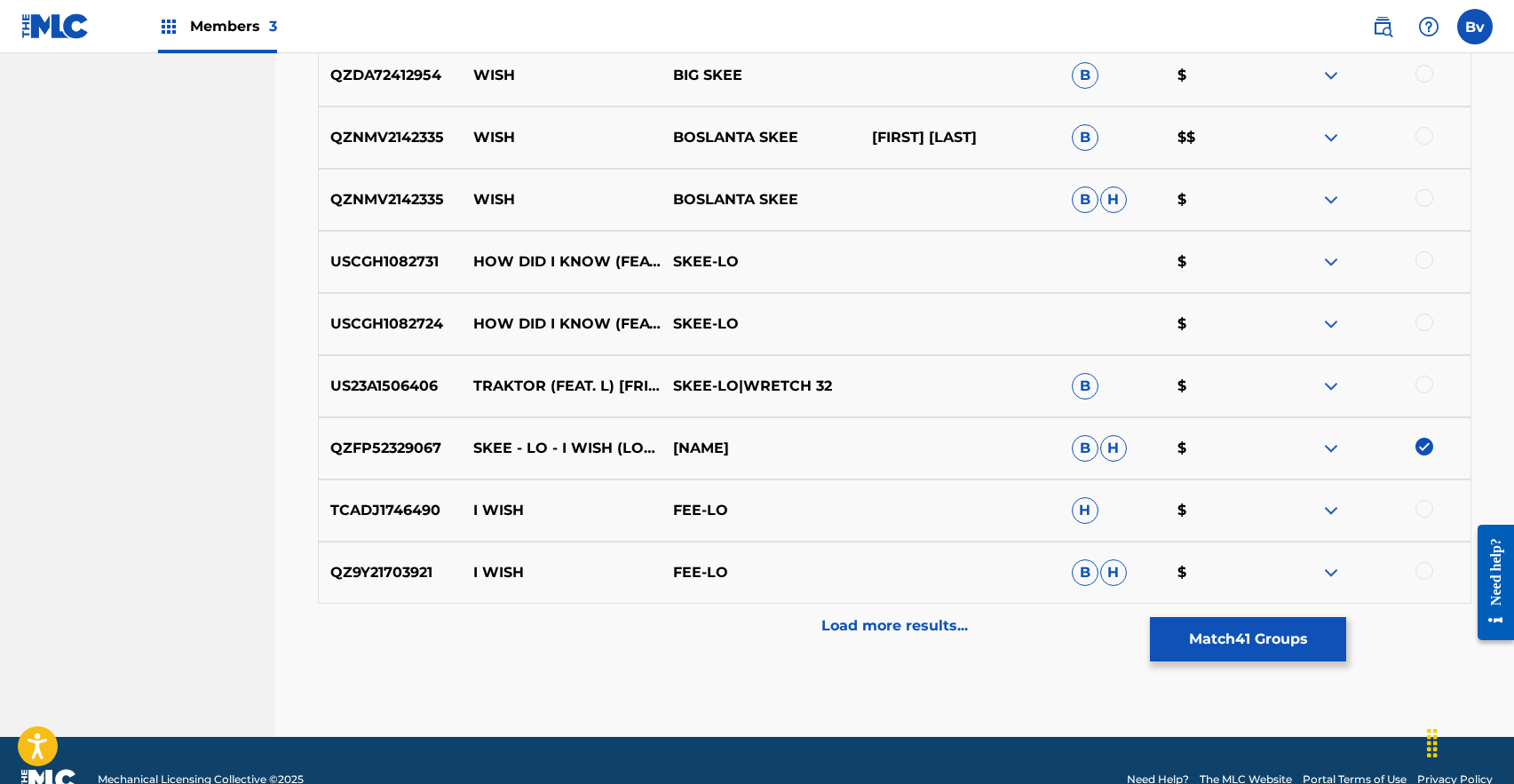 click on "Load more results..." at bounding box center (894, 626) 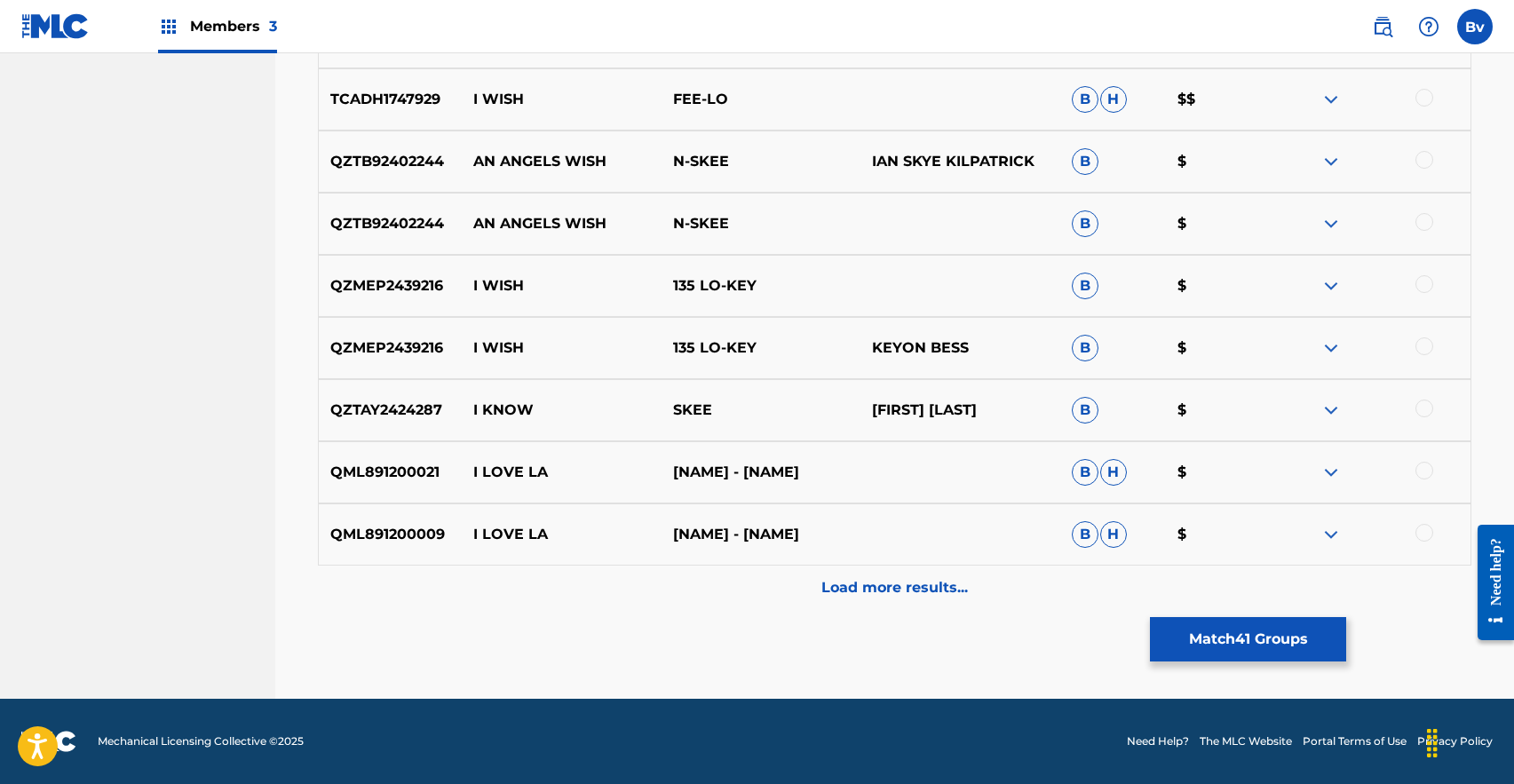 click on "Load more results..." at bounding box center [894, 588] 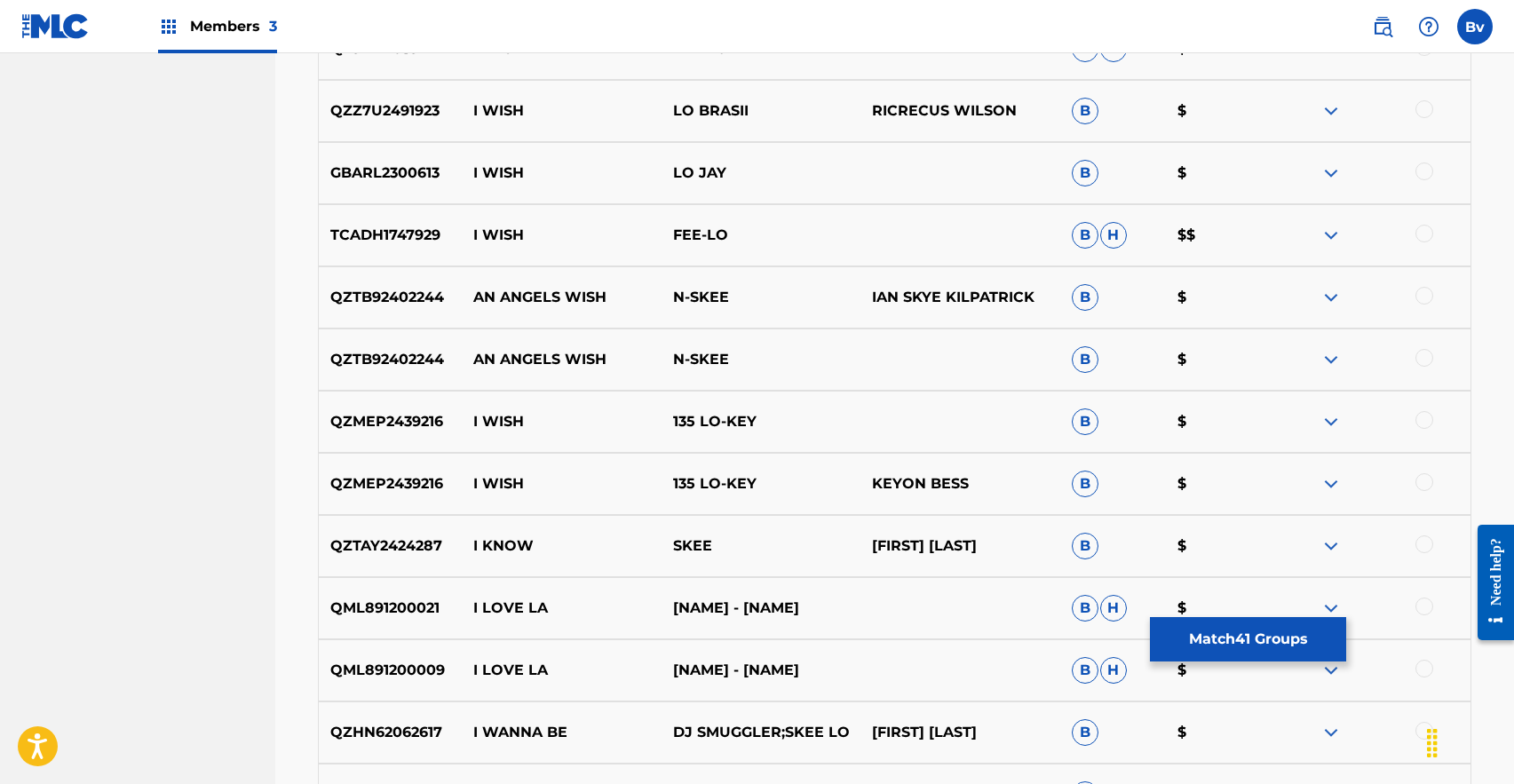 scroll, scrollTop: 4414, scrollLeft: 0, axis: vertical 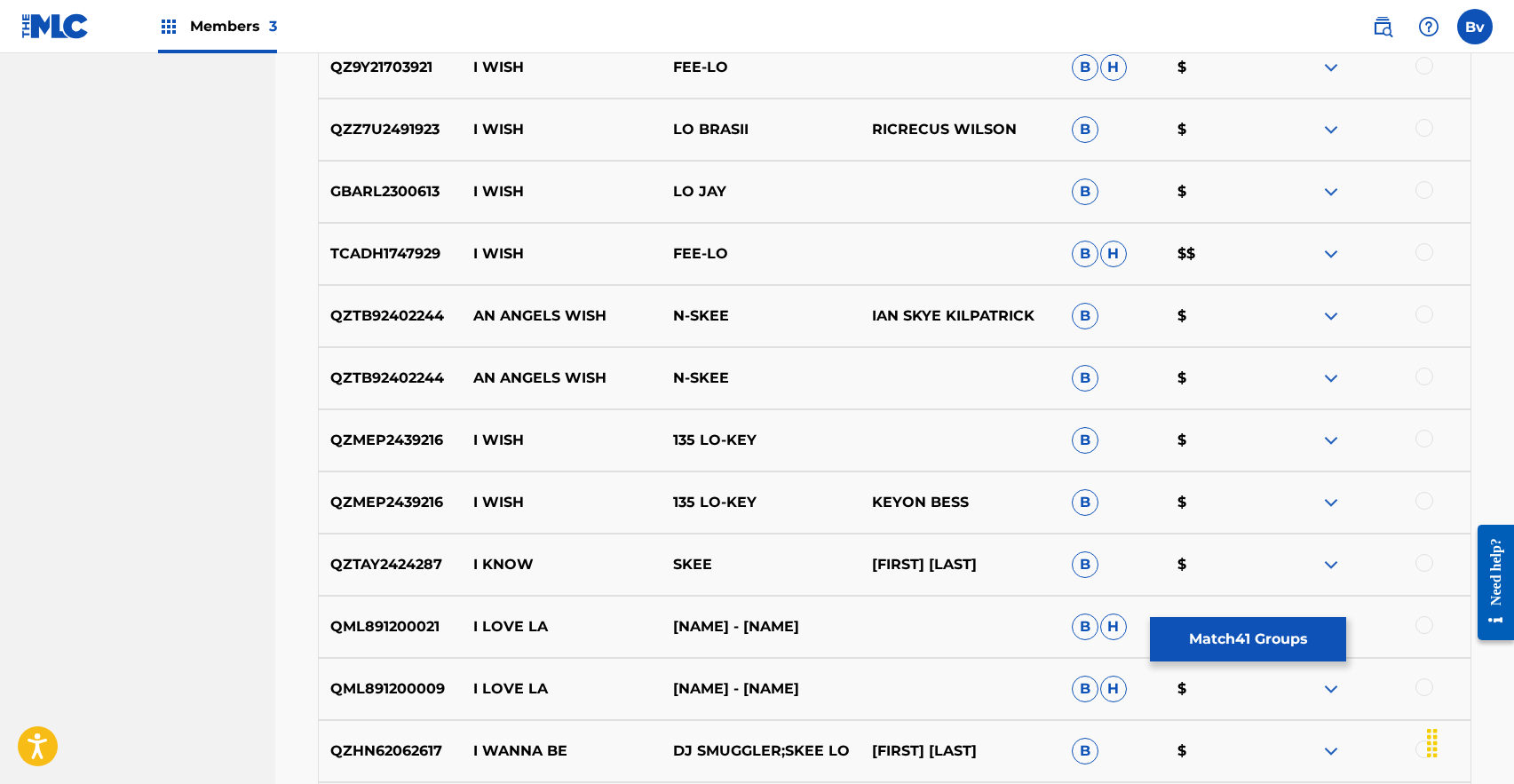 click on "Match  41 Groups" at bounding box center [1248, 639] 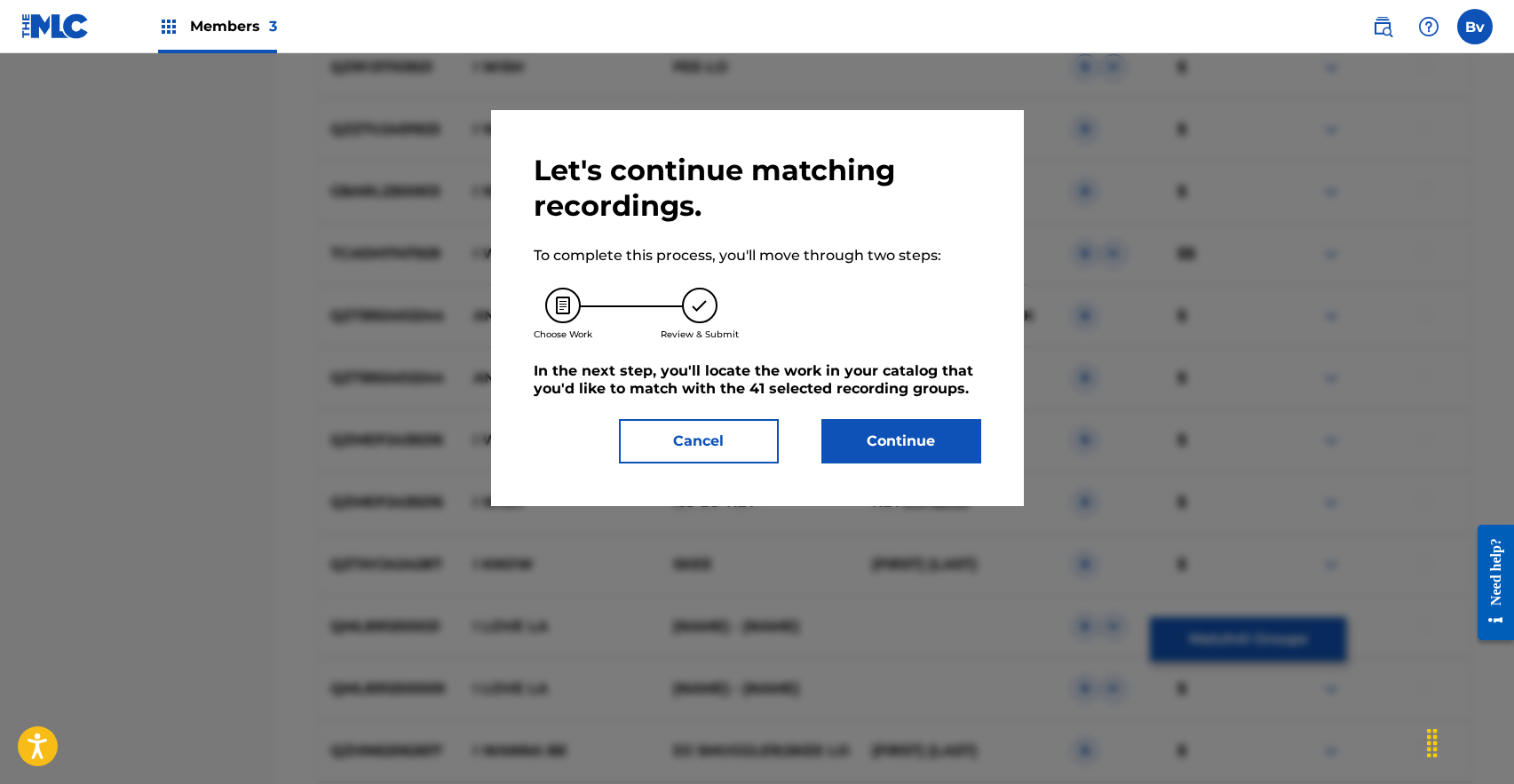 click on "Continue" at bounding box center (901, 441) 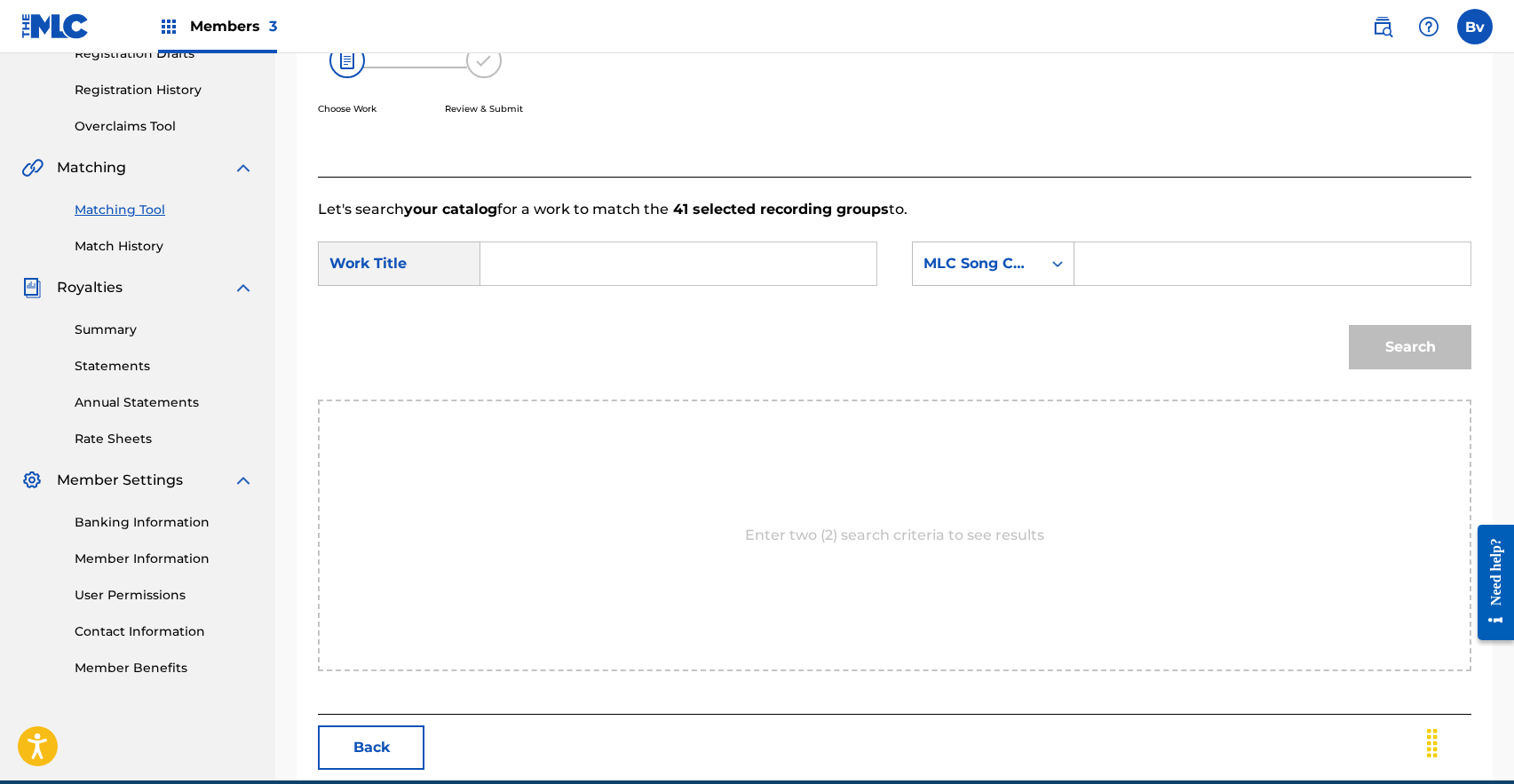 click at bounding box center [678, 264] 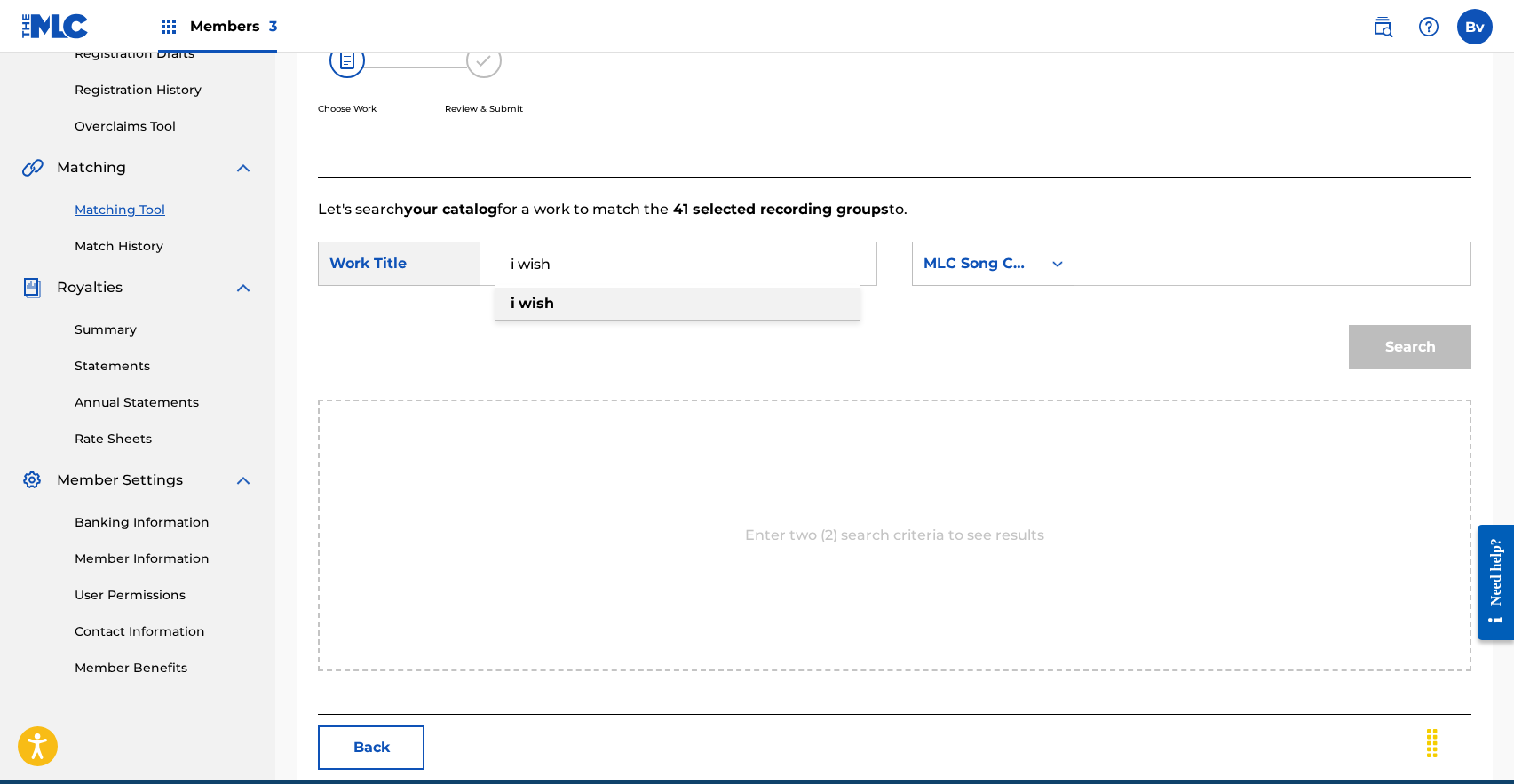 type on "i wish" 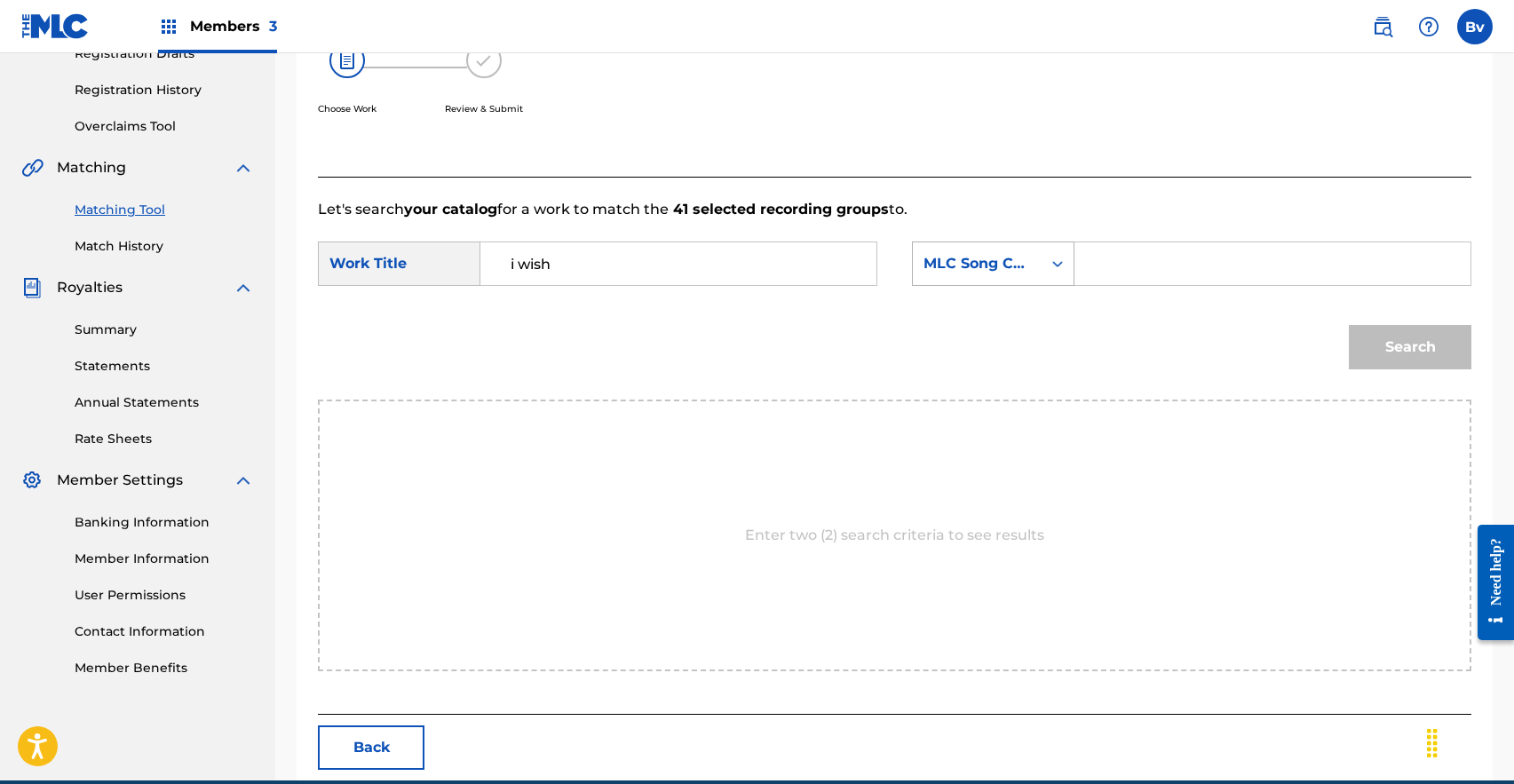 click on "MLC Song Code" at bounding box center (977, 264) 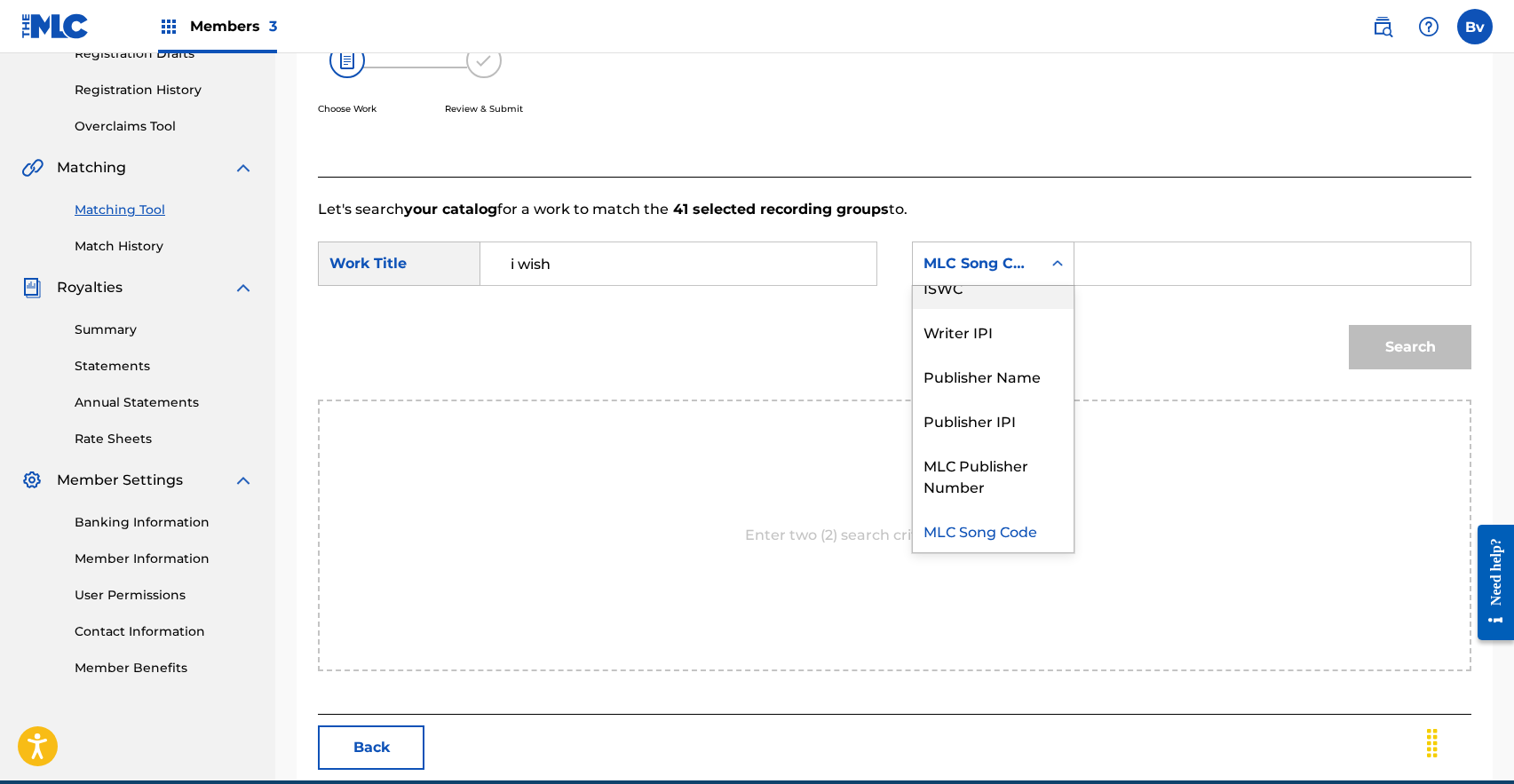scroll, scrollTop: 0, scrollLeft: 0, axis: both 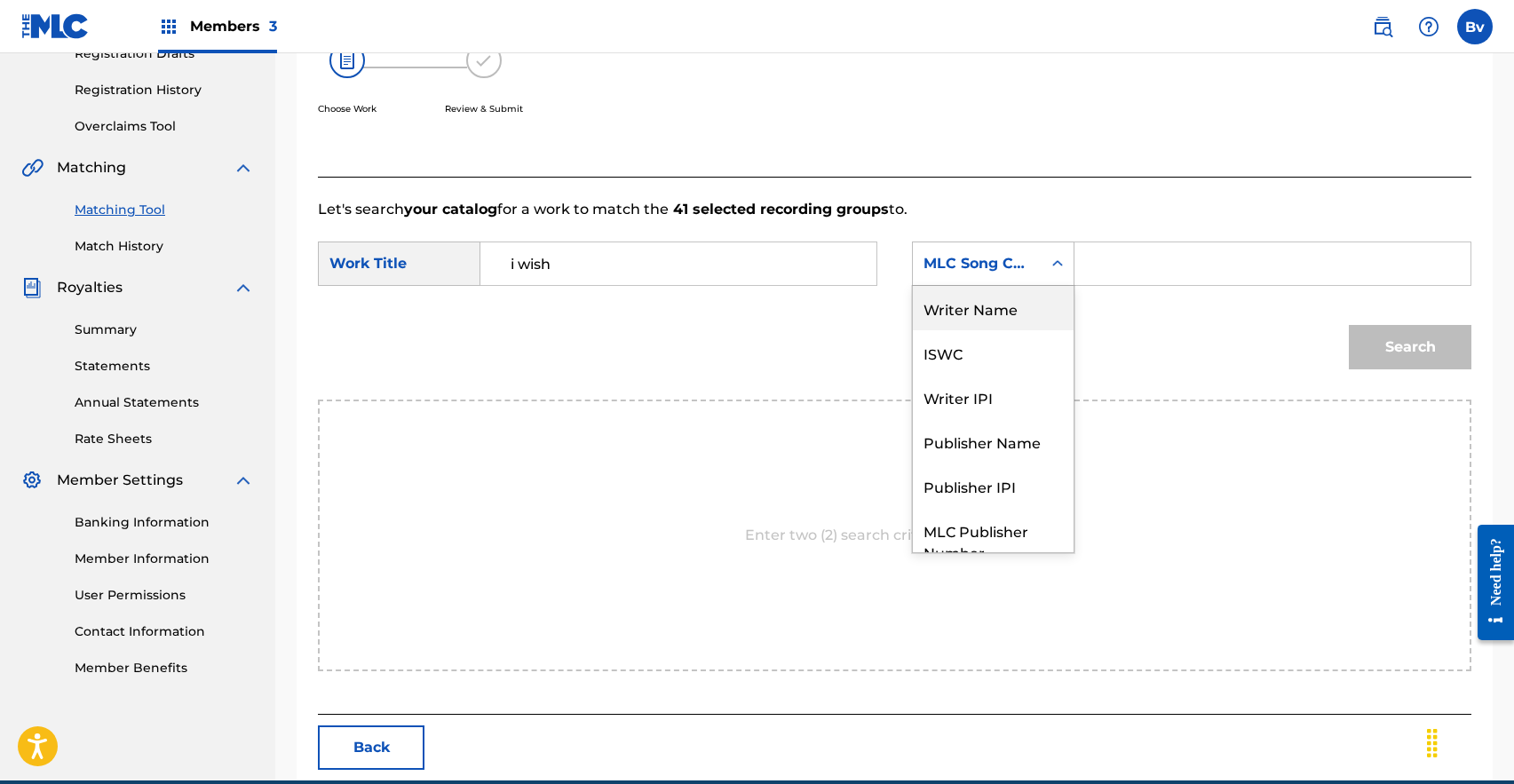 click on "Writer Name" at bounding box center [993, 308] 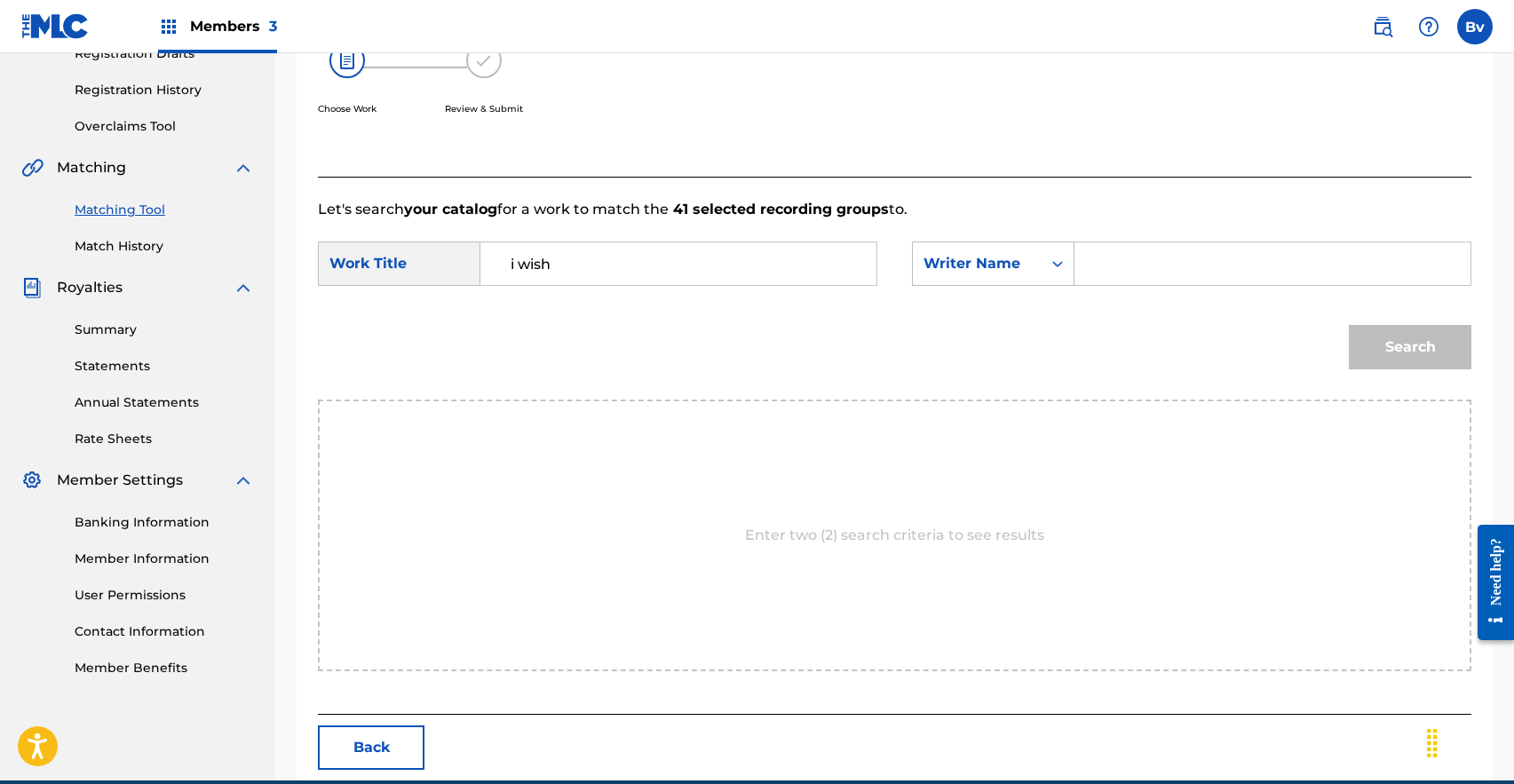 click at bounding box center (1272, 264) 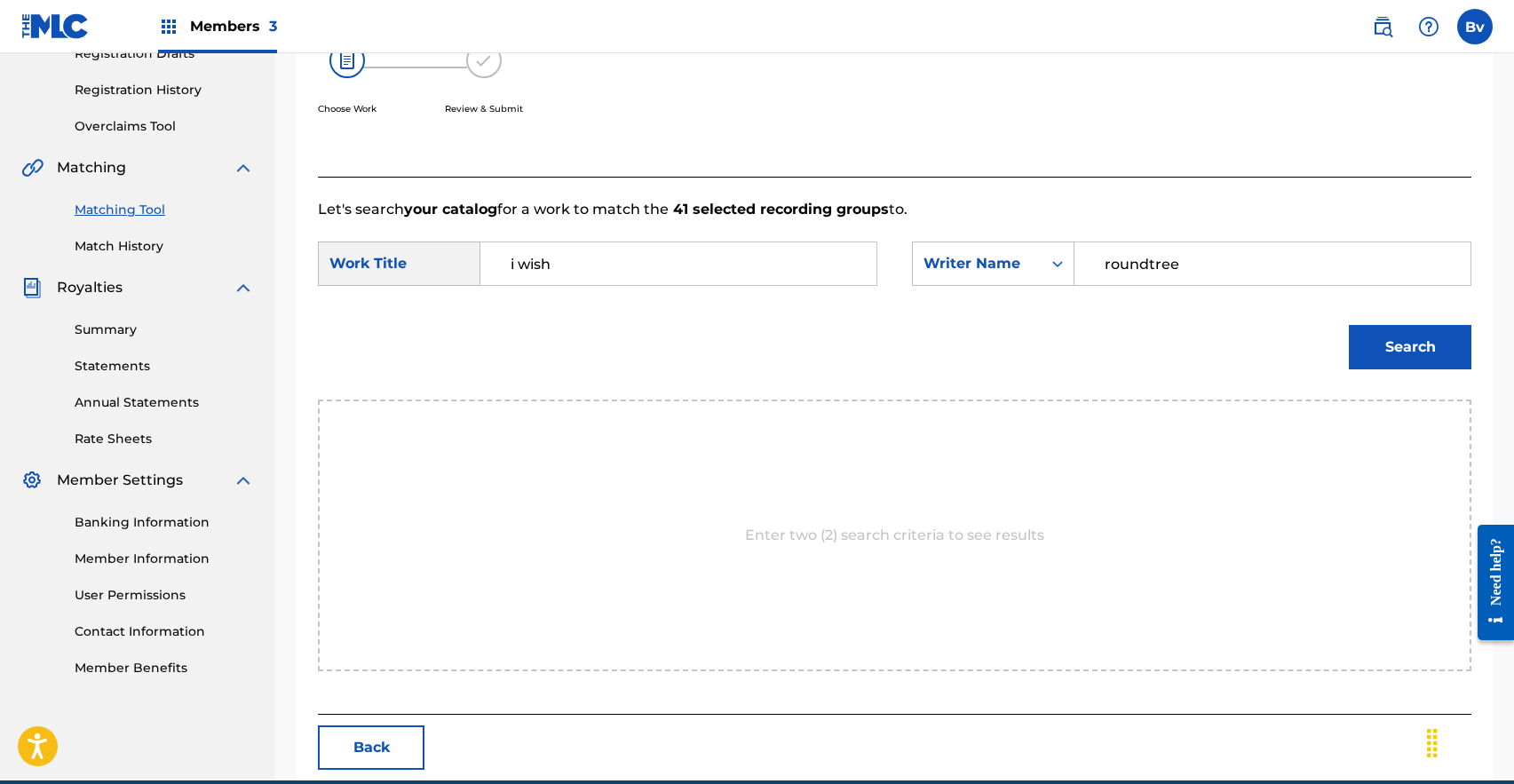 click on "Search" at bounding box center (1410, 347) 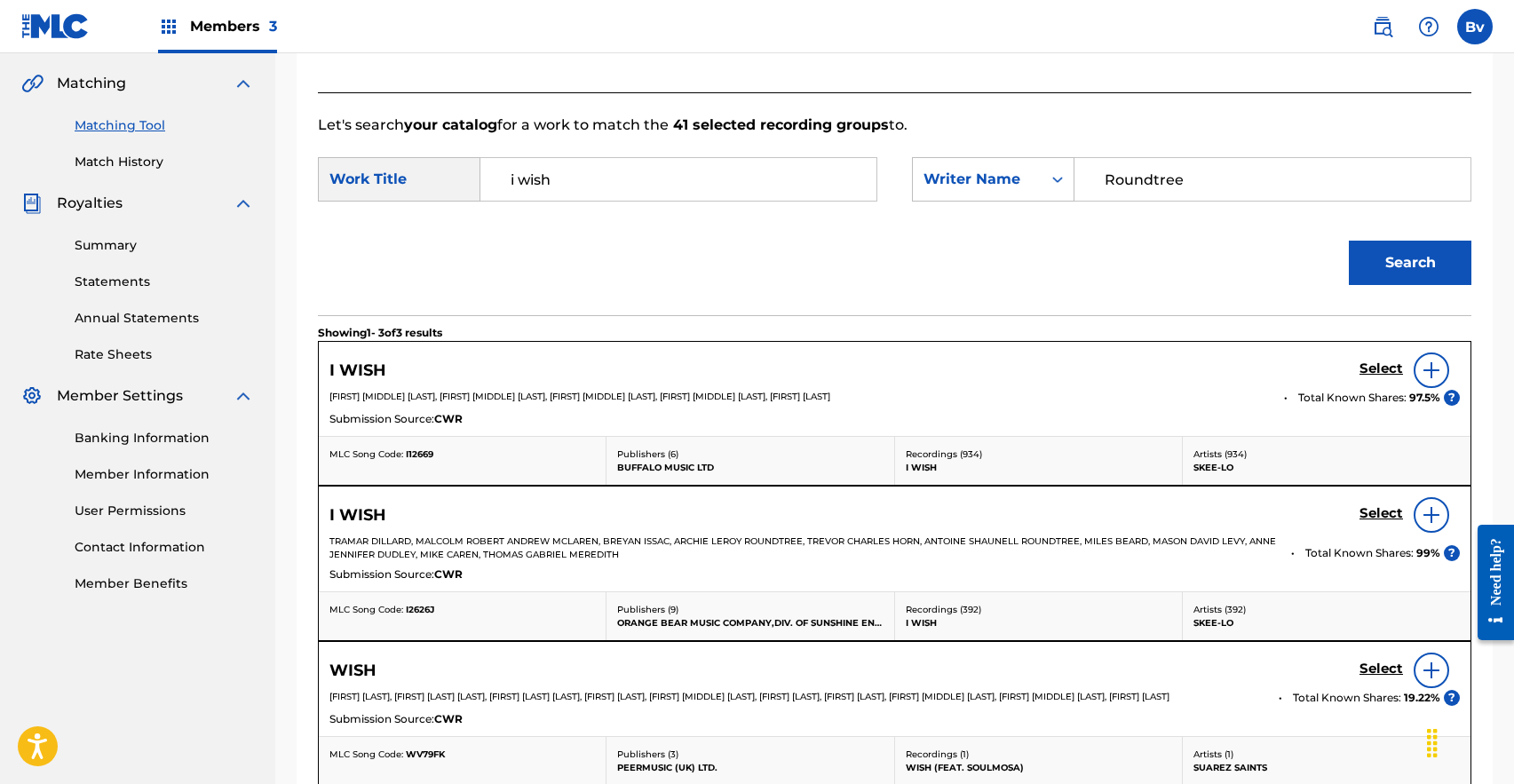 scroll, scrollTop: 461, scrollLeft: 0, axis: vertical 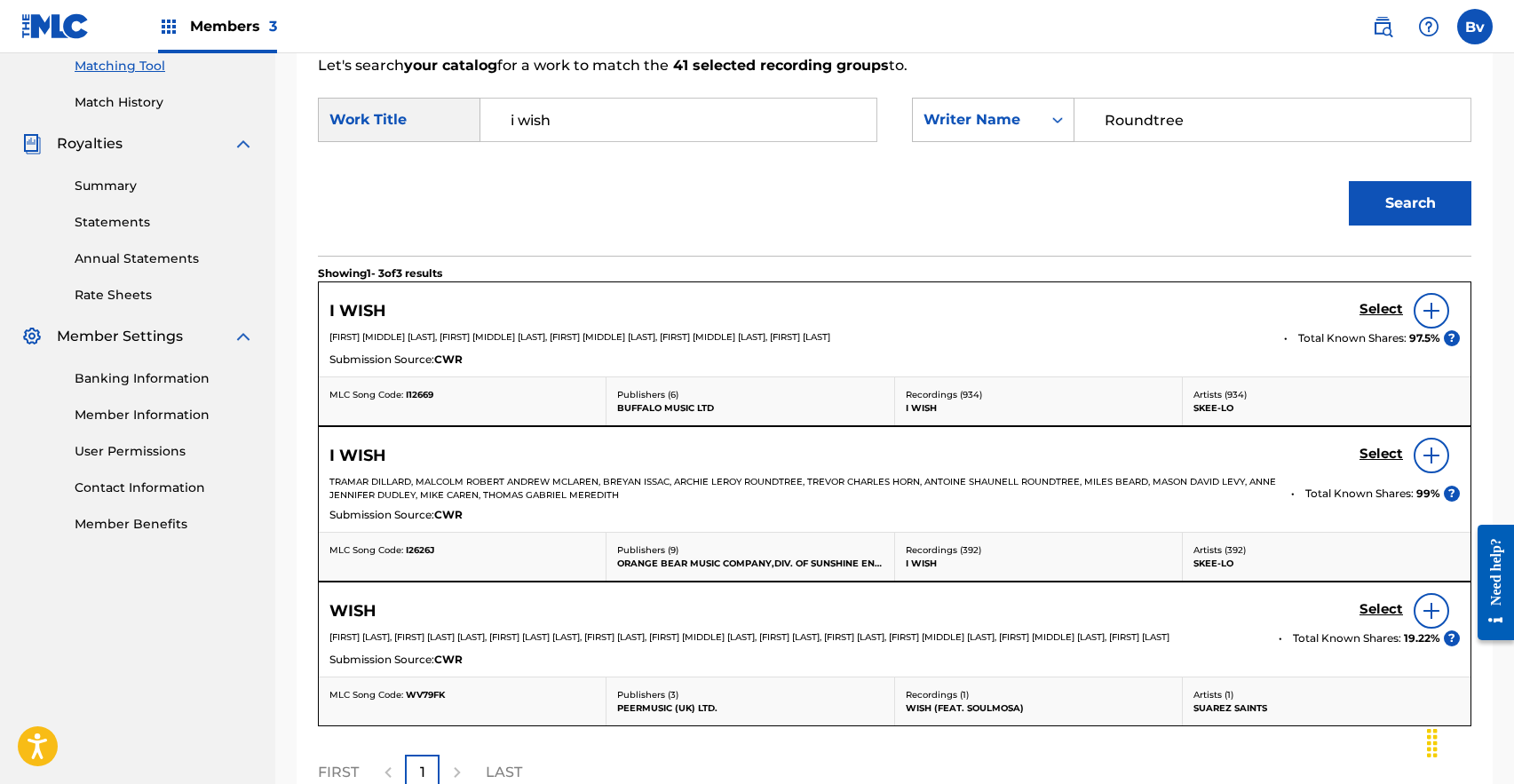 type on "Roundtree" 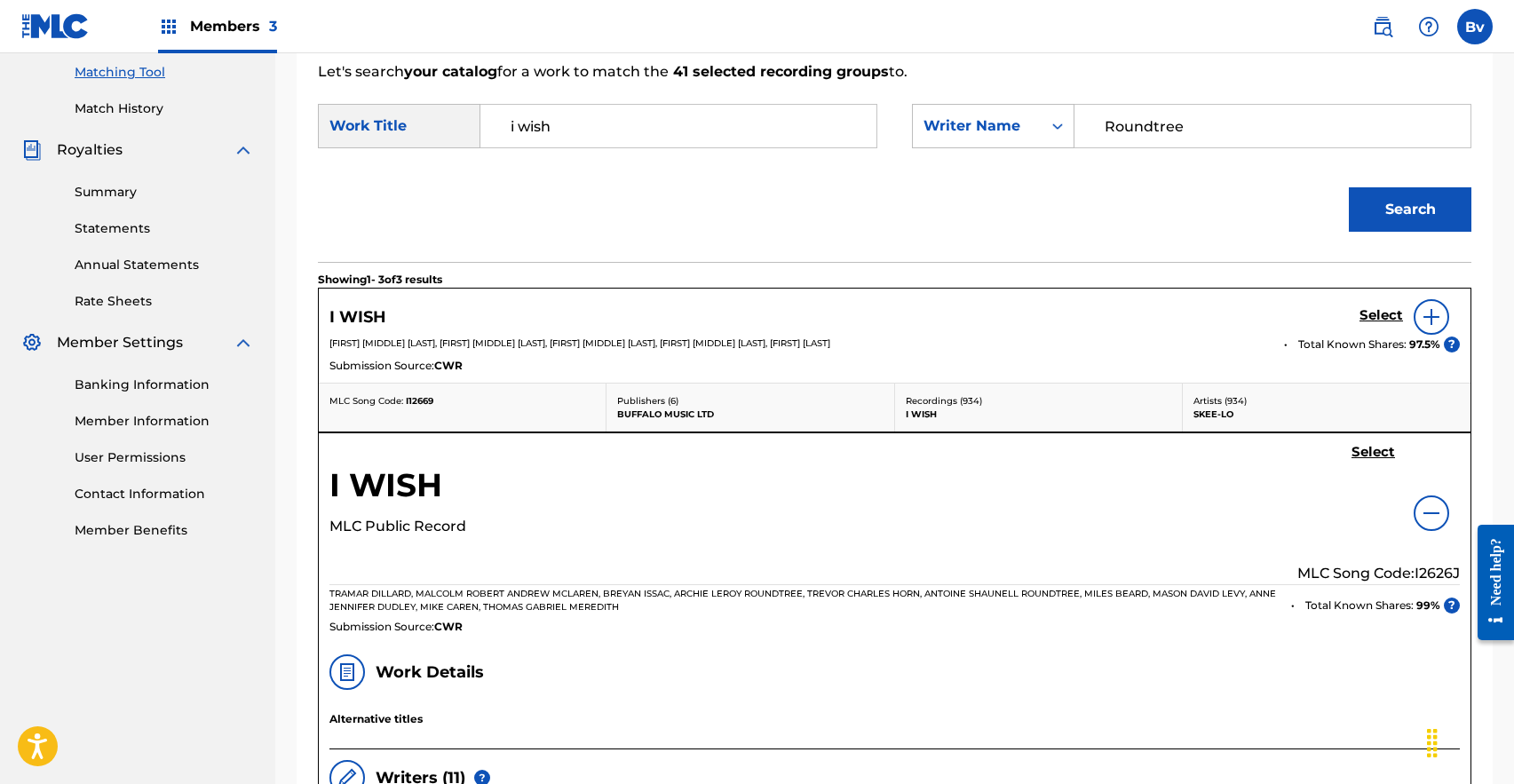 scroll, scrollTop: 468, scrollLeft: 0, axis: vertical 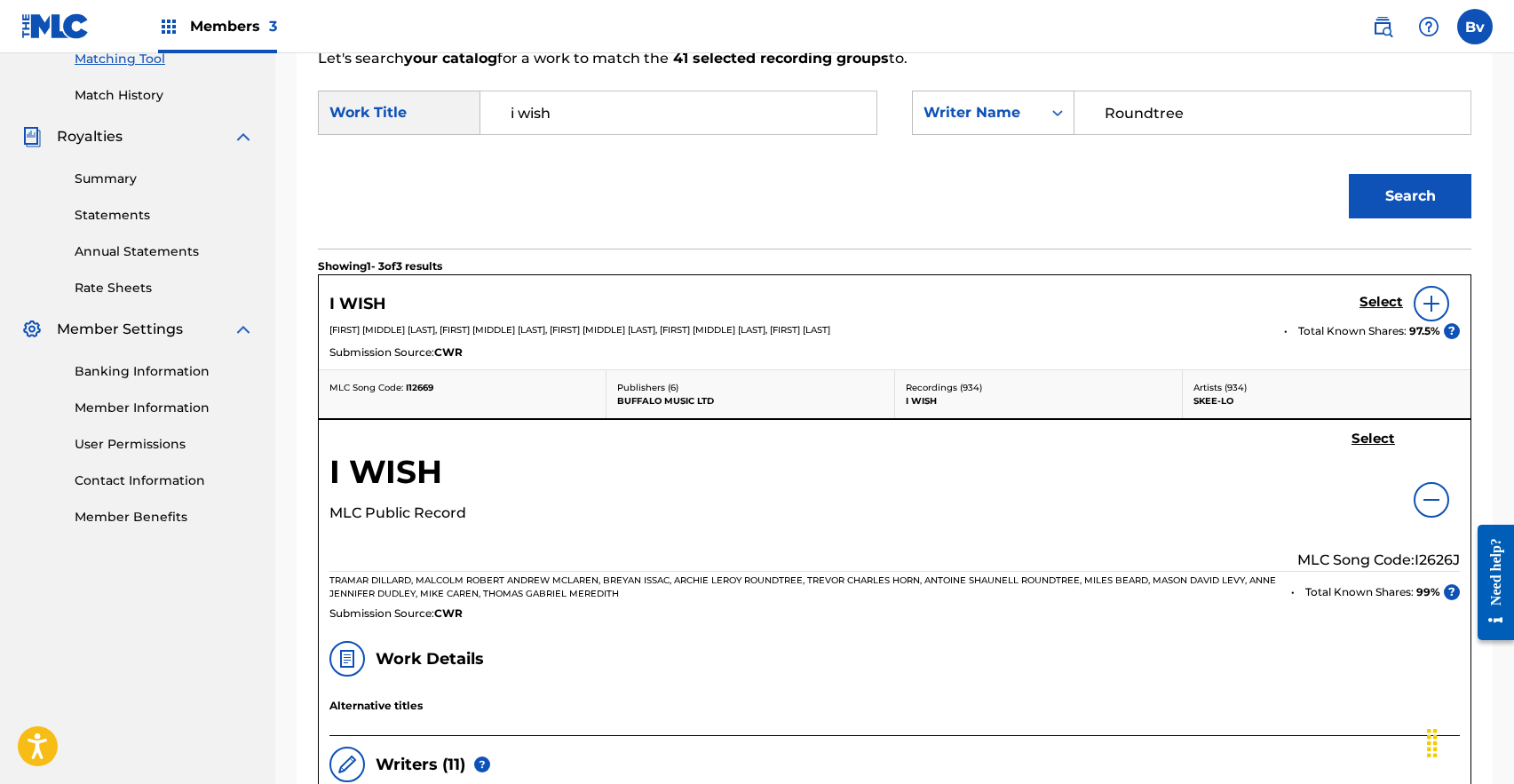 click at bounding box center [1431, 304] 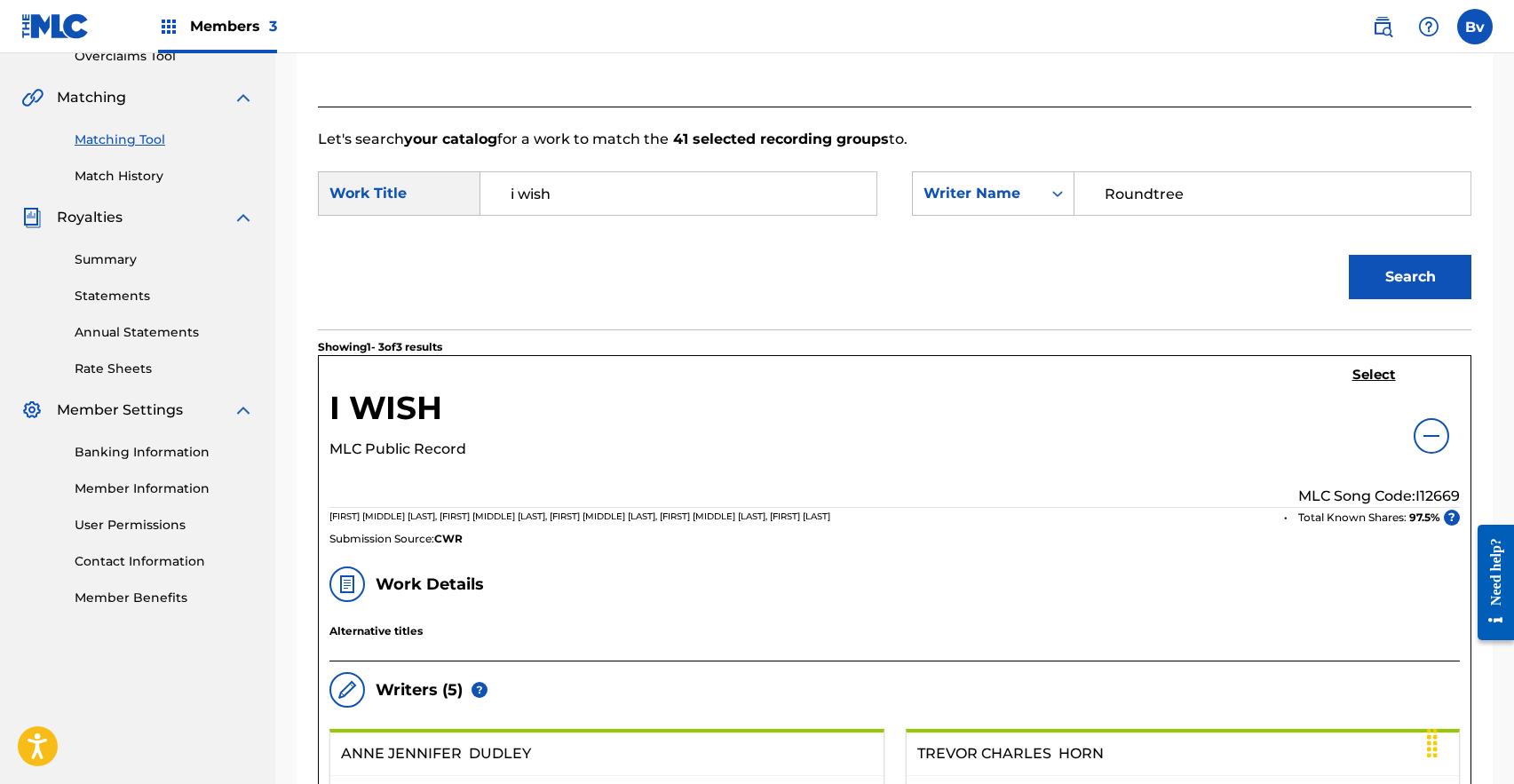scroll, scrollTop: 379, scrollLeft: 0, axis: vertical 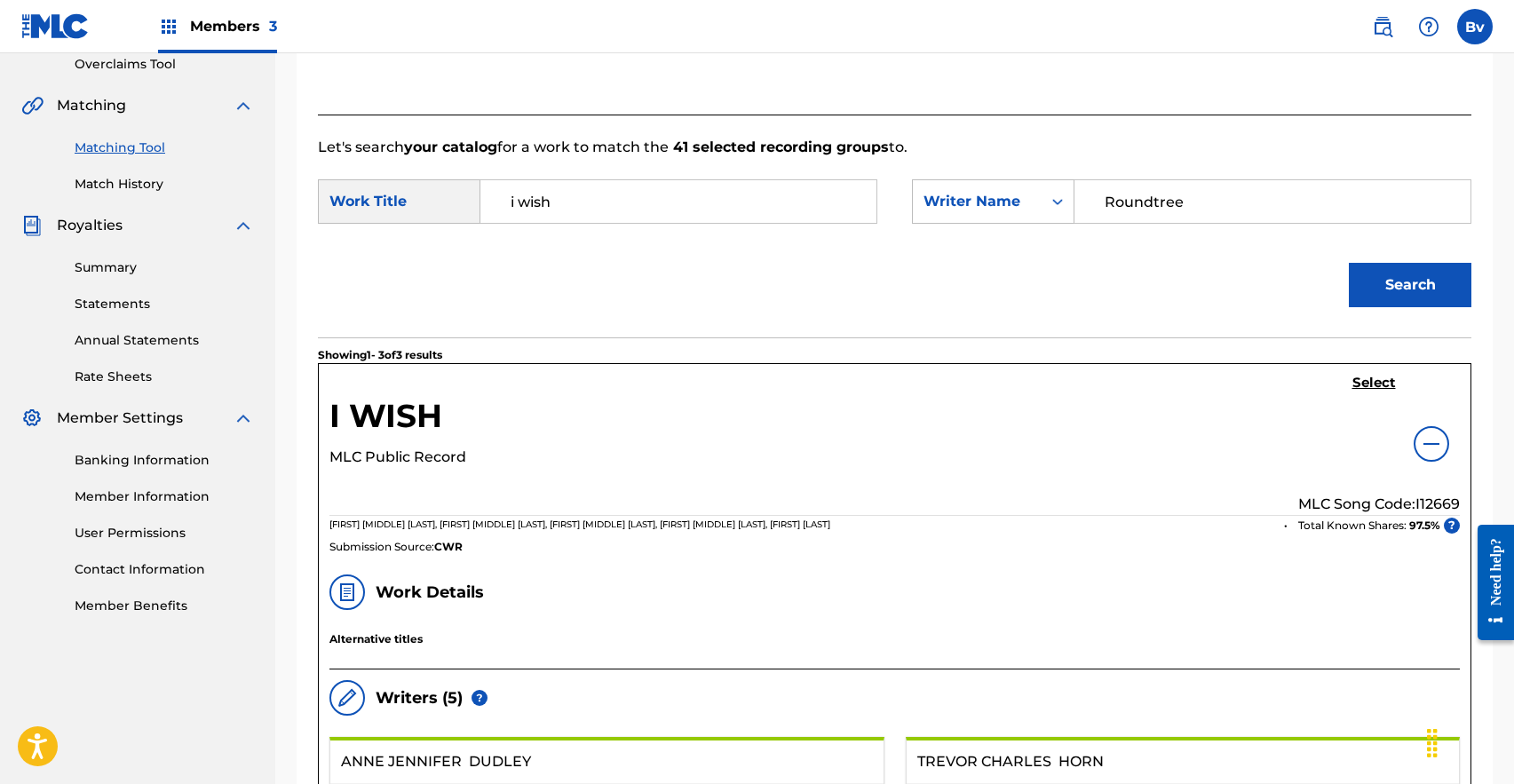 click at bounding box center (1431, 444) 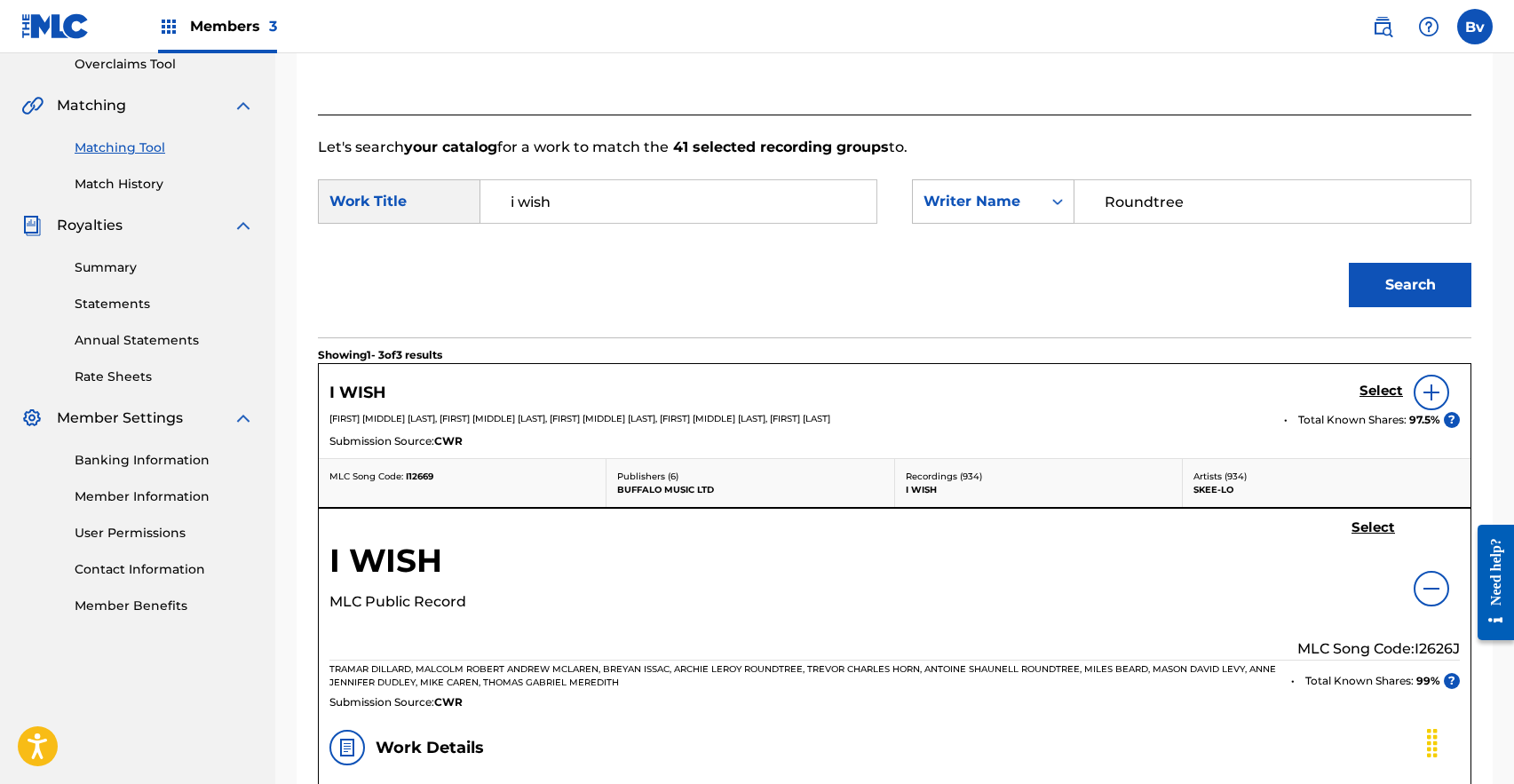 click on "Select" at bounding box center [1381, 391] 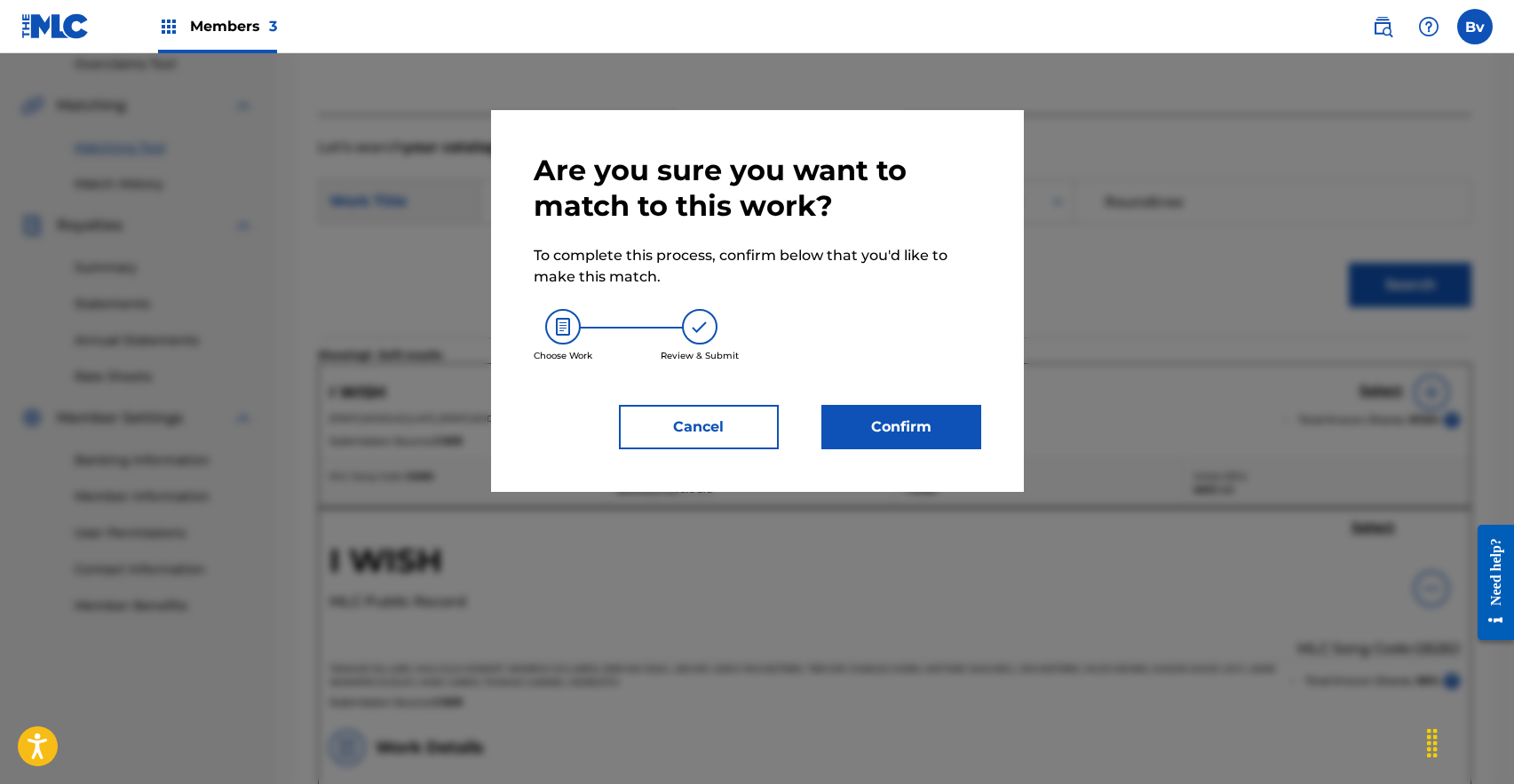 click on "Confirm" at bounding box center (901, 427) 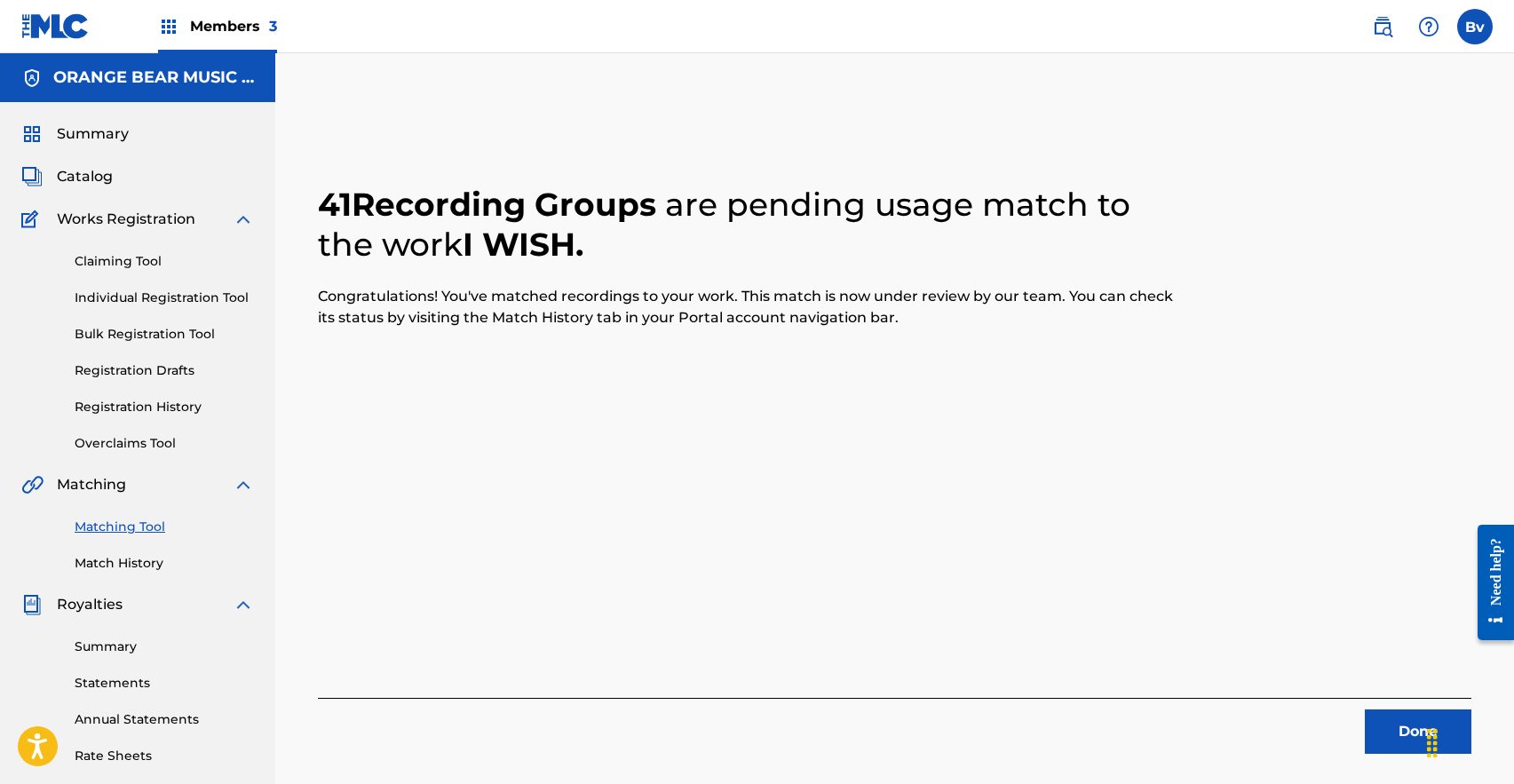 scroll, scrollTop: 0, scrollLeft: 0, axis: both 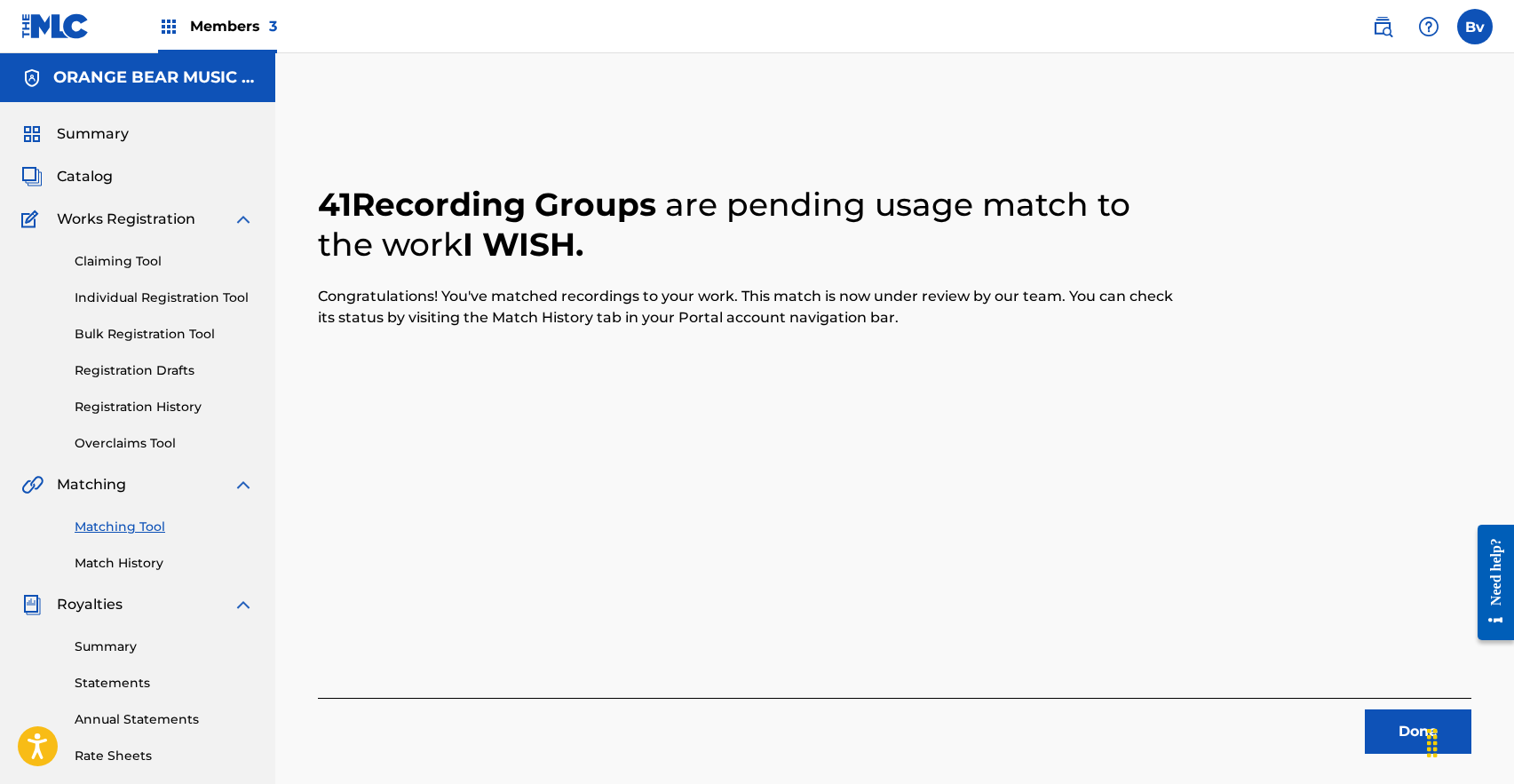 click on "Summary" at bounding box center [92, 134] 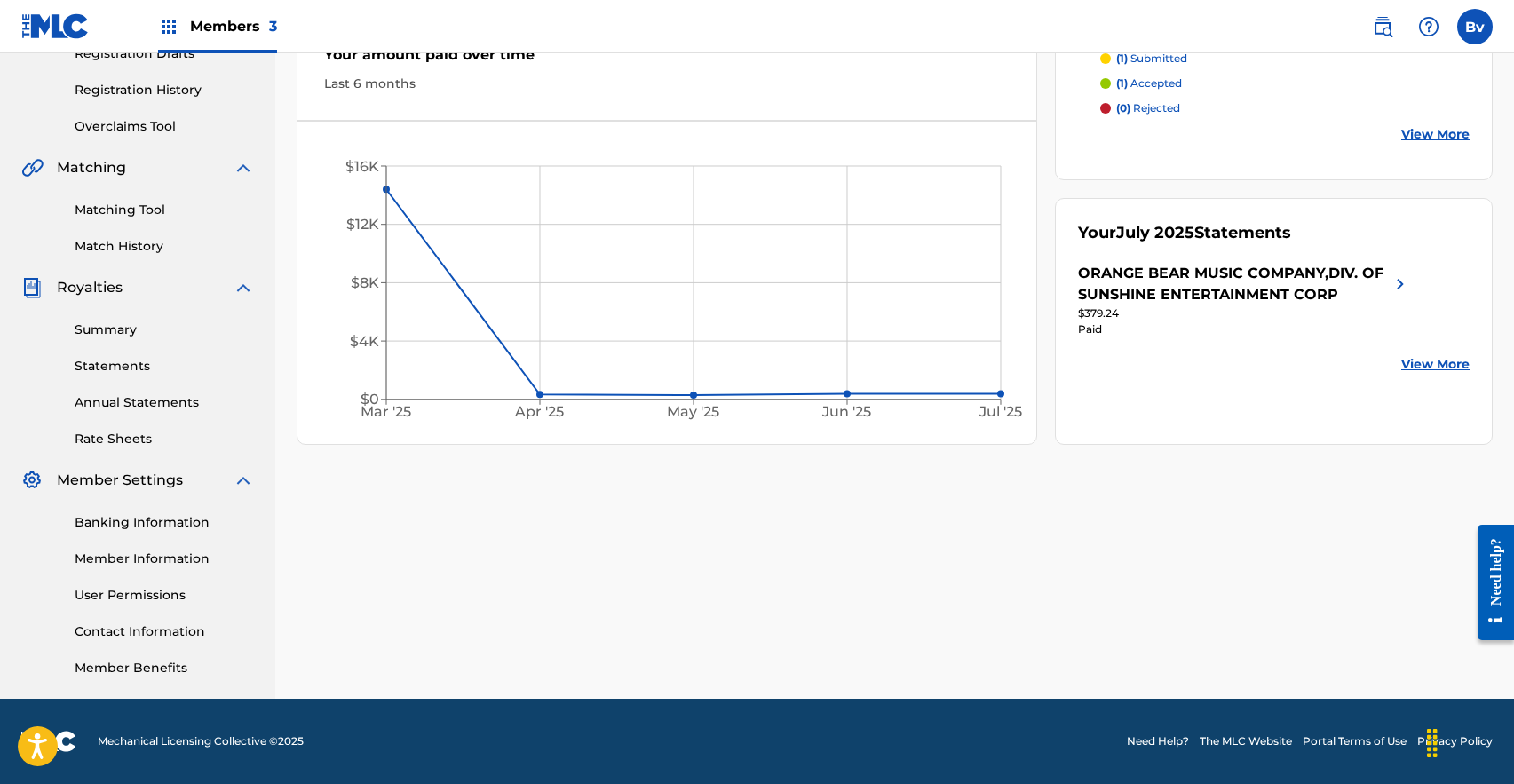 scroll, scrollTop: 317, scrollLeft: 0, axis: vertical 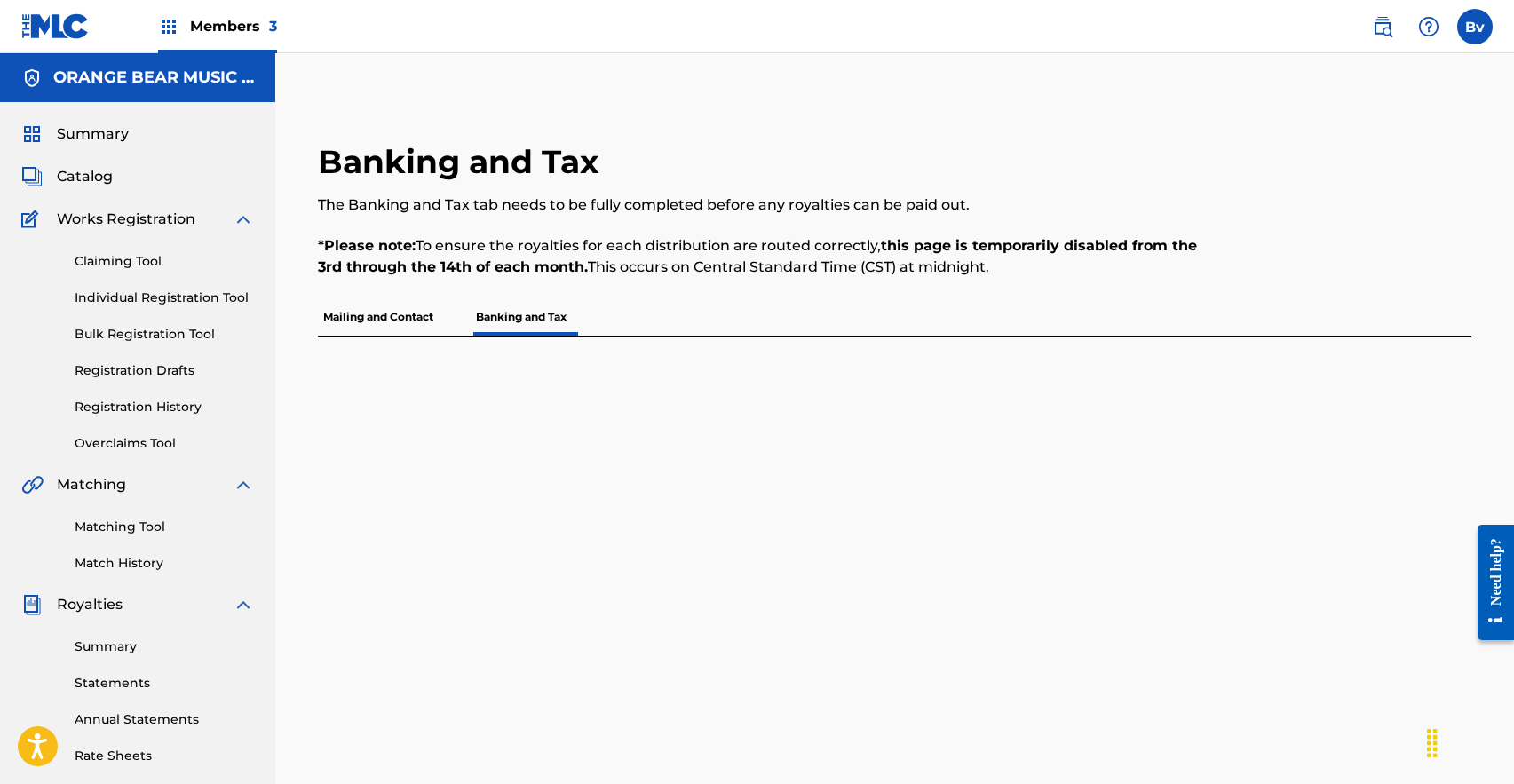 click on "Summary" at bounding box center (92, 134) 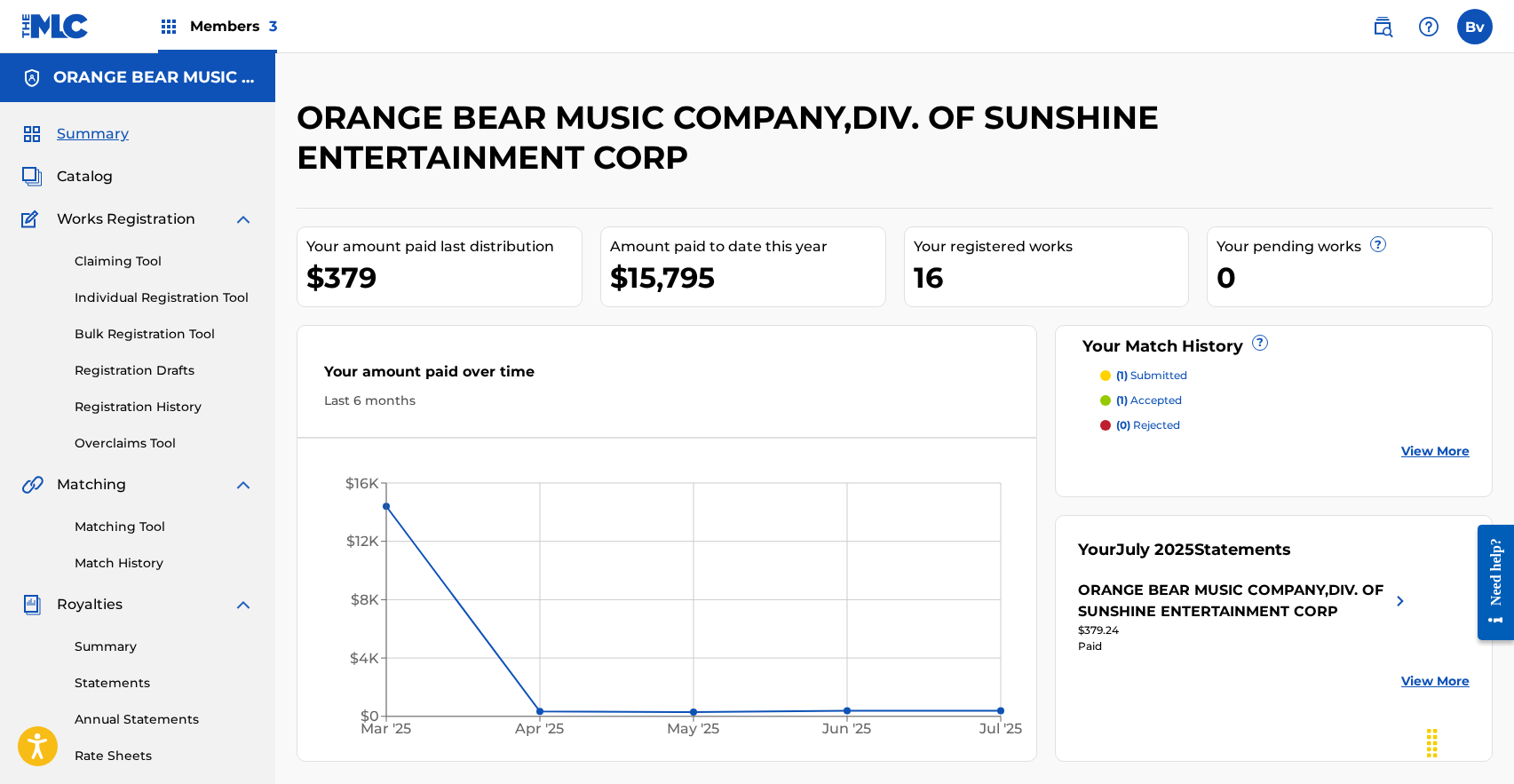 click on "Members    3" at bounding box center (234, 26) 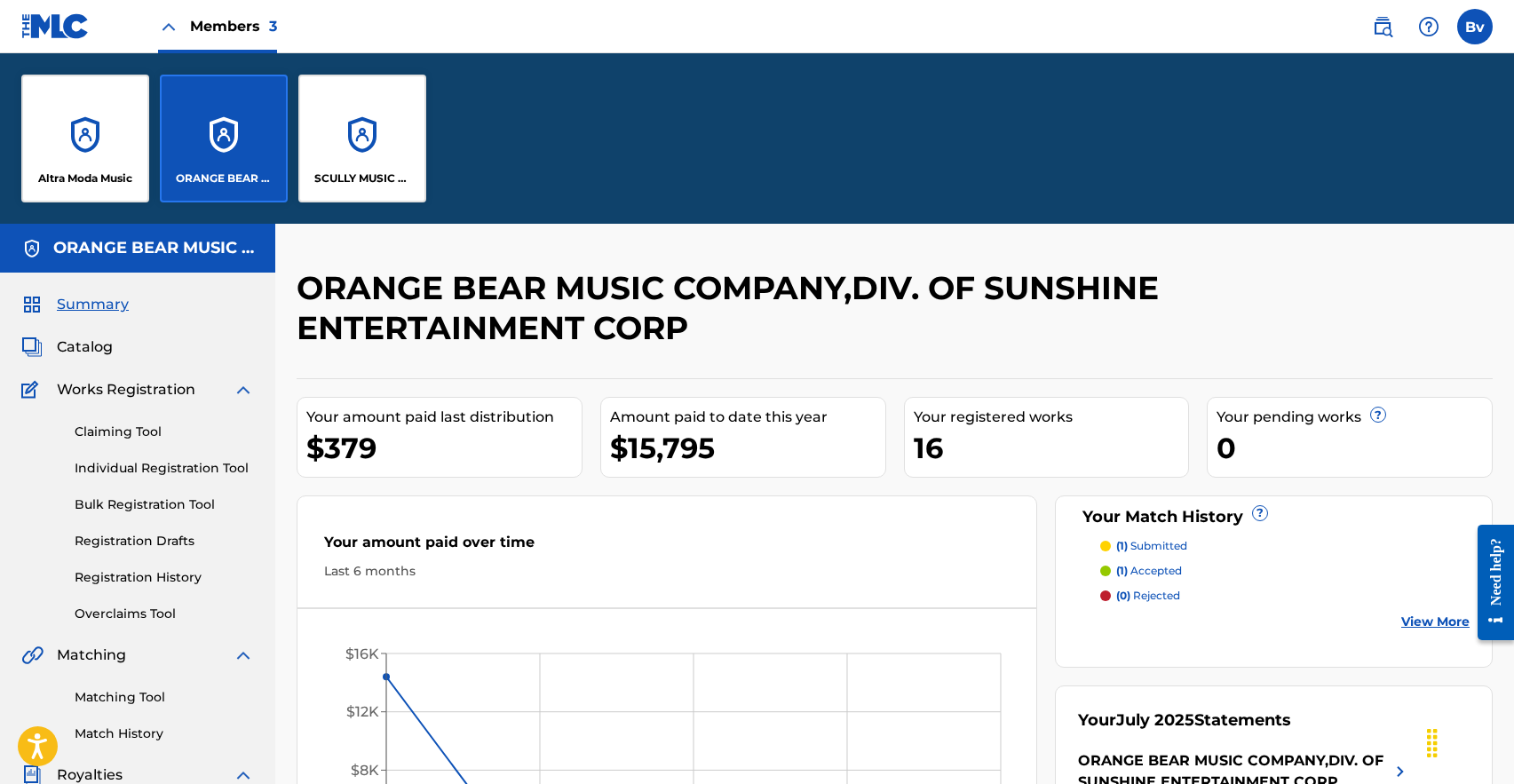 click on "Altra Moda Music" at bounding box center (85, 139) 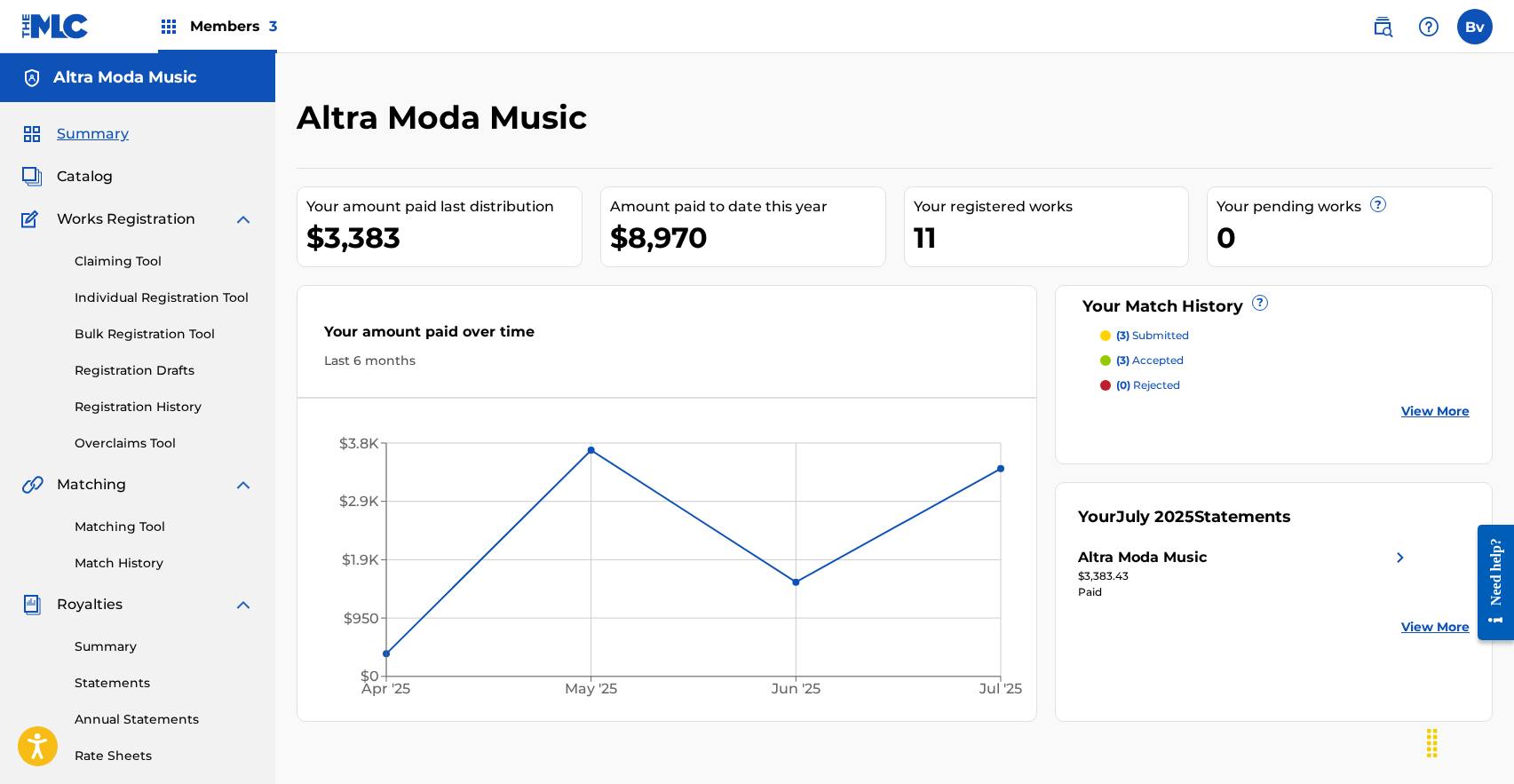 click on "Members    3" at bounding box center (218, 26) 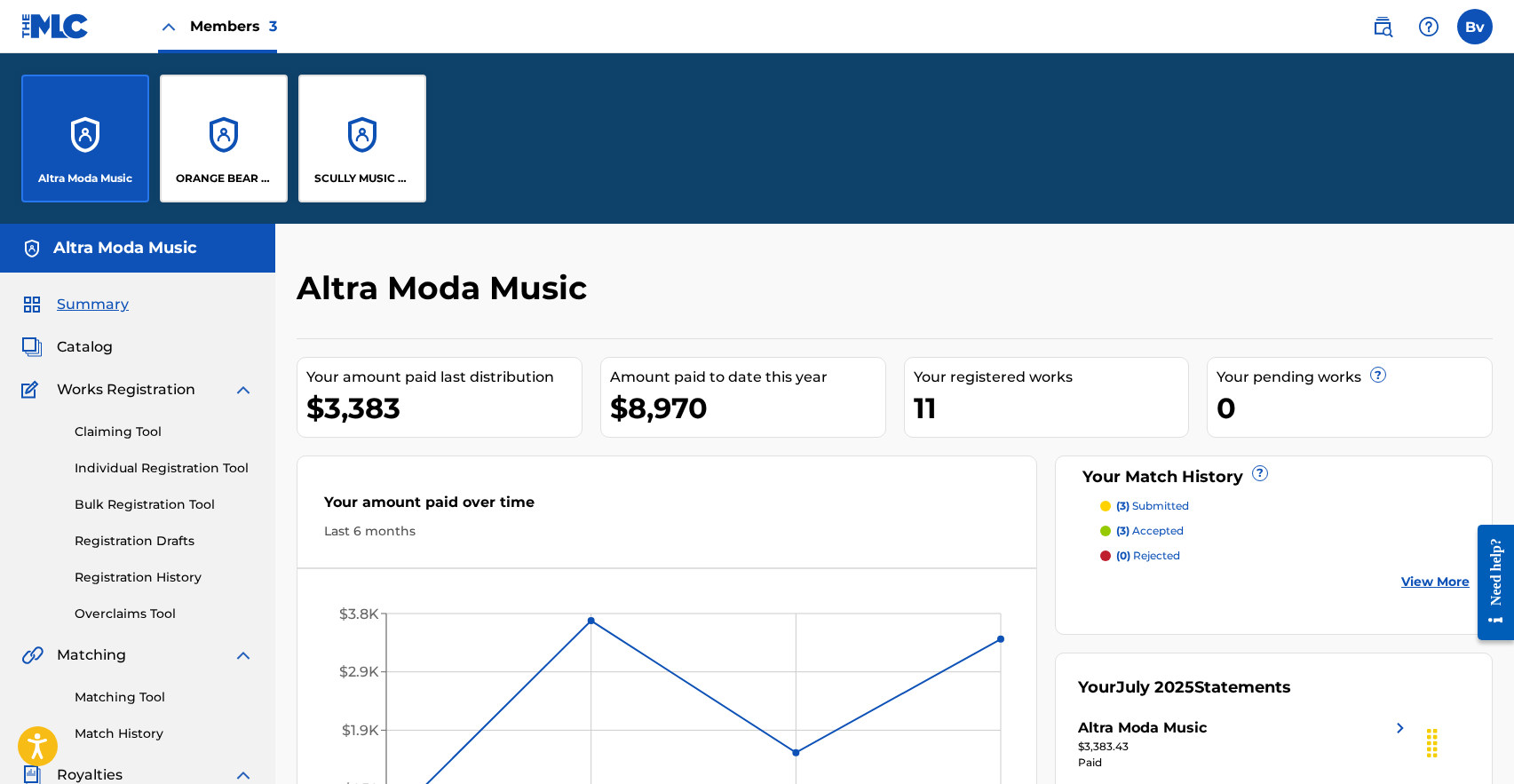 click on "SCULLY MUSIC COMPANY, DIVISION OF SUNSHINE ENTERTAINMENT CORP" at bounding box center (362, 139) 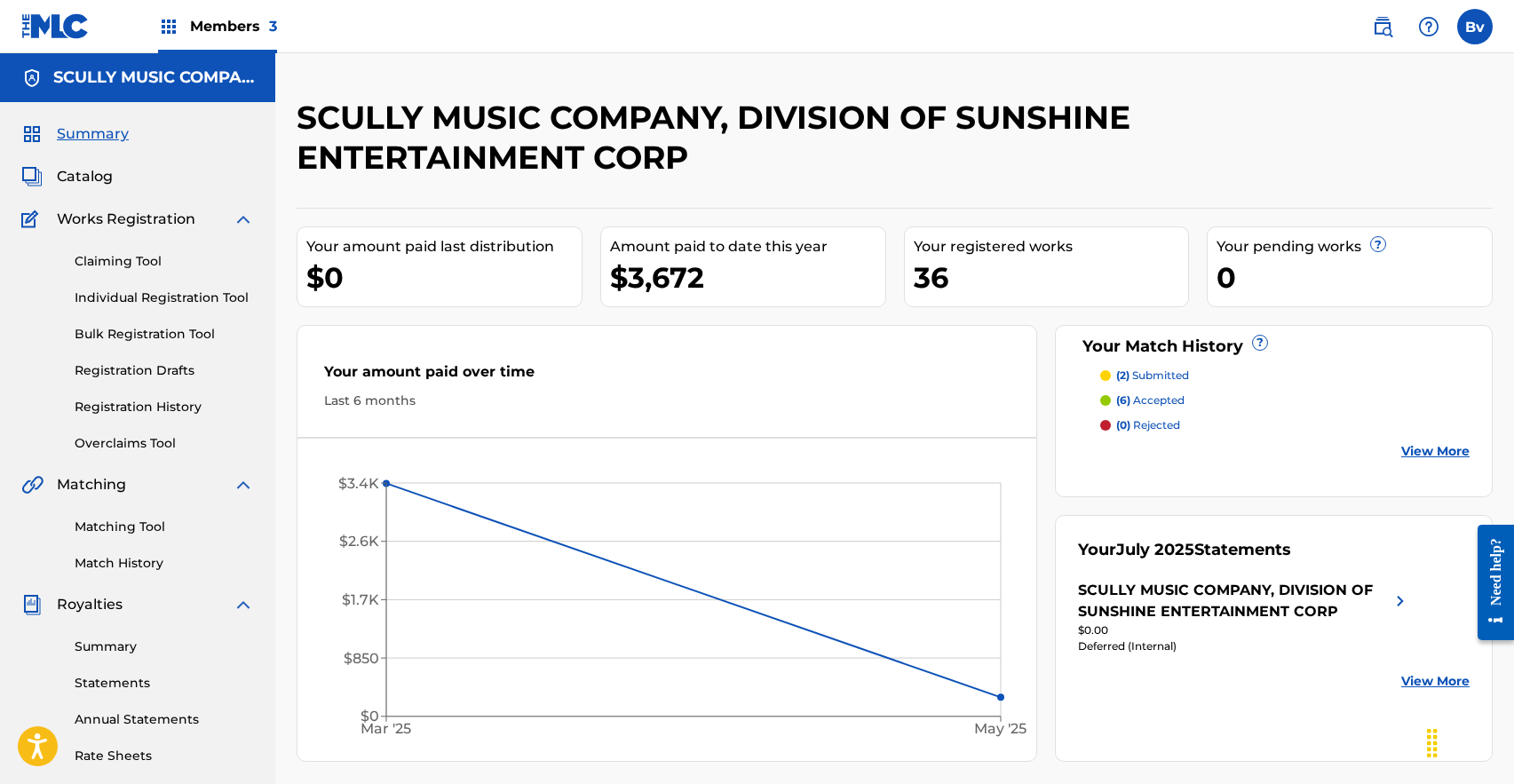 scroll, scrollTop: 0, scrollLeft: 0, axis: both 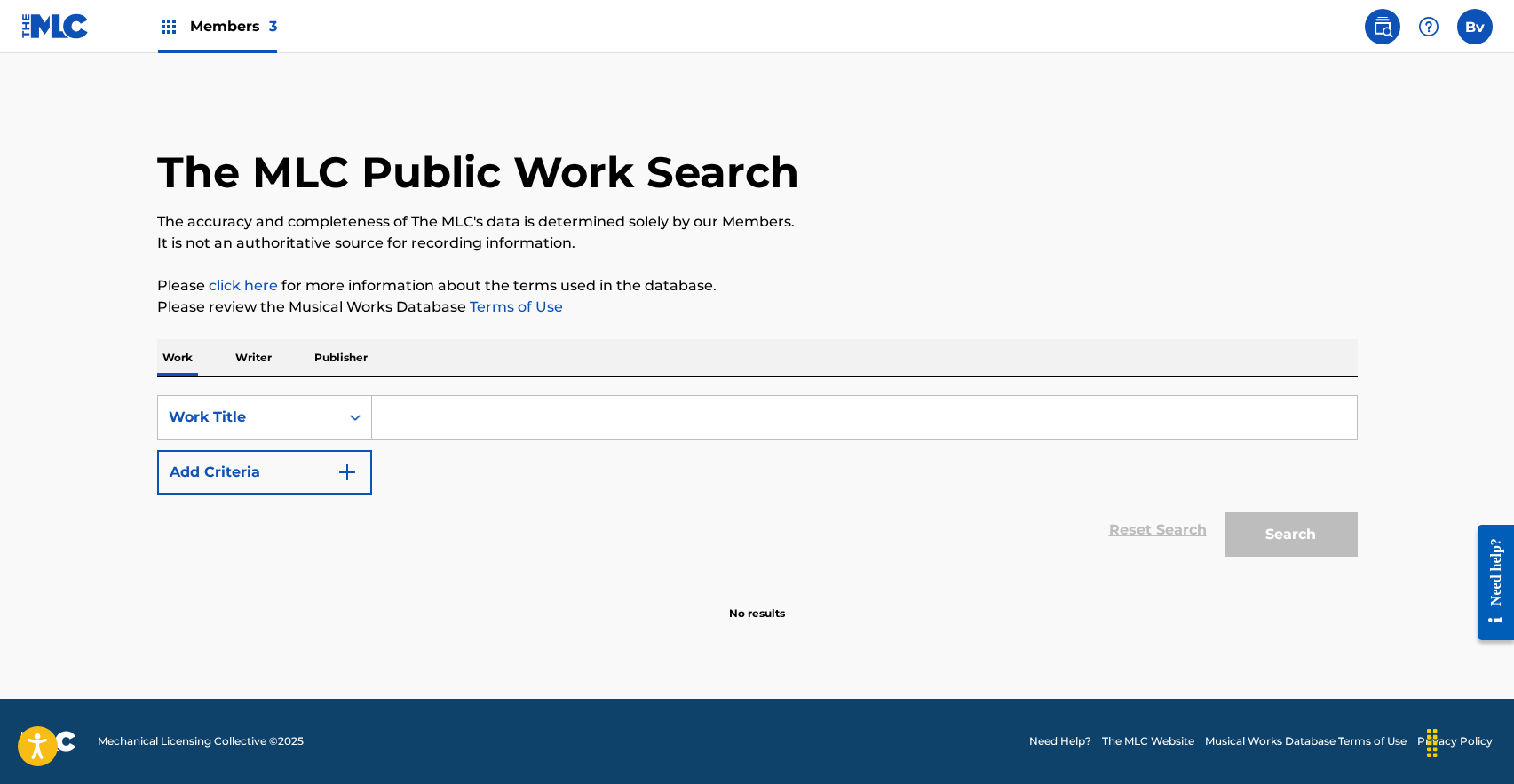click at bounding box center (864, 417) 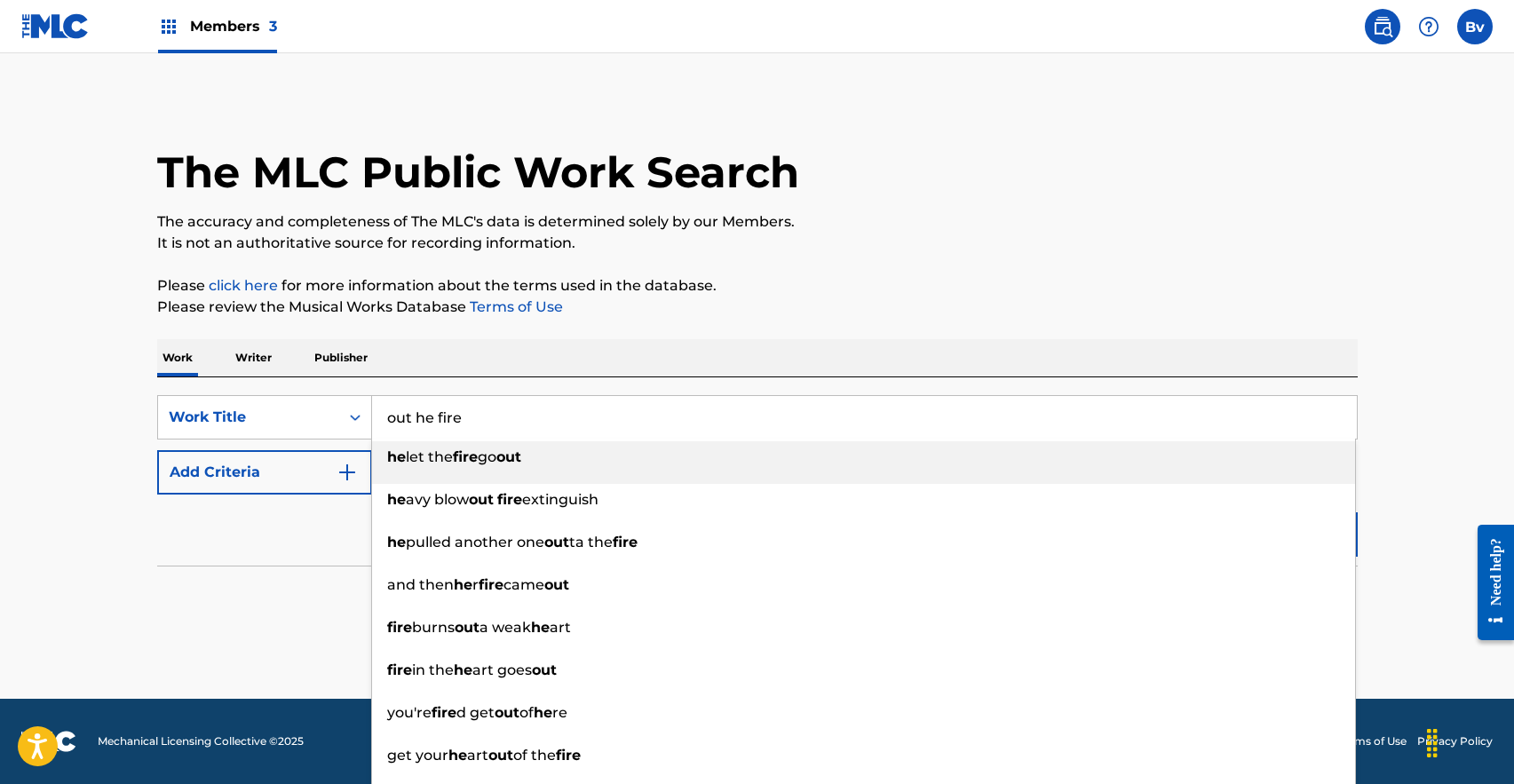 click on "out he fire" at bounding box center [864, 417] 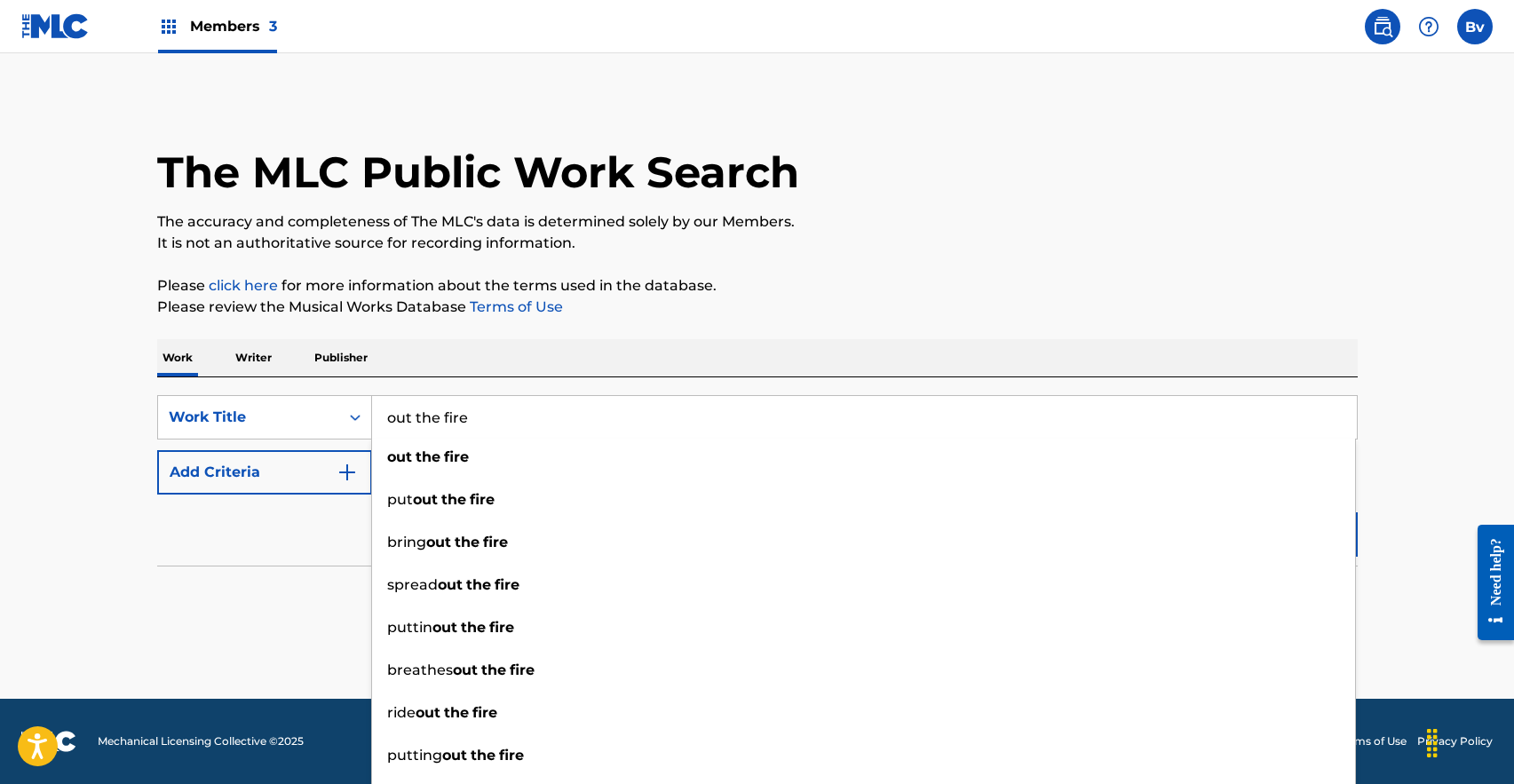 type on "out the fire" 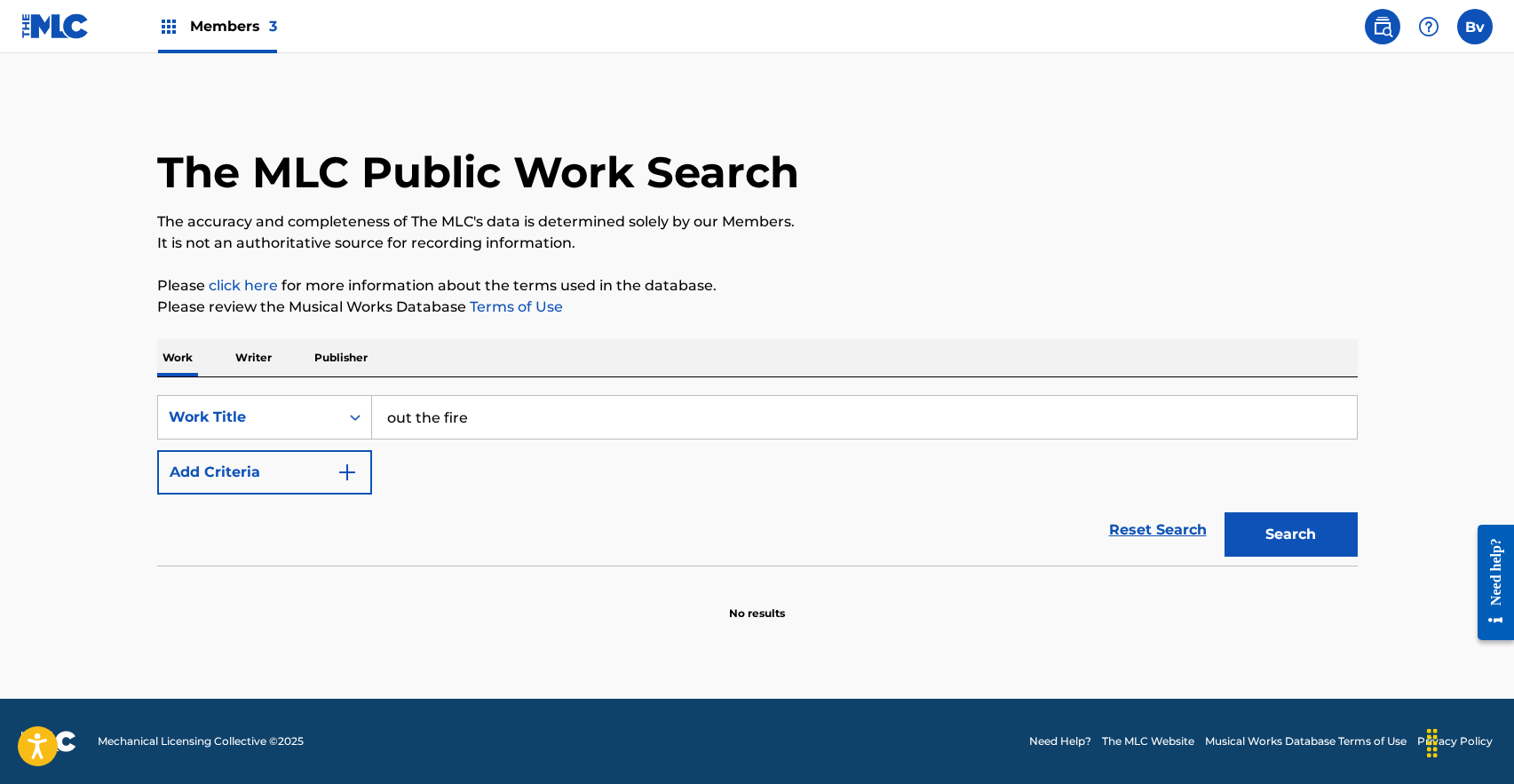 click at bounding box center [347, 472] 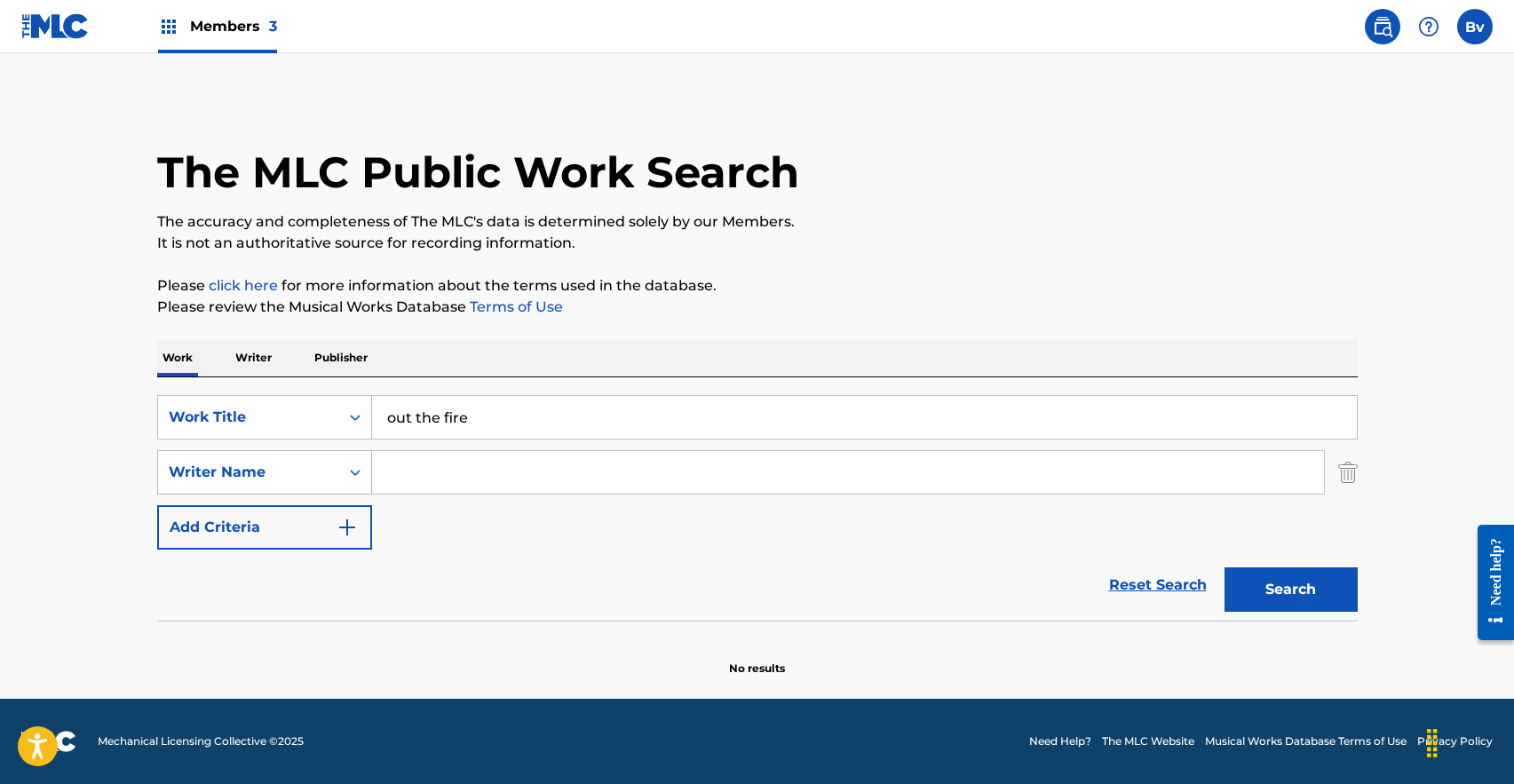 click at bounding box center (355, 472) 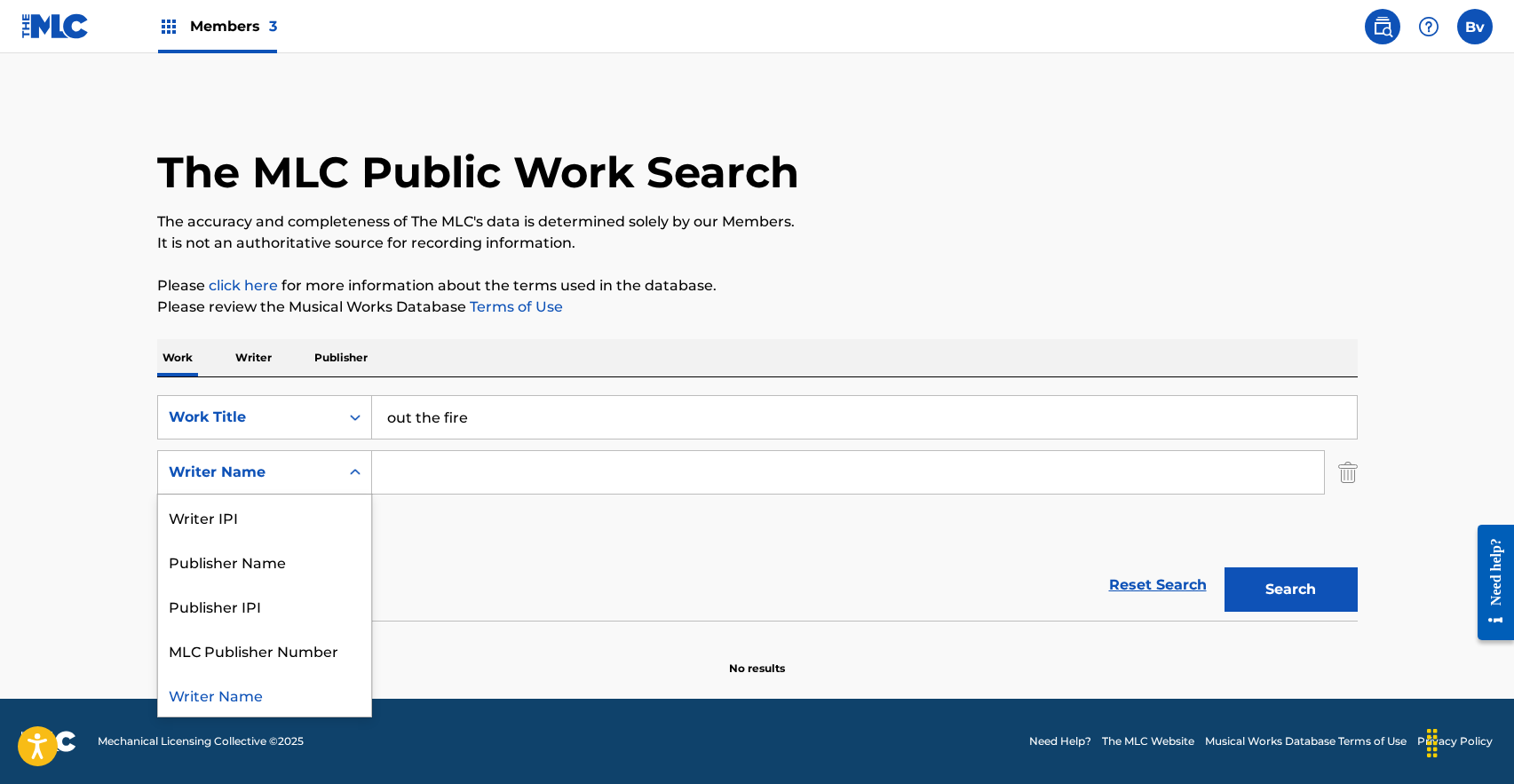 click at bounding box center [848, 472] 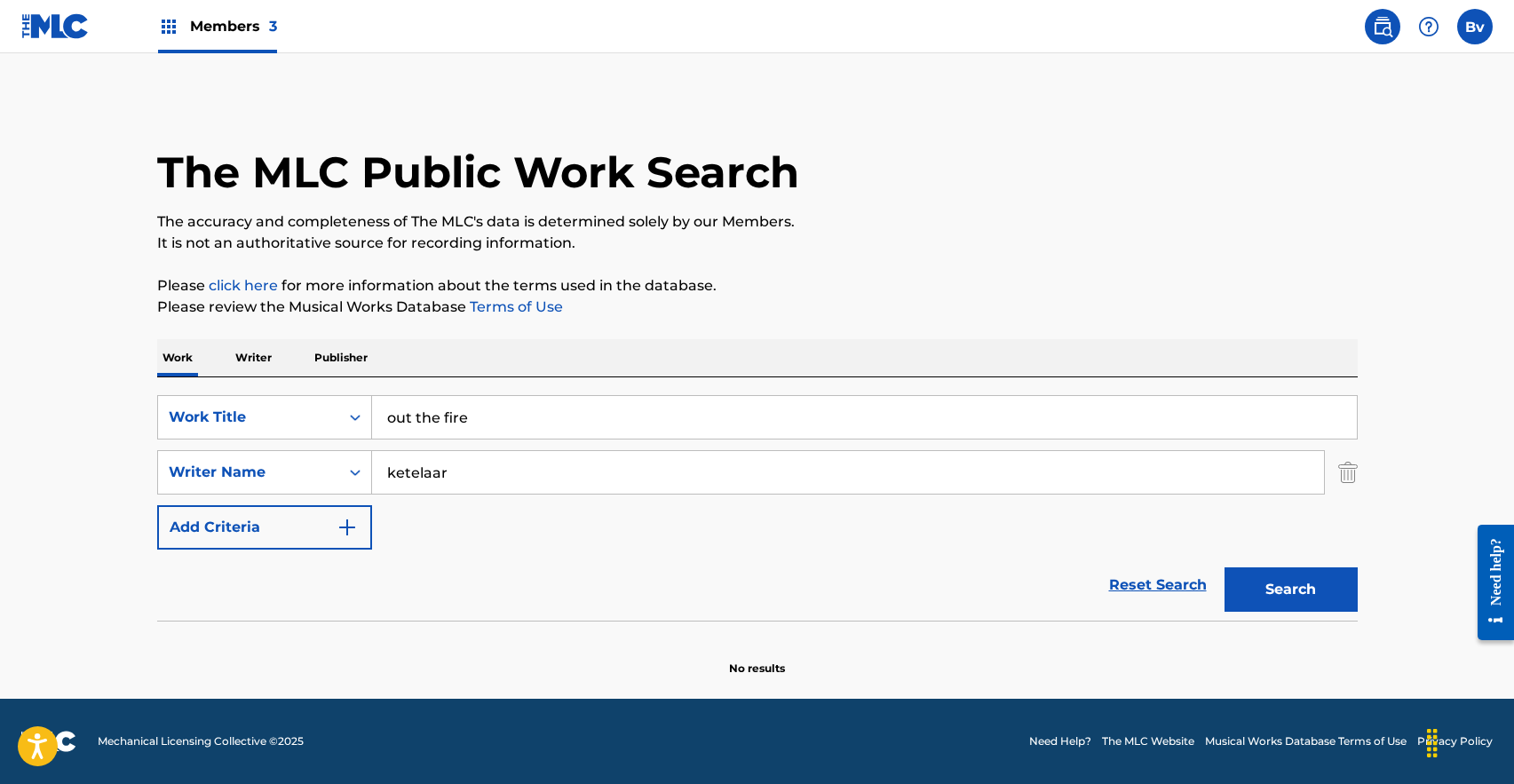 type on "ketelaar" 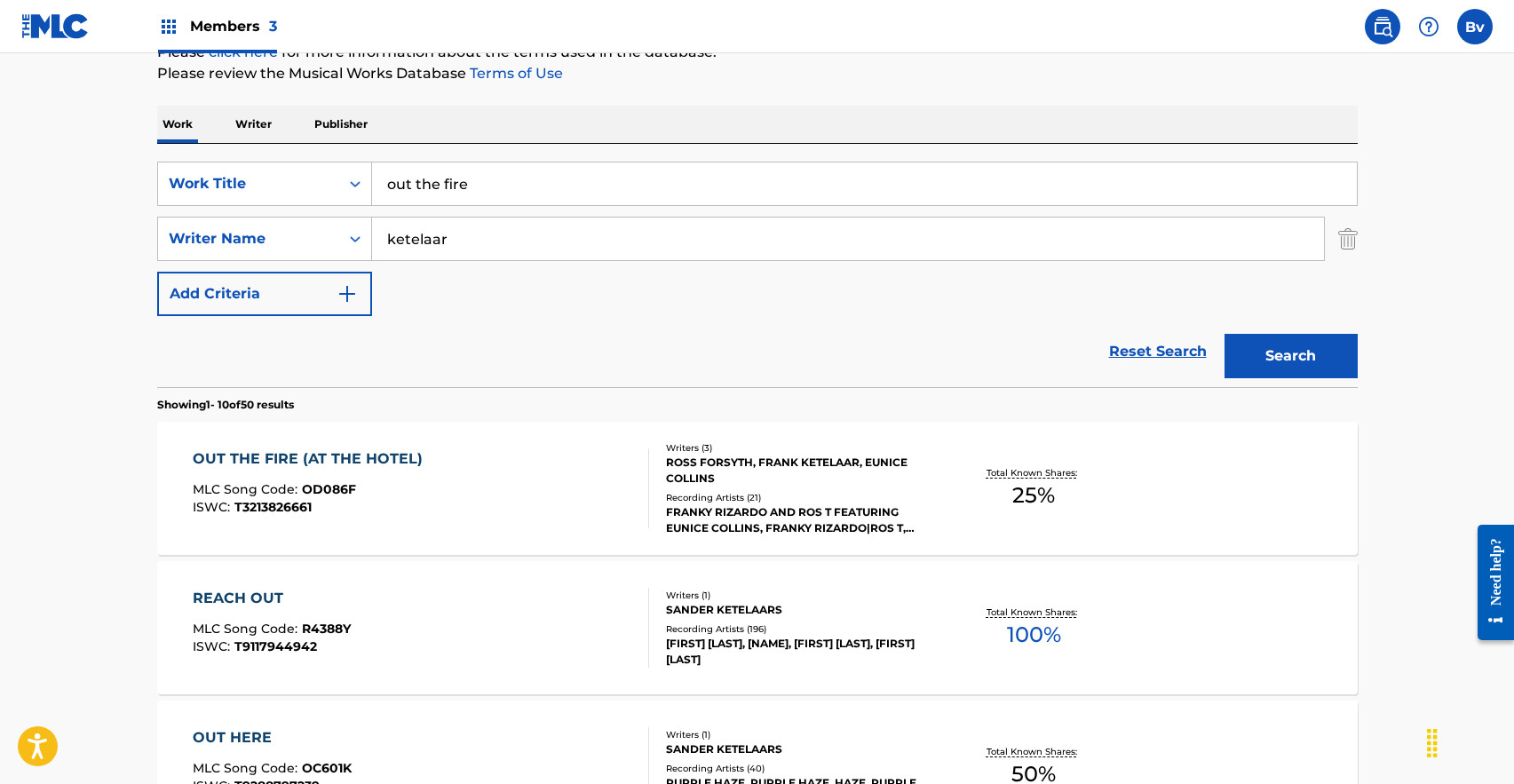 scroll, scrollTop: 234, scrollLeft: 0, axis: vertical 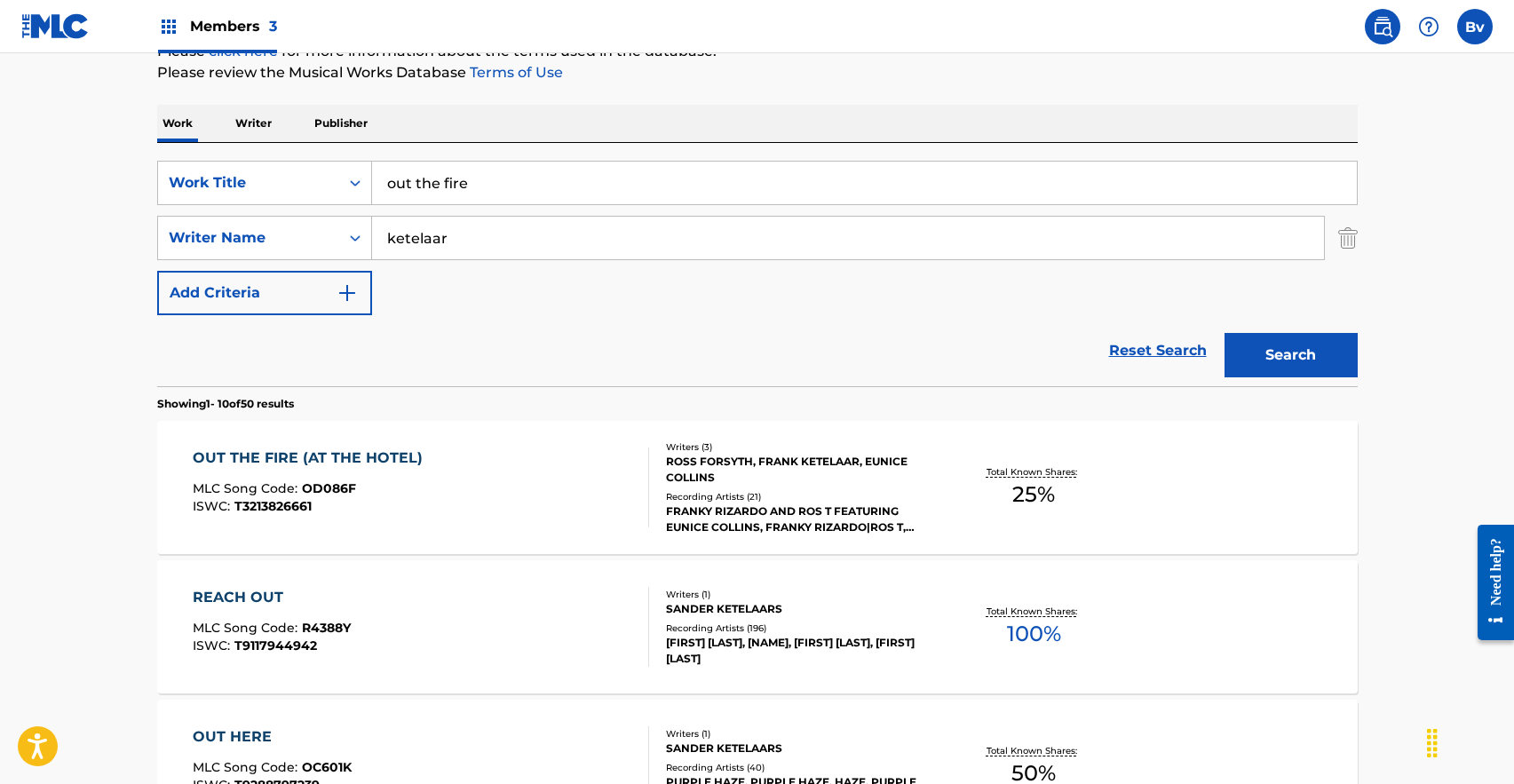 click on "ROSS FORSYTH, FRANK KETELAAR, EUNICE COLLINS" at bounding box center (800, 470) 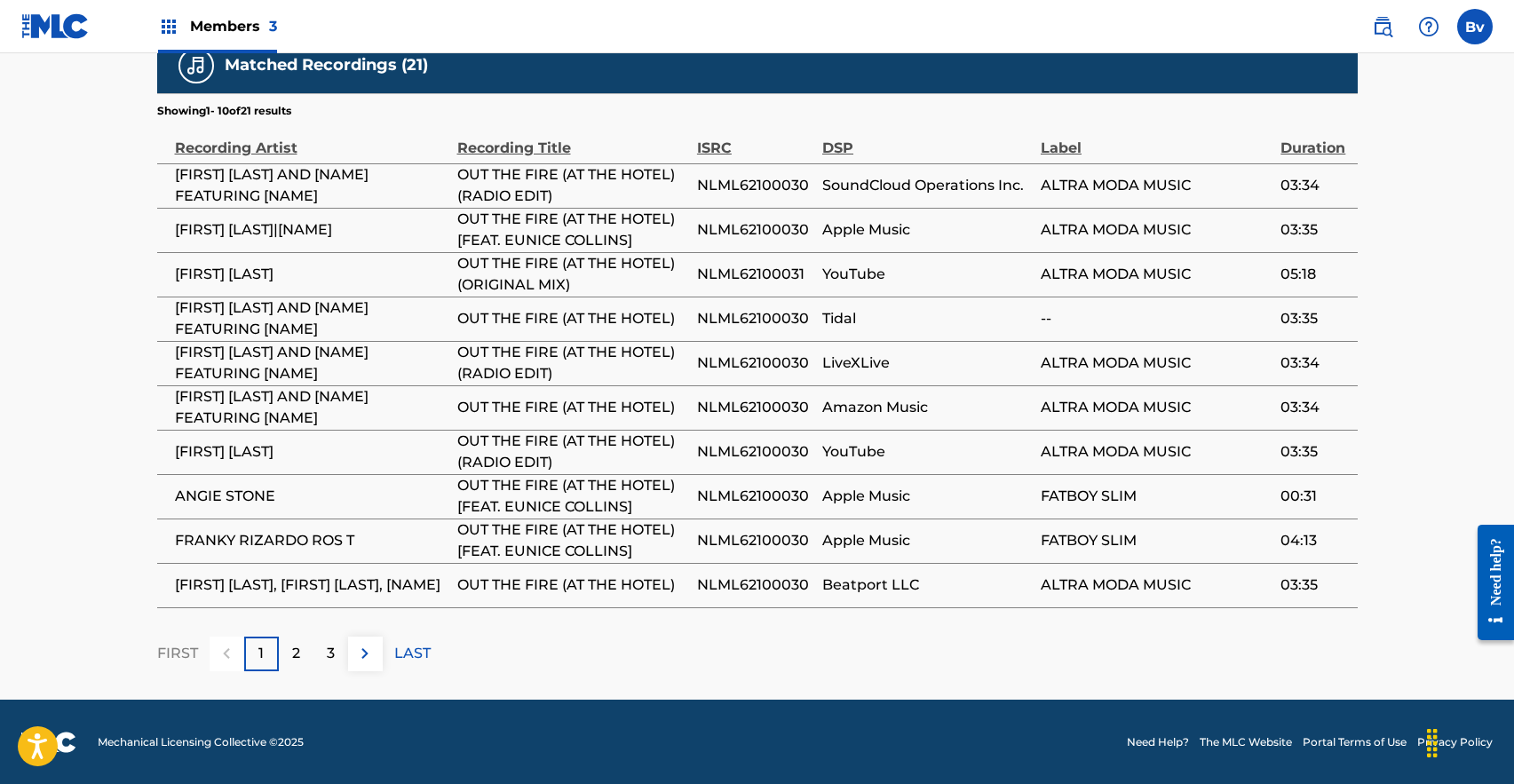 scroll, scrollTop: 1192, scrollLeft: 0, axis: vertical 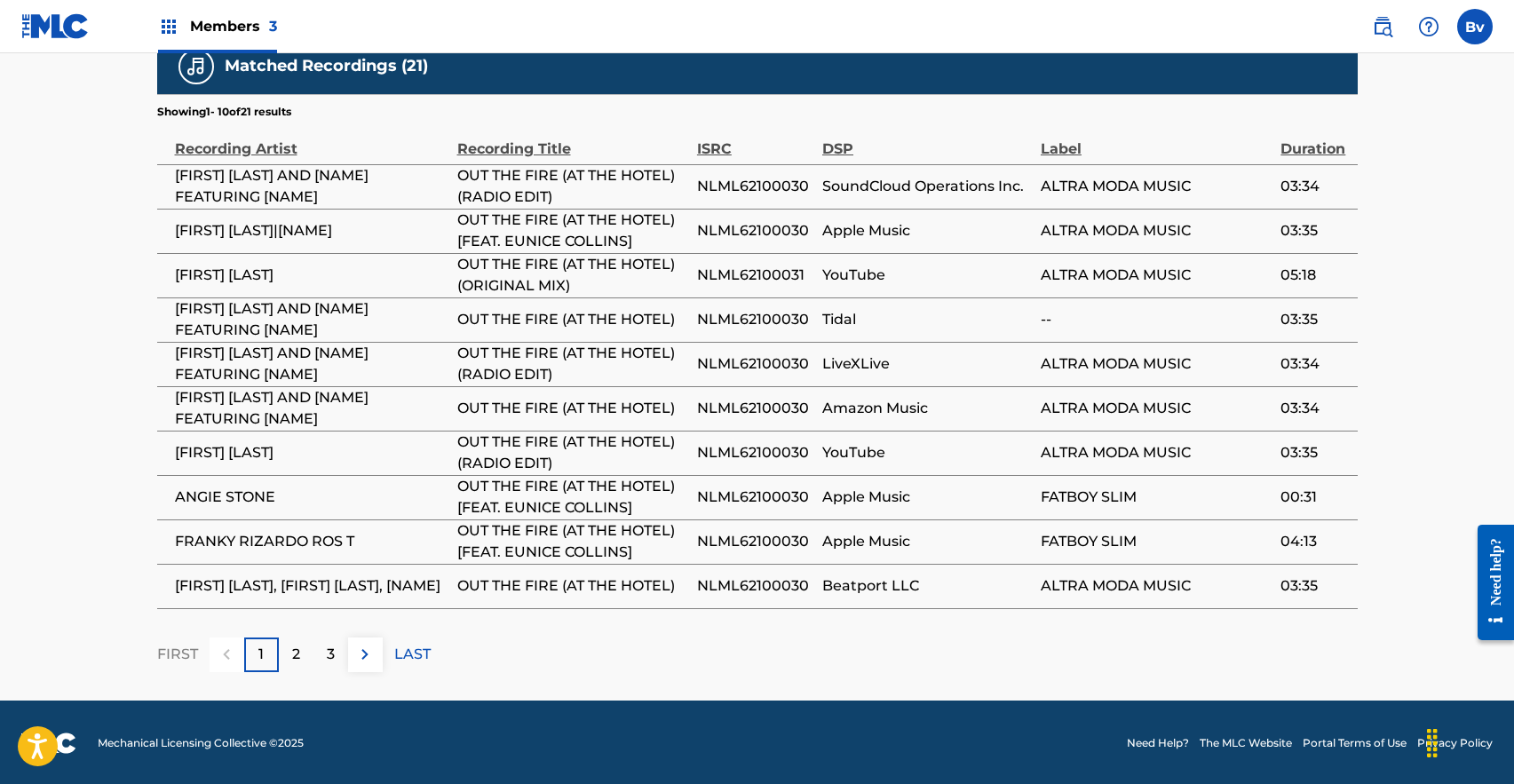 click on "2" at bounding box center [296, 654] 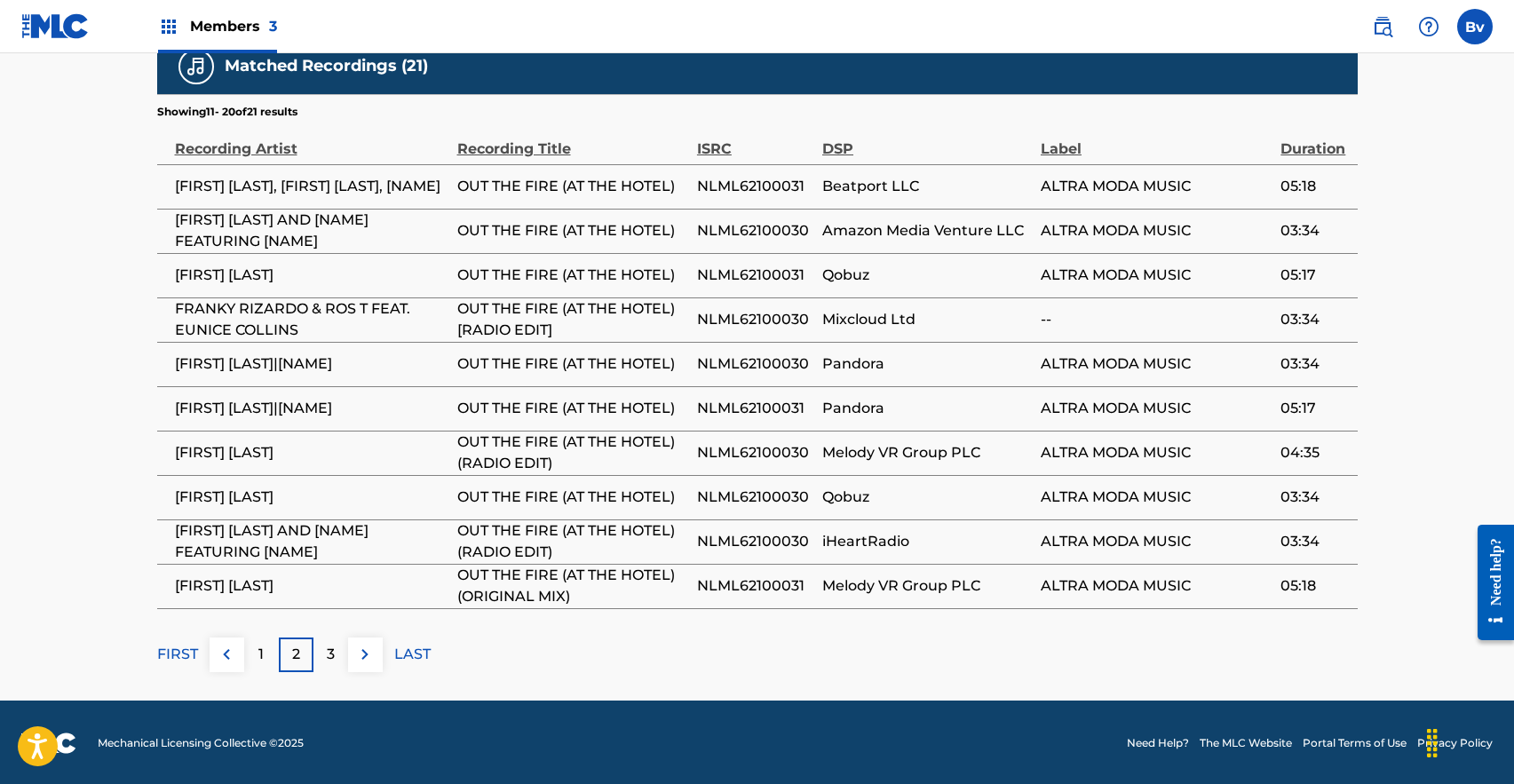 click on "1" at bounding box center [261, 654] 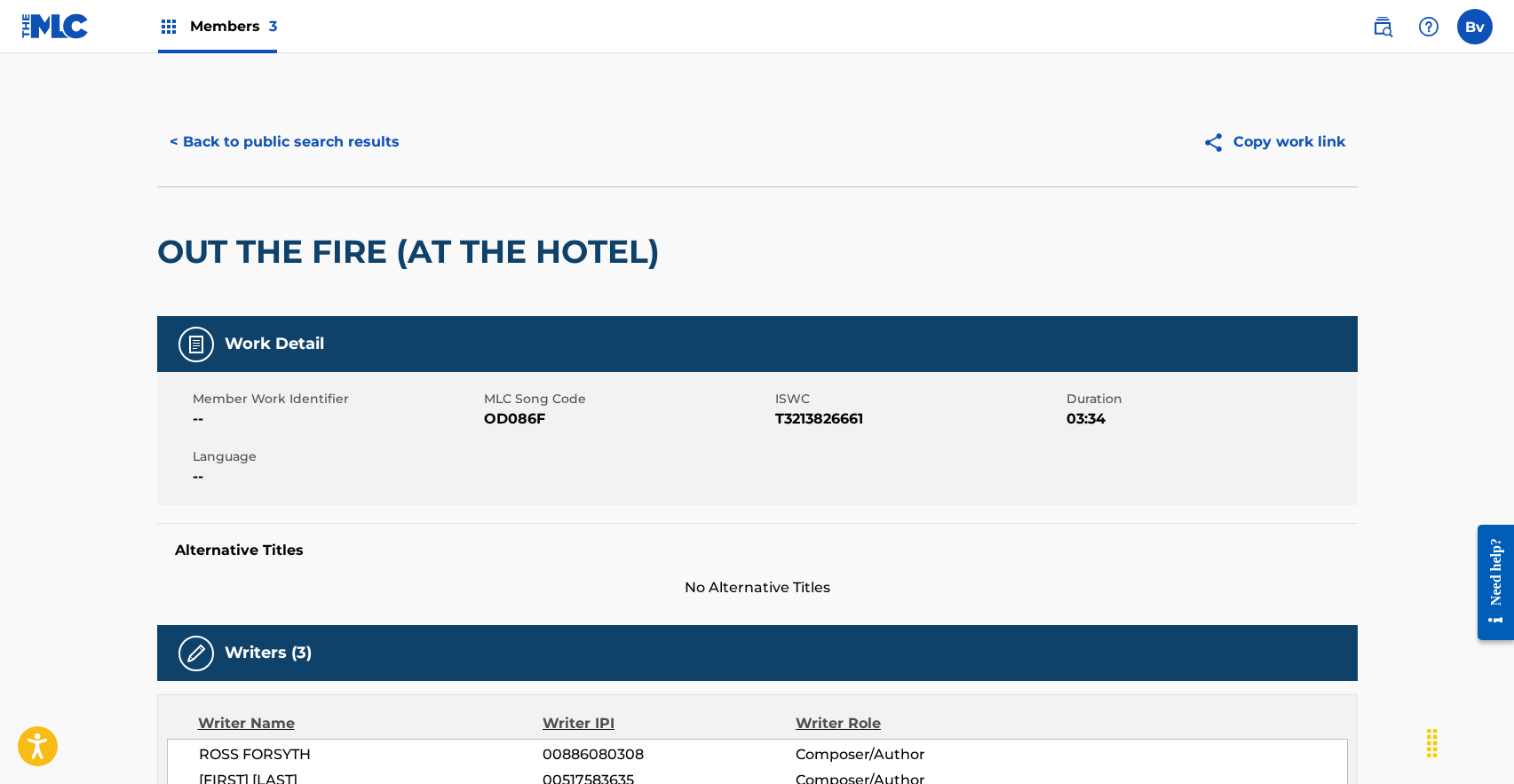scroll, scrollTop: 0, scrollLeft: 0, axis: both 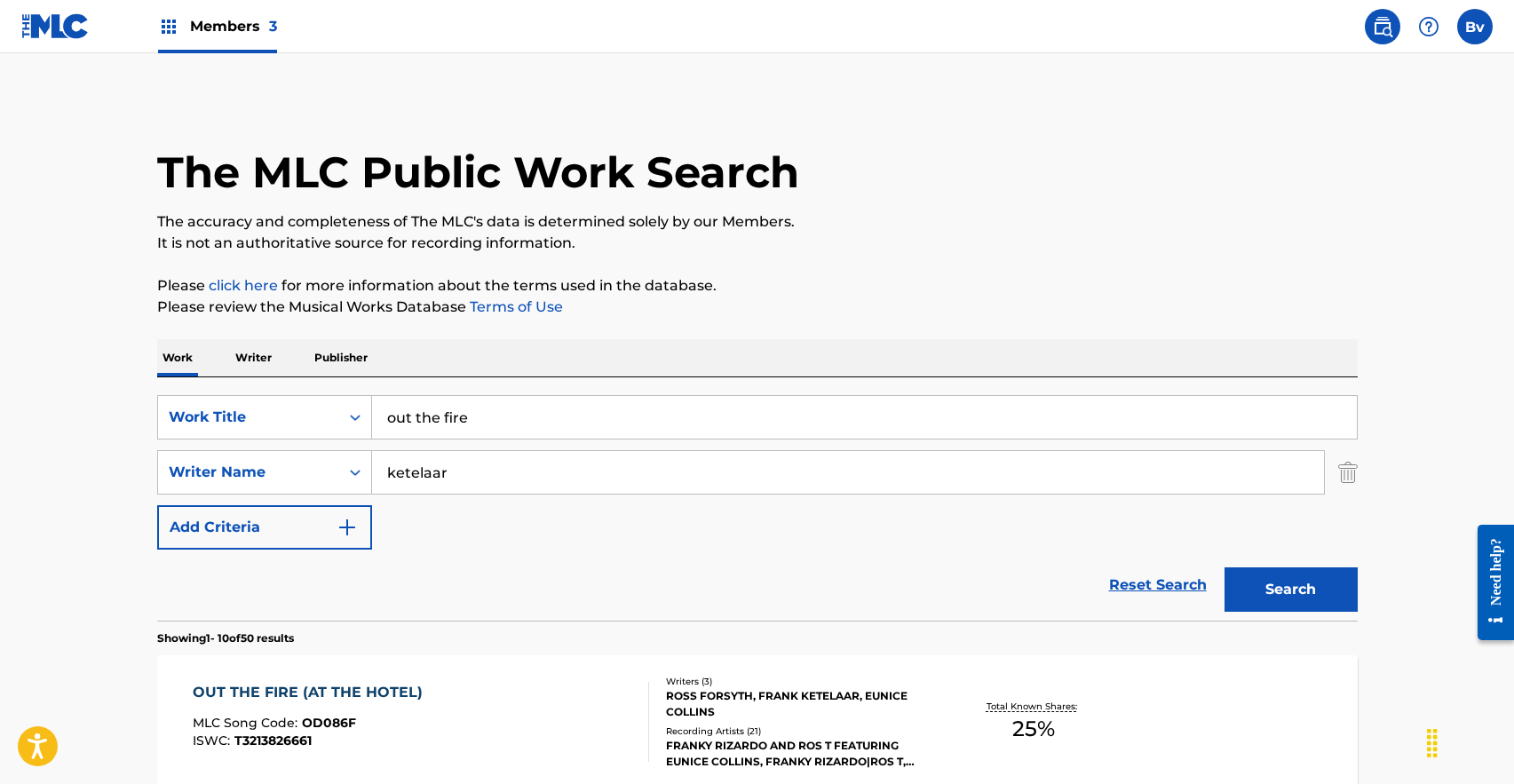 drag, startPoint x: 476, startPoint y: 424, endPoint x: 391, endPoint y: 411, distance: 85.988371 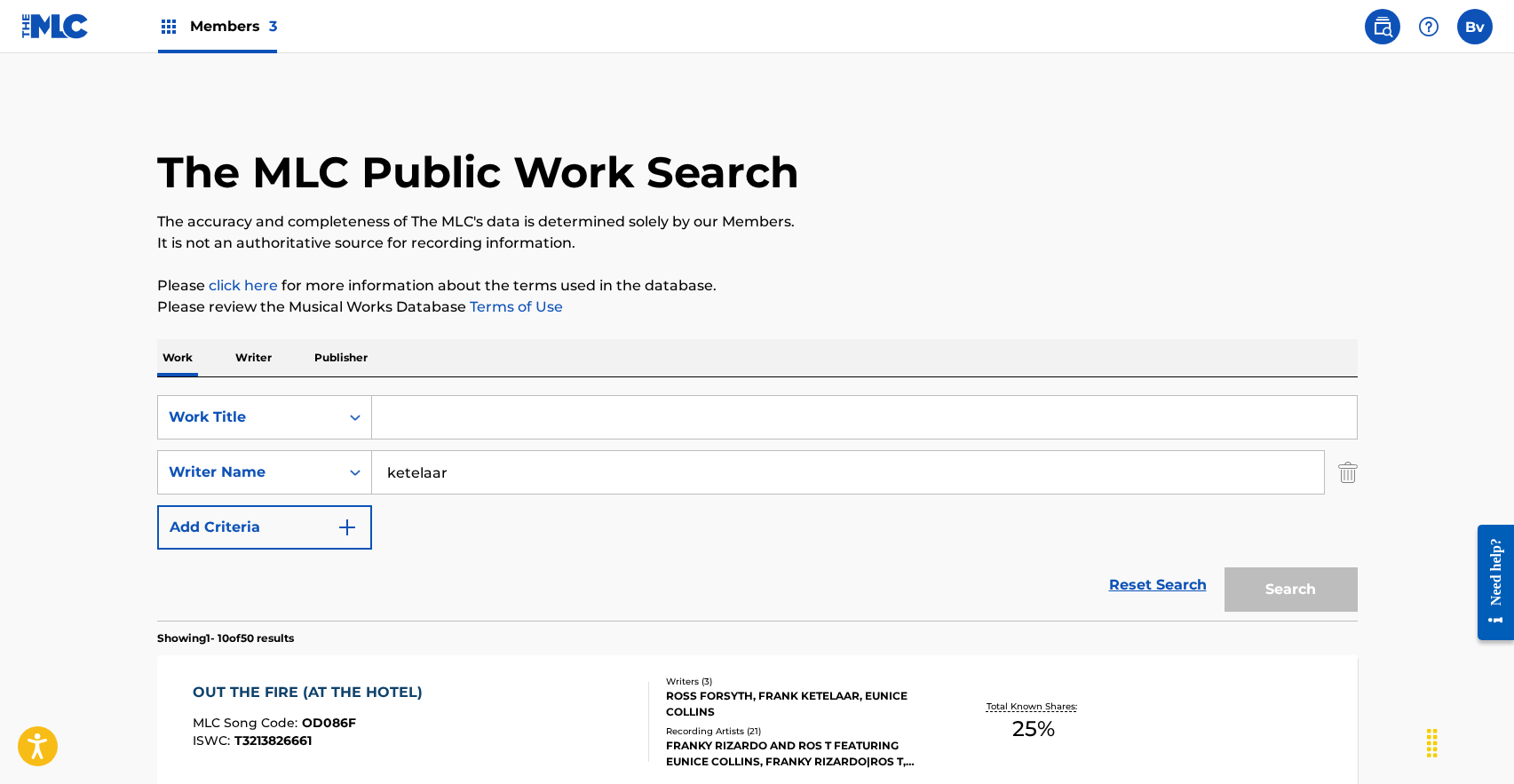 type 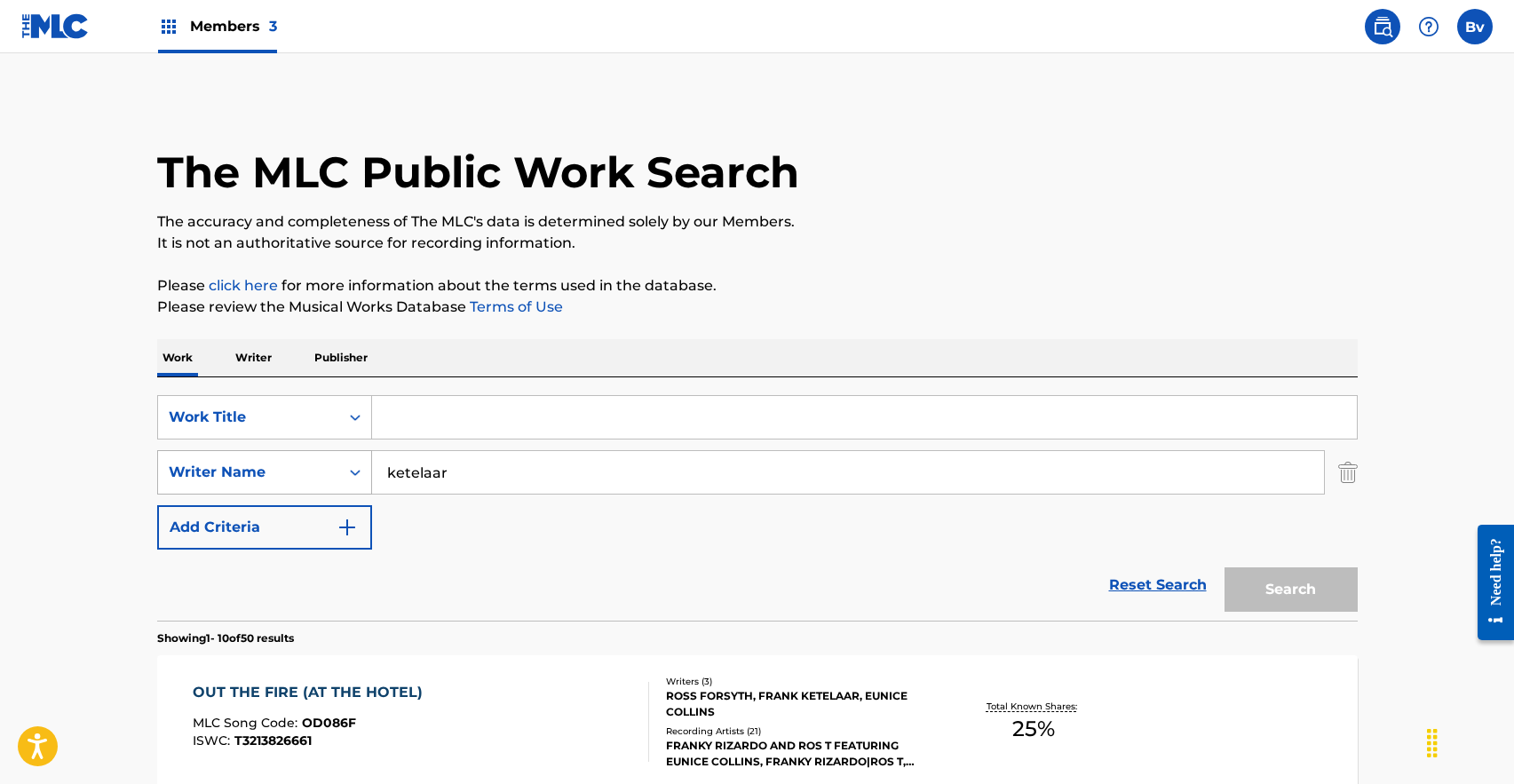 drag, startPoint x: 446, startPoint y: 476, endPoint x: 353, endPoint y: 454, distance: 95.566731 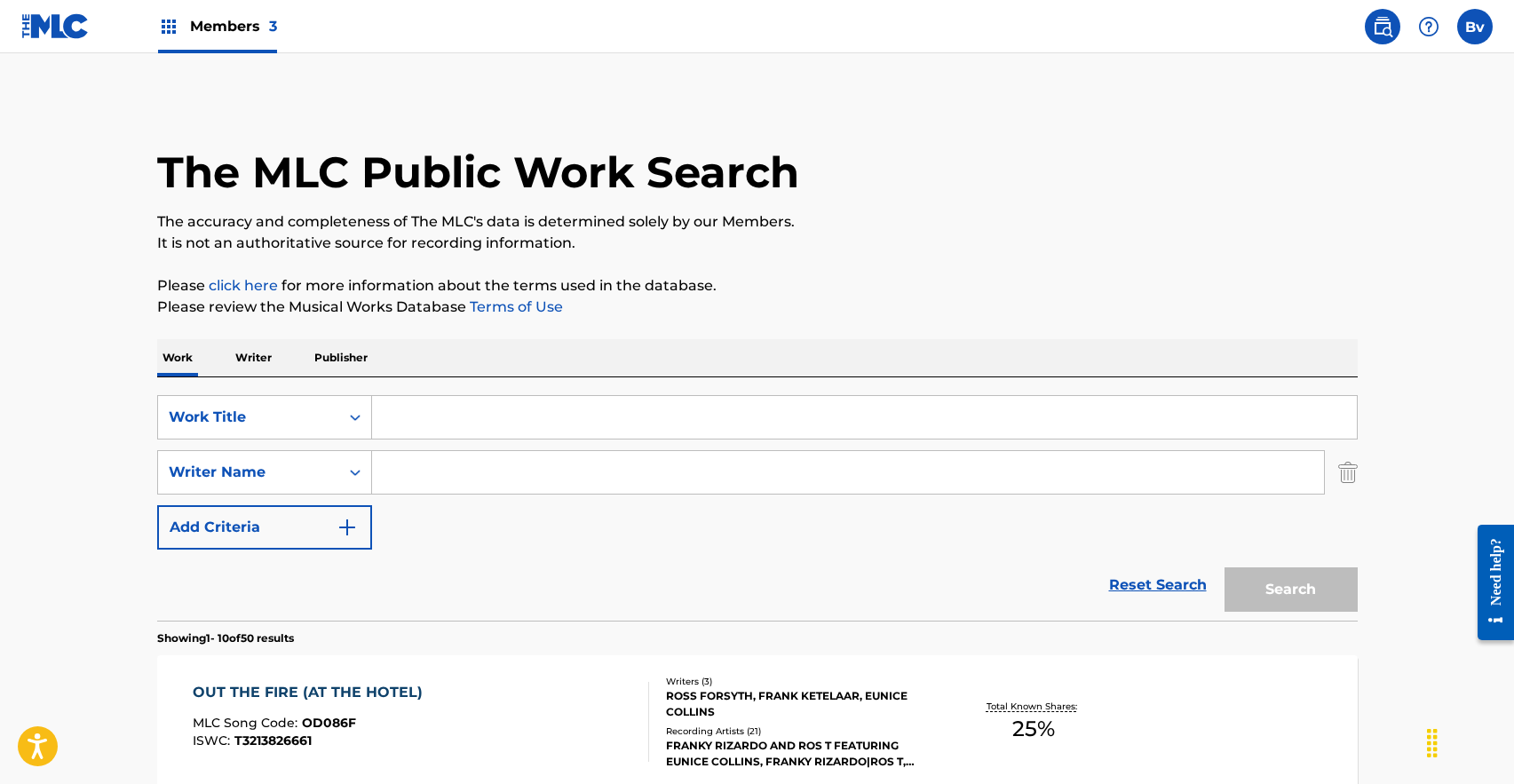 type 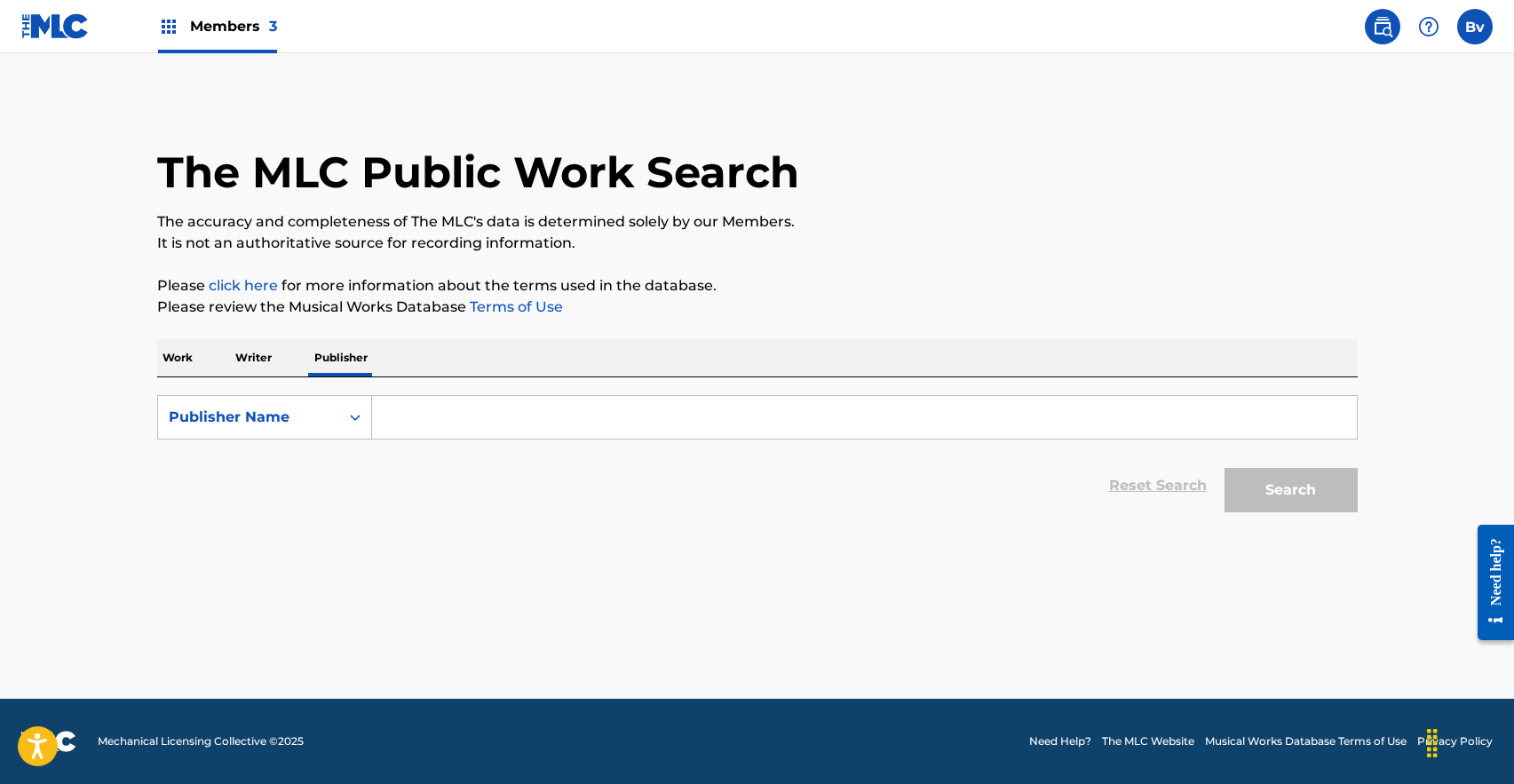 click at bounding box center [864, 417] 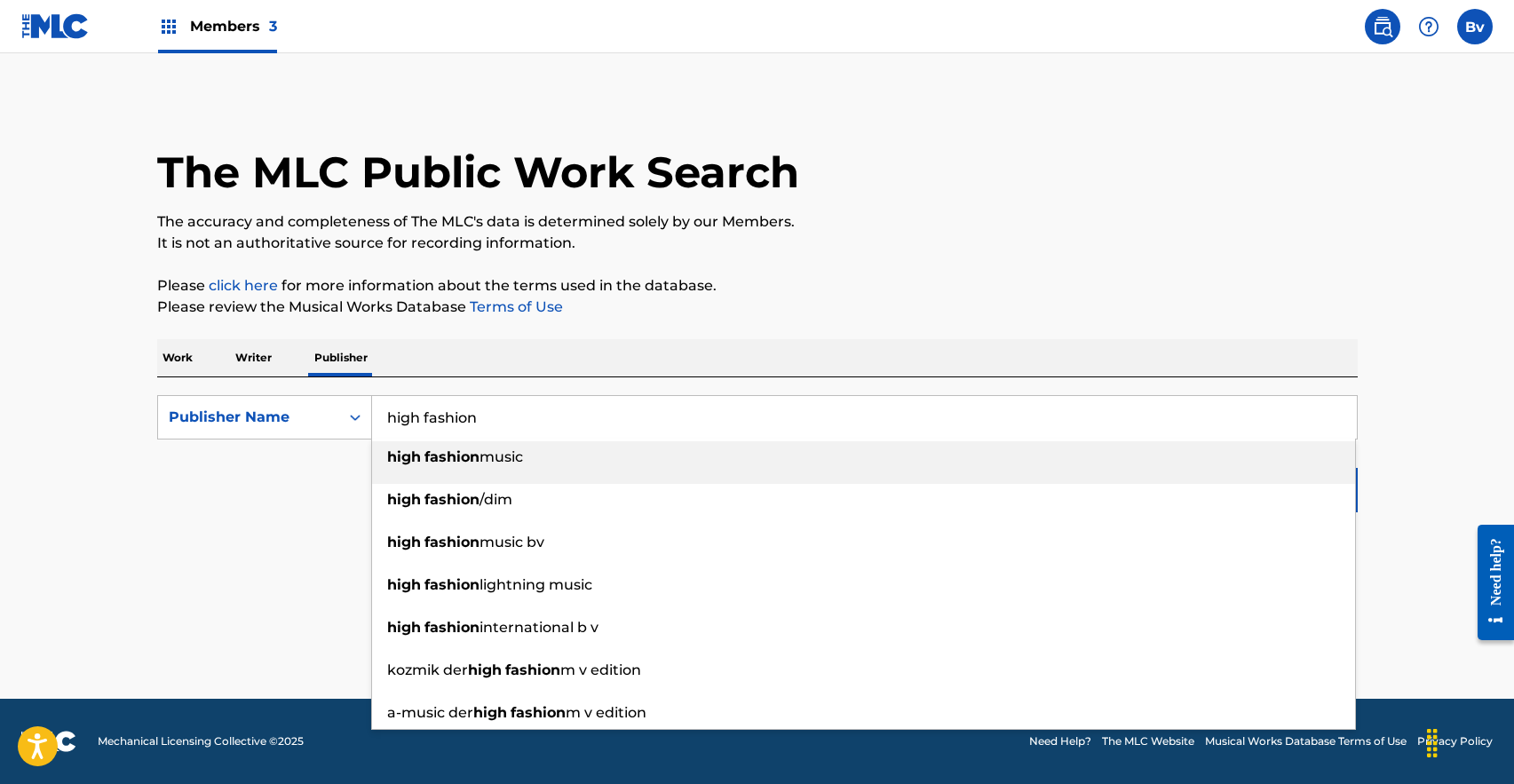 click on "high" at bounding box center (404, 456) 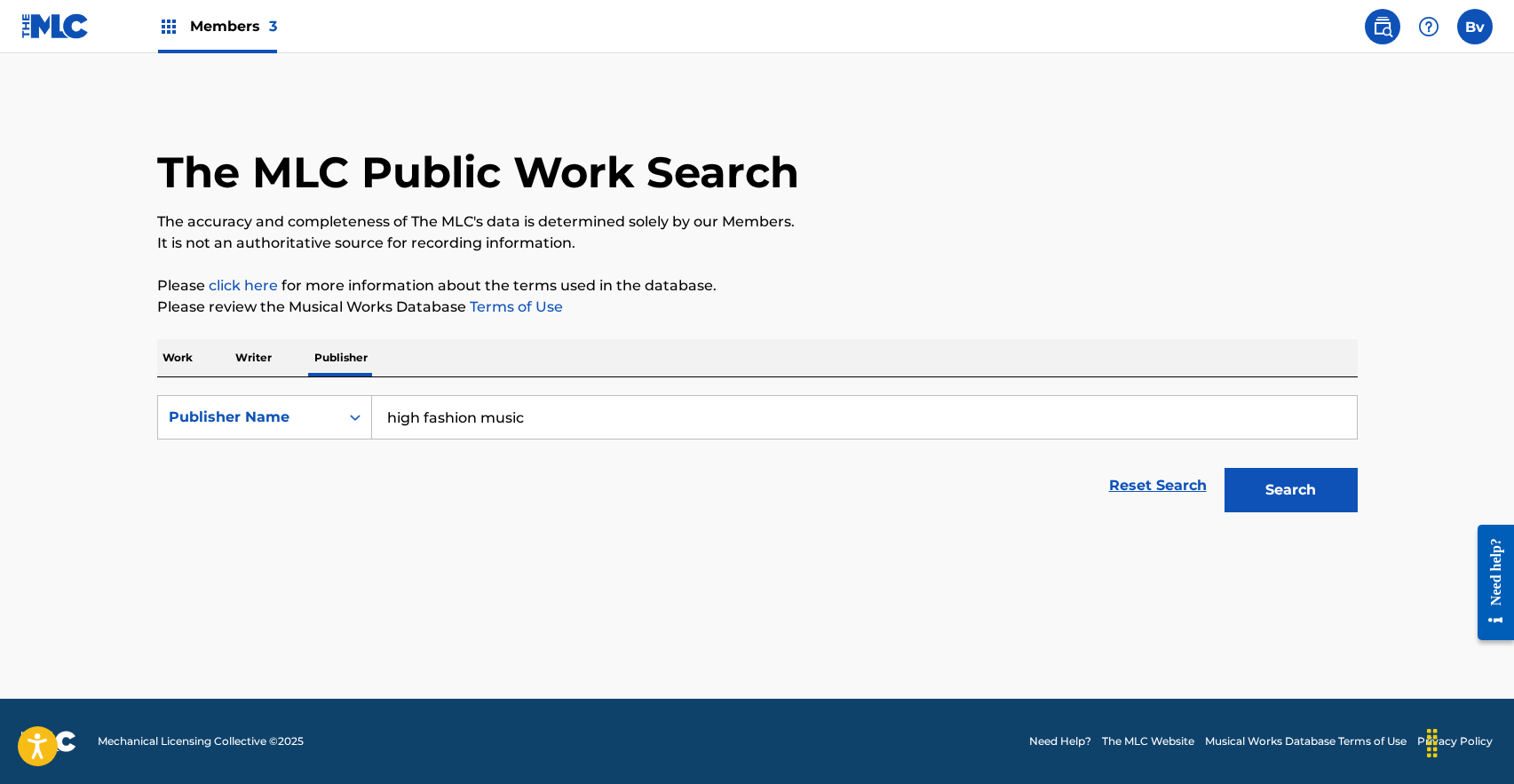 click on "Search" at bounding box center [1287, 486] 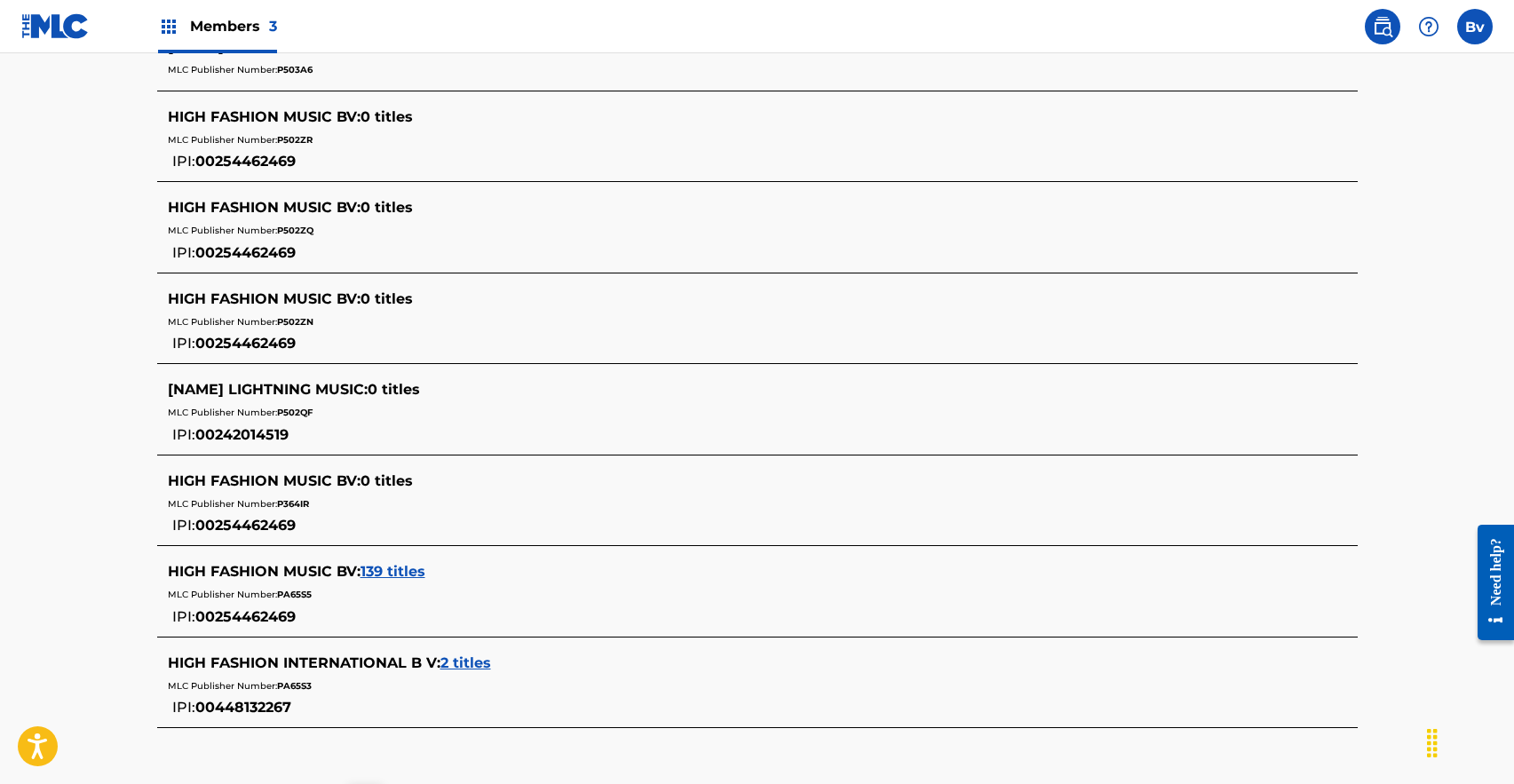 scroll, scrollTop: 715, scrollLeft: 0, axis: vertical 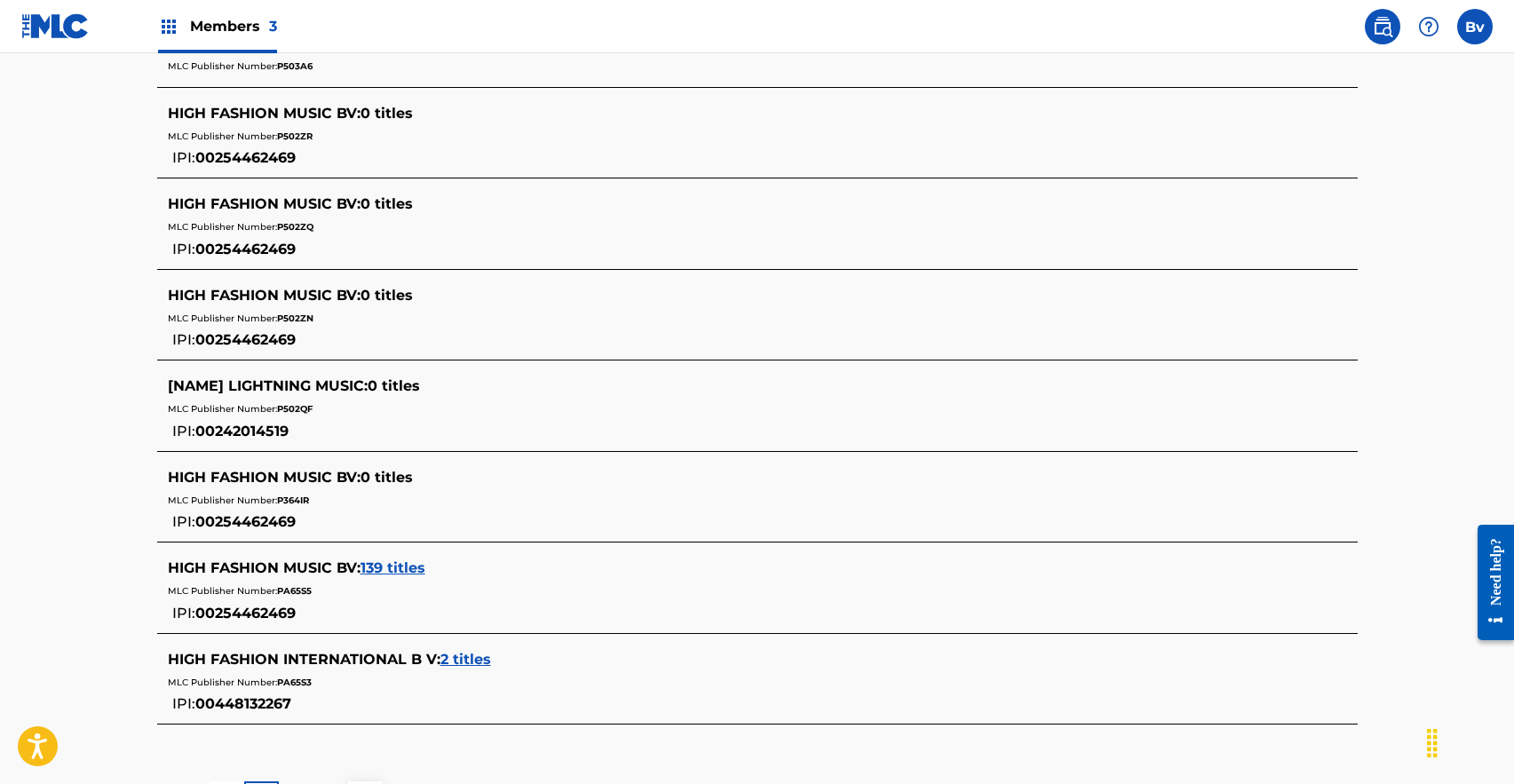 click on "139 titles" at bounding box center [392, 567] 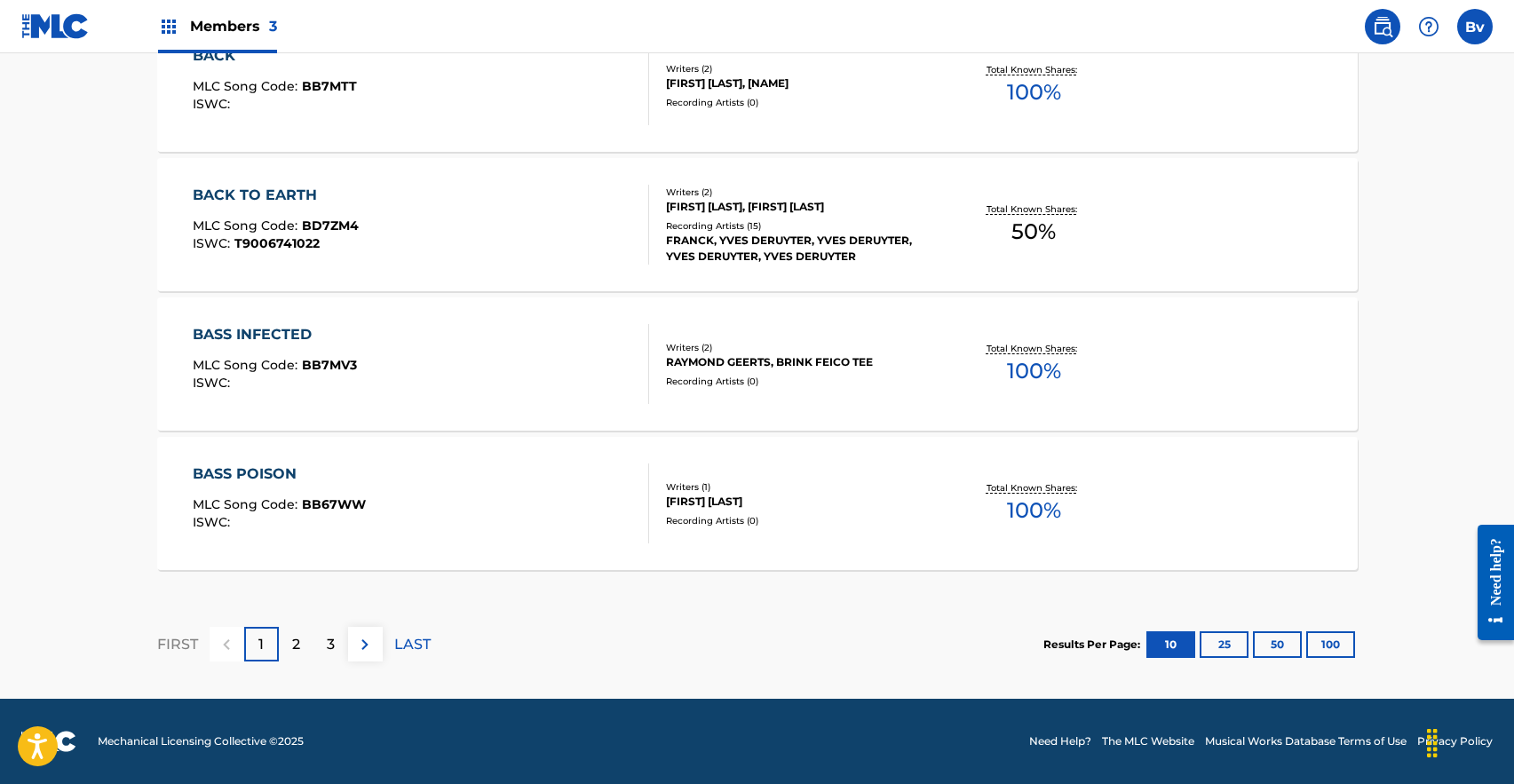 scroll, scrollTop: 1461, scrollLeft: 0, axis: vertical 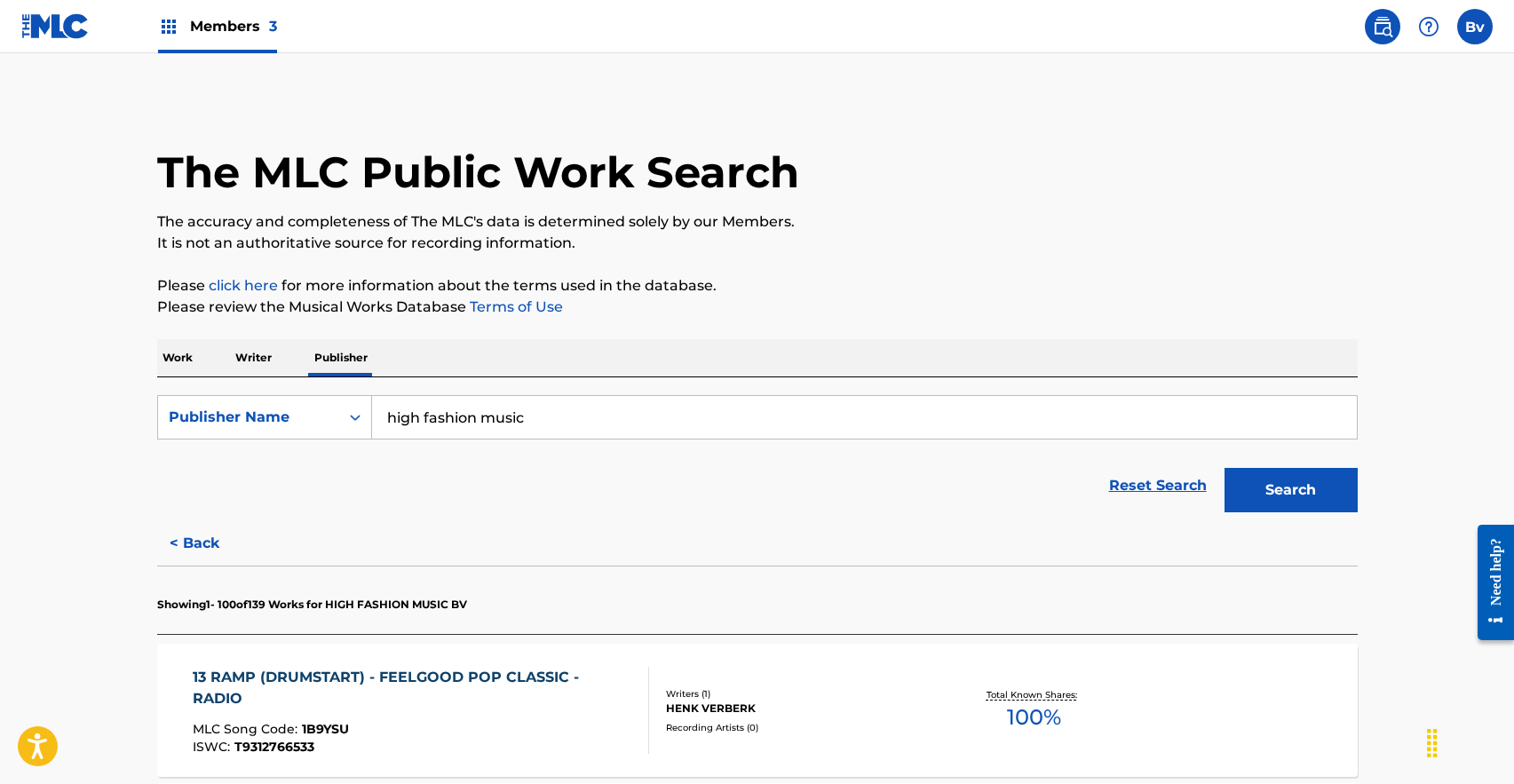 click on "< Back" at bounding box center (210, 543) 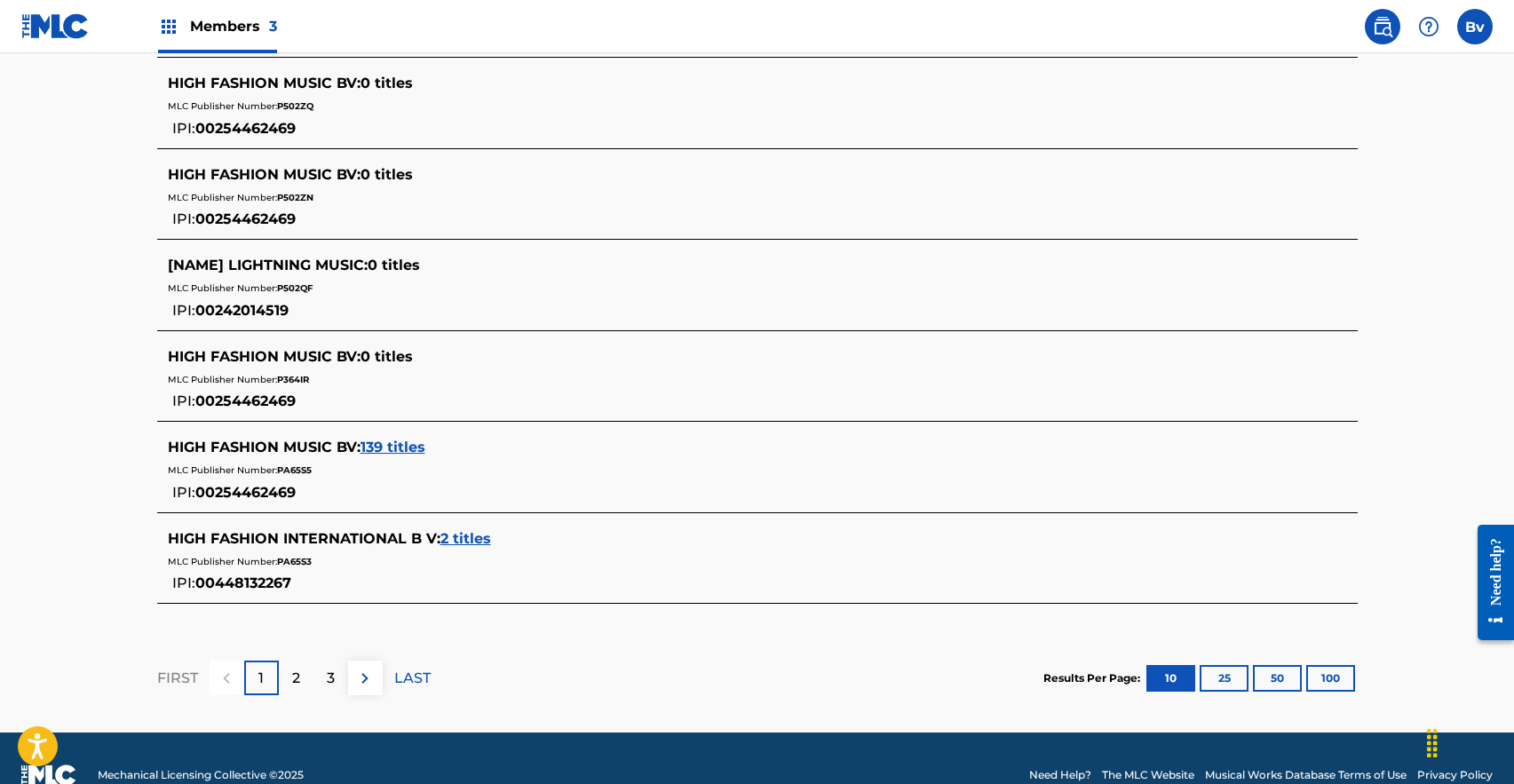 scroll, scrollTop: 854, scrollLeft: 0, axis: vertical 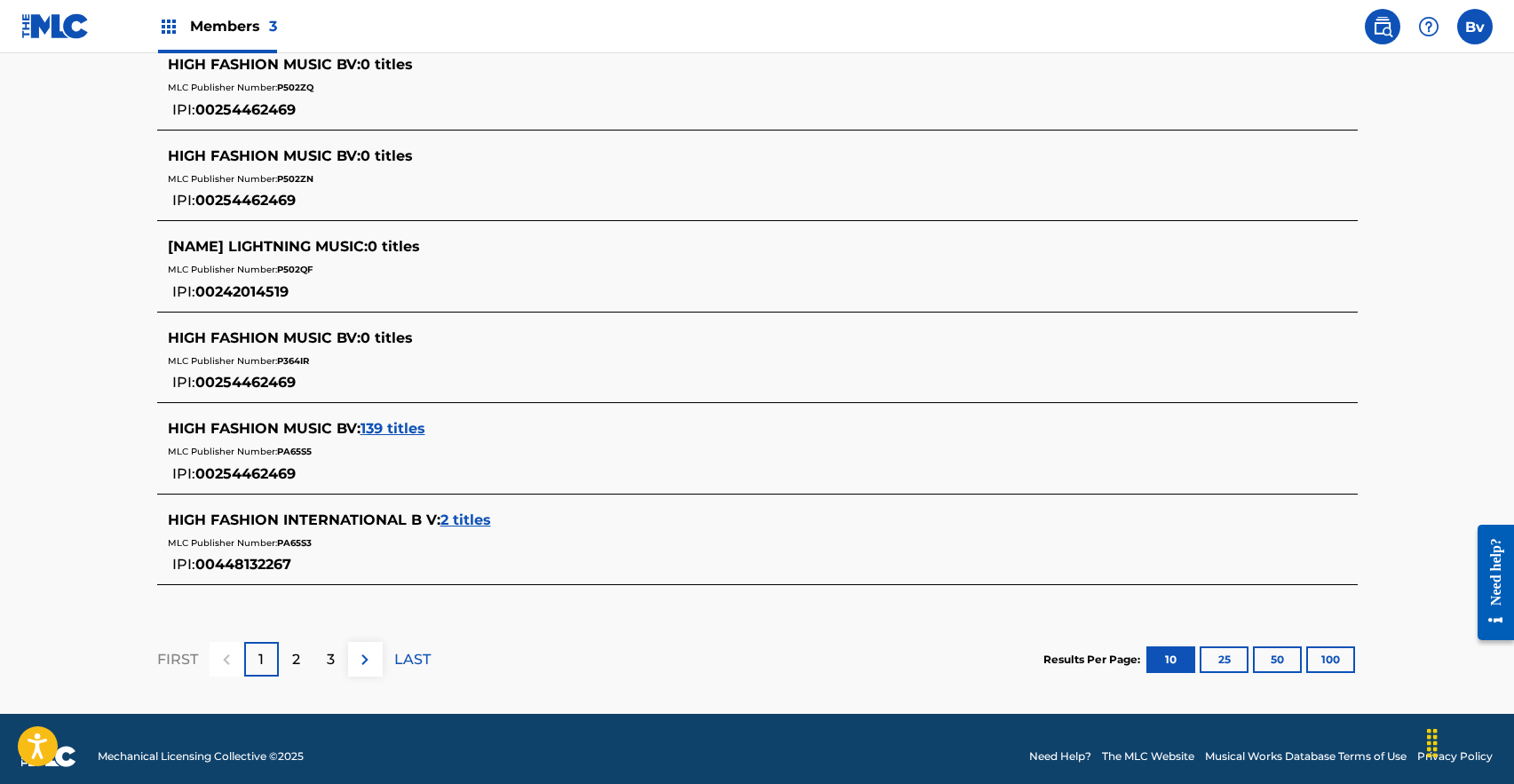 click on "2" at bounding box center [296, 660] 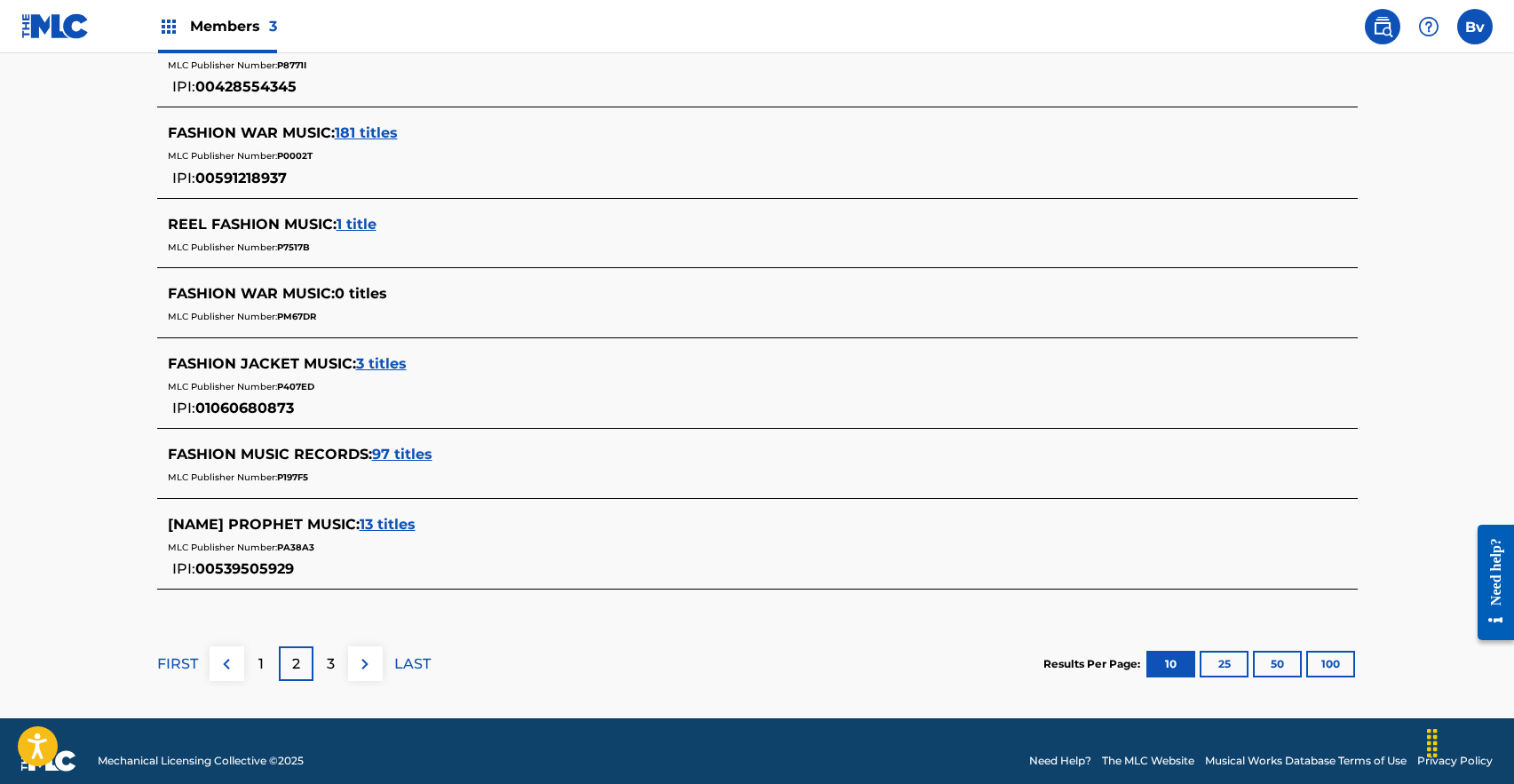 scroll, scrollTop: 788, scrollLeft: 0, axis: vertical 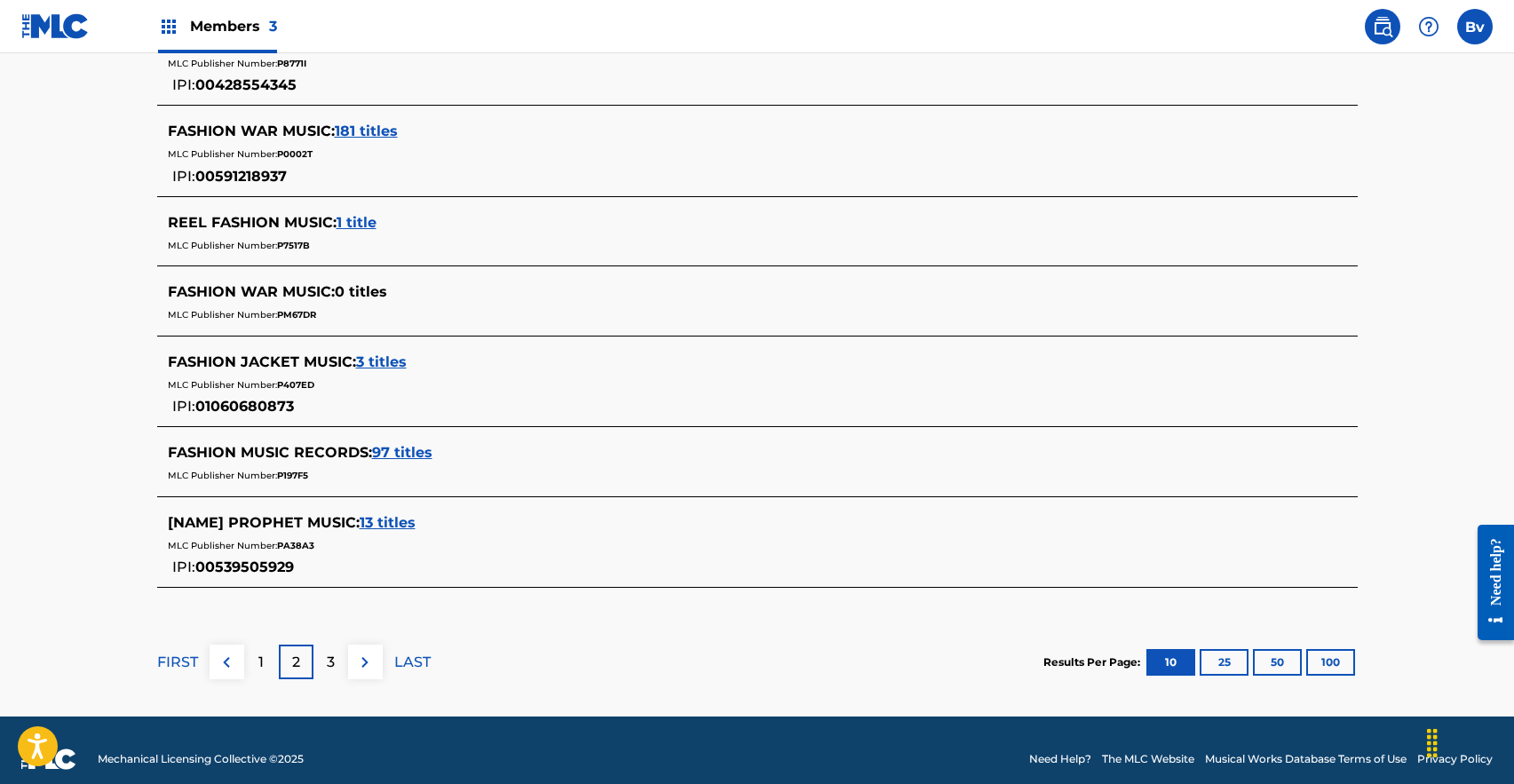 click on "1" at bounding box center [261, 661] 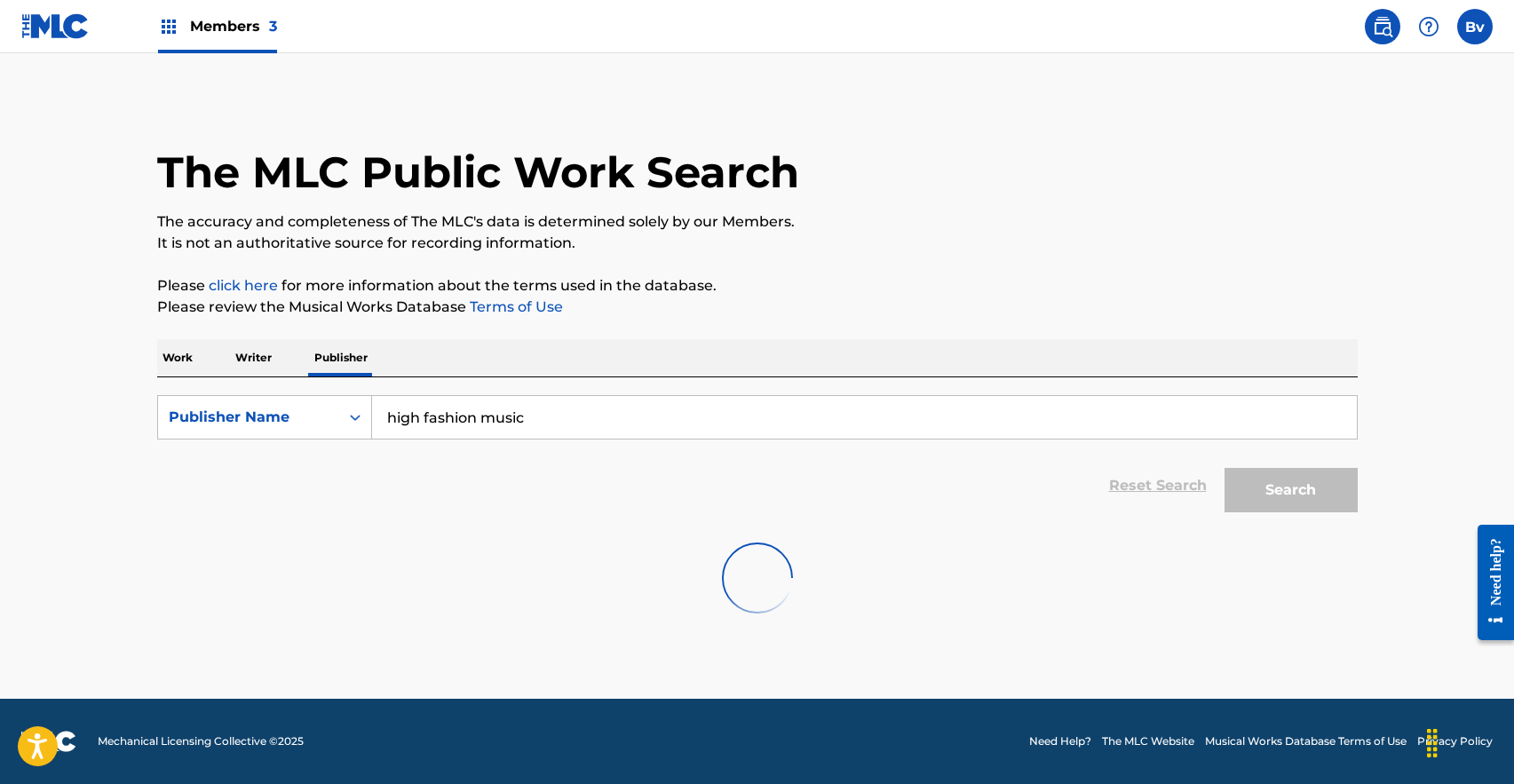 scroll, scrollTop: 0, scrollLeft: 0, axis: both 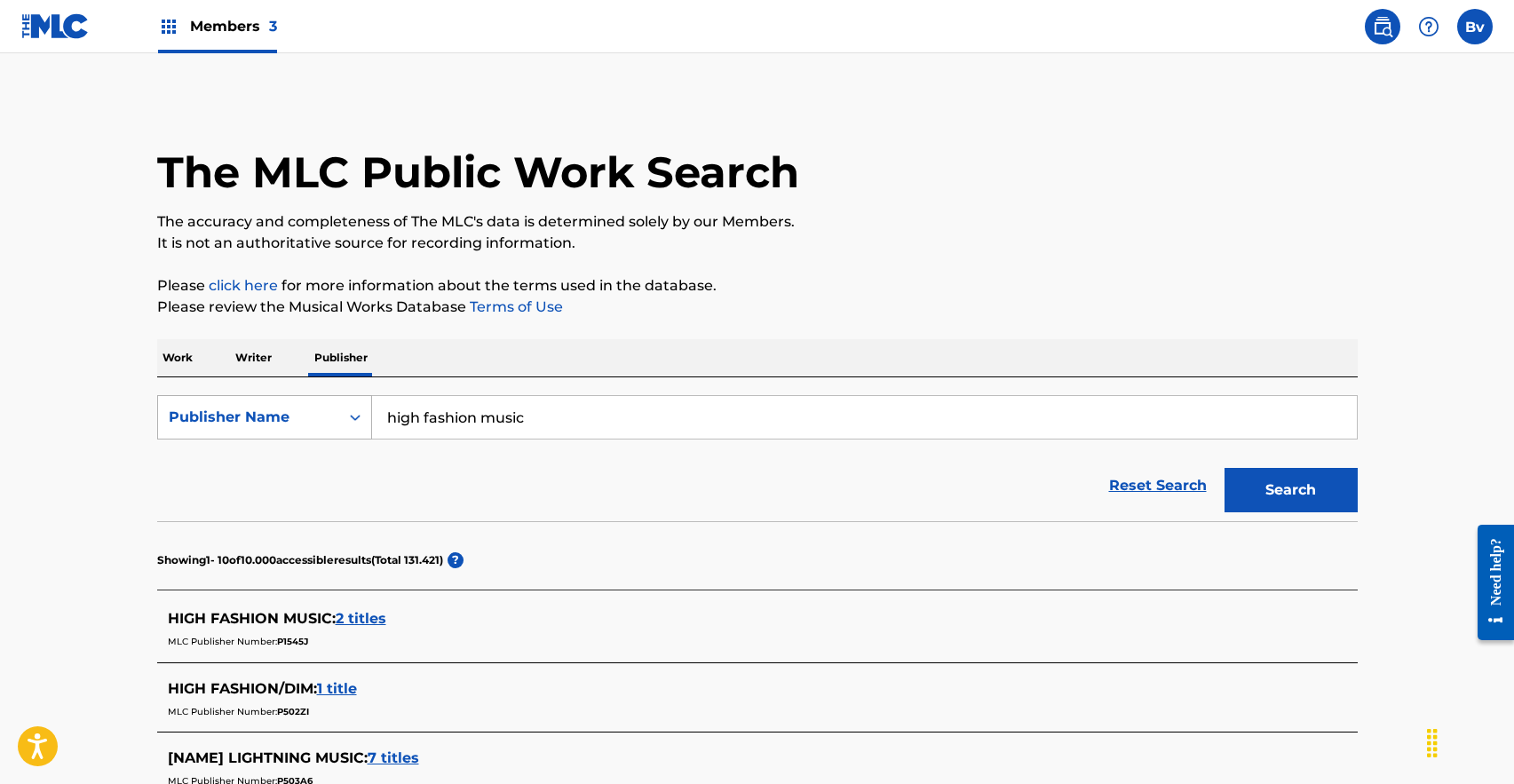 drag, startPoint x: 542, startPoint y: 411, endPoint x: 312, endPoint y: 405, distance: 230.07825 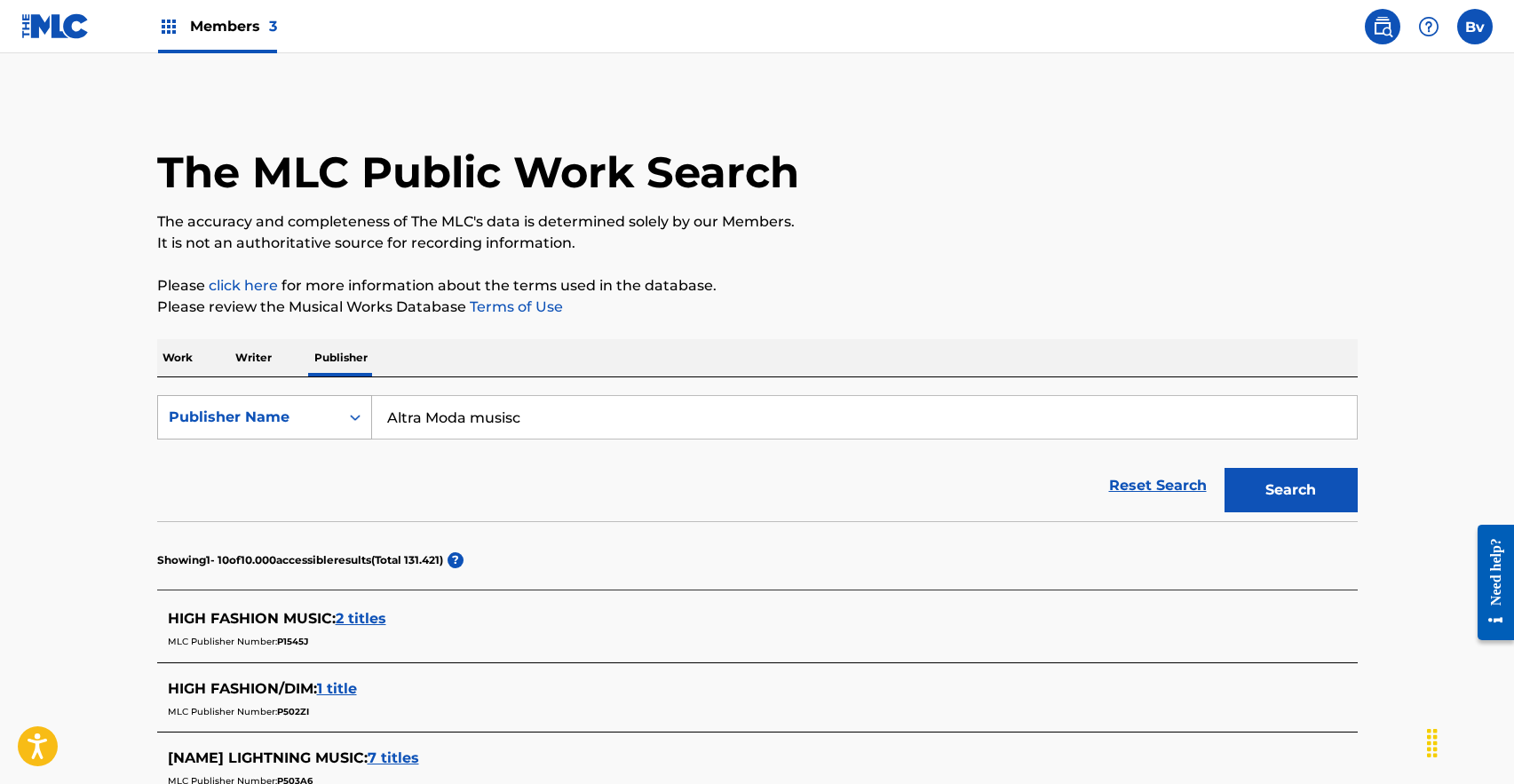 click on "Search" at bounding box center [1291, 490] 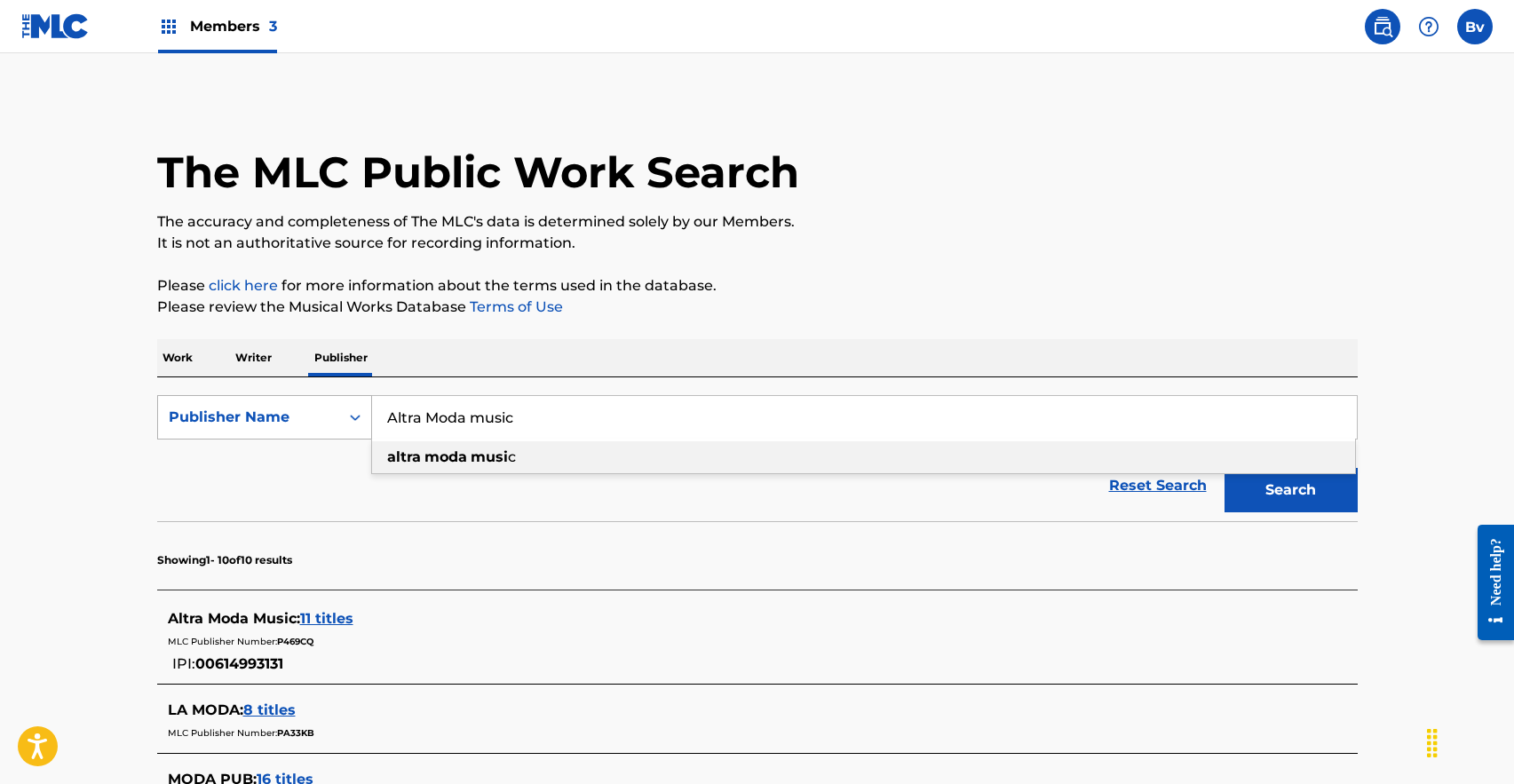 type on "altra moda music" 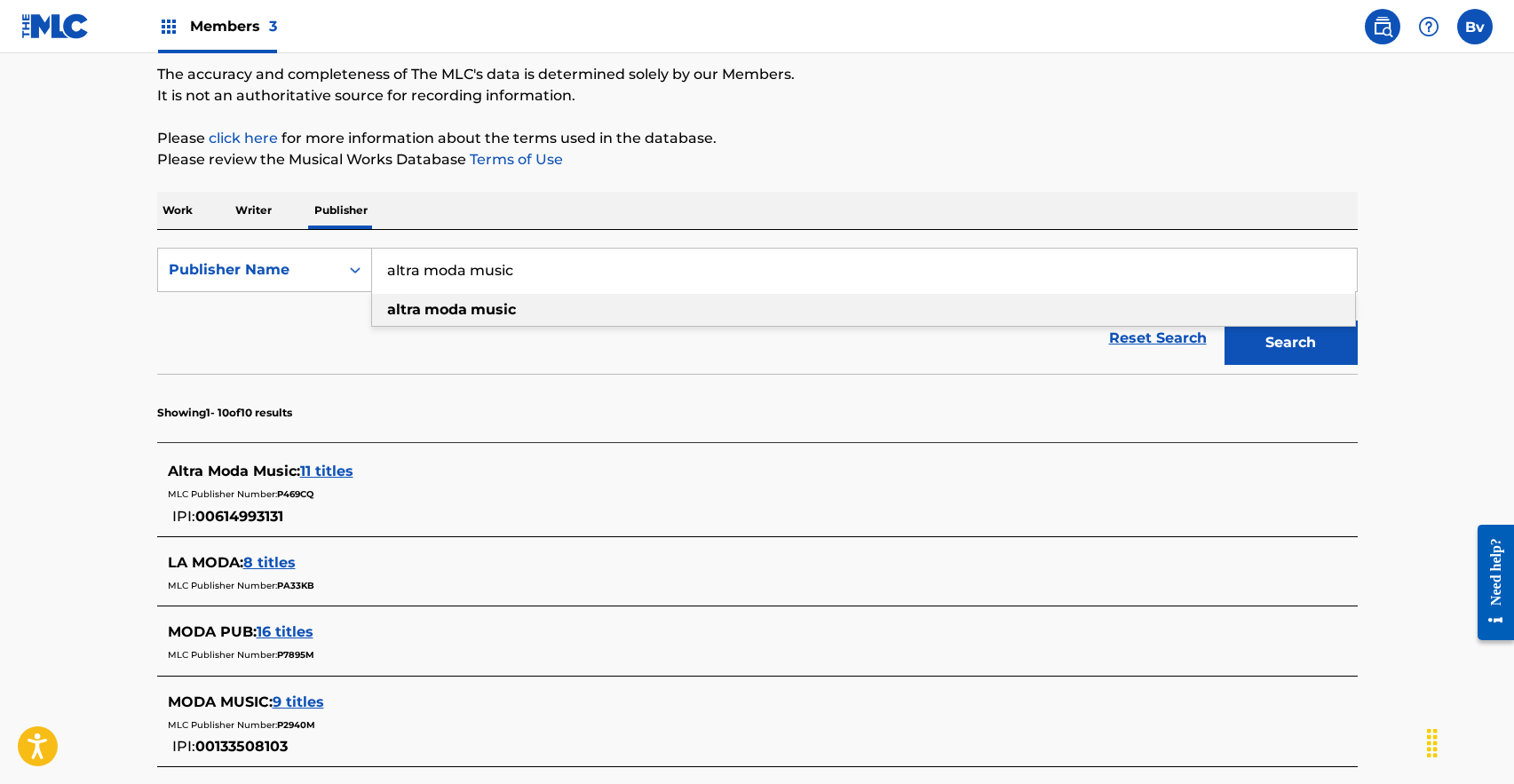 scroll, scrollTop: 149, scrollLeft: 0, axis: vertical 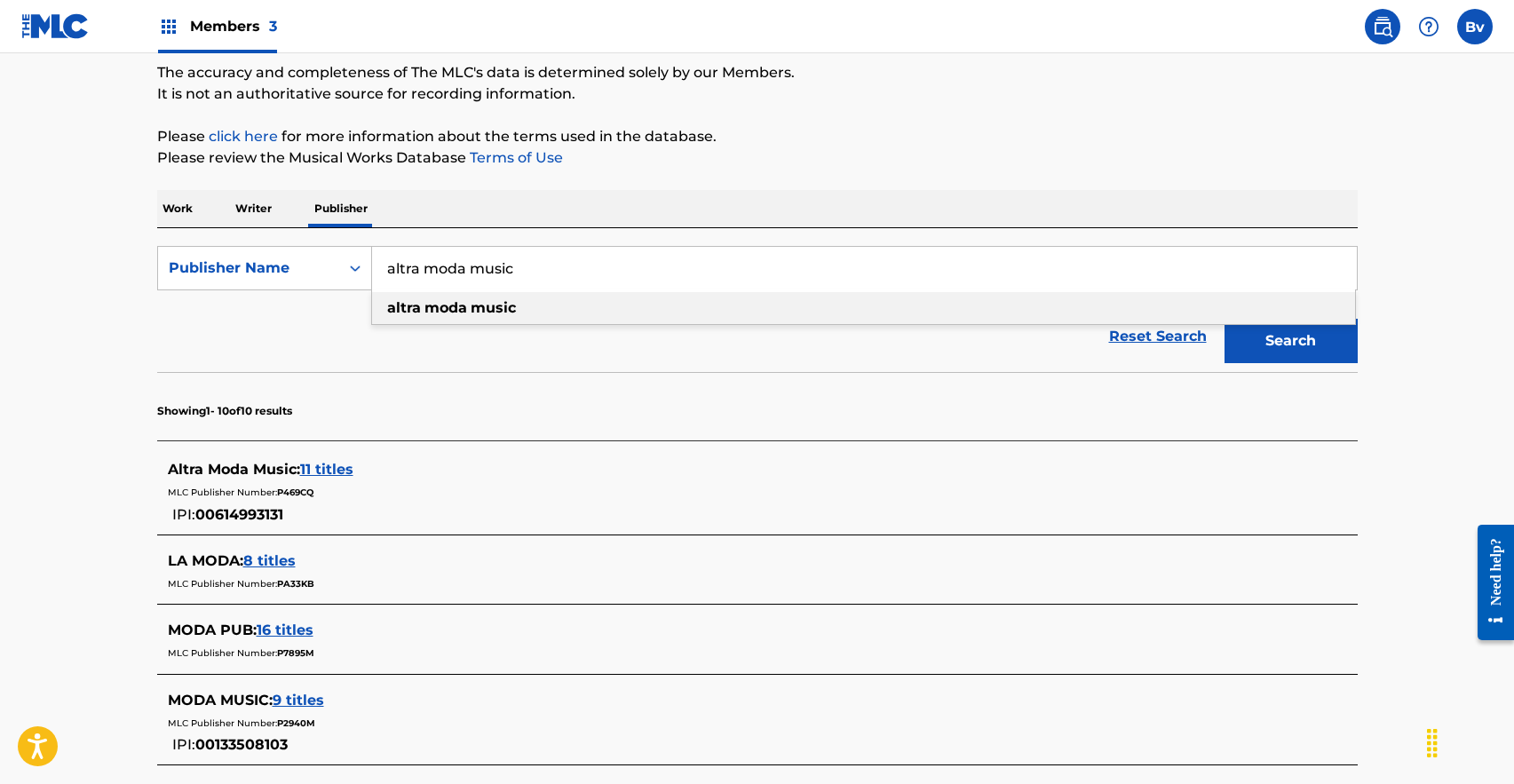 click on "11 titles" at bounding box center (327, 469) 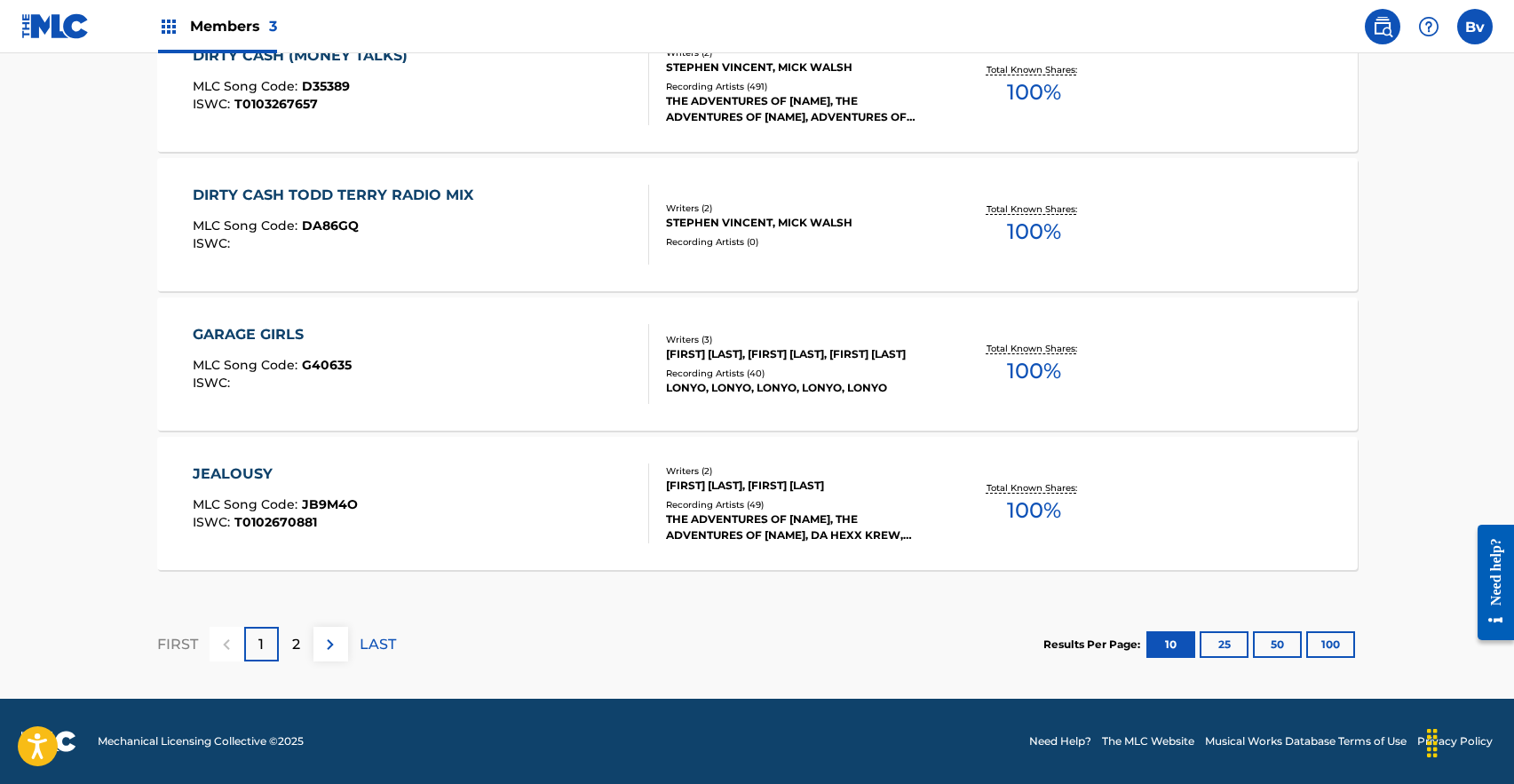 scroll, scrollTop: 1461, scrollLeft: 0, axis: vertical 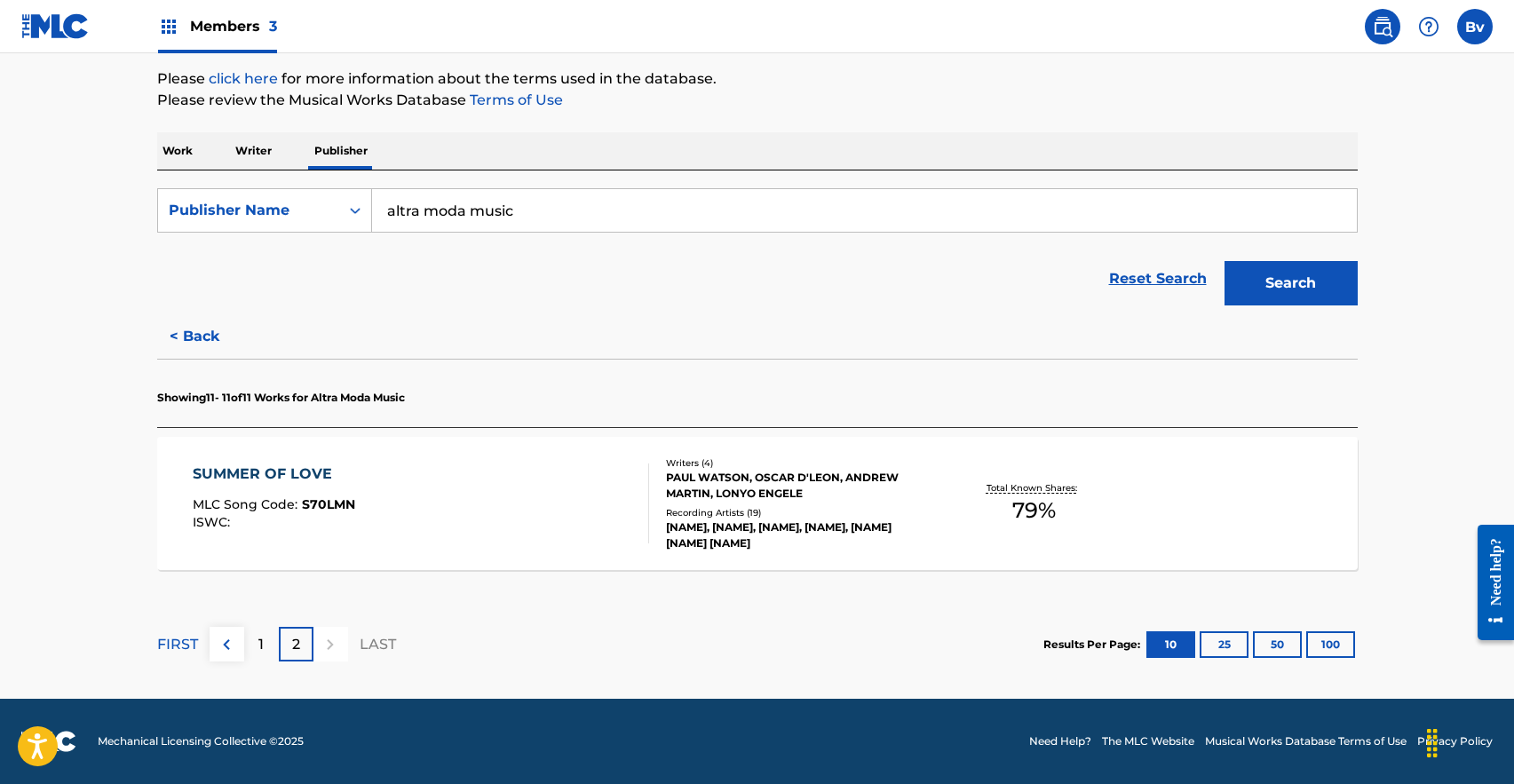 click on "1" at bounding box center [261, 644] 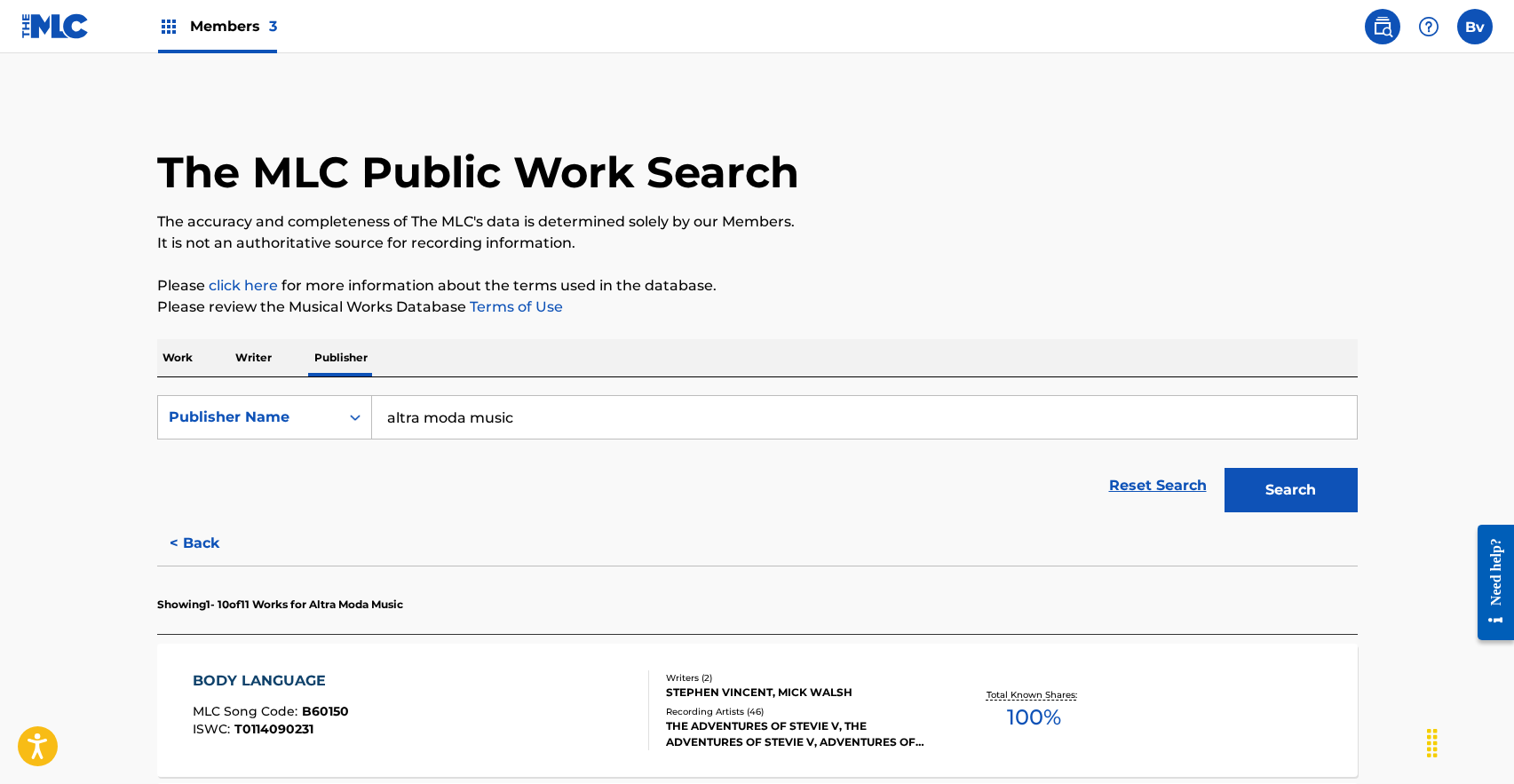 scroll, scrollTop: 0, scrollLeft: 0, axis: both 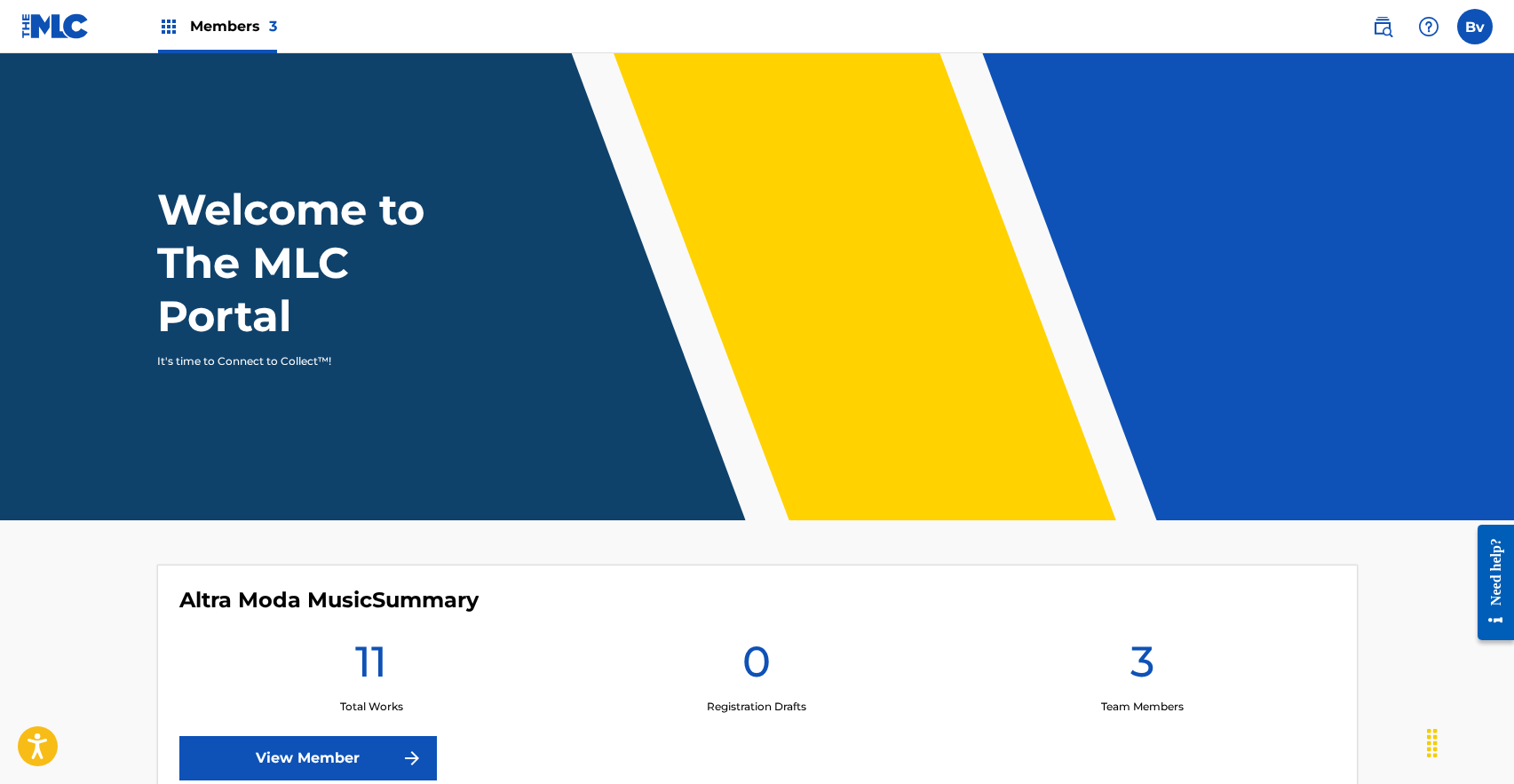 click on "View Member" at bounding box center (308, 758) 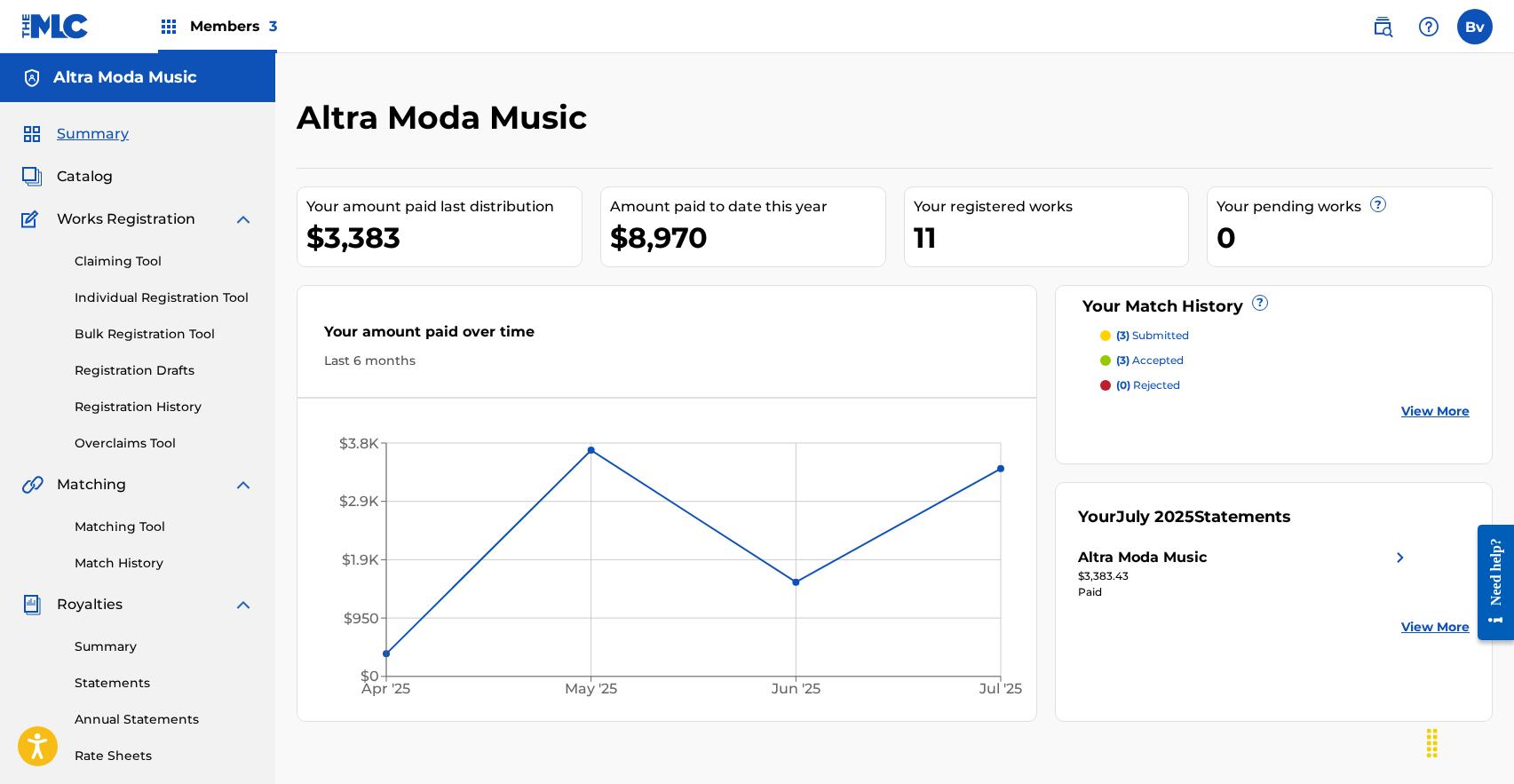 click on "Matching Tool" at bounding box center (164, 527) 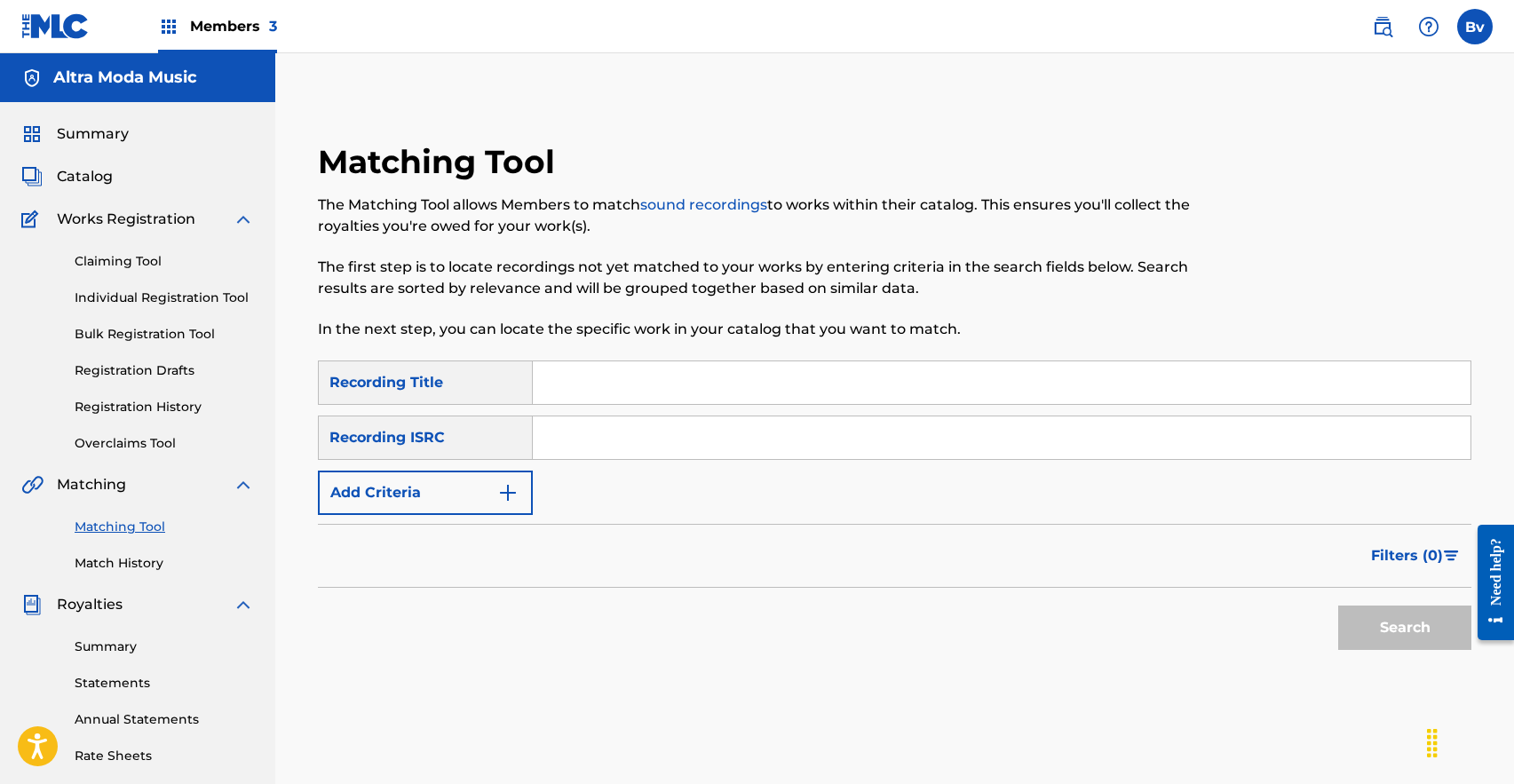 click at bounding box center [1002, 383] 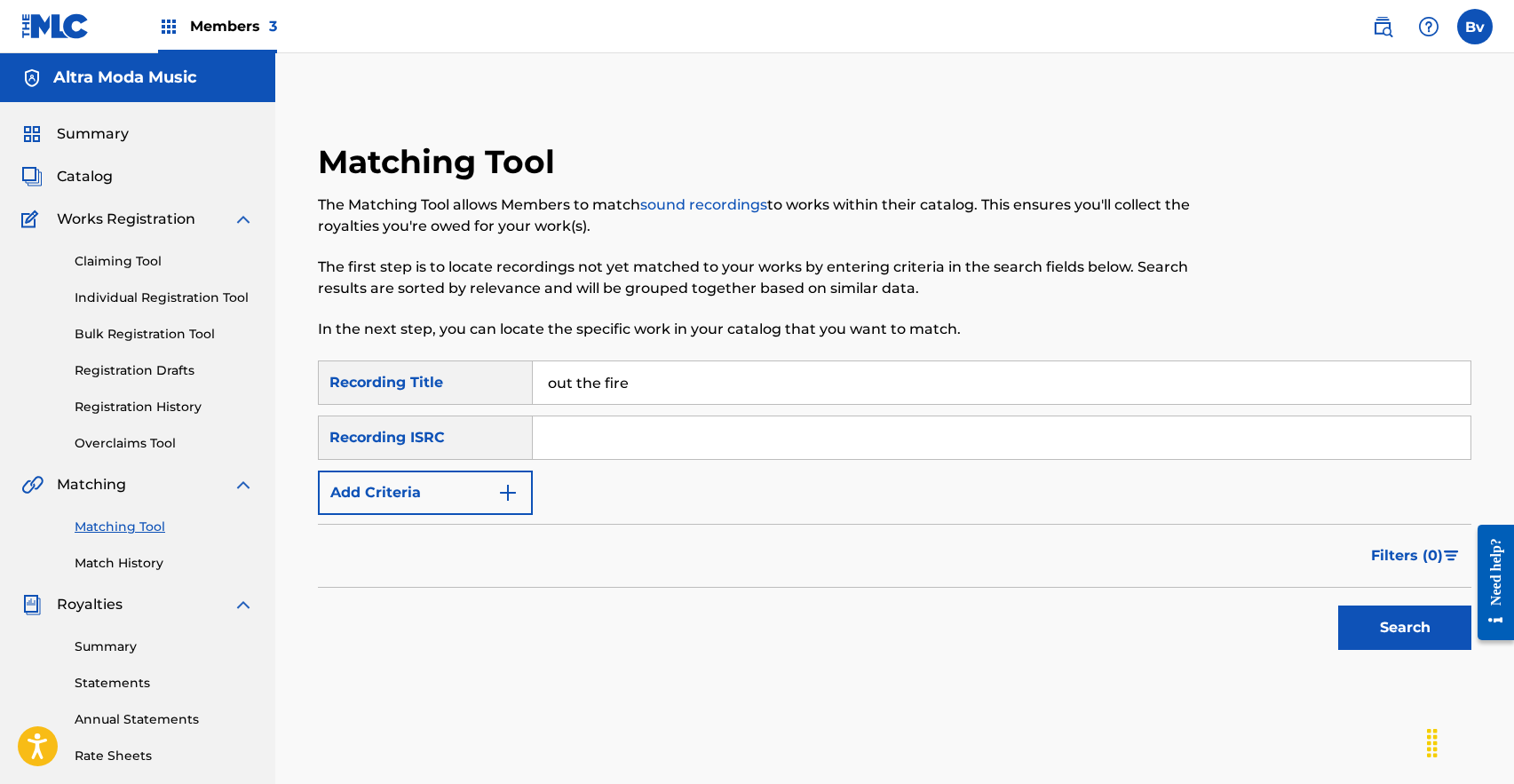 type on "out the fire" 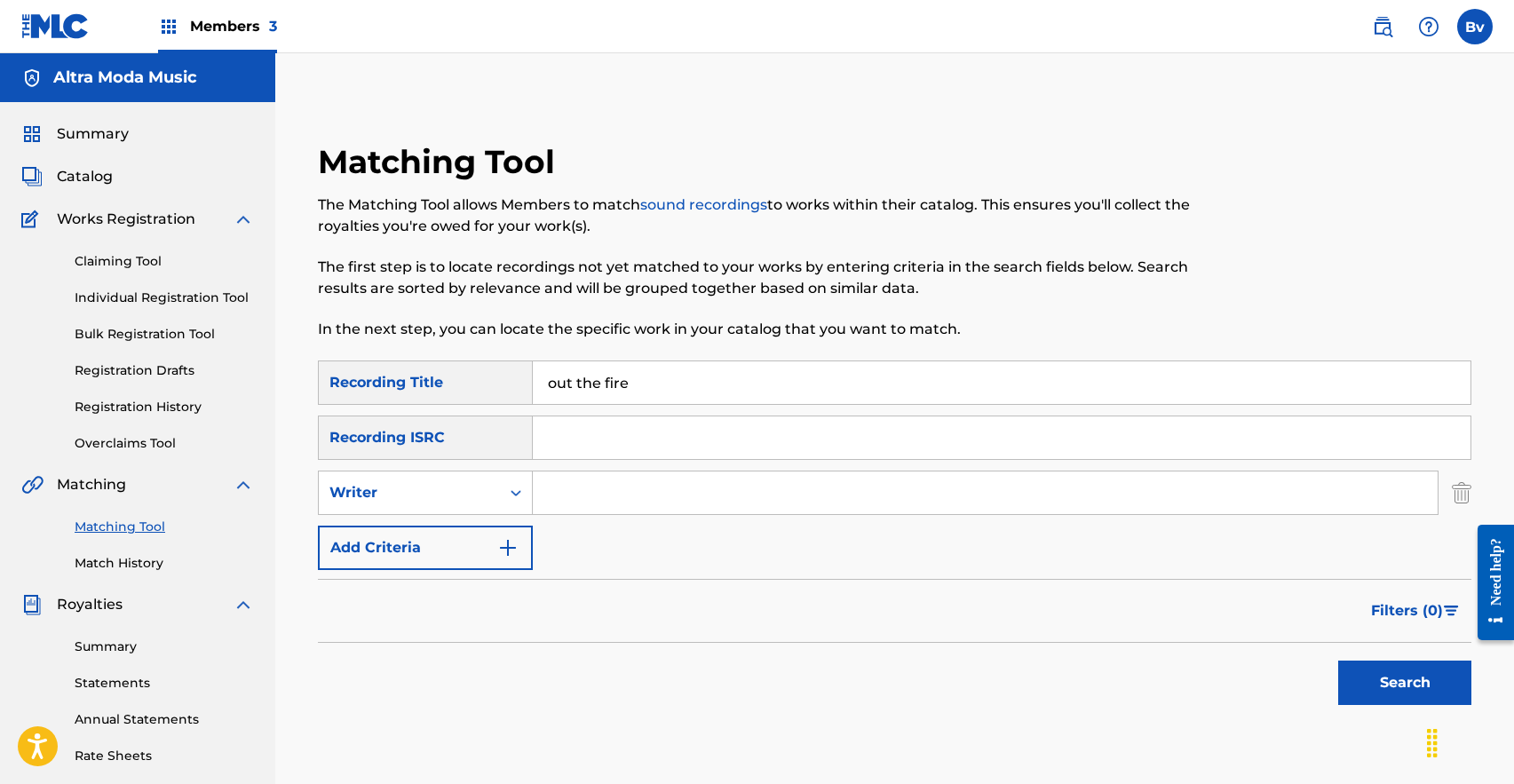 click on "Writer" at bounding box center [409, 493] 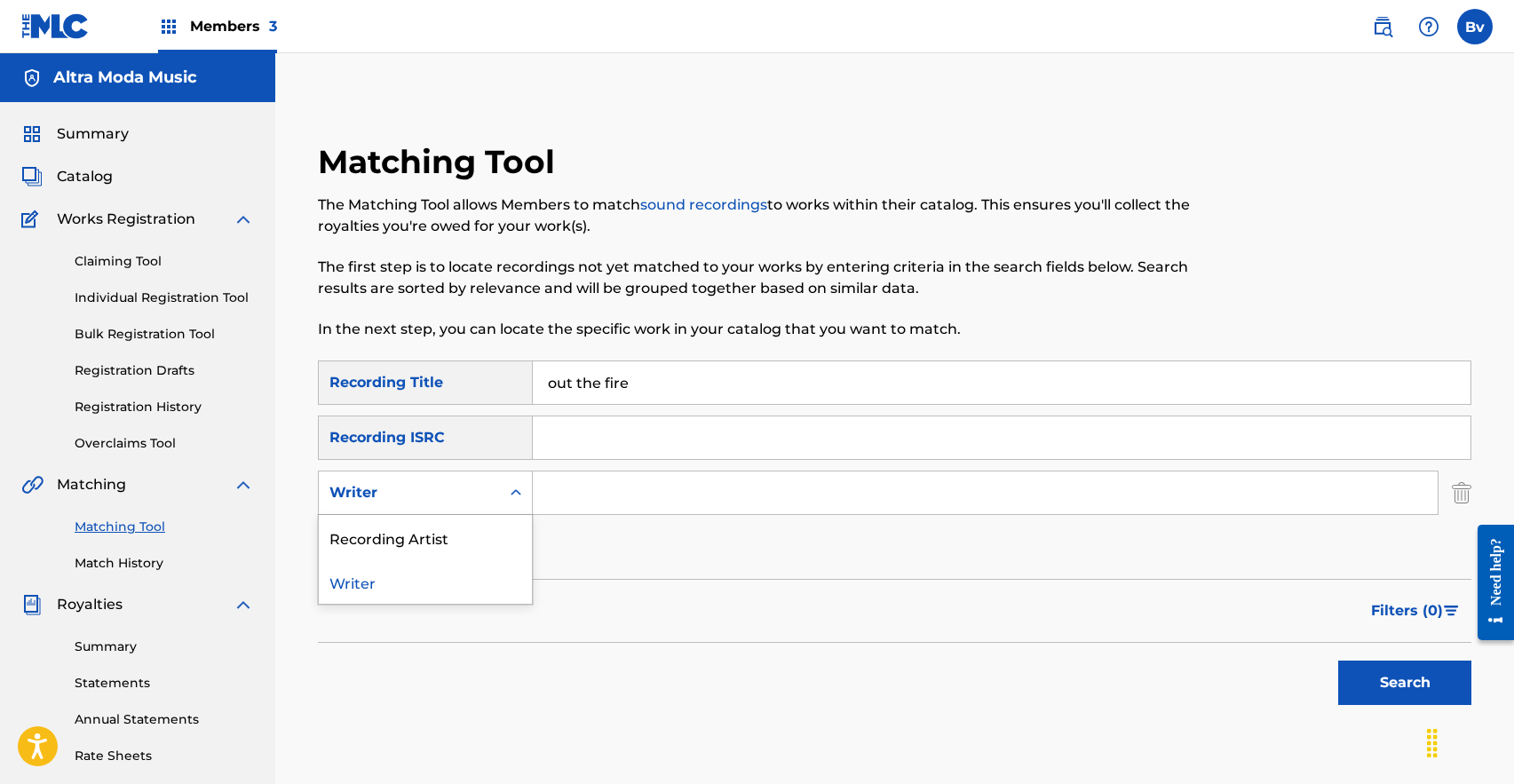click at bounding box center [985, 493] 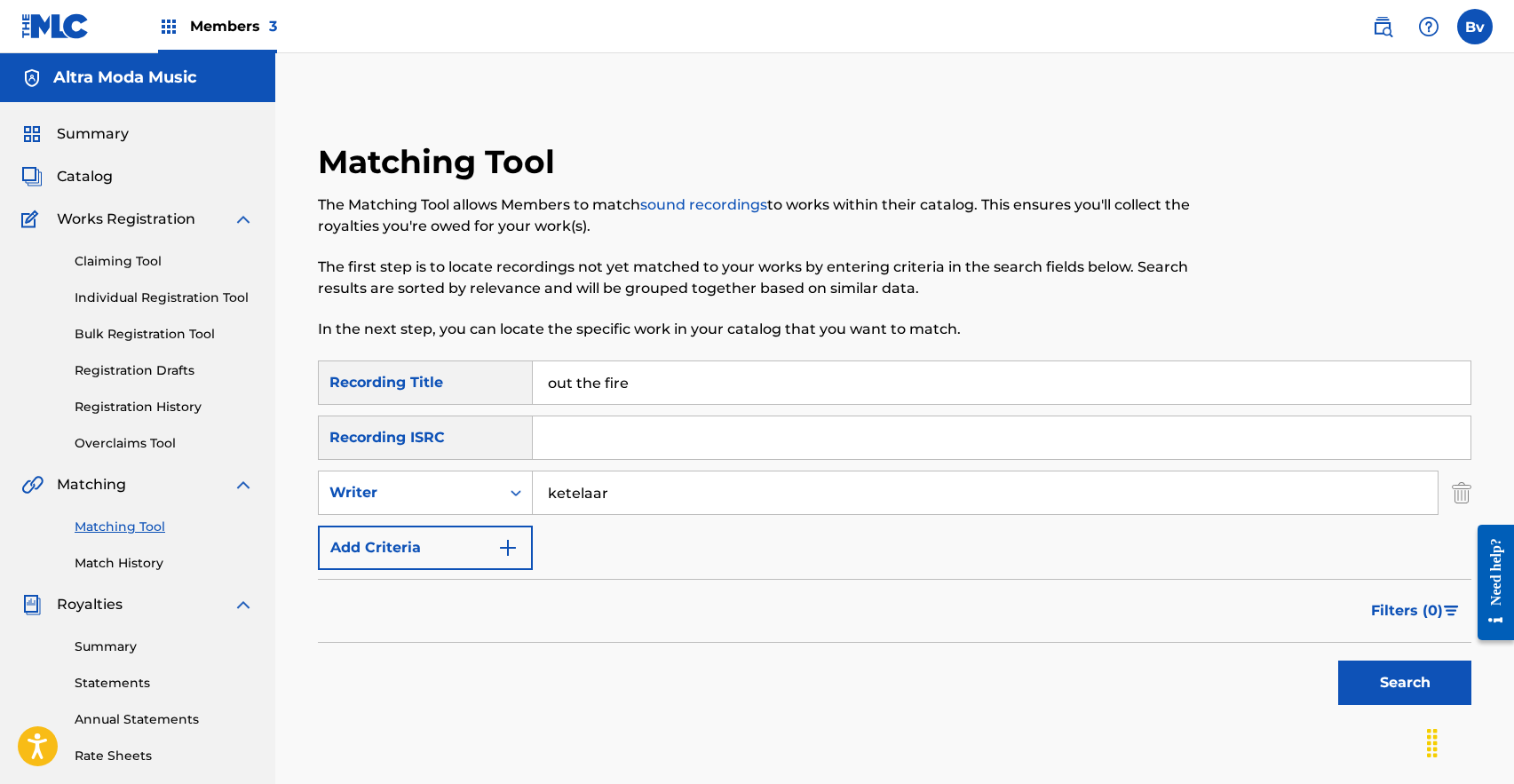 type on "ketelaar" 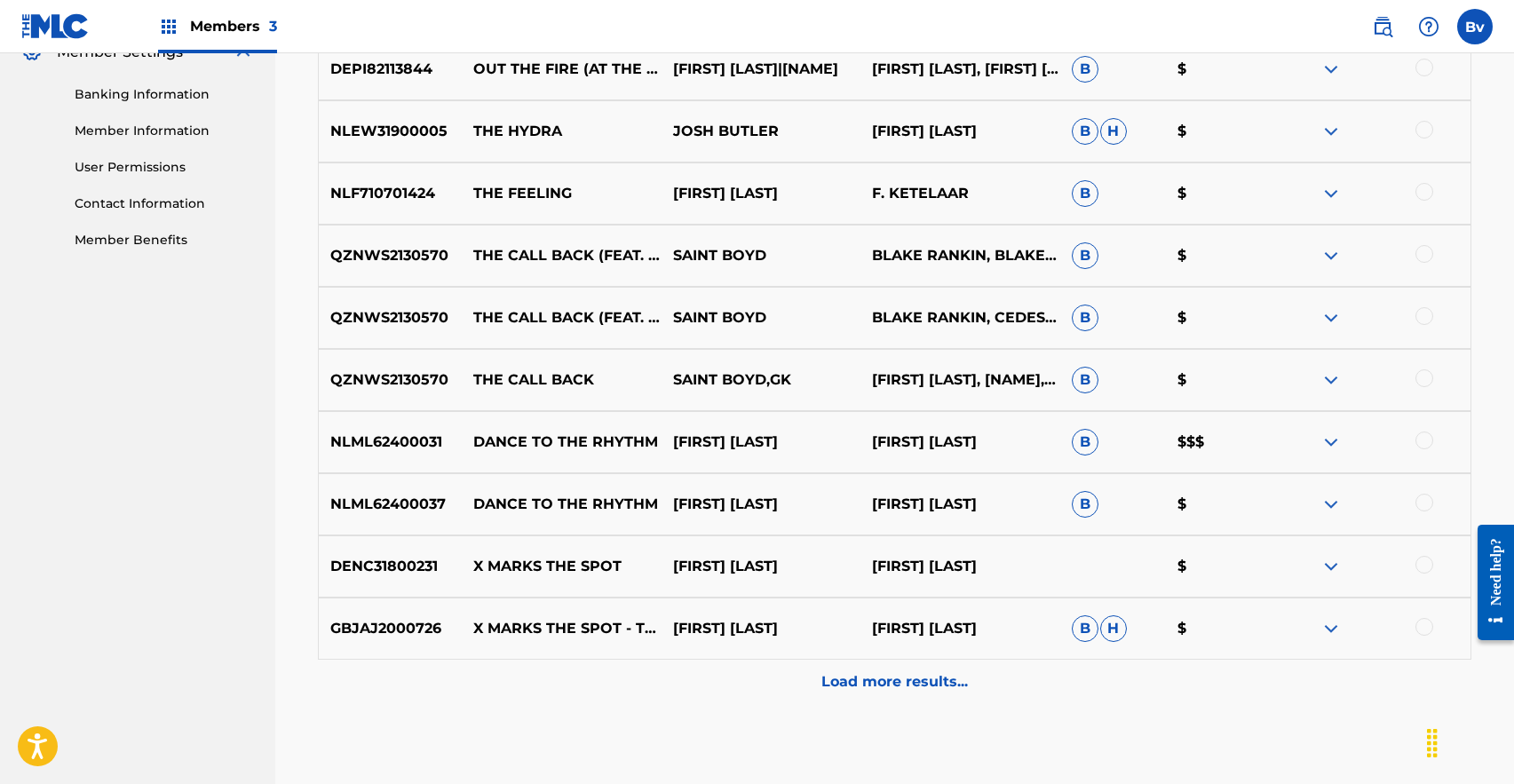 scroll, scrollTop: 711, scrollLeft: 0, axis: vertical 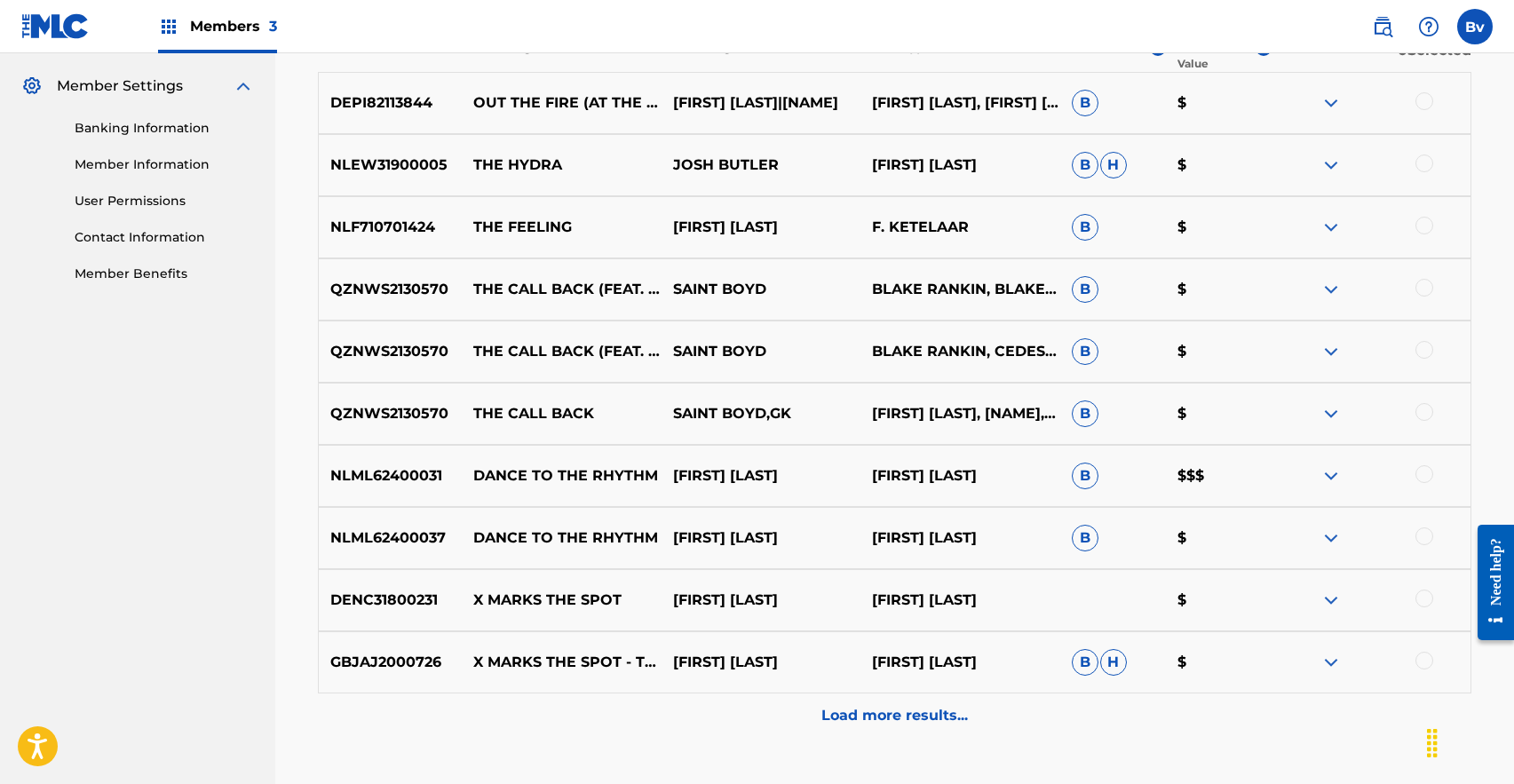 click on "Load more results..." at bounding box center (894, 716) 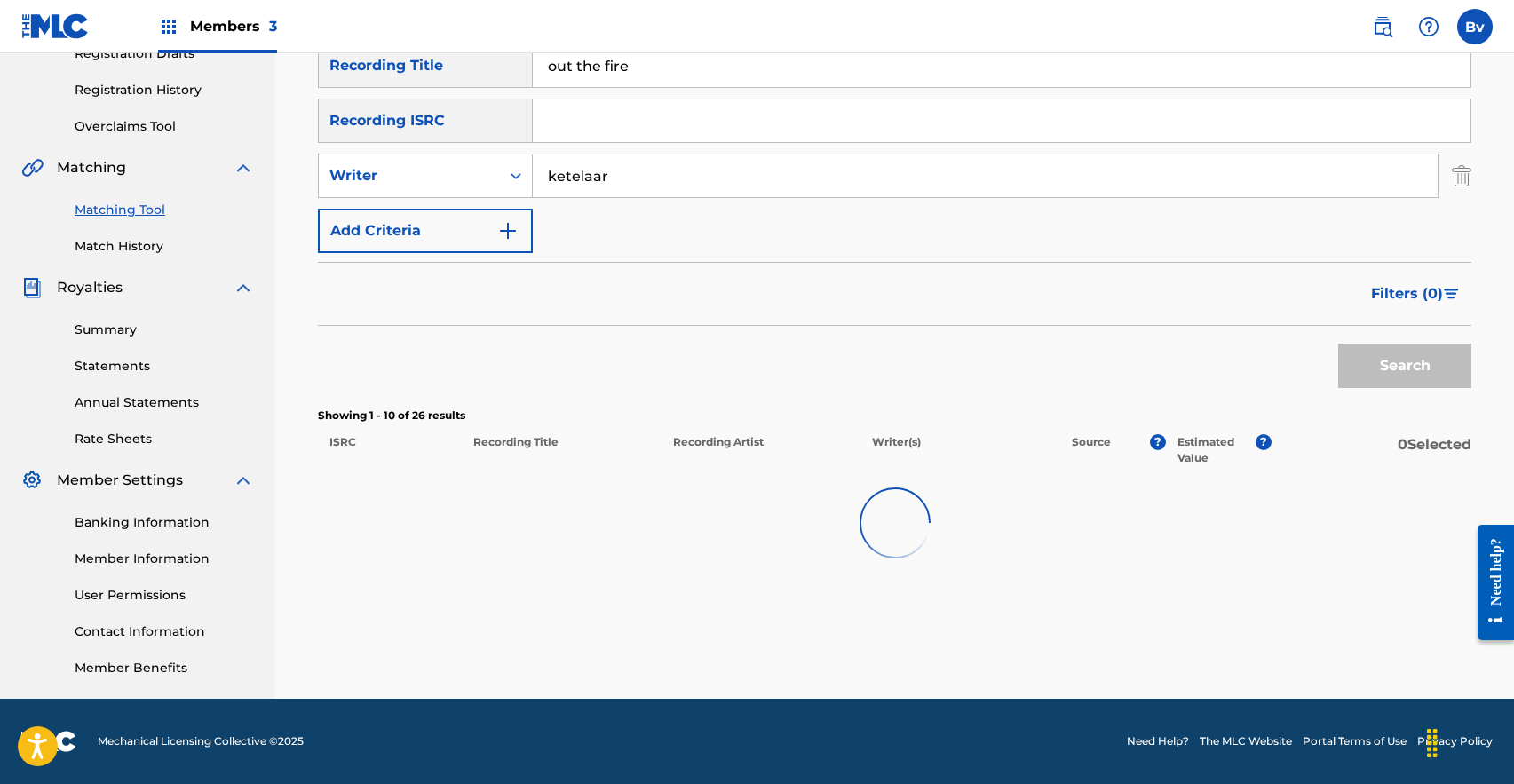 scroll, scrollTop: 317, scrollLeft: 0, axis: vertical 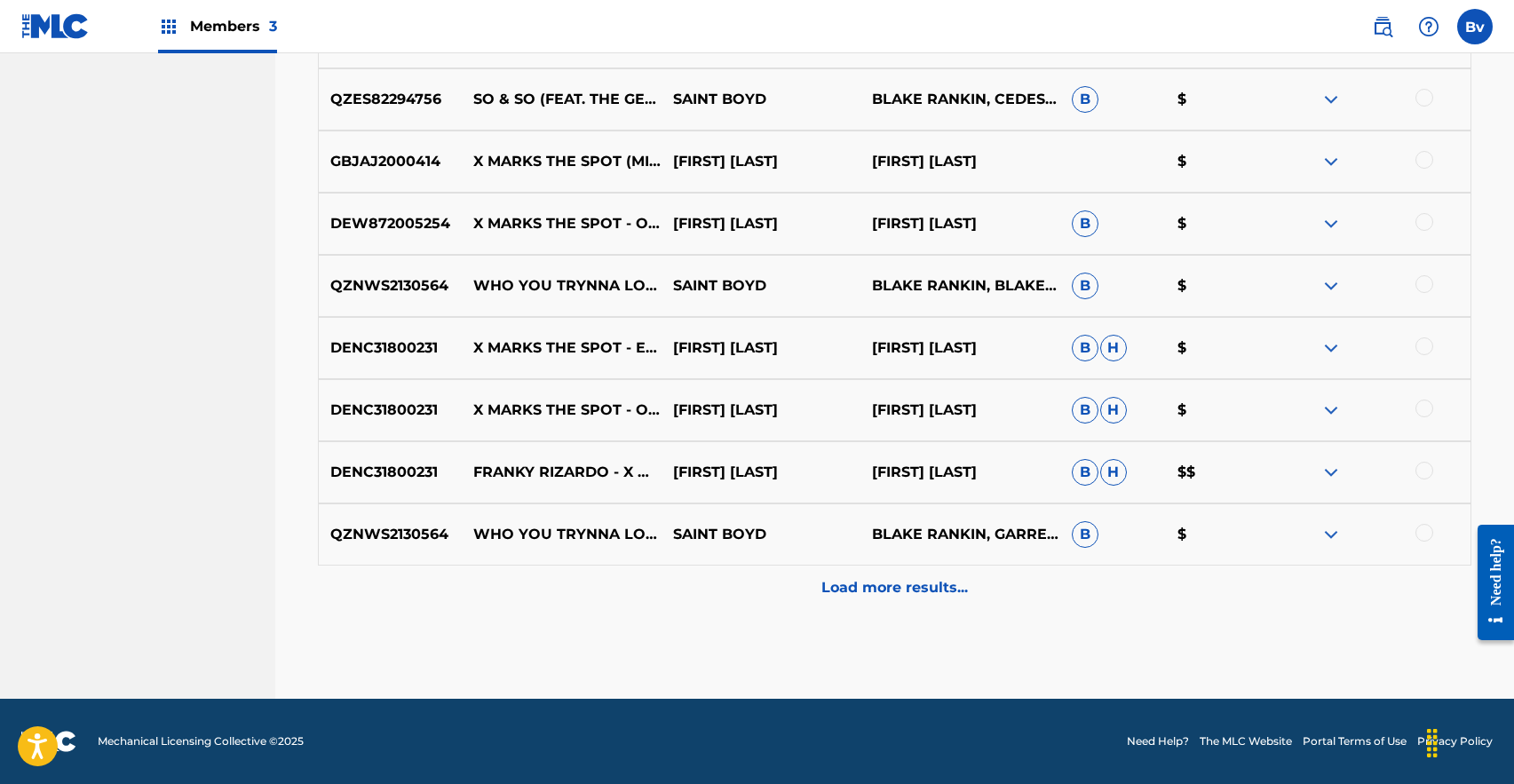 click on "Load more results..." at bounding box center [894, 588] 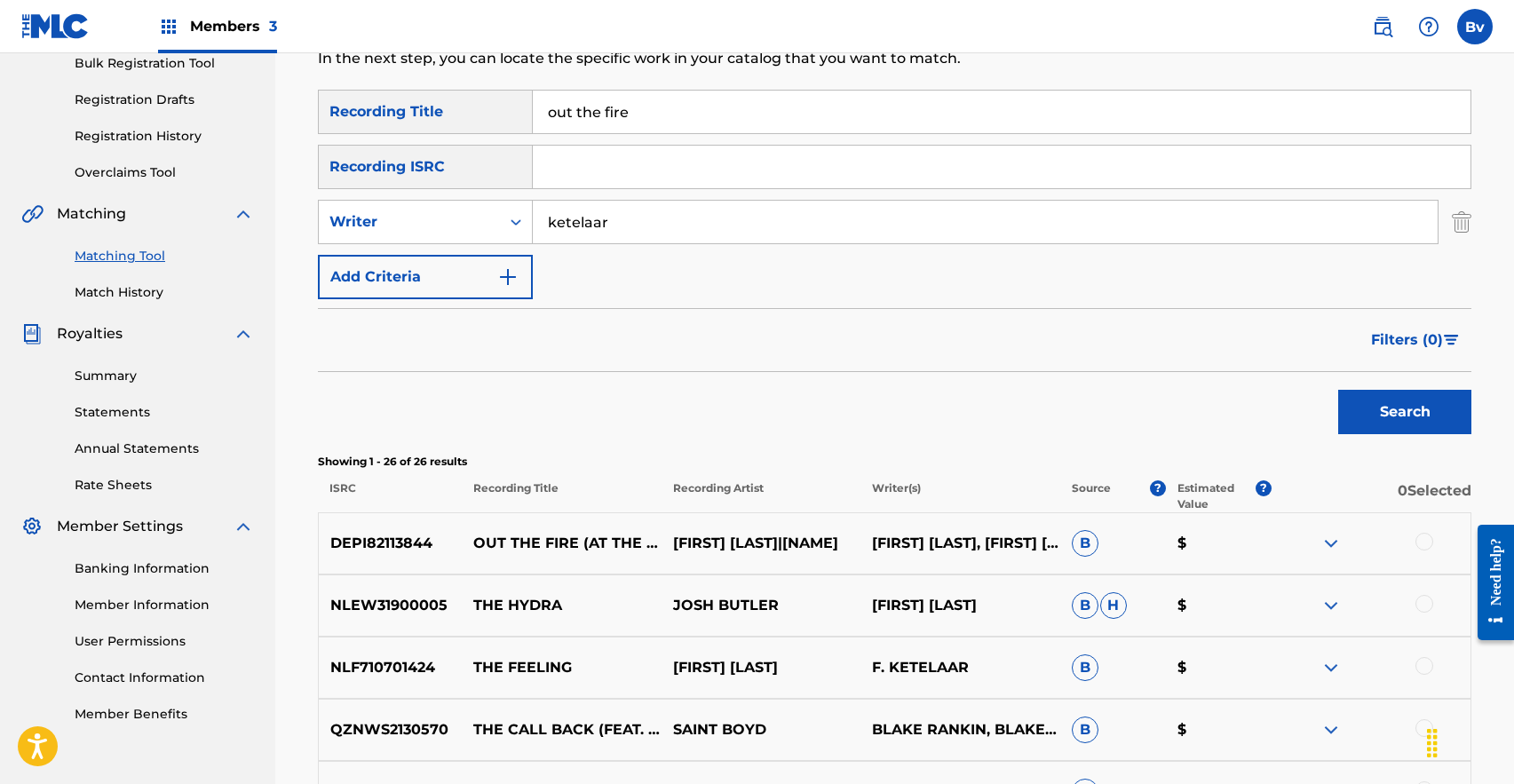 scroll, scrollTop: 240, scrollLeft: 0, axis: vertical 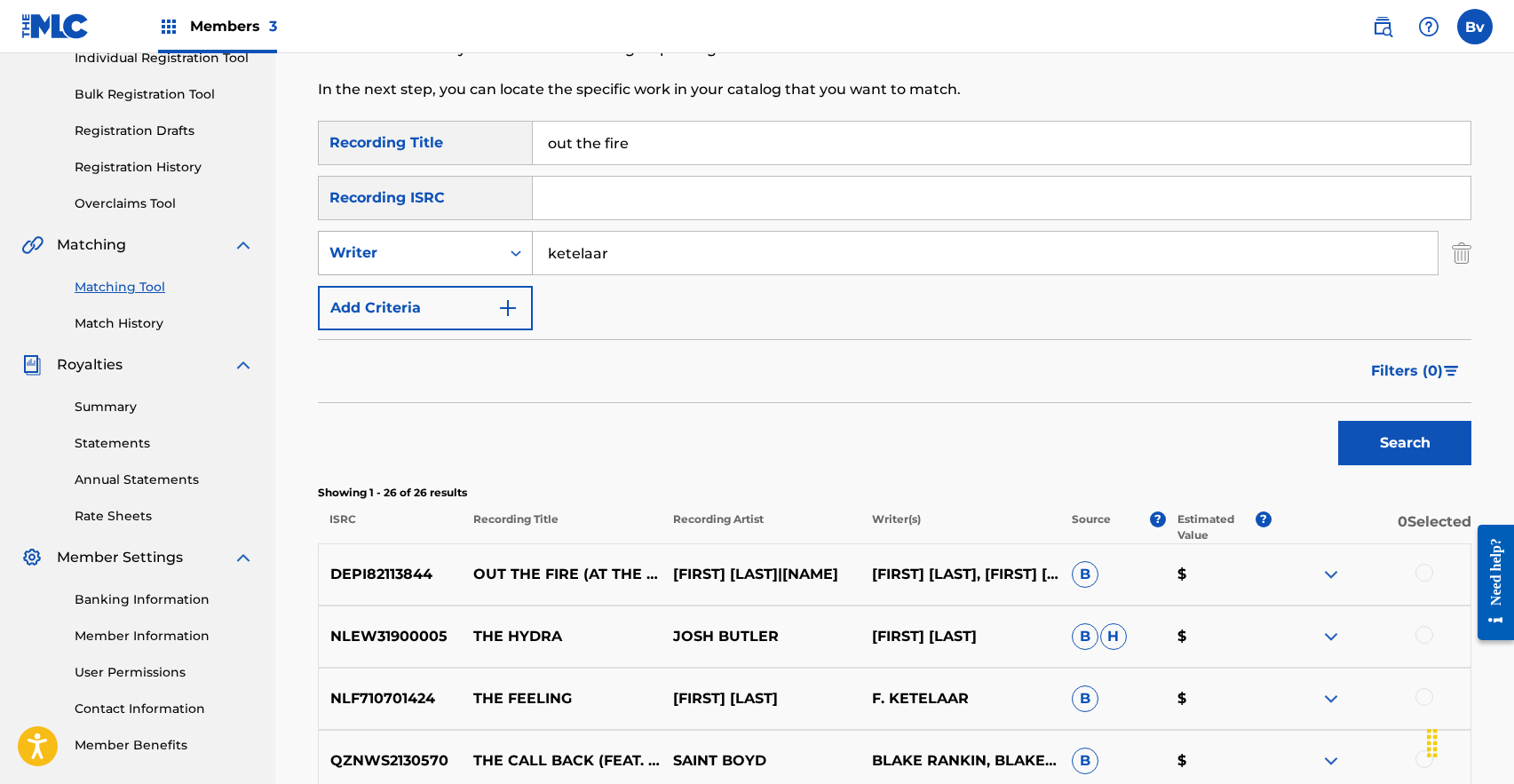 click on "Writer" at bounding box center [409, 253] 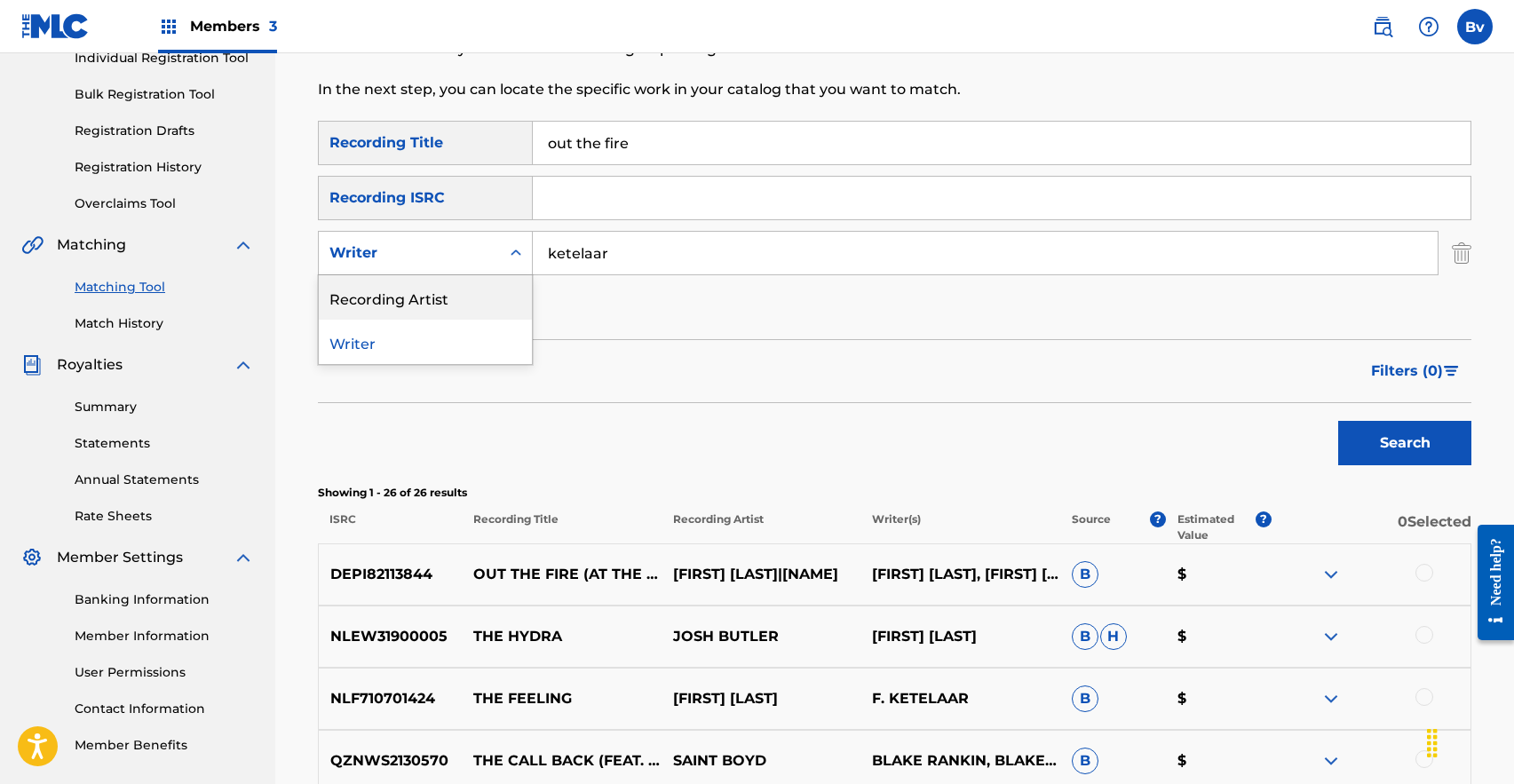 click on "Recording Artist" at bounding box center (425, 297) 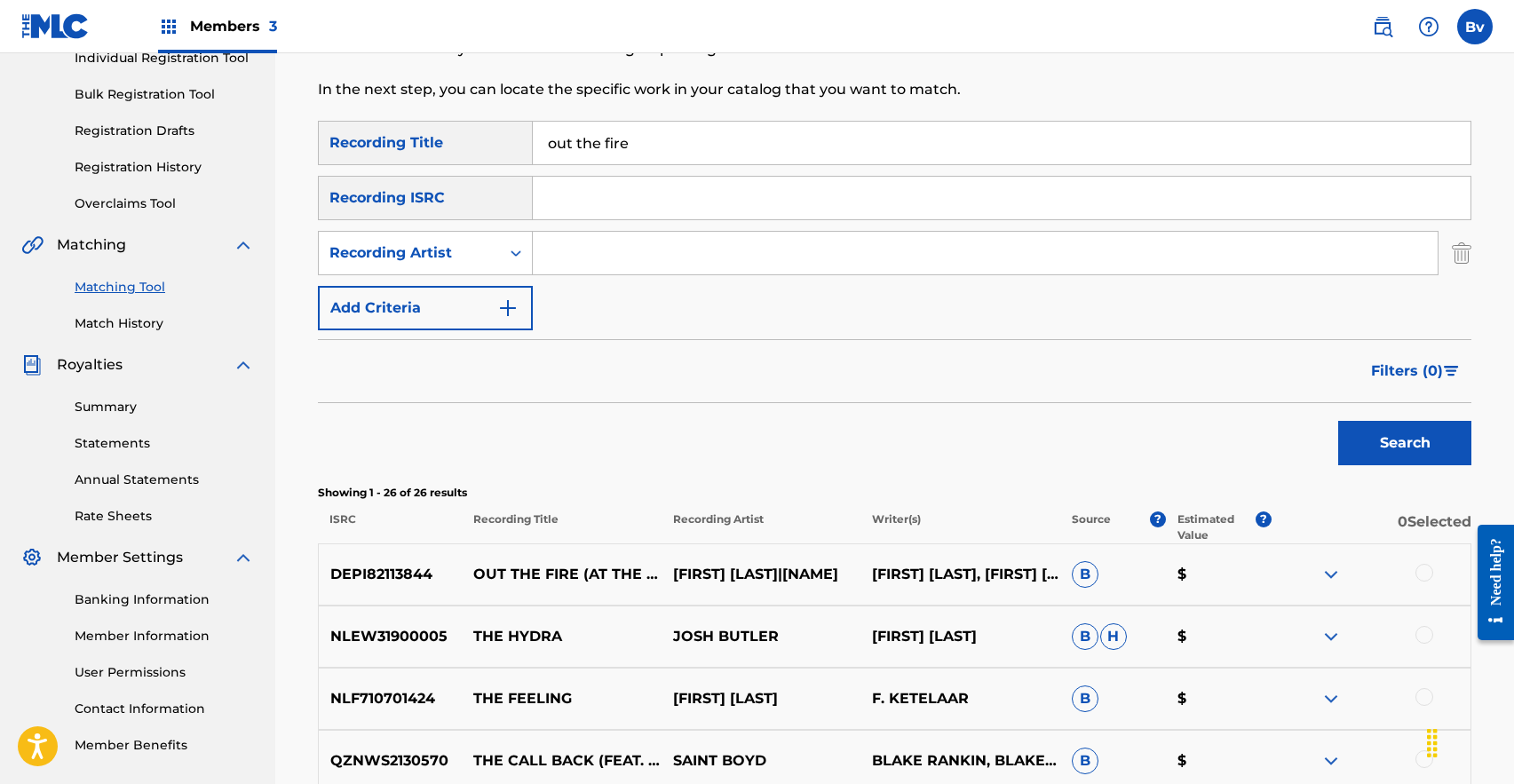 click at bounding box center [985, 253] 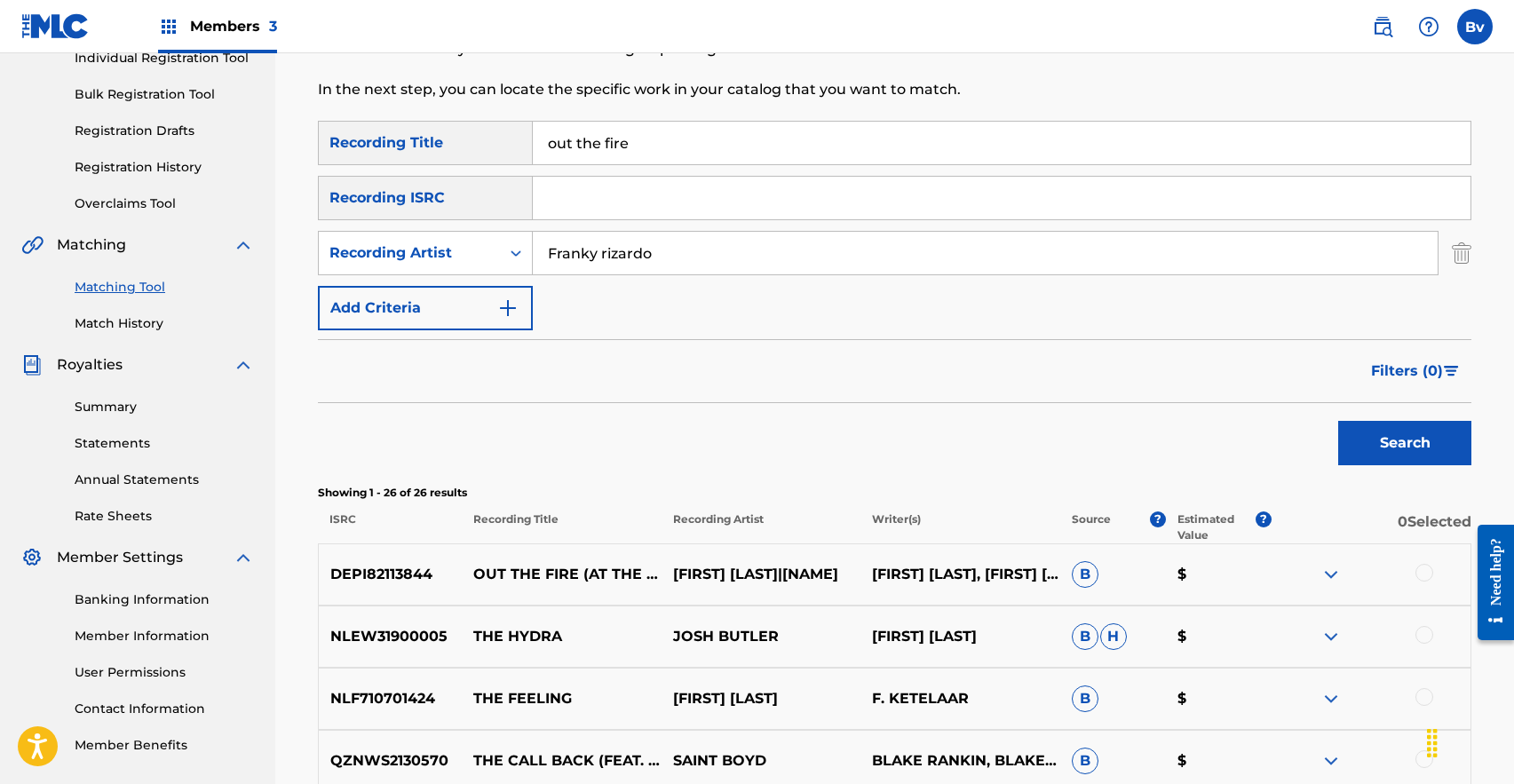 type on "Franky rizardo" 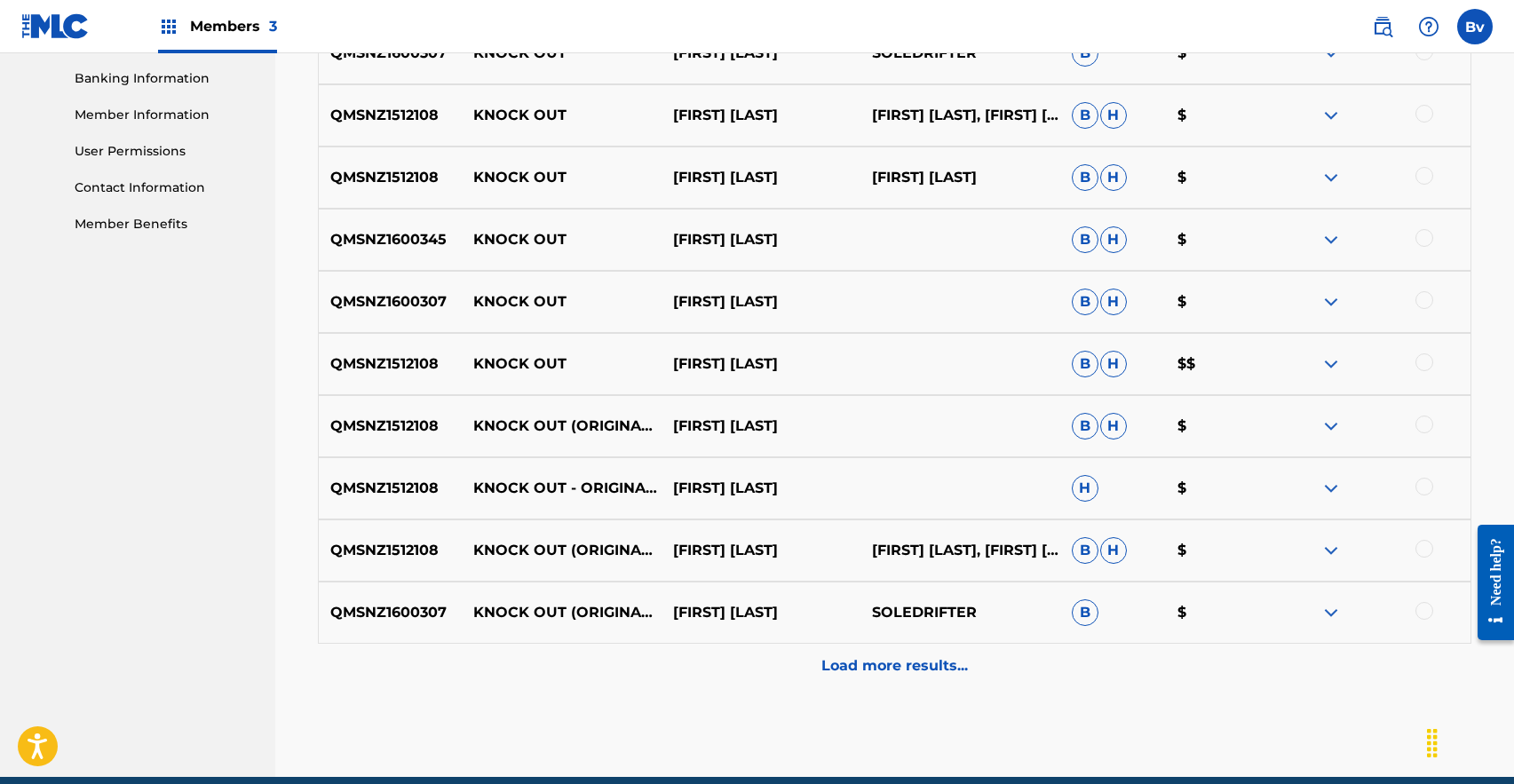 scroll, scrollTop: 816, scrollLeft: 0, axis: vertical 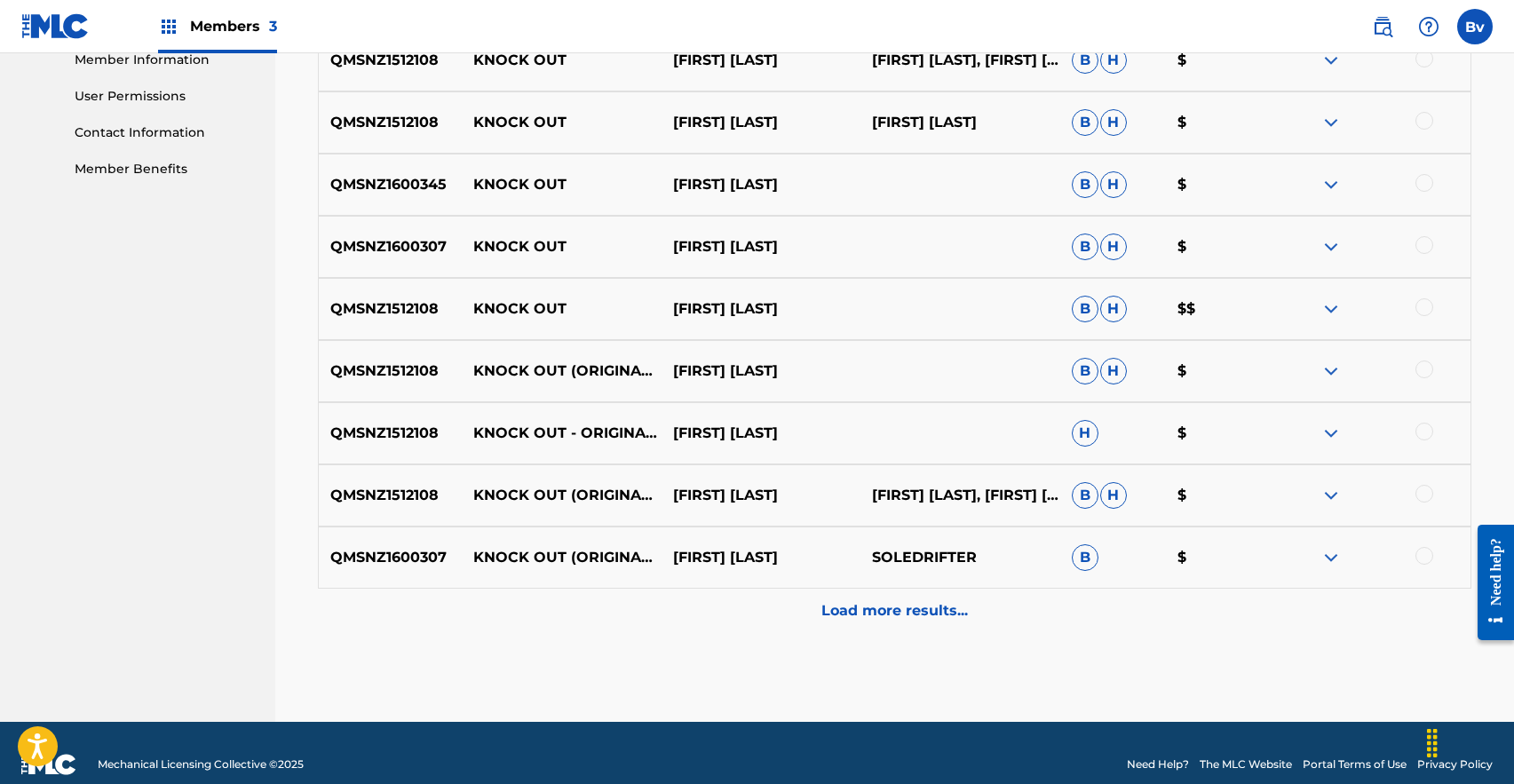 click on "Load more results..." at bounding box center (894, 611) 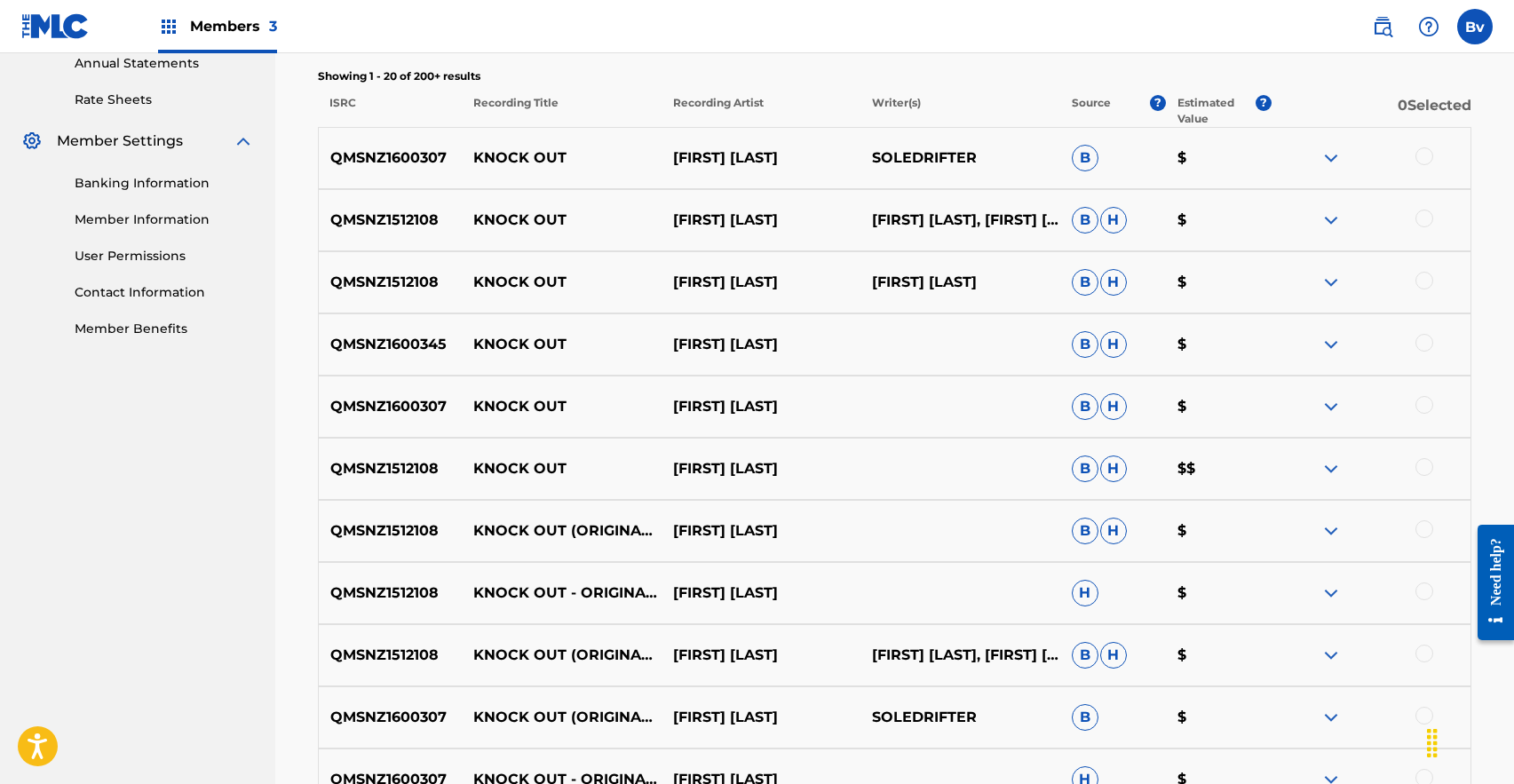 scroll, scrollTop: 791, scrollLeft: 0, axis: vertical 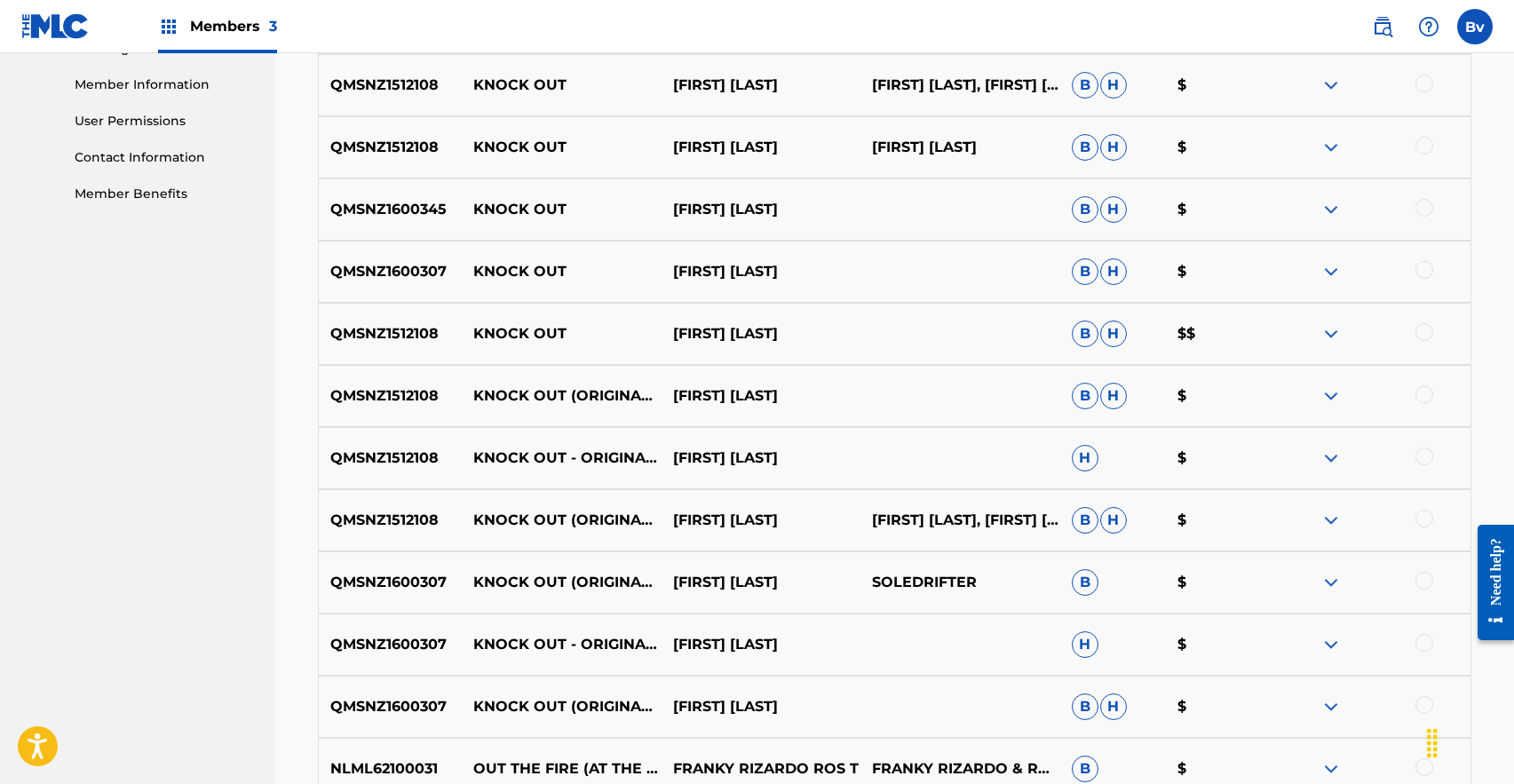 click at bounding box center (1331, 334) 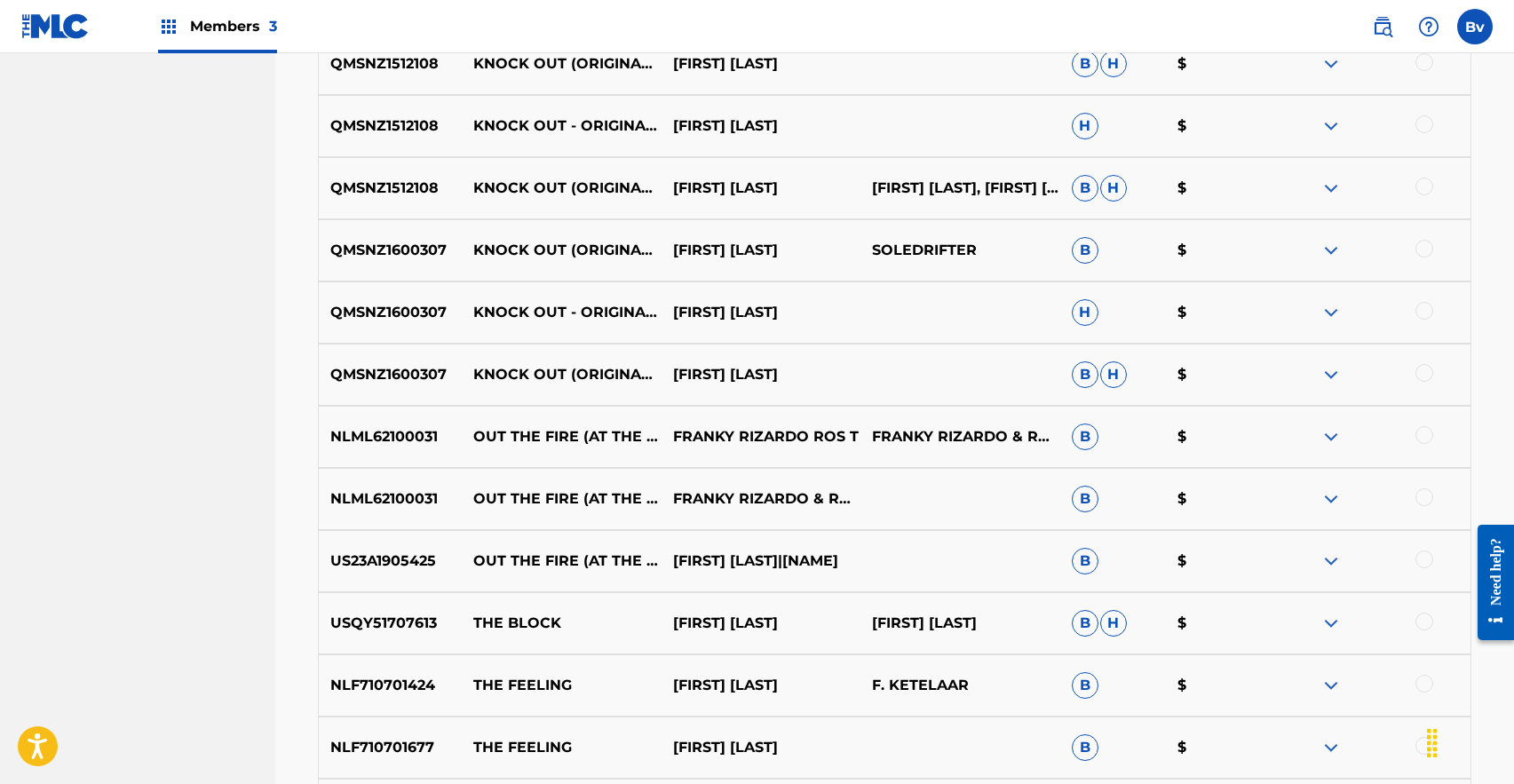 scroll, scrollTop: 1374, scrollLeft: 0, axis: vertical 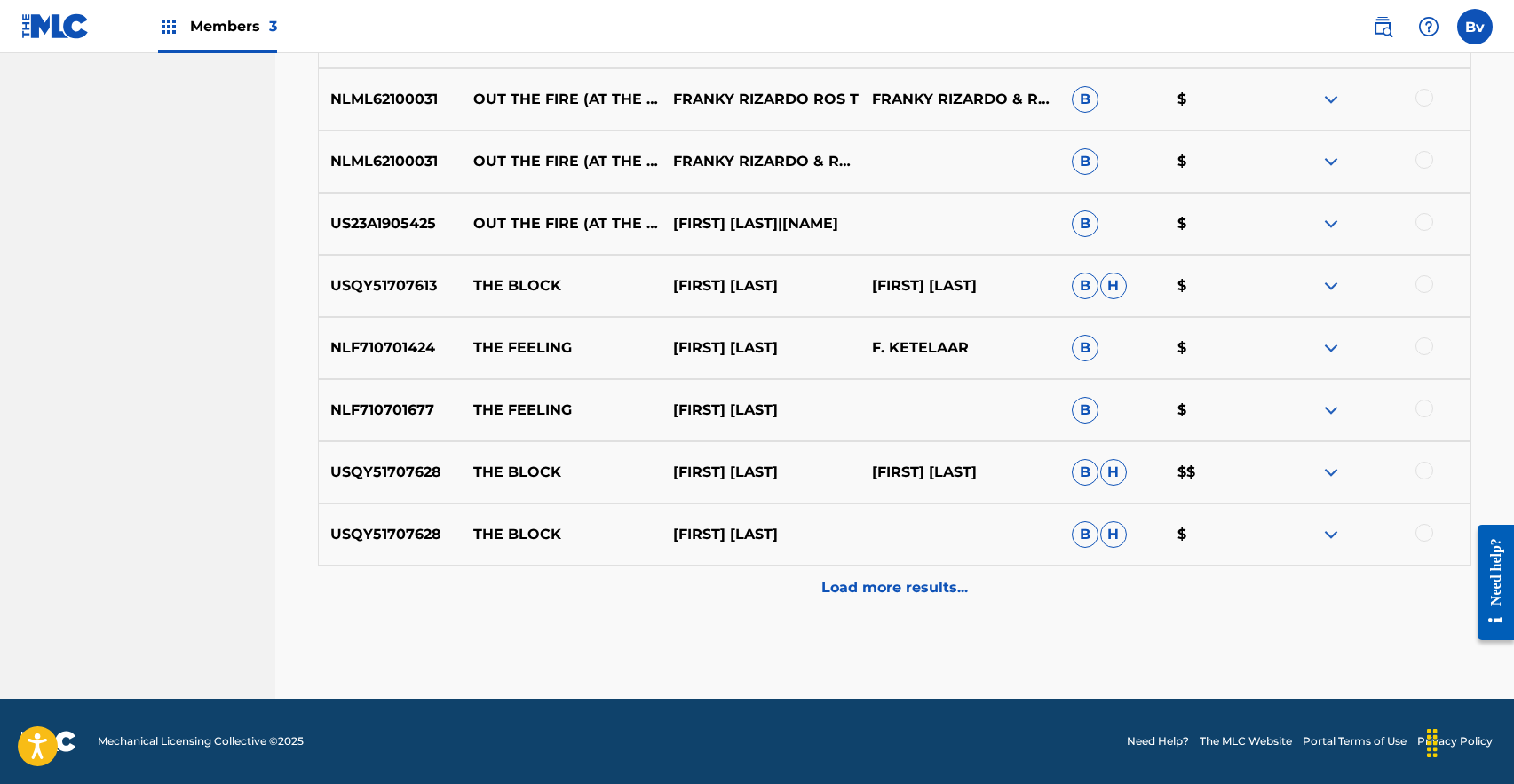 click on "Load more results..." at bounding box center [894, 588] 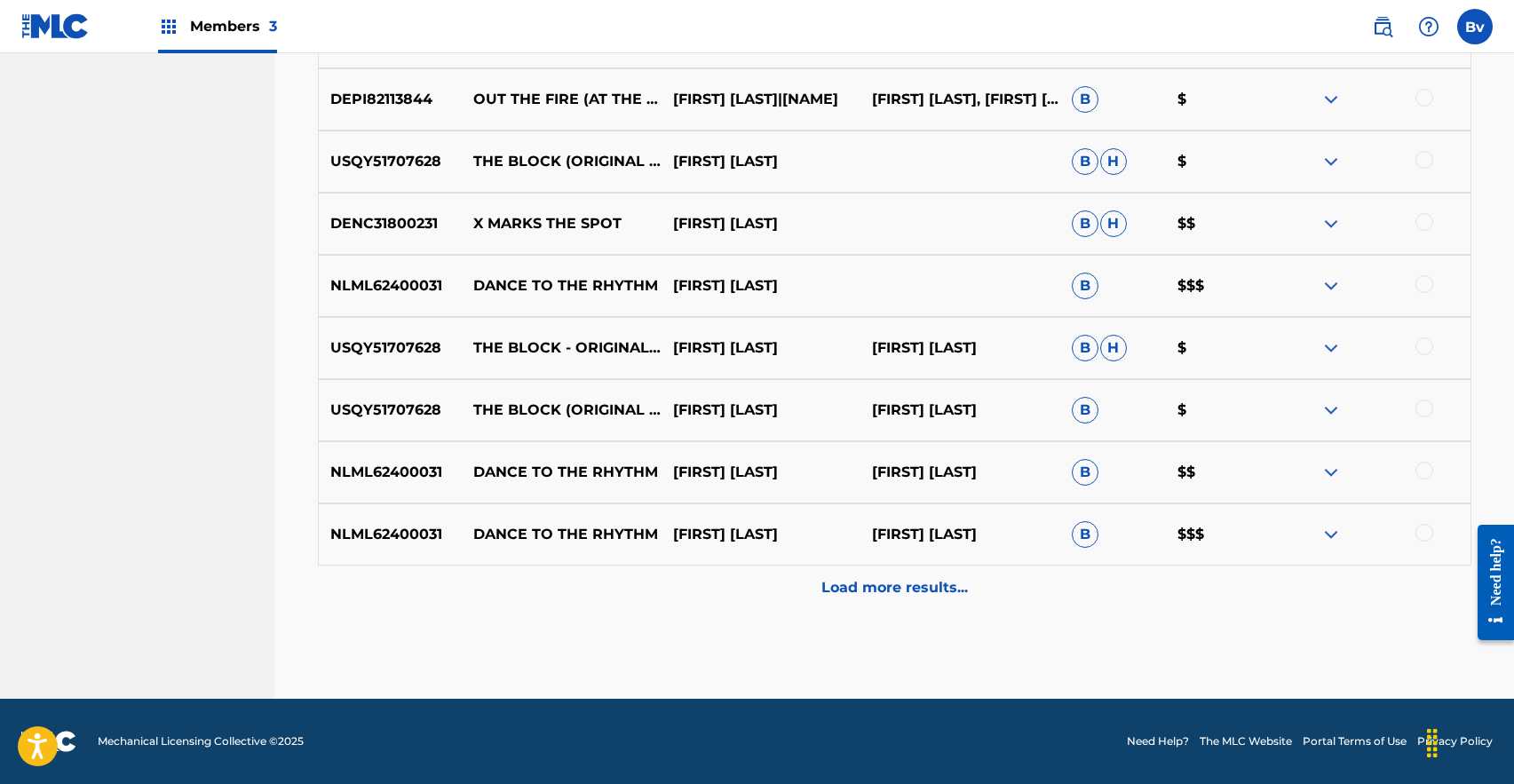 click on "Load more results..." at bounding box center [894, 588] 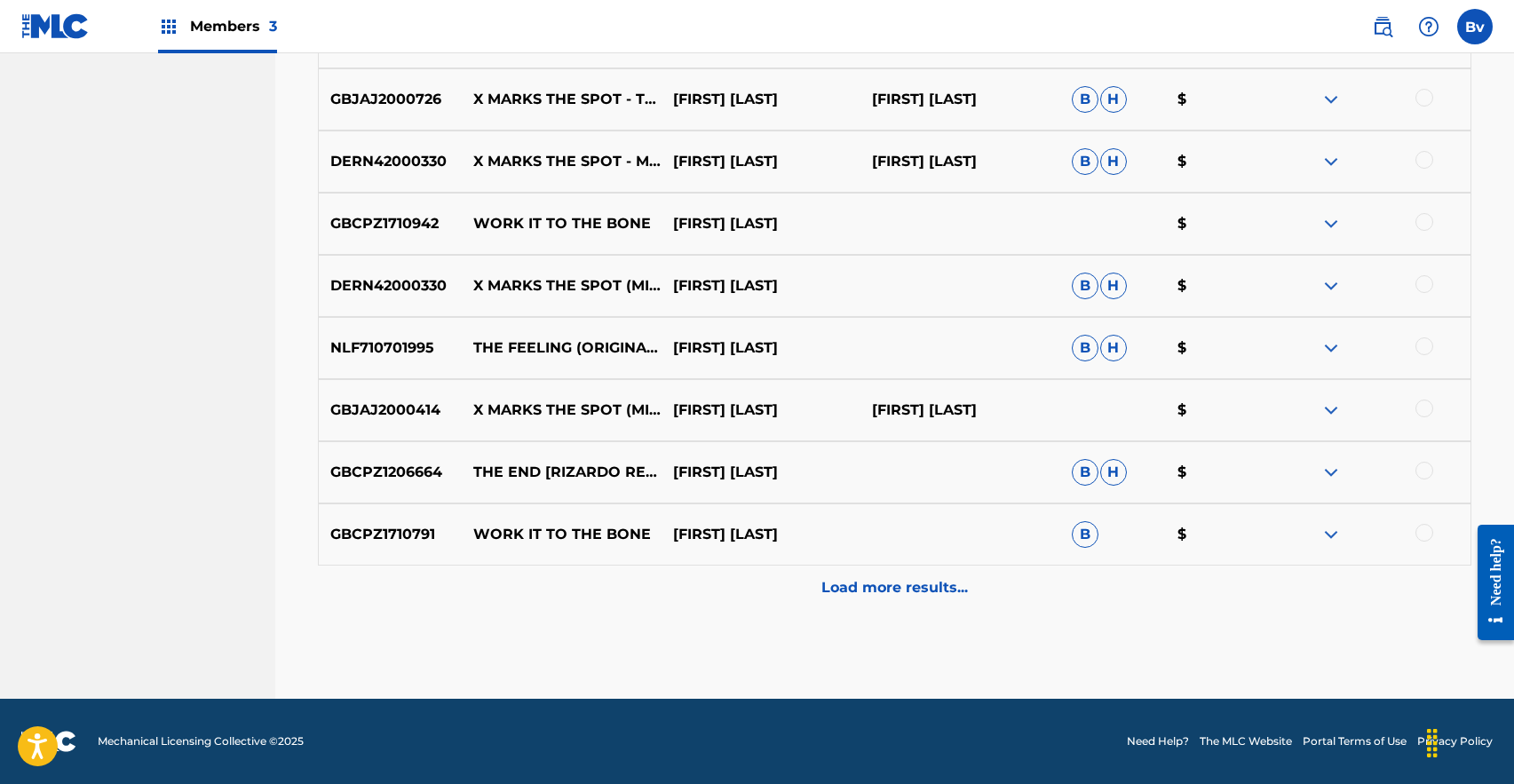 click on "Load more results..." at bounding box center [894, 588] 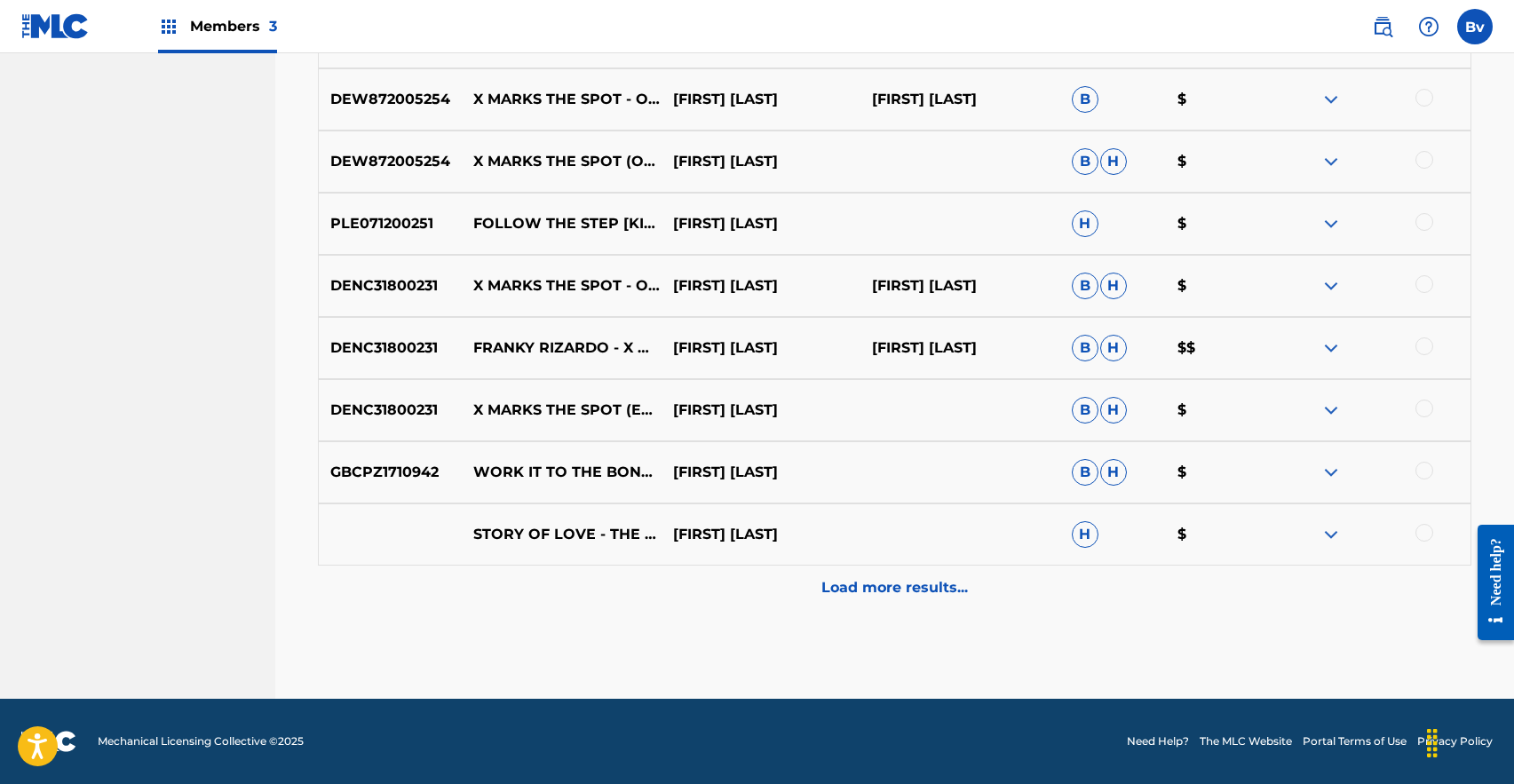 click on "Load more results..." at bounding box center (894, 588) 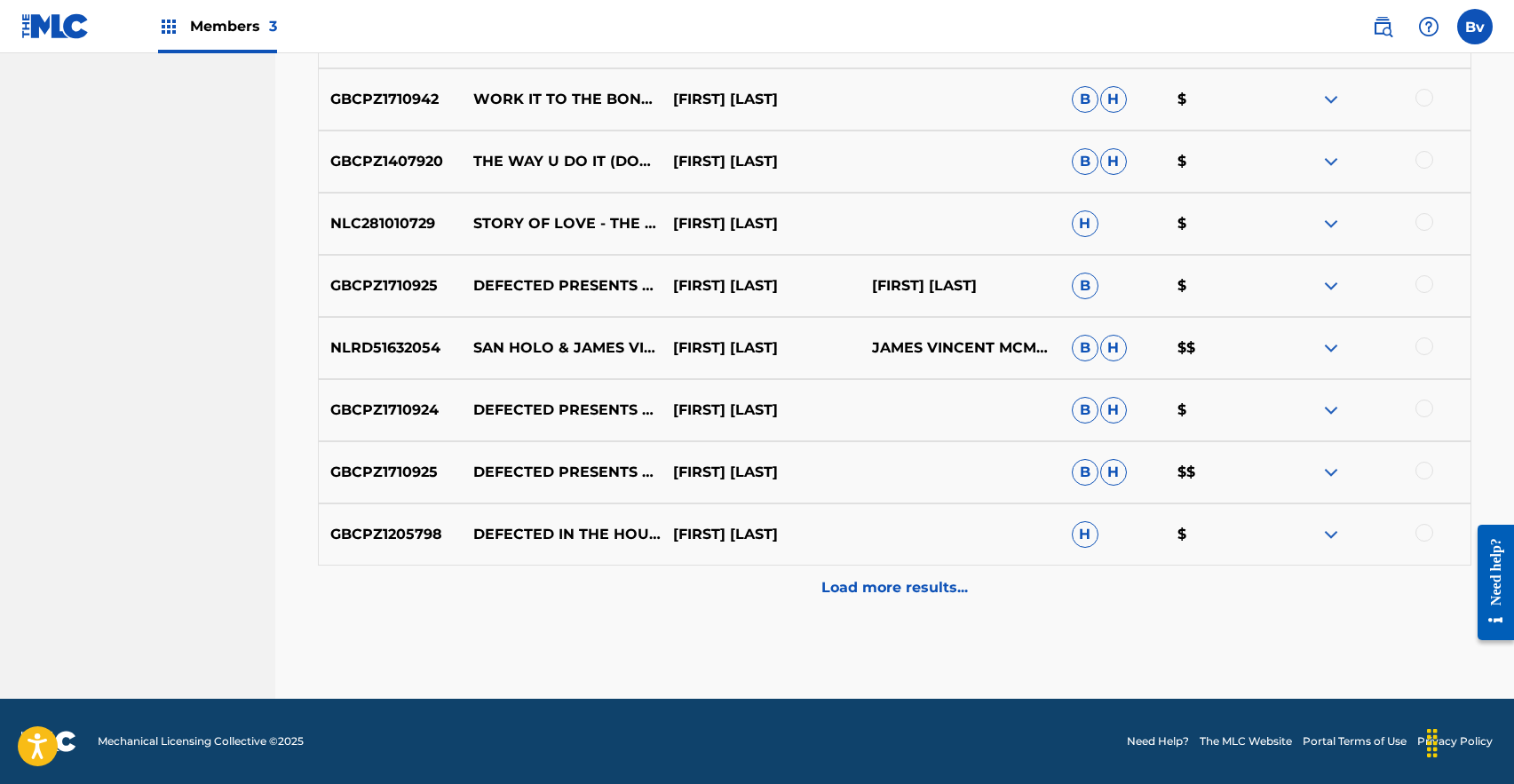 click on "Load more results..." at bounding box center [894, 588] 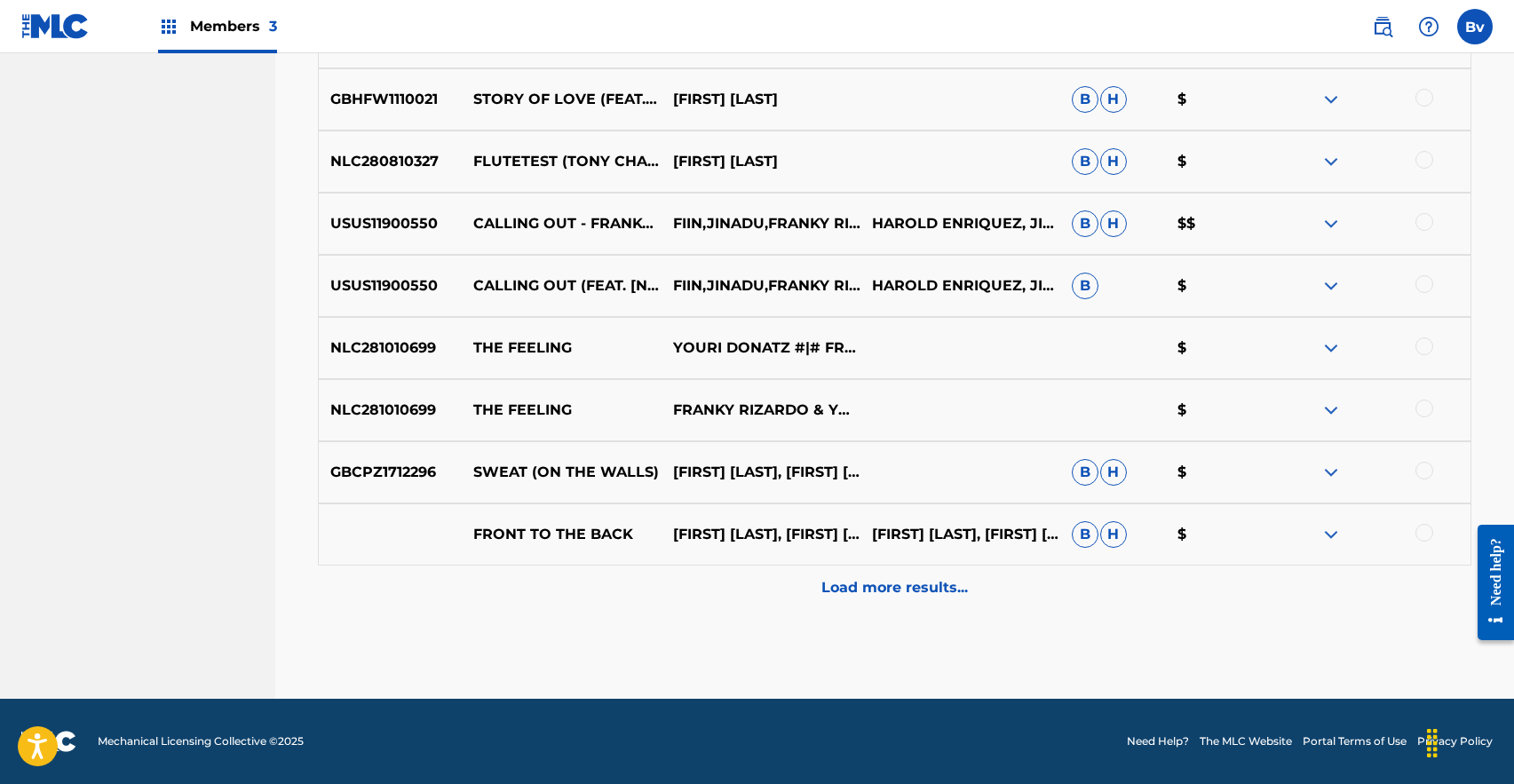 click on "Load more results..." at bounding box center (894, 588) 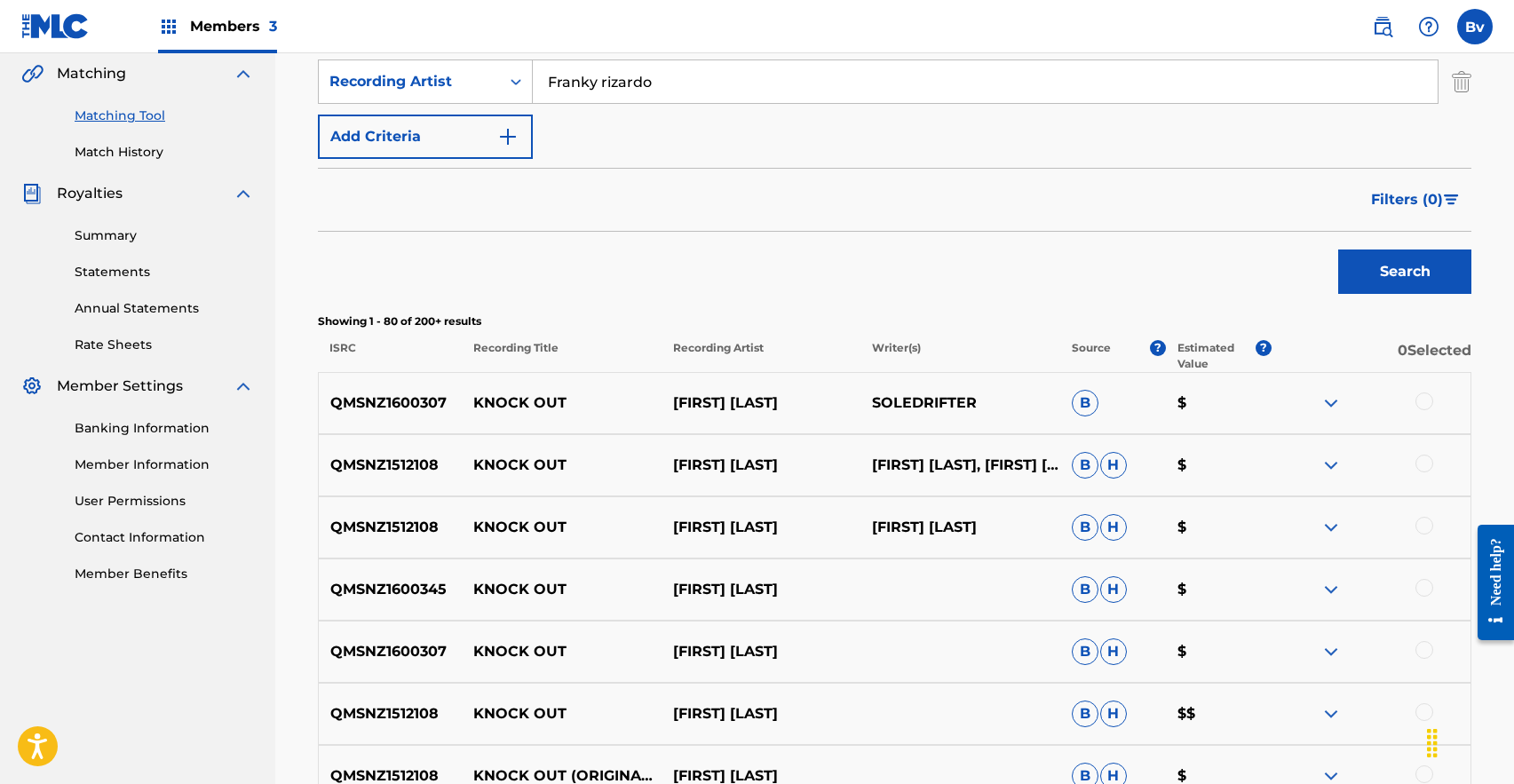 scroll, scrollTop: 411, scrollLeft: 0, axis: vertical 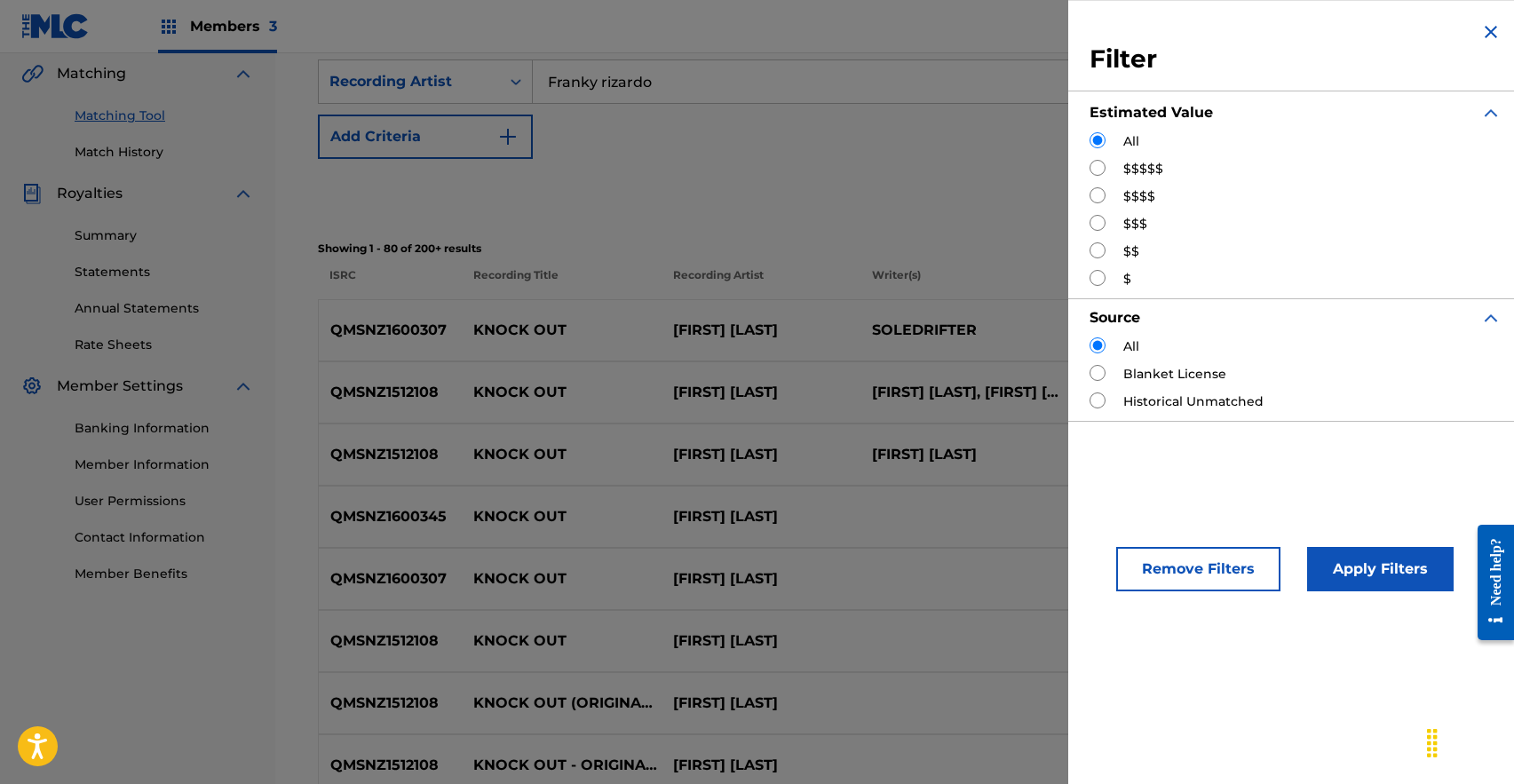 click at bounding box center (1098, 168) 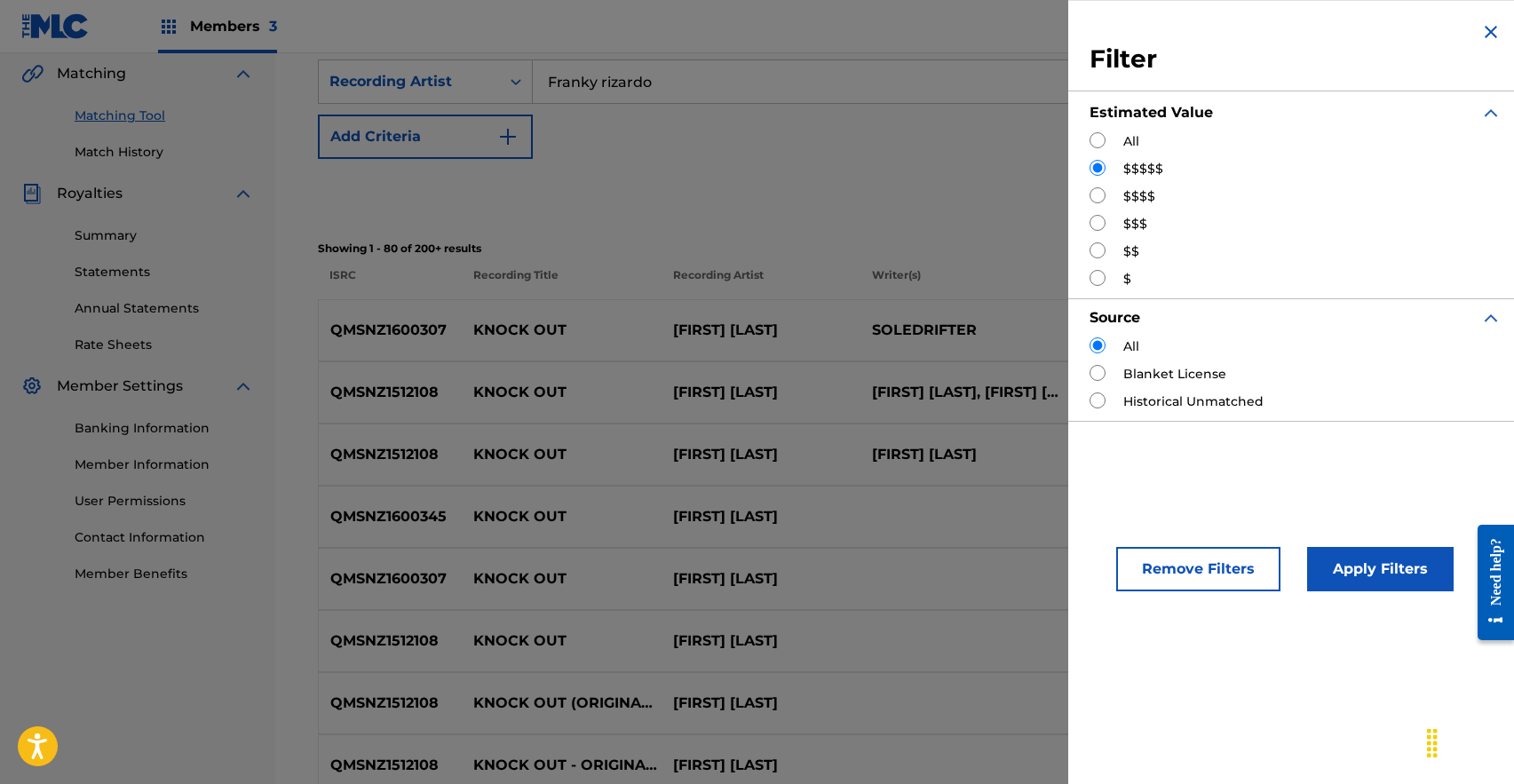 click at bounding box center (1098, 195) 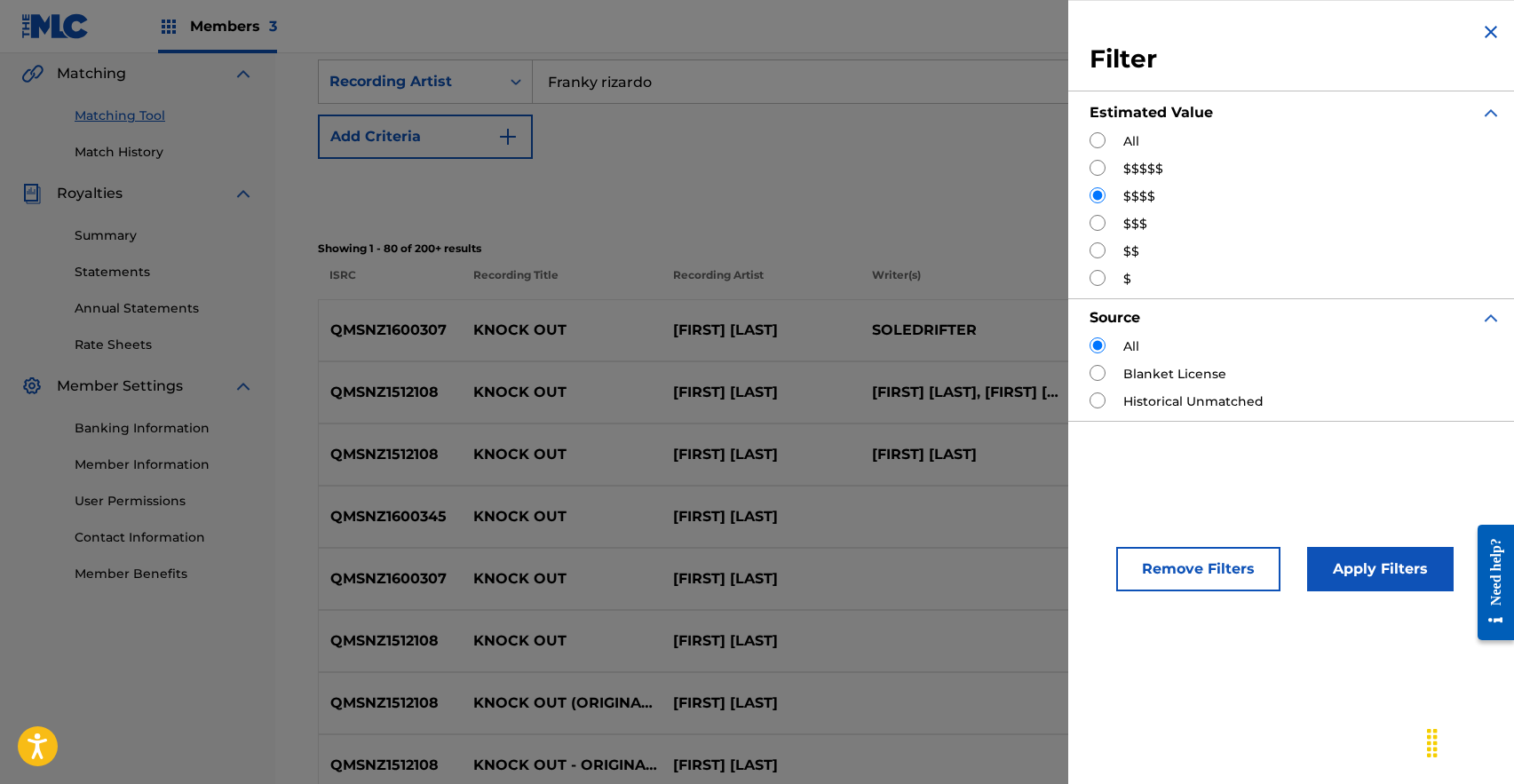 click on "Apply Filters" at bounding box center (1380, 569) 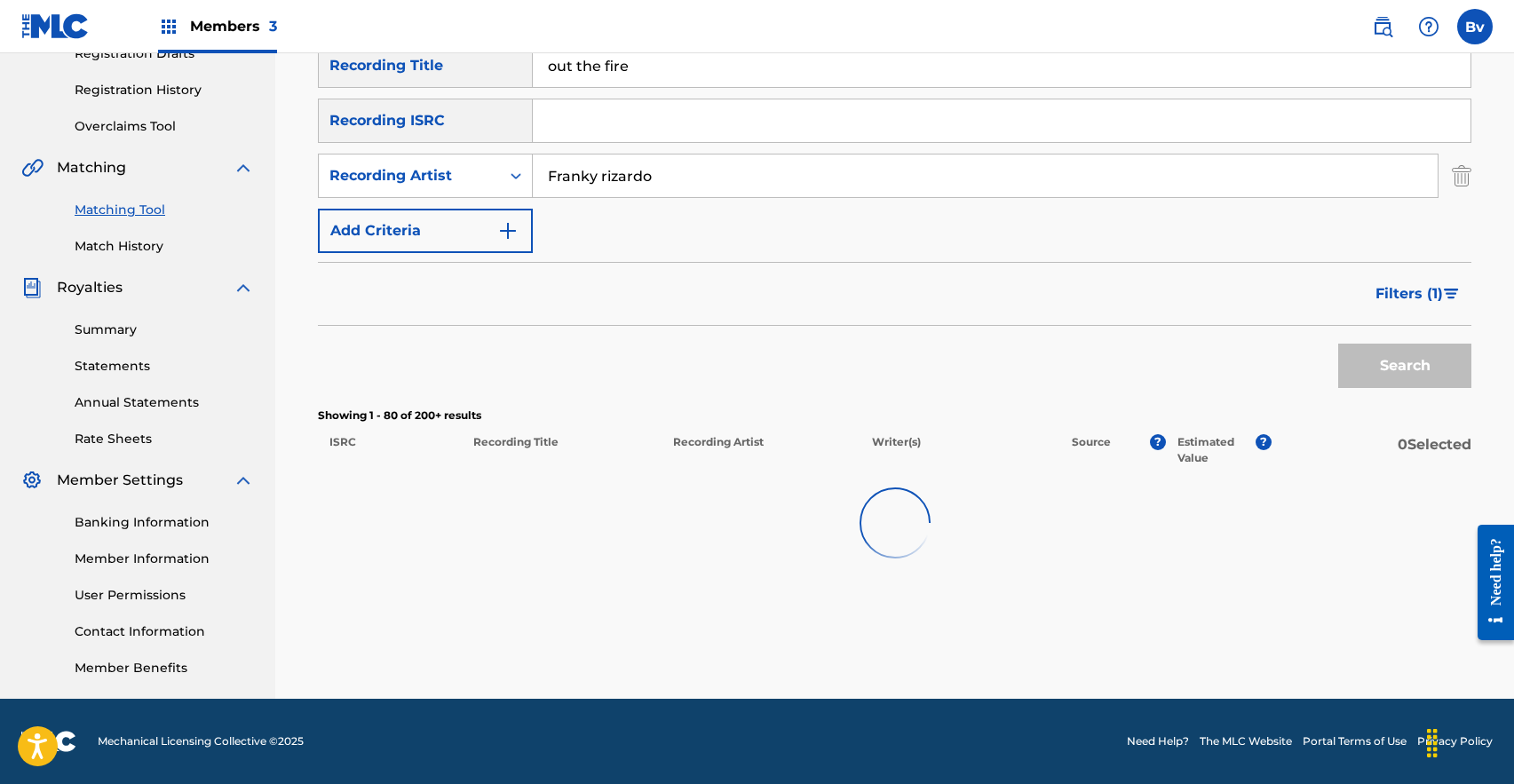 scroll, scrollTop: 317, scrollLeft: 0, axis: vertical 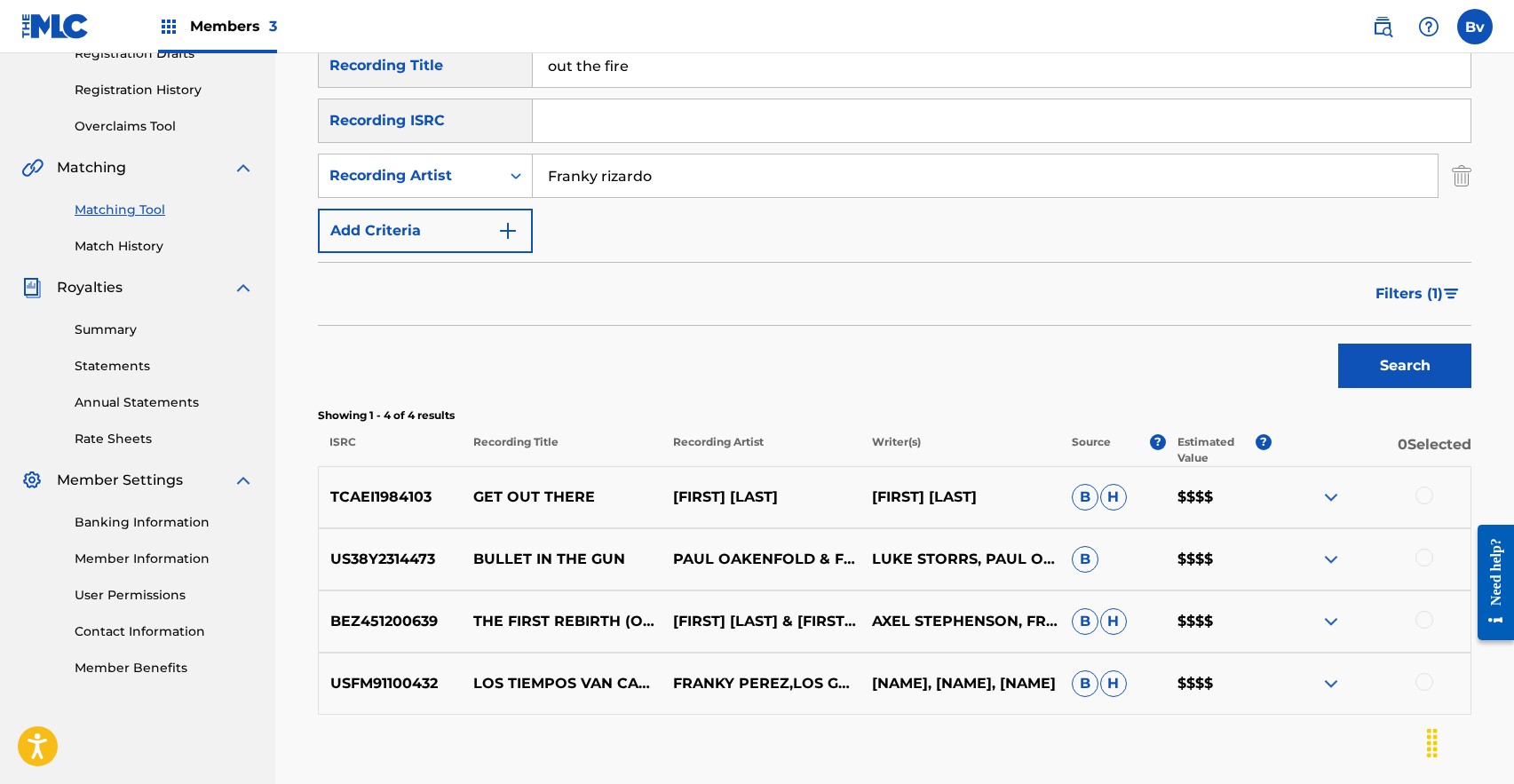click on "Filters ( 1 )" at bounding box center [1418, 294] 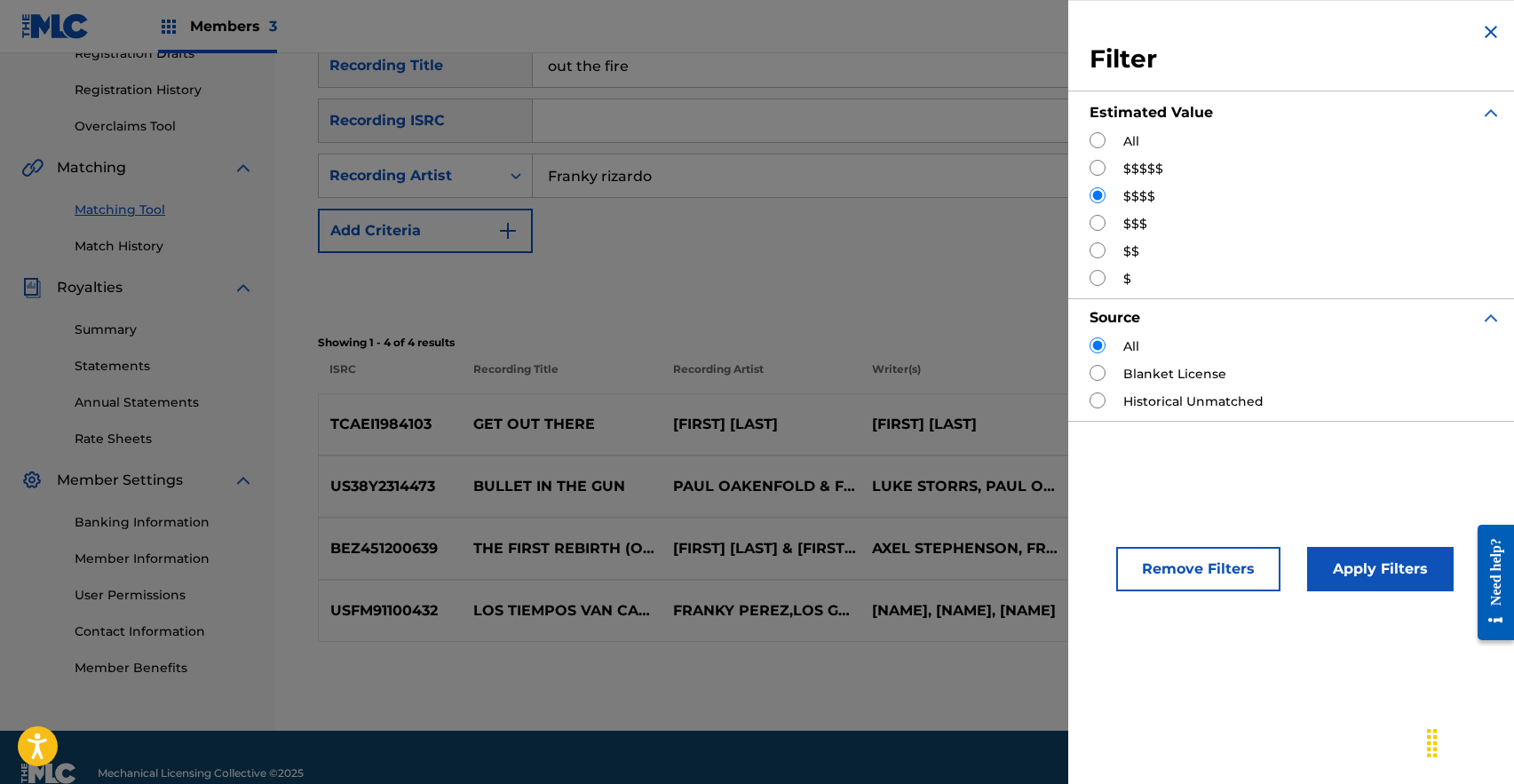 click on "$$$$$" at bounding box center (1296, 169) 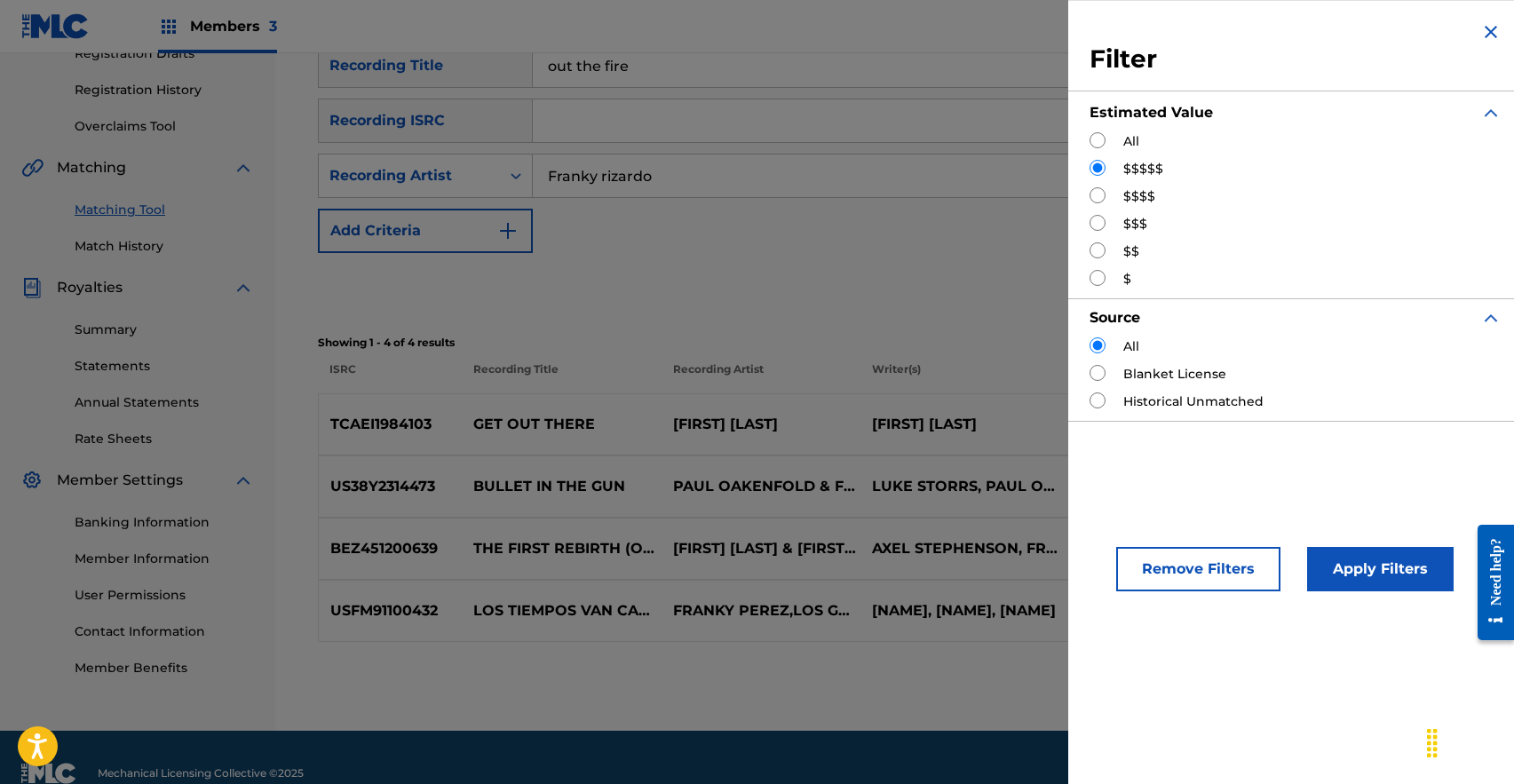 click on "Apply Filters" at bounding box center [1380, 569] 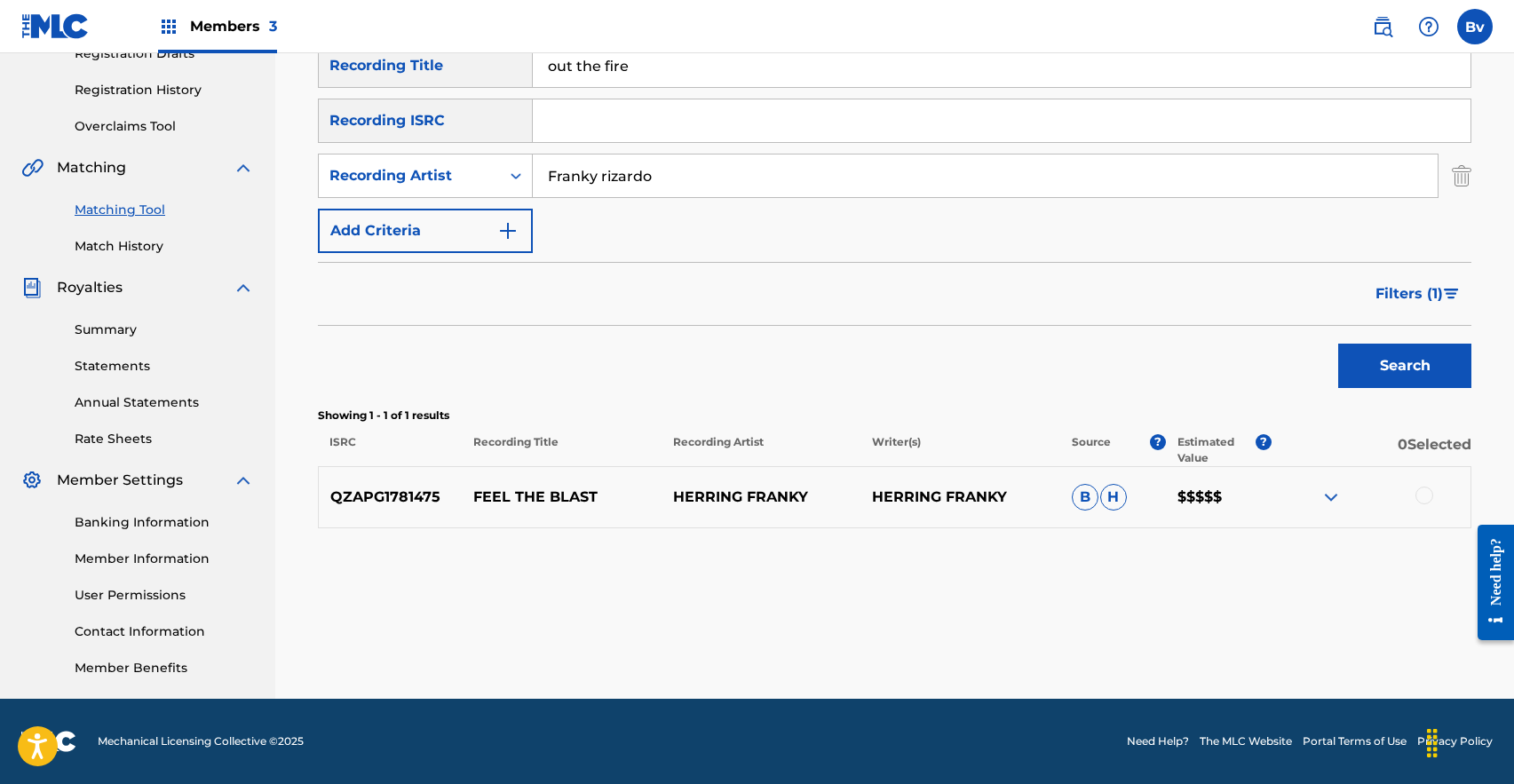 click on "Filters ( 1 )" at bounding box center [1409, 294] 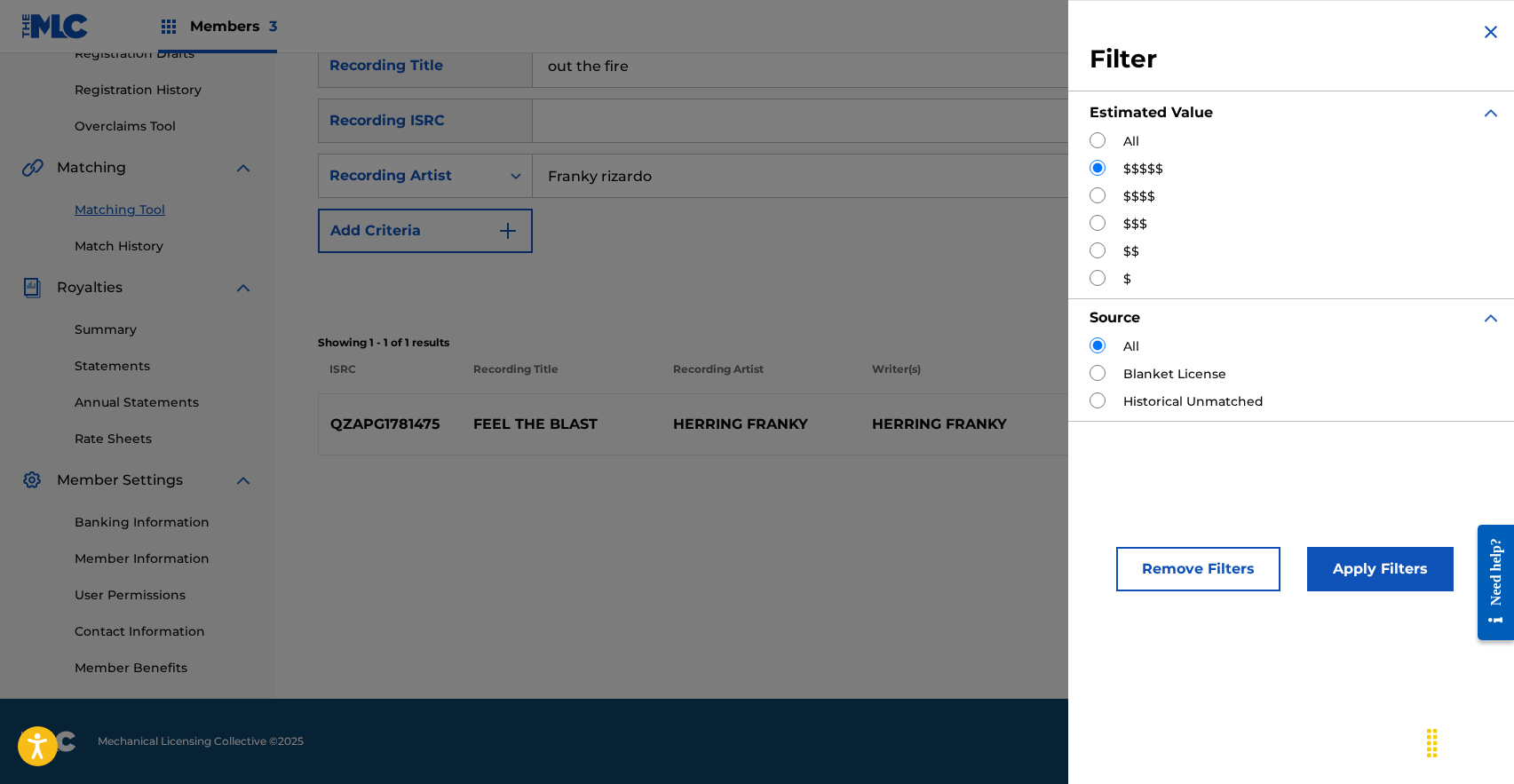 click at bounding box center (1098, 223) 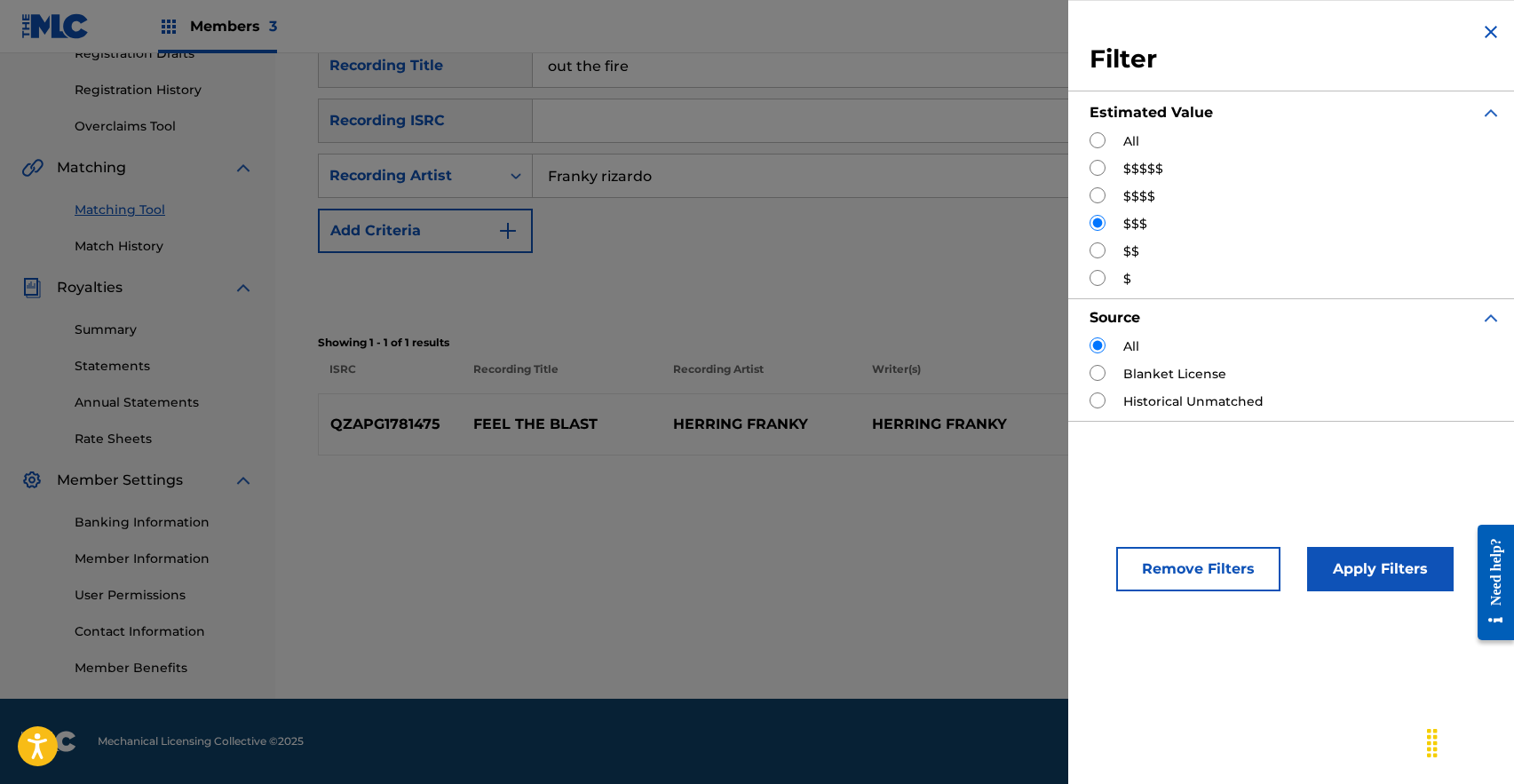 click on "Apply Filters" at bounding box center (1380, 569) 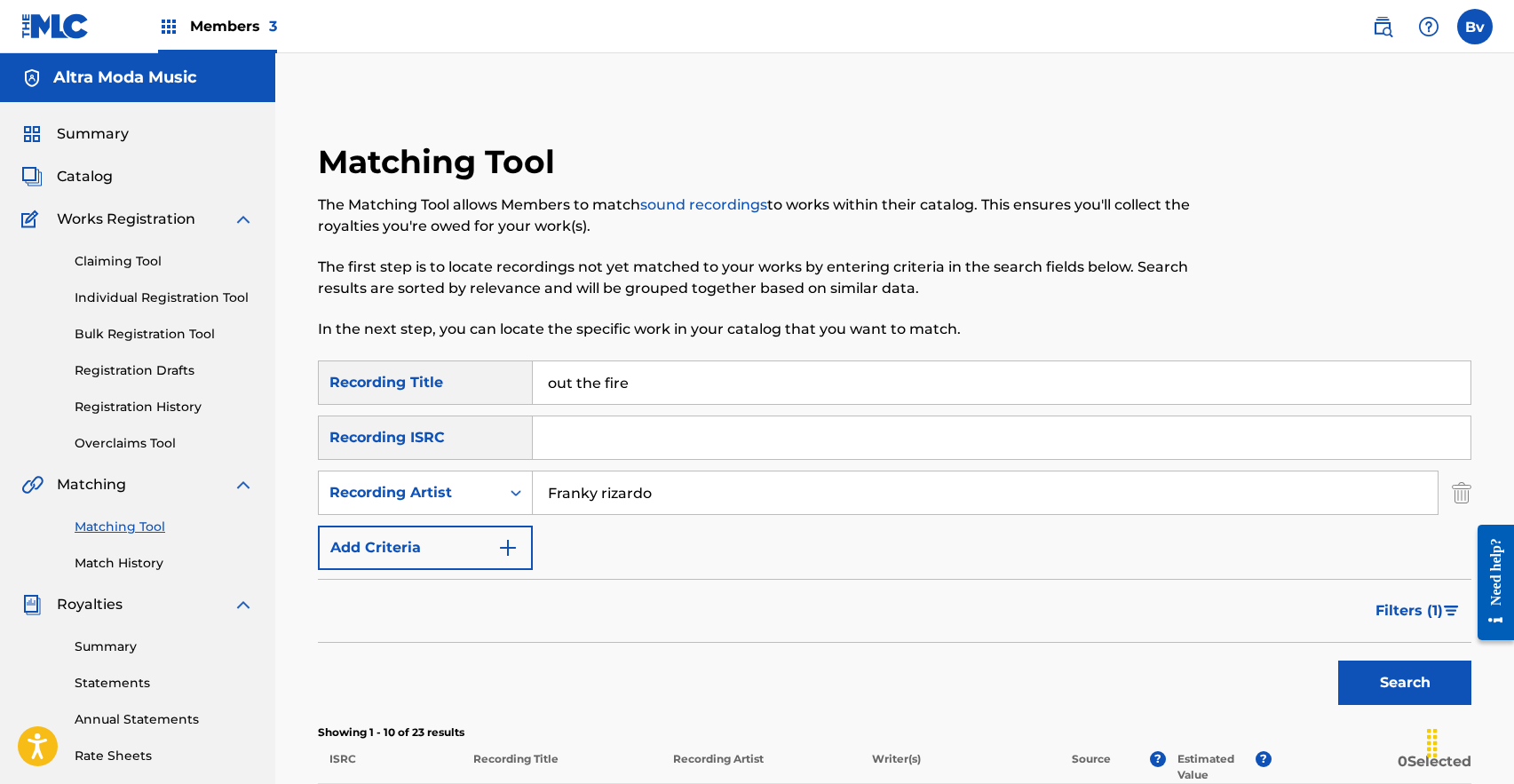 scroll, scrollTop: 0, scrollLeft: 0, axis: both 